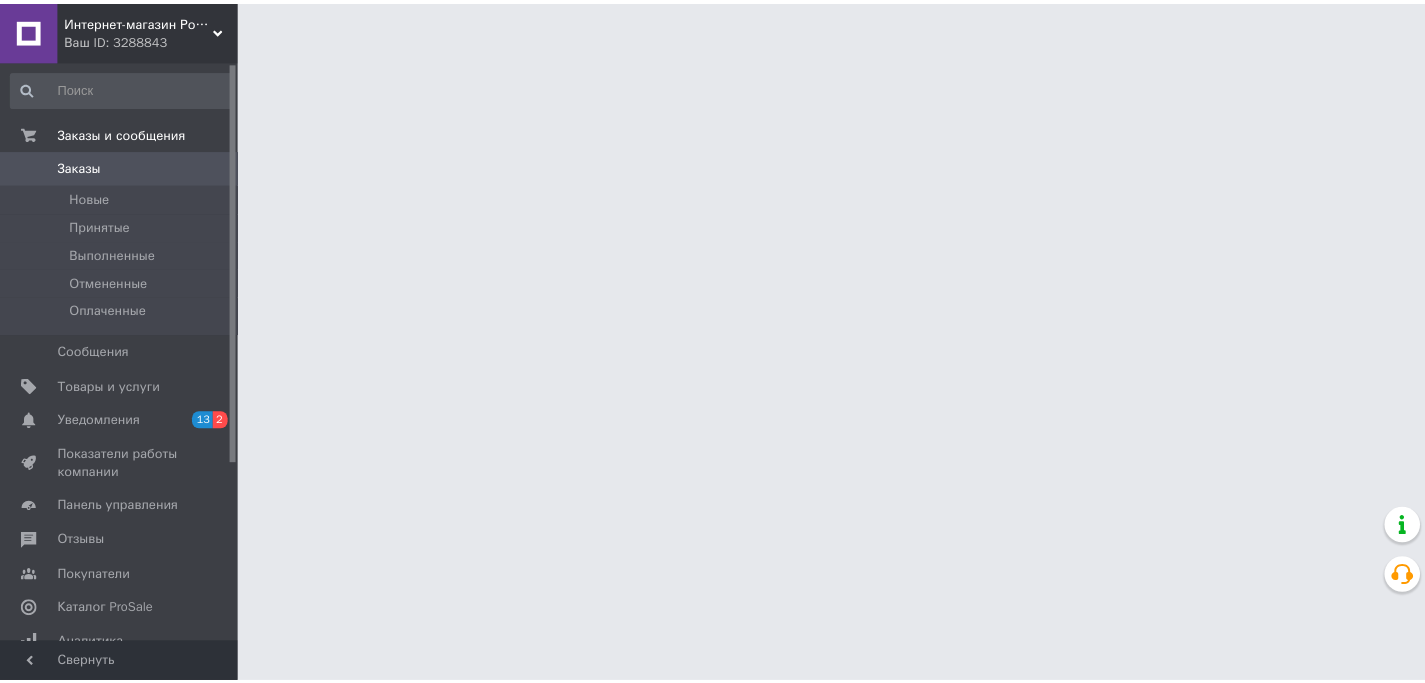 scroll, scrollTop: 0, scrollLeft: 0, axis: both 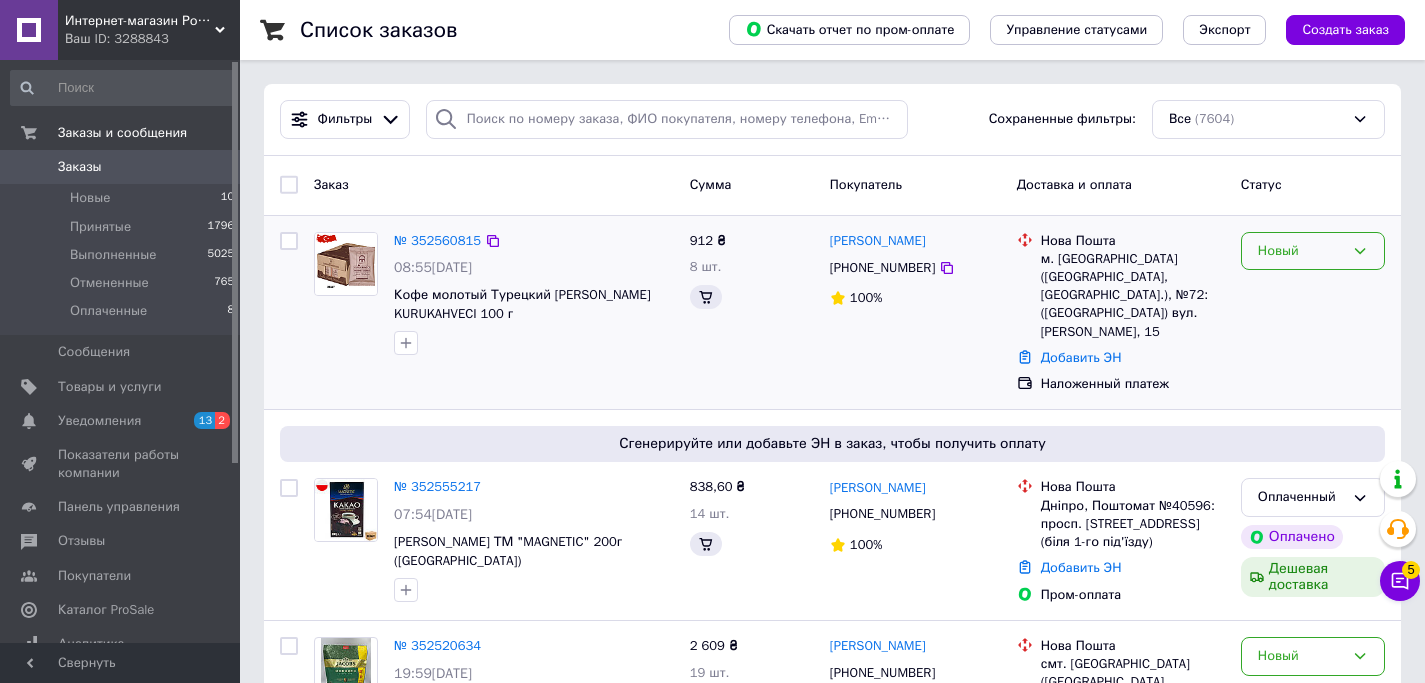 click on "Новый" at bounding box center (1301, 251) 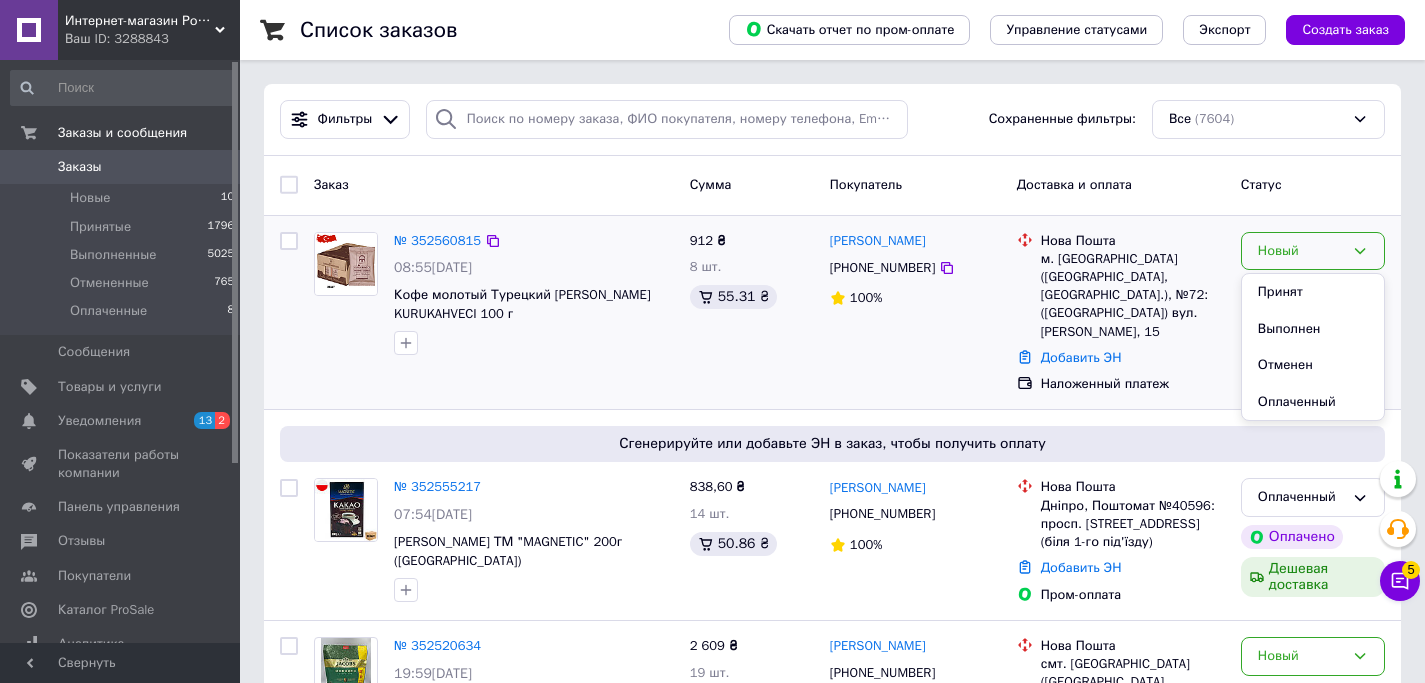 click on "Новый" at bounding box center [1301, 251] 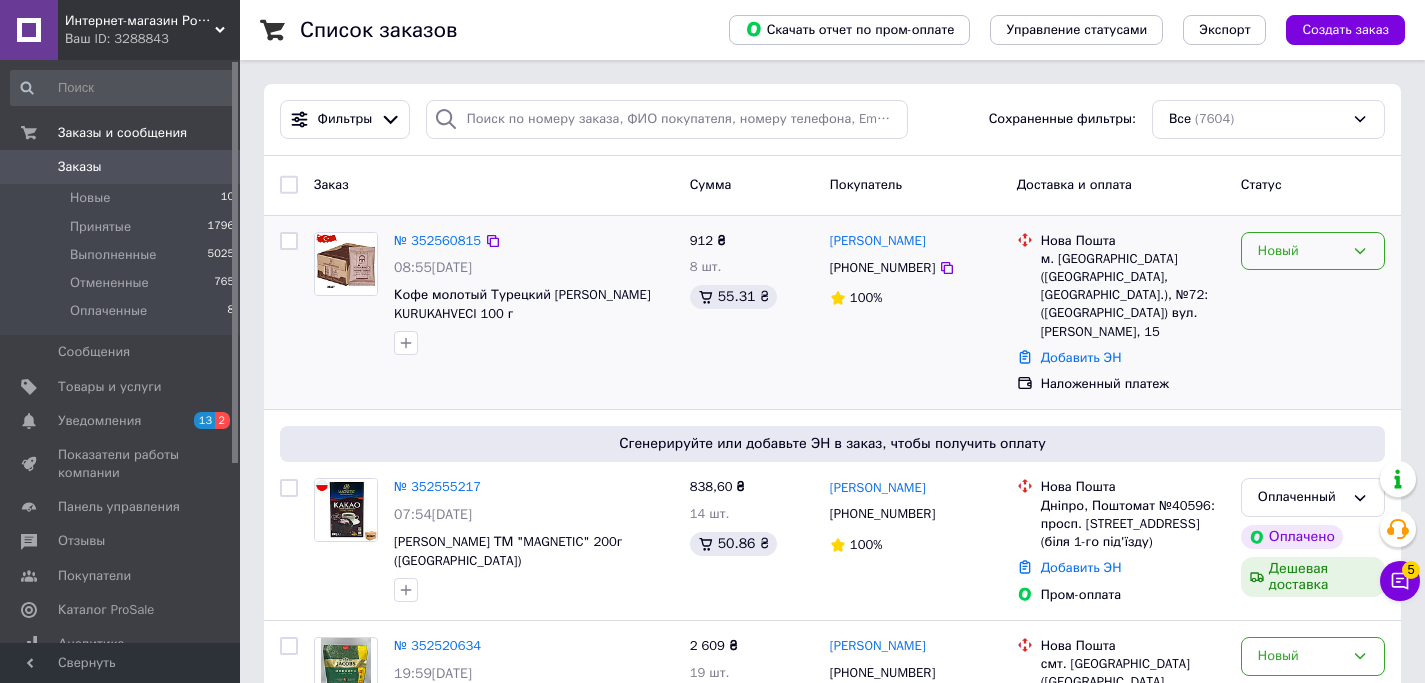 click on "Новый" at bounding box center (1301, 251) 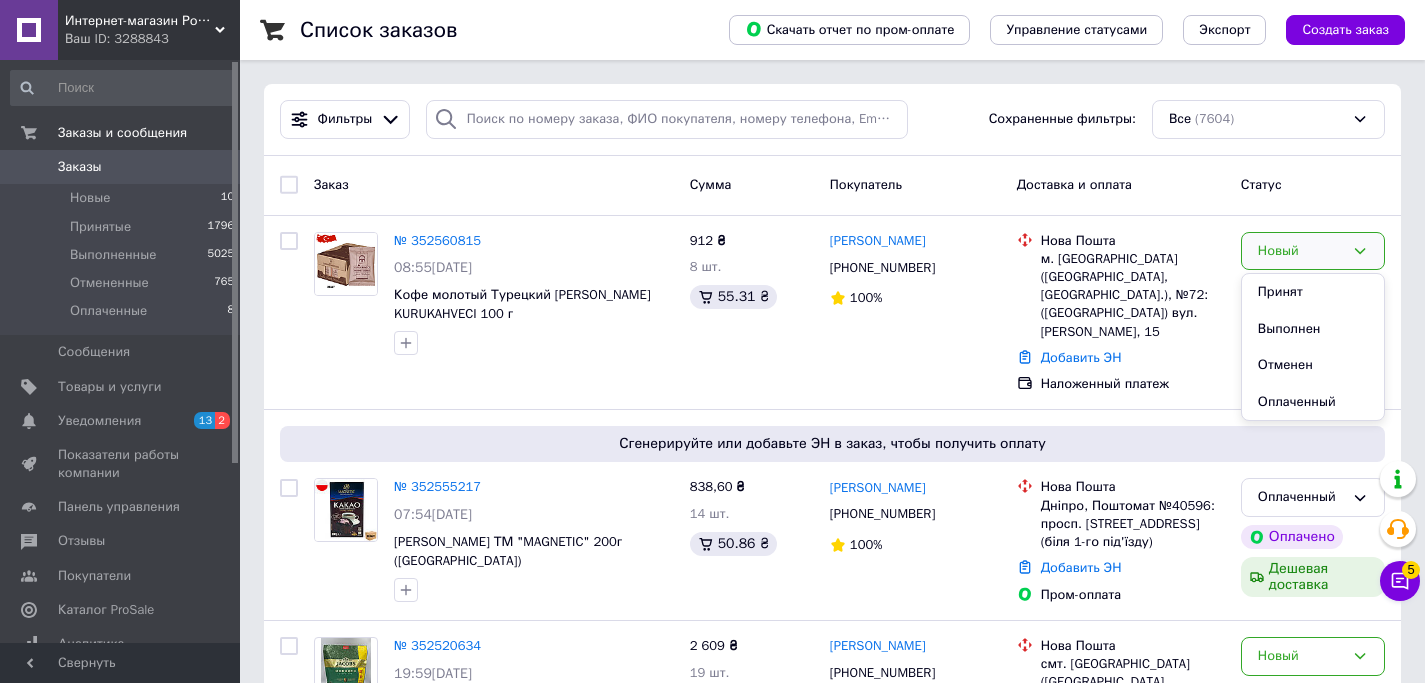 click on "Принят" at bounding box center [1313, 292] 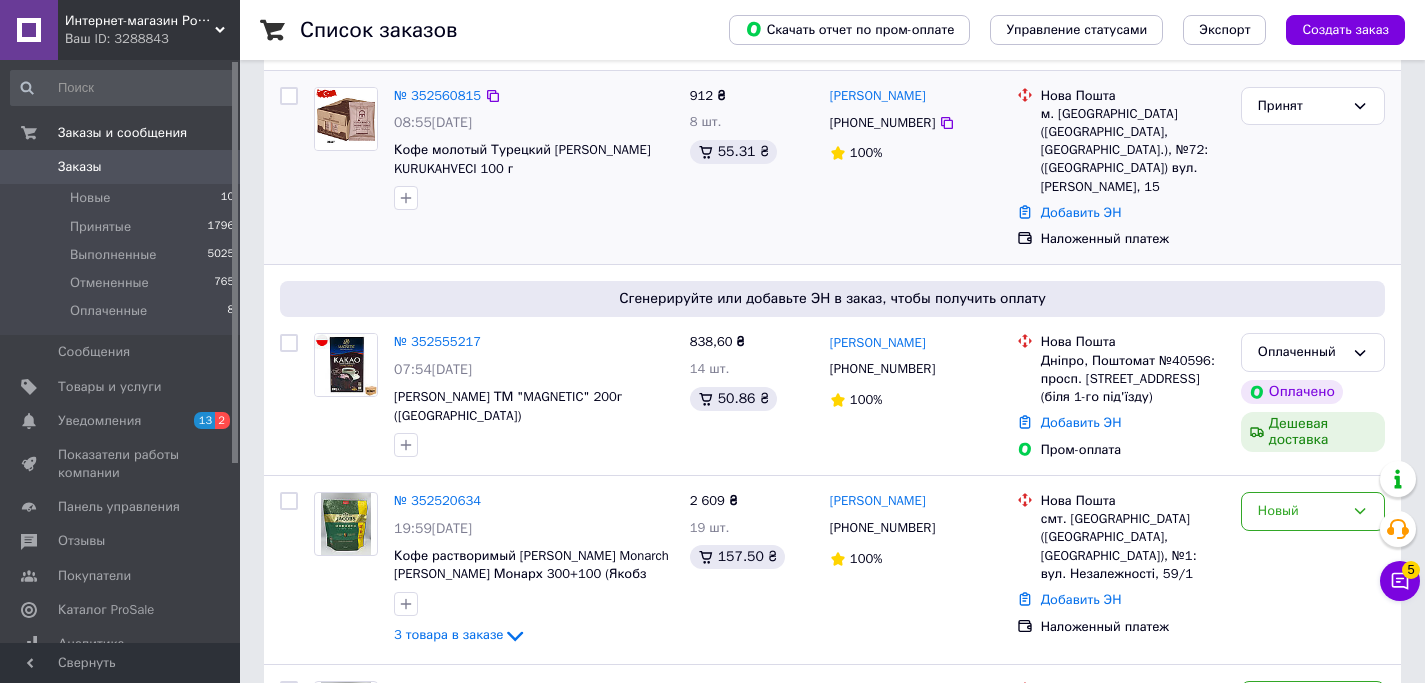 scroll, scrollTop: 161, scrollLeft: 0, axis: vertical 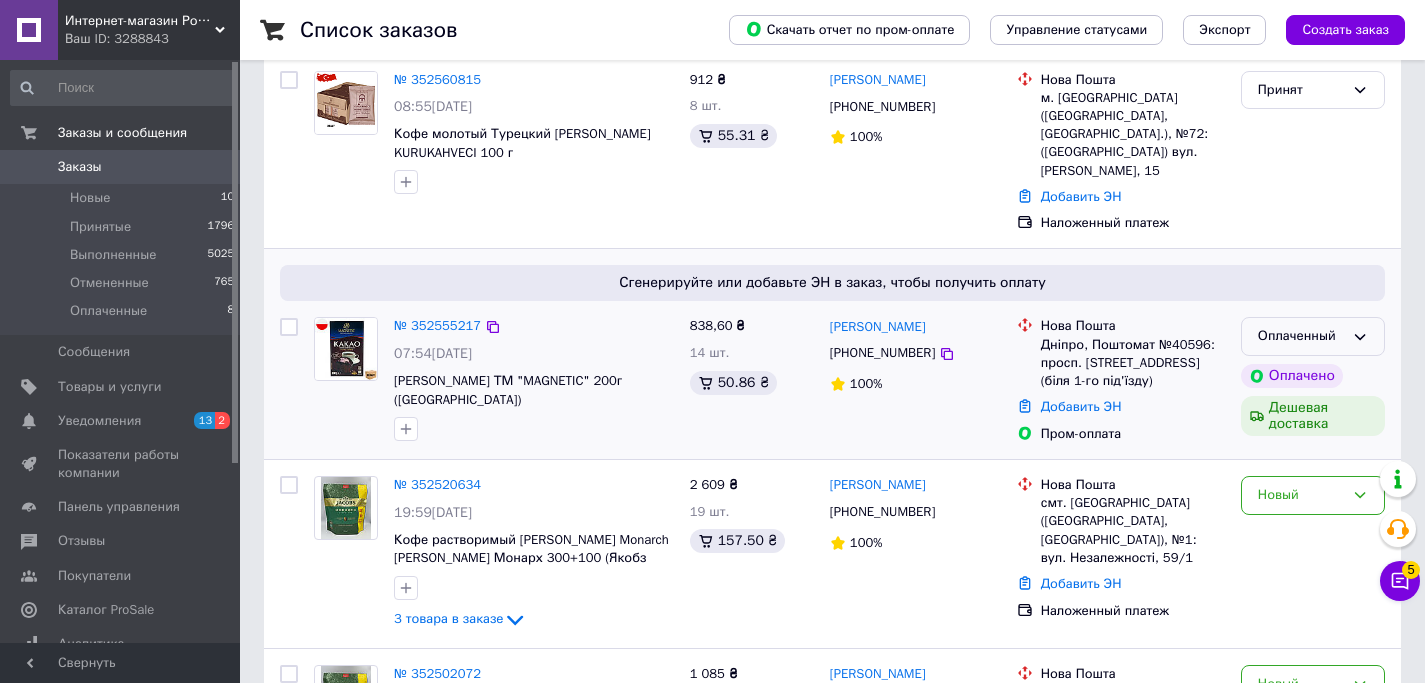 click on "Оплаченный" at bounding box center (1313, 336) 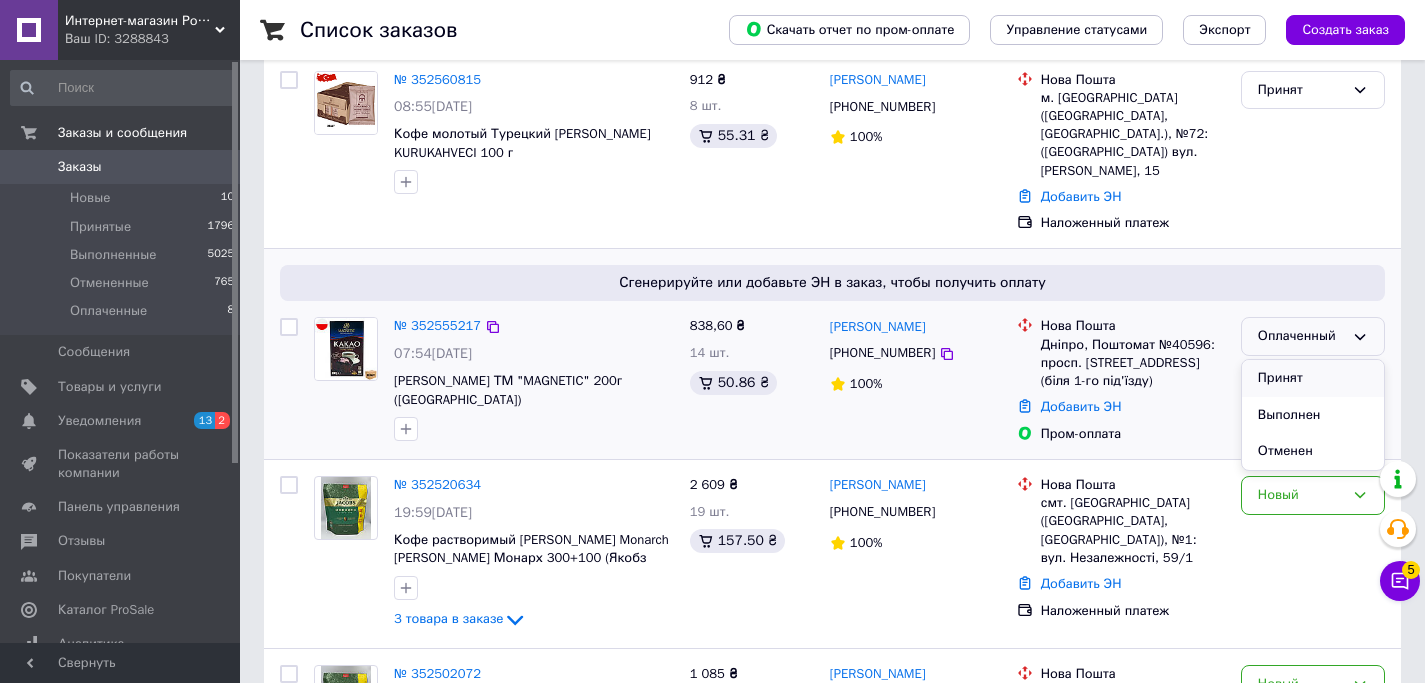 click on "Принят" at bounding box center [1313, 378] 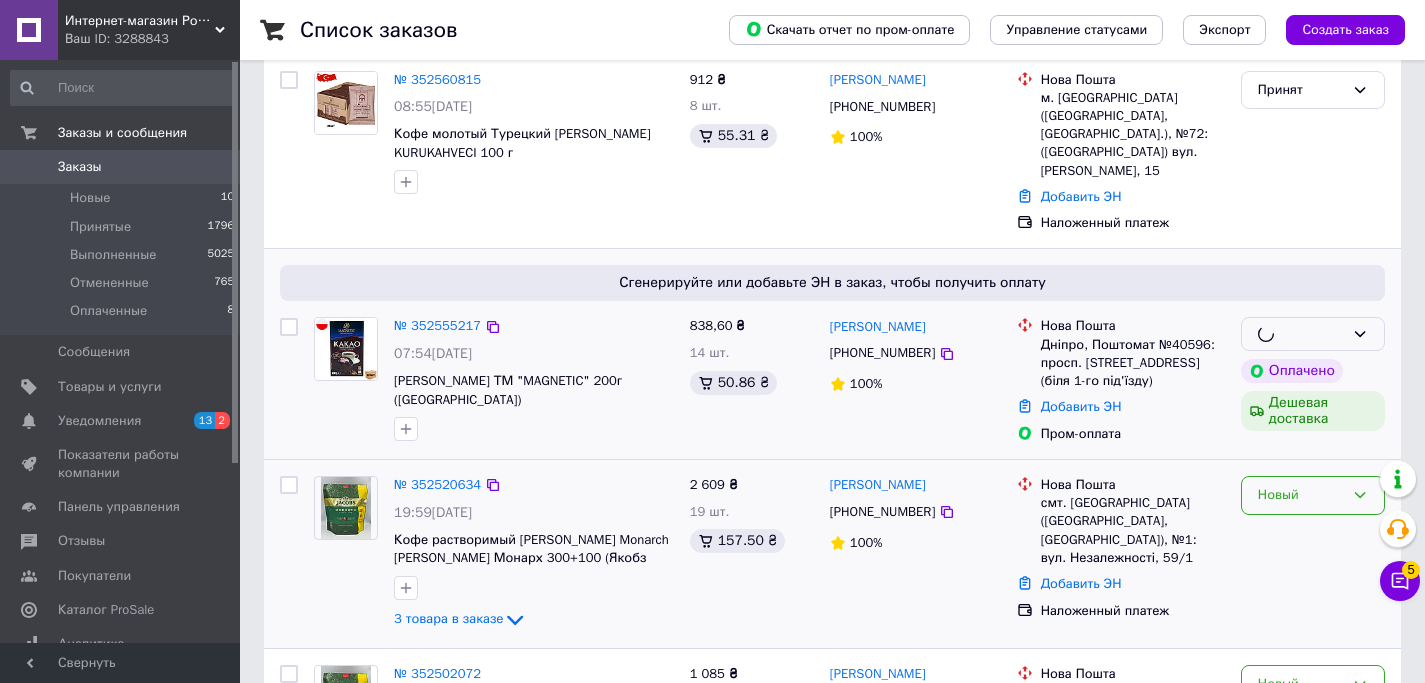scroll, scrollTop: 239, scrollLeft: 0, axis: vertical 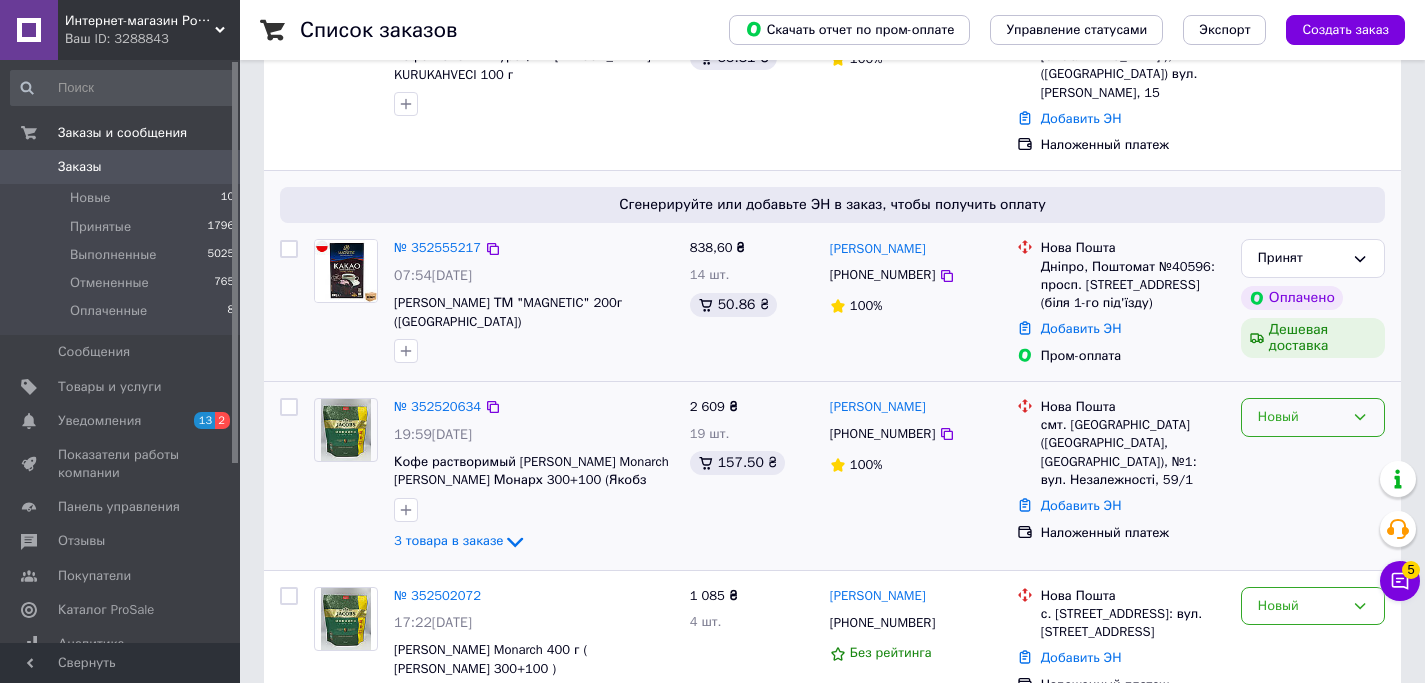 click on "Новый" at bounding box center (1301, 417) 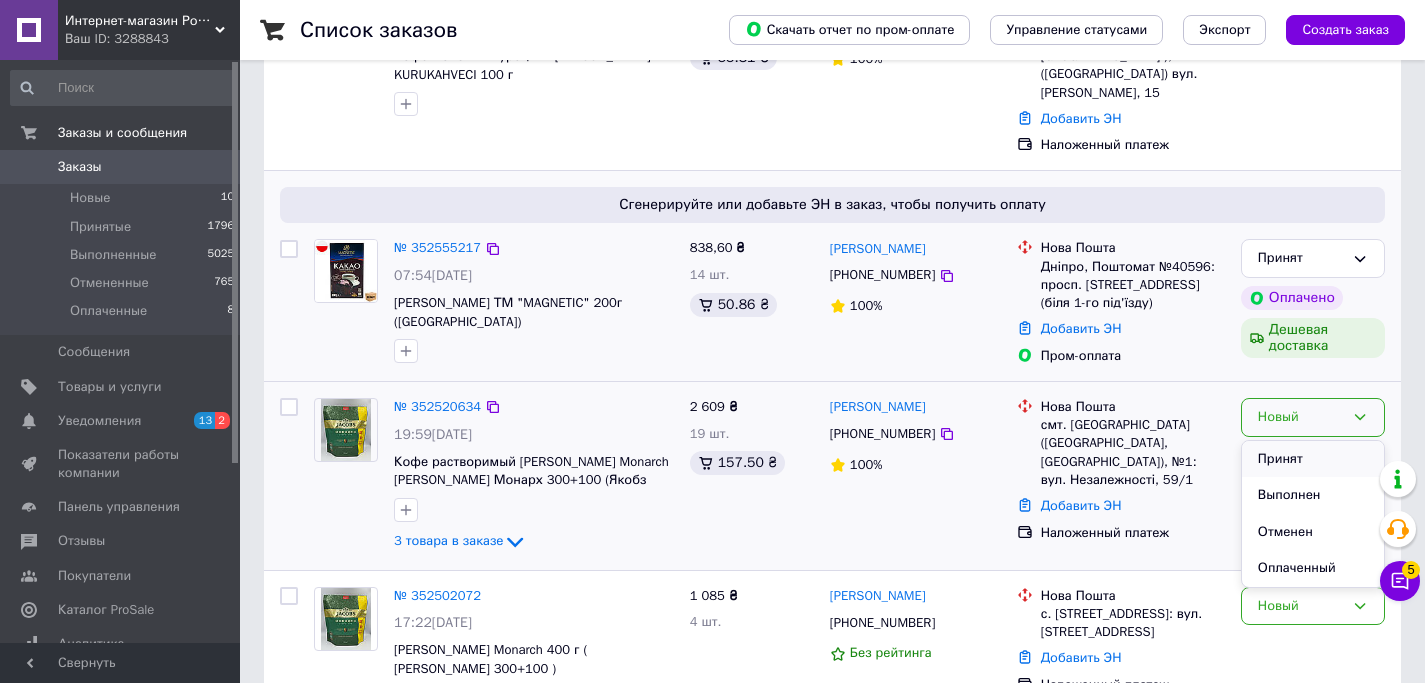 click on "Принят" at bounding box center (1313, 459) 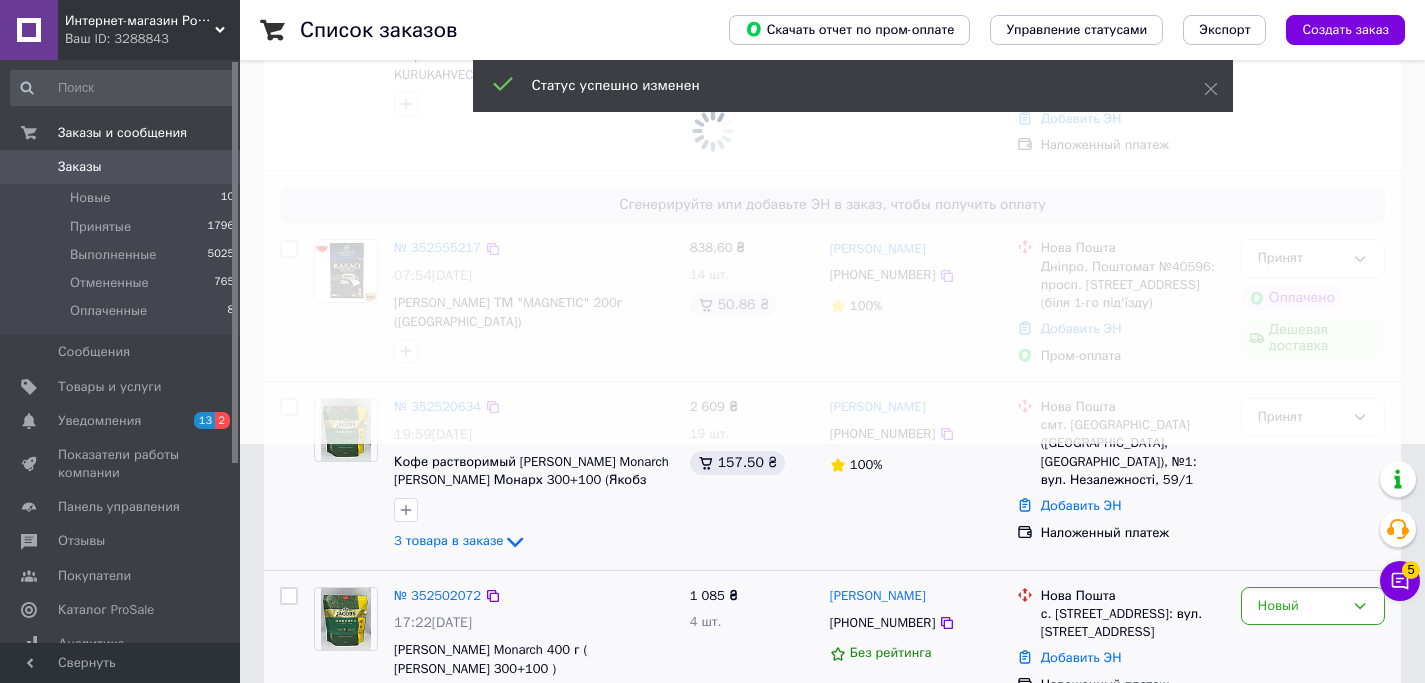 scroll, scrollTop: 561, scrollLeft: 0, axis: vertical 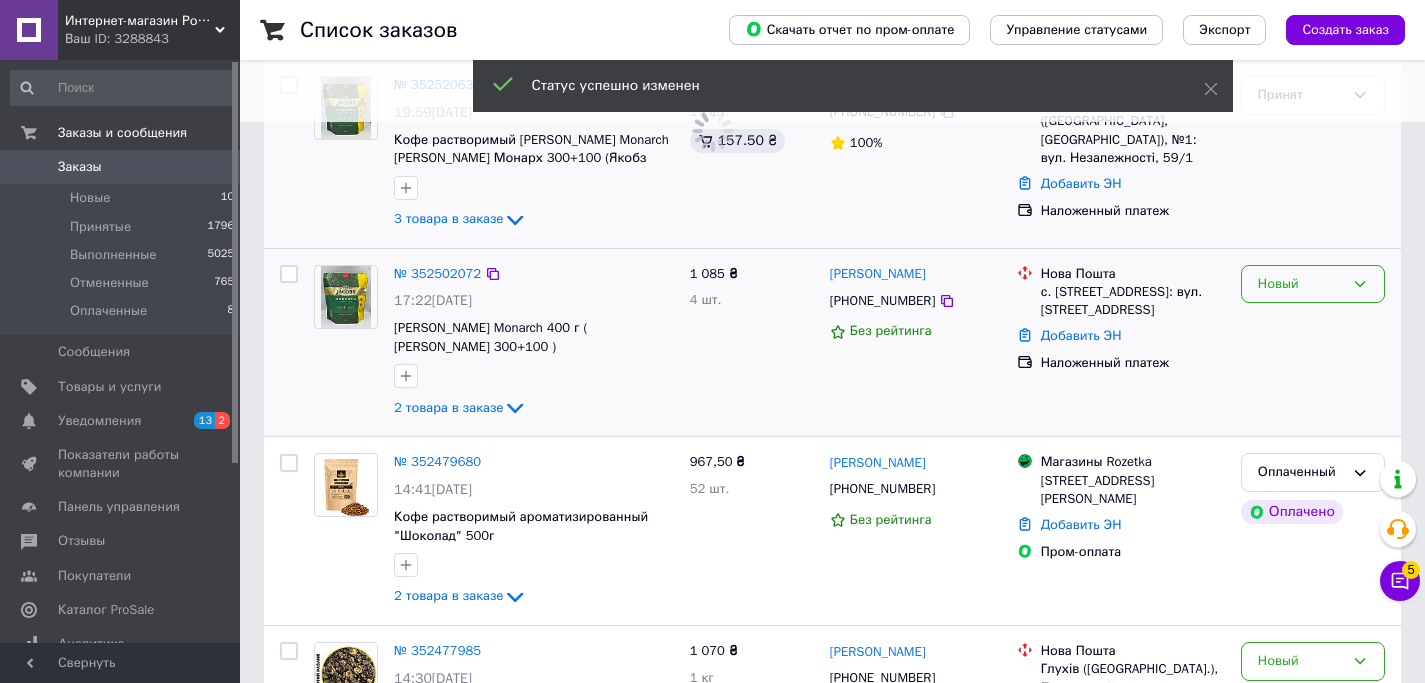 click 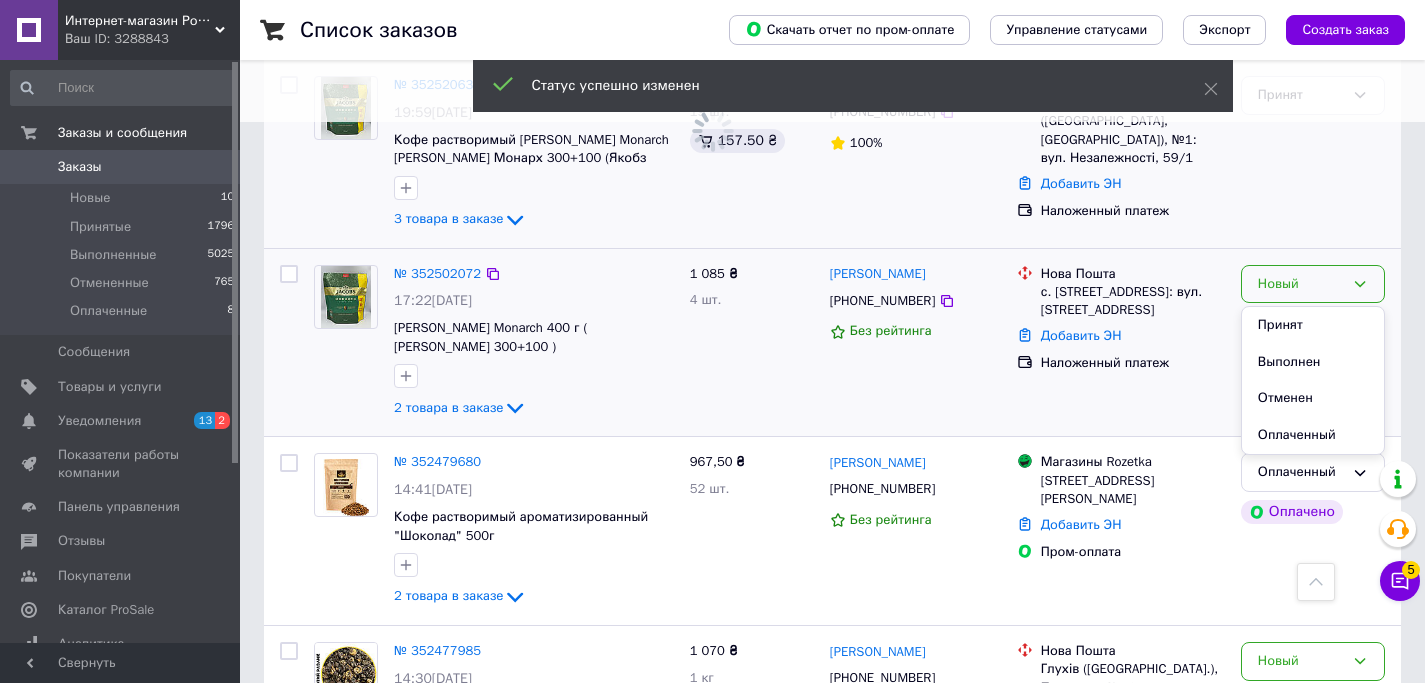 click on "Принят" at bounding box center [1313, 325] 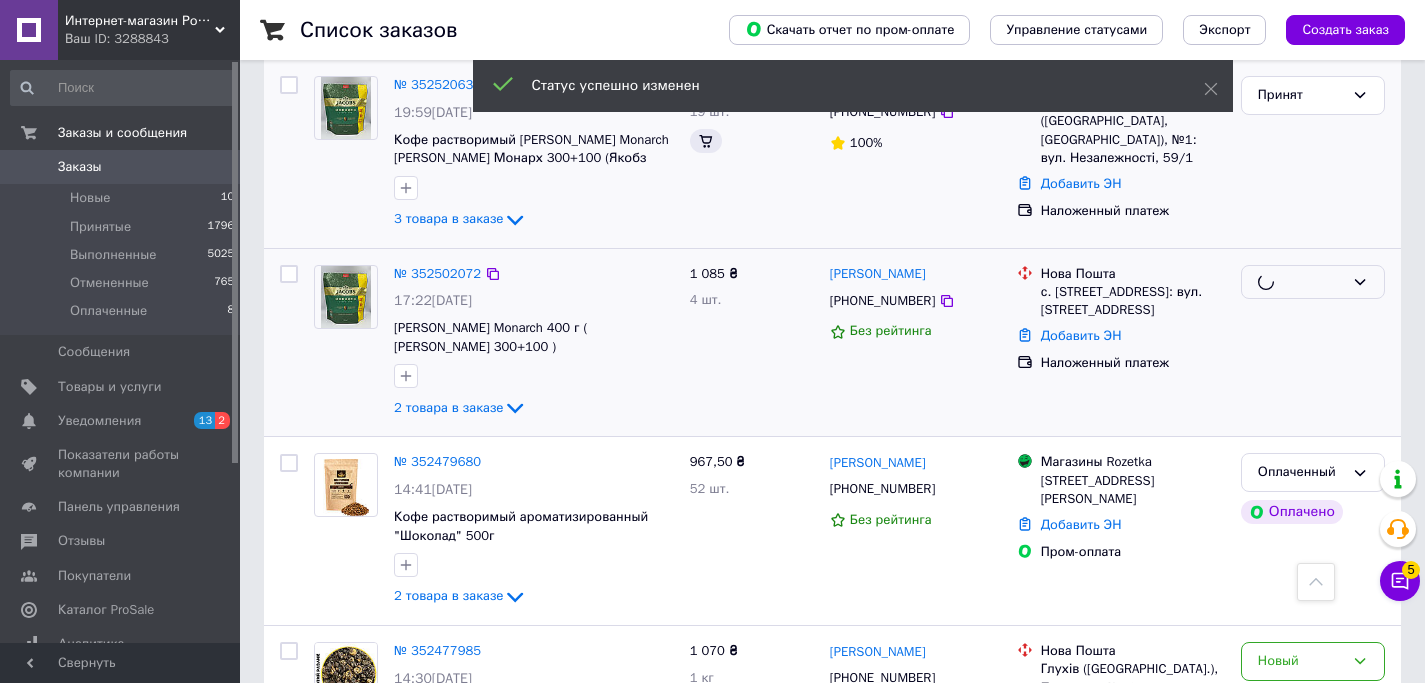 scroll, scrollTop: 581, scrollLeft: 0, axis: vertical 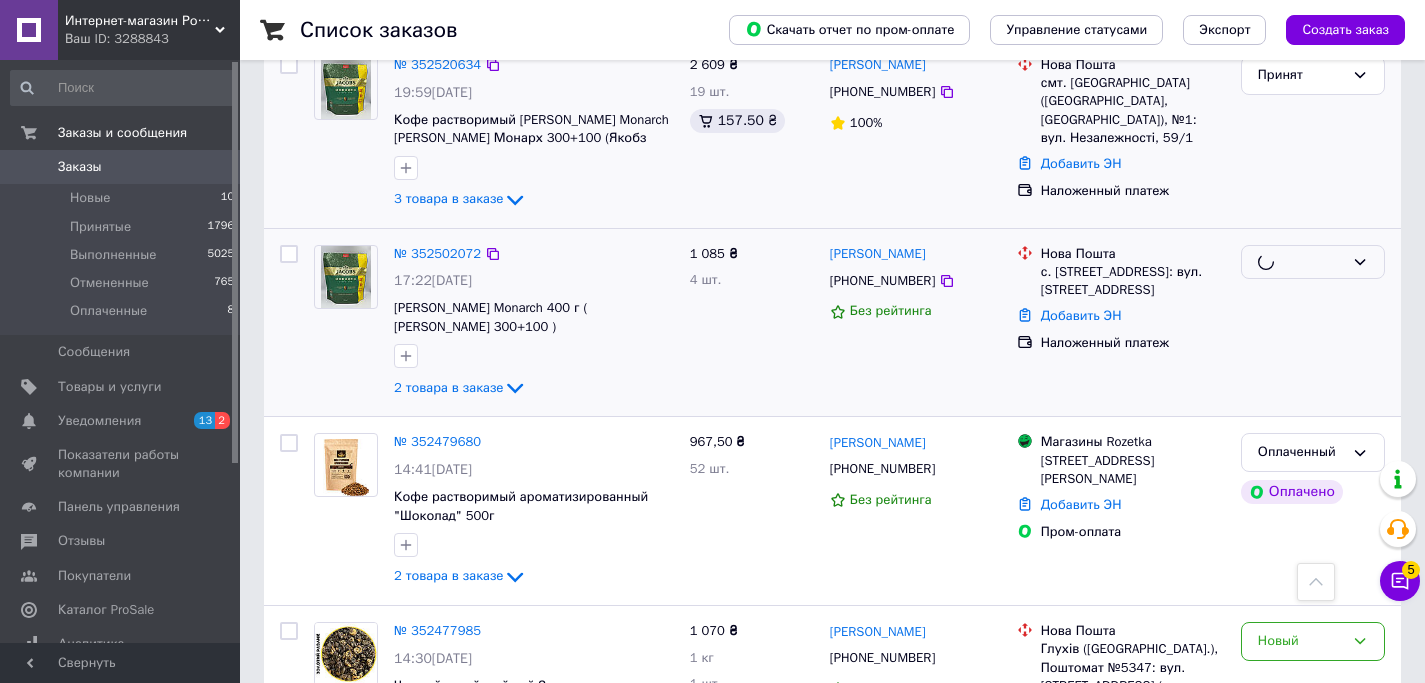 click at bounding box center (1313, 323) 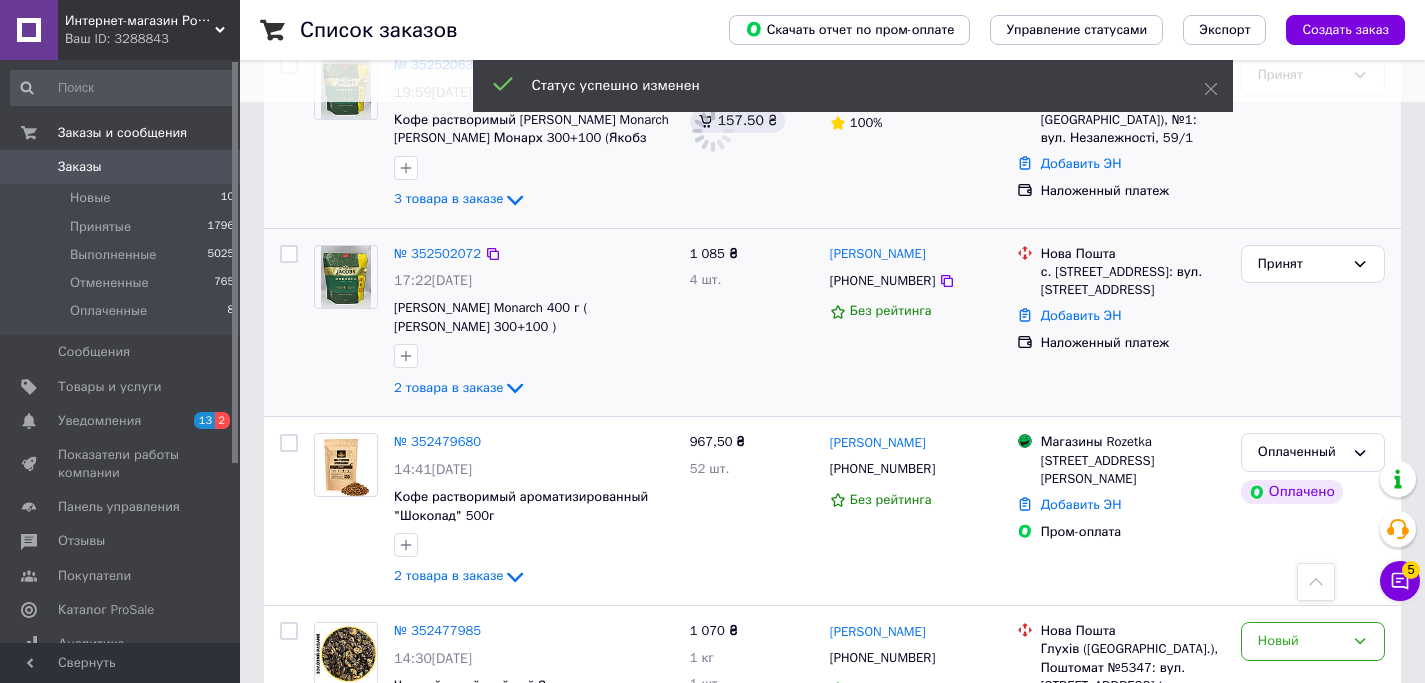 scroll, scrollTop: 885, scrollLeft: 0, axis: vertical 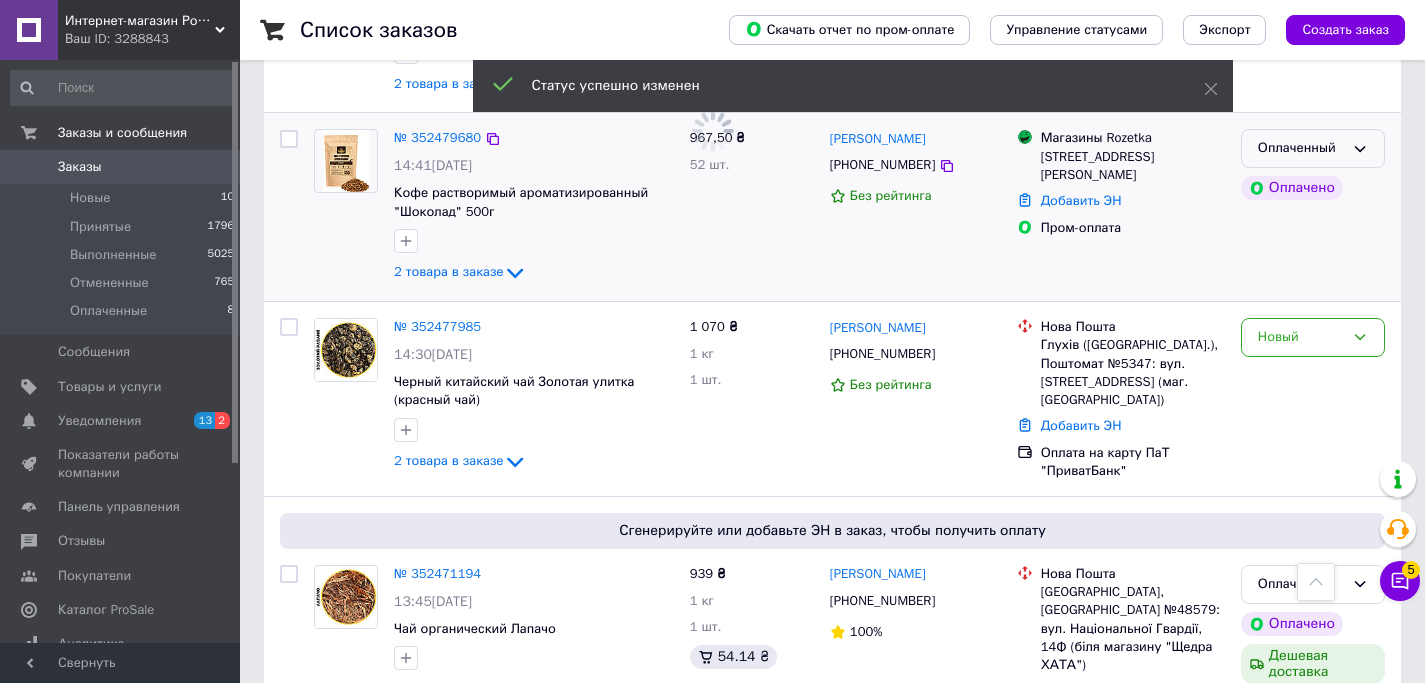 click 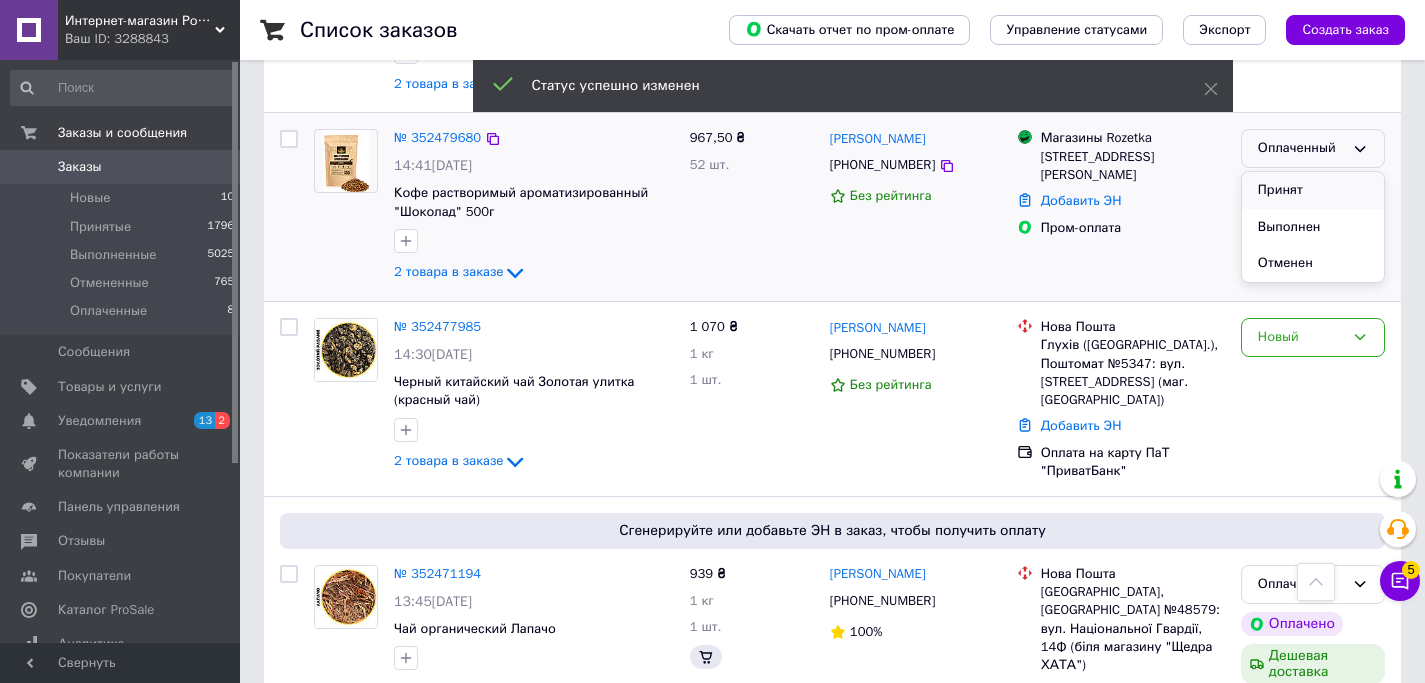 click on "Принят" at bounding box center (1313, 190) 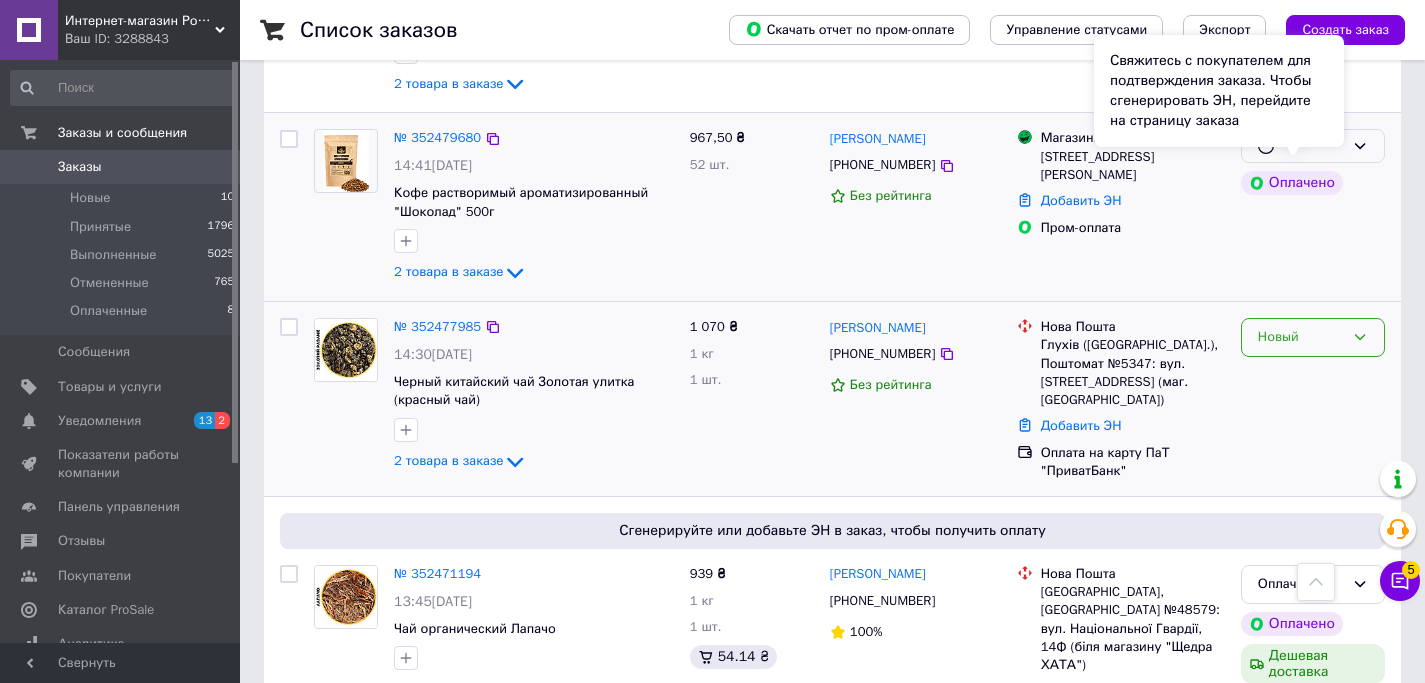 click 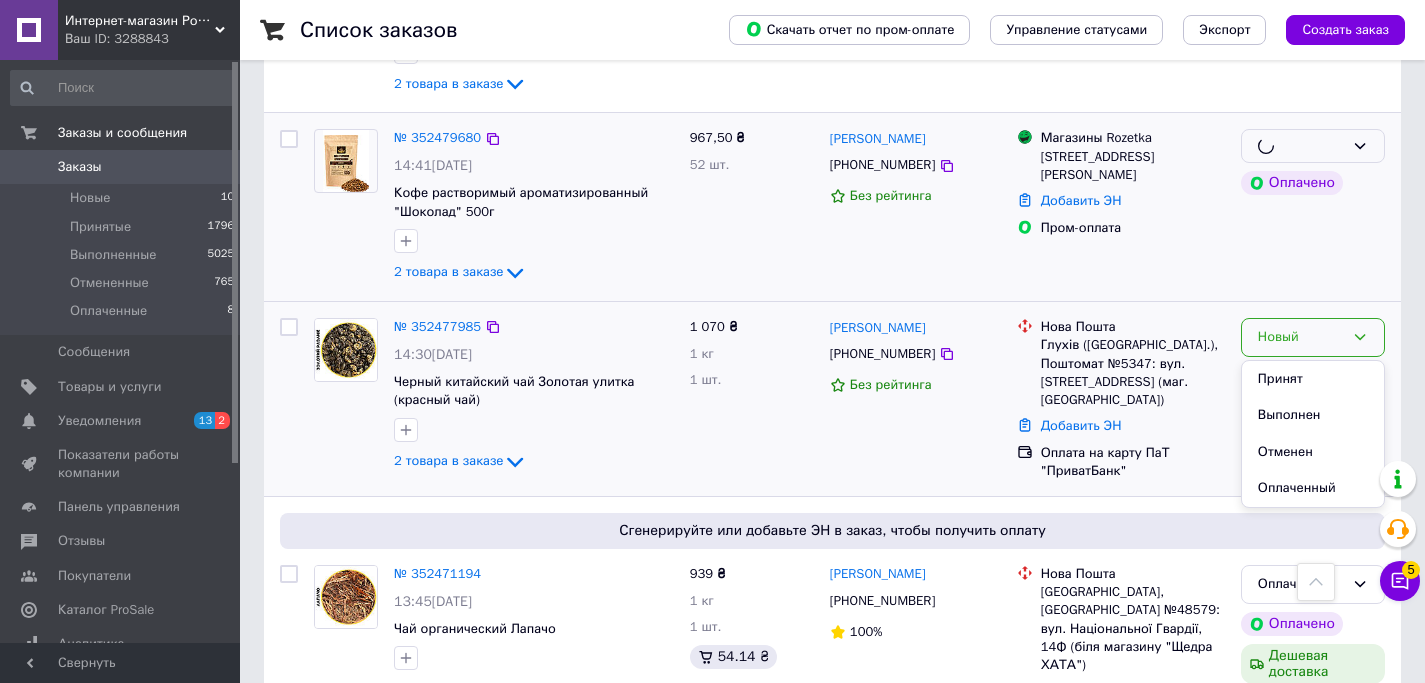 click on "Принят" at bounding box center (1313, 379) 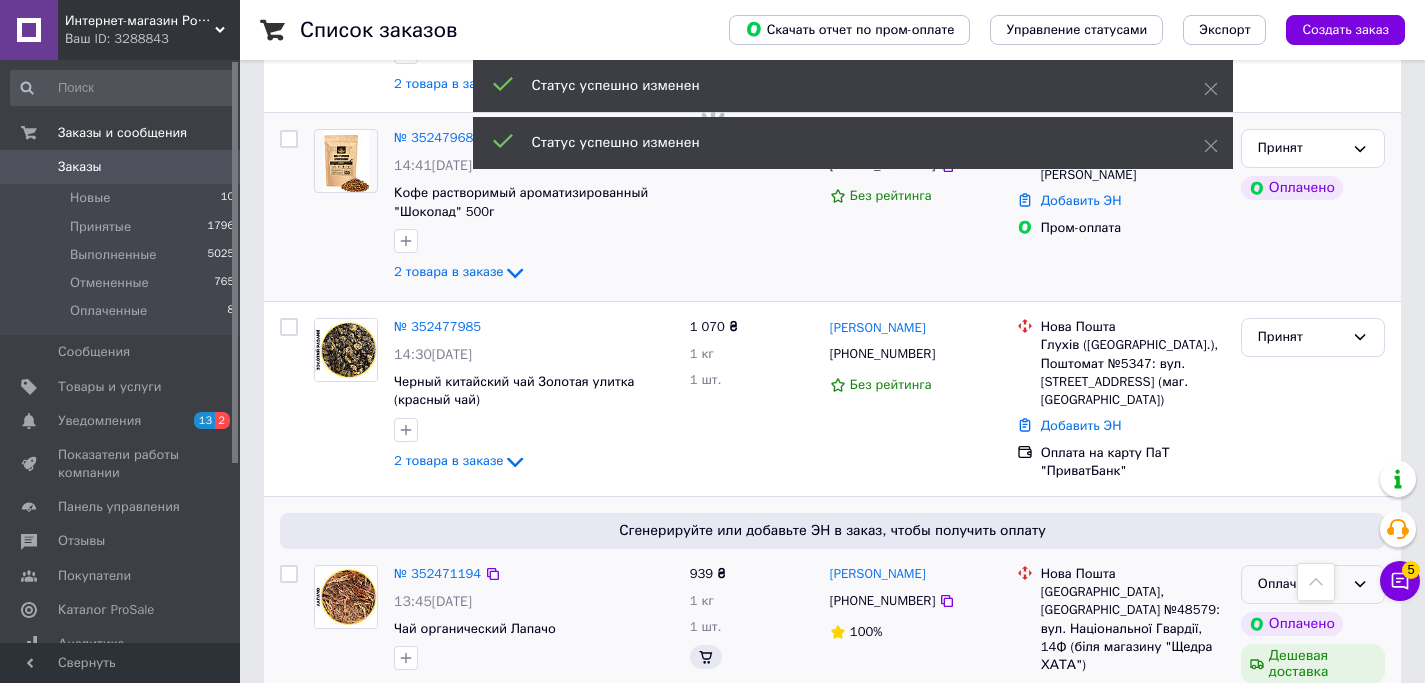 scroll, scrollTop: 1147, scrollLeft: 0, axis: vertical 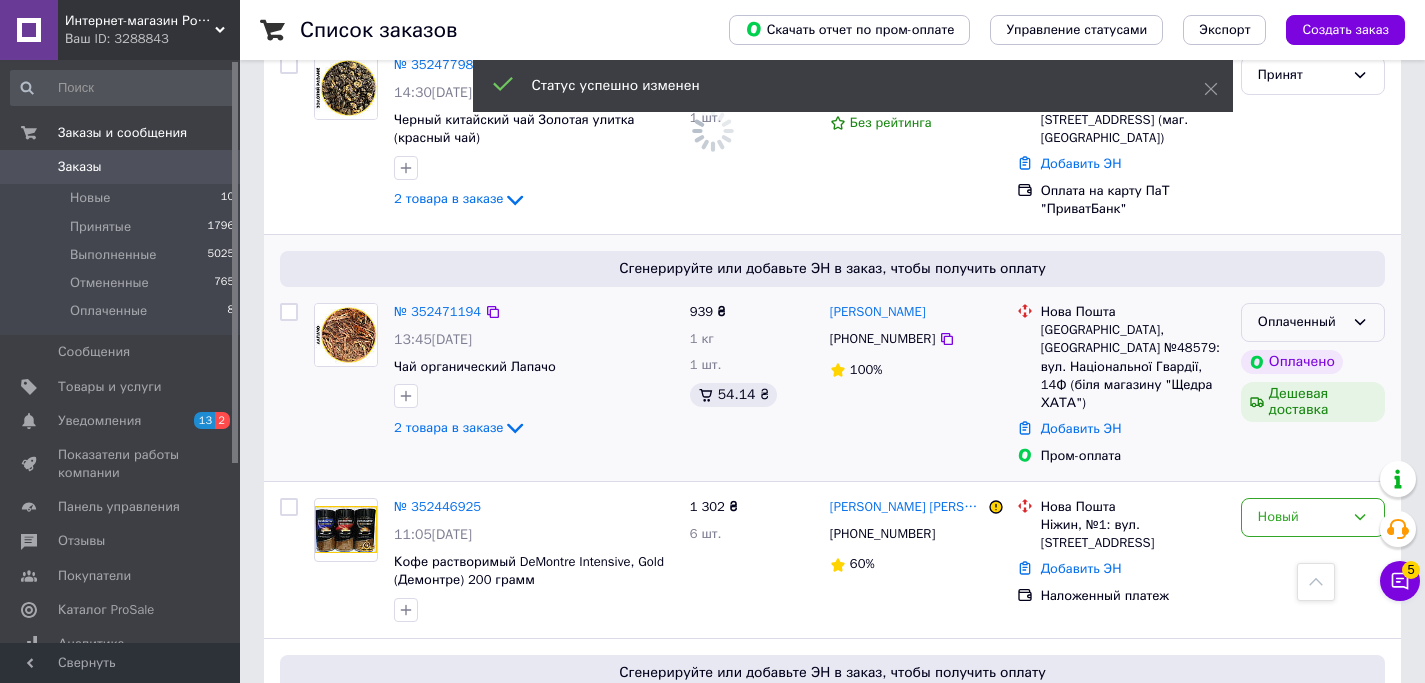 click 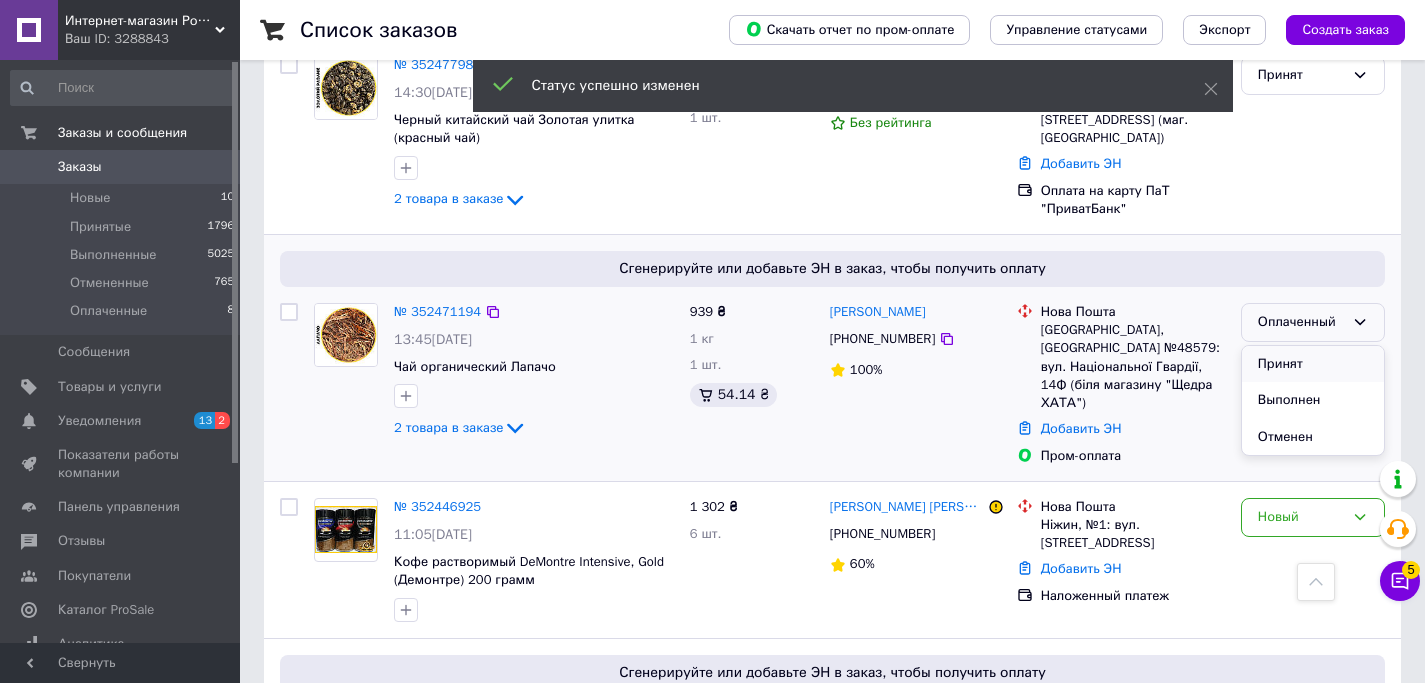 click on "Принят" at bounding box center (1313, 364) 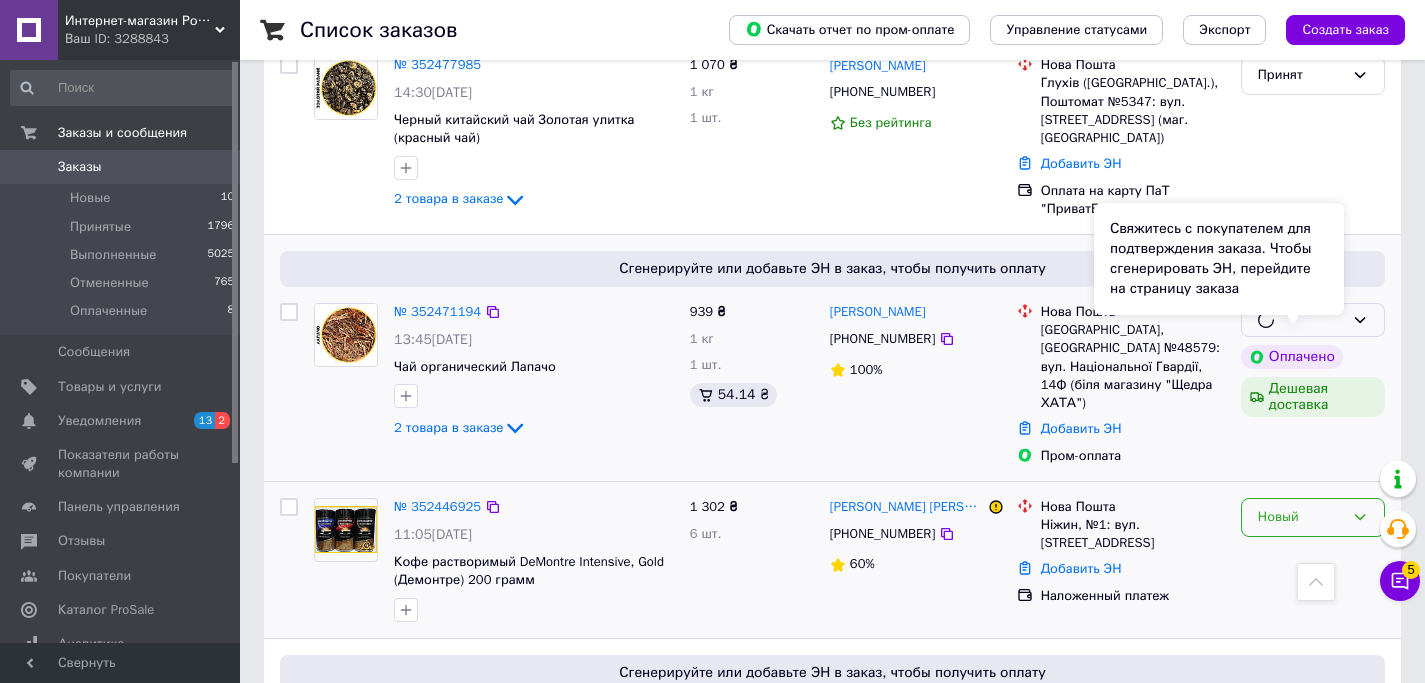 click on "Новый" at bounding box center [1313, 517] 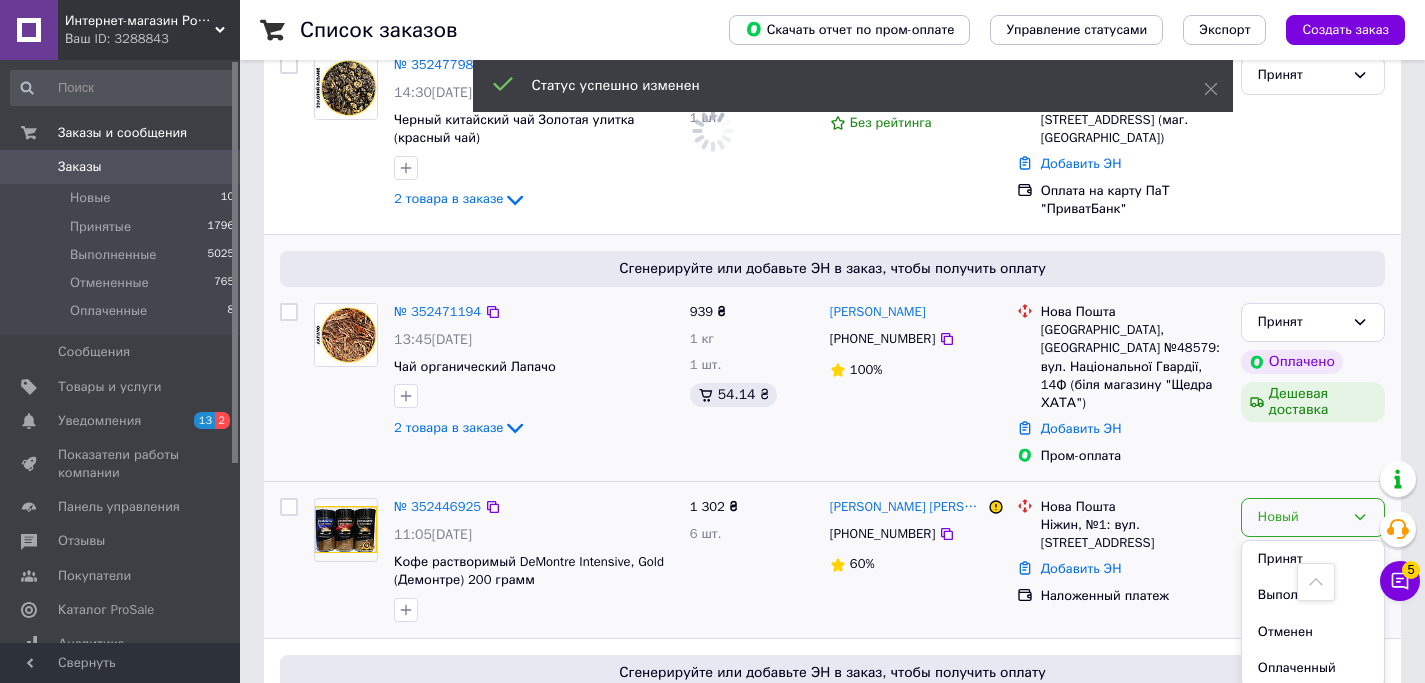 scroll, scrollTop: 1218, scrollLeft: 0, axis: vertical 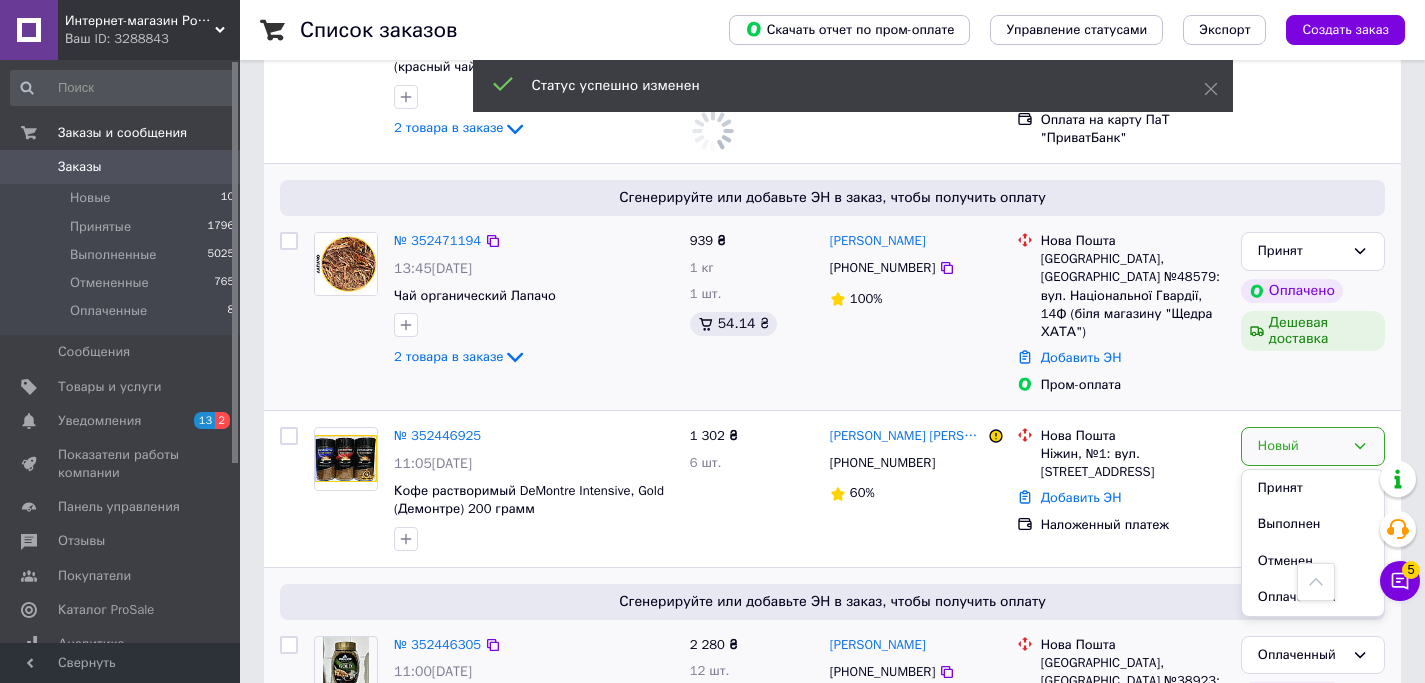 click on "Принят" at bounding box center (1313, 488) 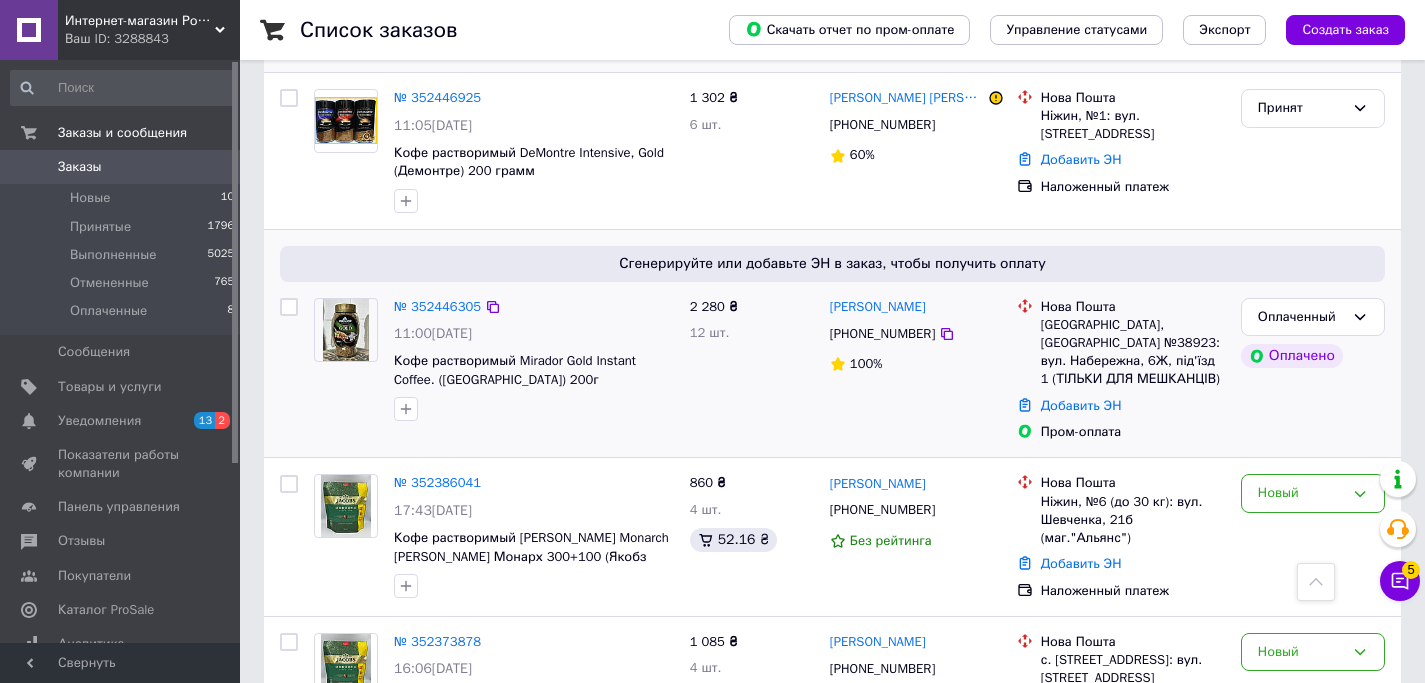 scroll, scrollTop: 1584, scrollLeft: 0, axis: vertical 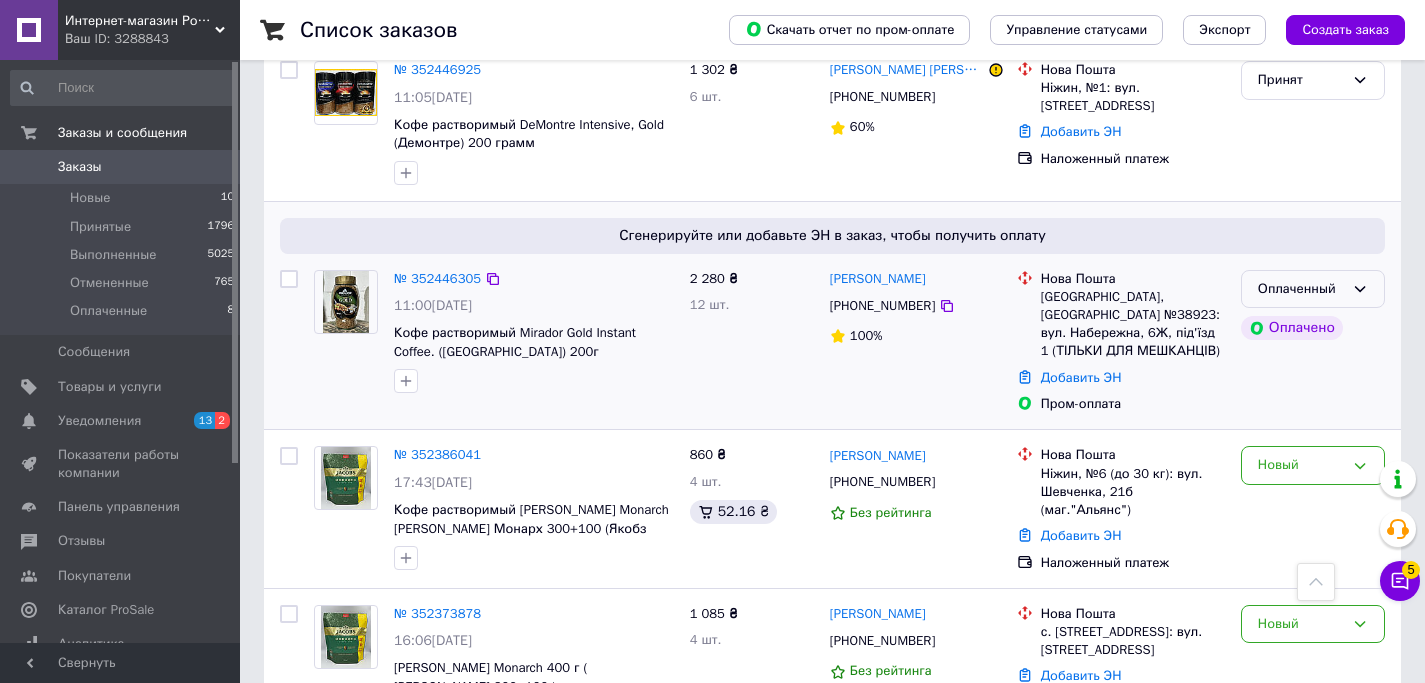 click 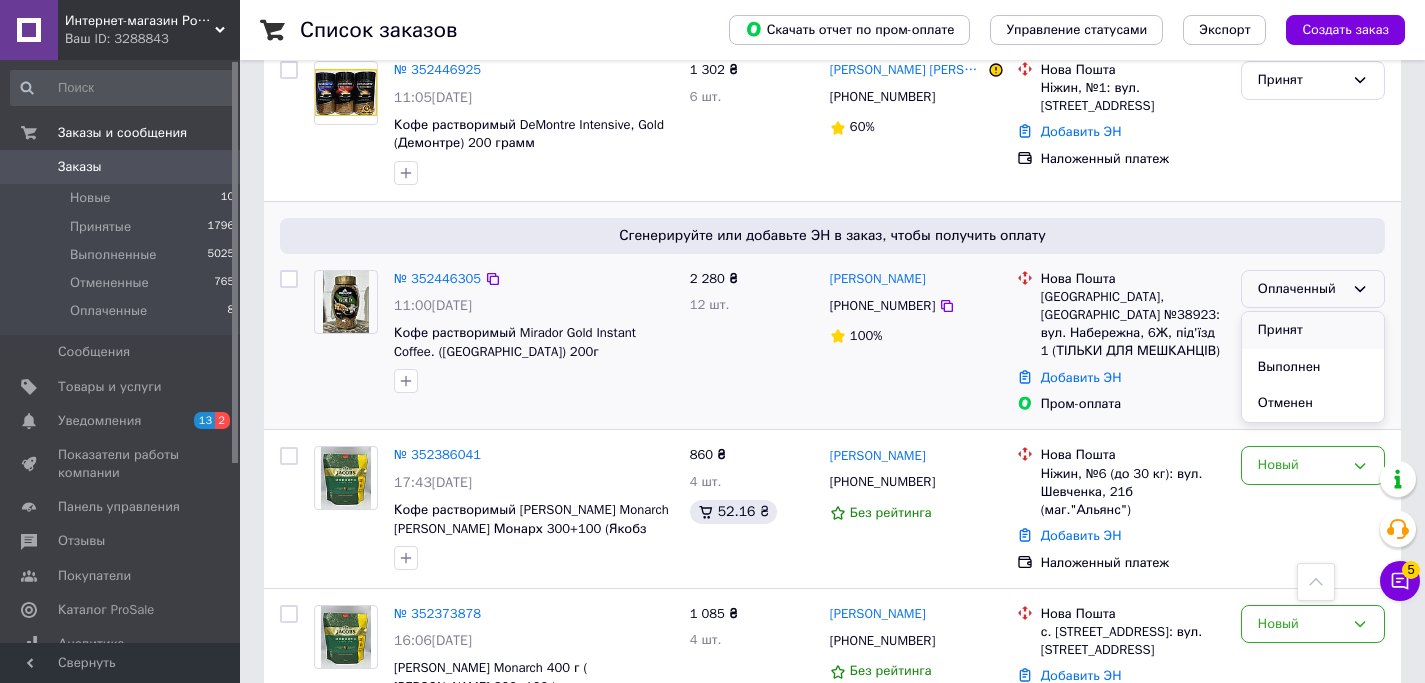click on "Принят" at bounding box center [1313, 330] 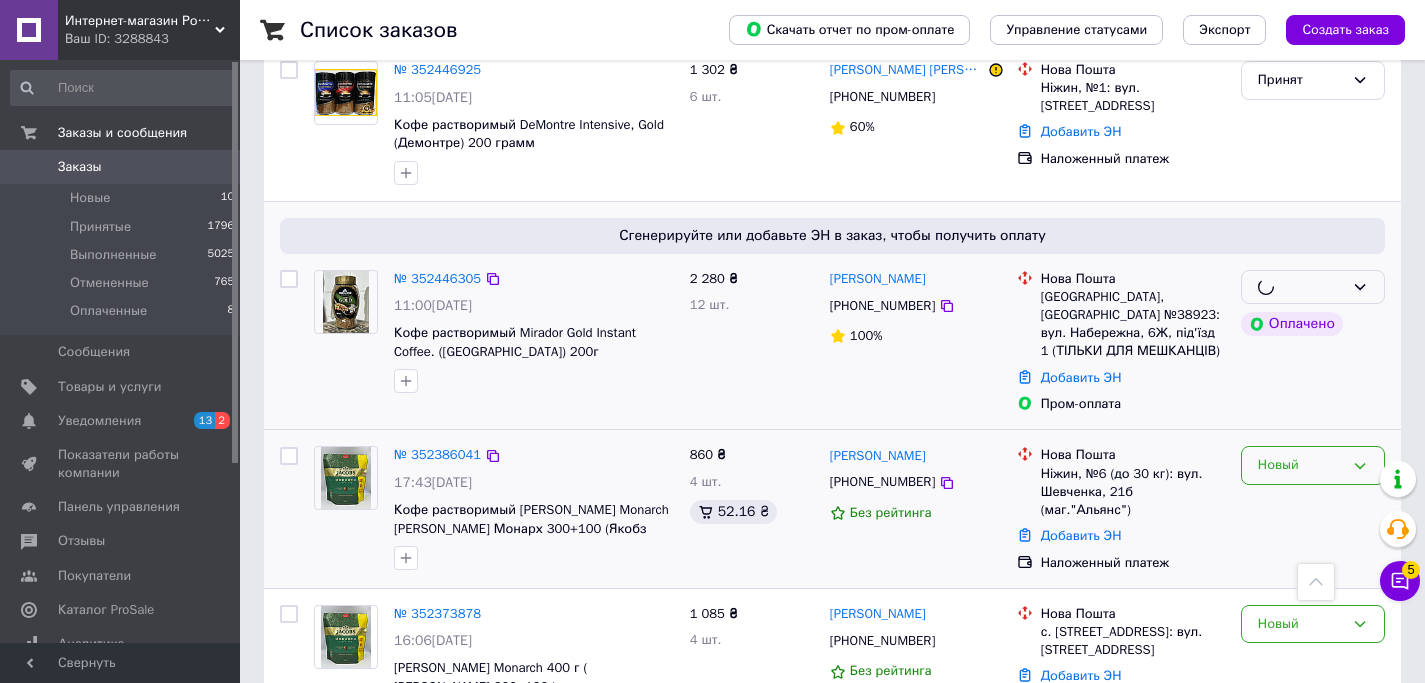 click on "Новый" at bounding box center (1301, 465) 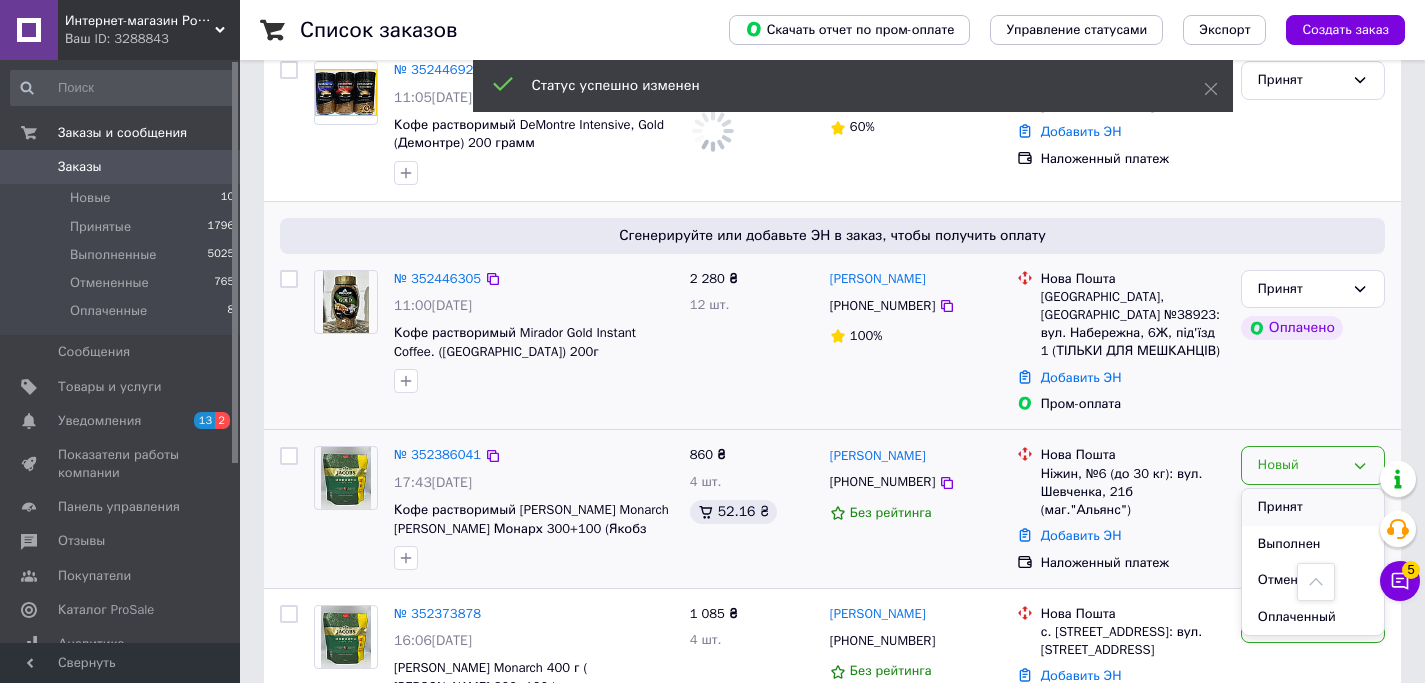 click on "Принят" at bounding box center (1313, 507) 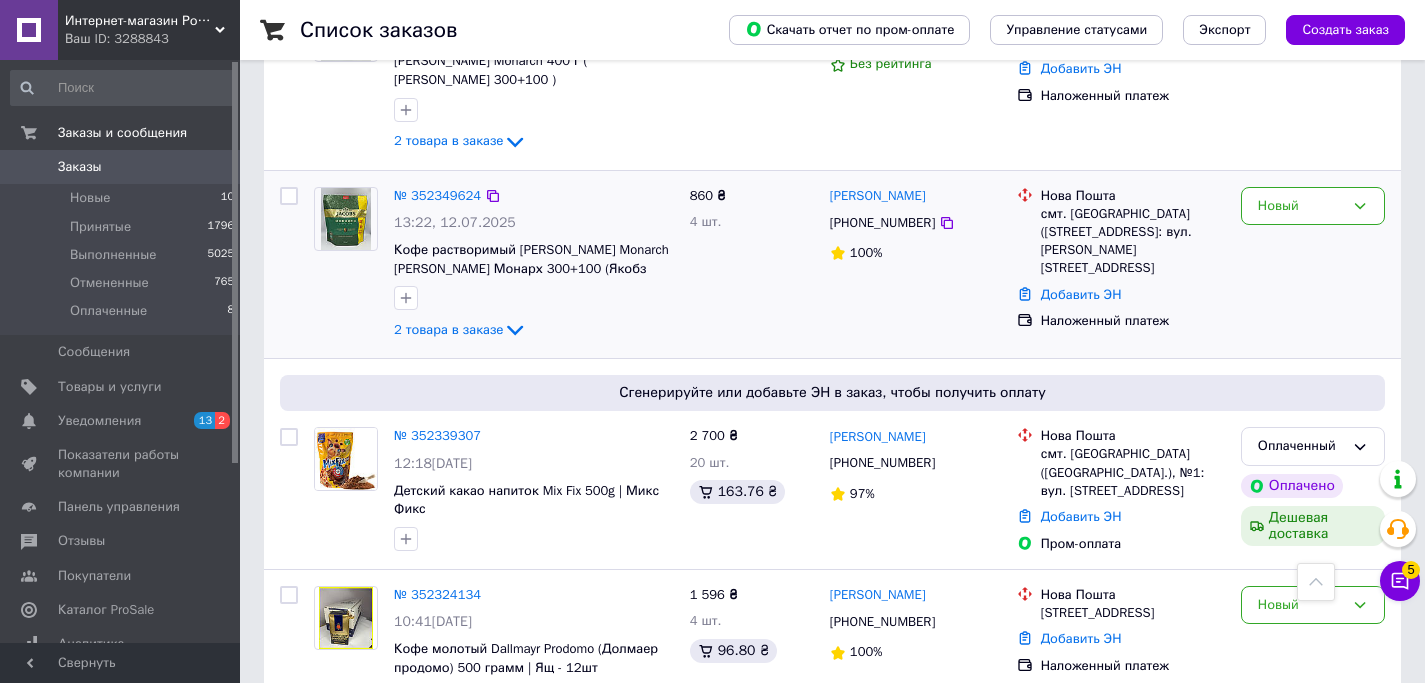 scroll, scrollTop: 2023, scrollLeft: 0, axis: vertical 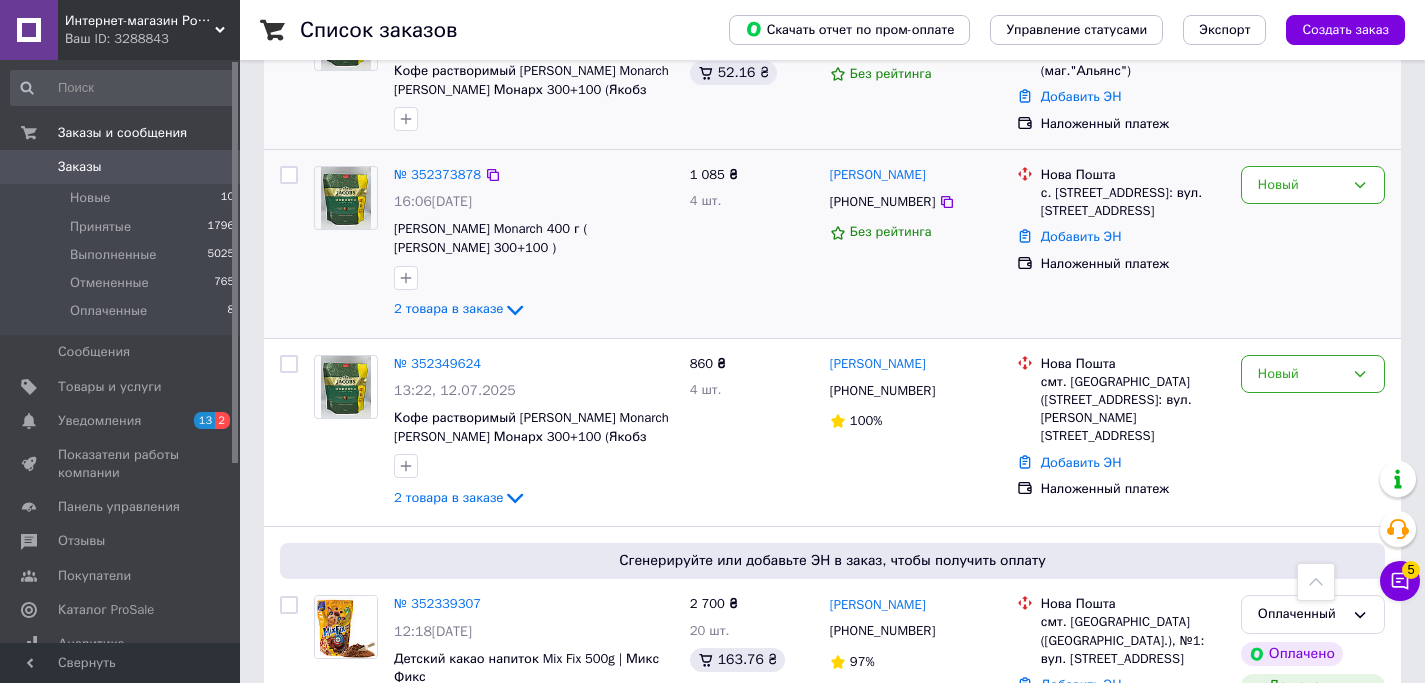 click on "Новый" at bounding box center [1313, 244] 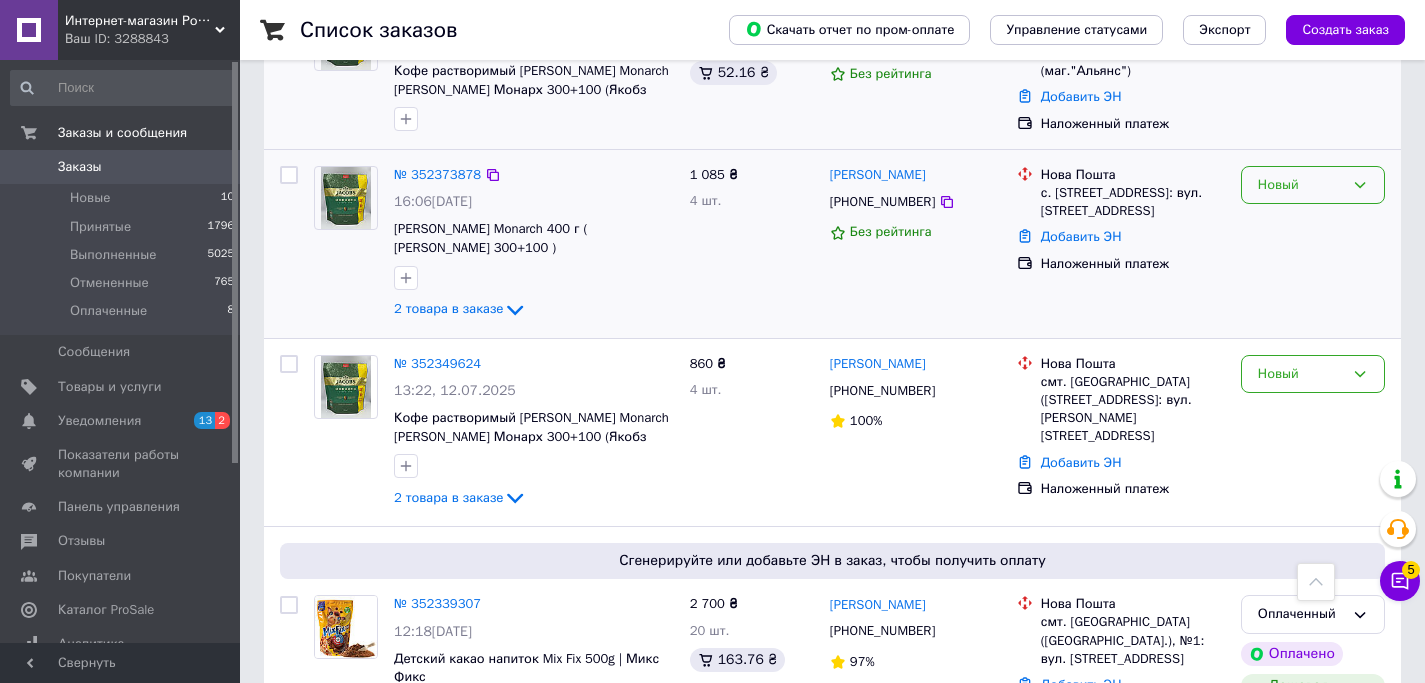 click on "Новый" at bounding box center (1301, 185) 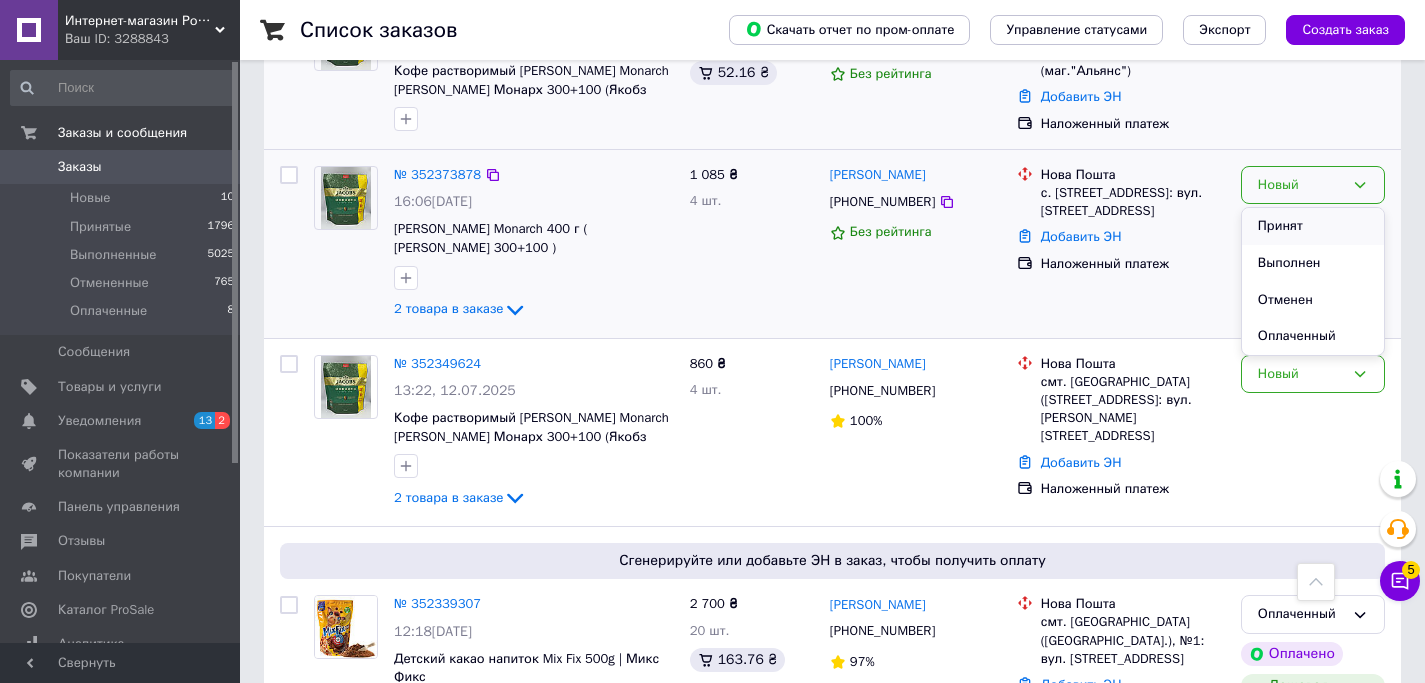 click on "Принят" at bounding box center (1313, 226) 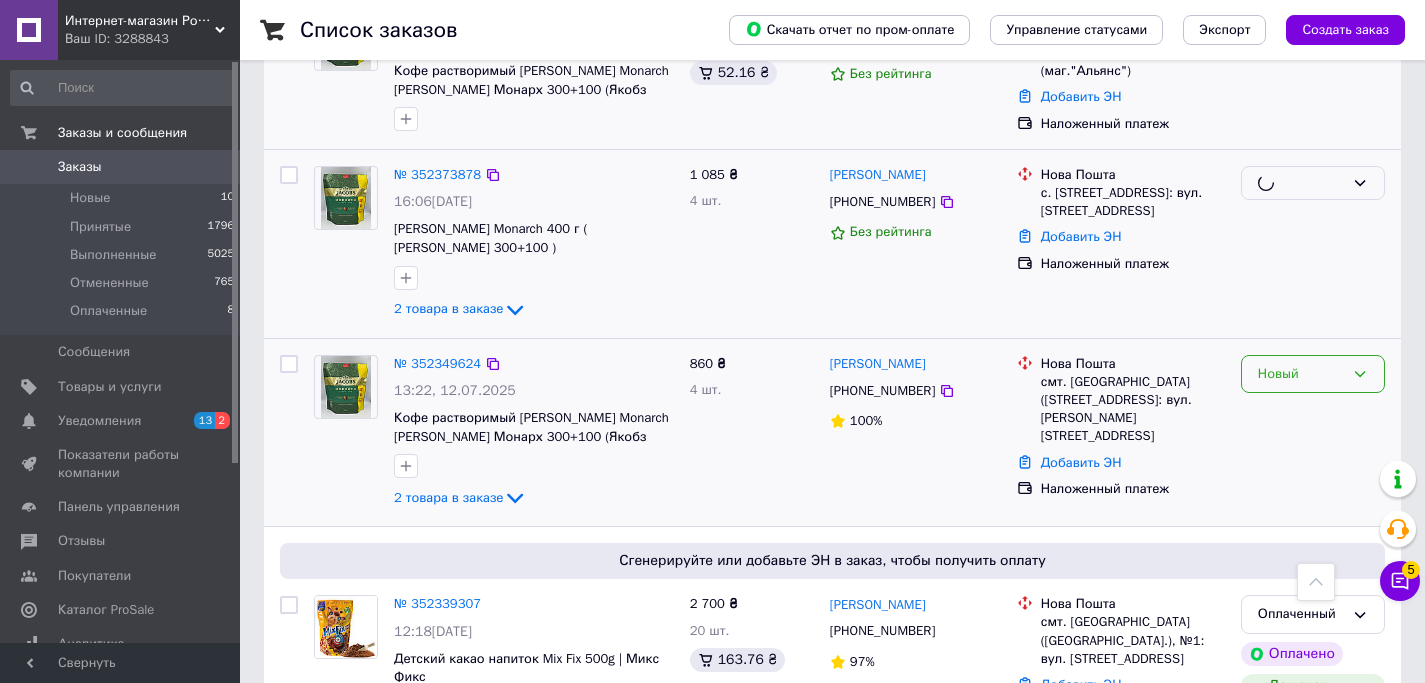 click on "Новый" at bounding box center [1313, 374] 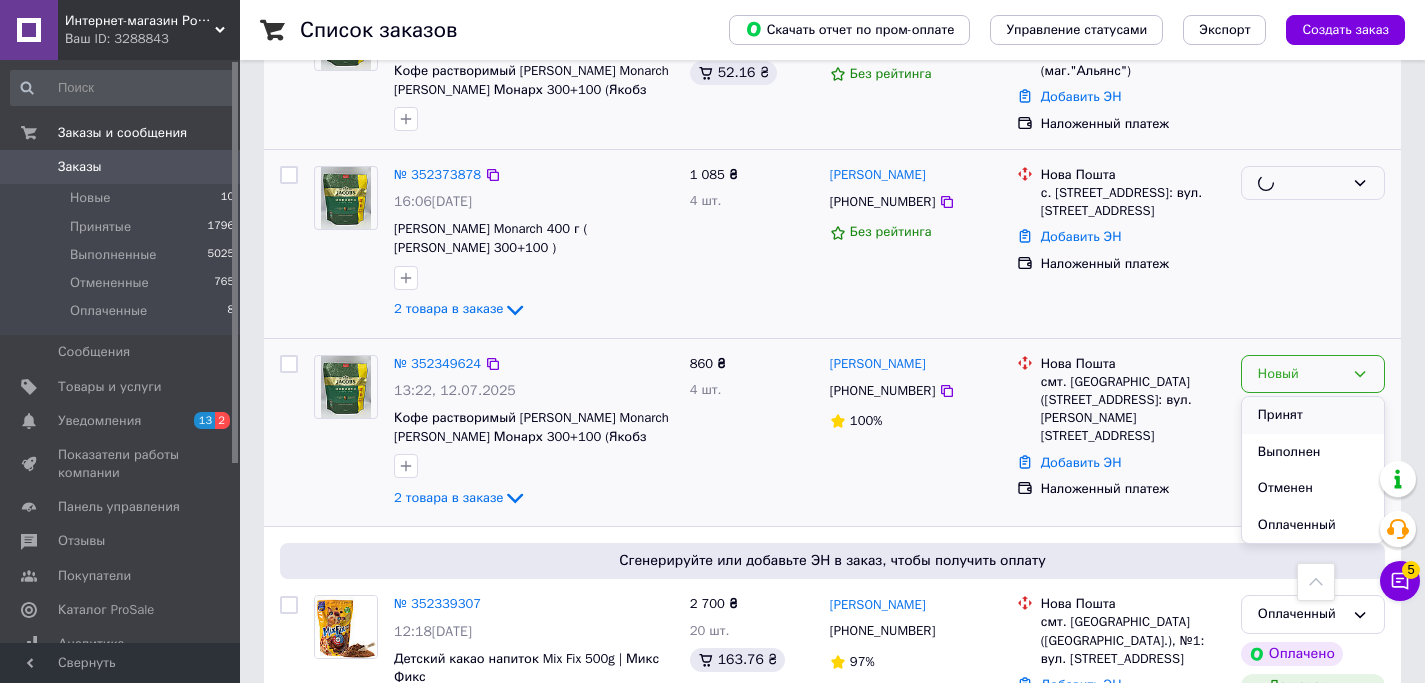 click on "Принят" at bounding box center (1313, 415) 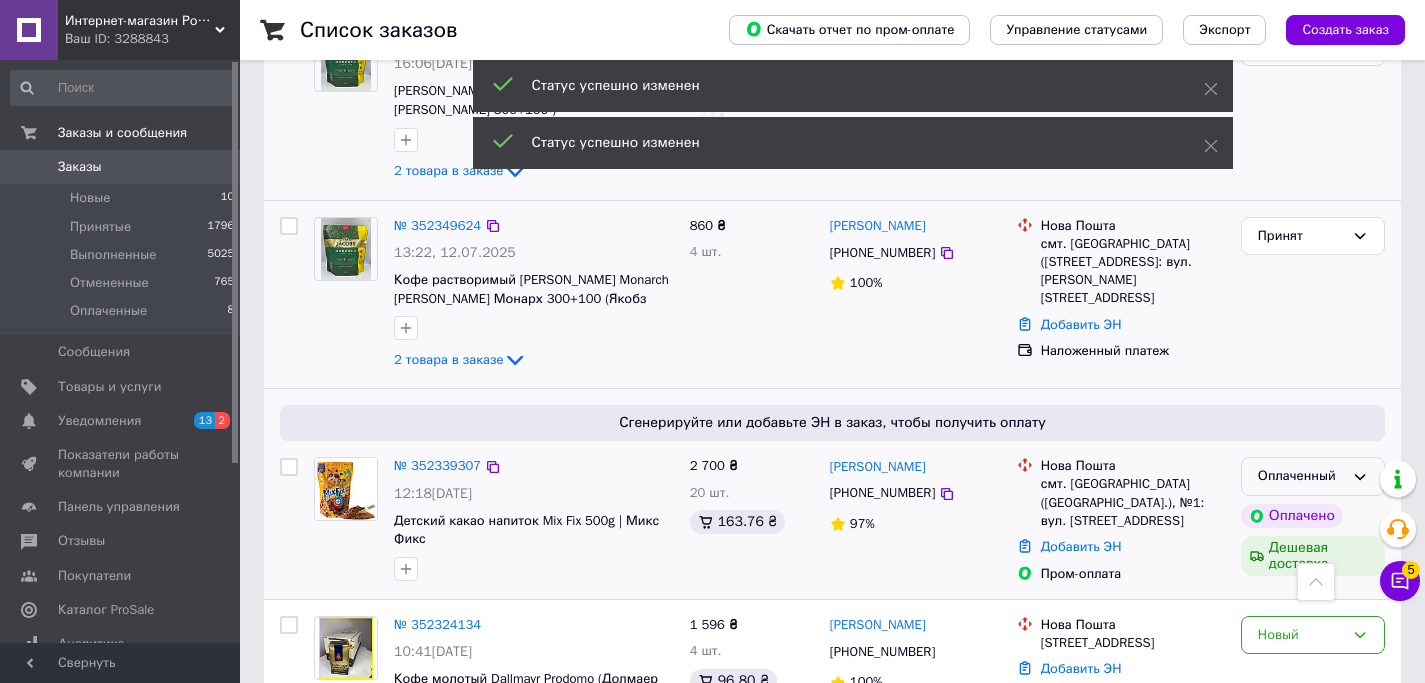 click on "Оплаченный" at bounding box center (1313, 476) 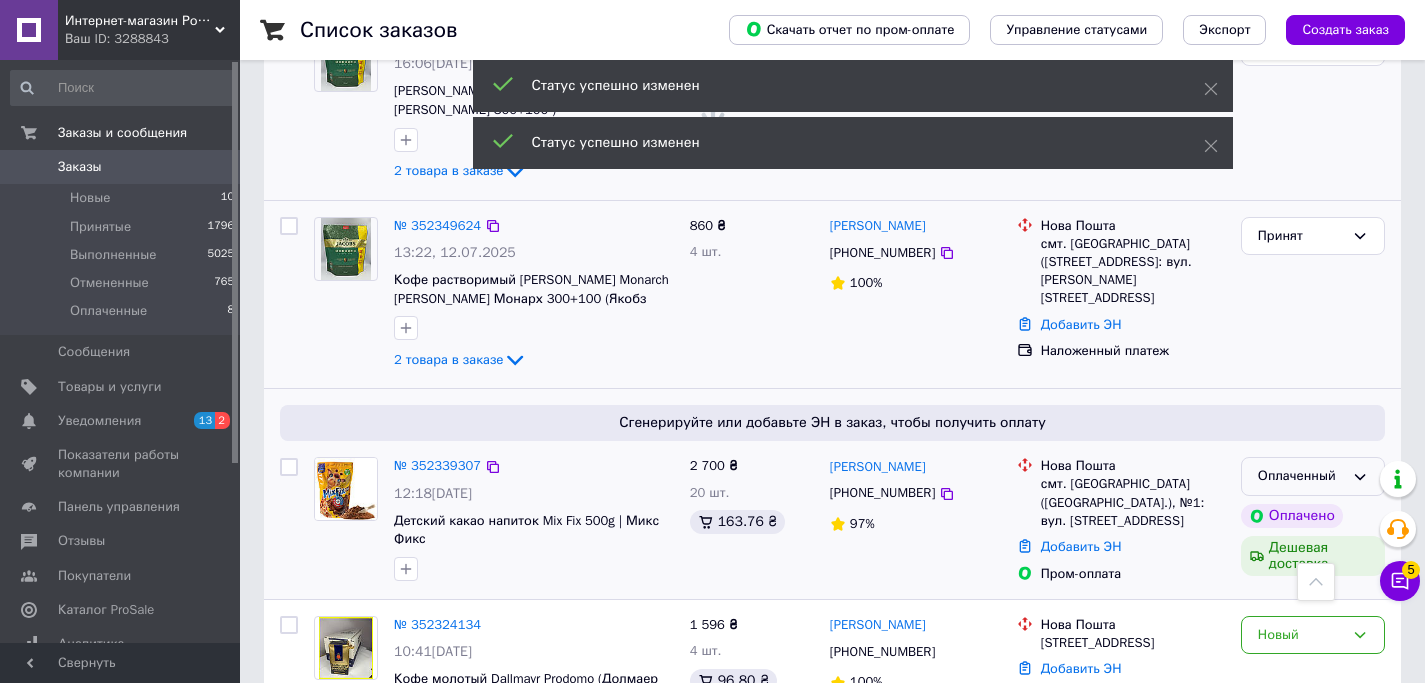 scroll, scrollTop: 2323, scrollLeft: 0, axis: vertical 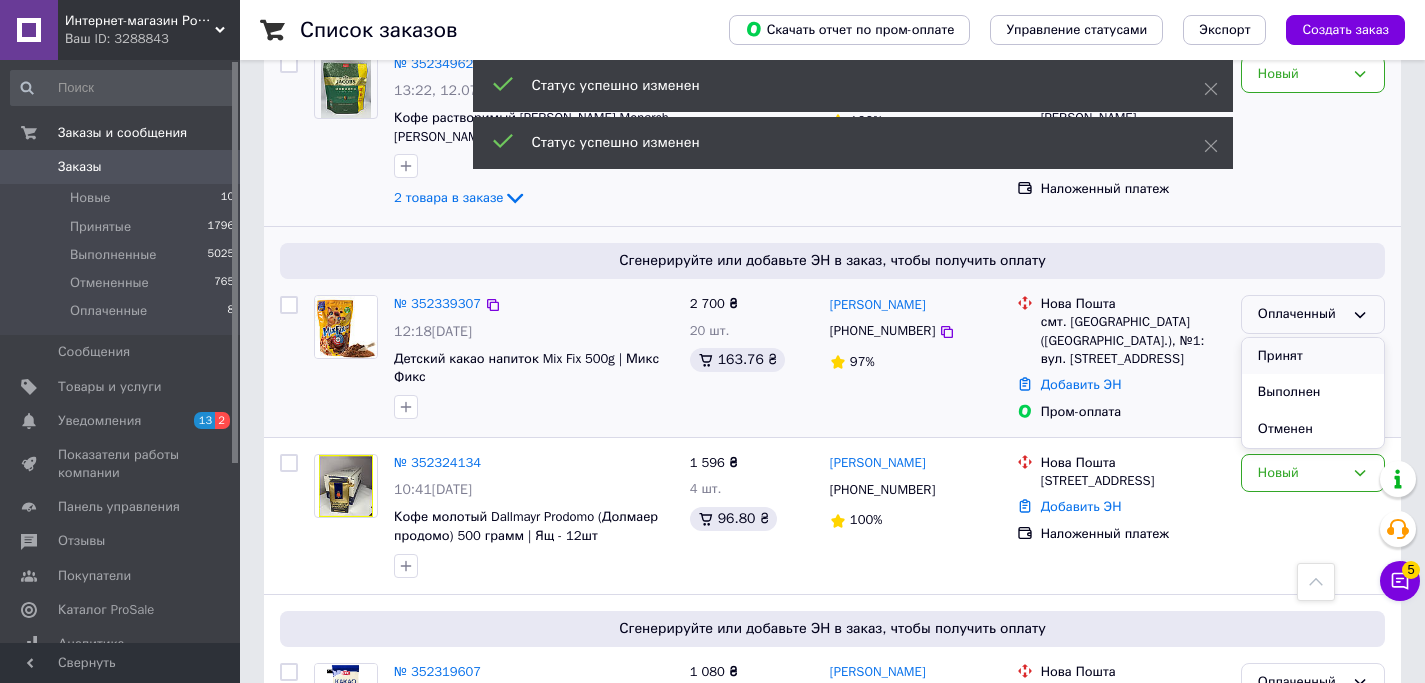 click on "Принят" at bounding box center [1313, 356] 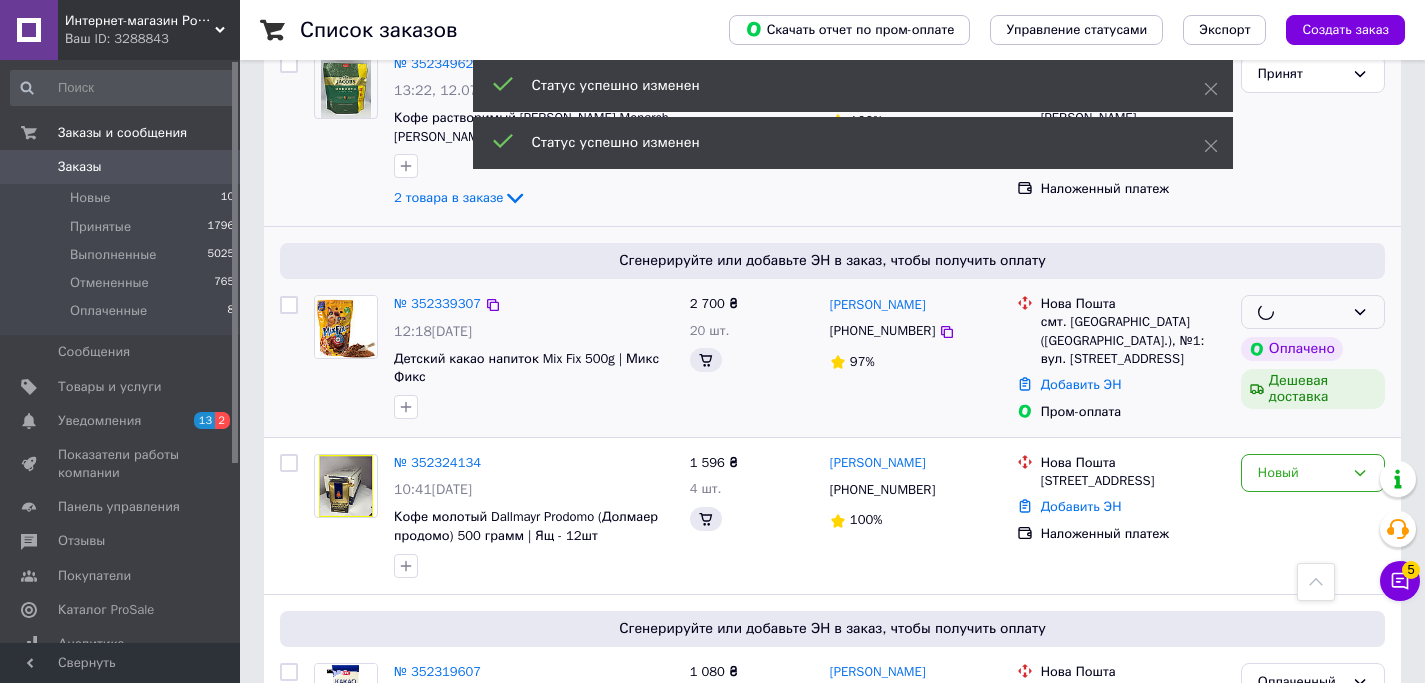 scroll, scrollTop: 2467, scrollLeft: 0, axis: vertical 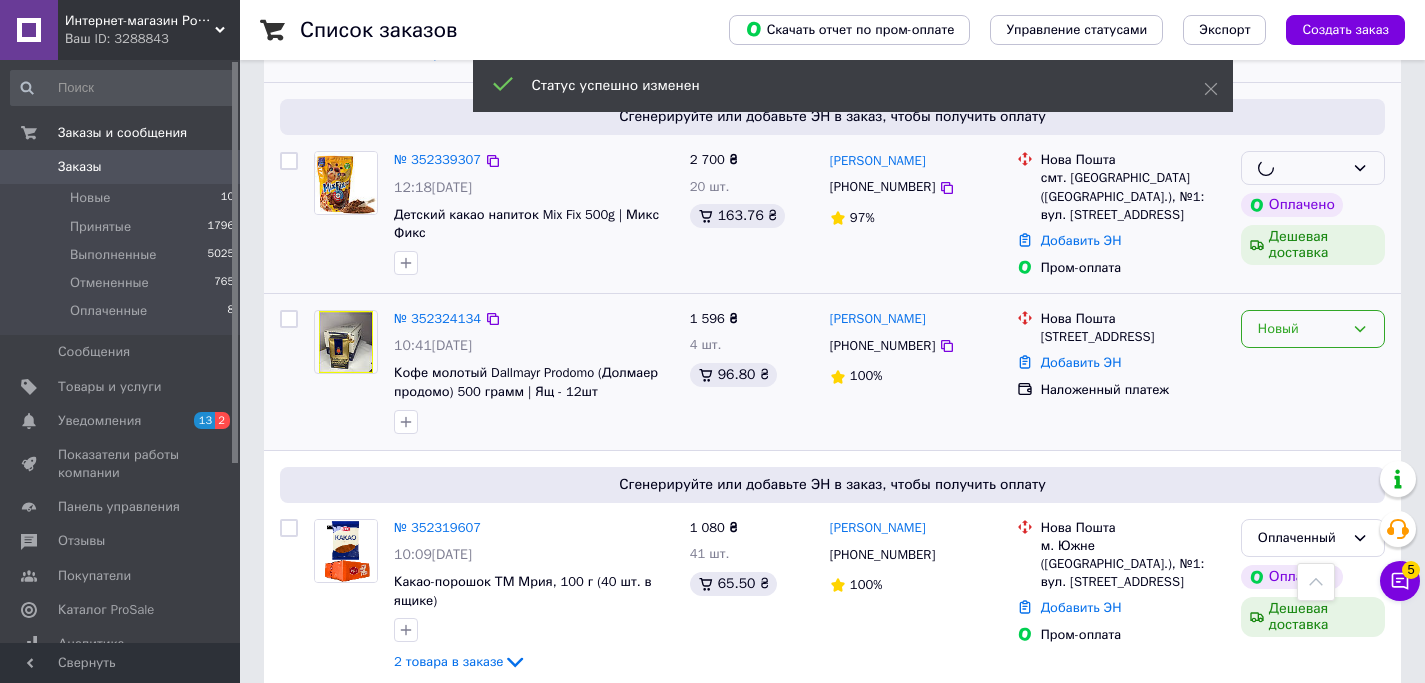 click on "Новый" at bounding box center [1301, 329] 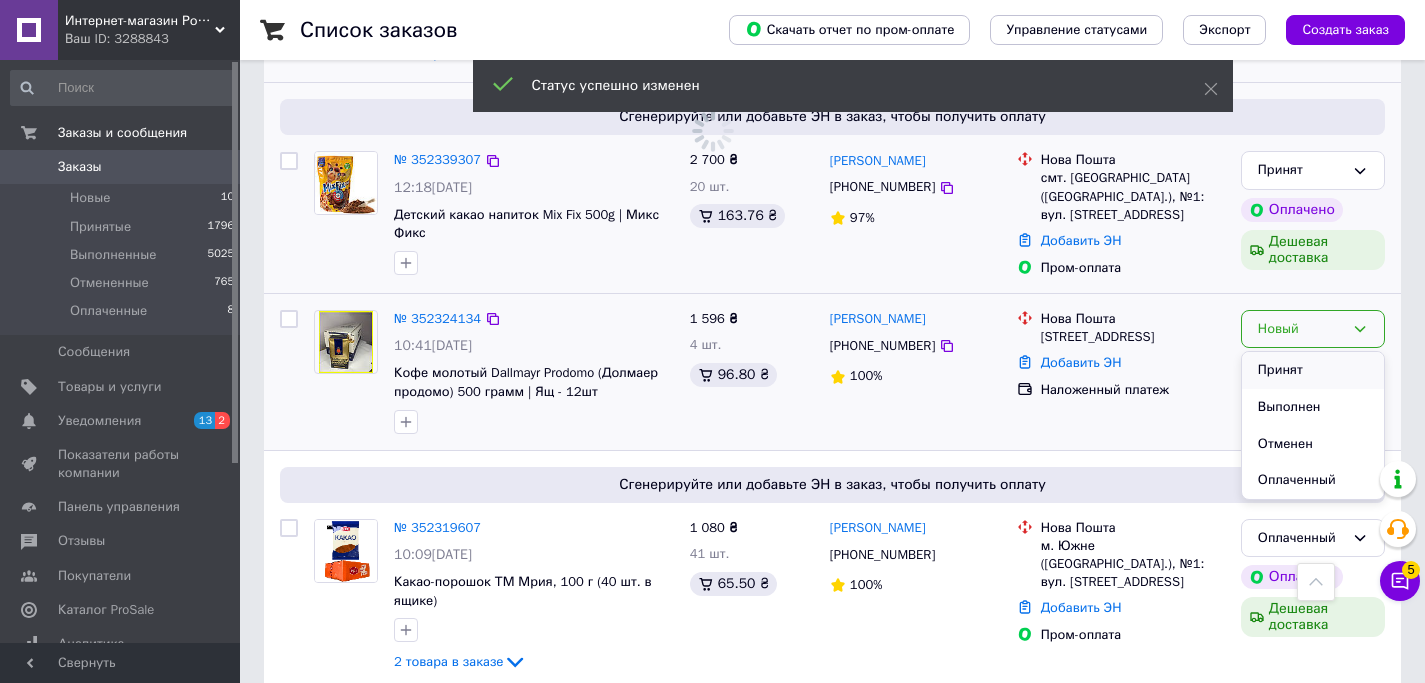 click on "Принят" at bounding box center (1313, 370) 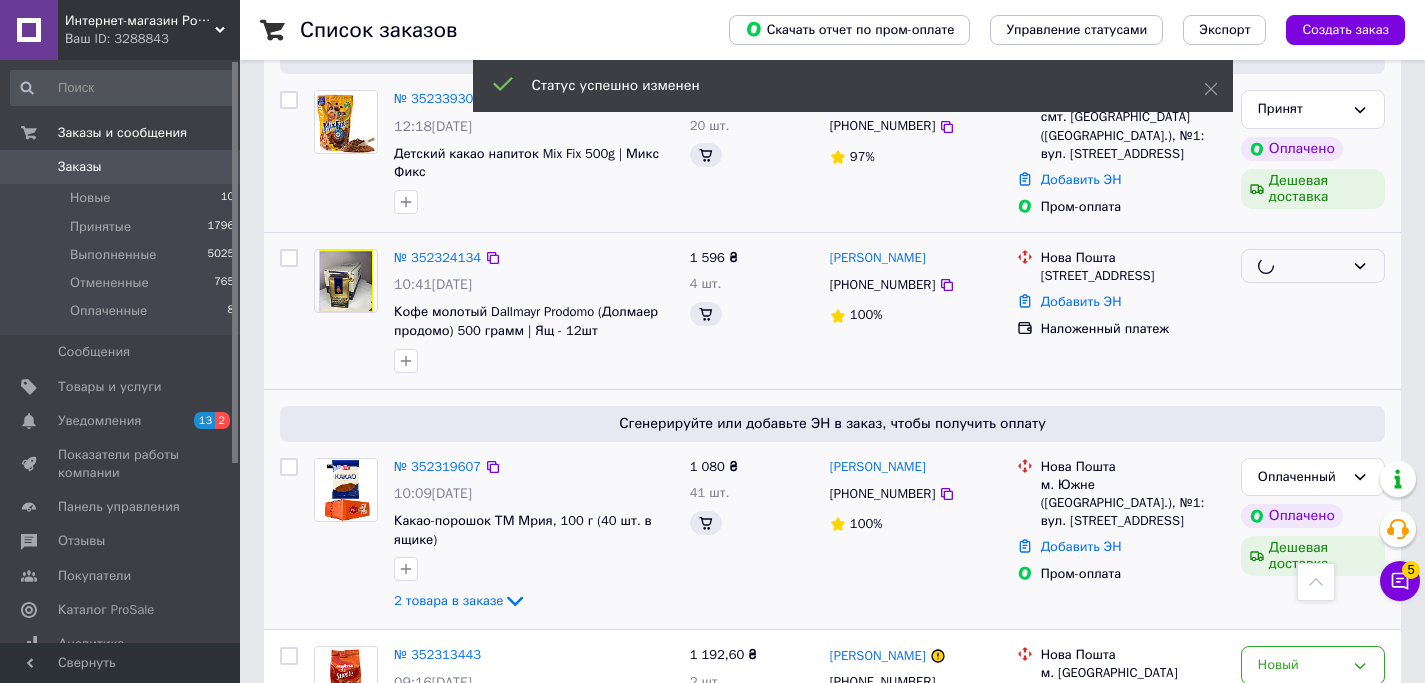 scroll, scrollTop: 2735, scrollLeft: 0, axis: vertical 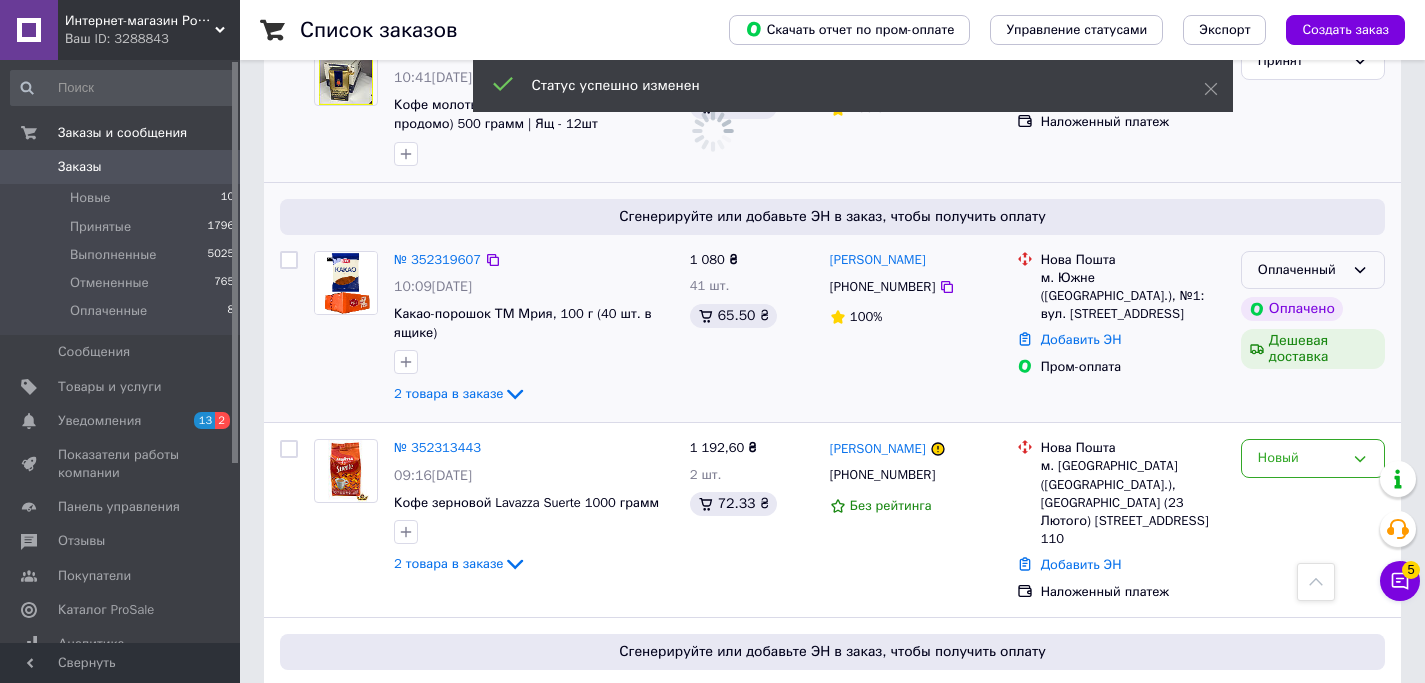 click 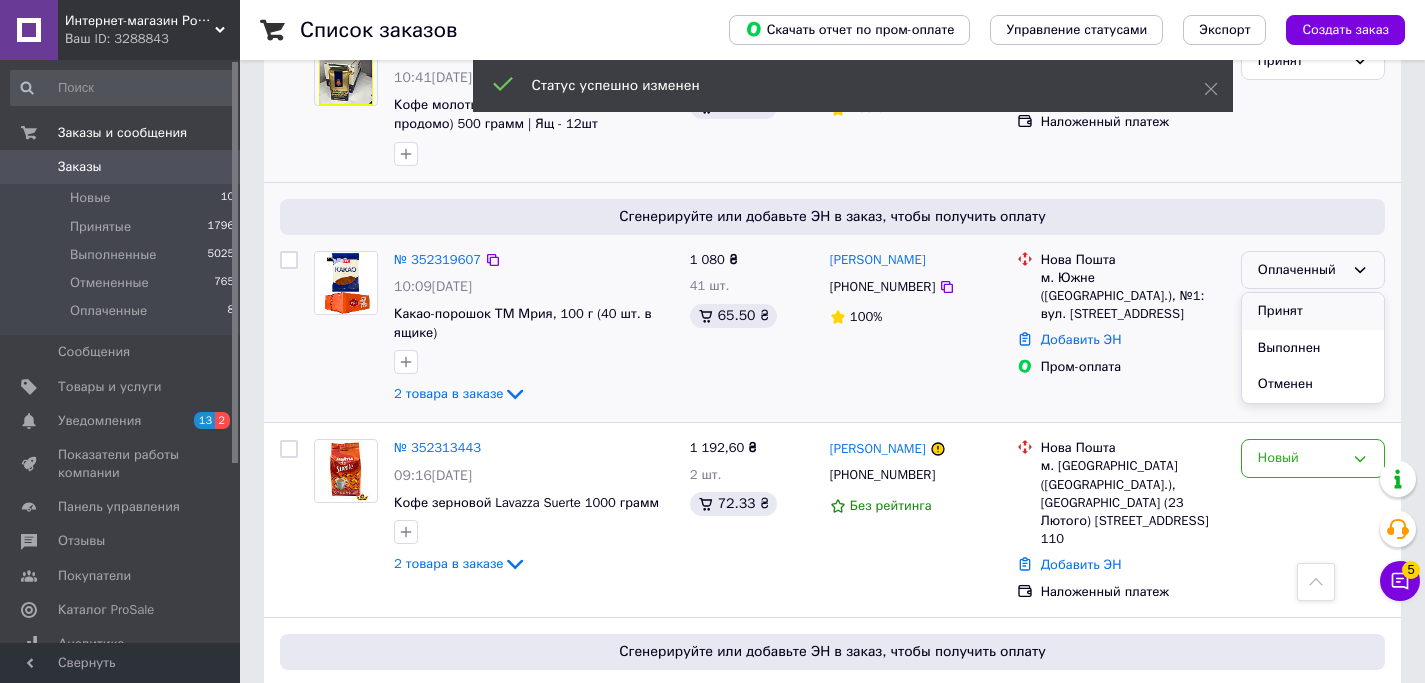 click on "Принят" at bounding box center [1313, 311] 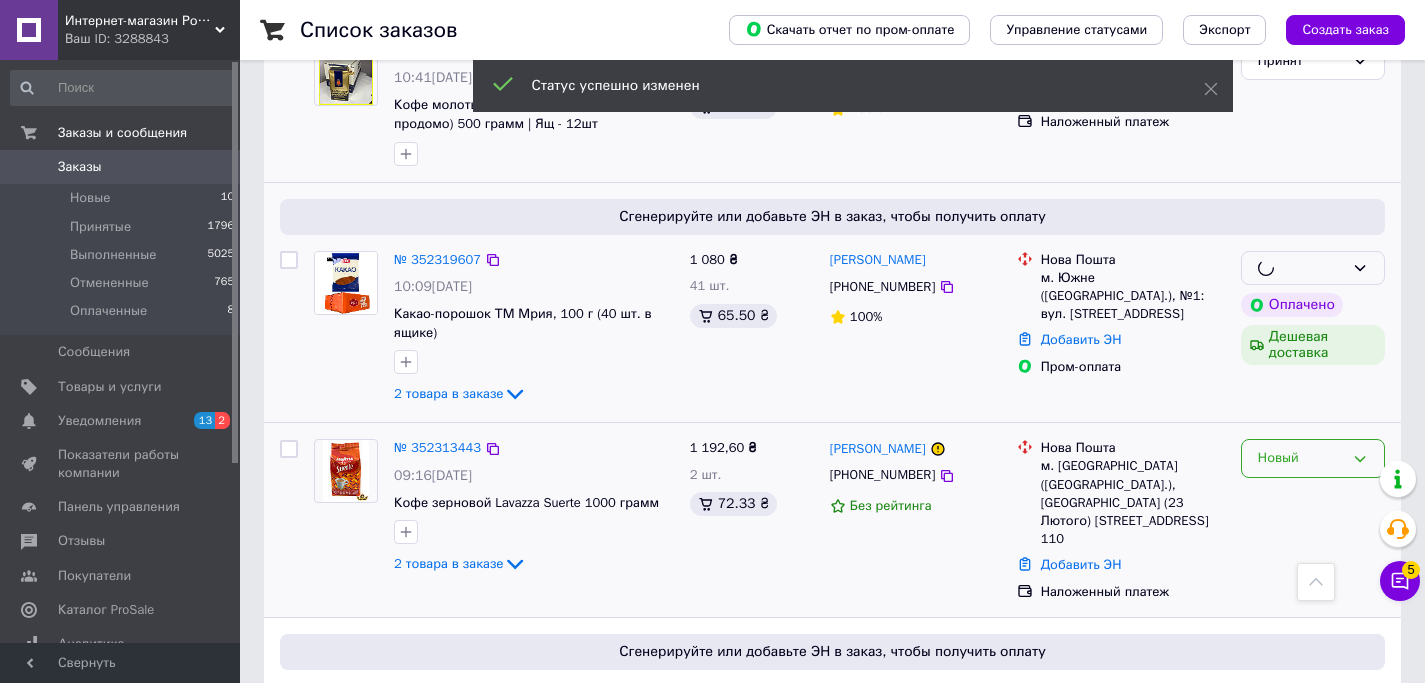 click on "Новый" at bounding box center [1301, 458] 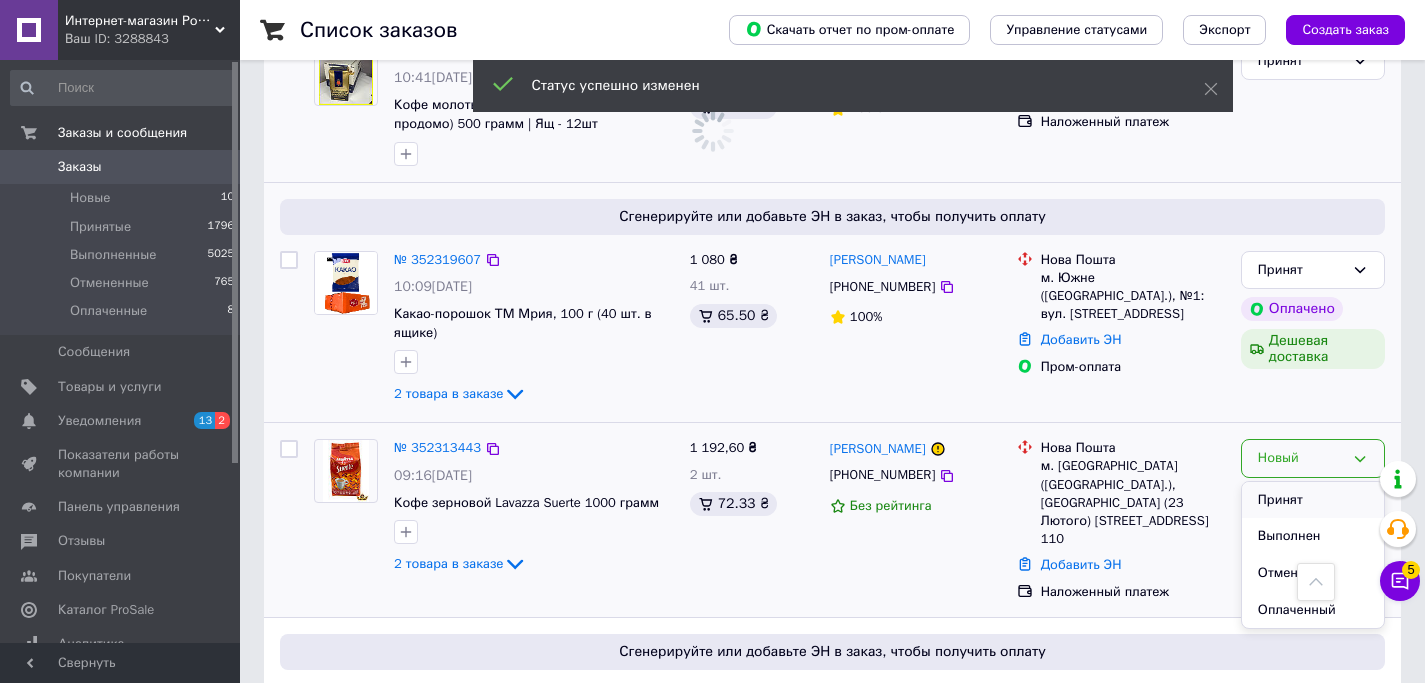click on "Принят" at bounding box center [1313, 500] 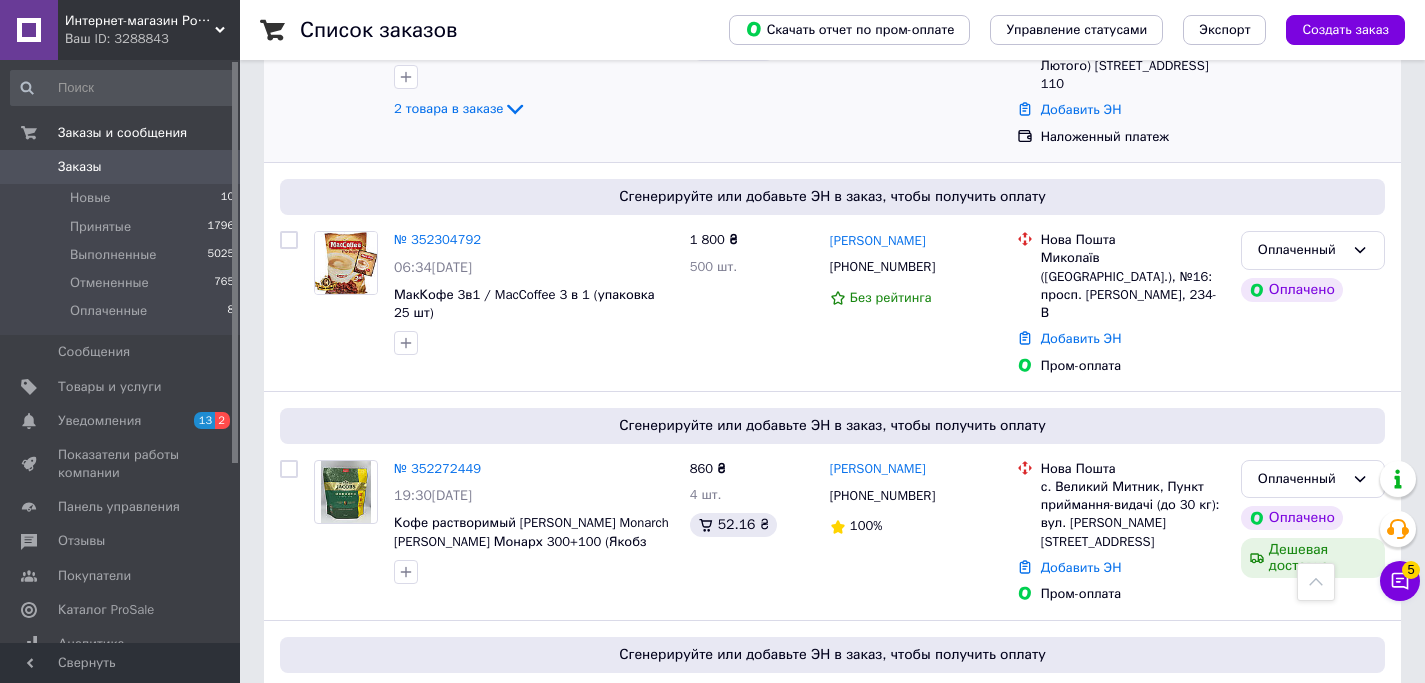 scroll, scrollTop: 3211, scrollLeft: 0, axis: vertical 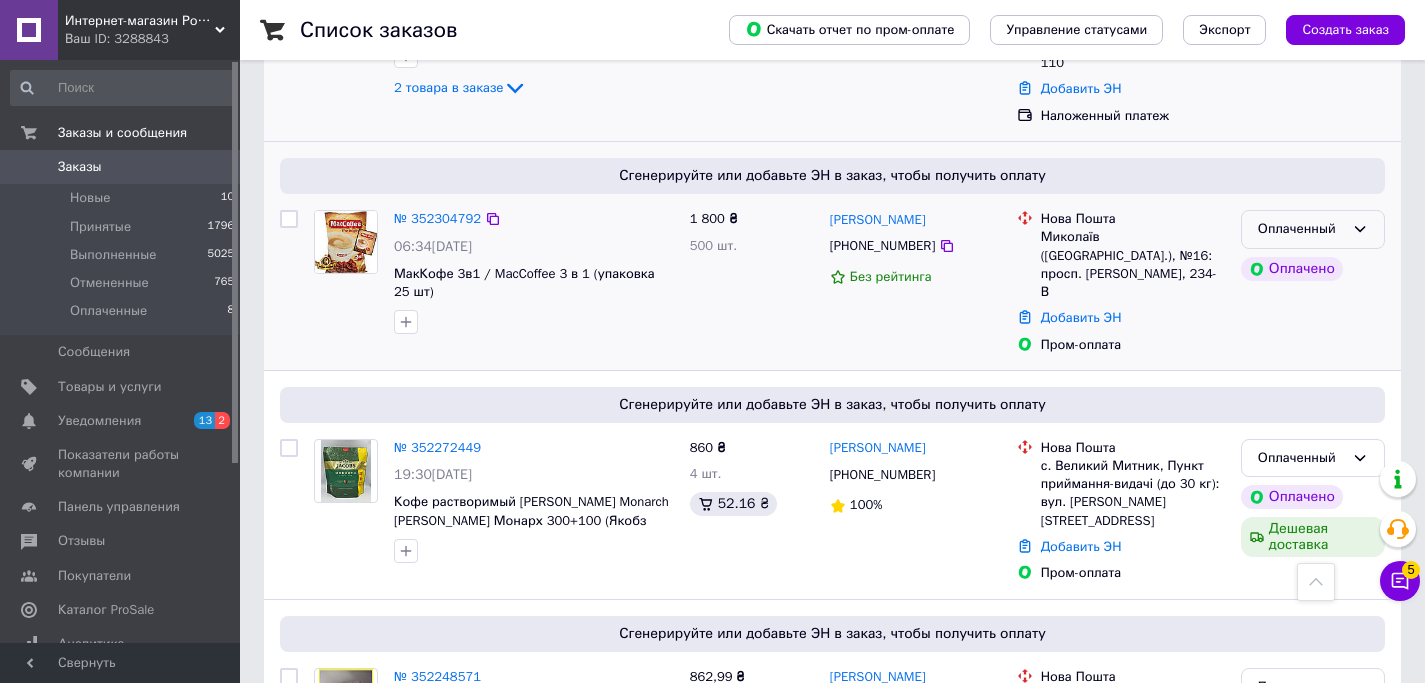 click on "Оплаченный" at bounding box center [1301, 229] 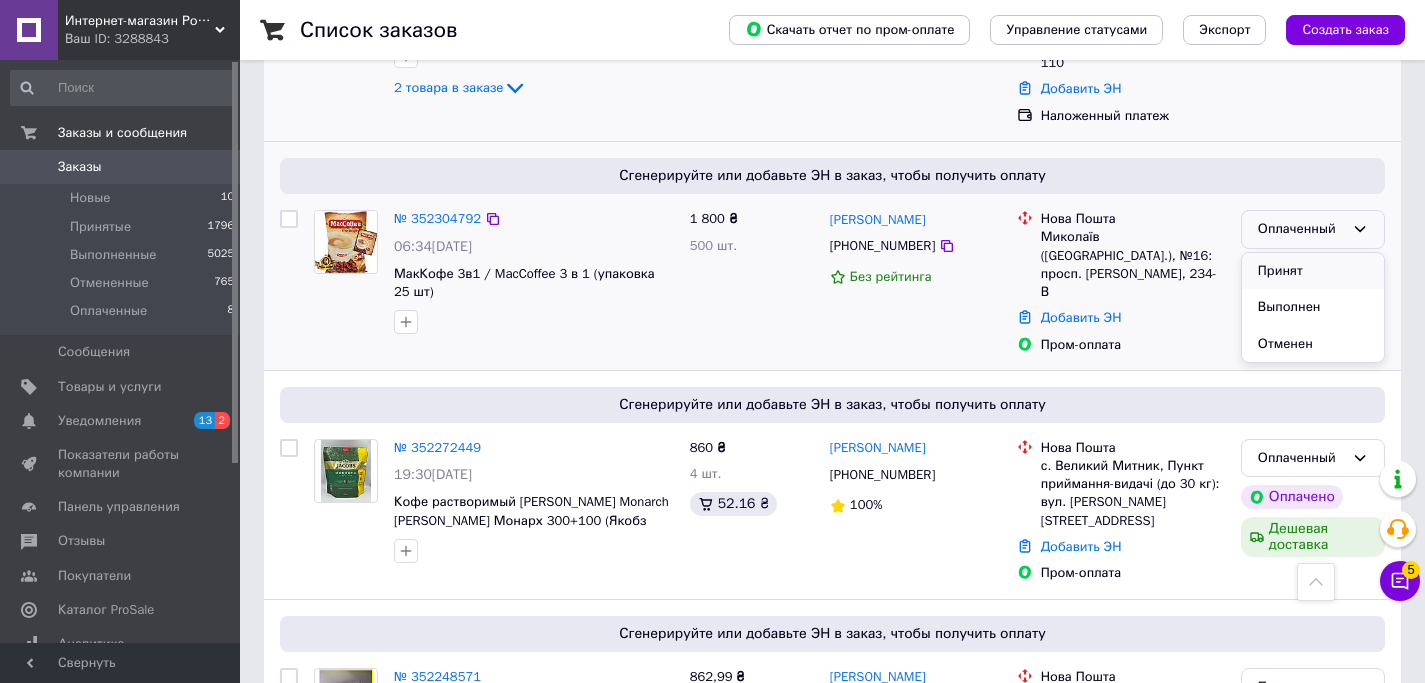 click on "Принят" at bounding box center [1313, 271] 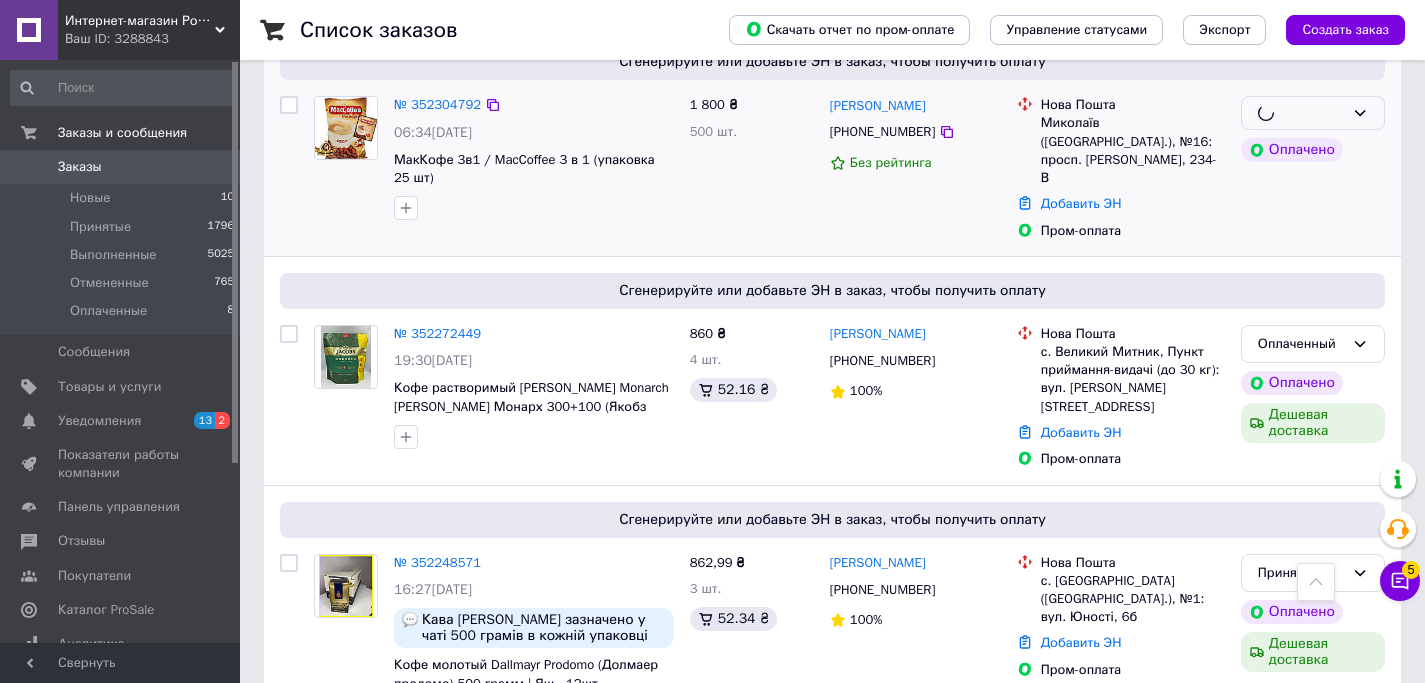 scroll, scrollTop: 3332, scrollLeft: 0, axis: vertical 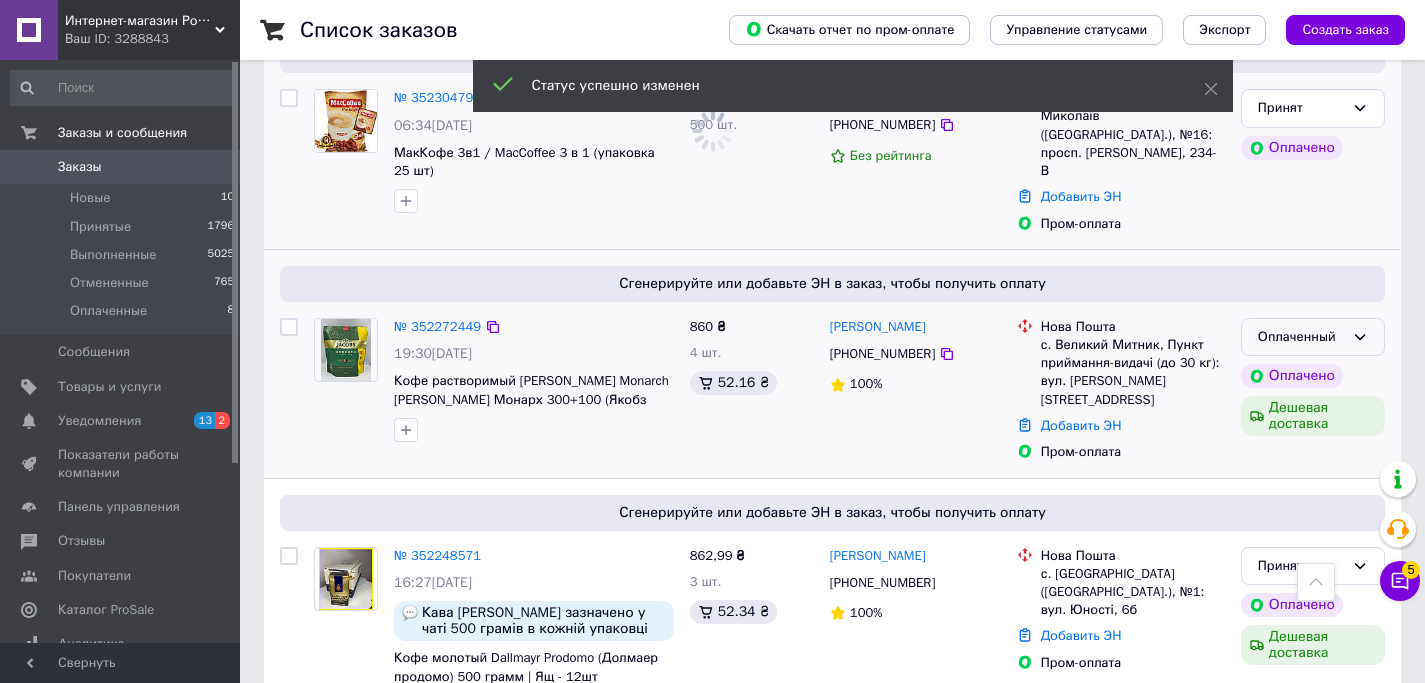 click on "Оплаченный" at bounding box center [1301, 337] 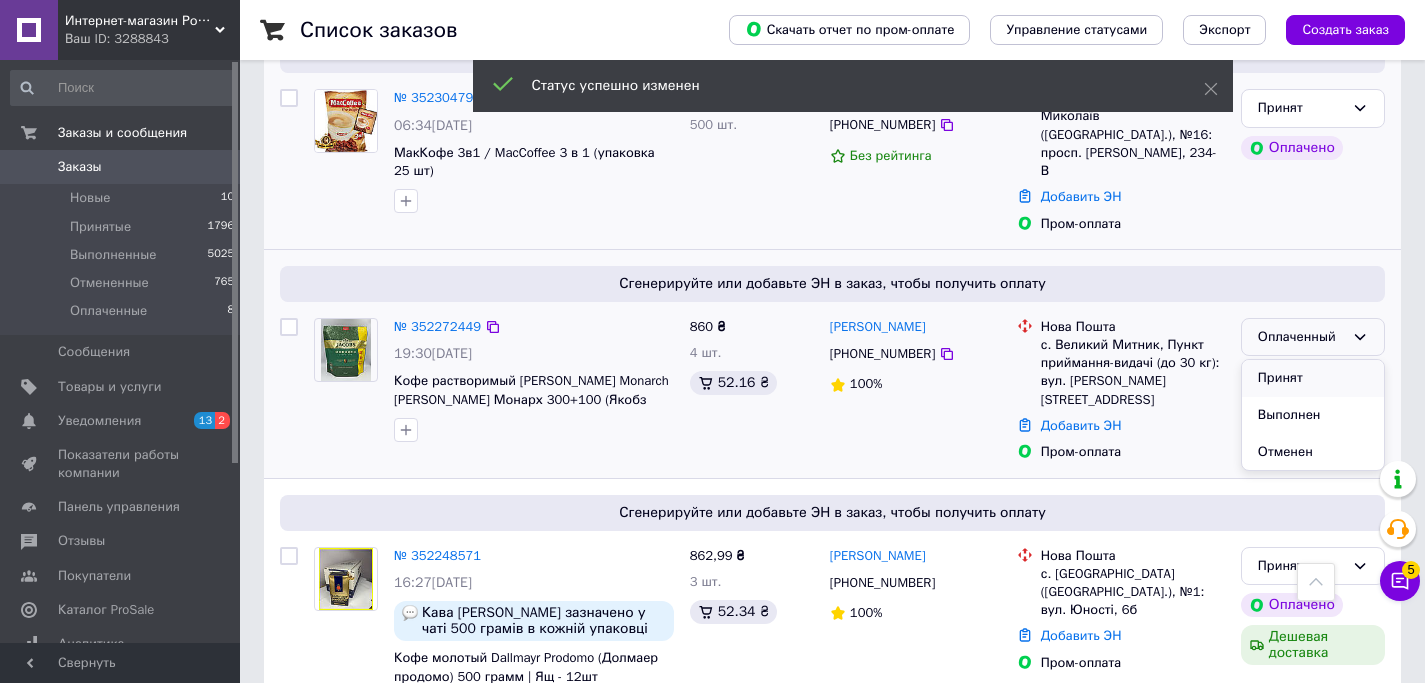 click on "Принят" at bounding box center [1313, 378] 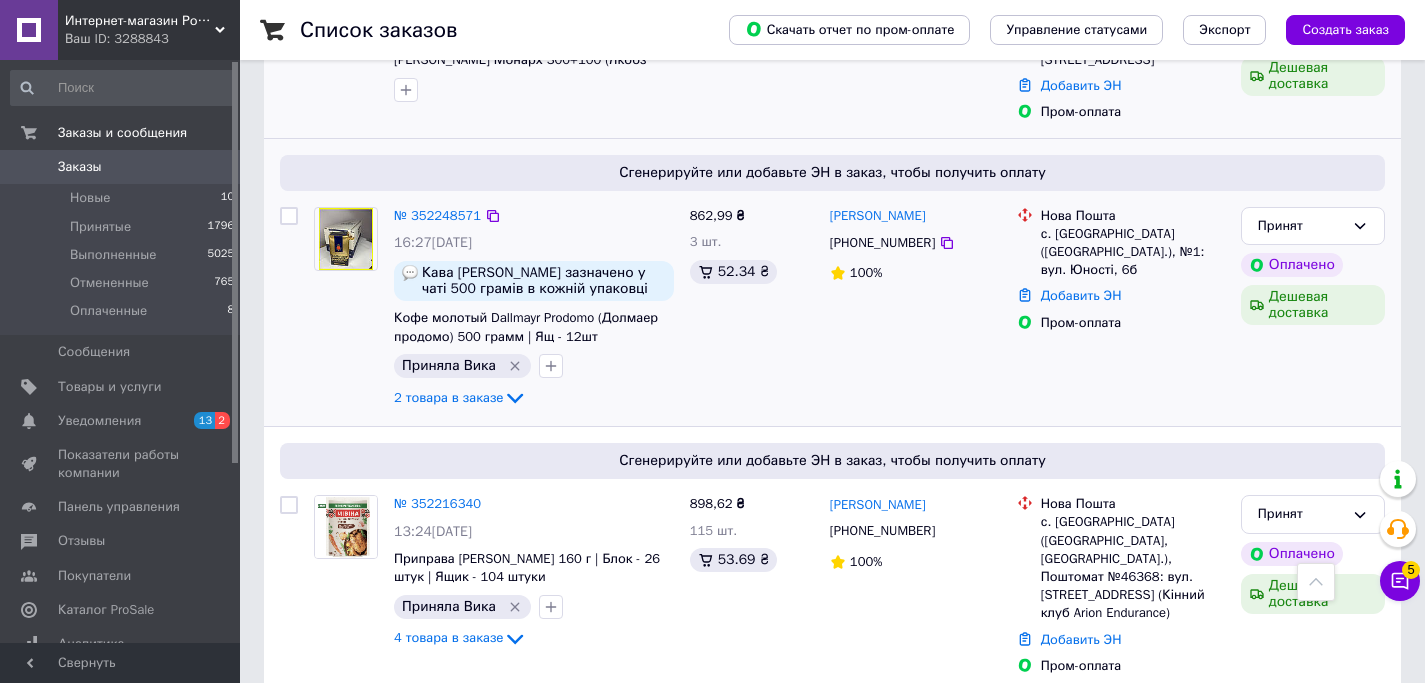 scroll, scrollTop: 3676, scrollLeft: 0, axis: vertical 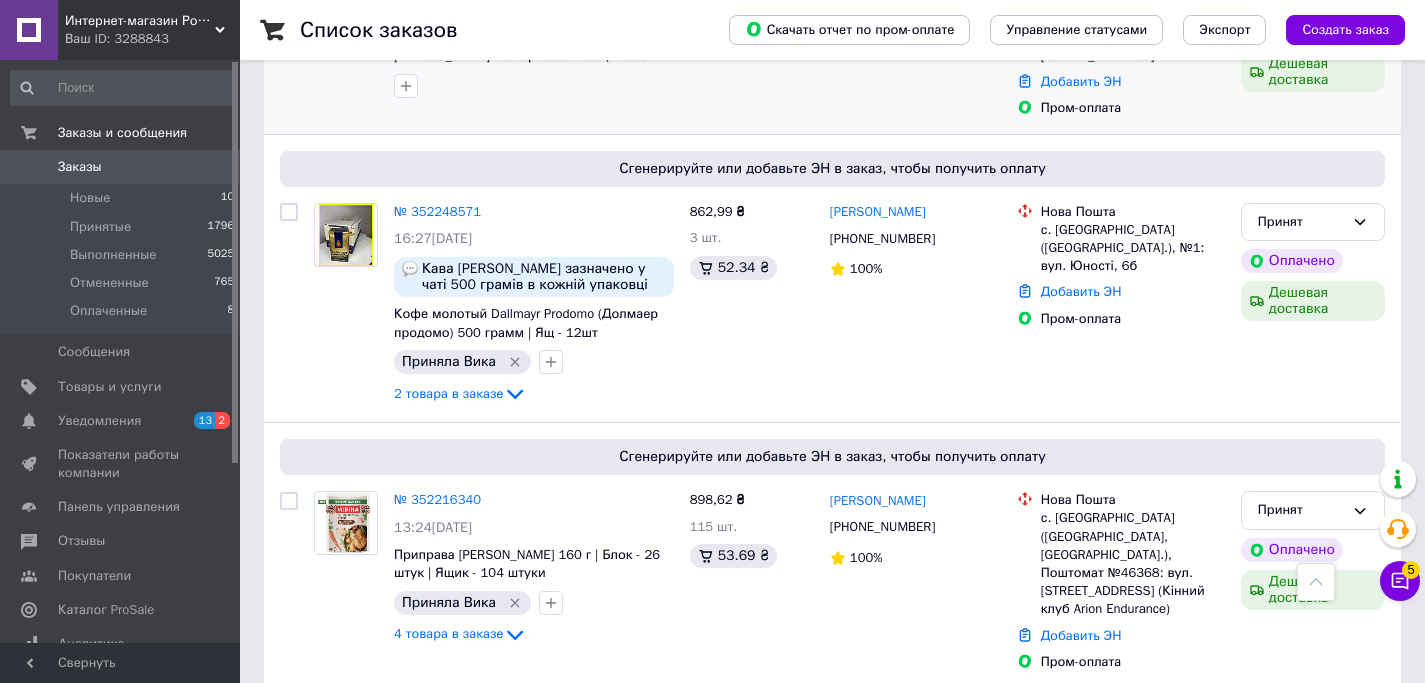 click on "2" at bounding box center (327, 732) 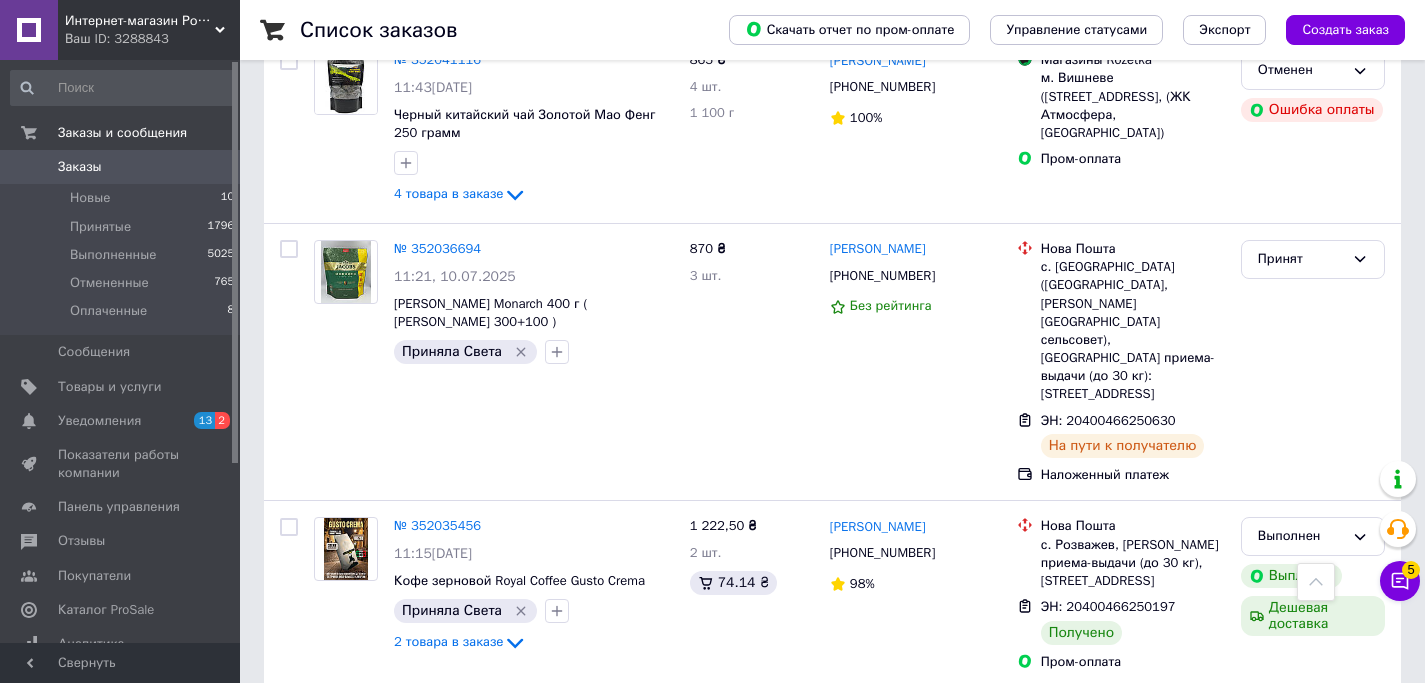 scroll, scrollTop: 3480, scrollLeft: 0, axis: vertical 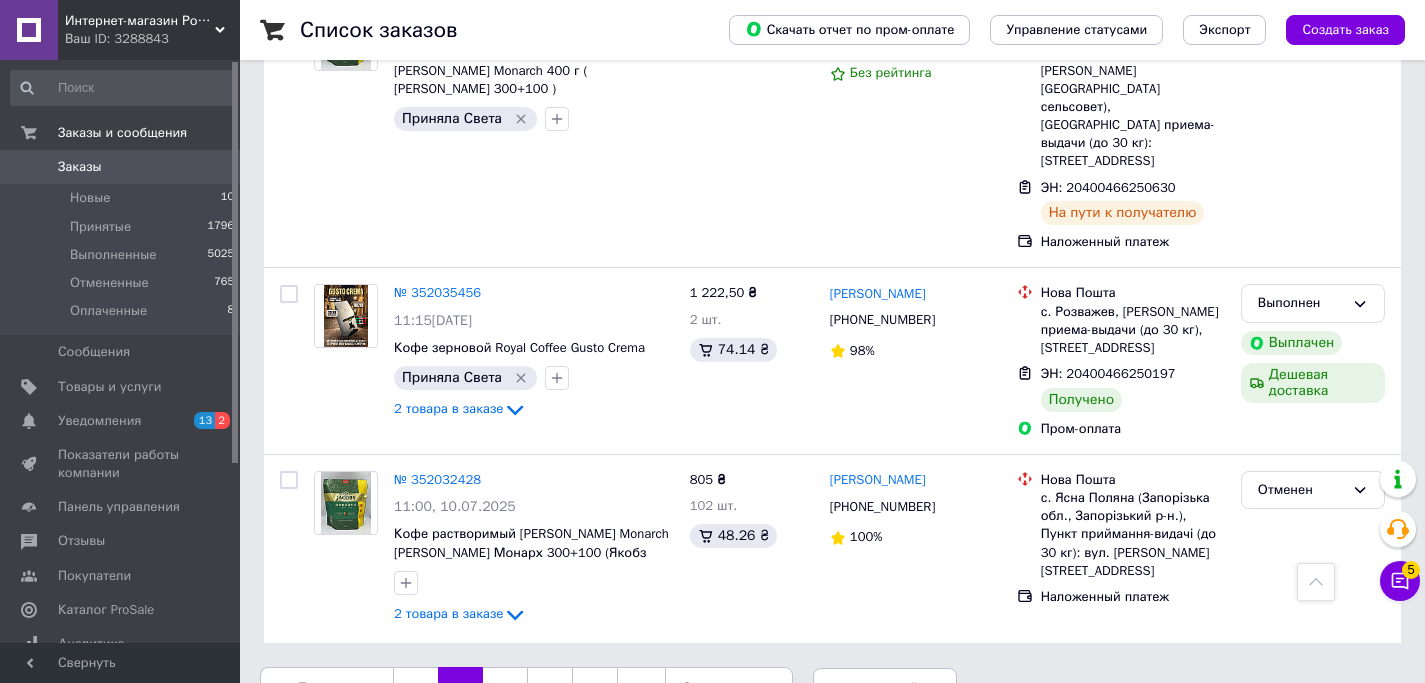 click on "1" at bounding box center [415, 688] 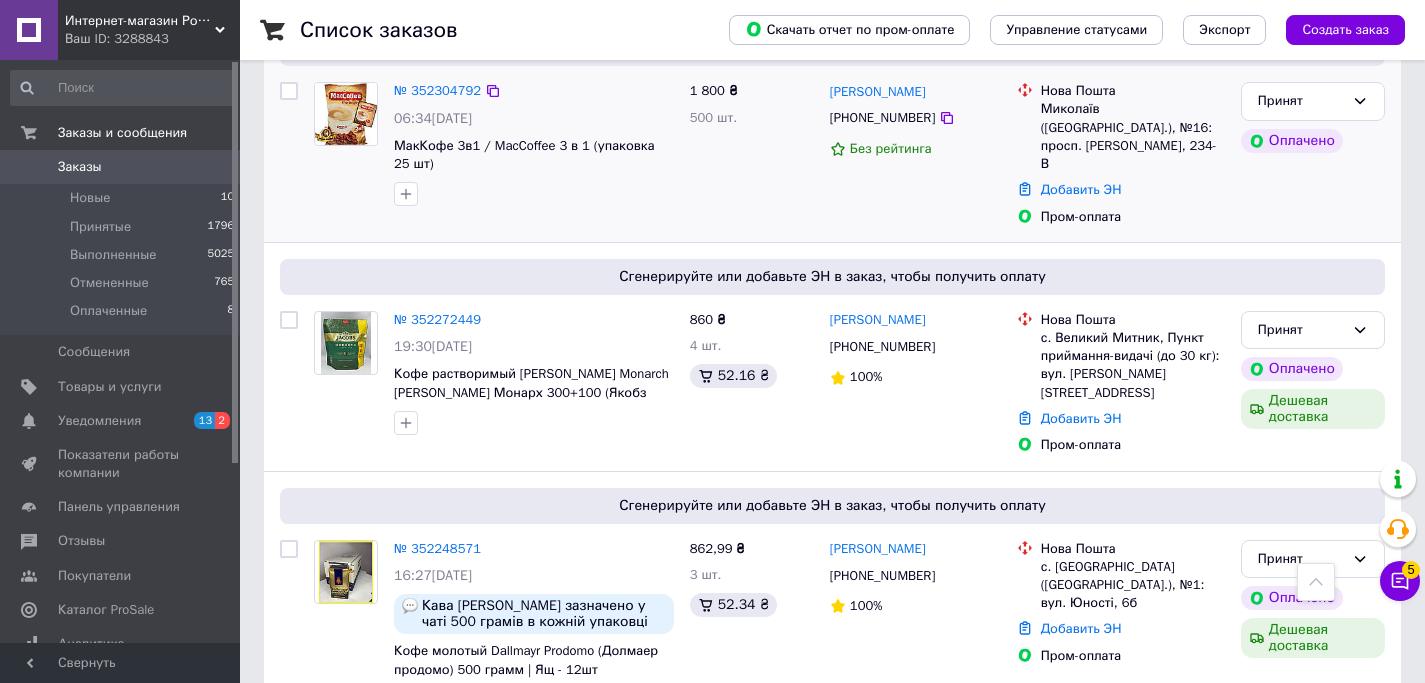 scroll, scrollTop: 3375, scrollLeft: 0, axis: vertical 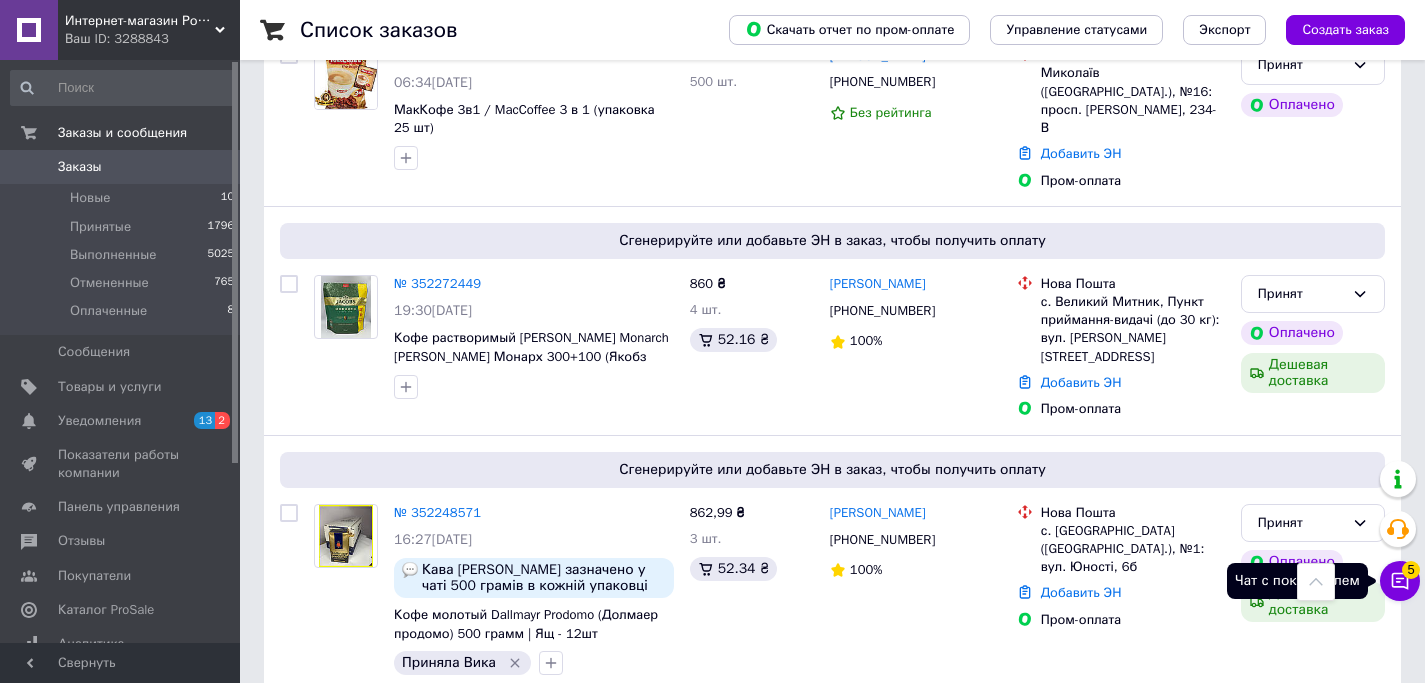 click on "5" at bounding box center (1411, 570) 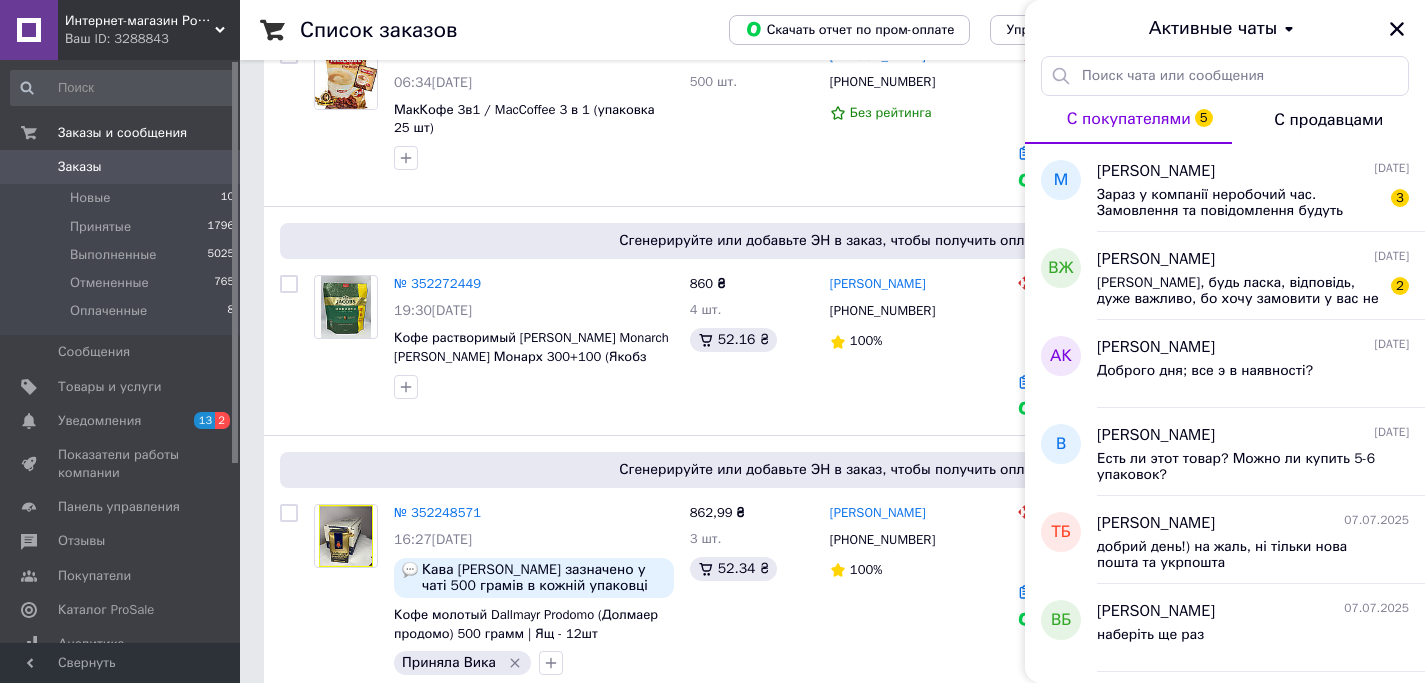 drag, startPoint x: 1398, startPoint y: 34, endPoint x: 1324, endPoint y: 59, distance: 78.1089 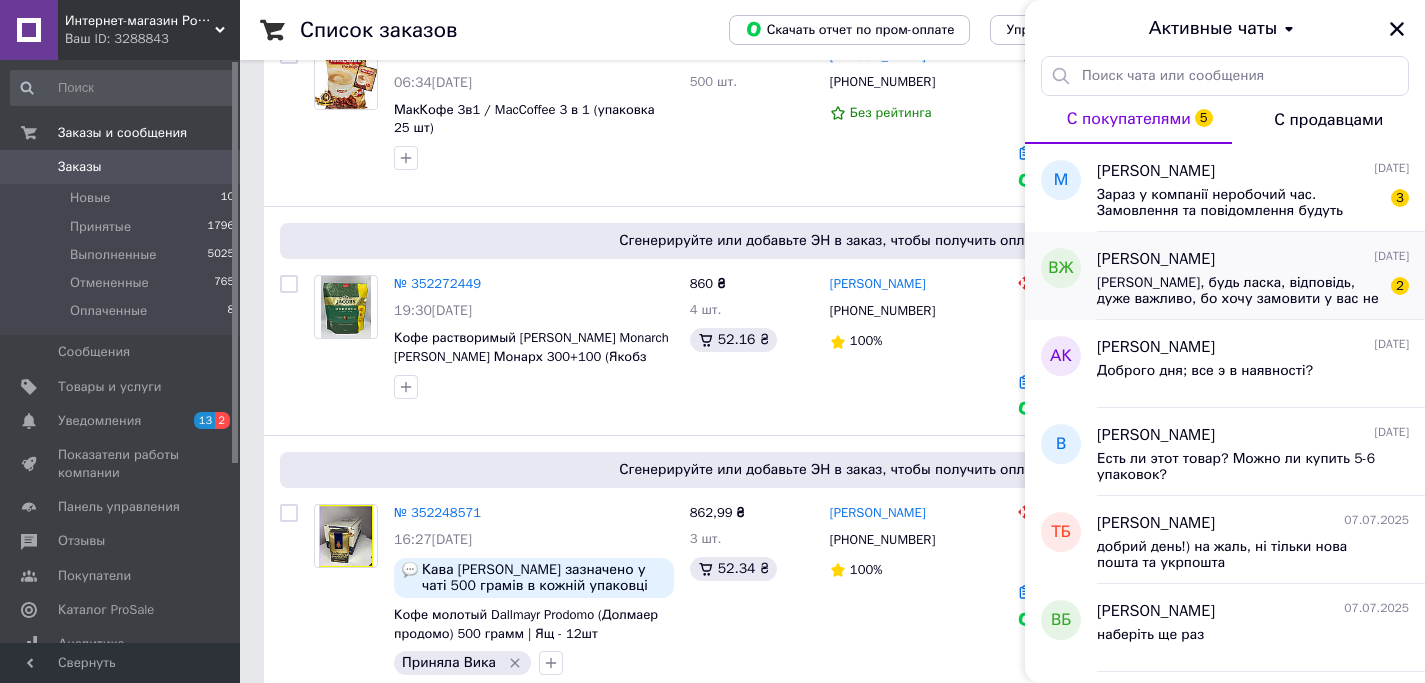 click on "[PERSON_NAME], будь ласка, відповідь, дуже важливо, бо хочу замовити у вас не одну пачку. Але мені треба, щоб у пачці було по 500 гр у кожній" at bounding box center [1239, 291] 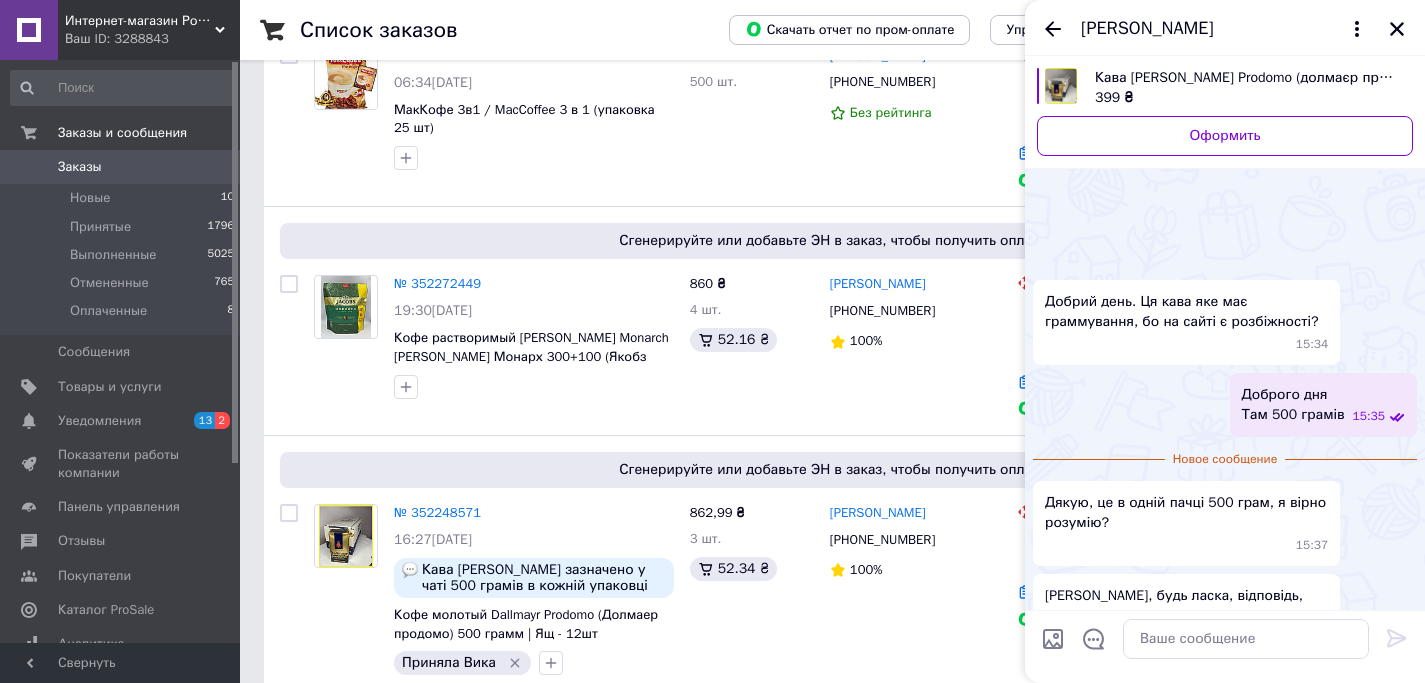 scroll, scrollTop: 97, scrollLeft: 0, axis: vertical 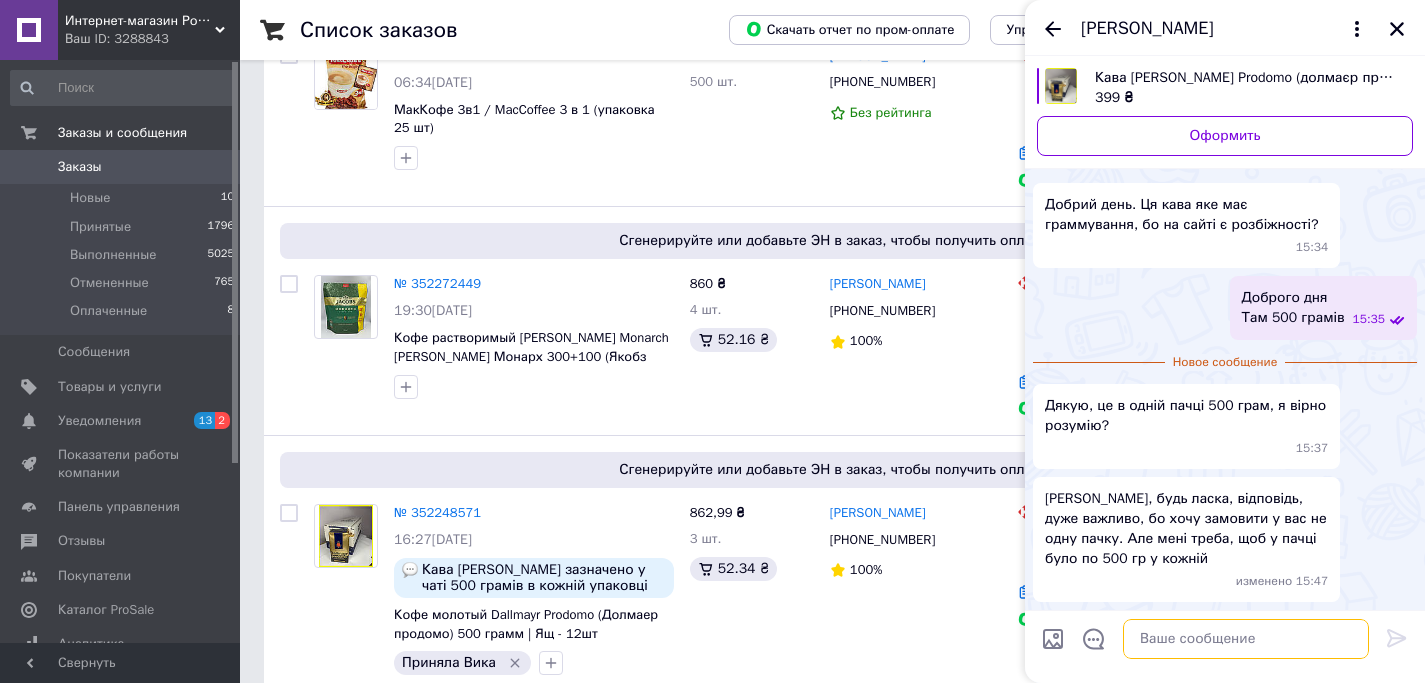 click at bounding box center (1246, 639) 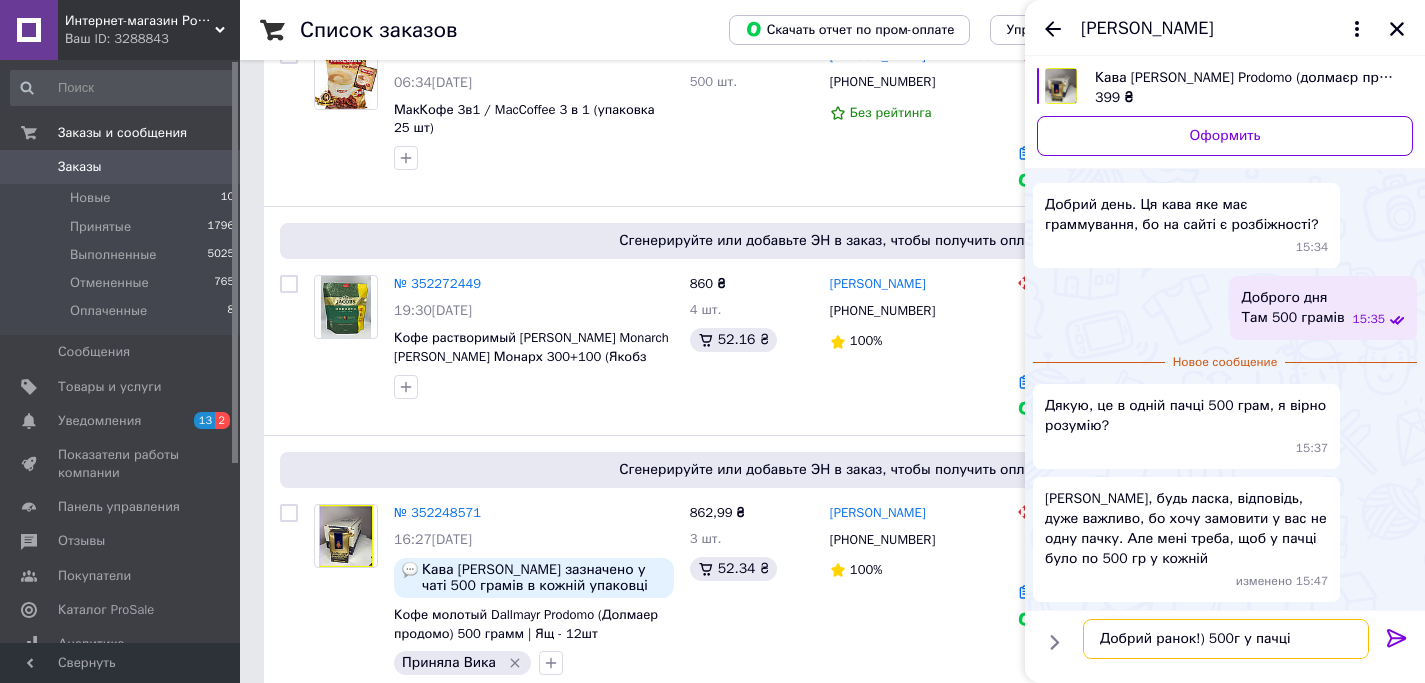 type on "Добрий ранок!) 500г у пачці" 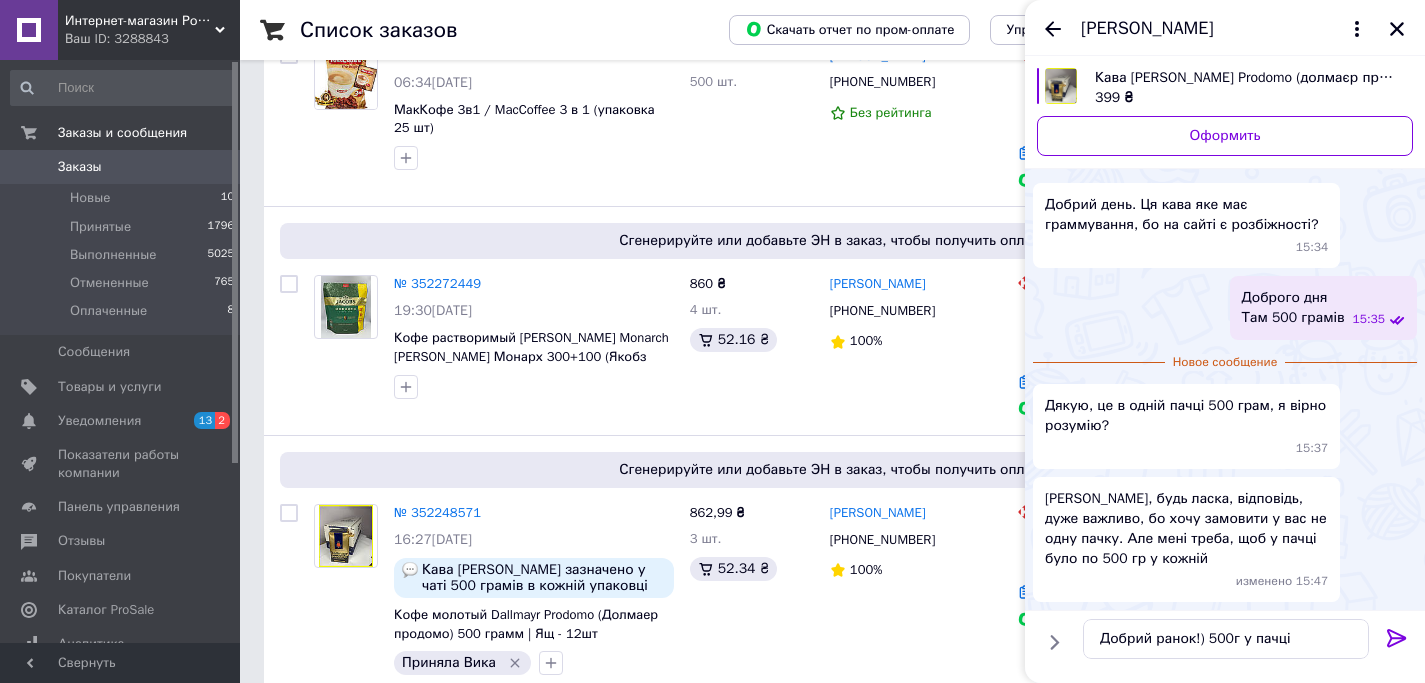 click 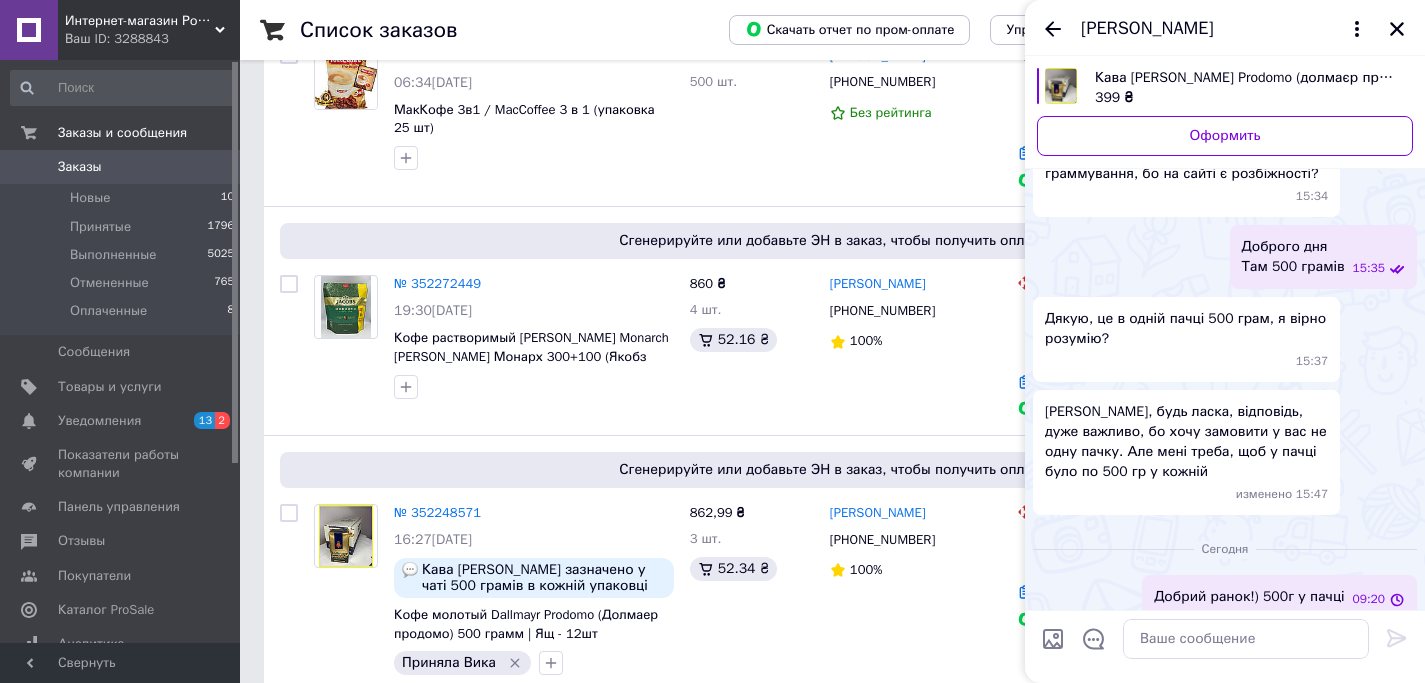 scroll, scrollTop: 116, scrollLeft: 0, axis: vertical 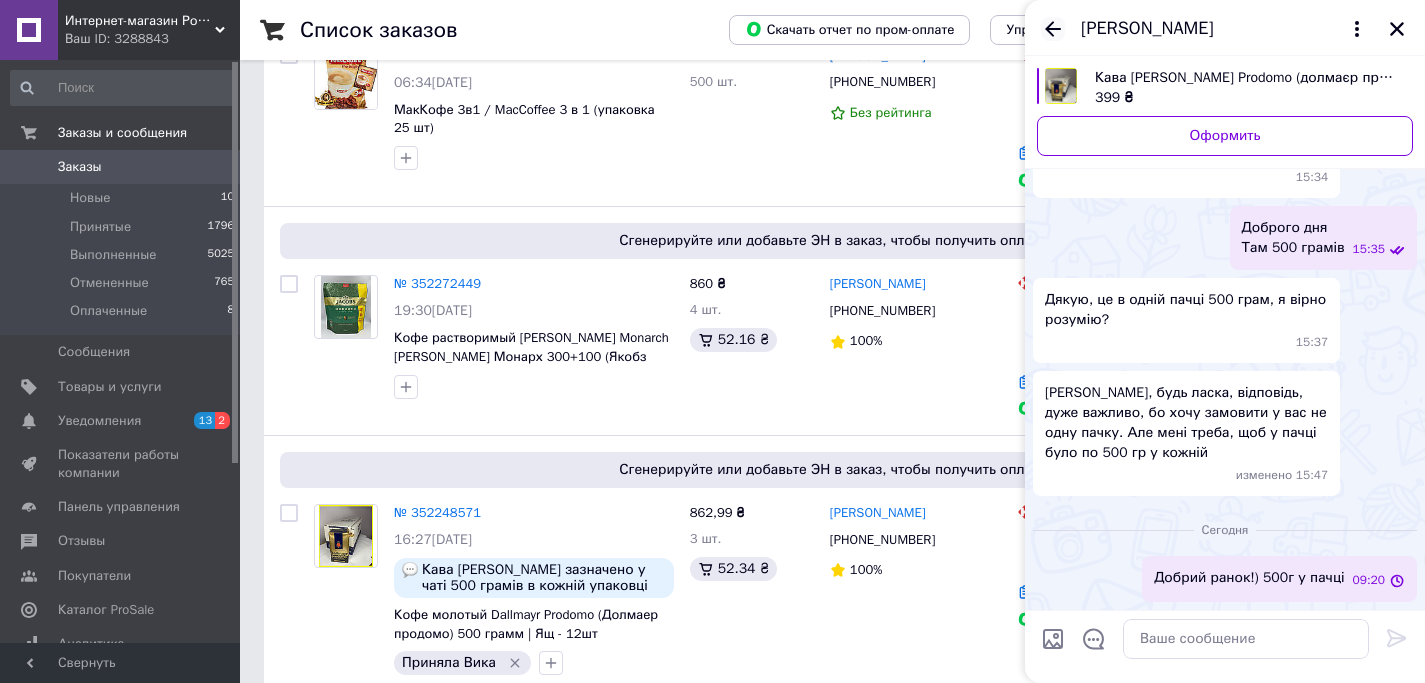 click 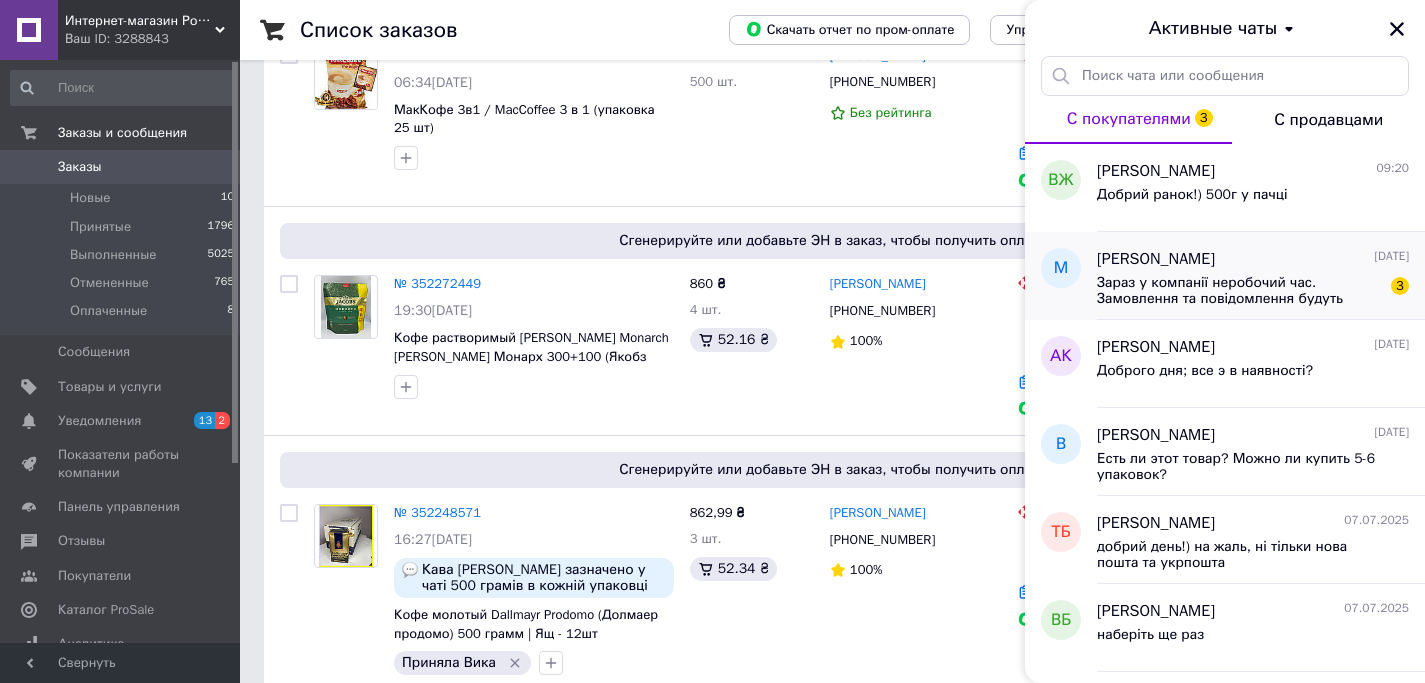 click on "Зараз у компанії неробочий час. Замовлення та повідомлення будуть оброблені з 09:00 найближчого робочого дня (завтра, 14.07)" at bounding box center (1239, 291) 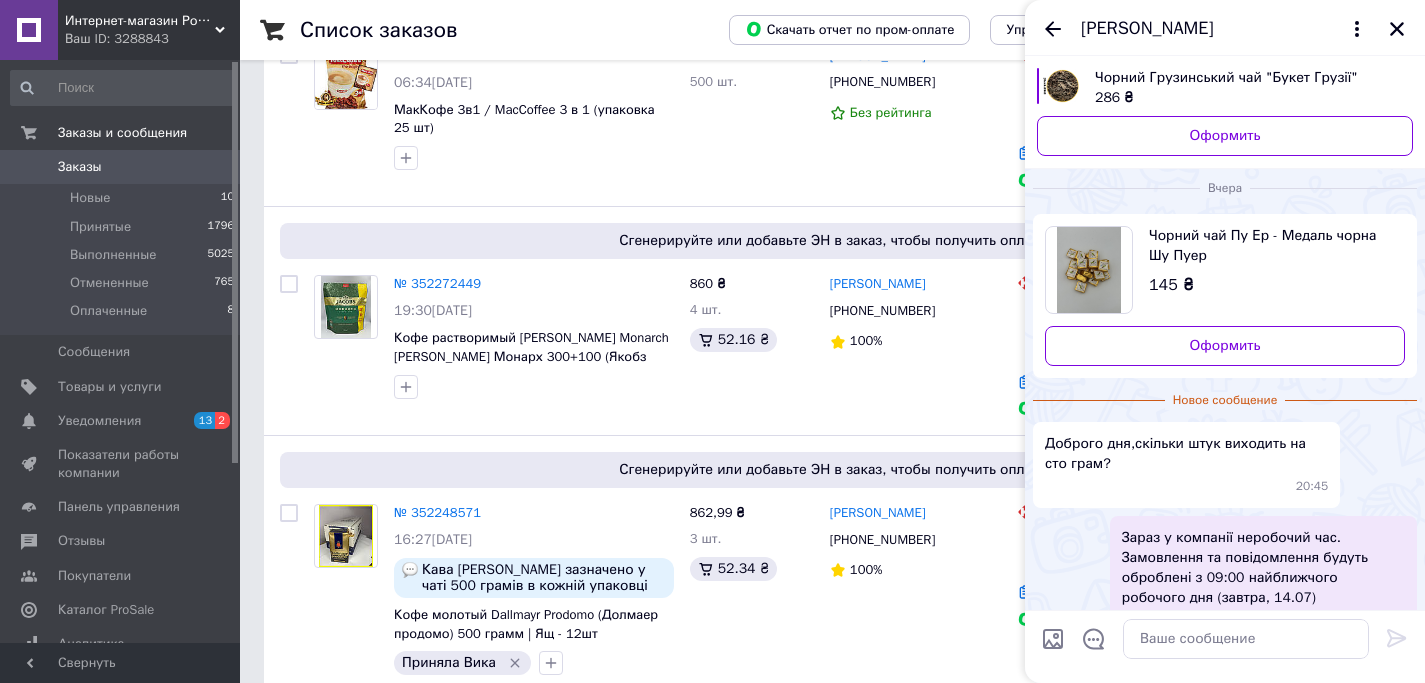 scroll, scrollTop: 397, scrollLeft: 0, axis: vertical 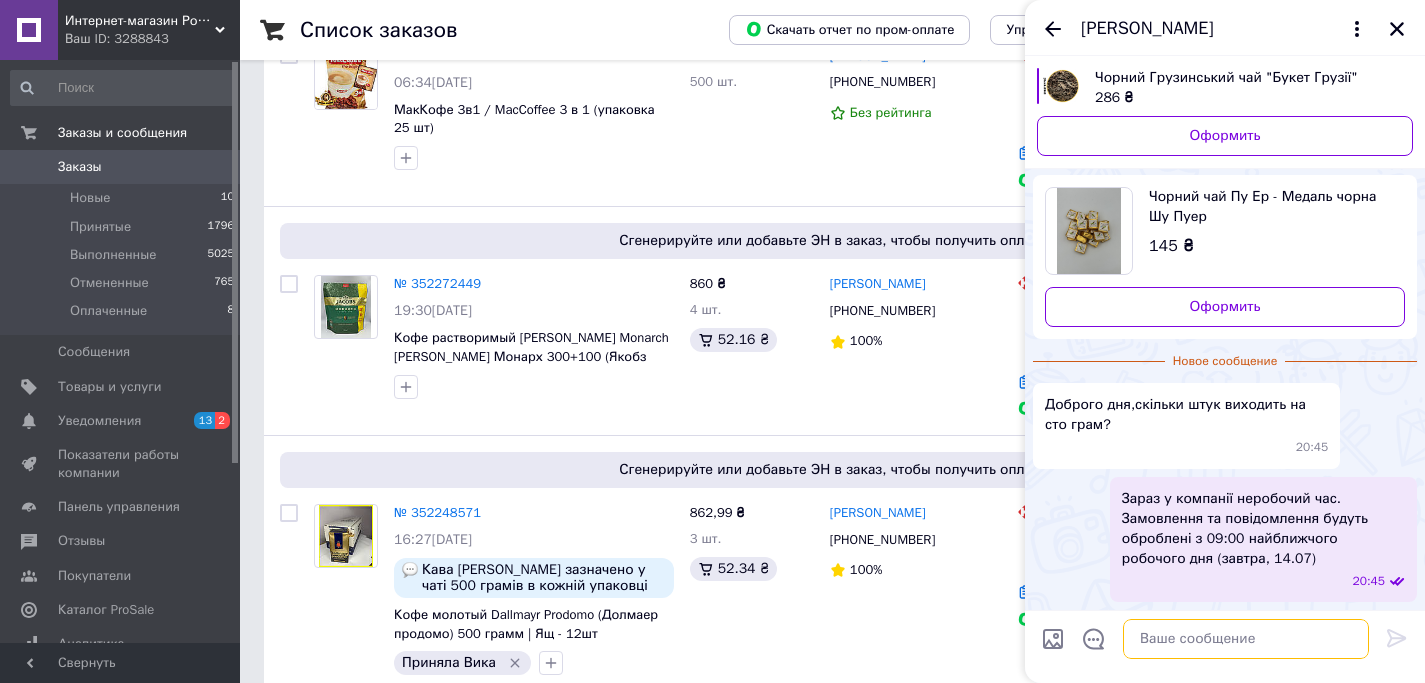 click at bounding box center [1246, 639] 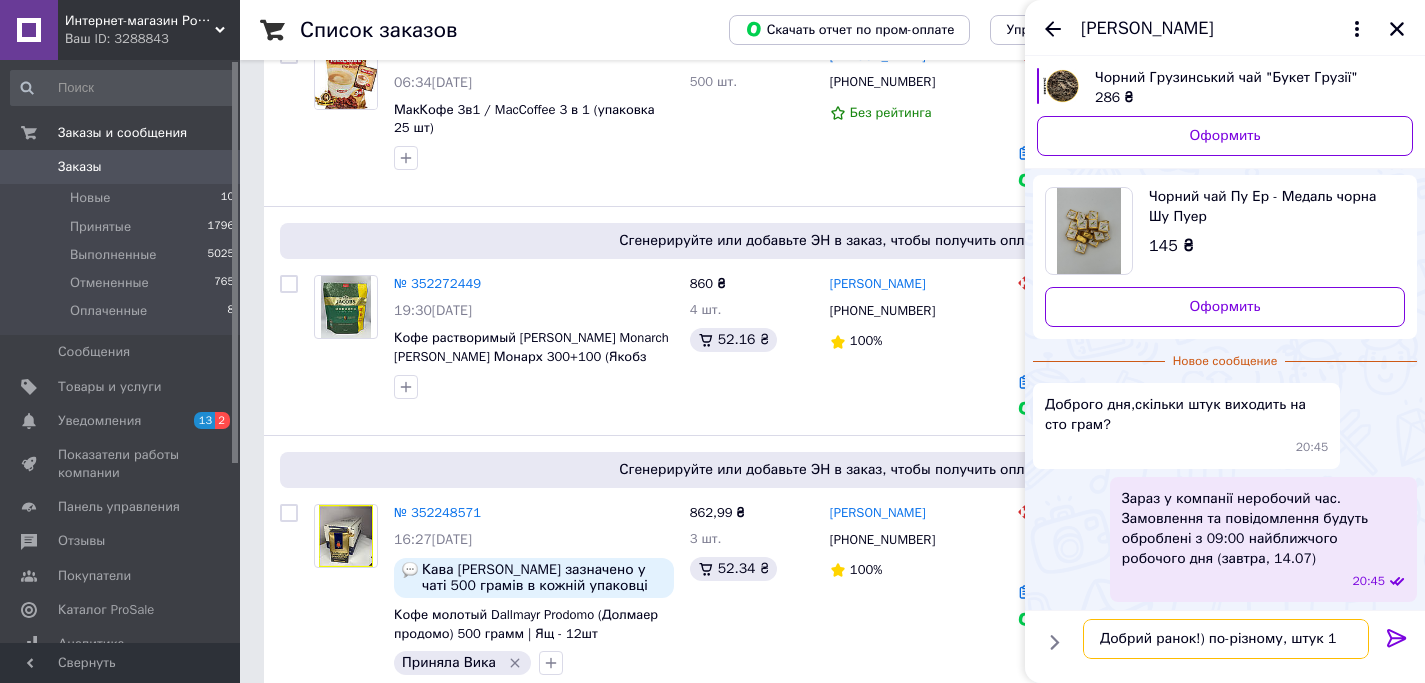 type on "Добрий ранок!) по-різному, штук 15" 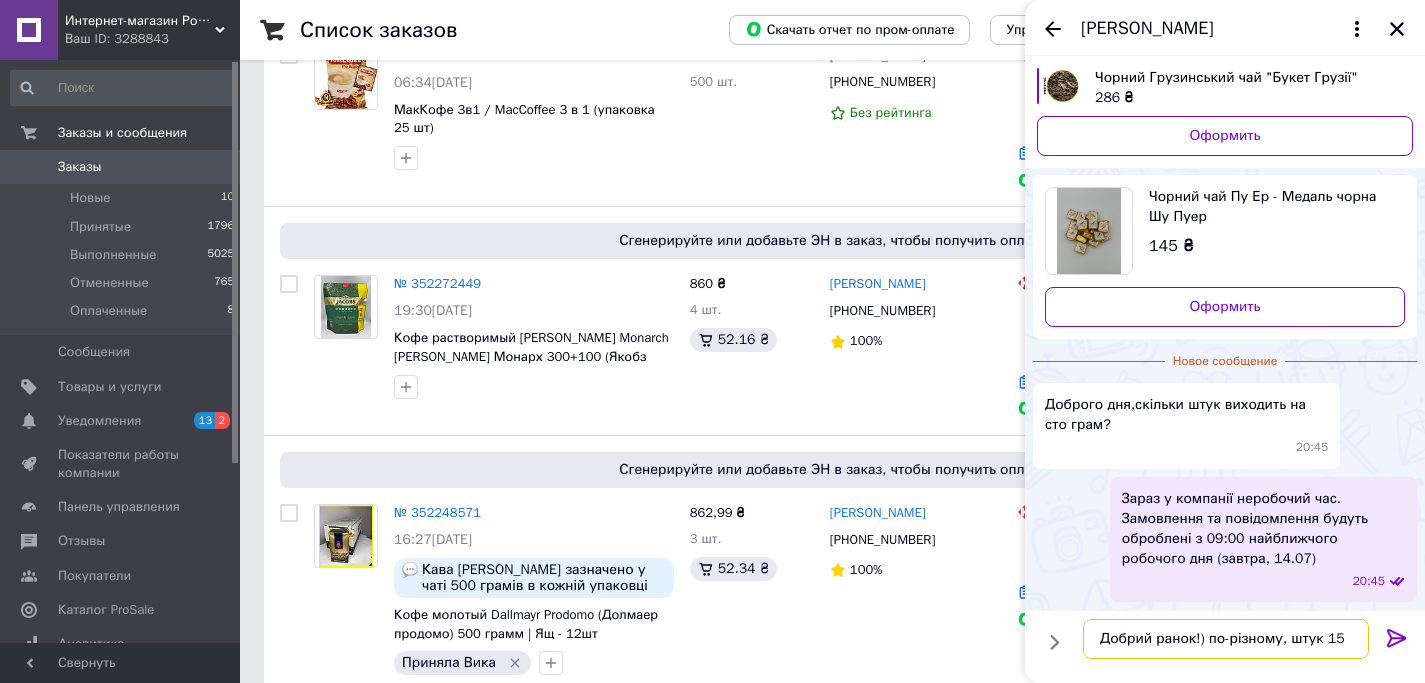 type 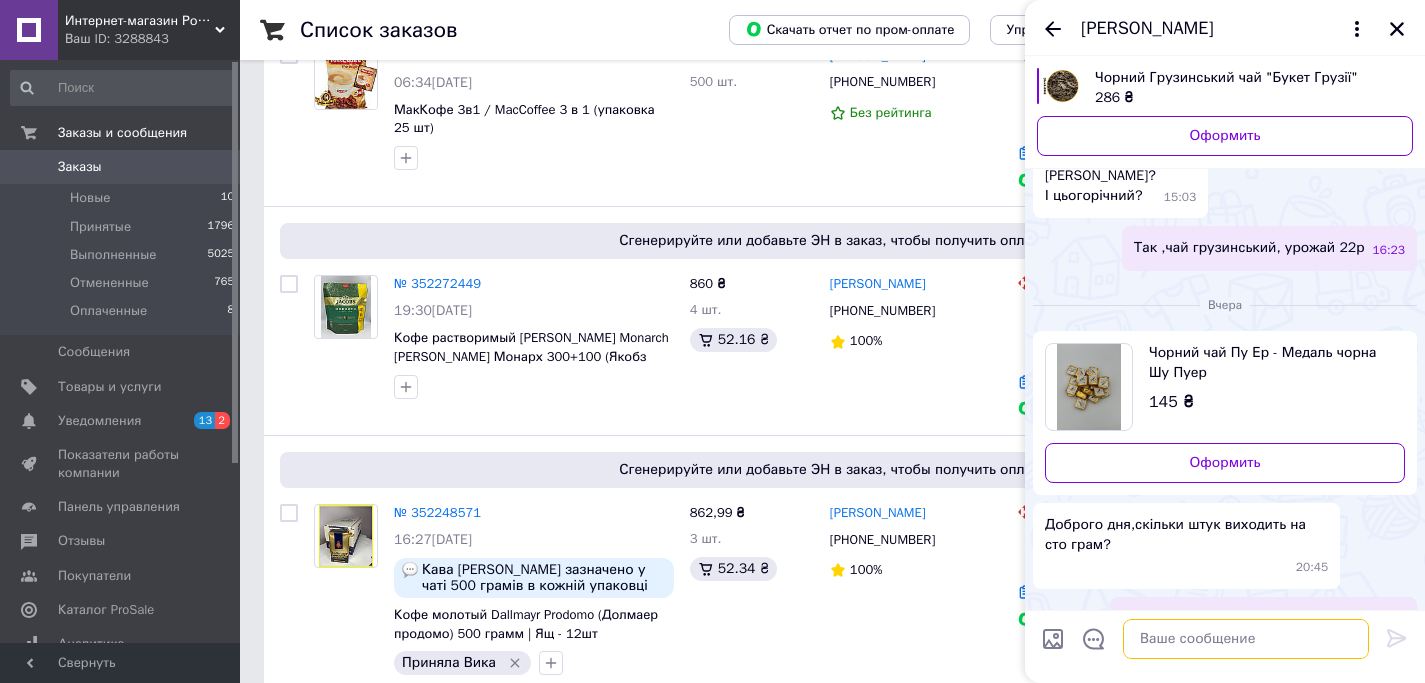 scroll, scrollTop: 277, scrollLeft: 0, axis: vertical 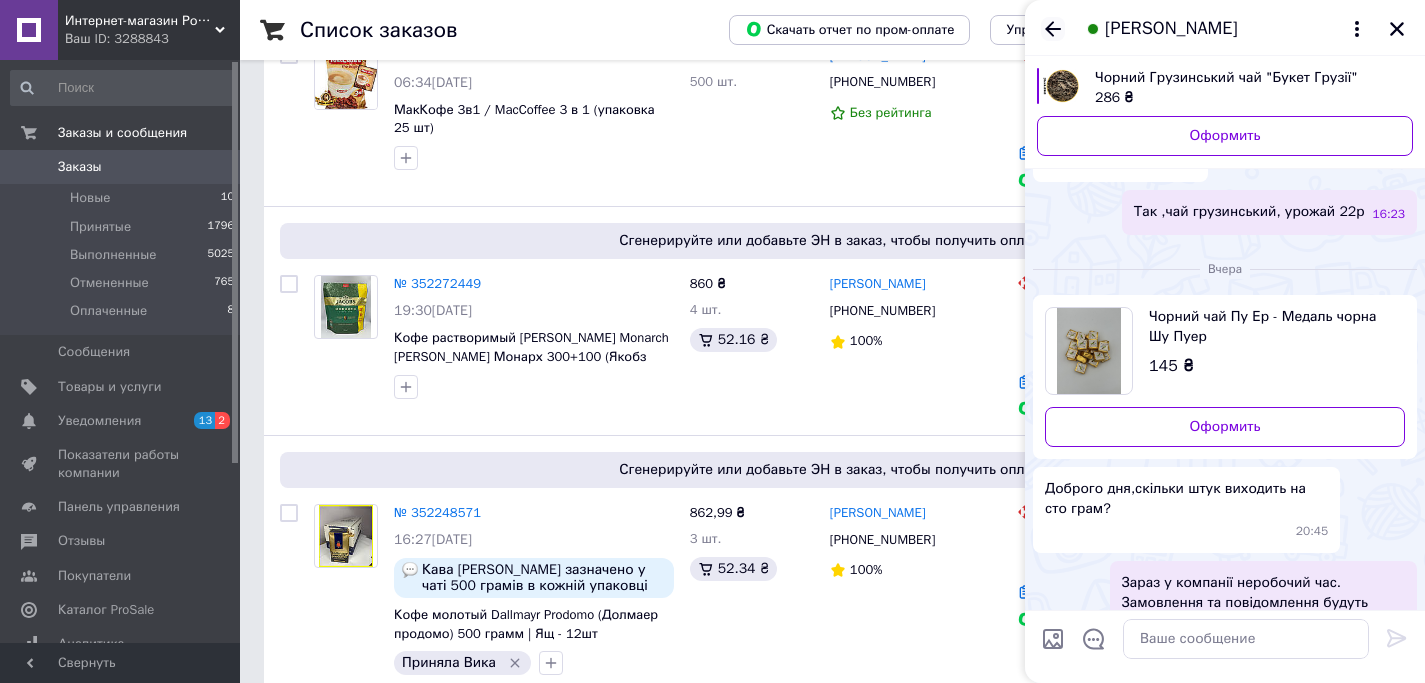 click 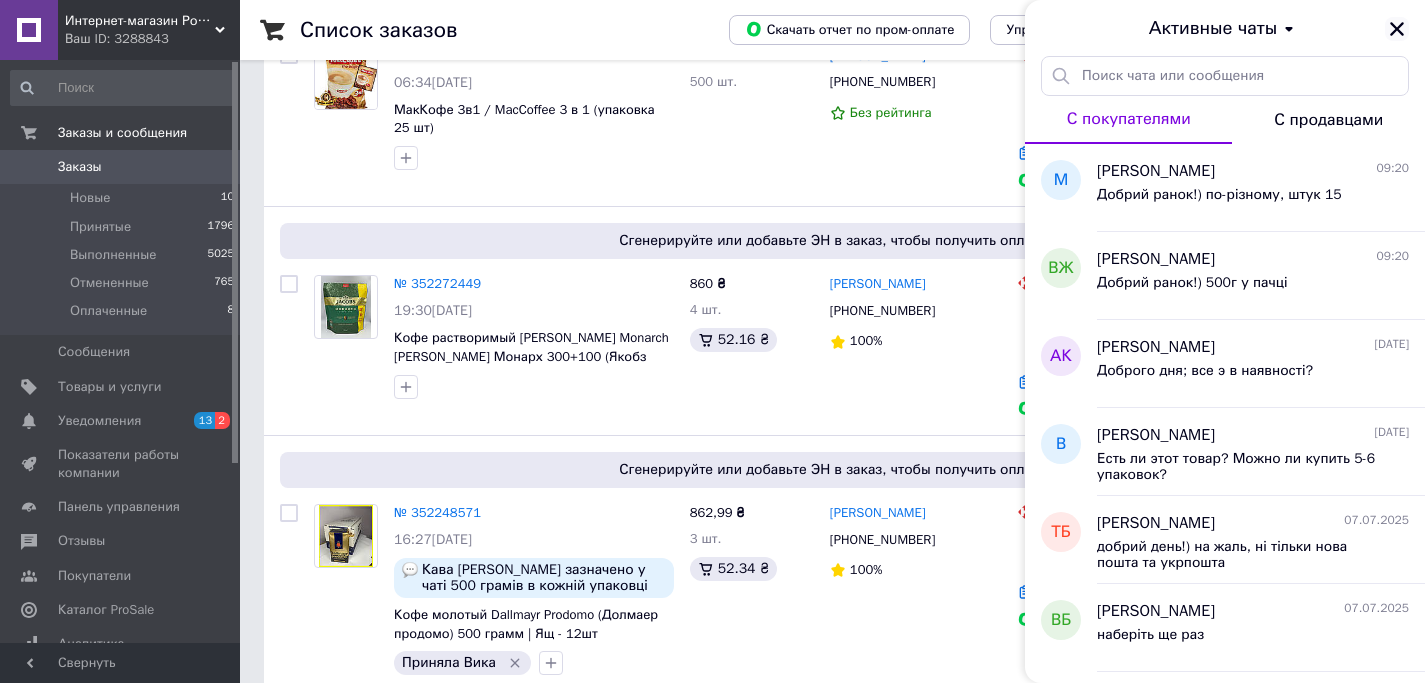 click 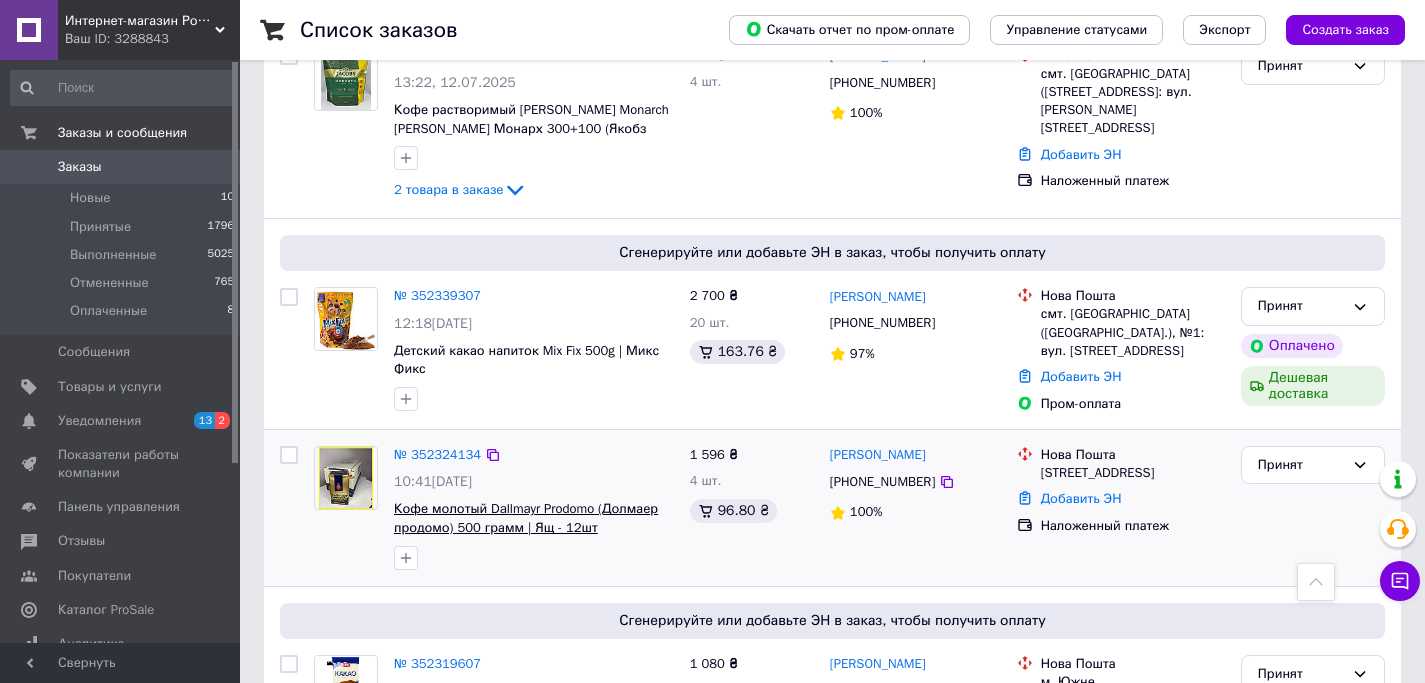 scroll, scrollTop: 2332, scrollLeft: 0, axis: vertical 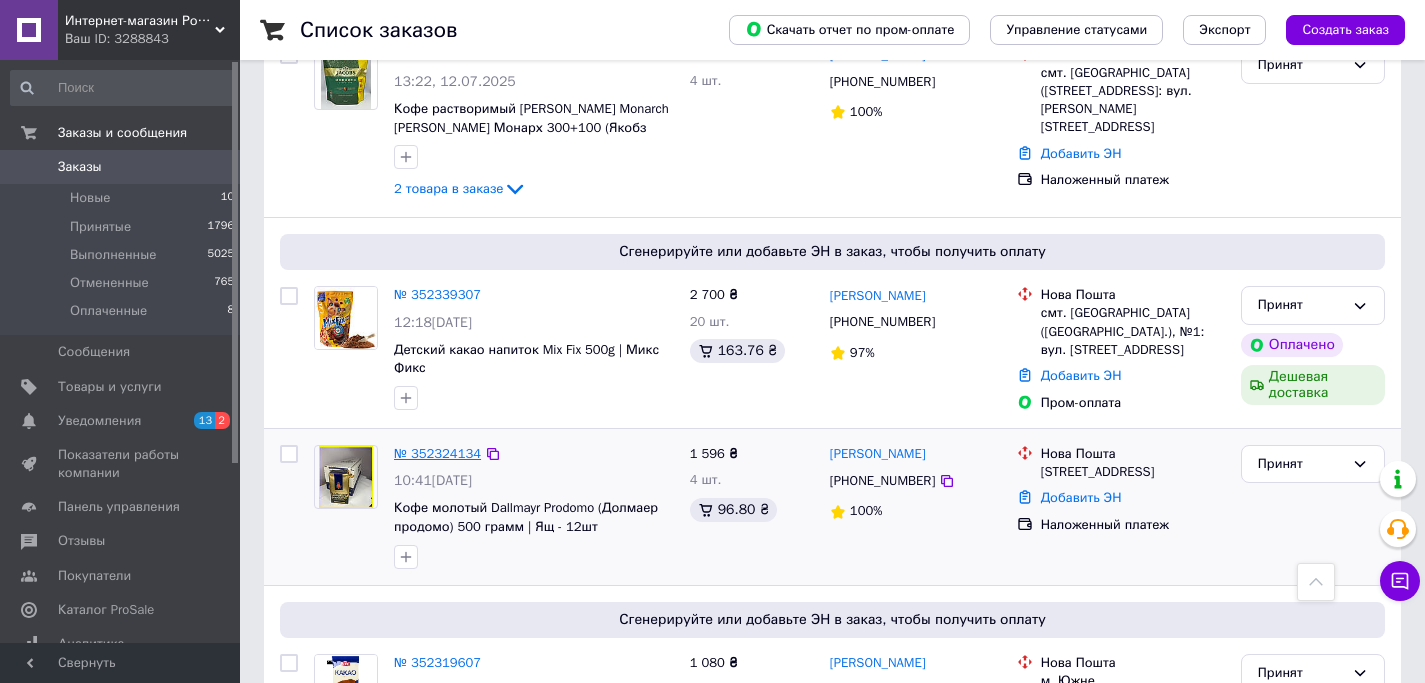 click on "№ 352324134" at bounding box center (437, 453) 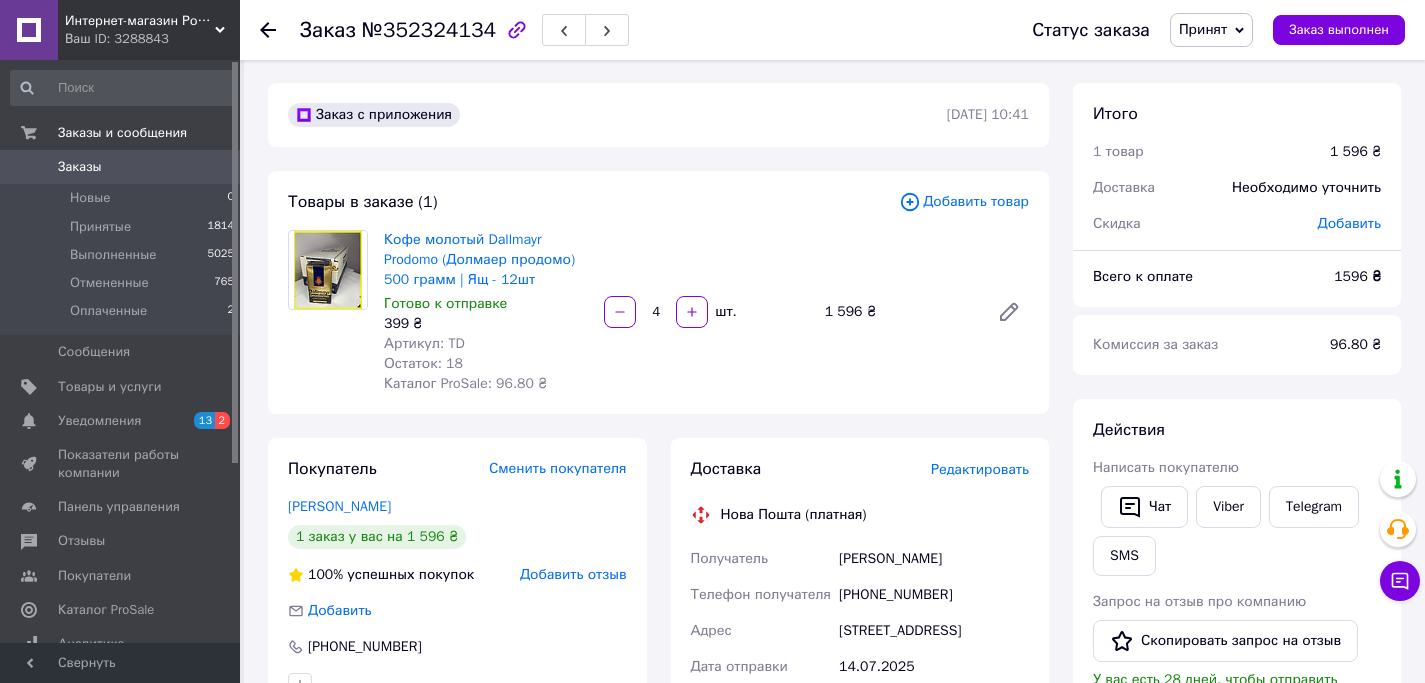scroll, scrollTop: 0, scrollLeft: 0, axis: both 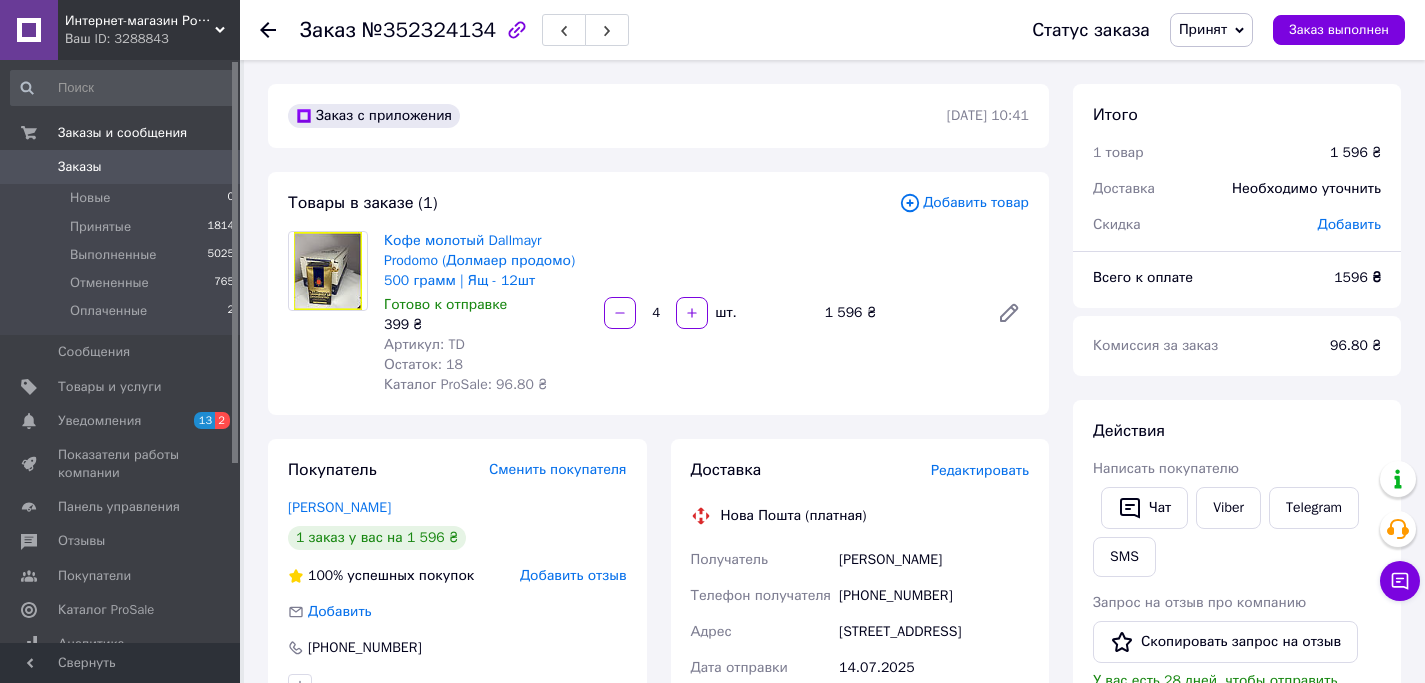 click 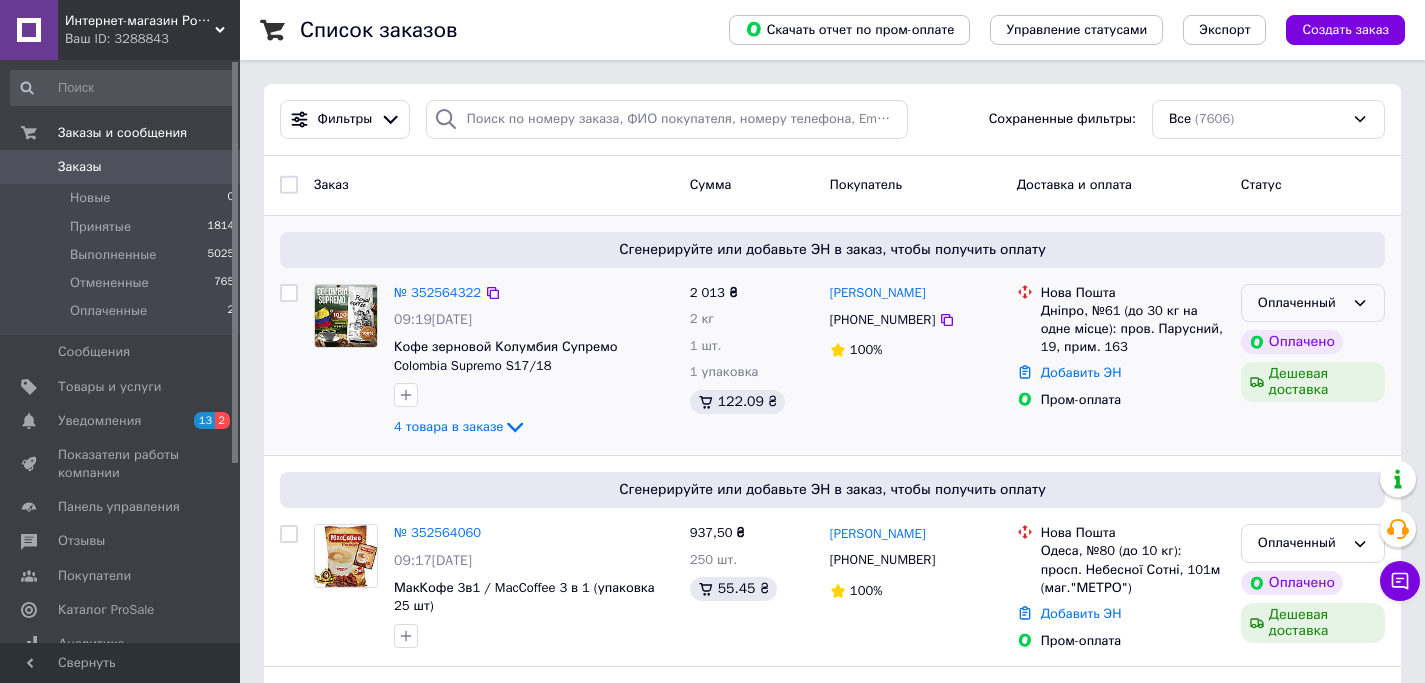 click on "Оплаченный" at bounding box center (1301, 303) 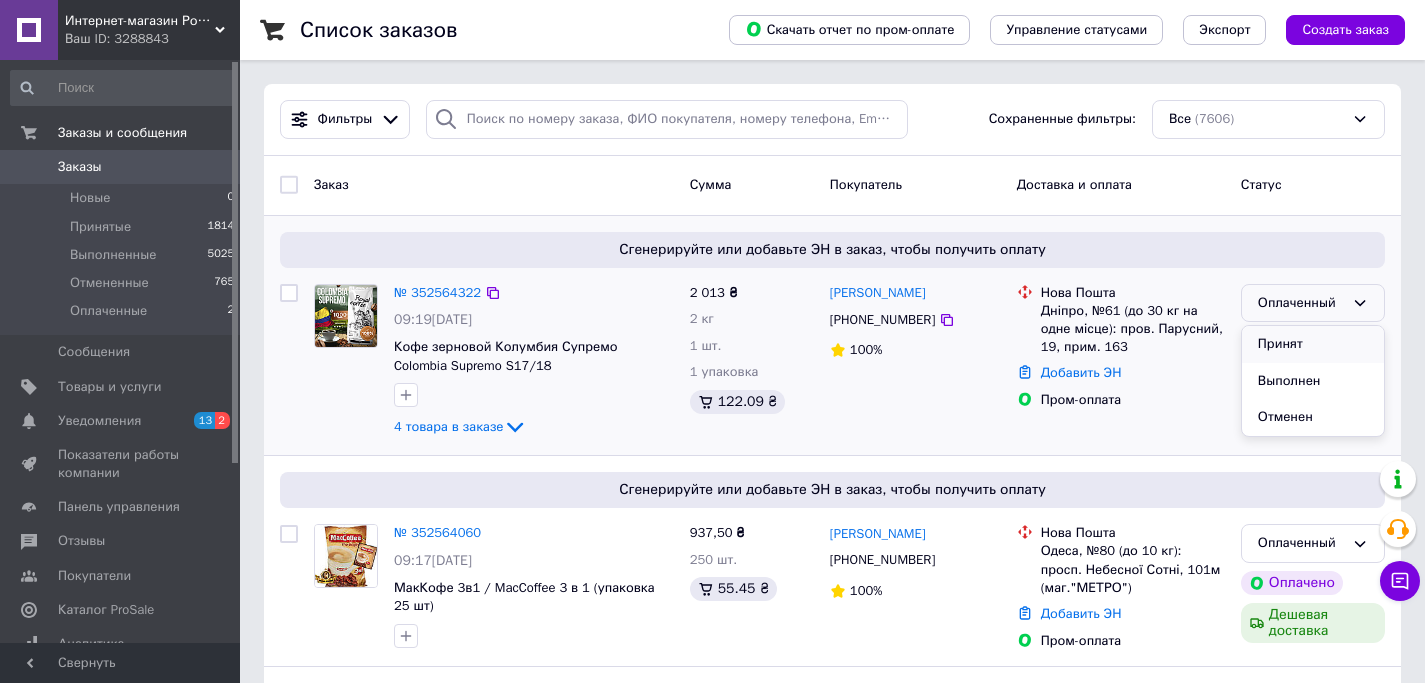 click on "Принят" at bounding box center [1313, 344] 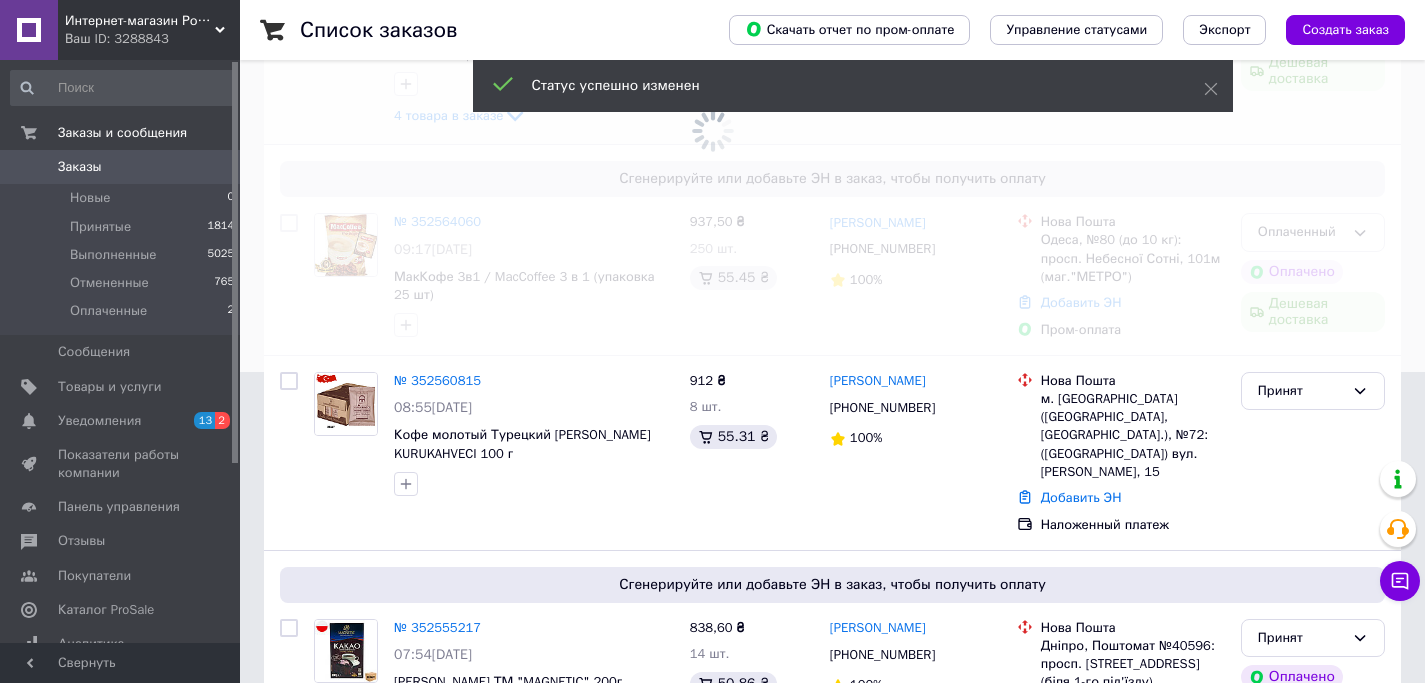 scroll, scrollTop: 315, scrollLeft: 0, axis: vertical 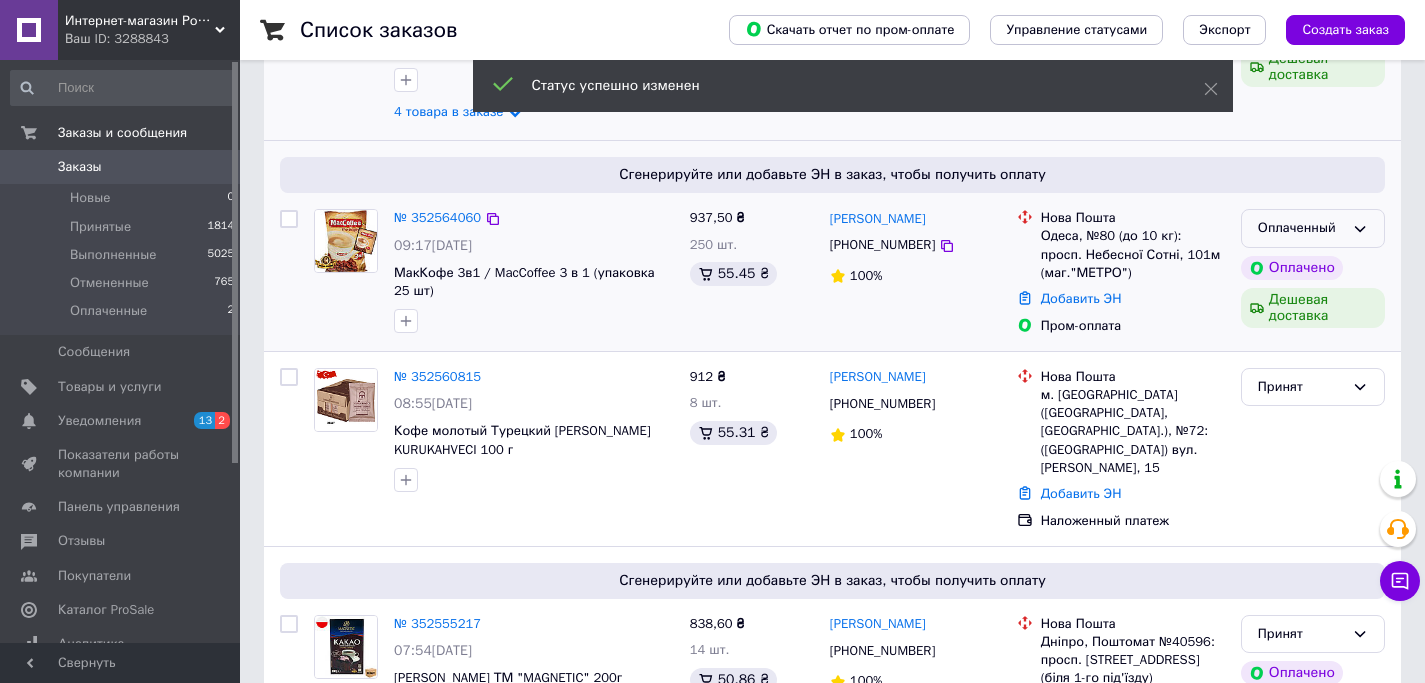 click 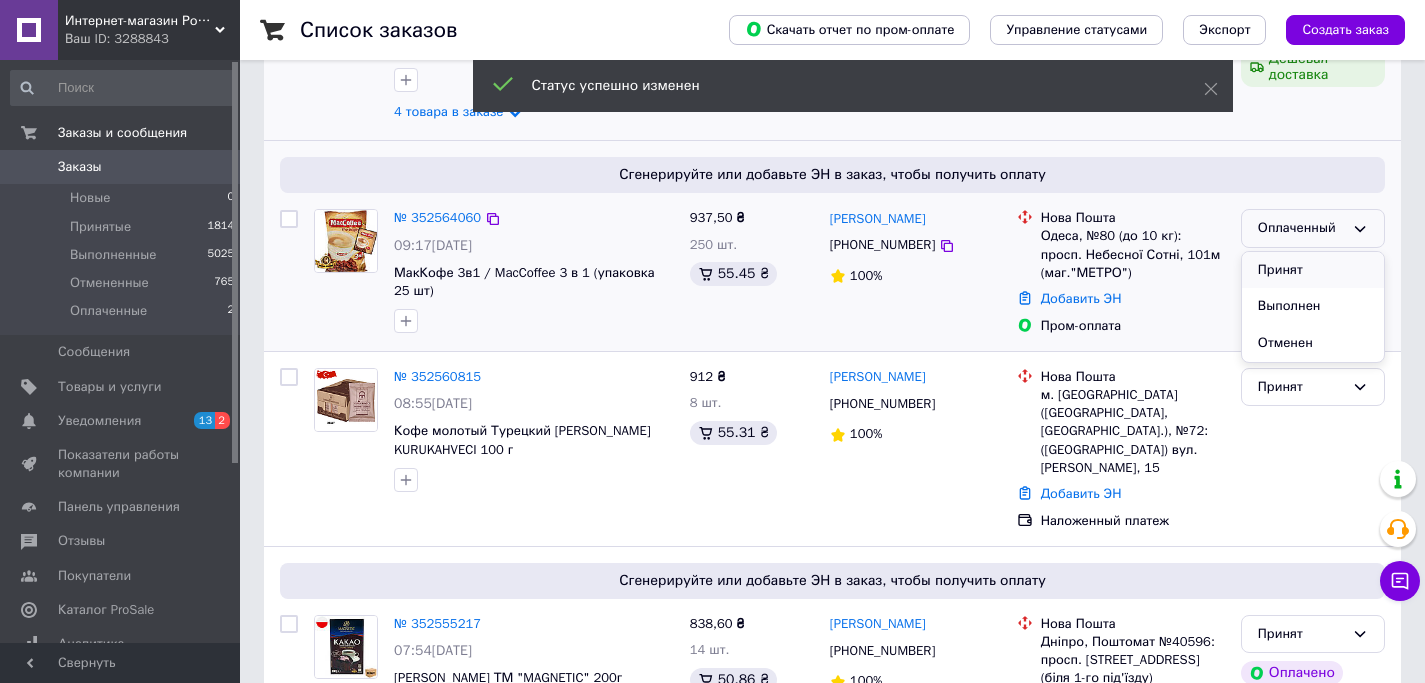 click on "Принят" at bounding box center (1313, 270) 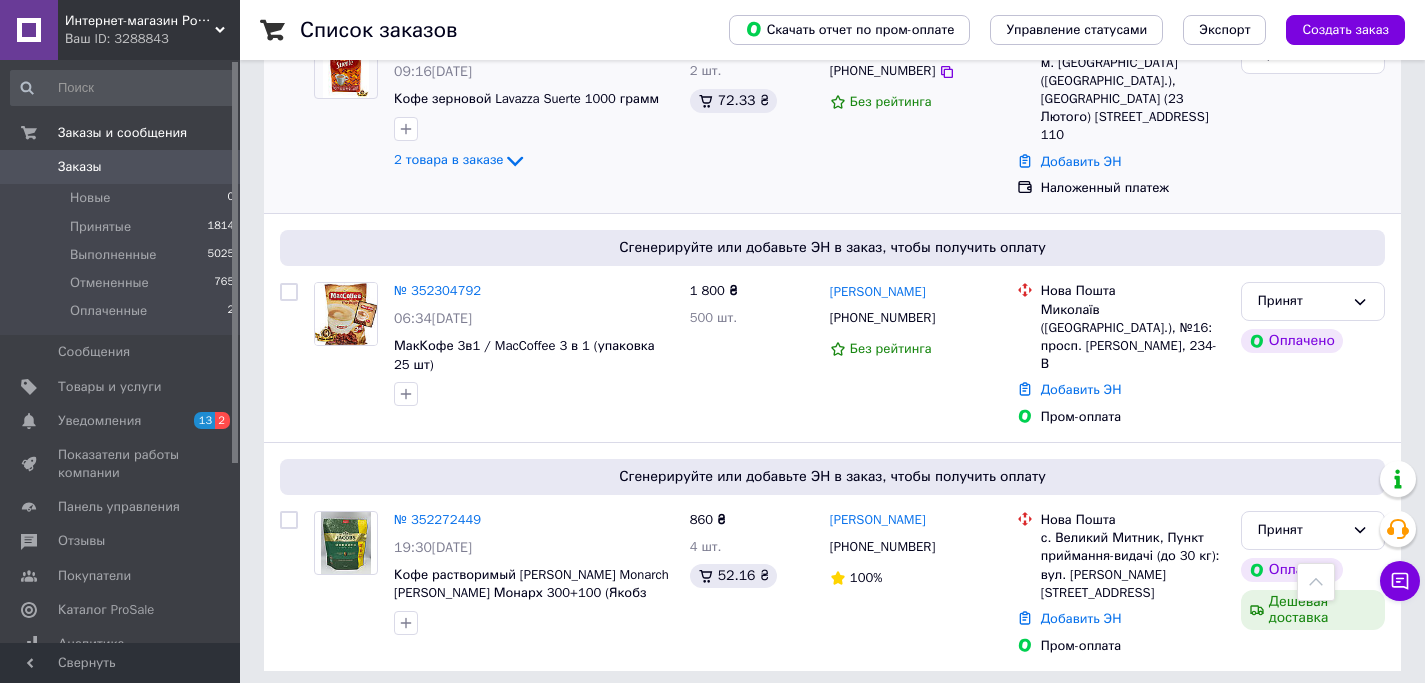scroll, scrollTop: 3591, scrollLeft: 0, axis: vertical 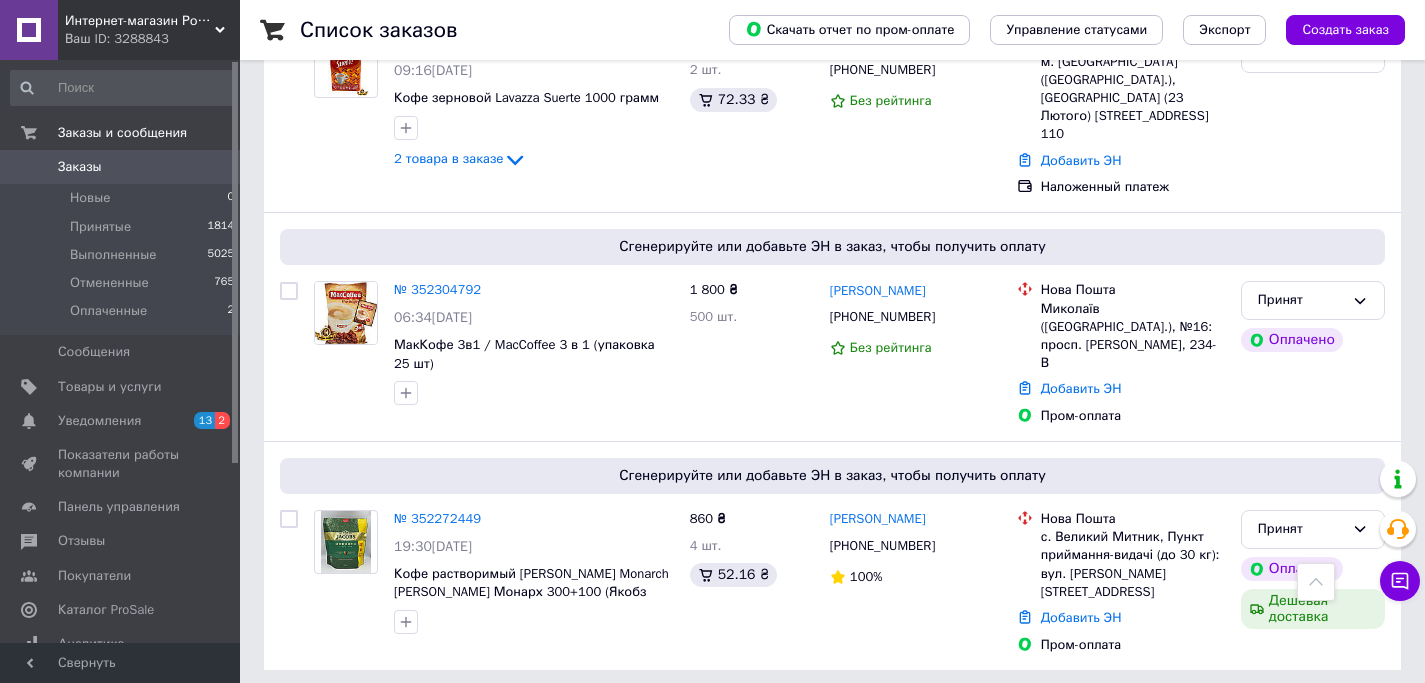 click on "2" at bounding box center [327, 715] 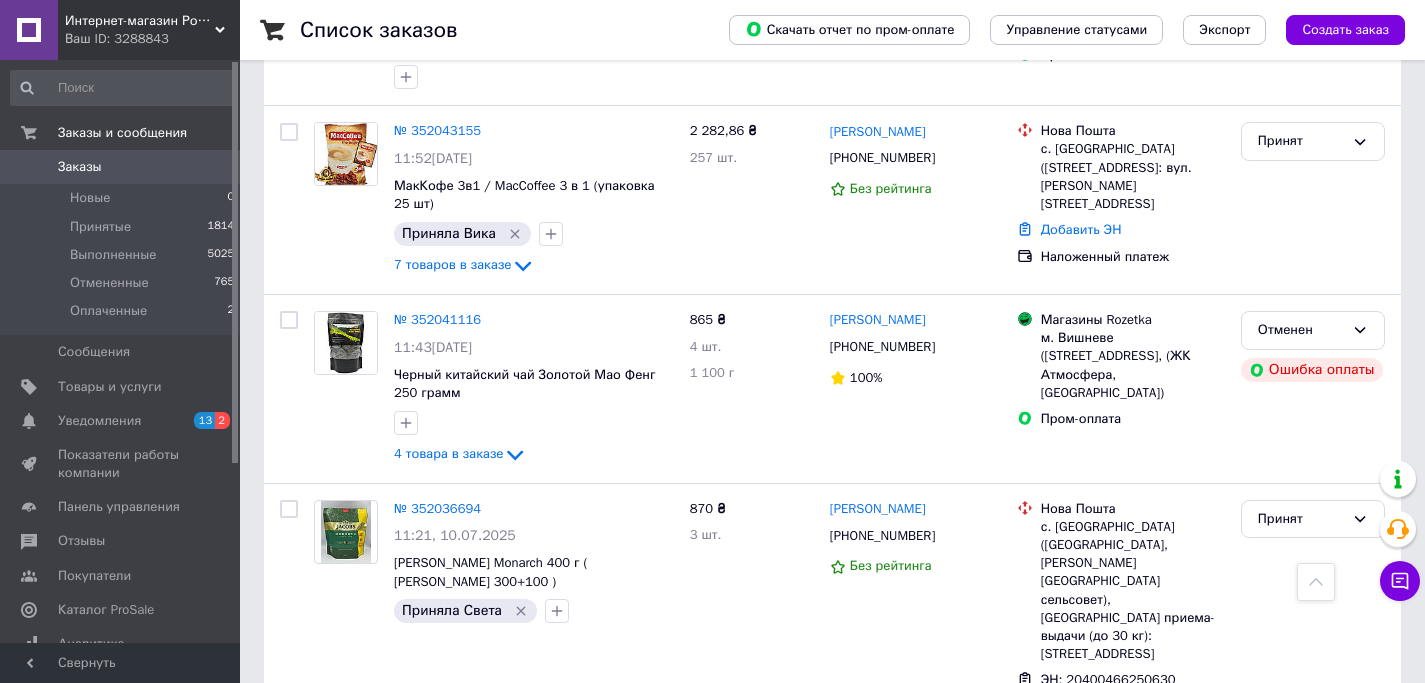 scroll, scrollTop: 3640, scrollLeft: 0, axis: vertical 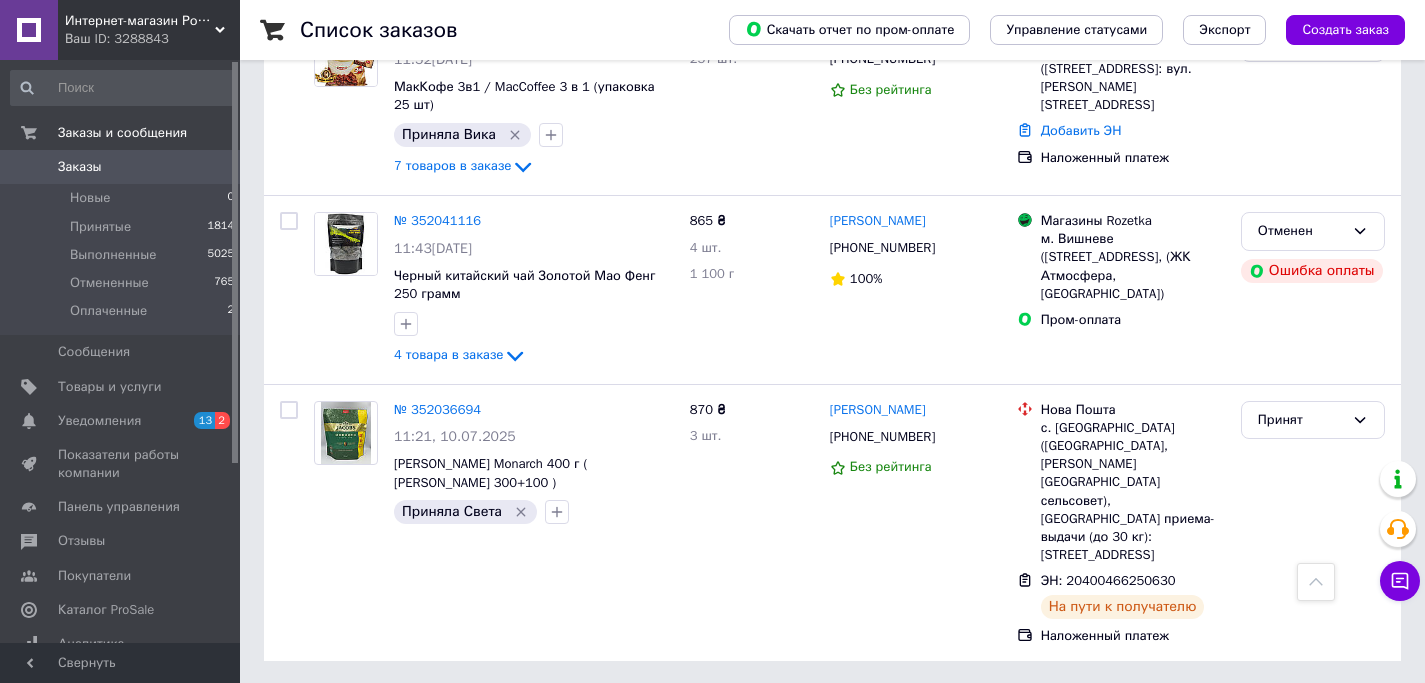 click on "1" at bounding box center (415, 706) 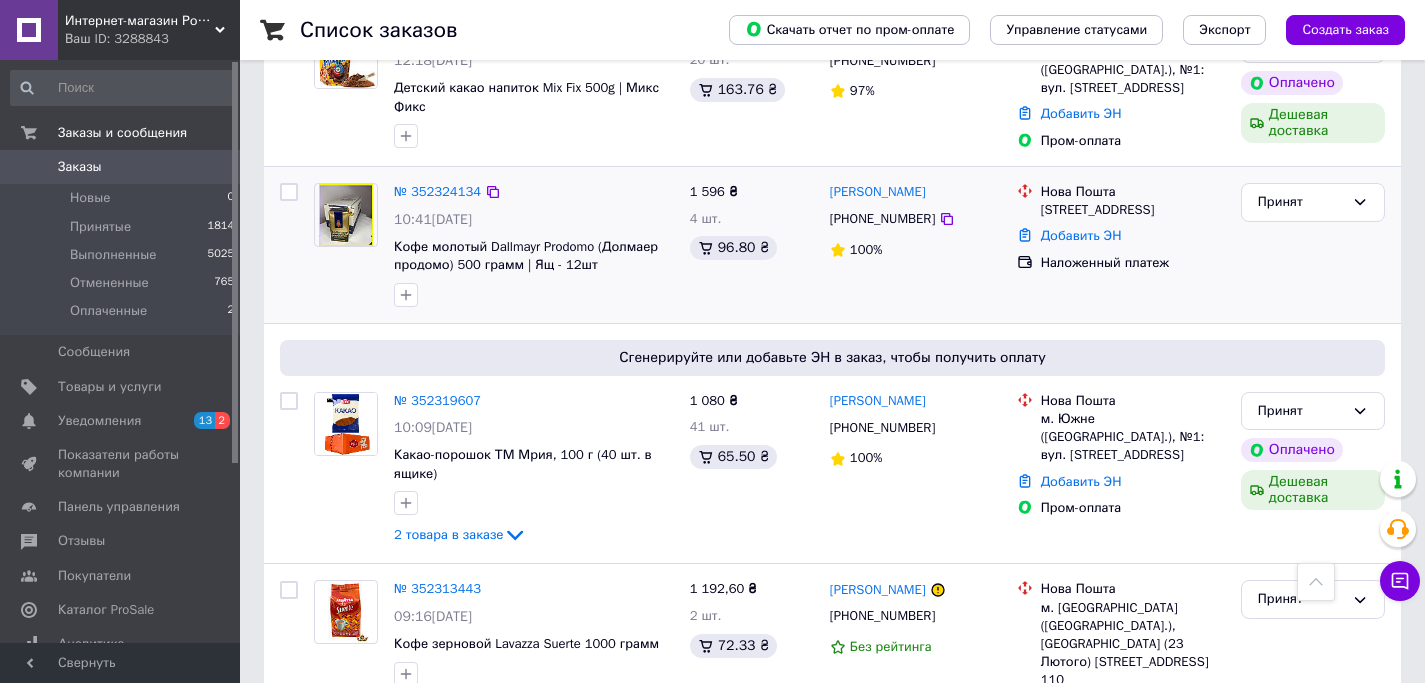 scroll, scrollTop: 3021, scrollLeft: 0, axis: vertical 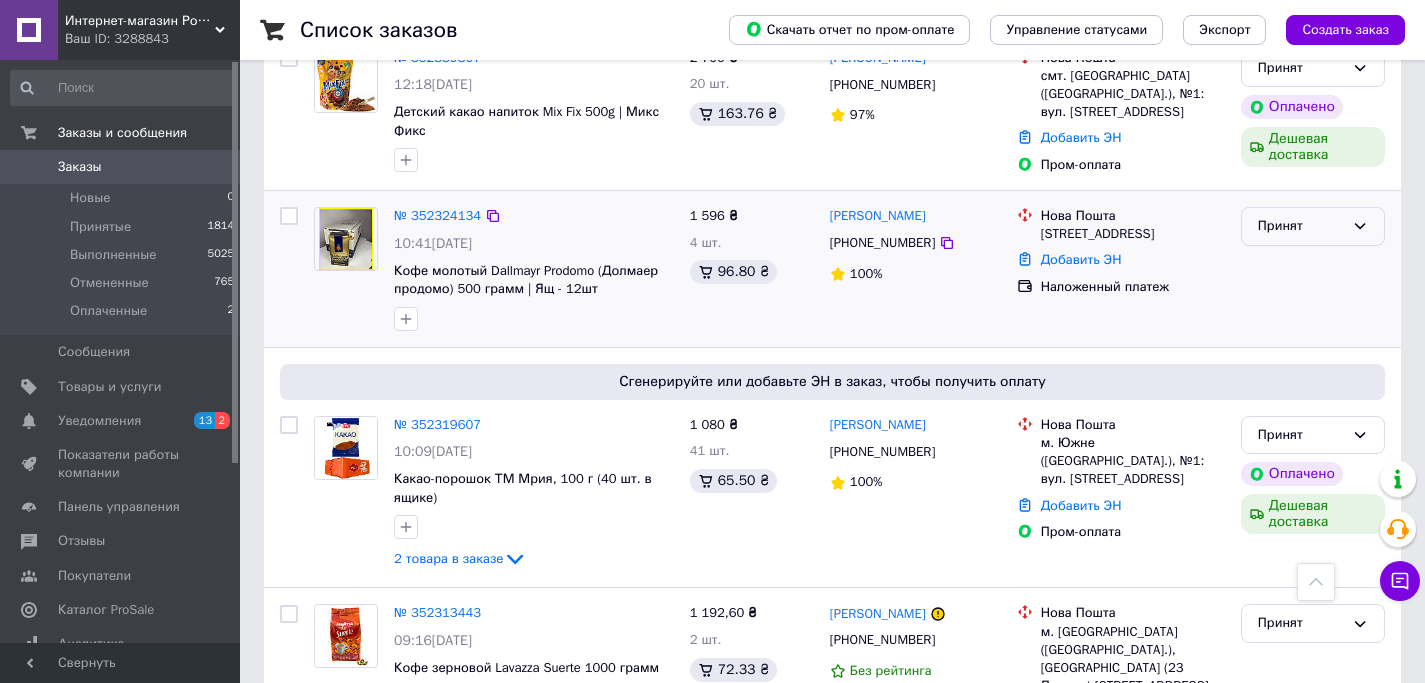 click on "Принят" at bounding box center [1301, 226] 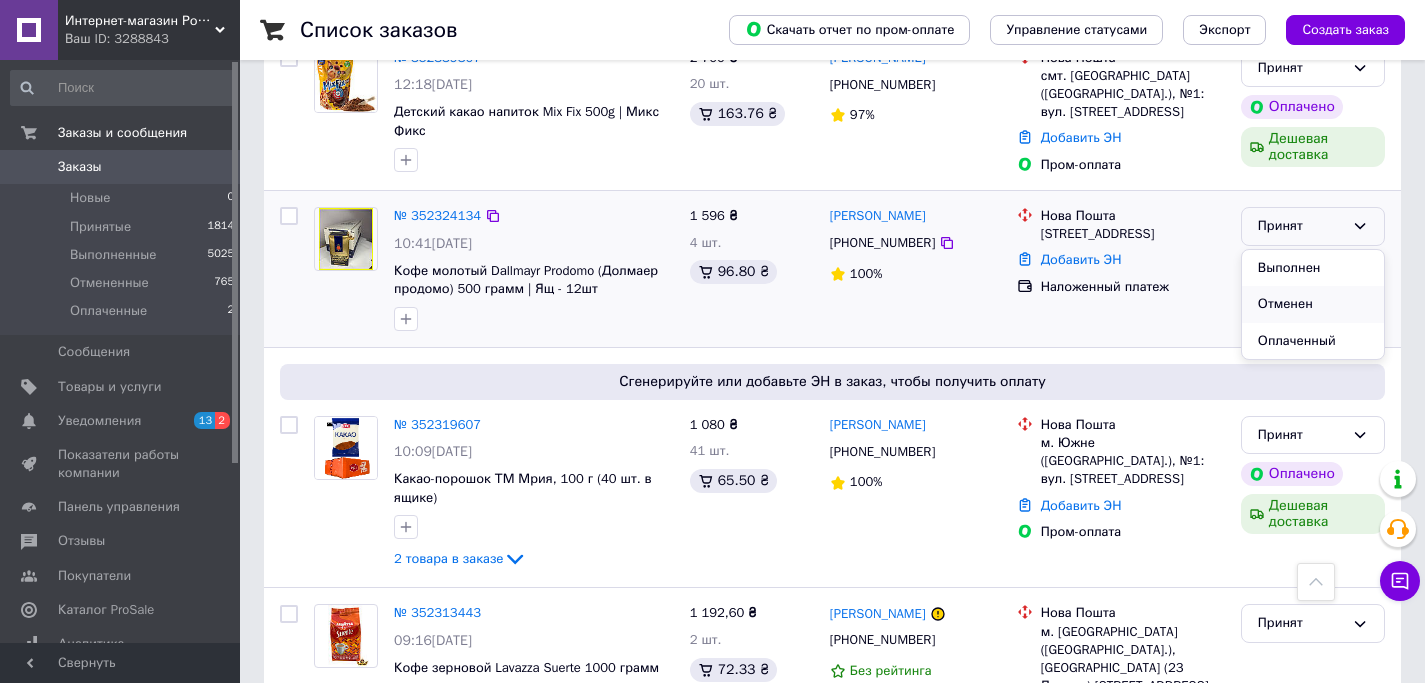 click on "Отменен" at bounding box center [1313, 304] 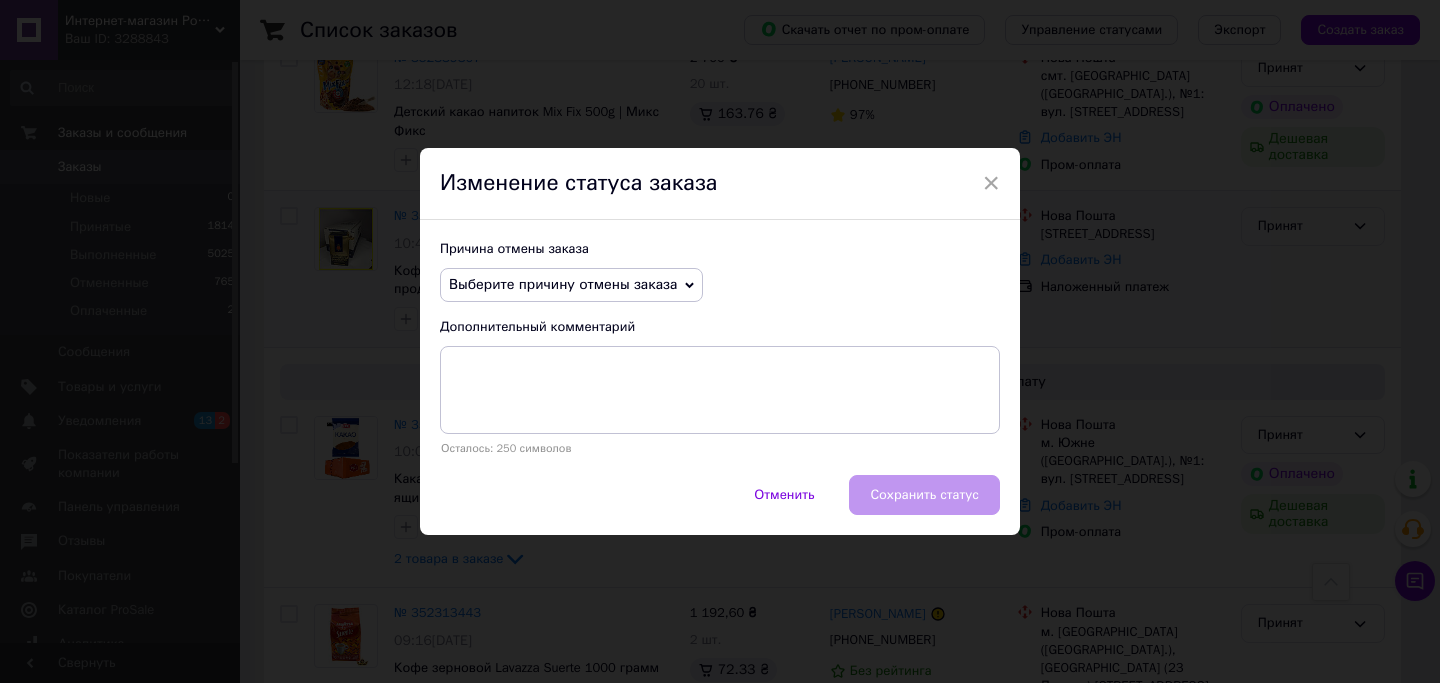 click on "Выберите причину отмены заказа" at bounding box center [563, 284] 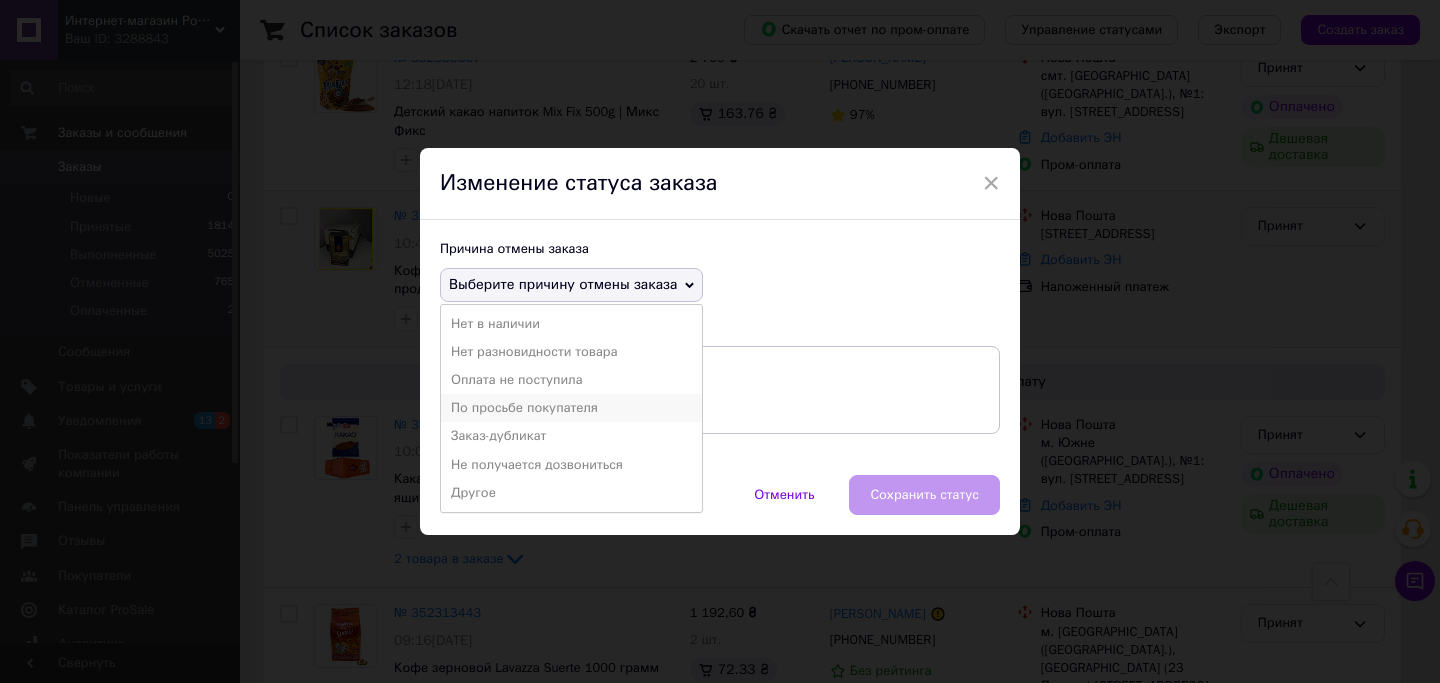 click on "По просьбе покупателя" at bounding box center [571, 408] 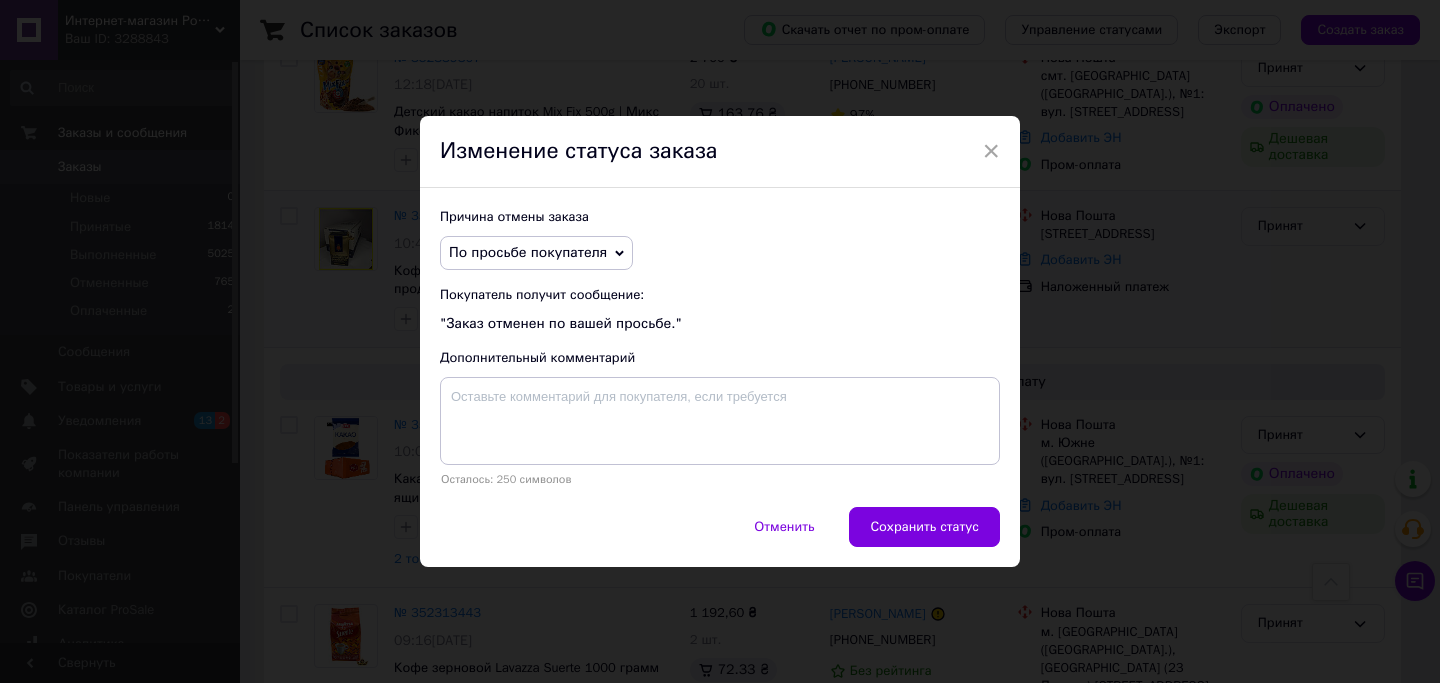 click on "Сохранить статус" at bounding box center (924, 527) 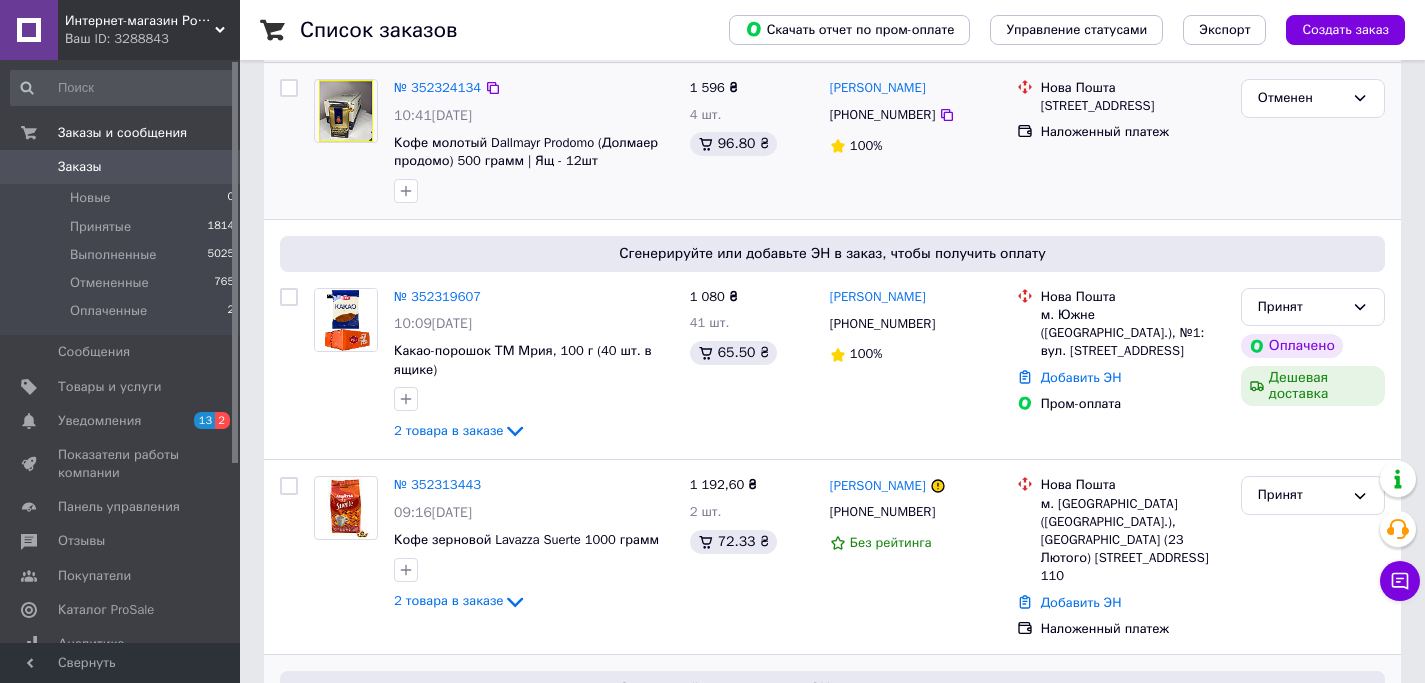 scroll, scrollTop: 3591, scrollLeft: 0, axis: vertical 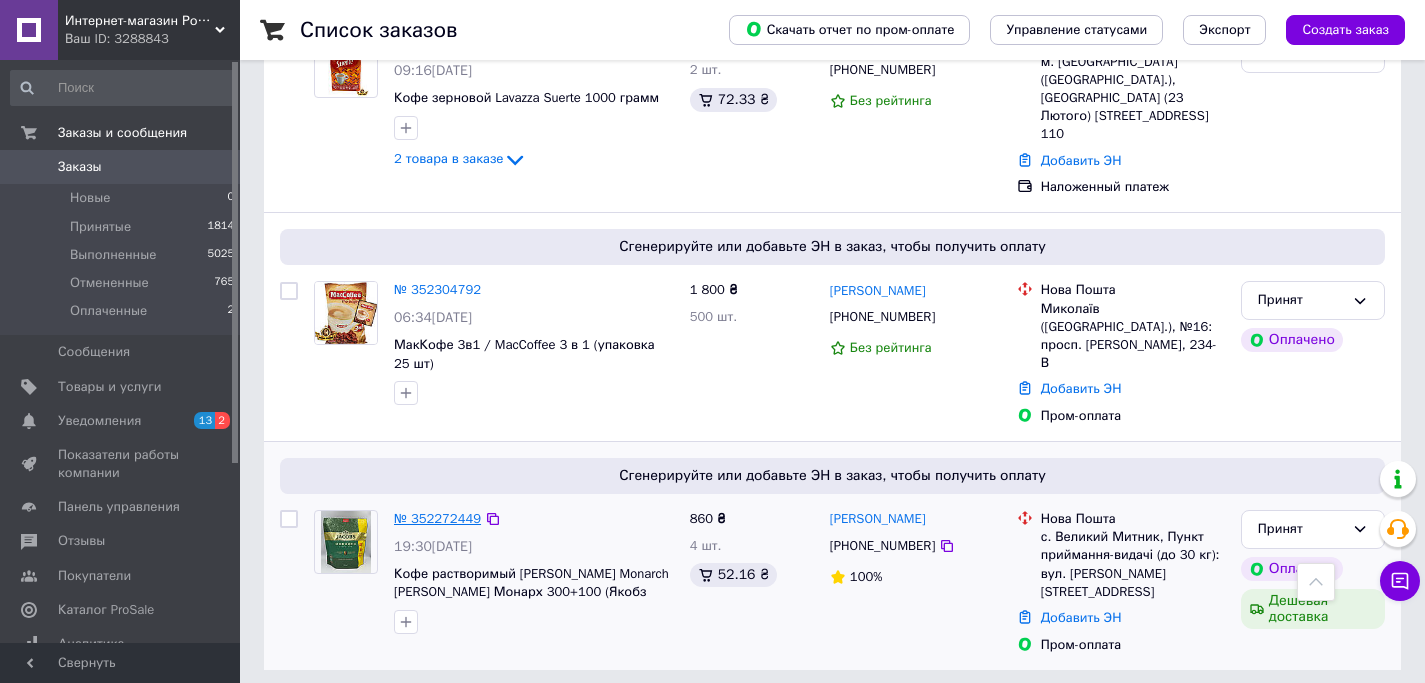 click on "№ 352272449" at bounding box center [437, 518] 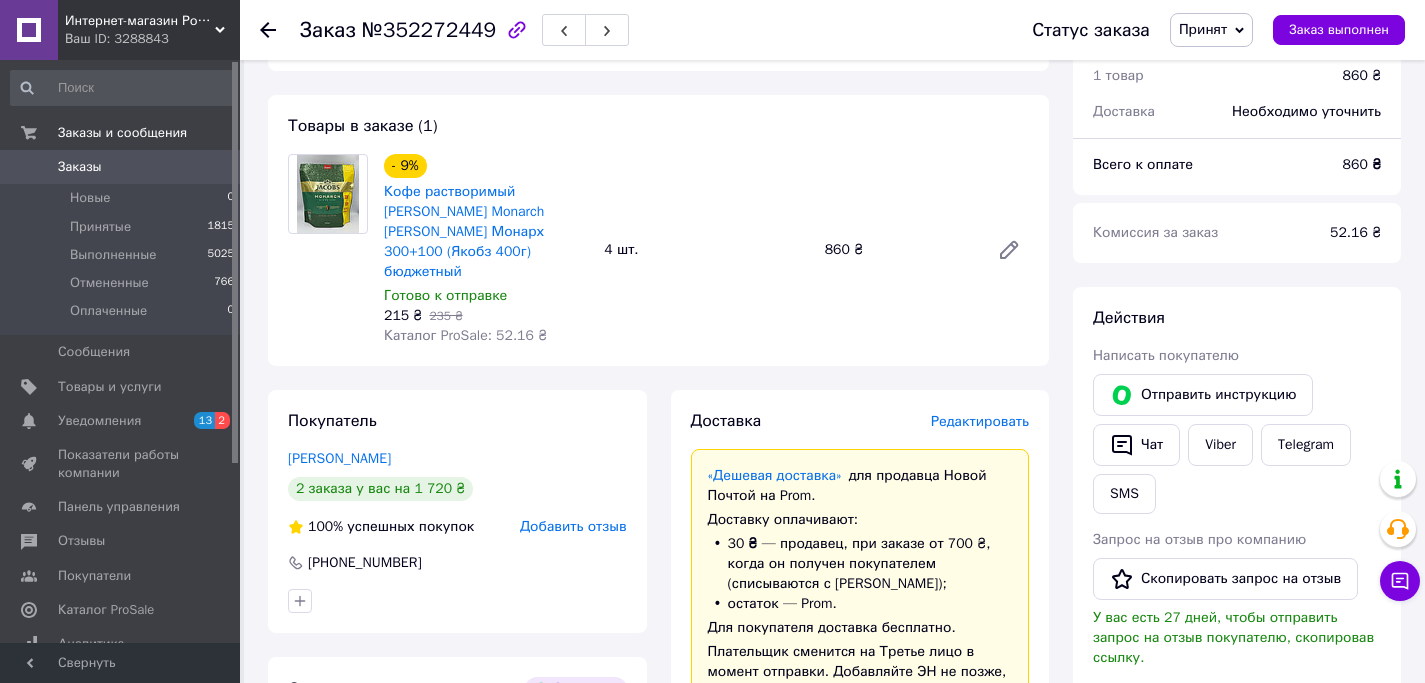 scroll, scrollTop: 635, scrollLeft: 0, axis: vertical 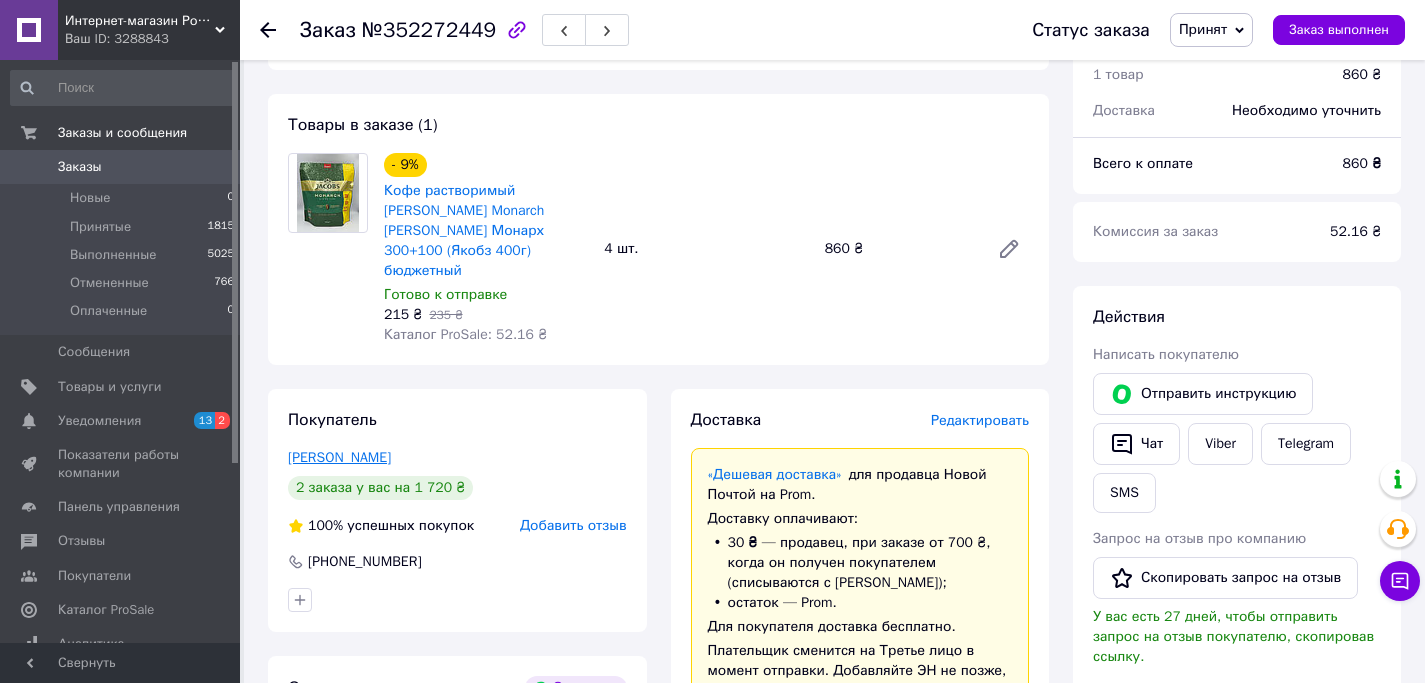 click on "[PERSON_NAME]" at bounding box center (339, 457) 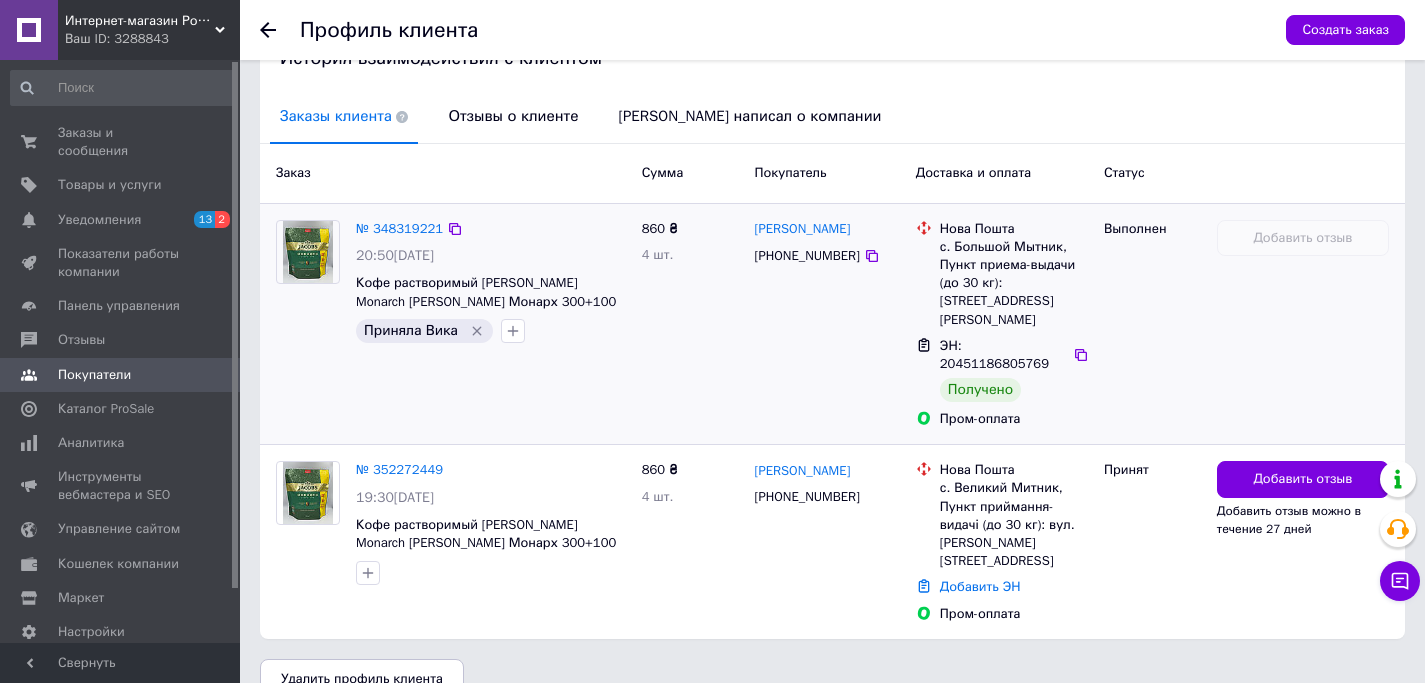 scroll, scrollTop: 0, scrollLeft: 0, axis: both 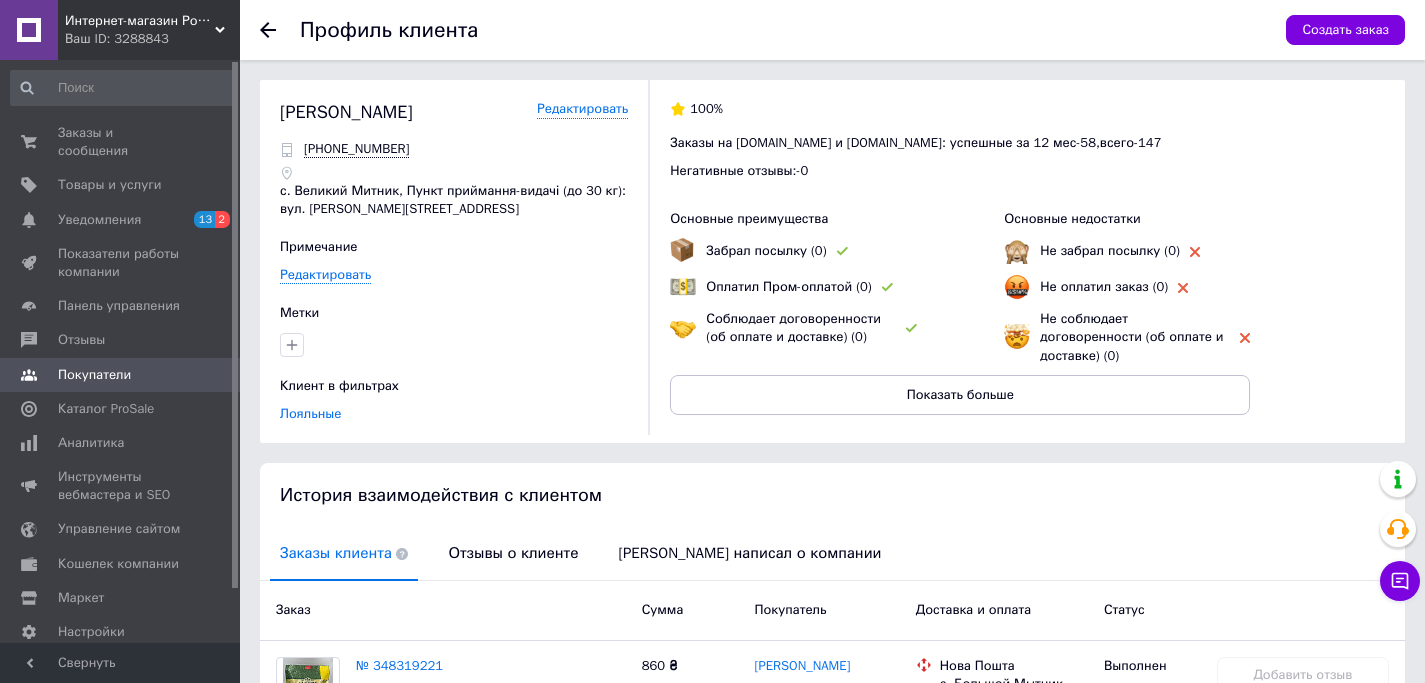 click 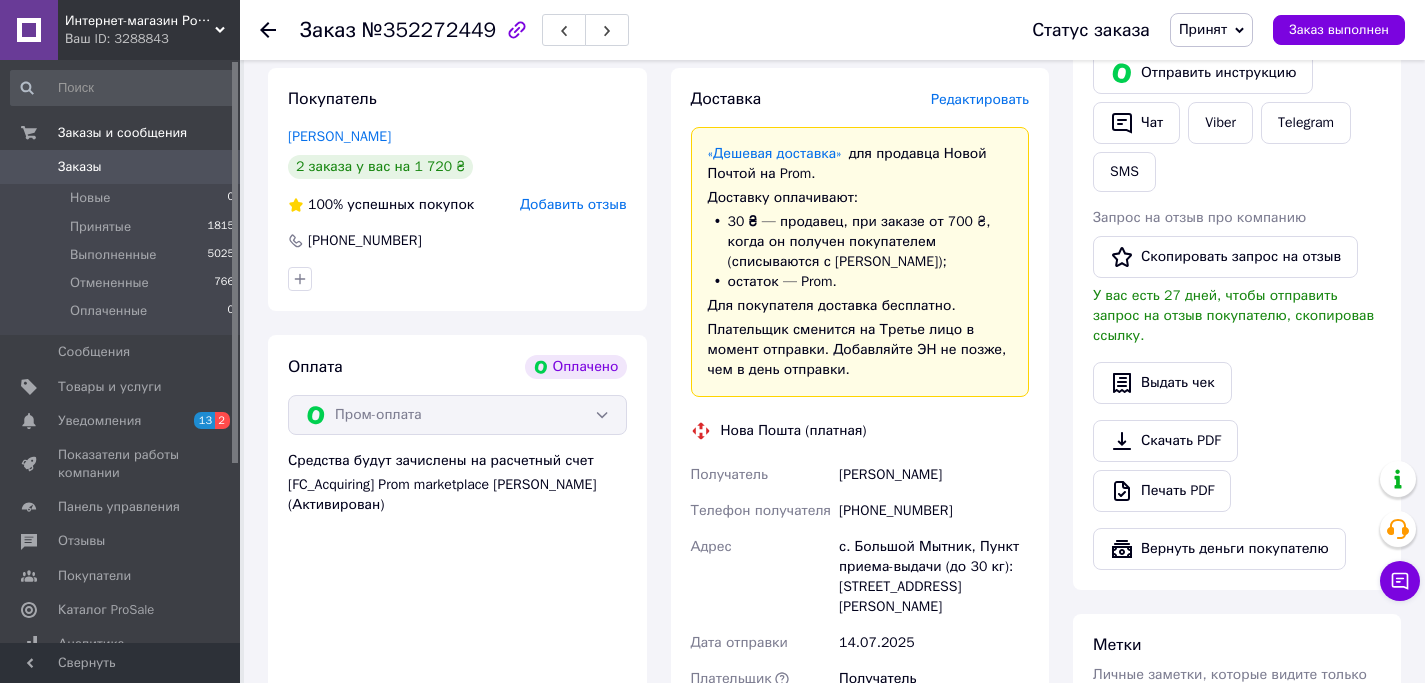 scroll, scrollTop: 922, scrollLeft: 0, axis: vertical 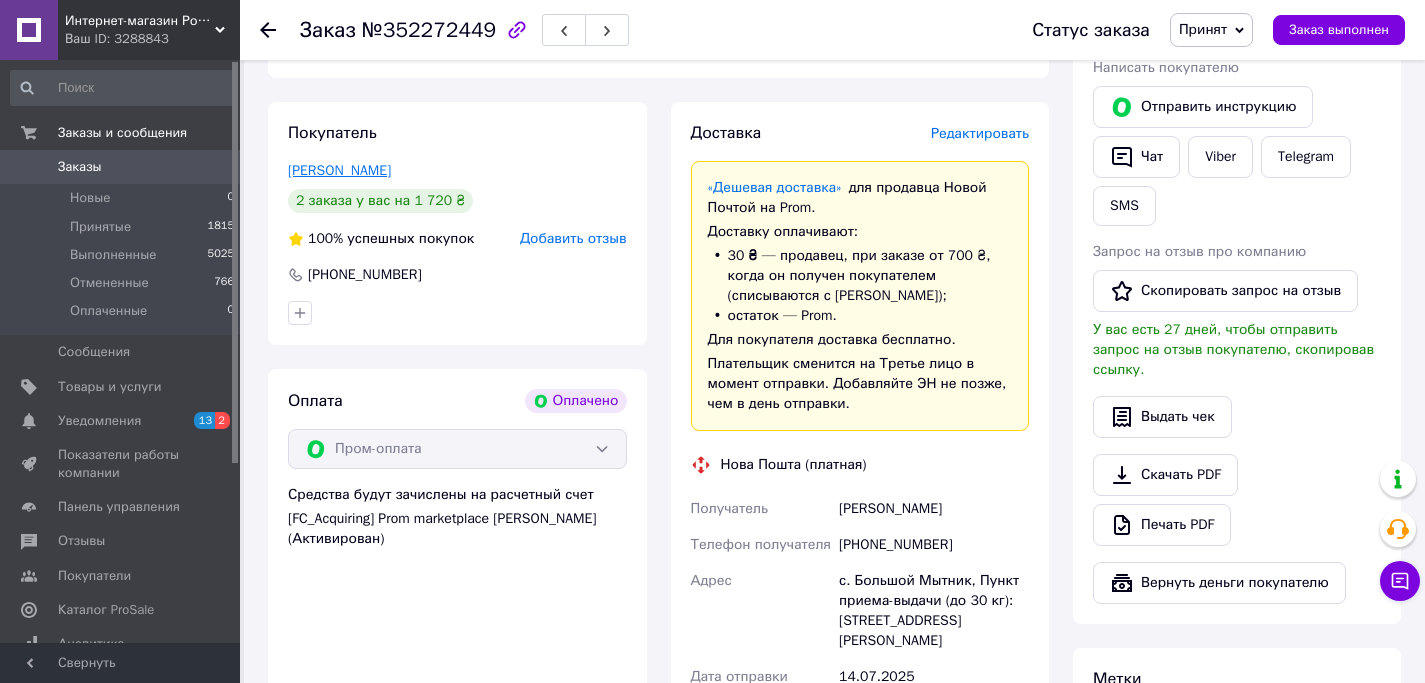 click on "[PERSON_NAME]" at bounding box center (339, 170) 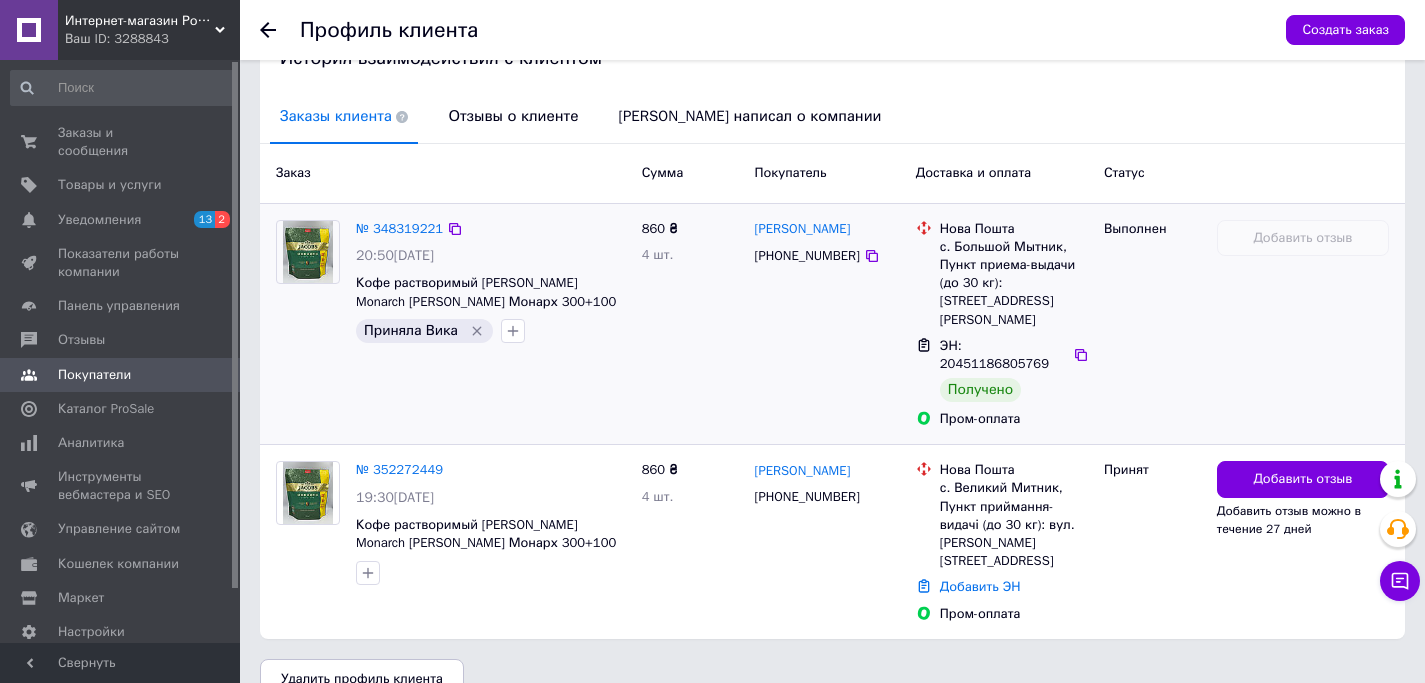 scroll, scrollTop: 0, scrollLeft: 0, axis: both 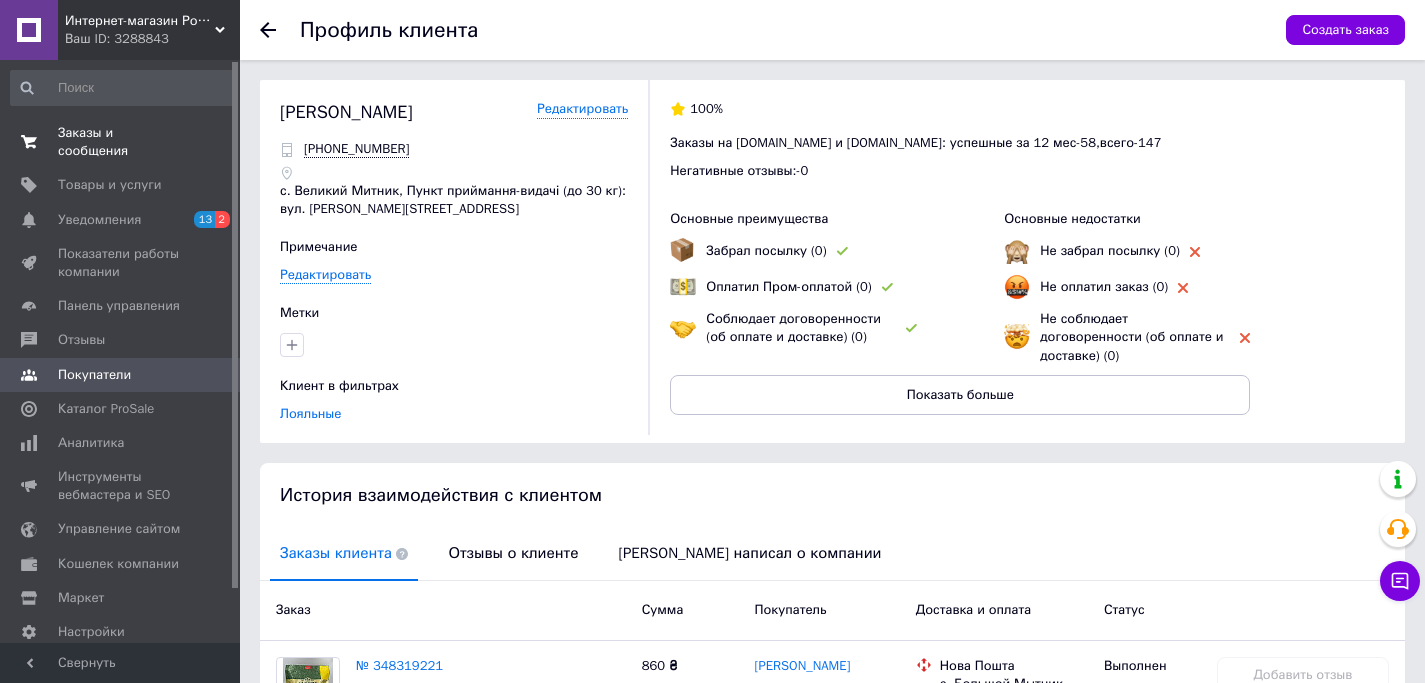 click on "Заказы и сообщения" at bounding box center [121, 142] 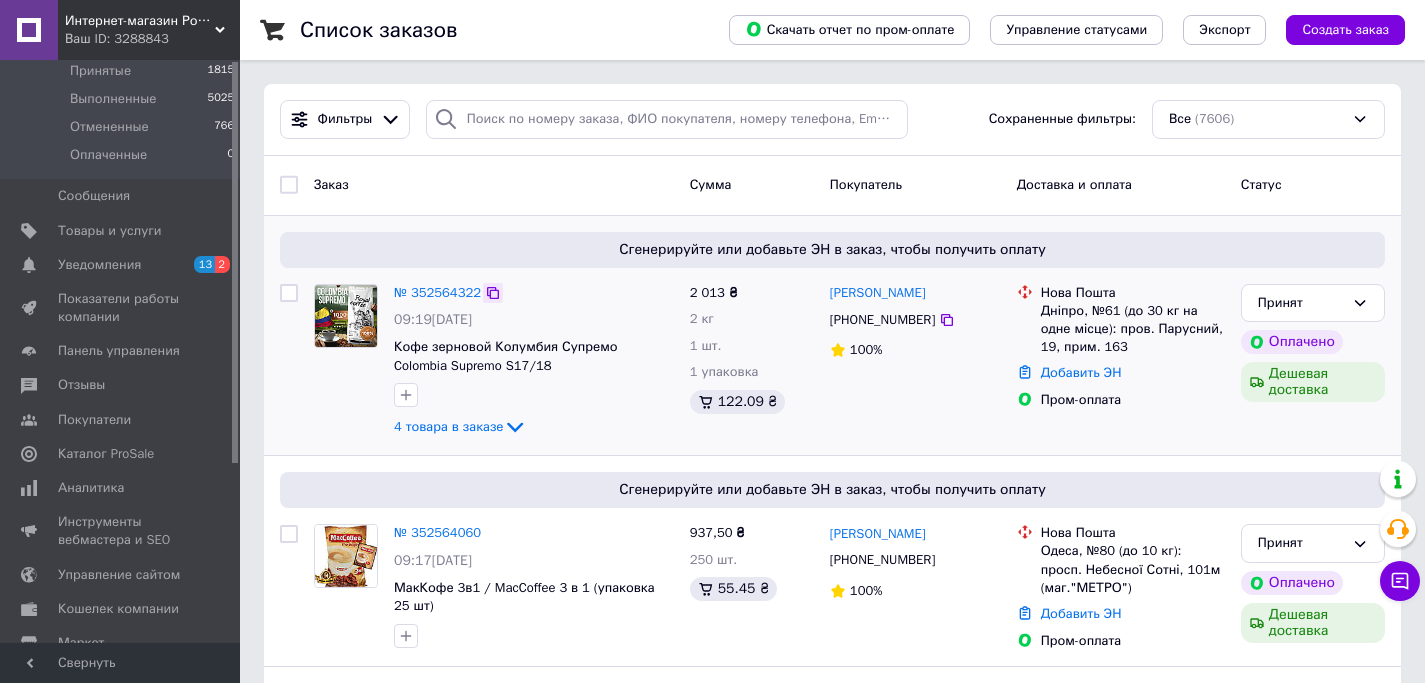 scroll, scrollTop: 260, scrollLeft: 0, axis: vertical 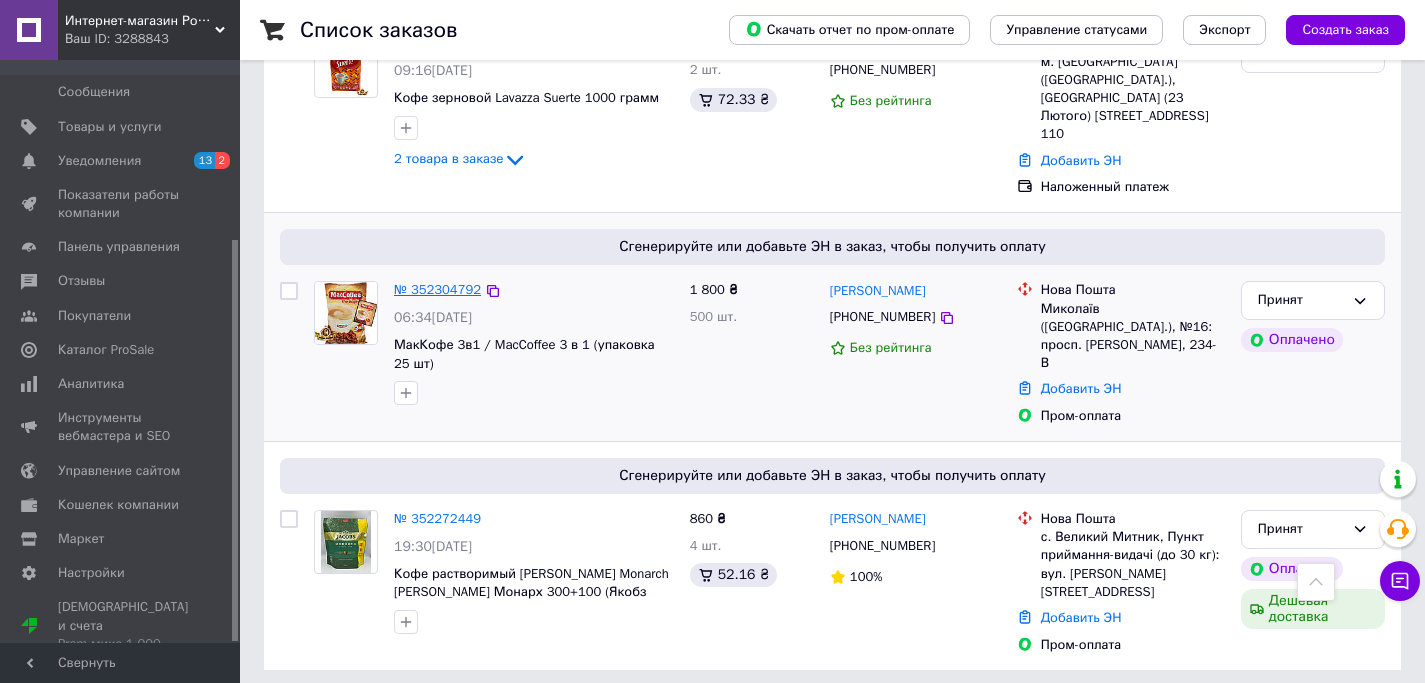 click on "№ 352304792" at bounding box center [437, 289] 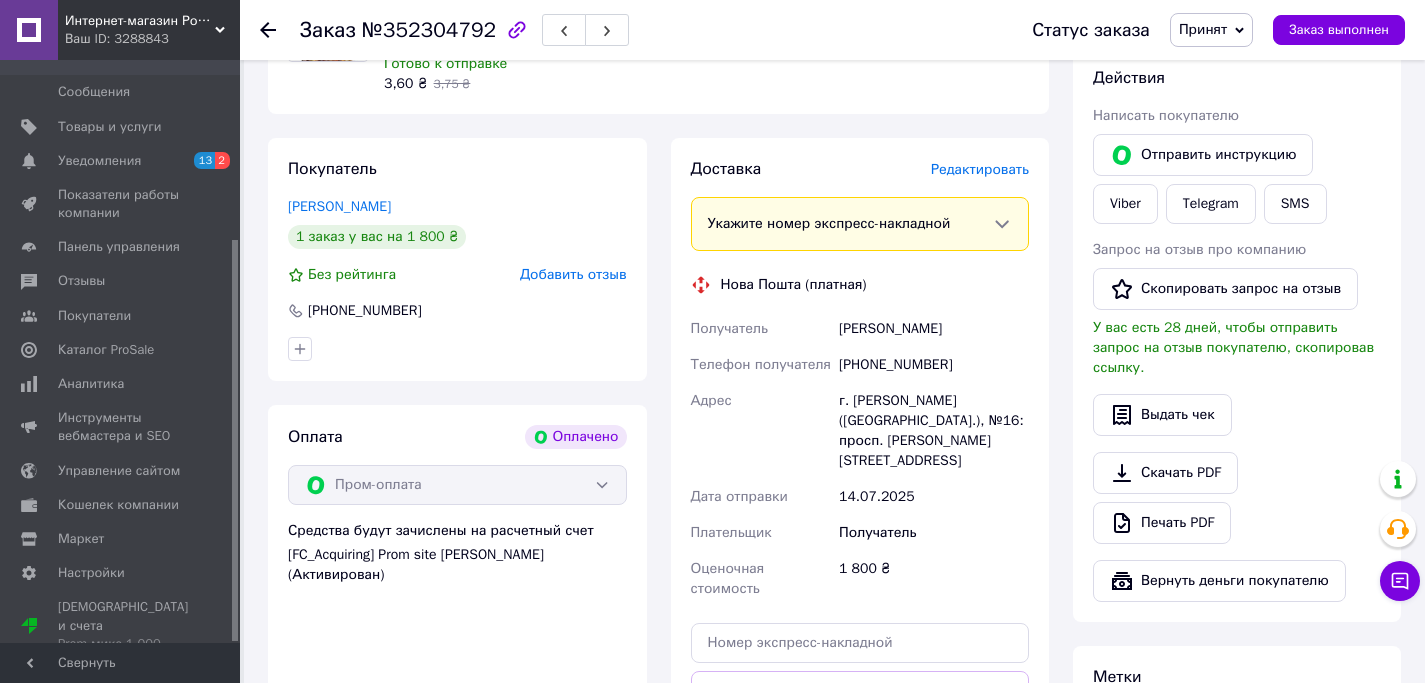 scroll, scrollTop: 783, scrollLeft: 0, axis: vertical 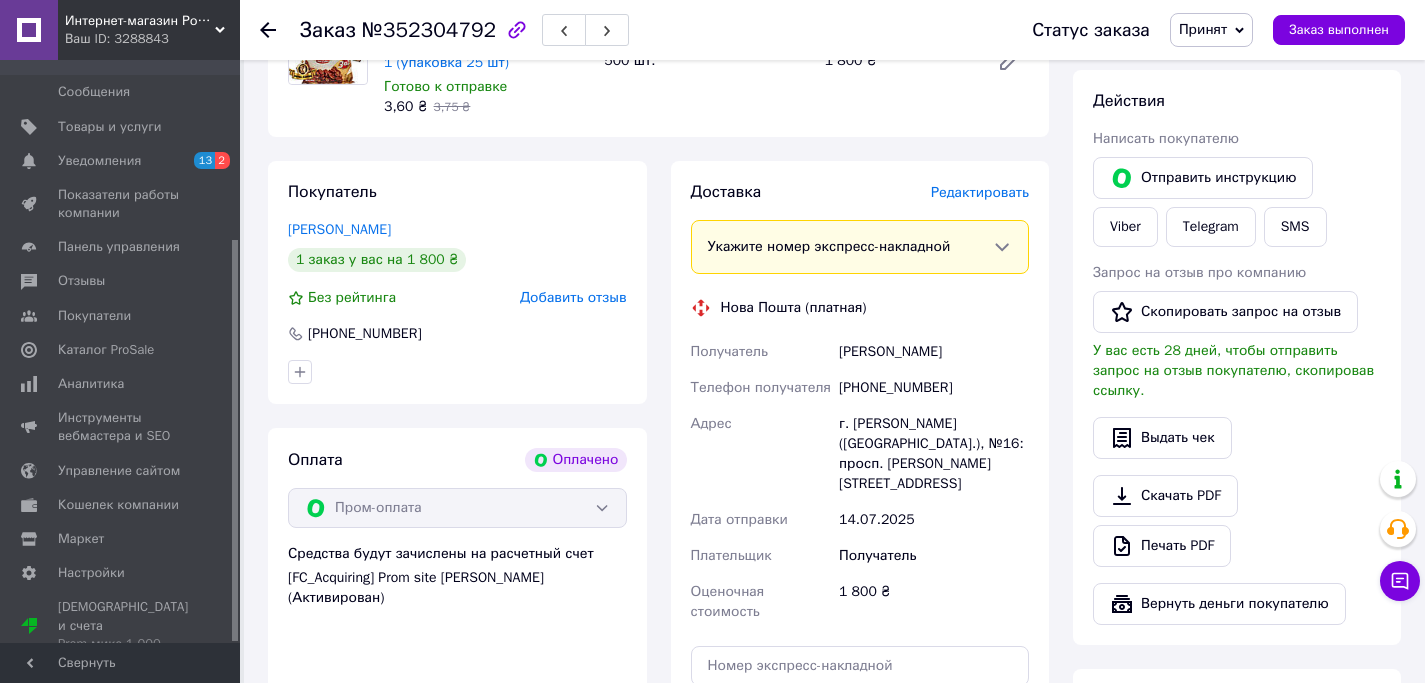 drag, startPoint x: 978, startPoint y: 352, endPoint x: 837, endPoint y: 347, distance: 141.08862 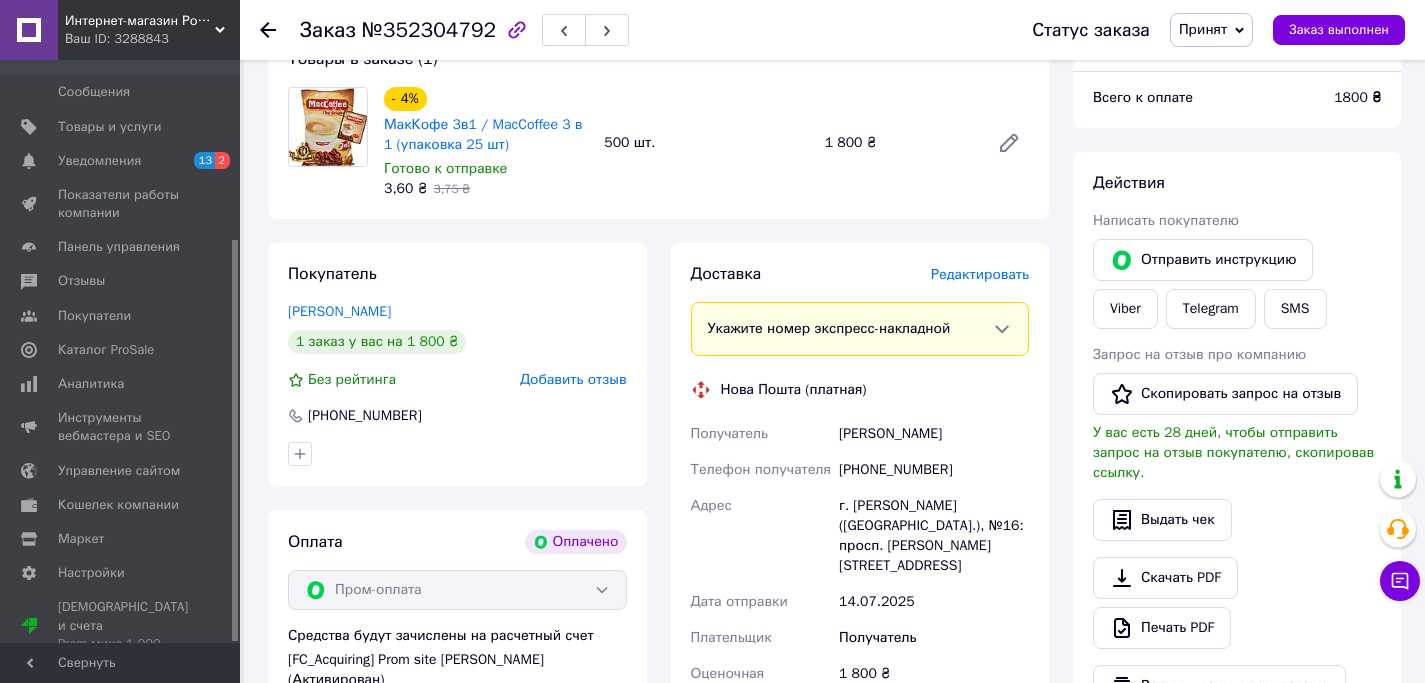 scroll, scrollTop: 702, scrollLeft: 0, axis: vertical 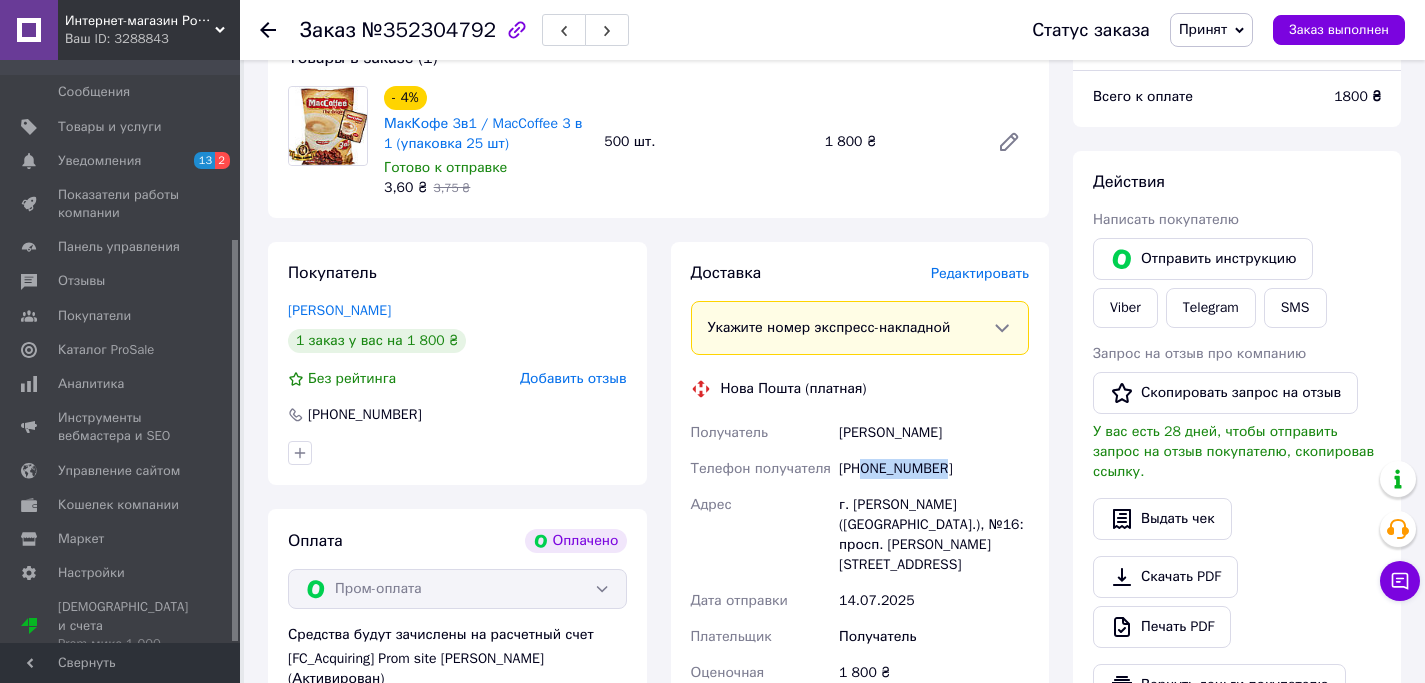 drag, startPoint x: 901, startPoint y: 466, endPoint x: 863, endPoint y: 470, distance: 38.209946 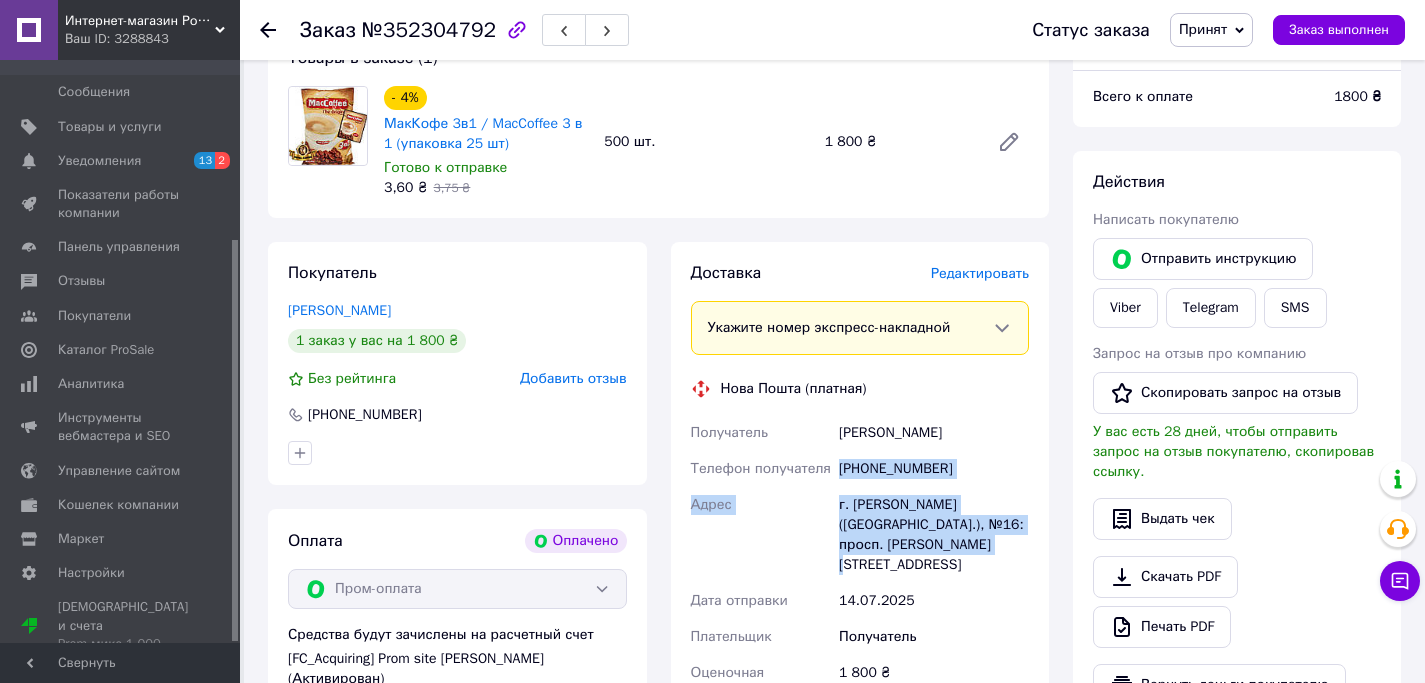 drag, startPoint x: 993, startPoint y: 545, endPoint x: 837, endPoint y: 465, distance: 175.31685 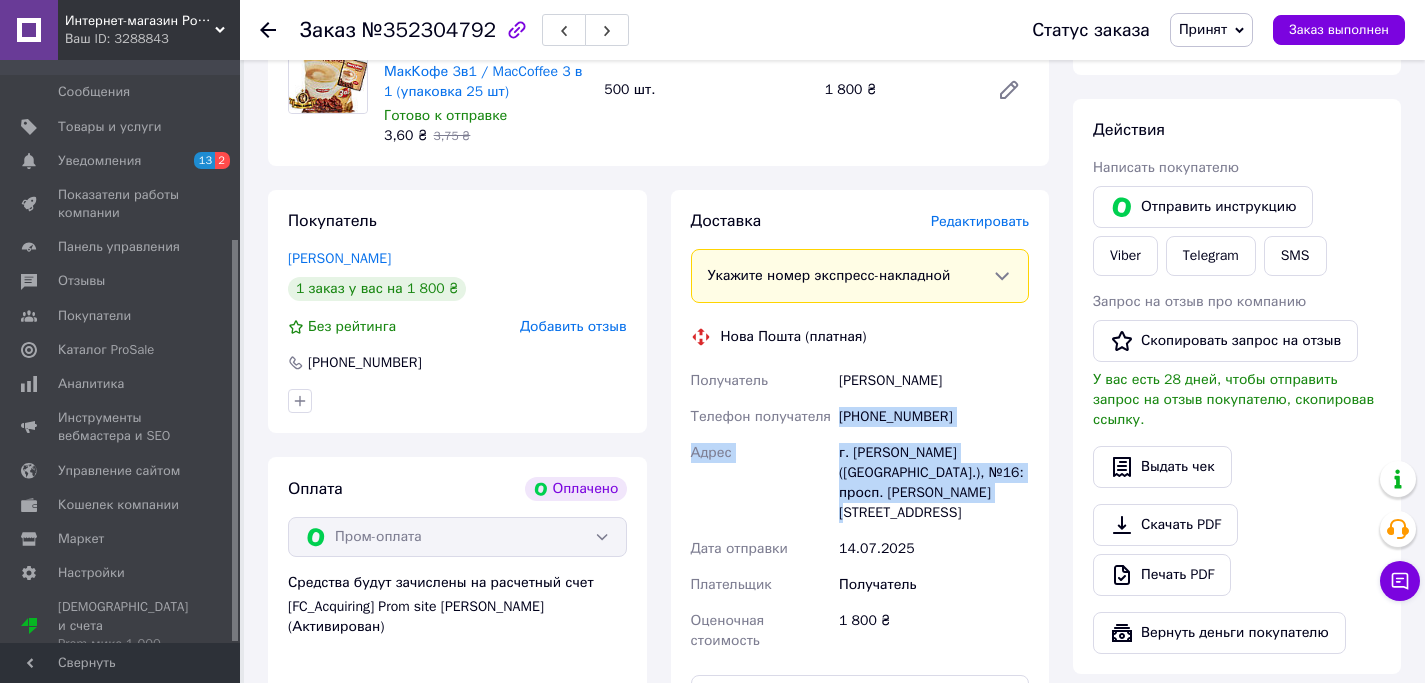 scroll, scrollTop: 320, scrollLeft: 0, axis: vertical 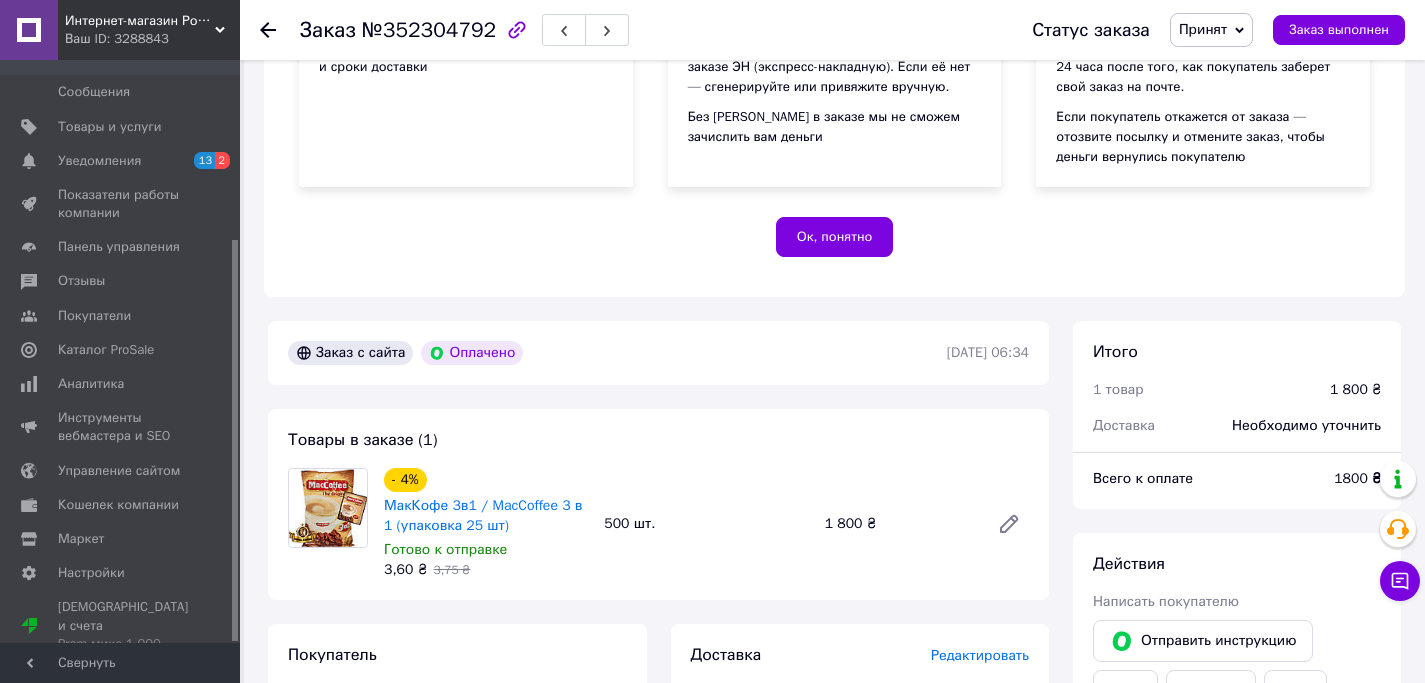 drag, startPoint x: 256, startPoint y: 36, endPoint x: 265, endPoint y: 29, distance: 11.401754 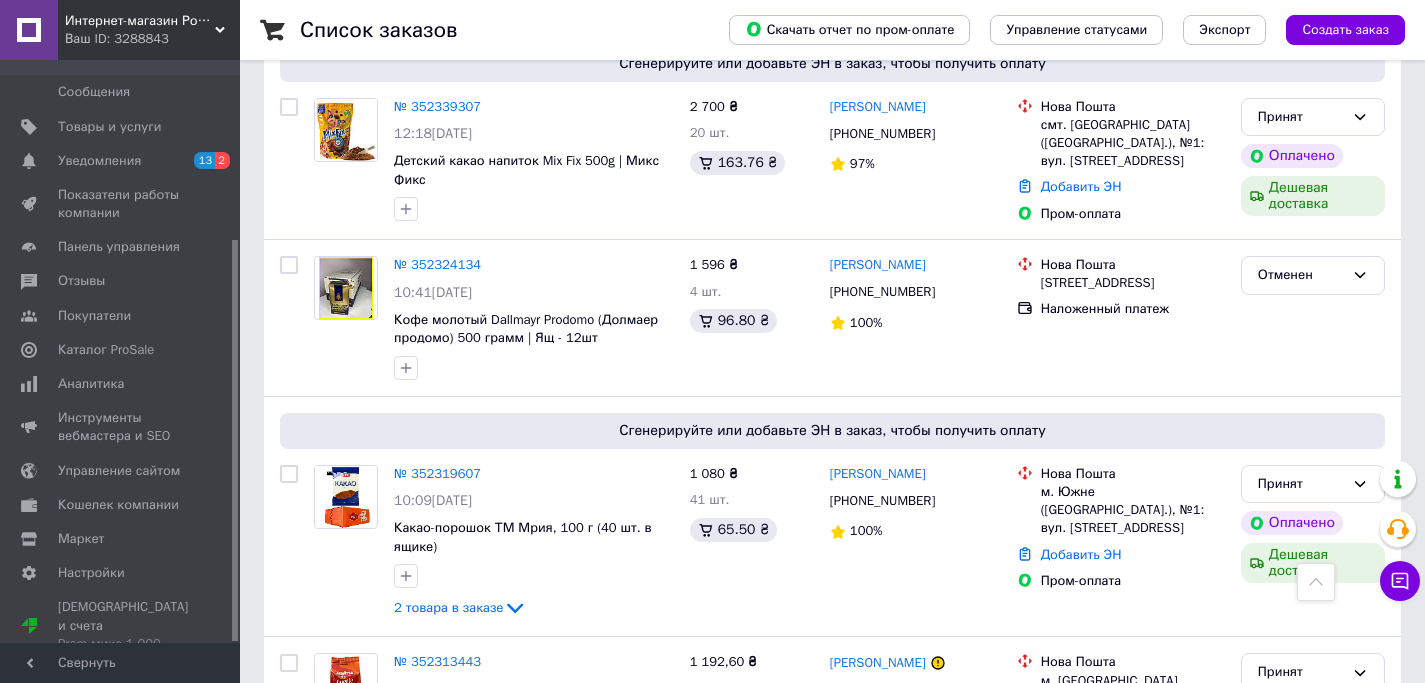 scroll, scrollTop: 3591, scrollLeft: 0, axis: vertical 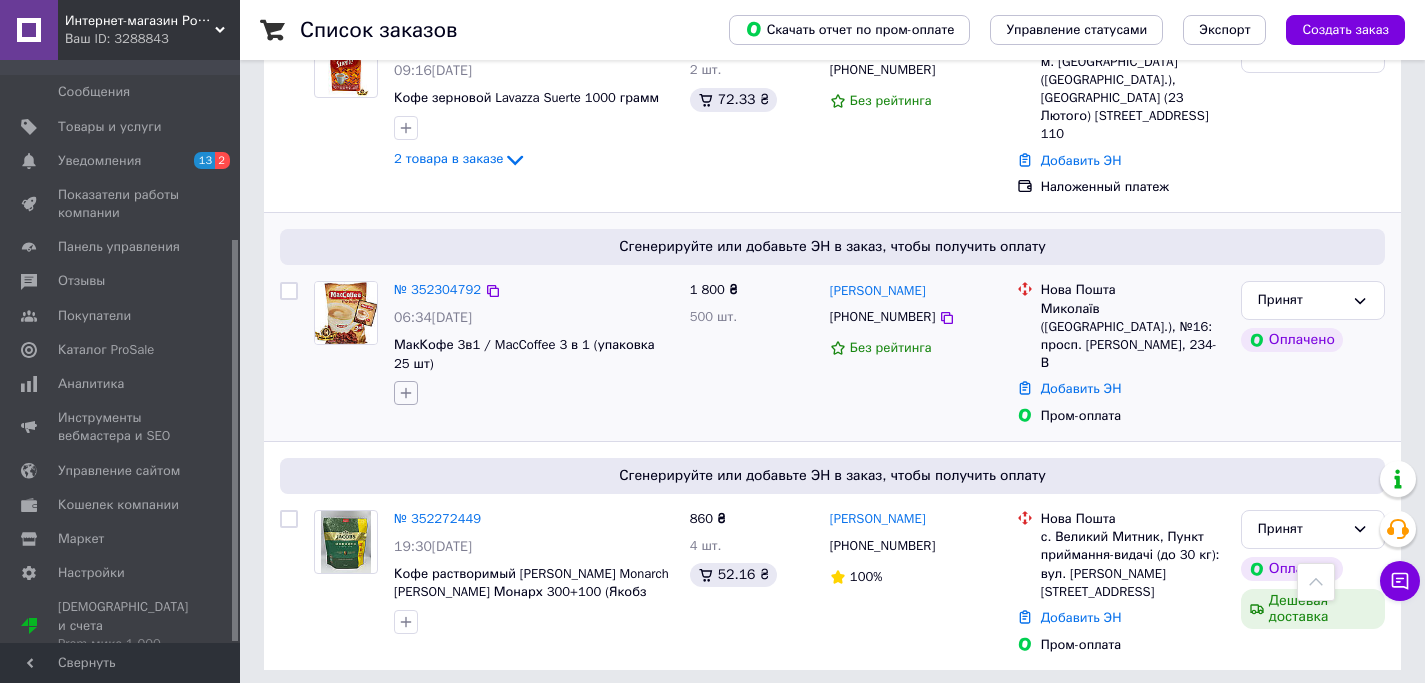 click 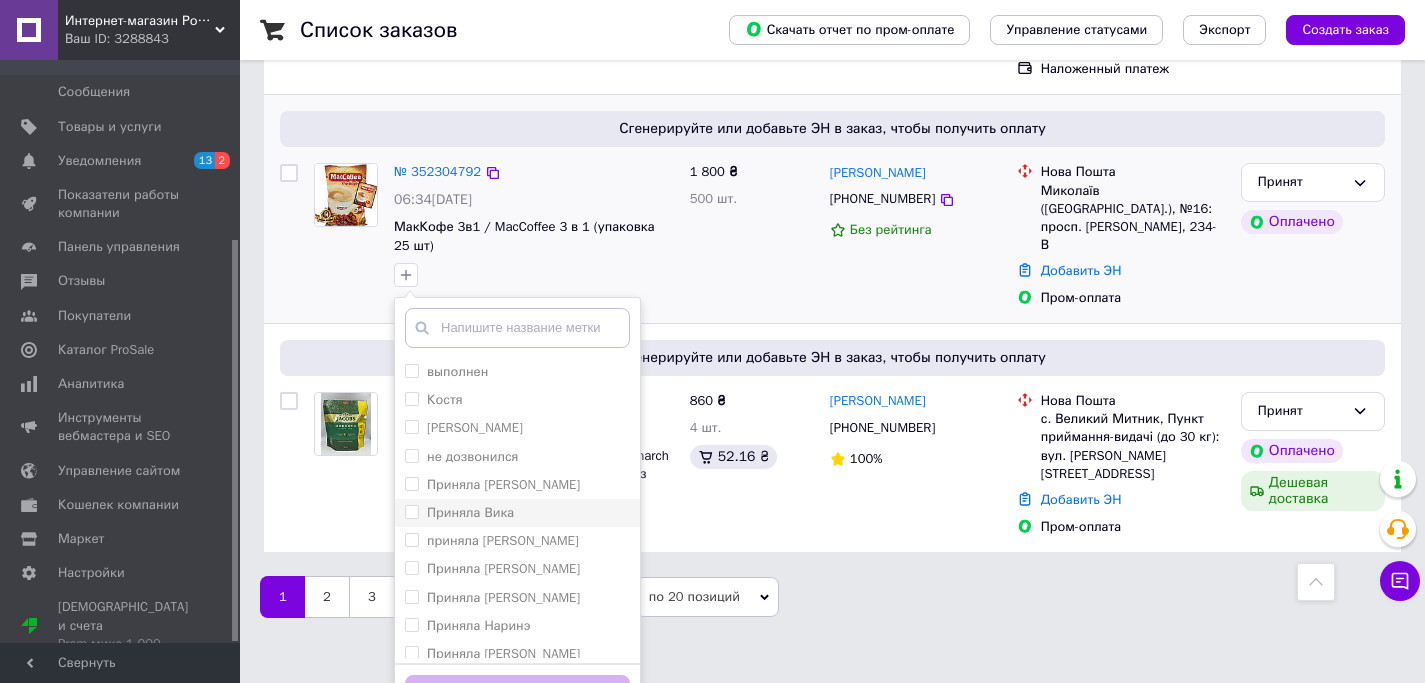 scroll, scrollTop: 3714, scrollLeft: 0, axis: vertical 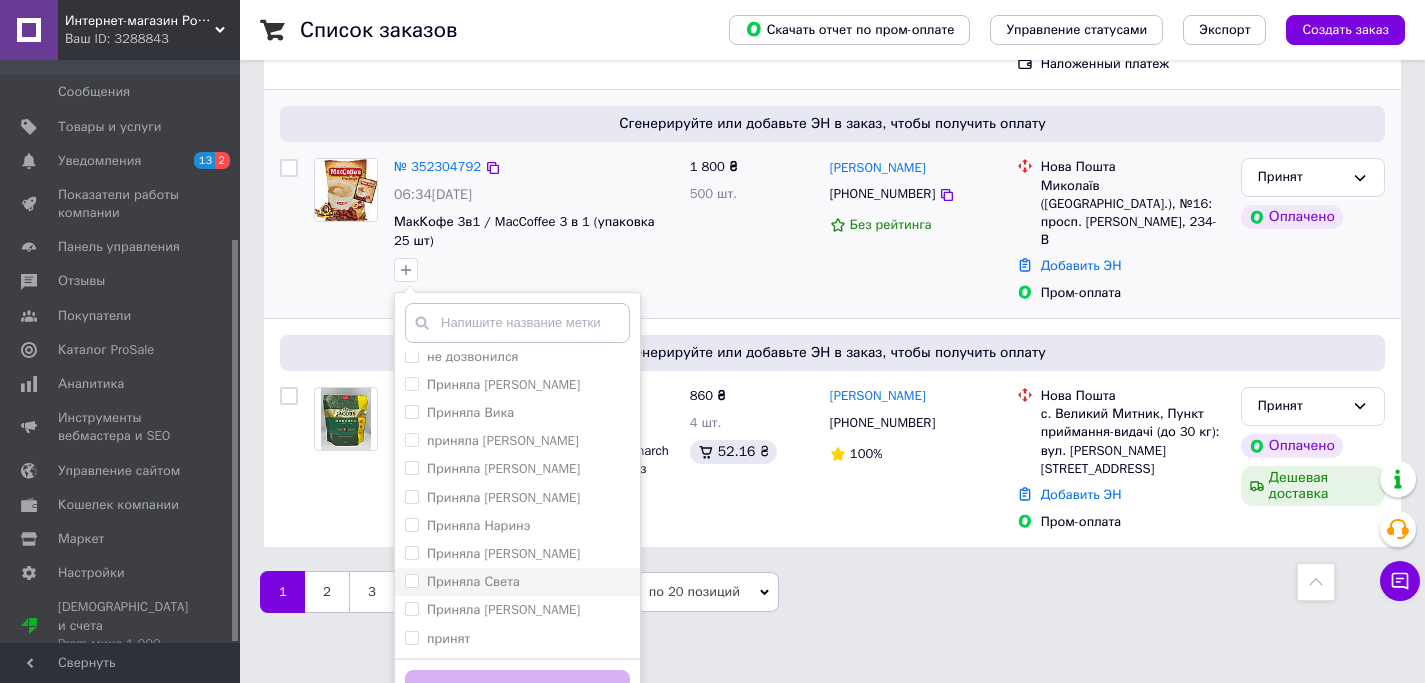 click on "Приняла Света" at bounding box center (473, 581) 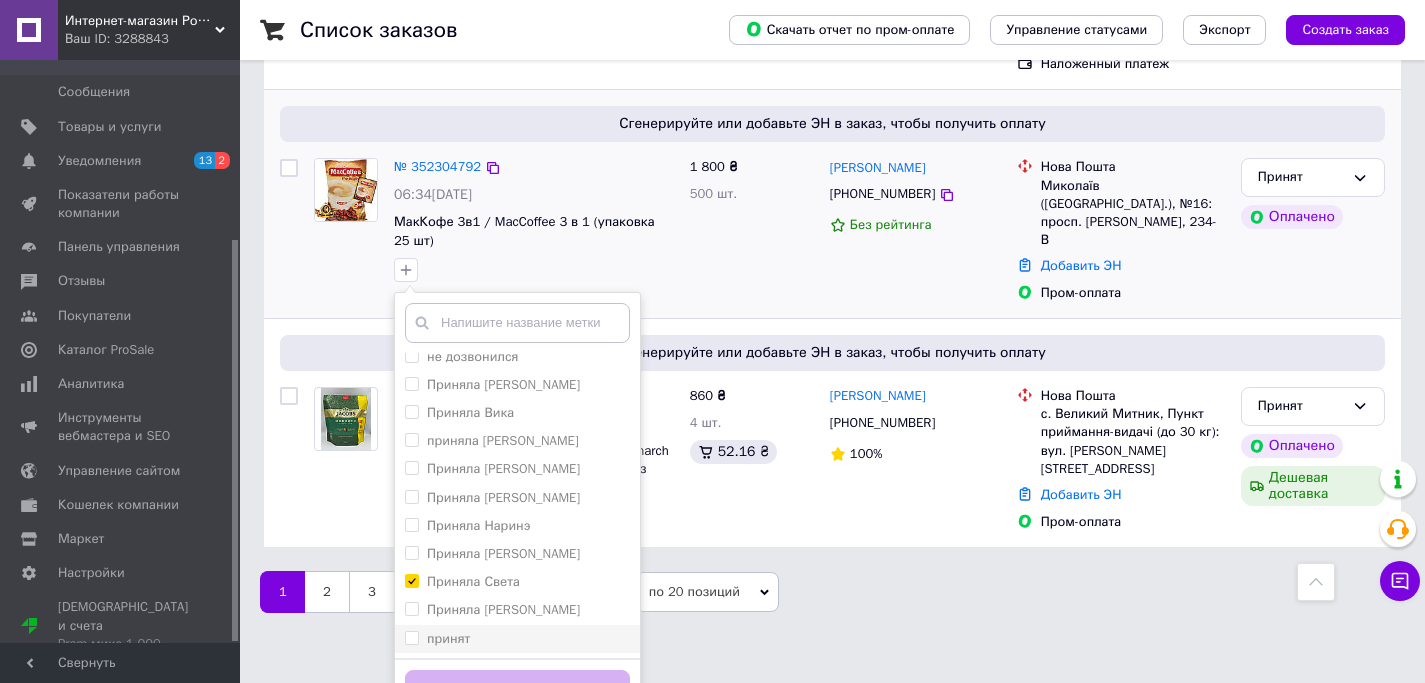 checkbox on "true" 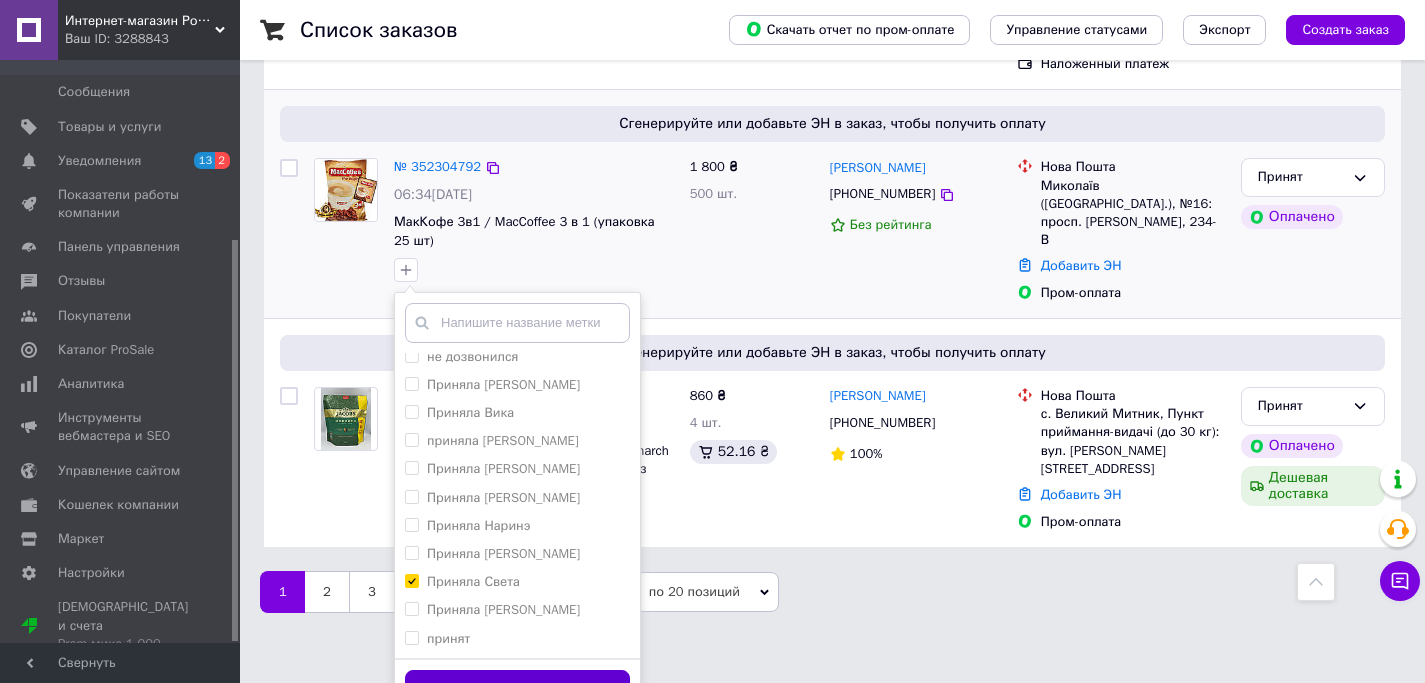 click on "Добавить метку" at bounding box center (517, 689) 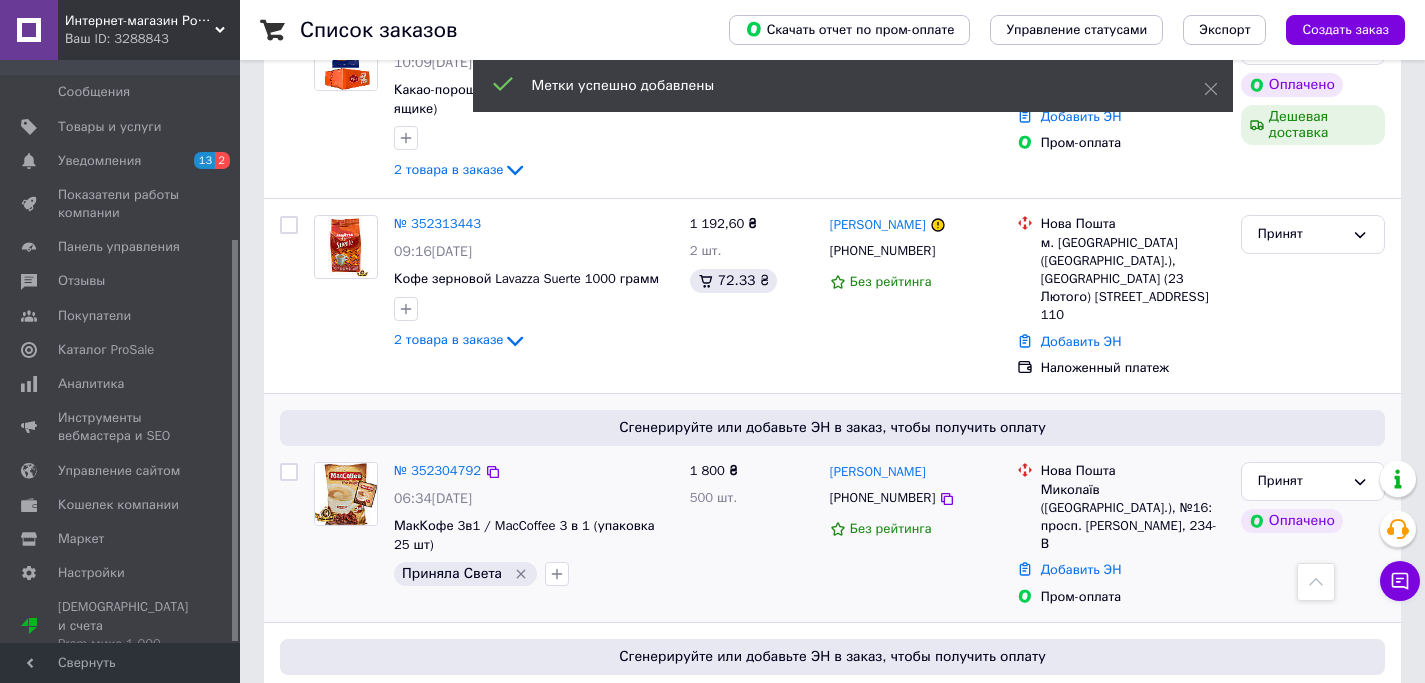 scroll, scrollTop: 3376, scrollLeft: 0, axis: vertical 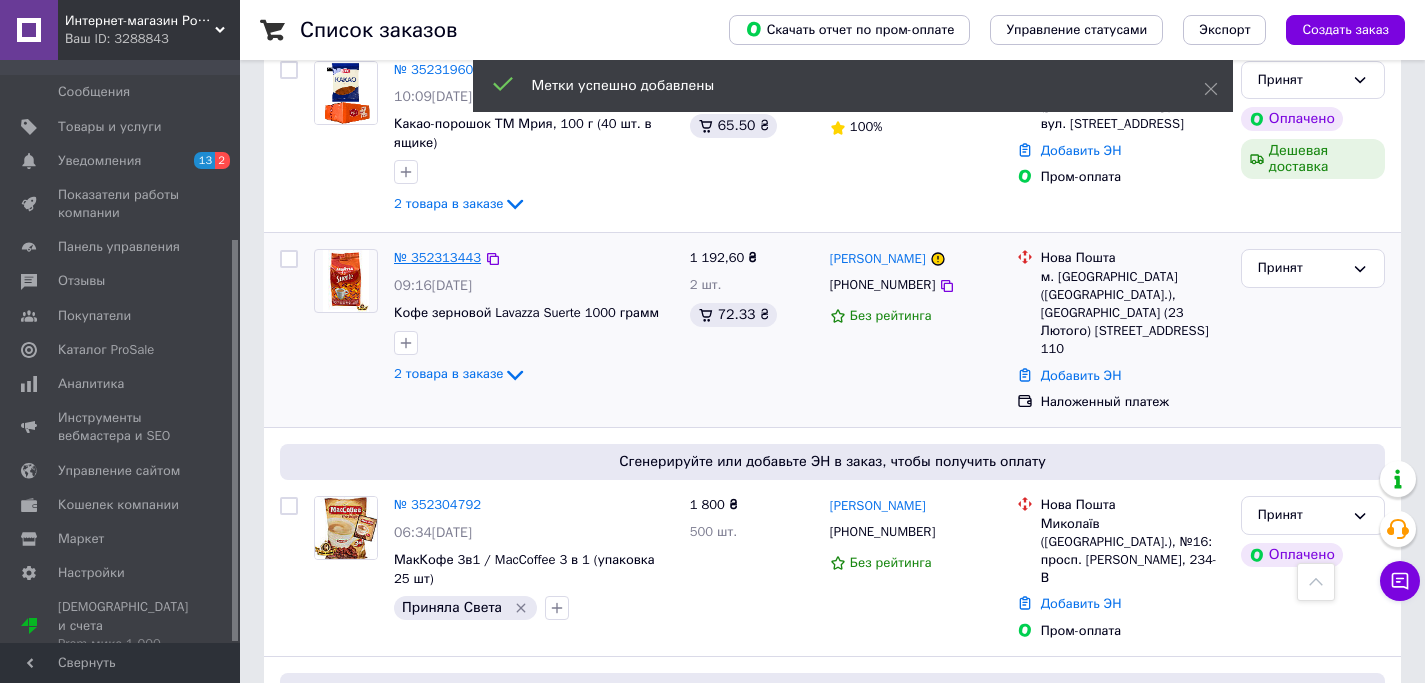 click on "№ 352313443" at bounding box center [437, 257] 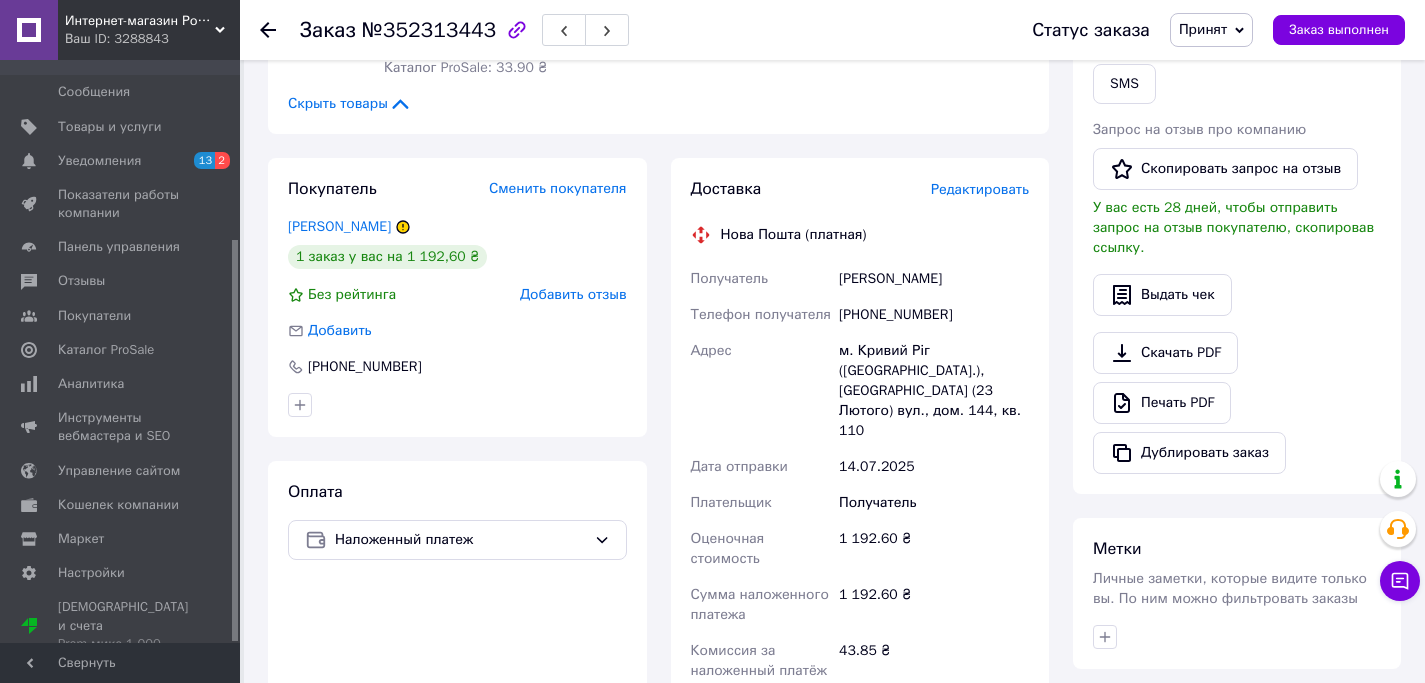 scroll, scrollTop: 429, scrollLeft: 0, axis: vertical 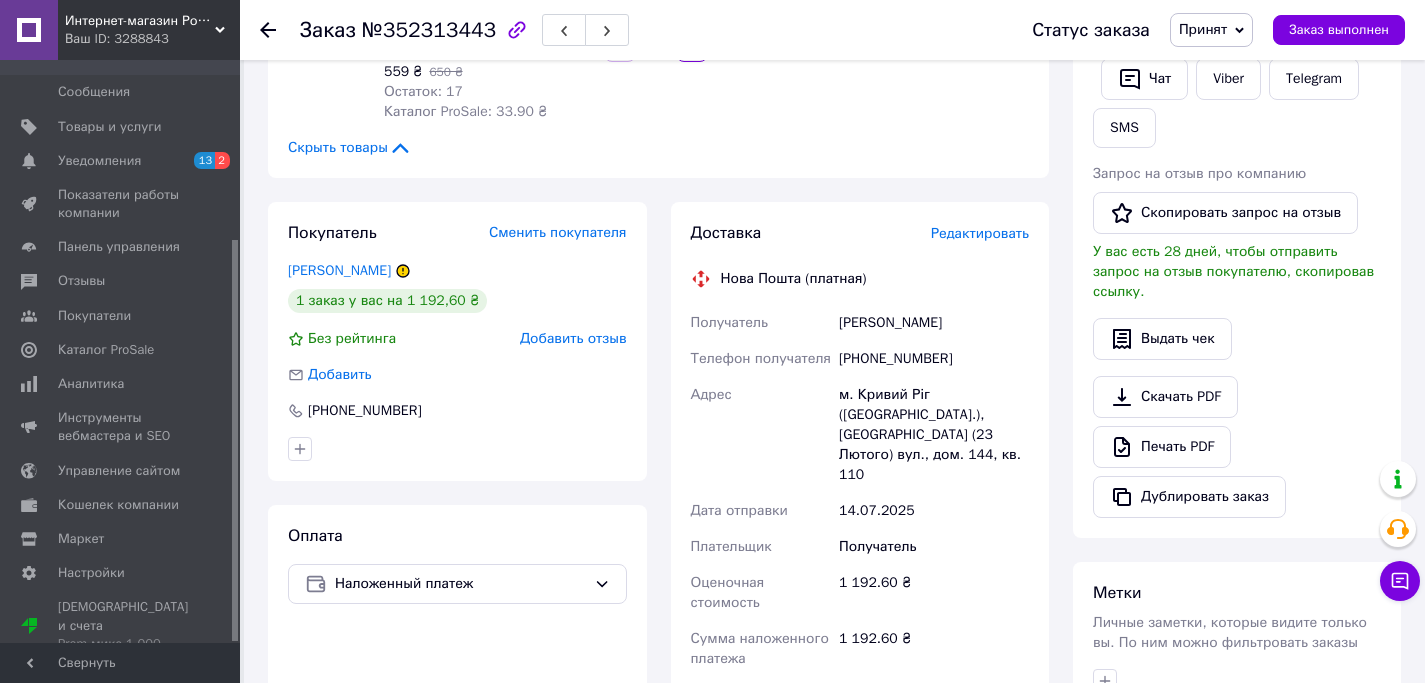 click 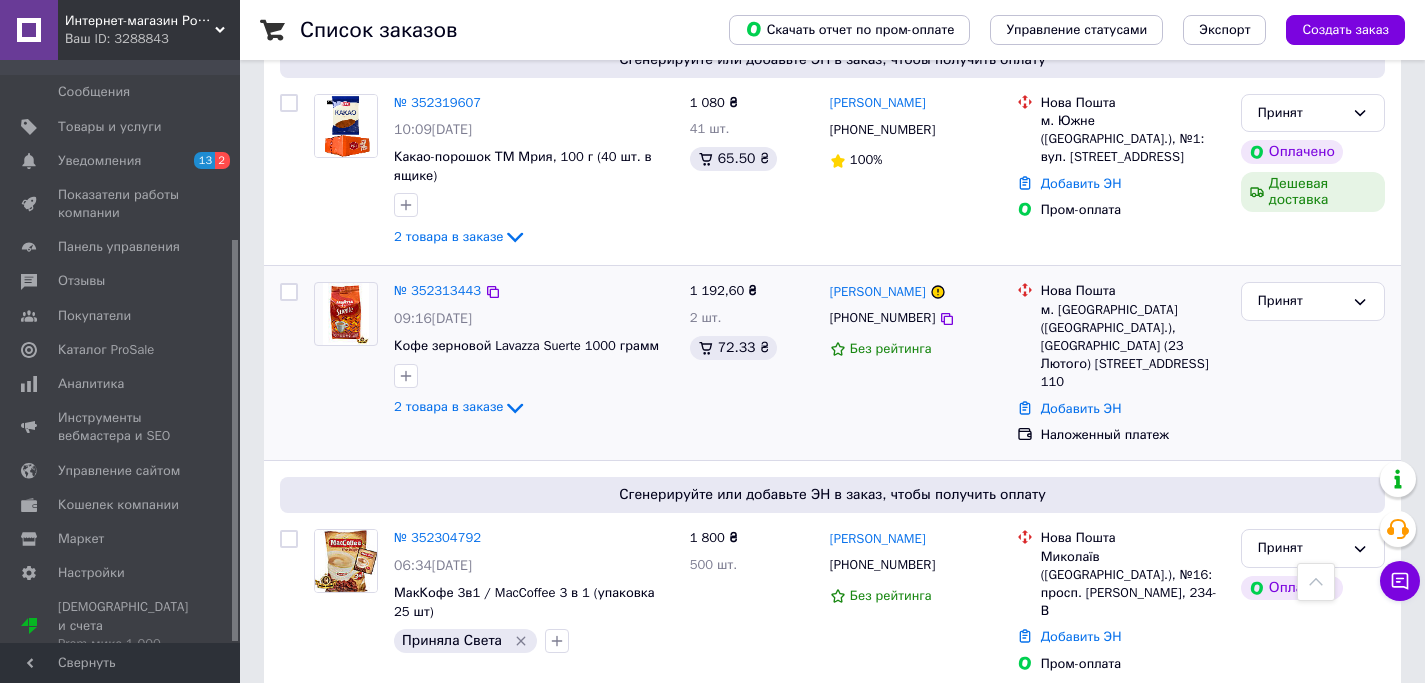 scroll, scrollTop: 3363, scrollLeft: 0, axis: vertical 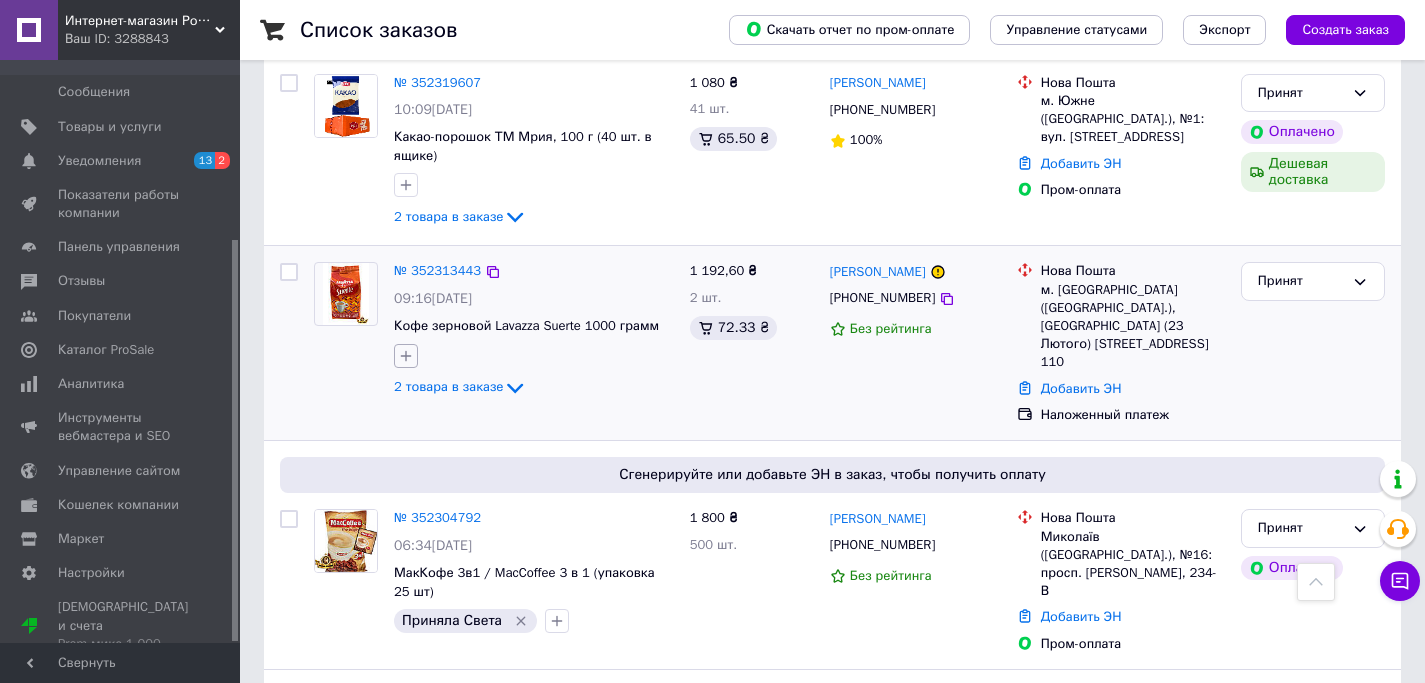 click at bounding box center [406, 356] 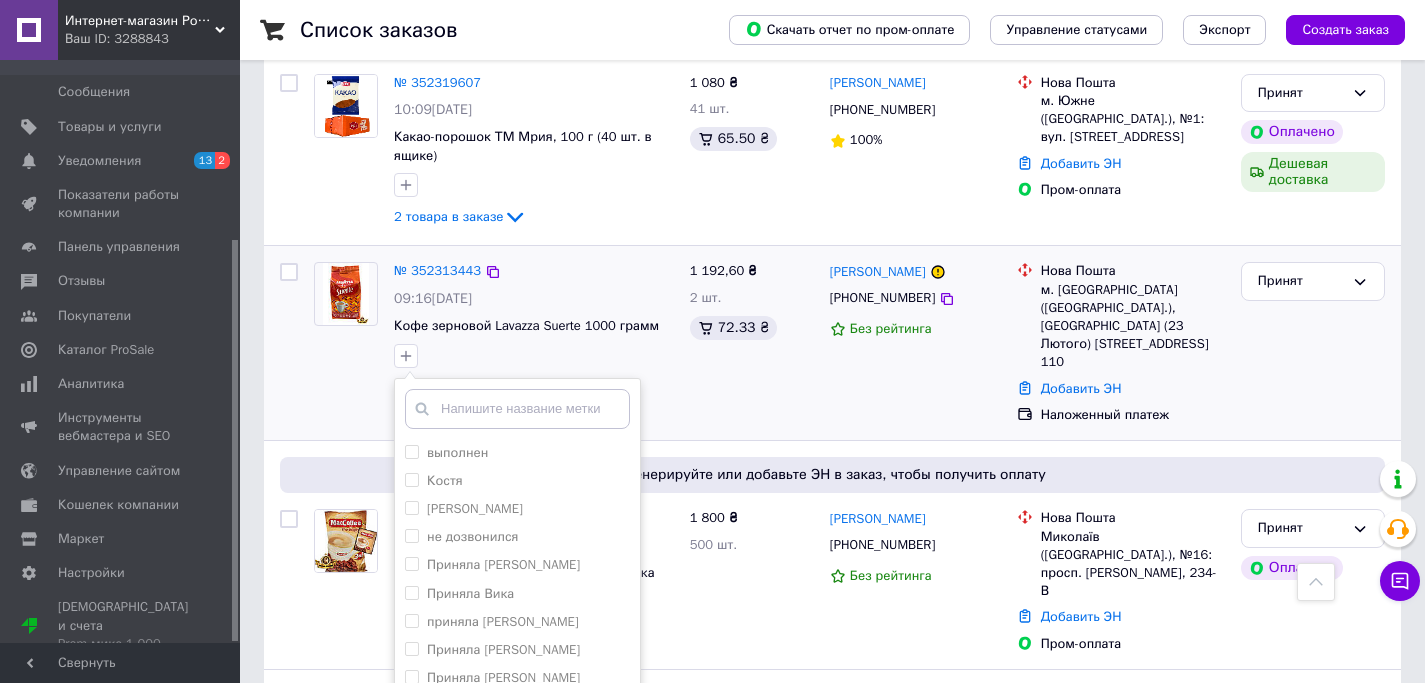 scroll, scrollTop: 3533, scrollLeft: 0, axis: vertical 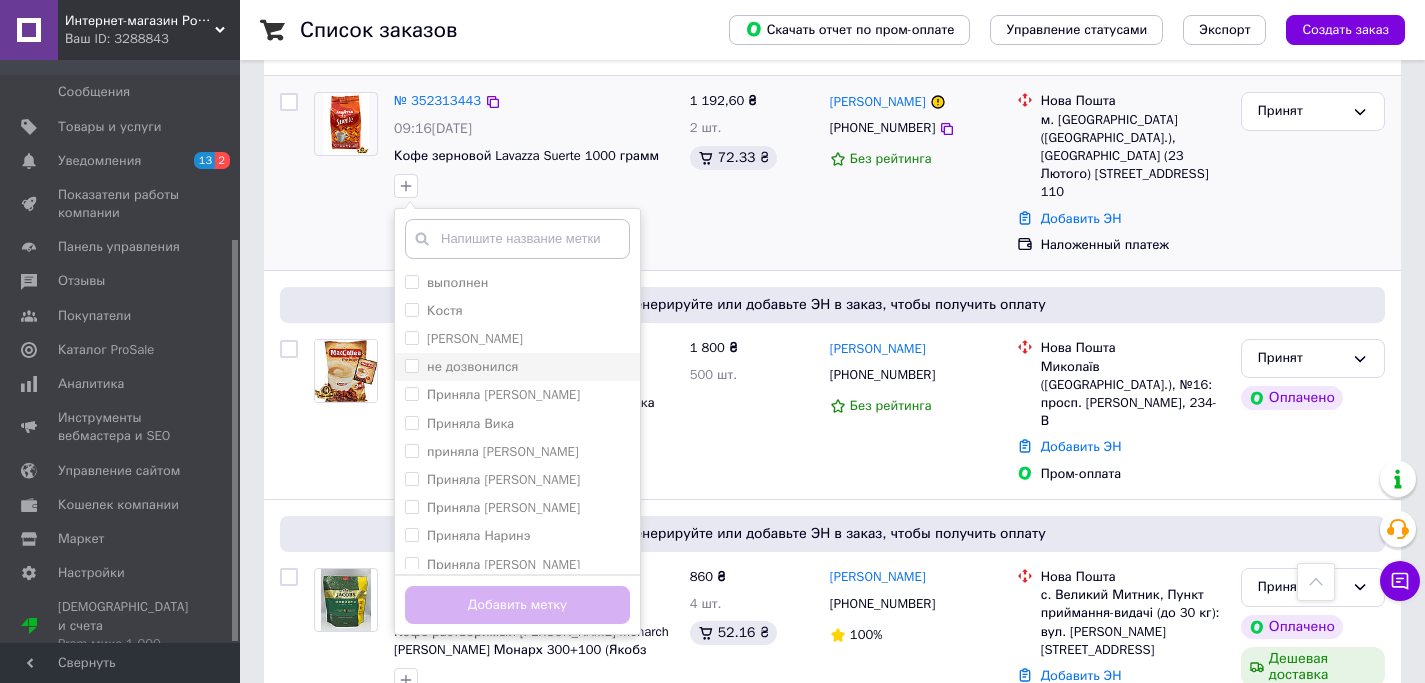 click on "не дозвонился" at bounding box center [517, 367] 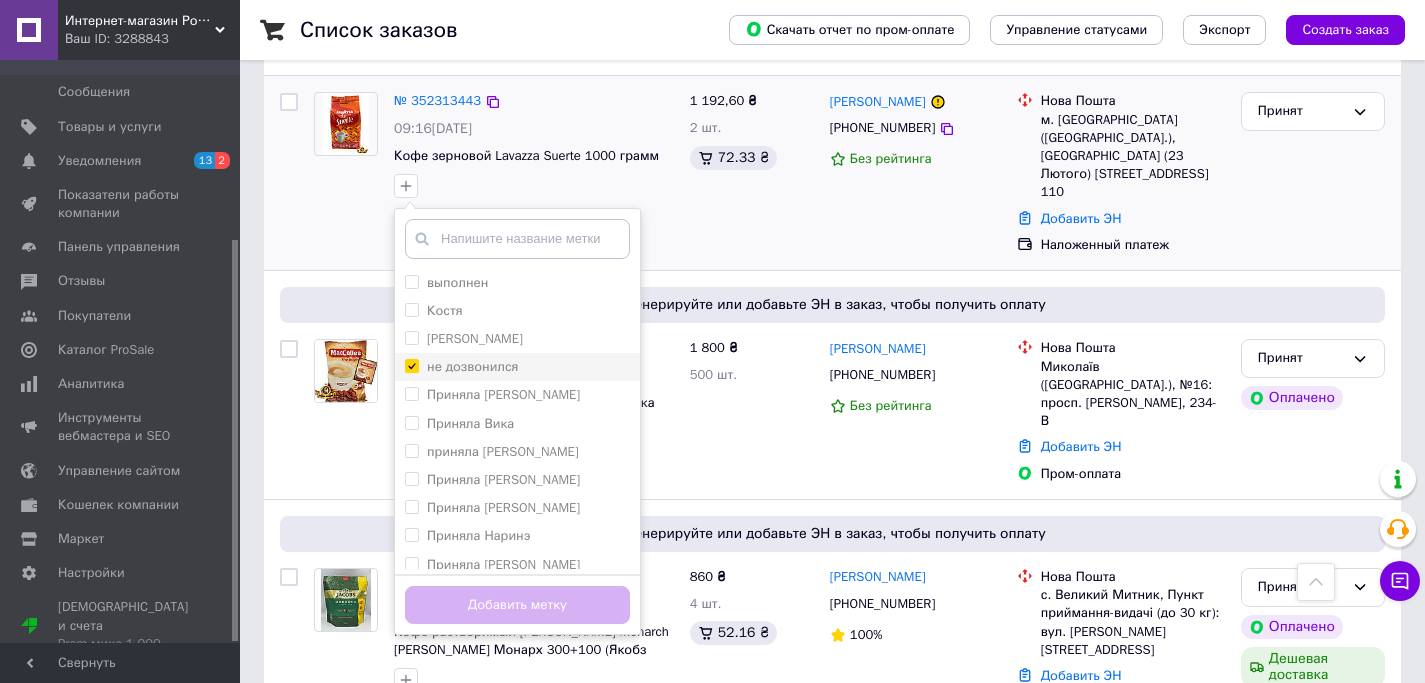checkbox on "true" 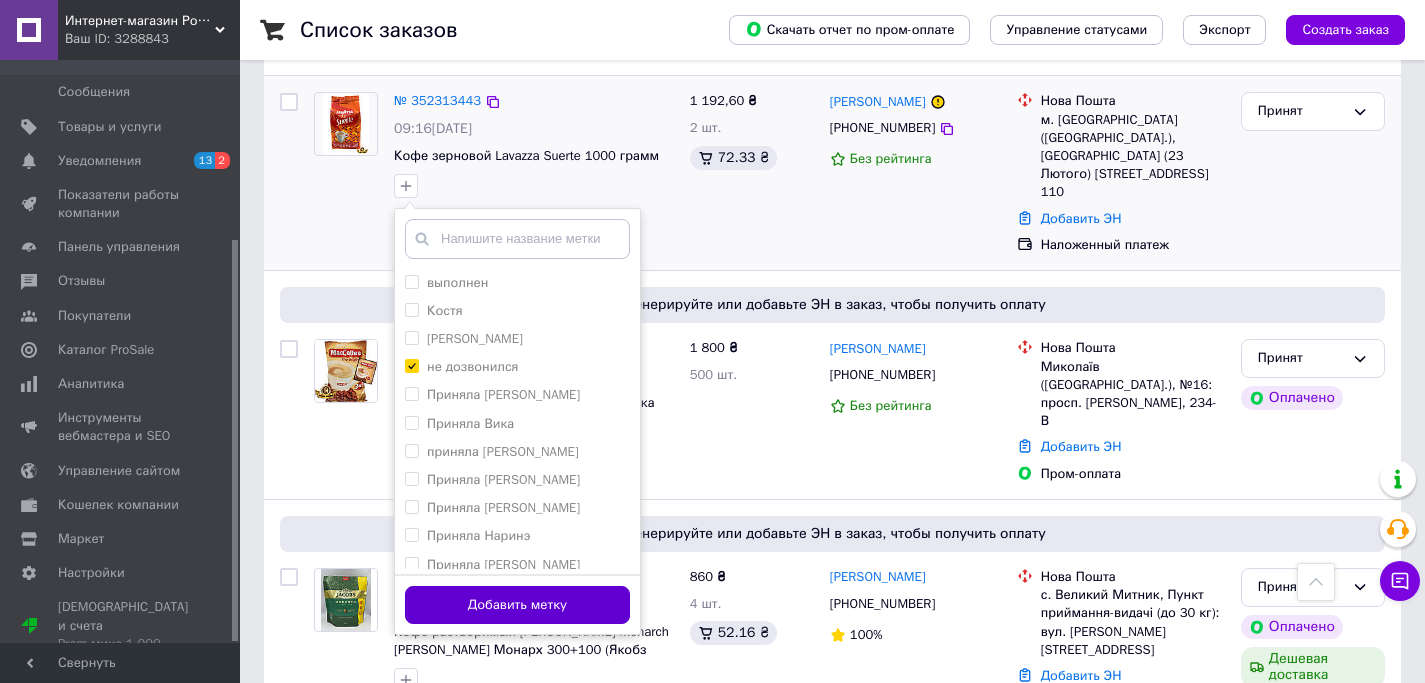 click on "Добавить метку" at bounding box center [517, 605] 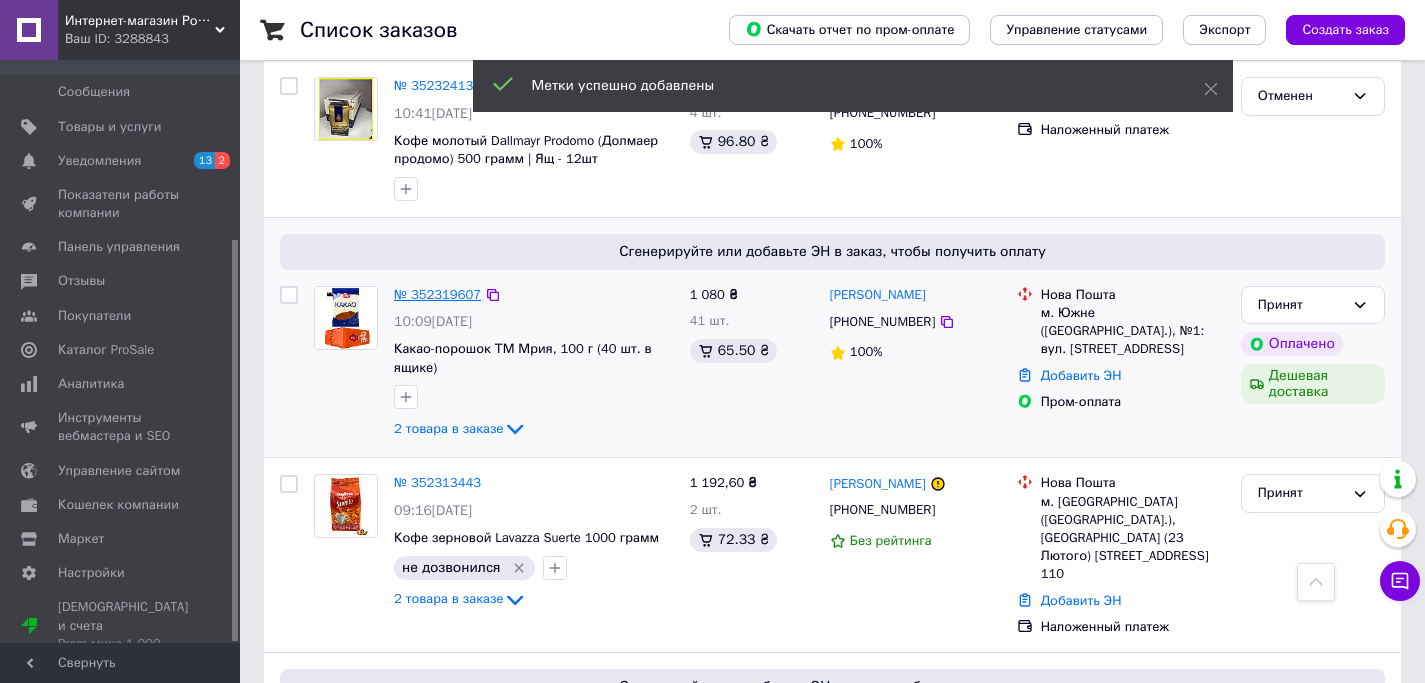 click on "№ 352319607" at bounding box center [437, 294] 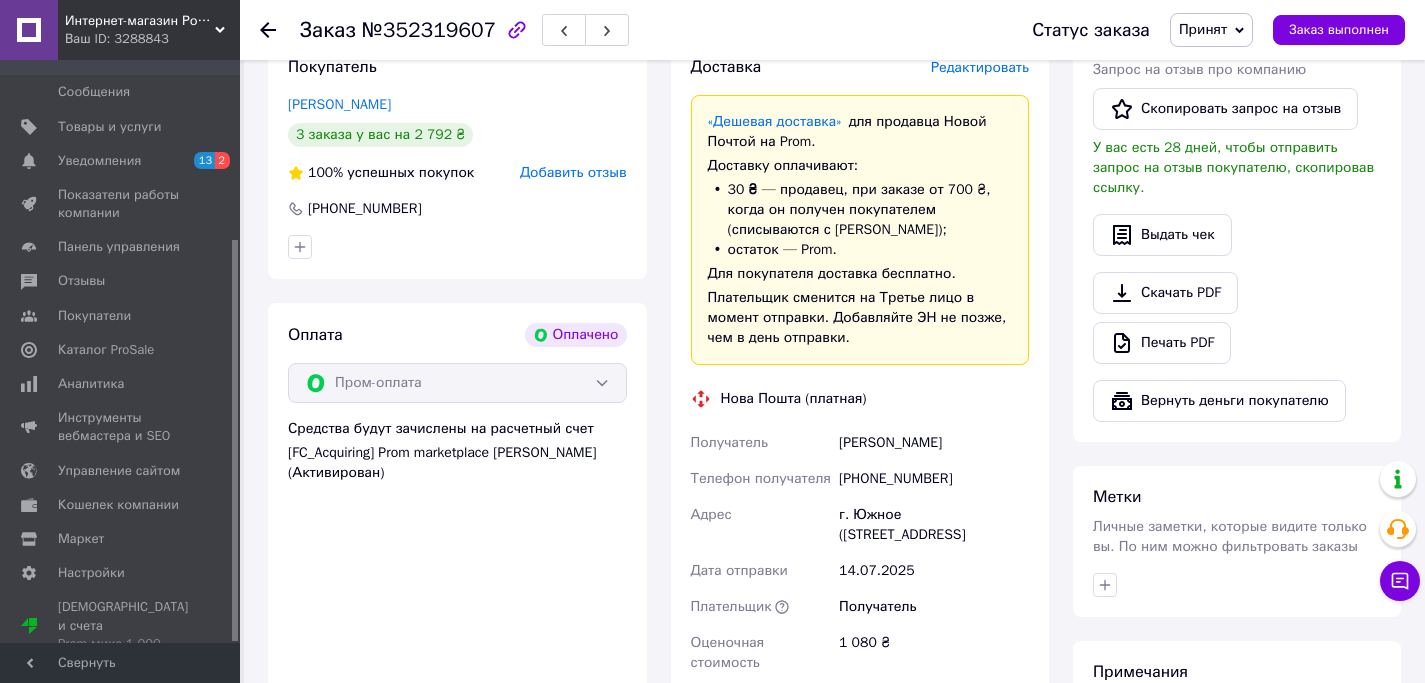 scroll, scrollTop: 1281, scrollLeft: 0, axis: vertical 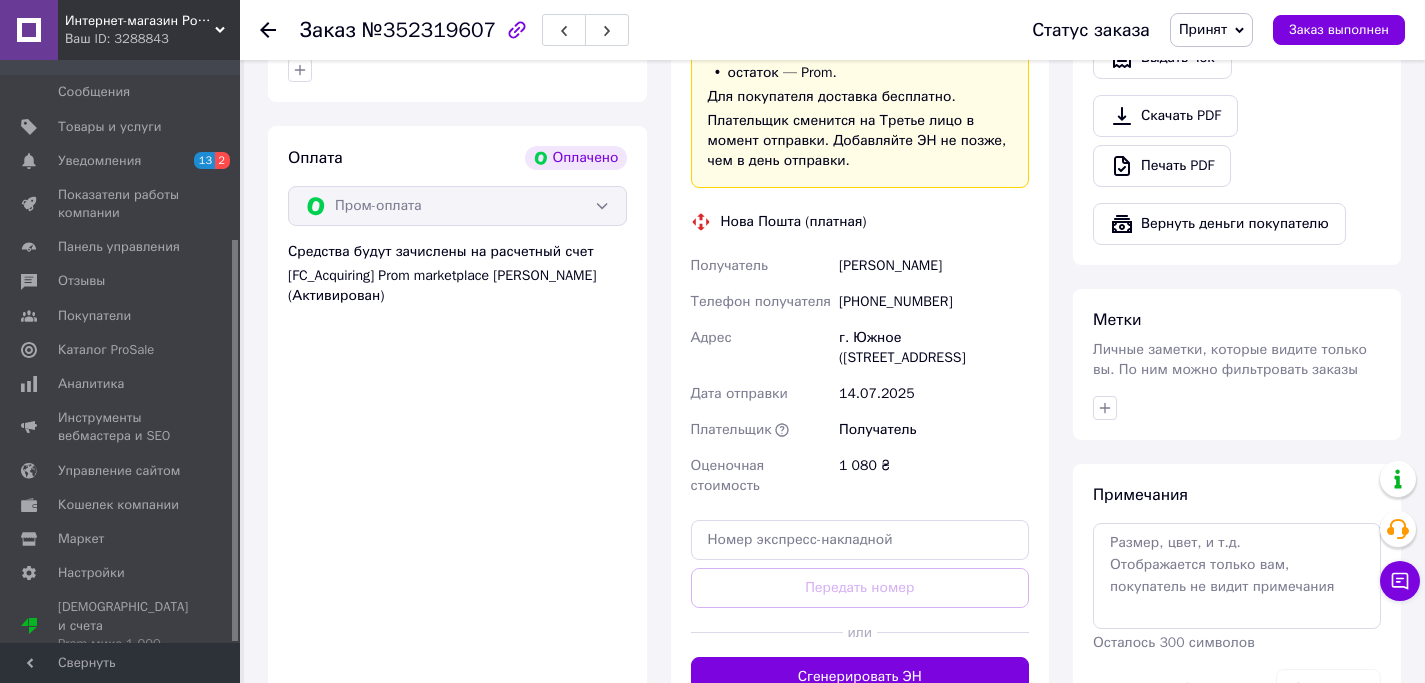 click at bounding box center (280, 30) 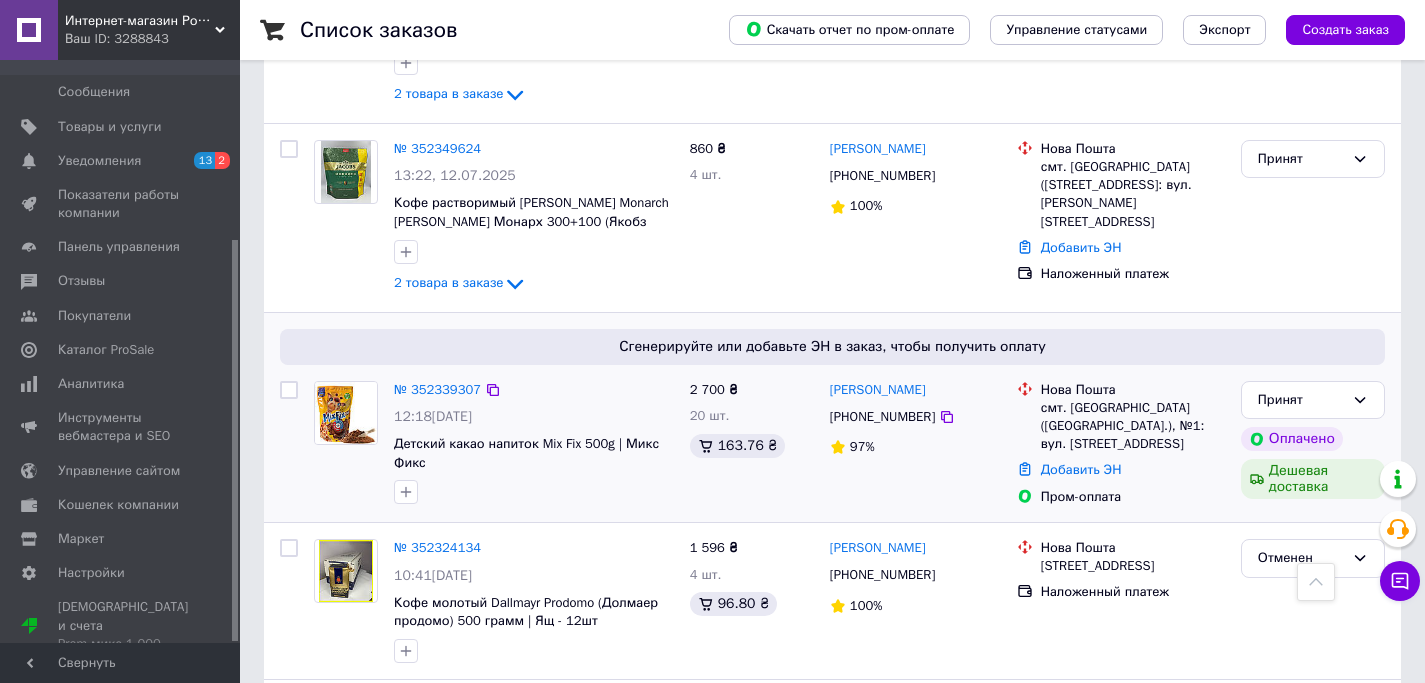 scroll, scrollTop: 2563, scrollLeft: 0, axis: vertical 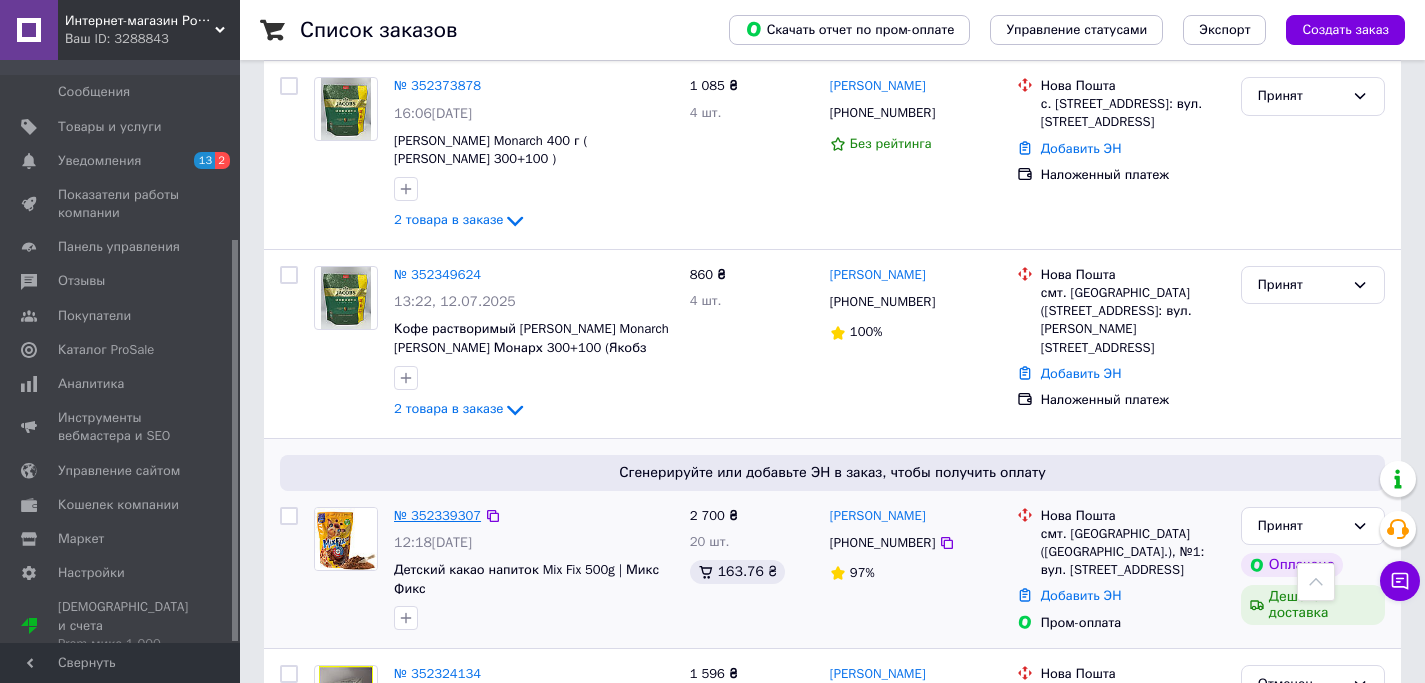 click on "№ 352339307" at bounding box center (437, 515) 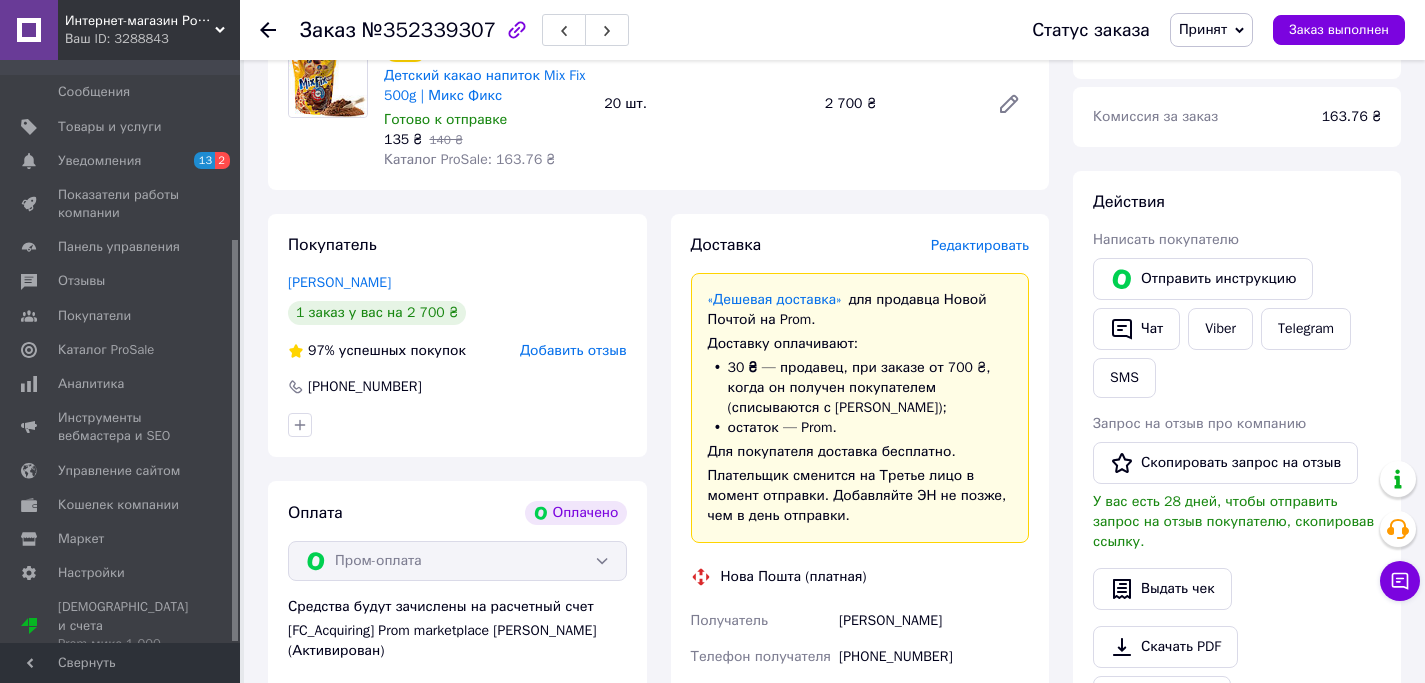 scroll, scrollTop: 745, scrollLeft: 0, axis: vertical 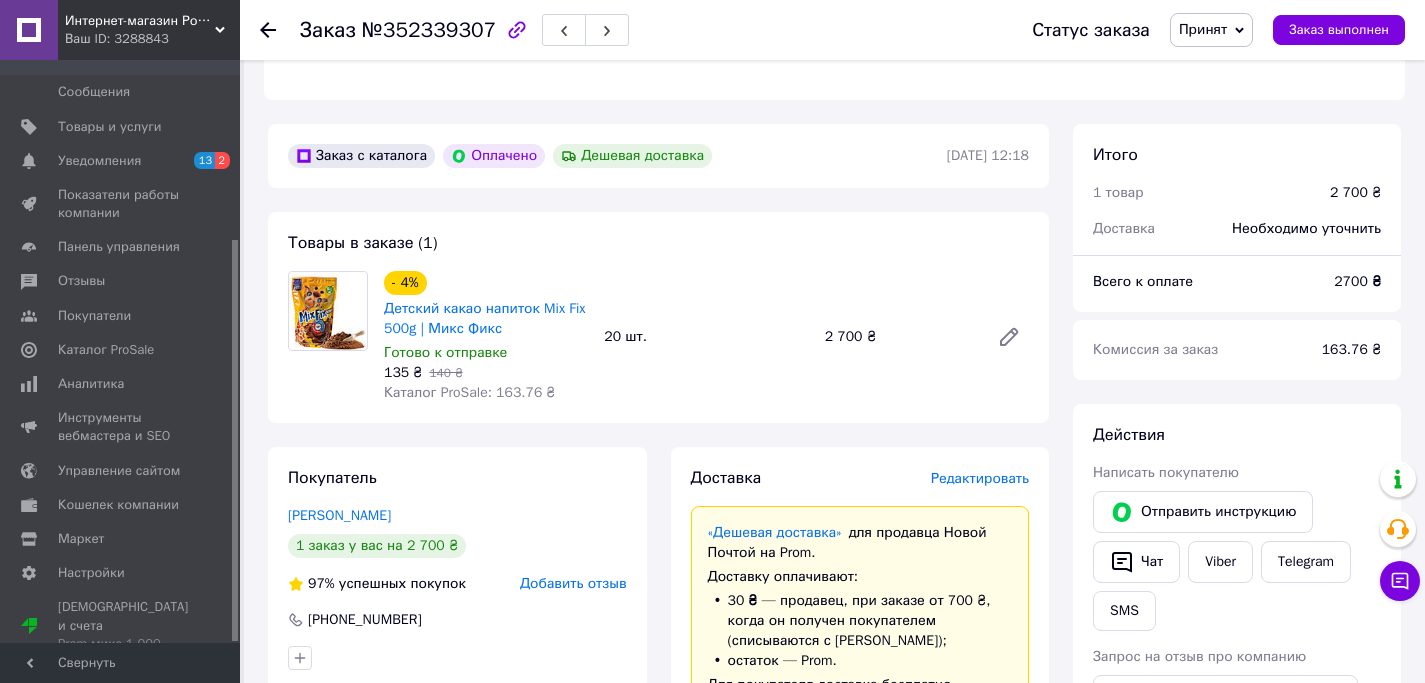 click 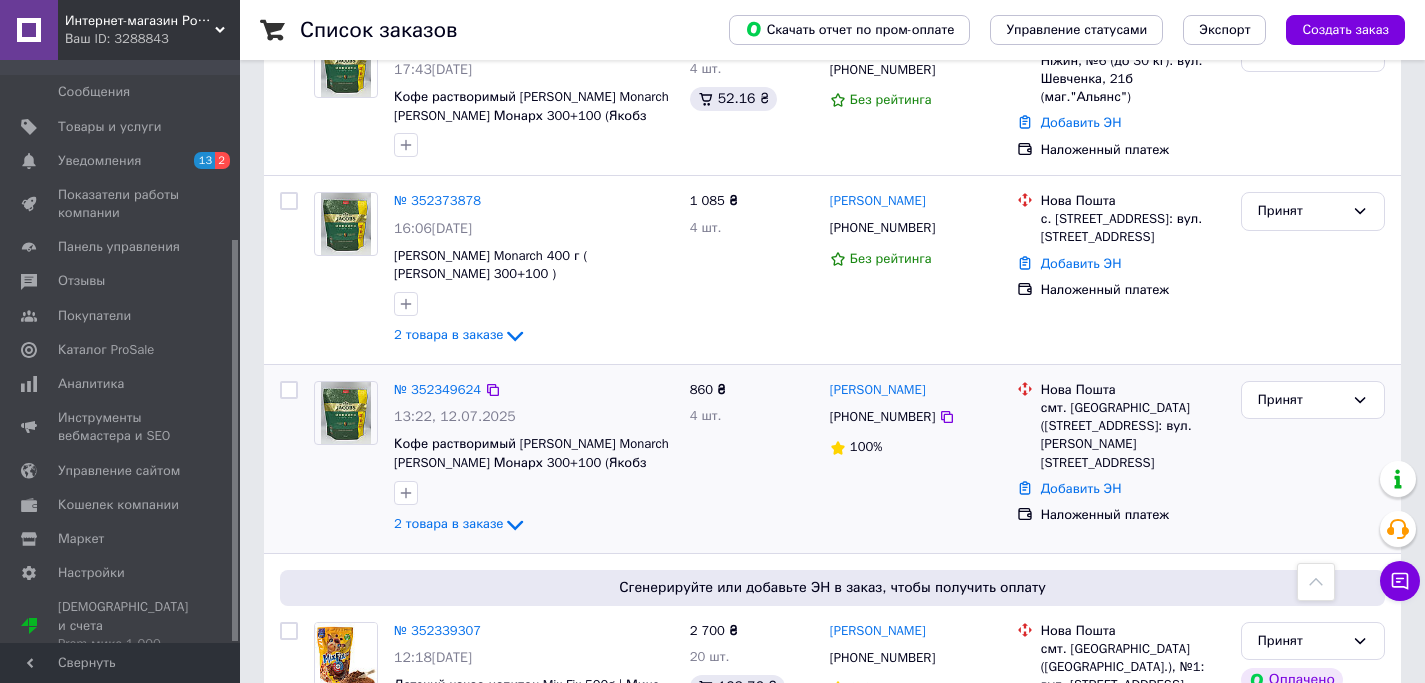scroll, scrollTop: 2533, scrollLeft: 0, axis: vertical 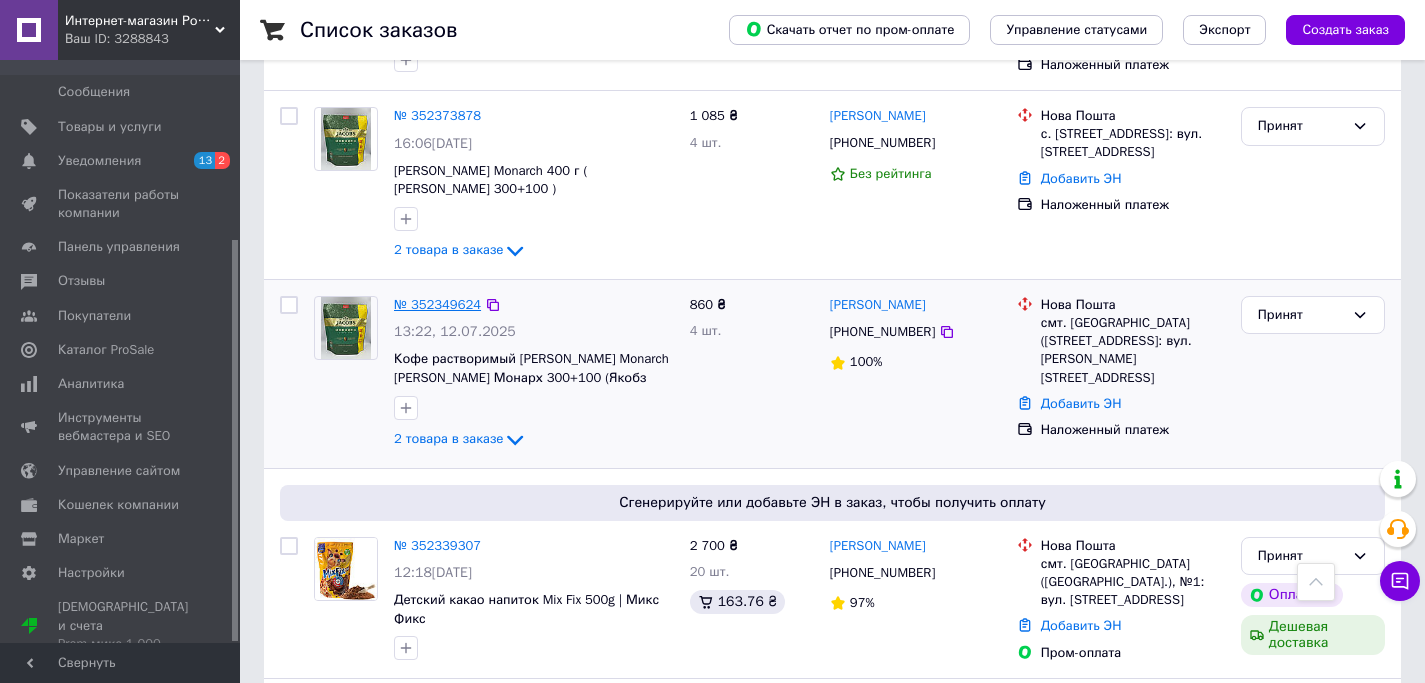 click on "№ 352349624" at bounding box center (437, 304) 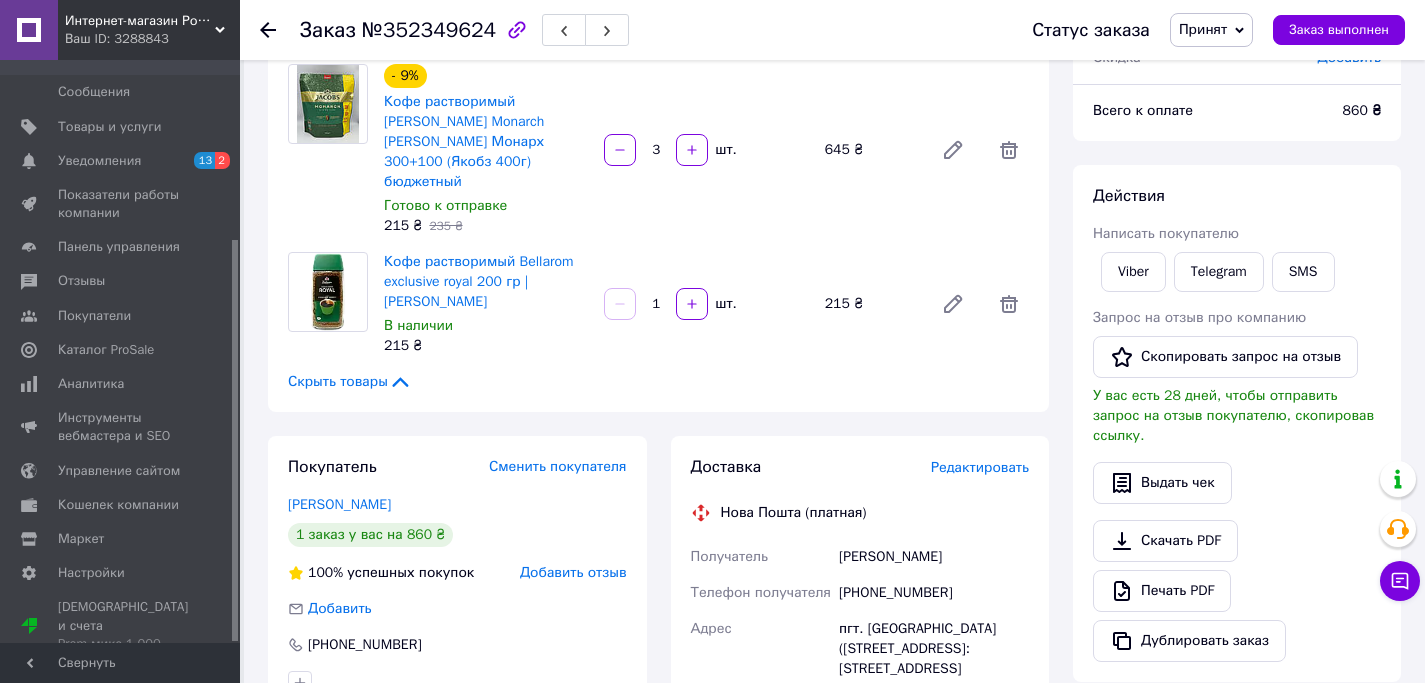 scroll, scrollTop: 169, scrollLeft: 0, axis: vertical 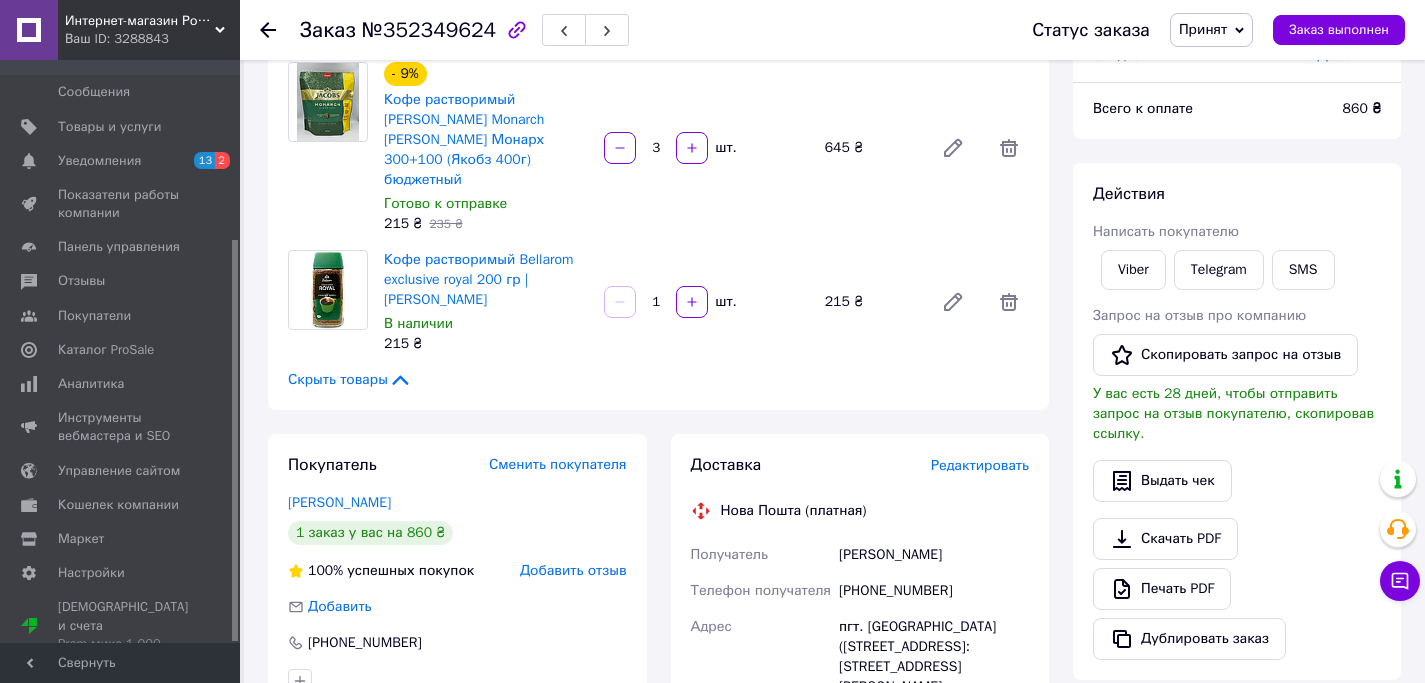 drag, startPoint x: 981, startPoint y: 538, endPoint x: 825, endPoint y: 533, distance: 156.08011 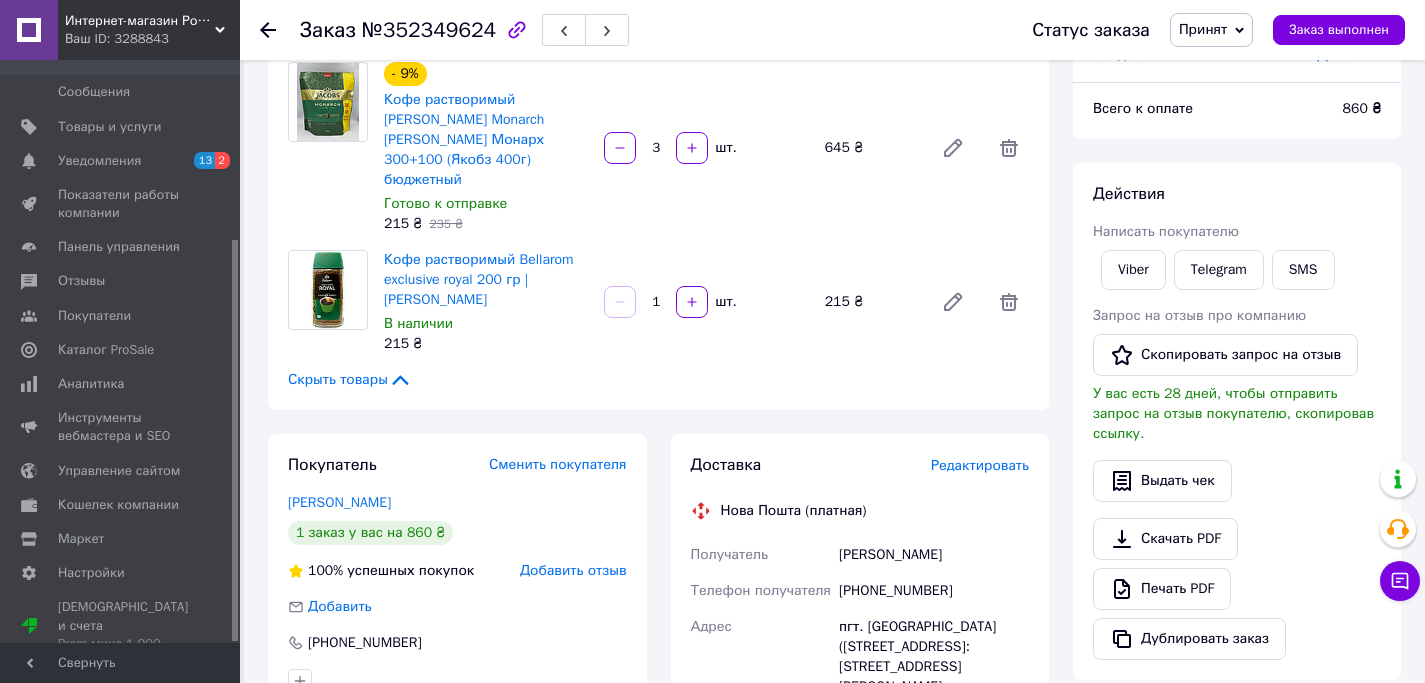 copy on "Получатель [PERSON_NAME]" 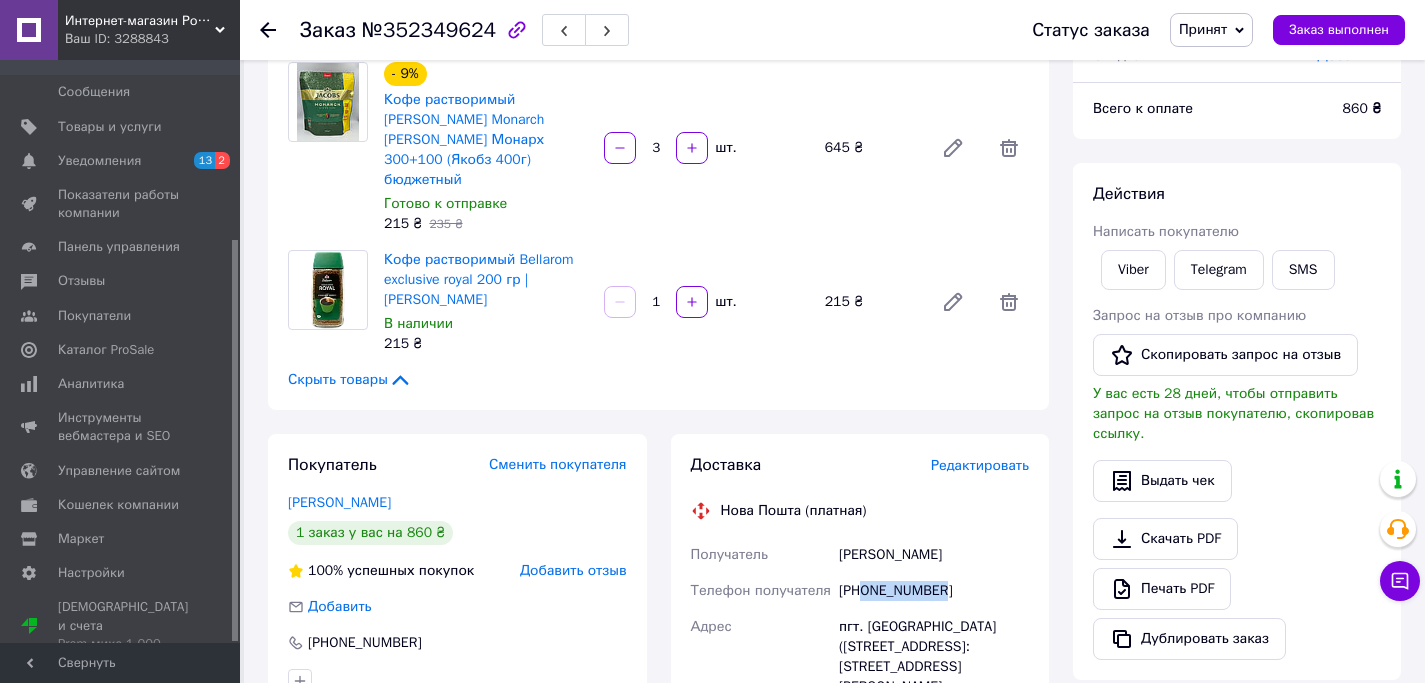 drag, startPoint x: 957, startPoint y: 567, endPoint x: 862, endPoint y: 563, distance: 95.084175 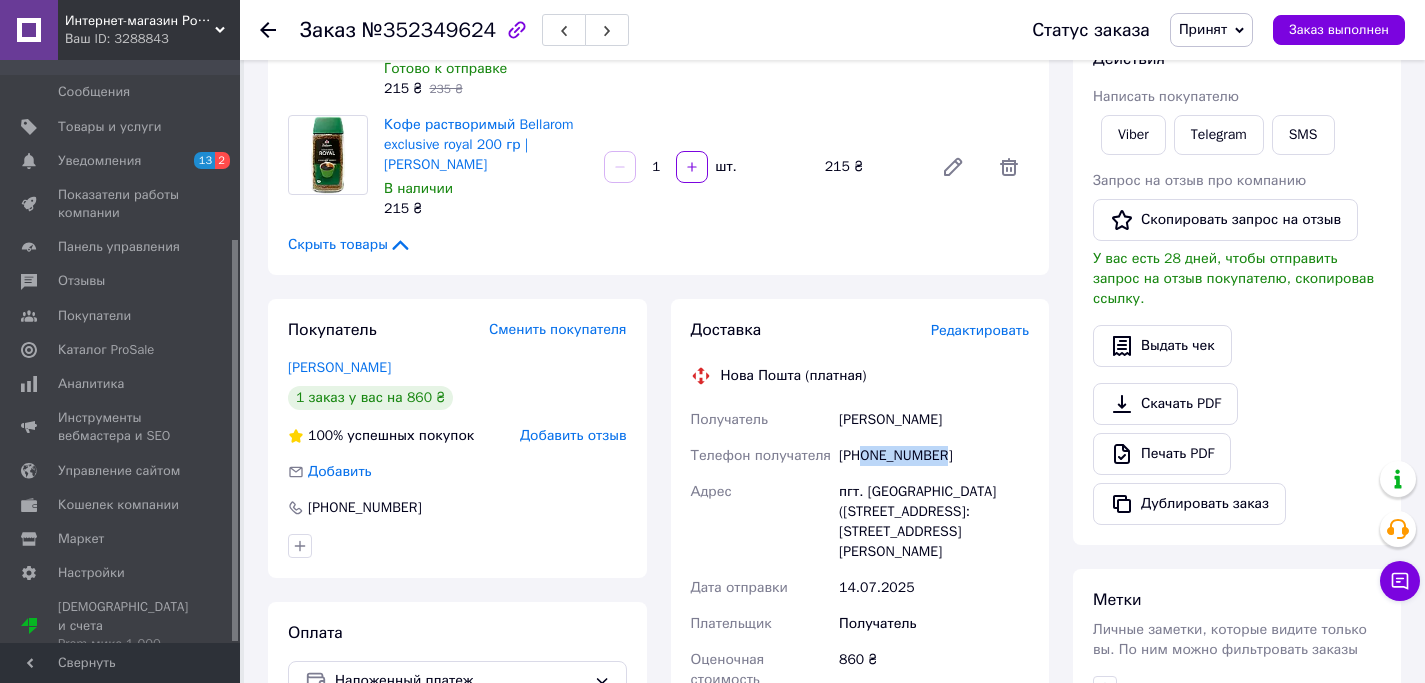 scroll, scrollTop: 529, scrollLeft: 0, axis: vertical 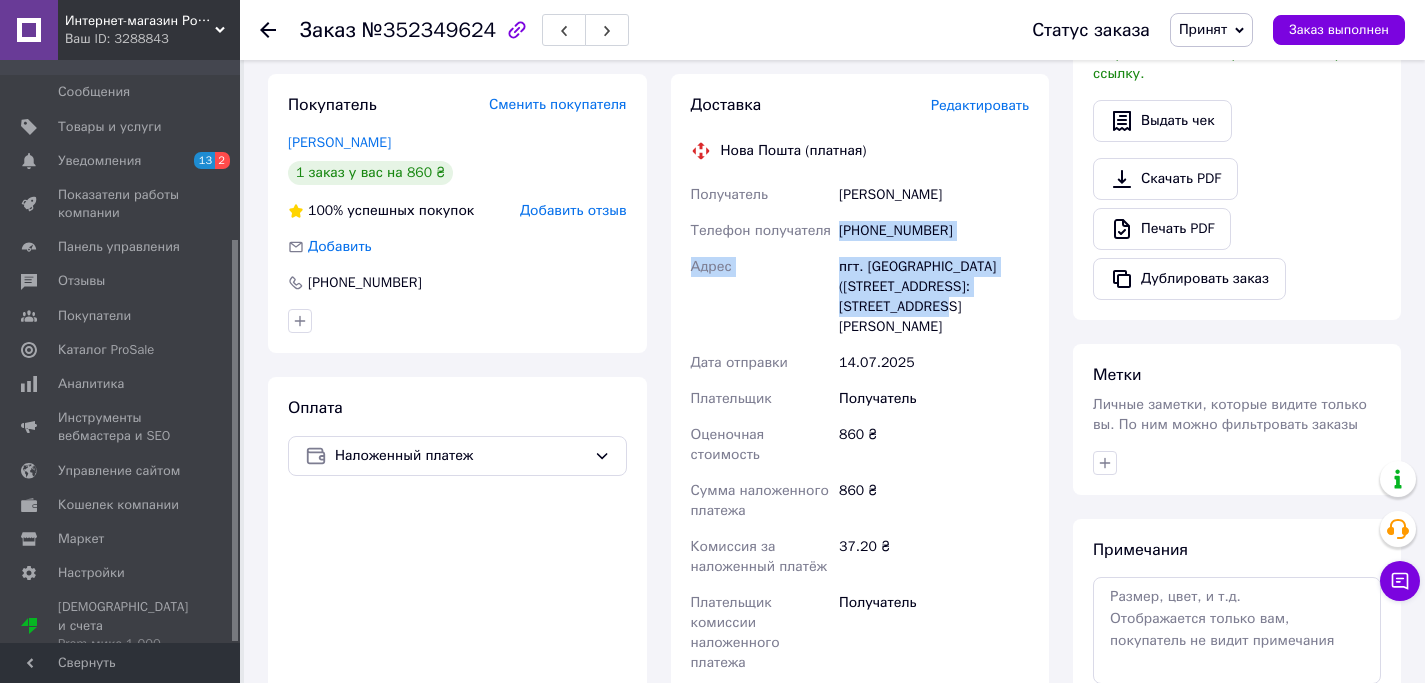 drag, startPoint x: 952, startPoint y: 291, endPoint x: 831, endPoint y: 212, distance: 144.50606 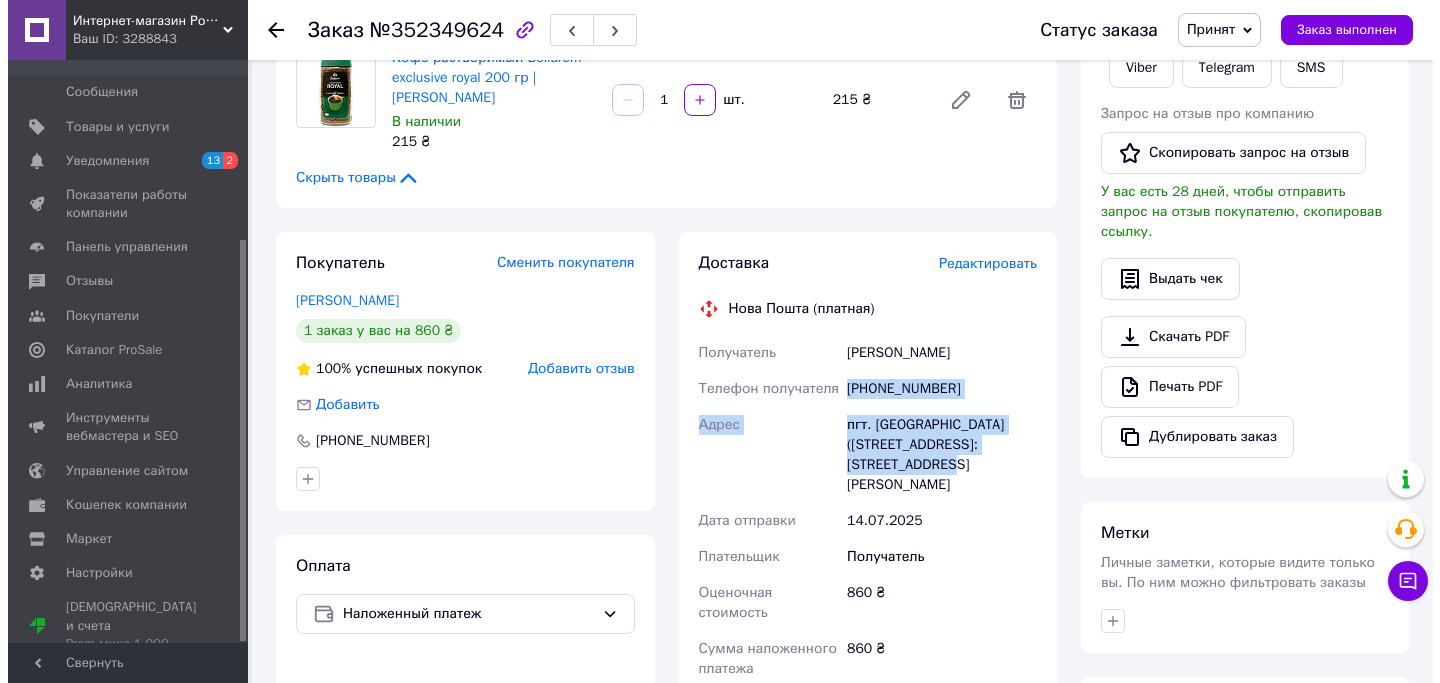 scroll, scrollTop: 0, scrollLeft: 0, axis: both 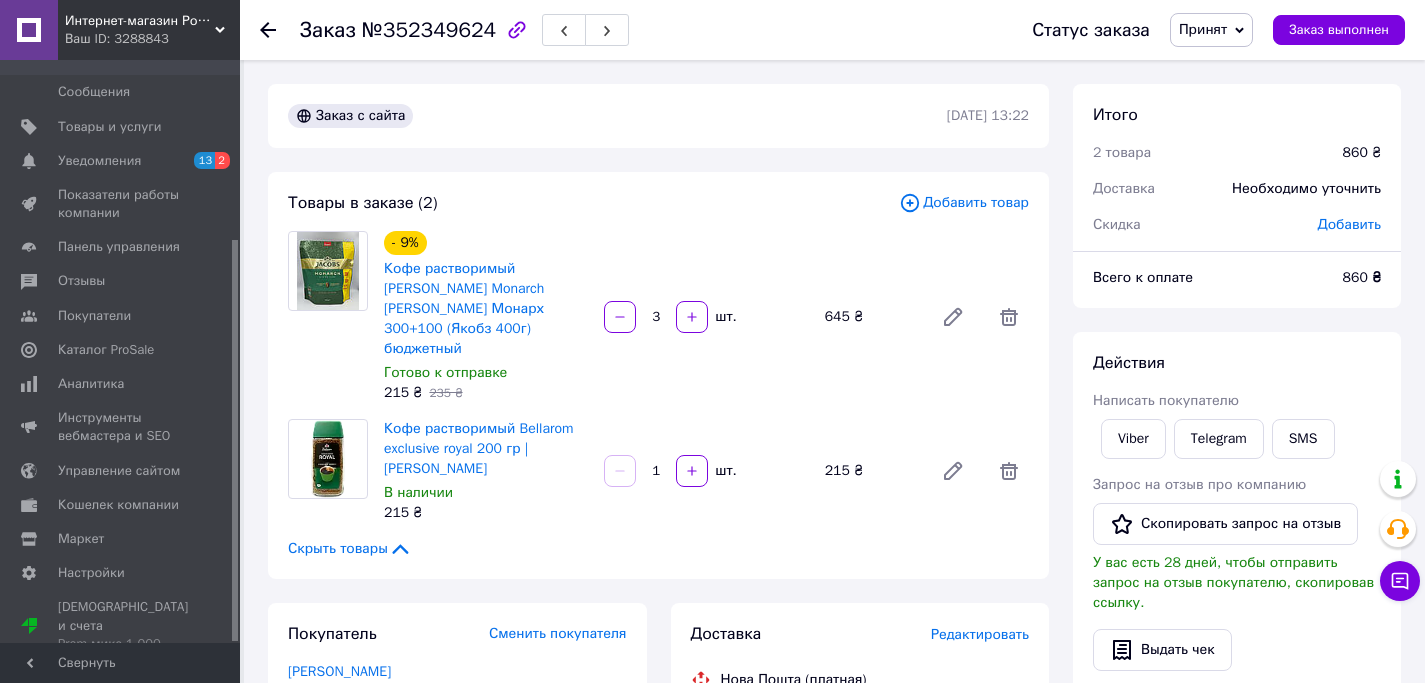 click 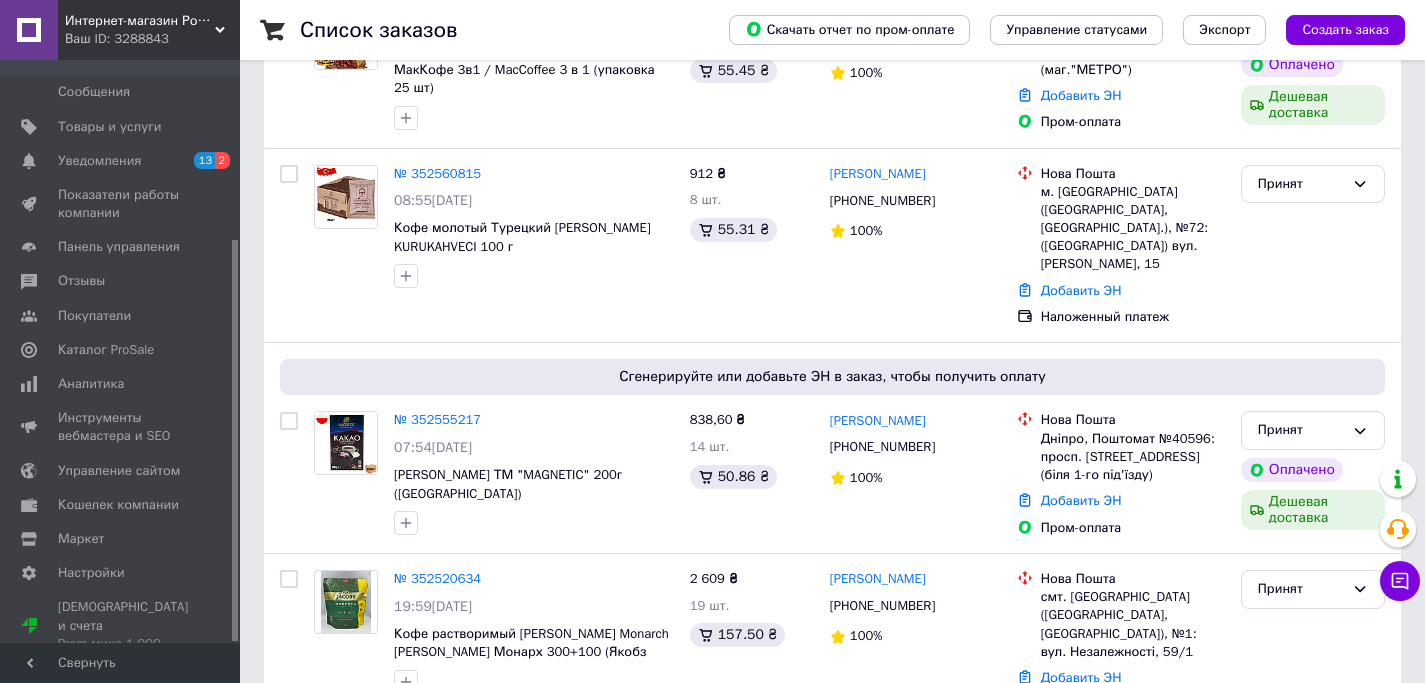scroll, scrollTop: 0, scrollLeft: 0, axis: both 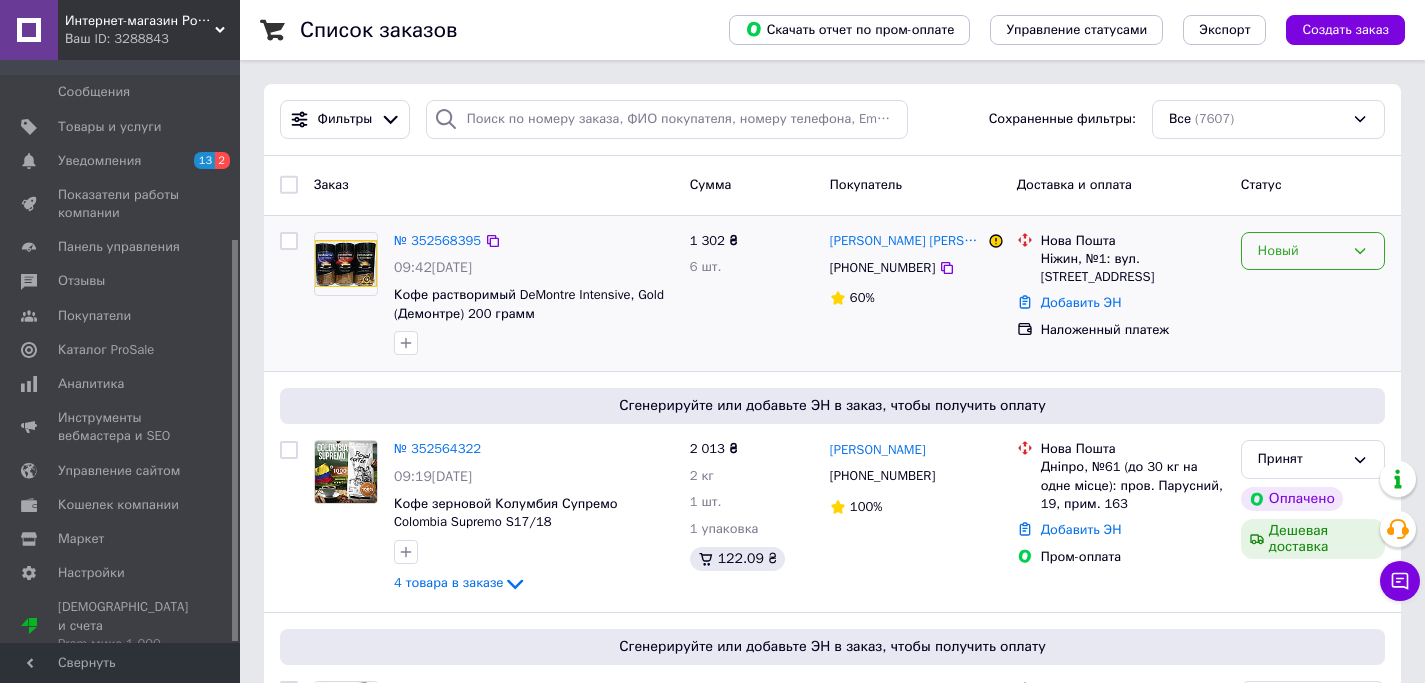 click on "Новый" at bounding box center [1301, 251] 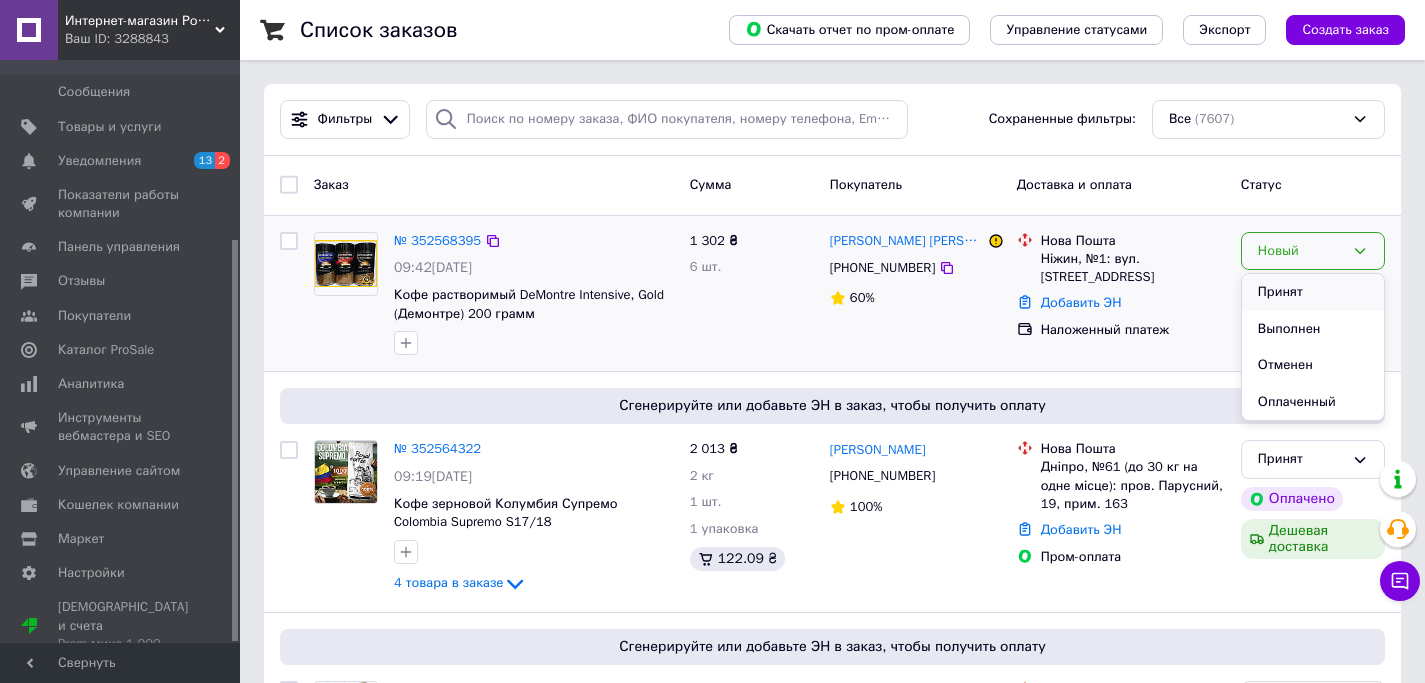 click on "Принят" at bounding box center [1313, 292] 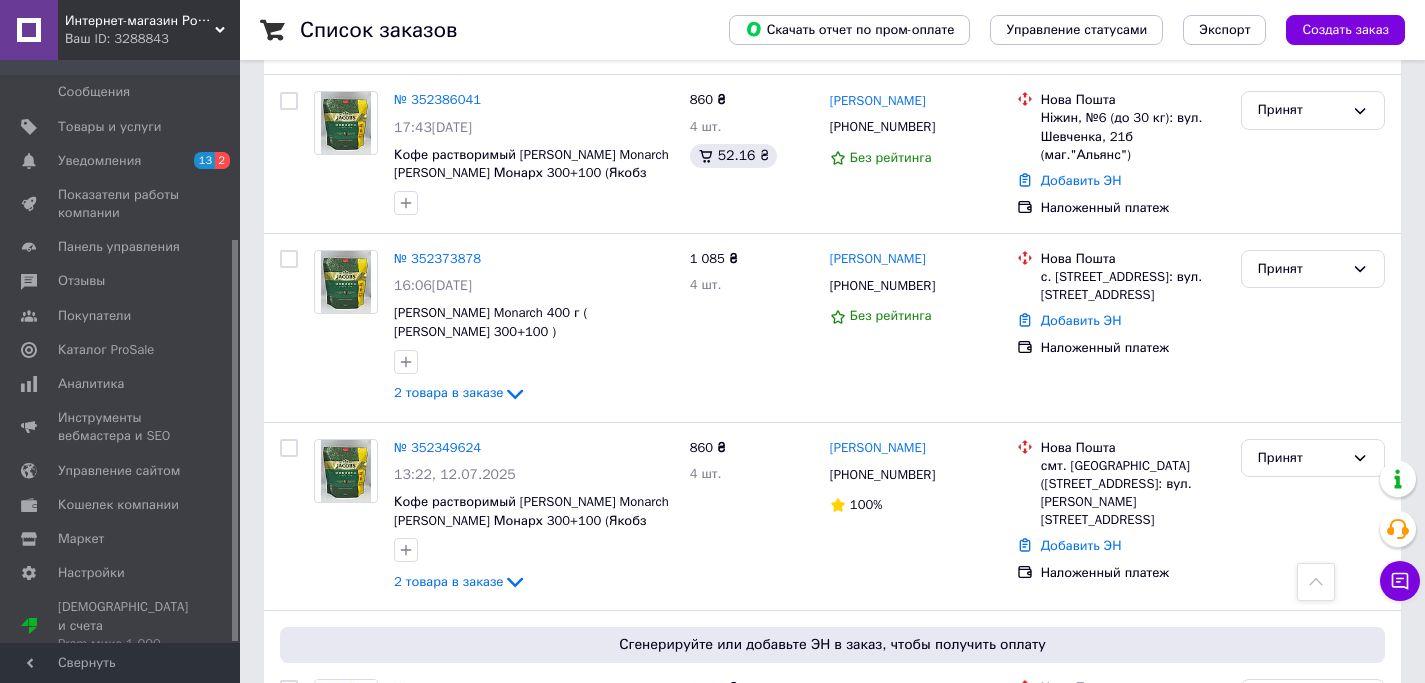 scroll, scrollTop: 2634, scrollLeft: 0, axis: vertical 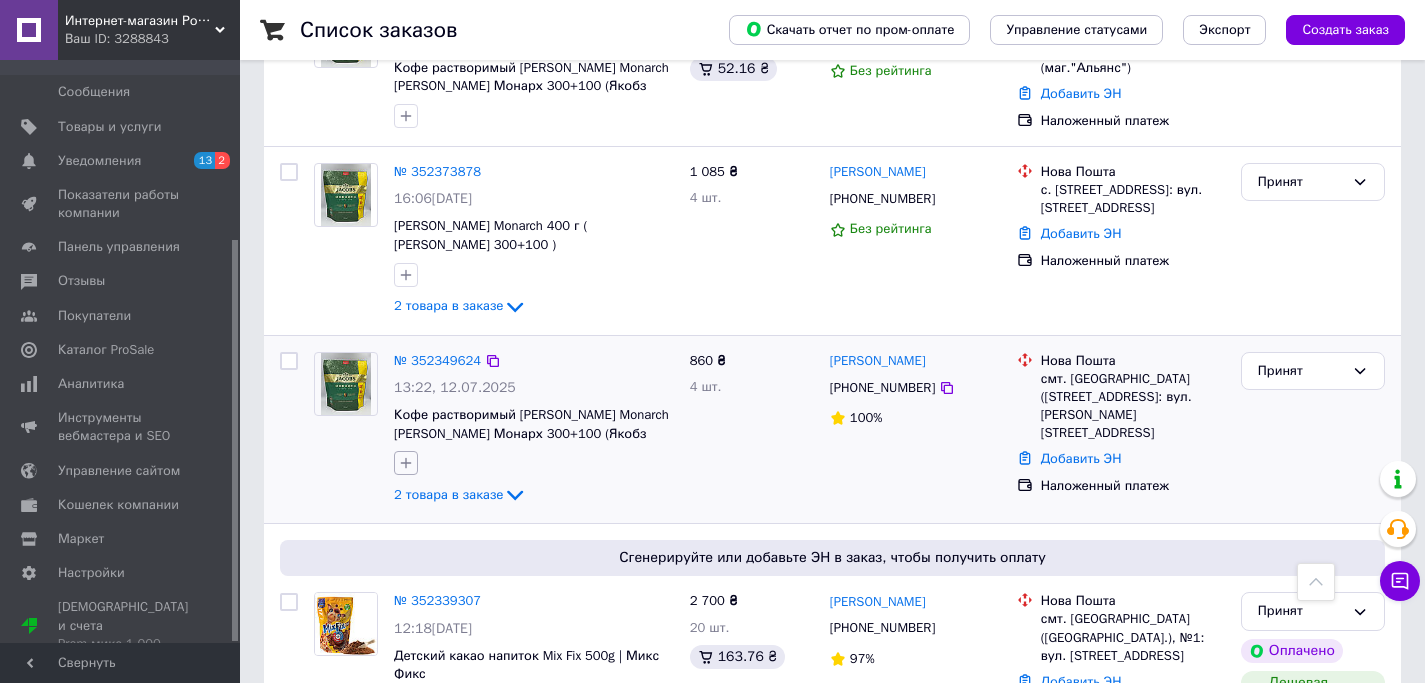 click 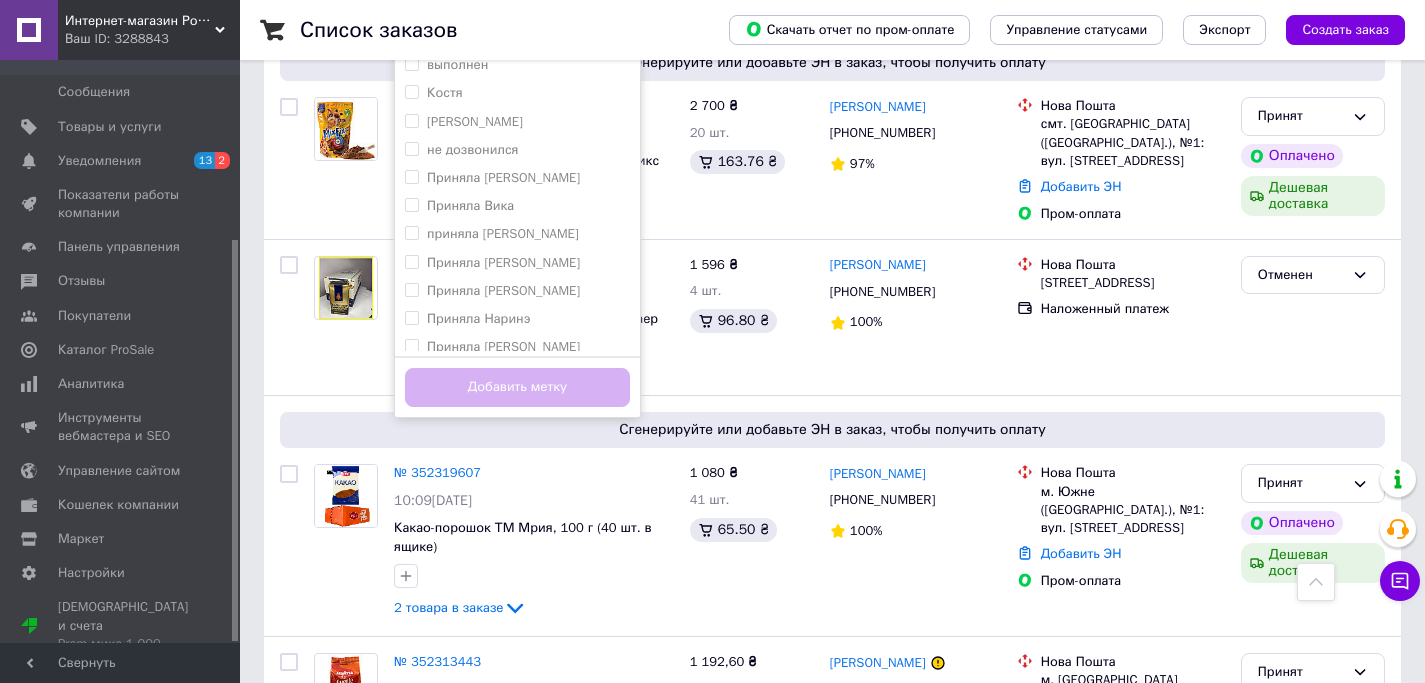 scroll, scrollTop: 3294, scrollLeft: 0, axis: vertical 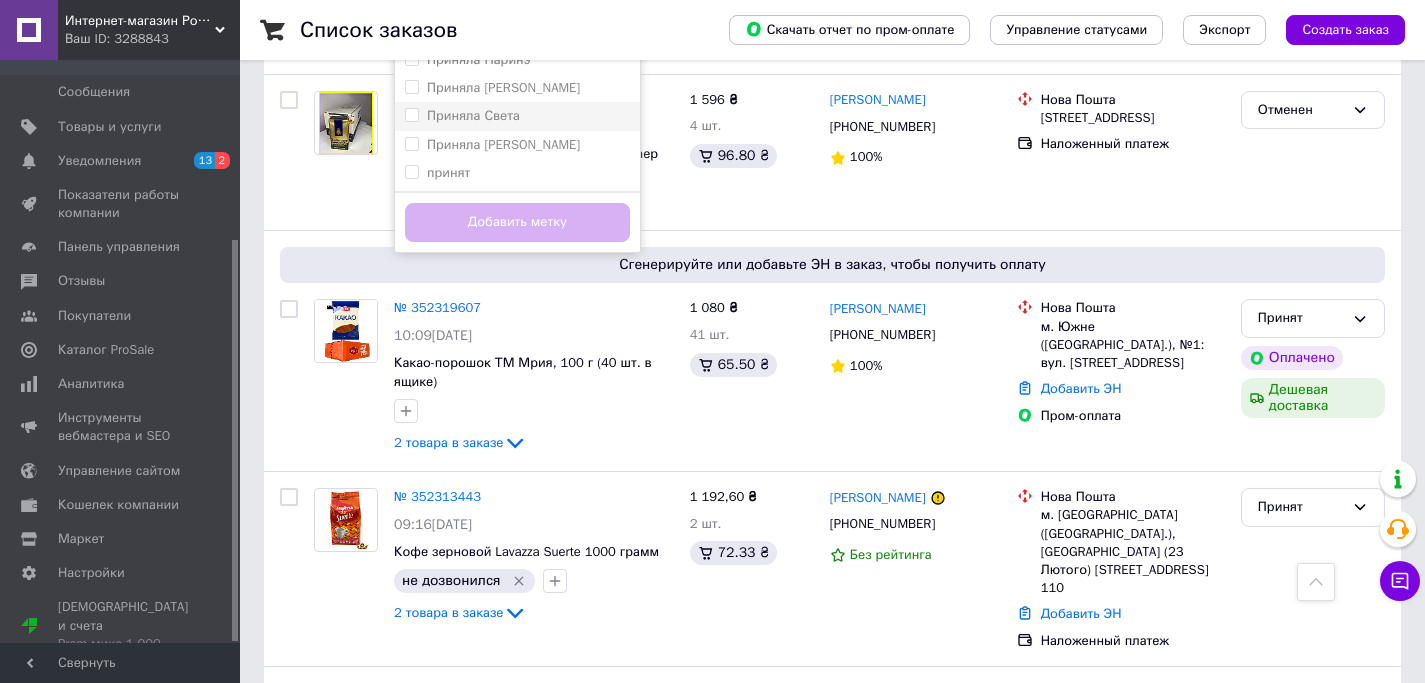 click on "Приняла Света" at bounding box center [517, 116] 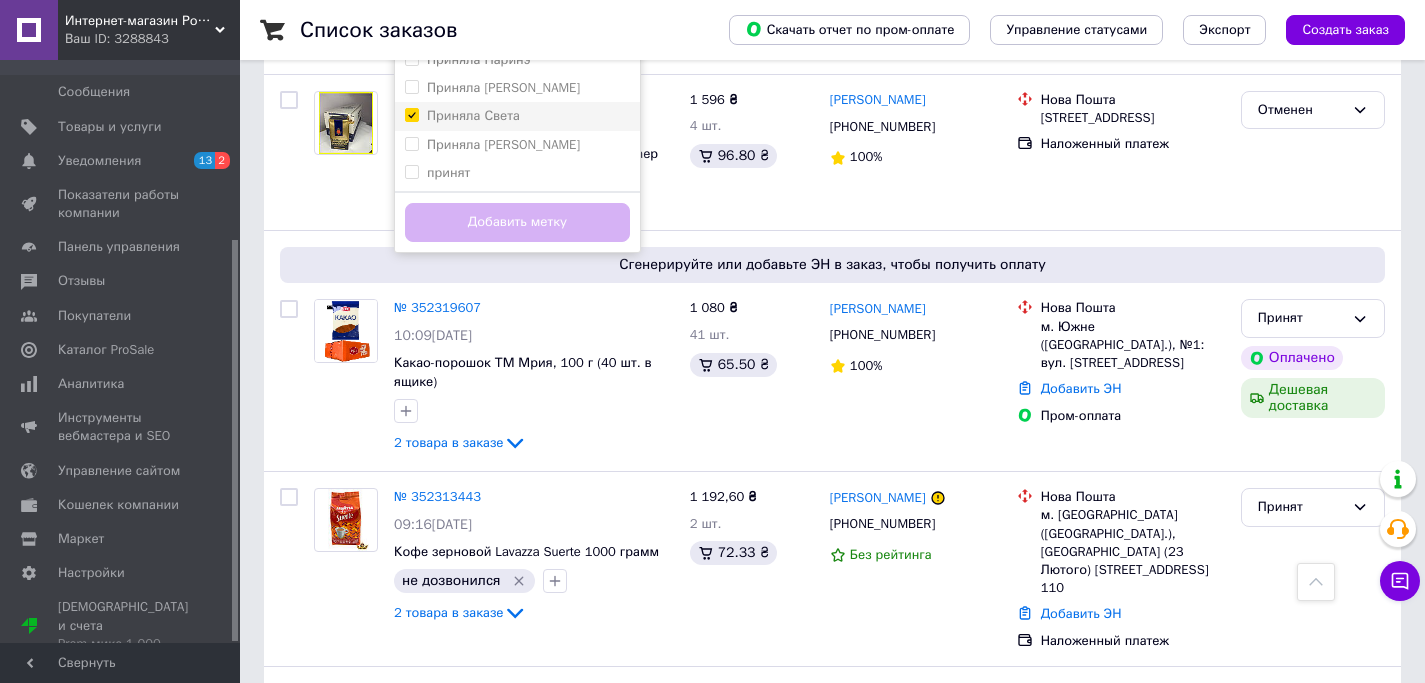 checkbox on "true" 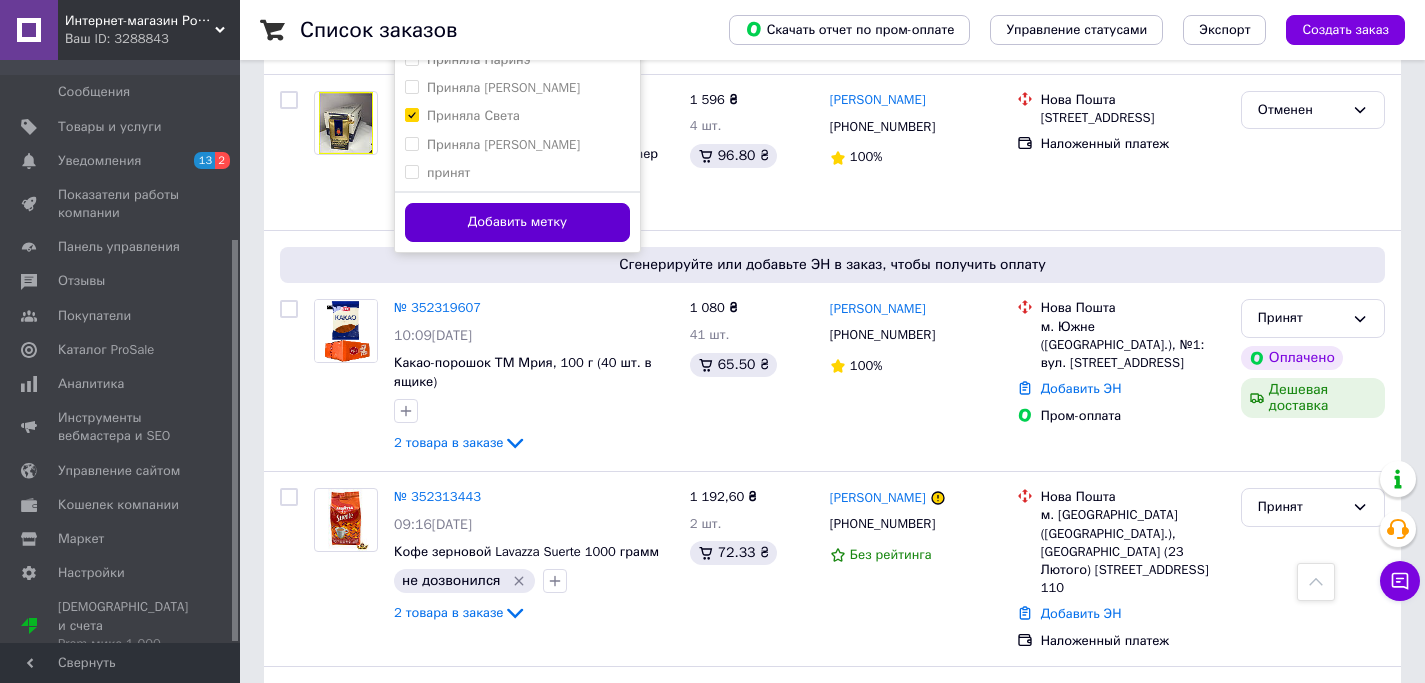 click on "Добавить метку" at bounding box center (517, 222) 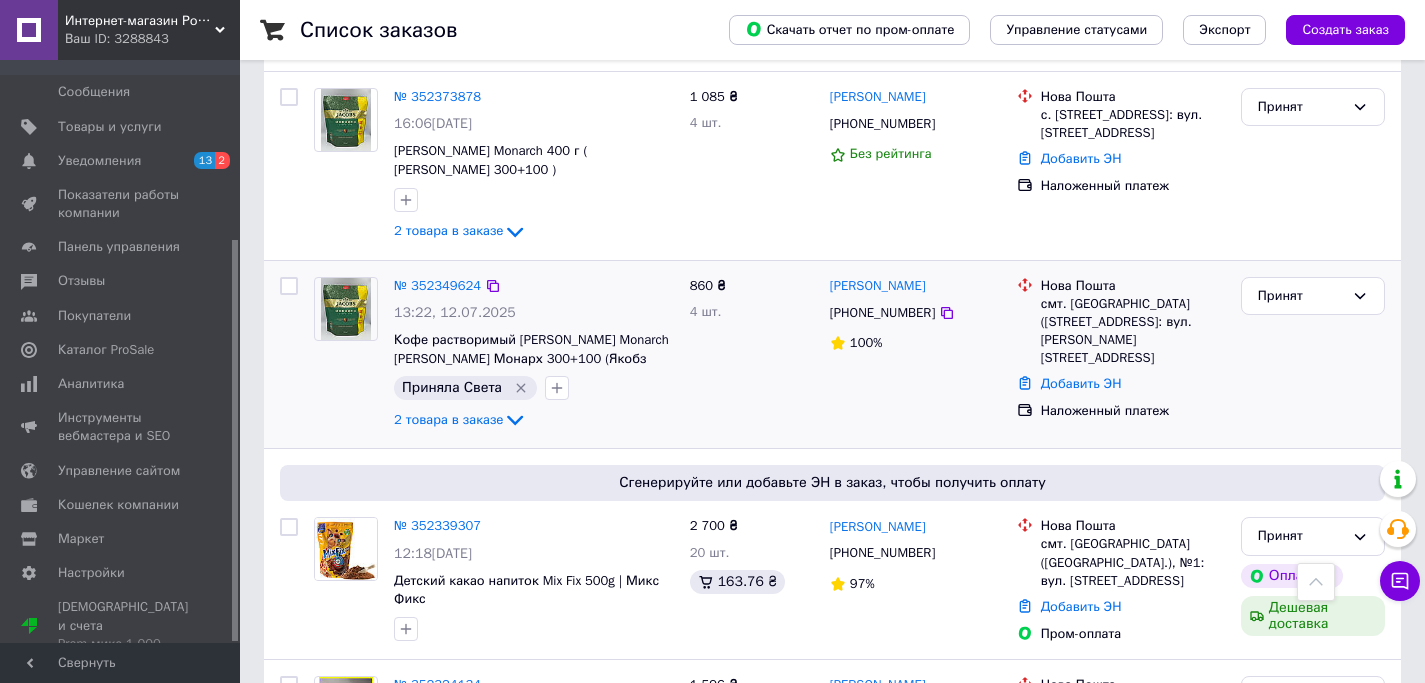 scroll, scrollTop: 2511, scrollLeft: 0, axis: vertical 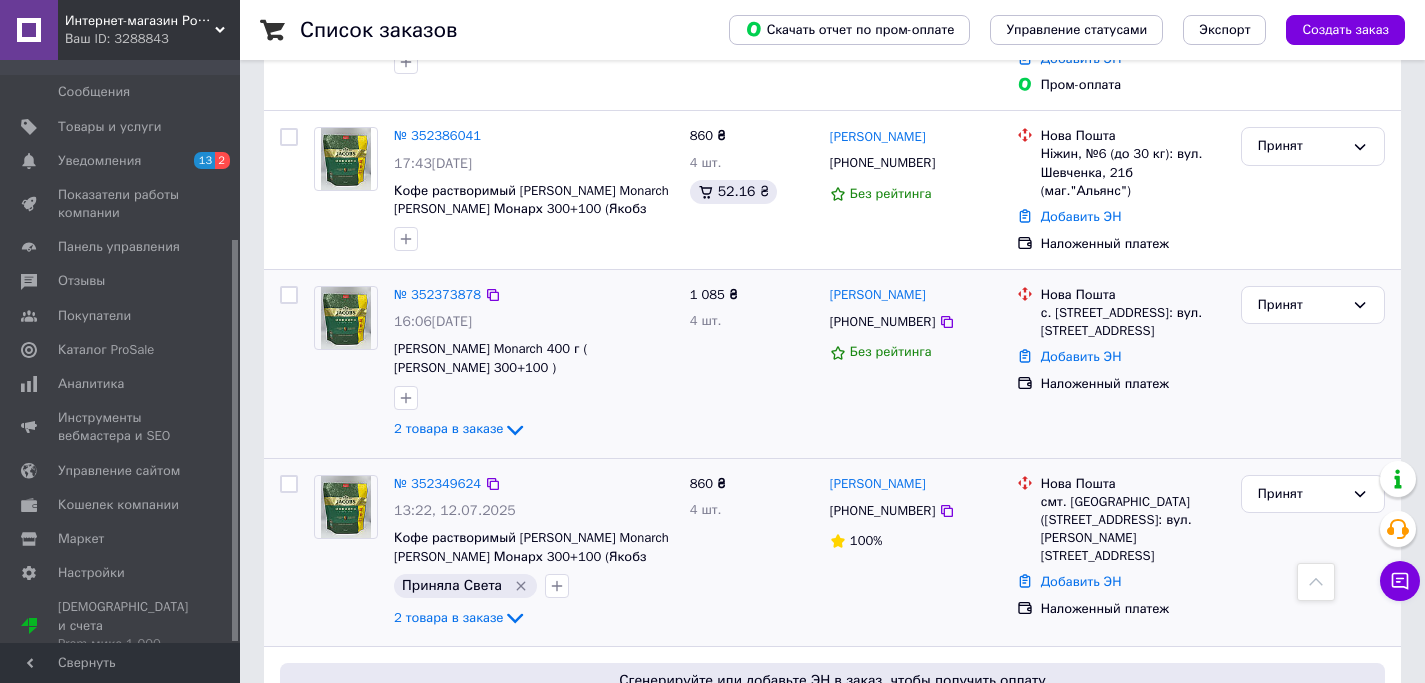 click on "№ 352373878 16:06[DATE] [PERSON_NAME] Monarch 400 г ( [PERSON_NAME] 300+100 ) 2 товара в заказе" at bounding box center [534, 364] 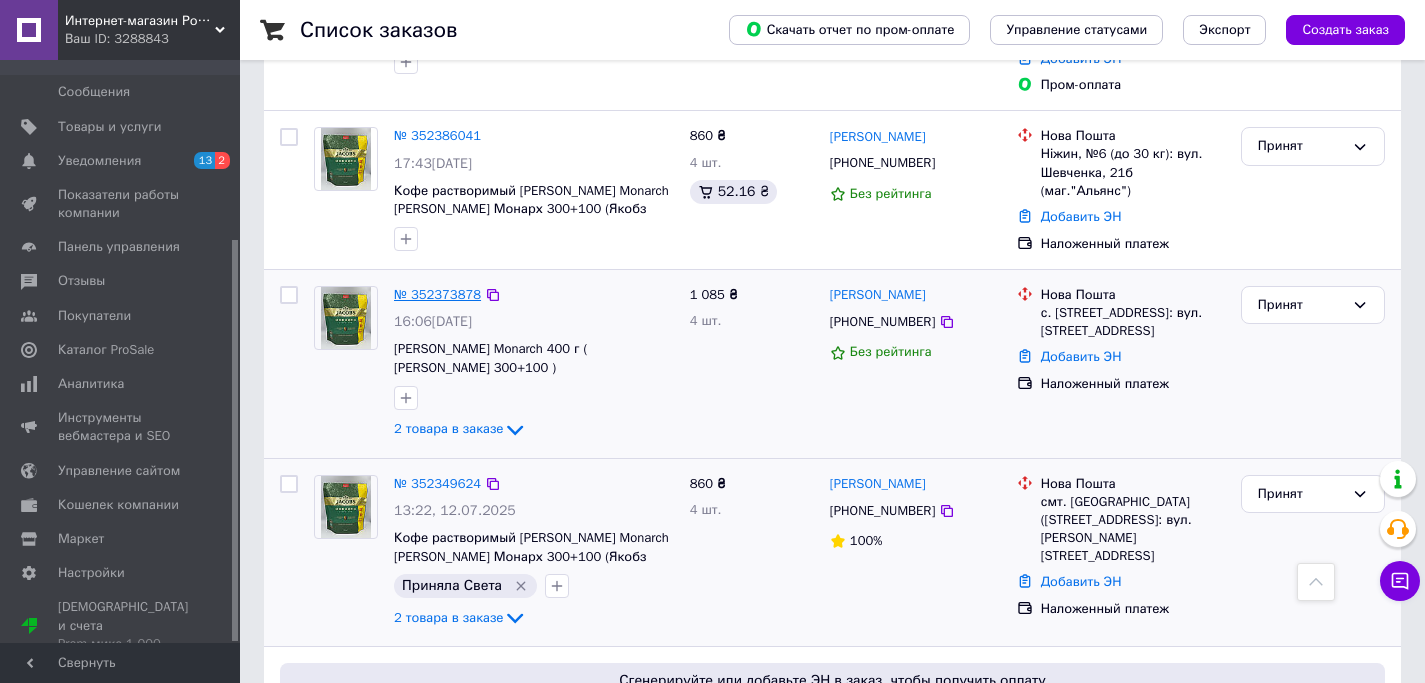 click on "№ 352373878" at bounding box center (437, 294) 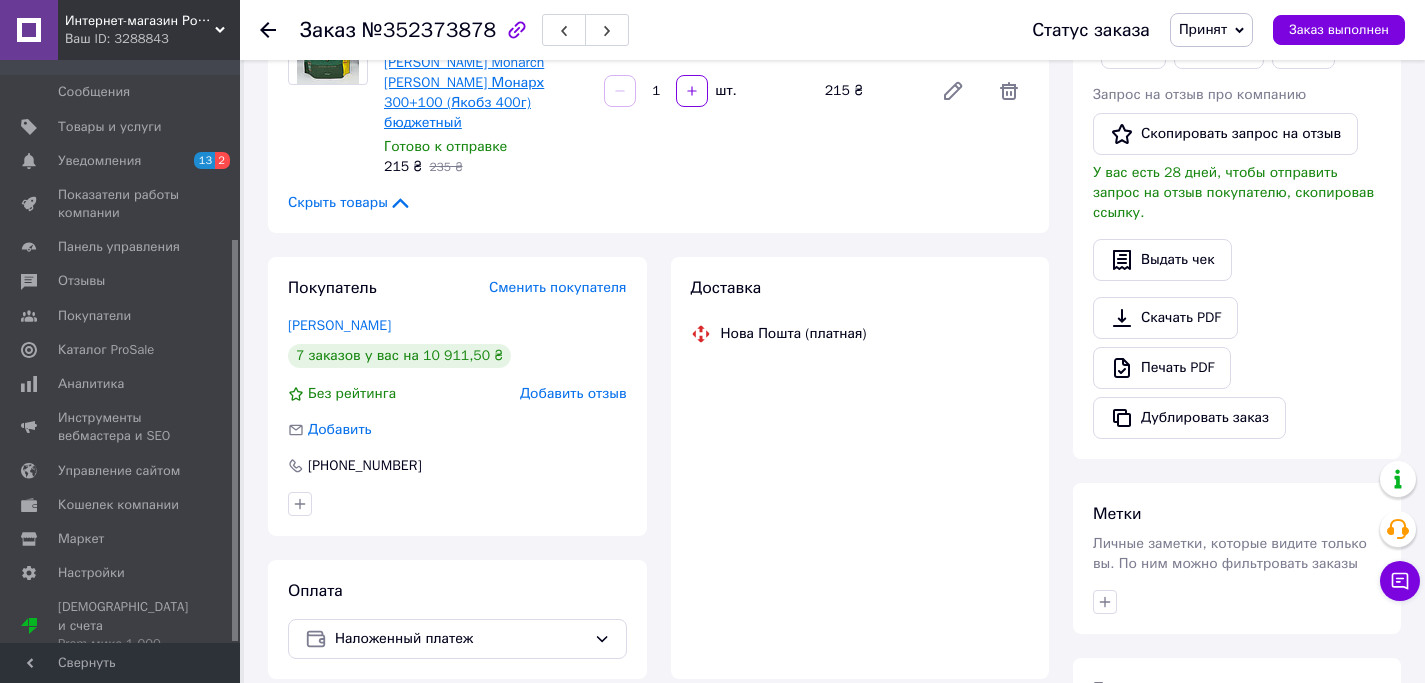 scroll, scrollTop: 192, scrollLeft: 0, axis: vertical 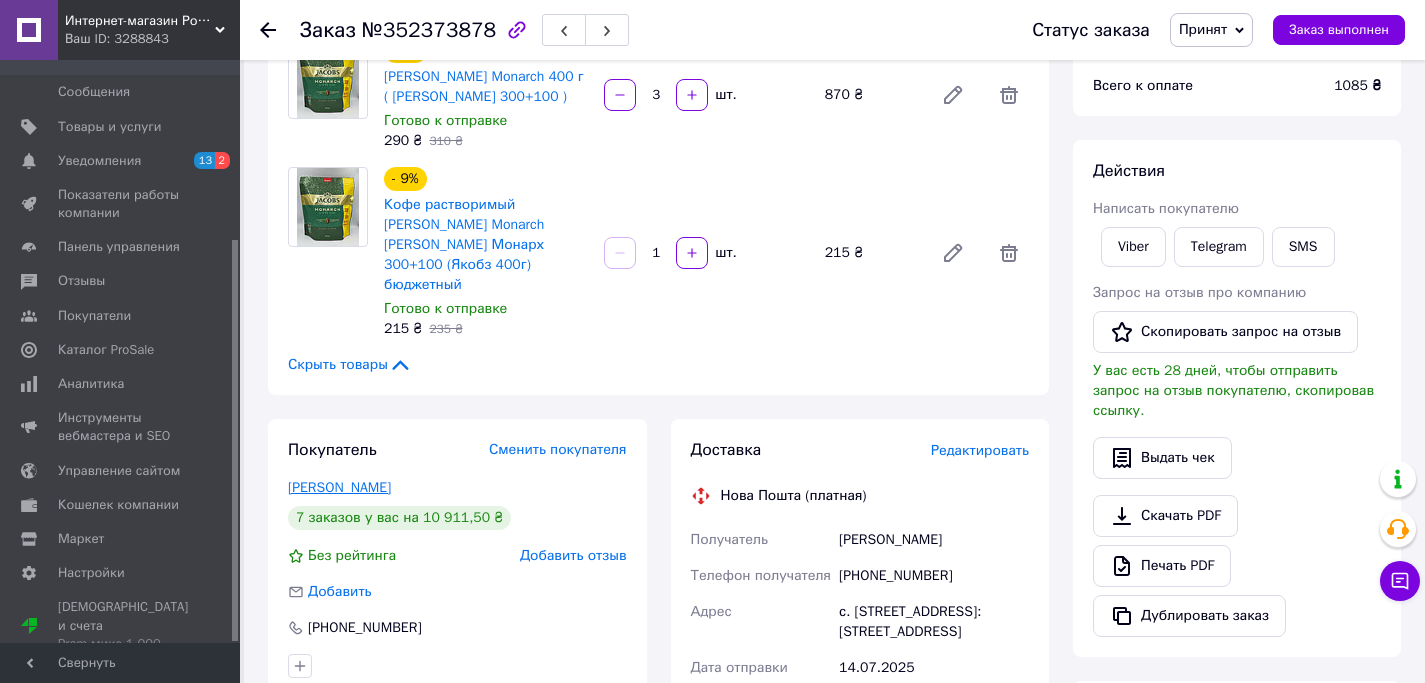click on "[PERSON_NAME]" at bounding box center [339, 487] 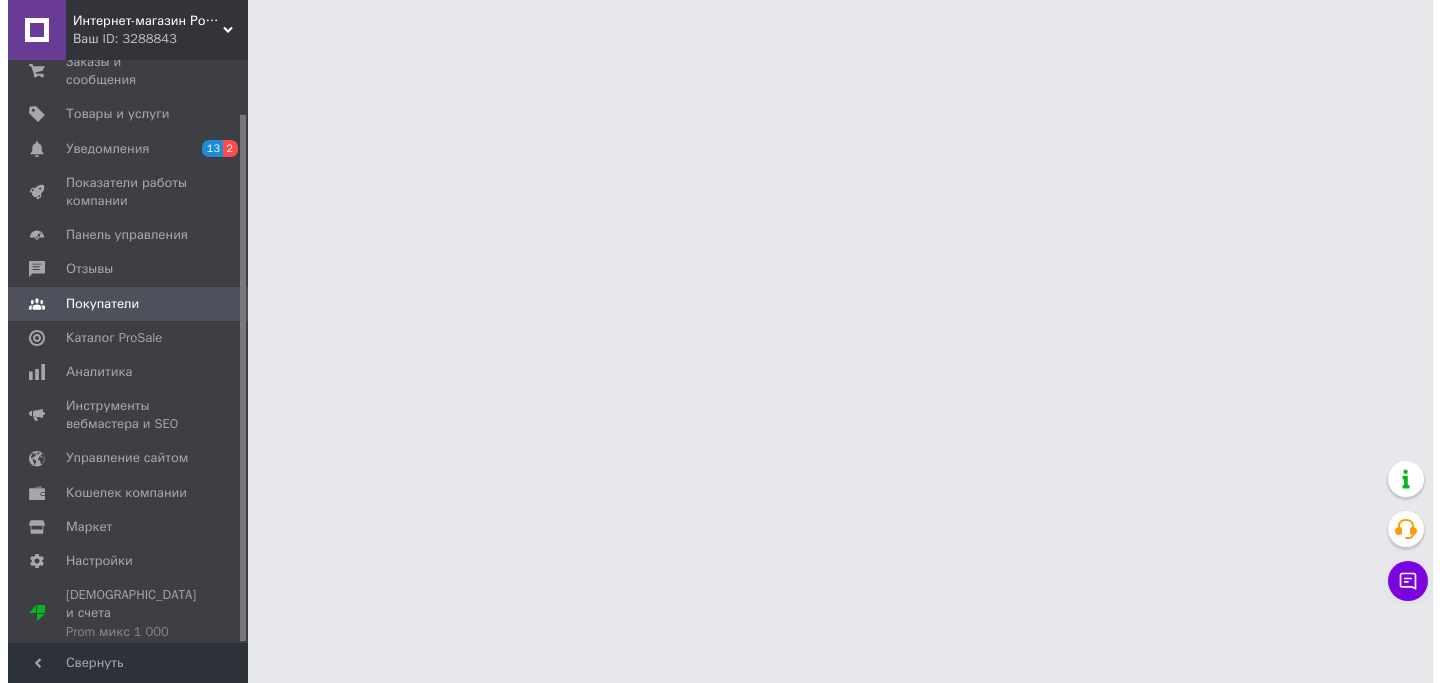 scroll, scrollTop: 0, scrollLeft: 0, axis: both 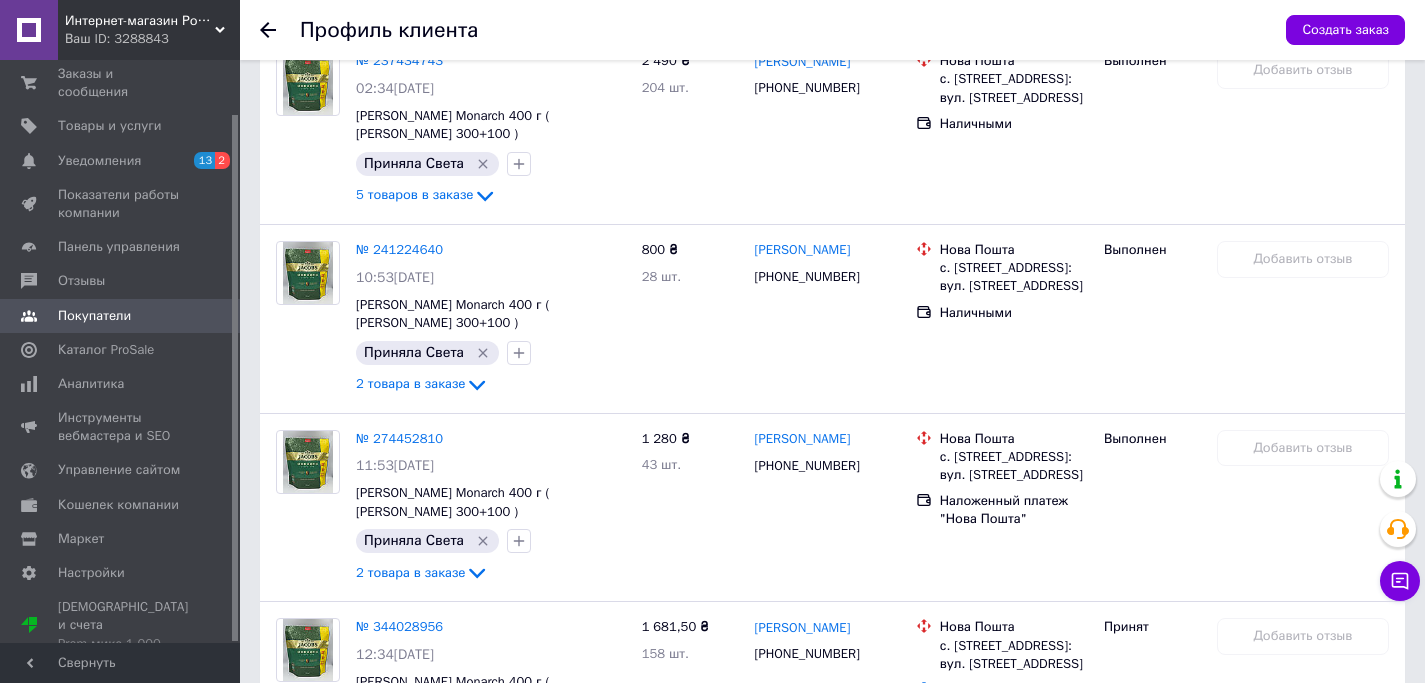 click 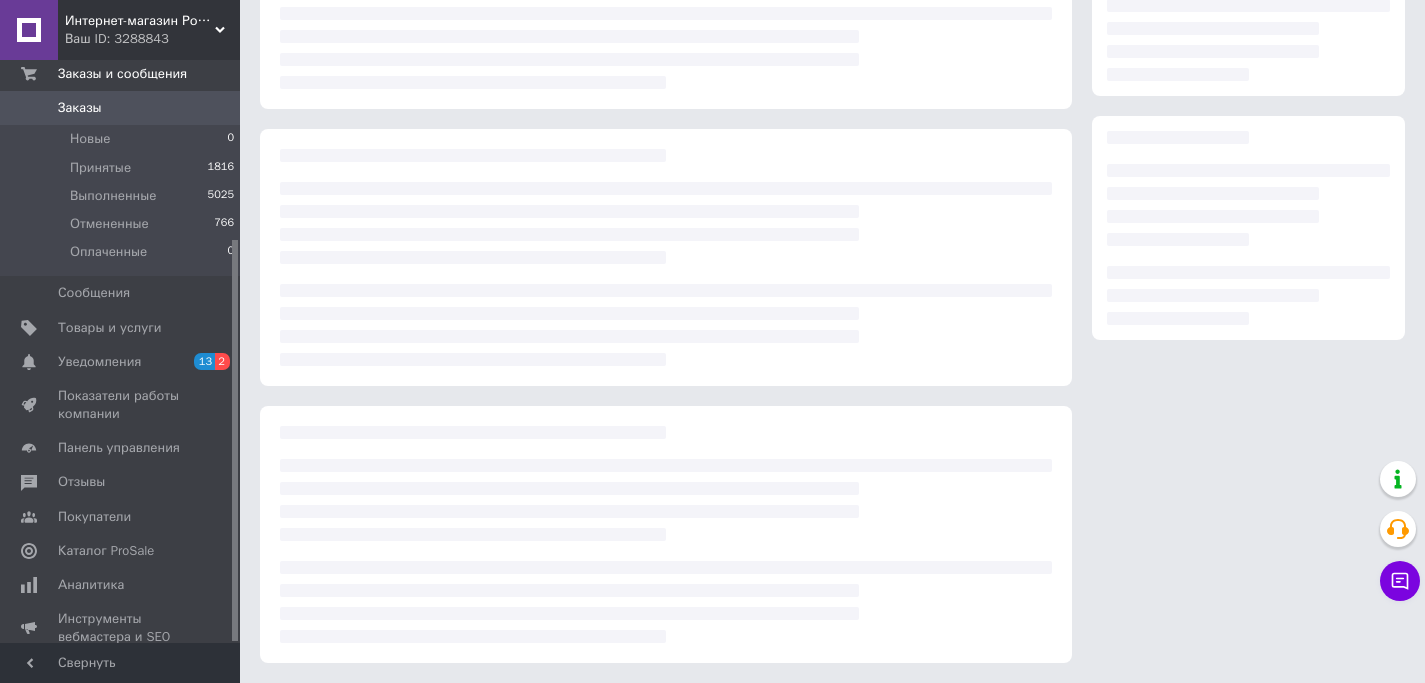 scroll, scrollTop: 192, scrollLeft: 0, axis: vertical 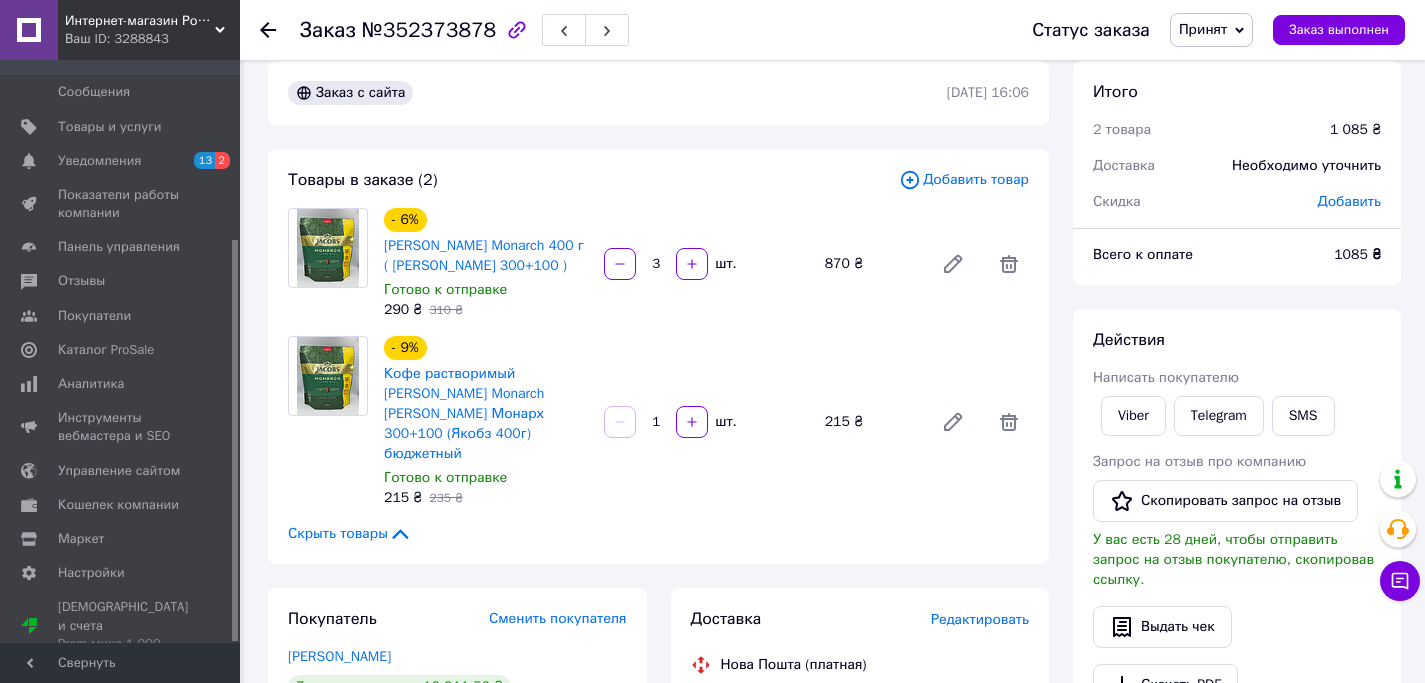 click 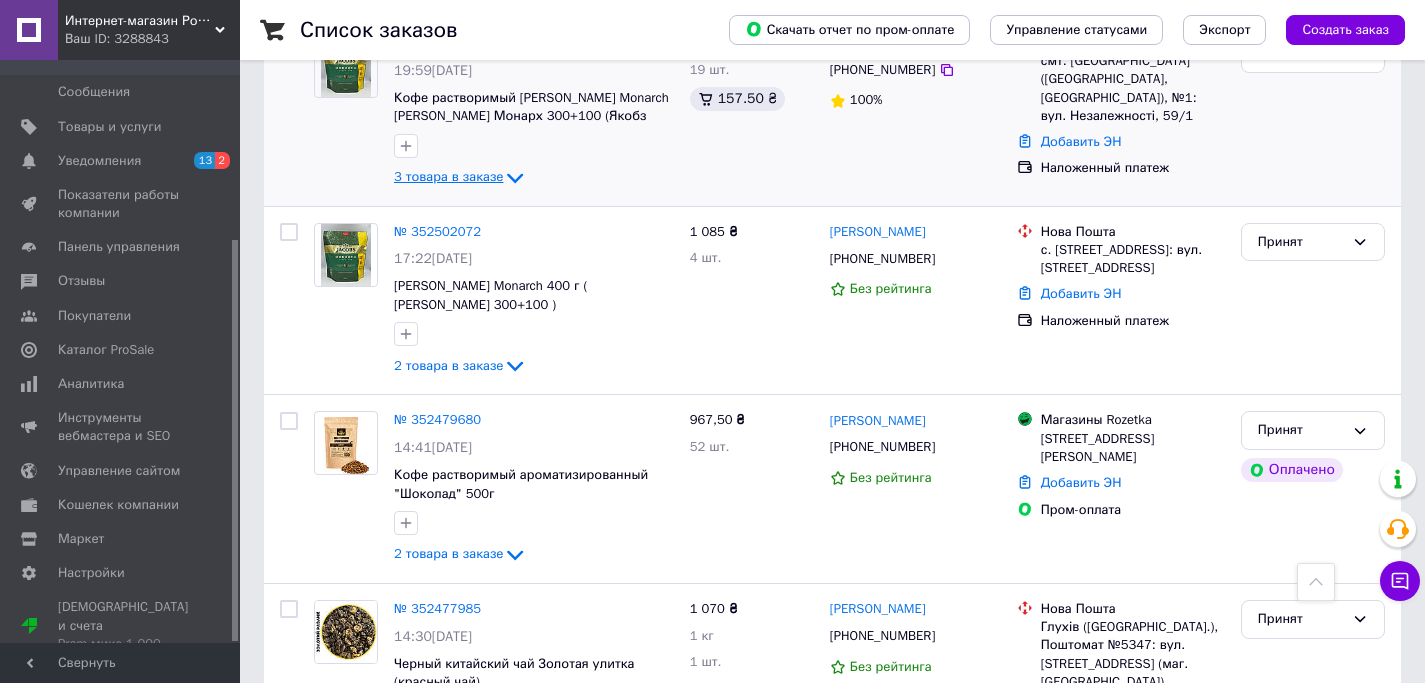 scroll, scrollTop: 1195, scrollLeft: 0, axis: vertical 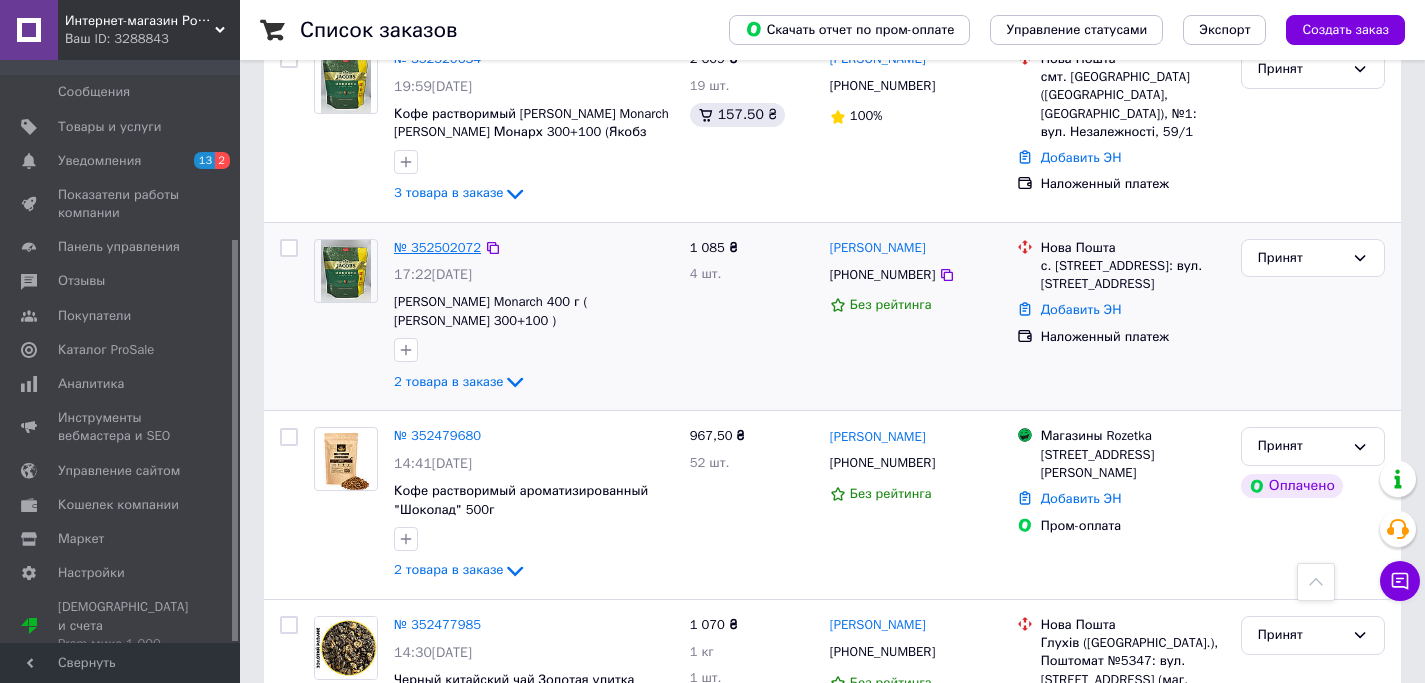 click on "№ 352502072" at bounding box center (437, 247) 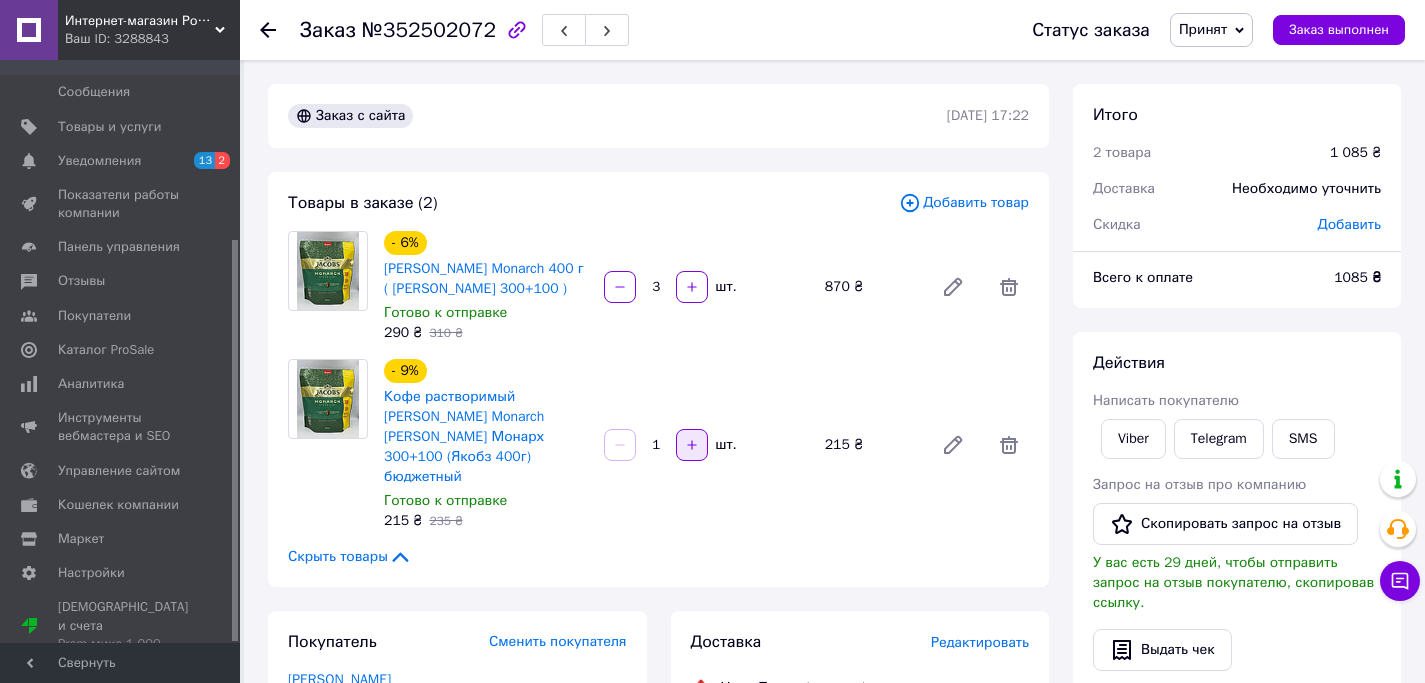 scroll, scrollTop: 386, scrollLeft: 0, axis: vertical 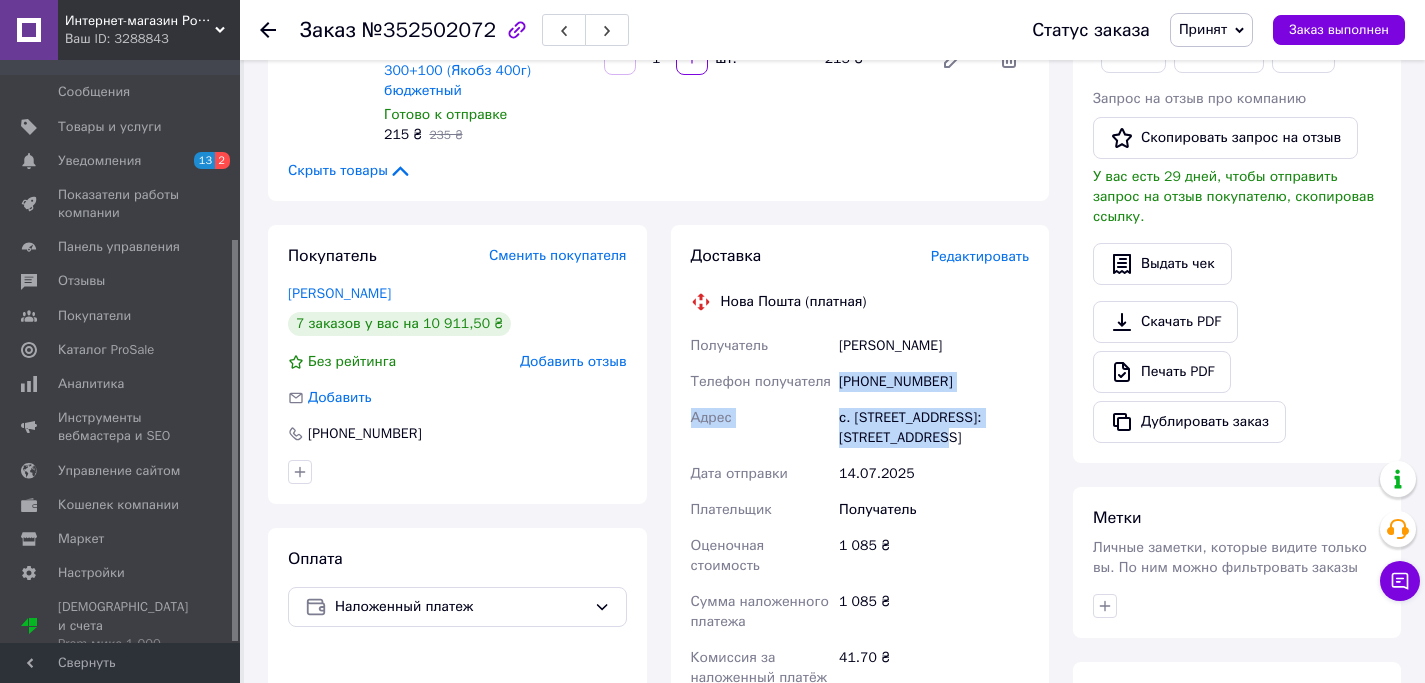 drag, startPoint x: 956, startPoint y: 418, endPoint x: 834, endPoint y: 361, distance: 134.65883 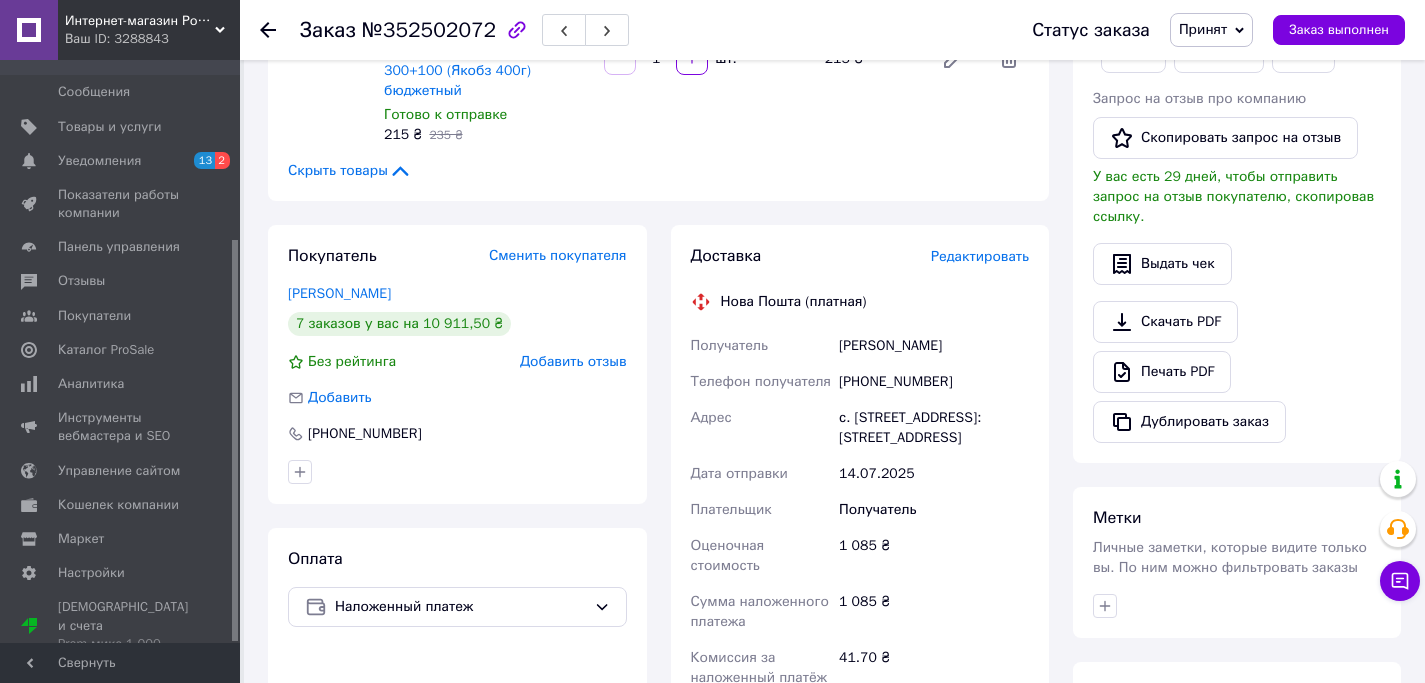 click 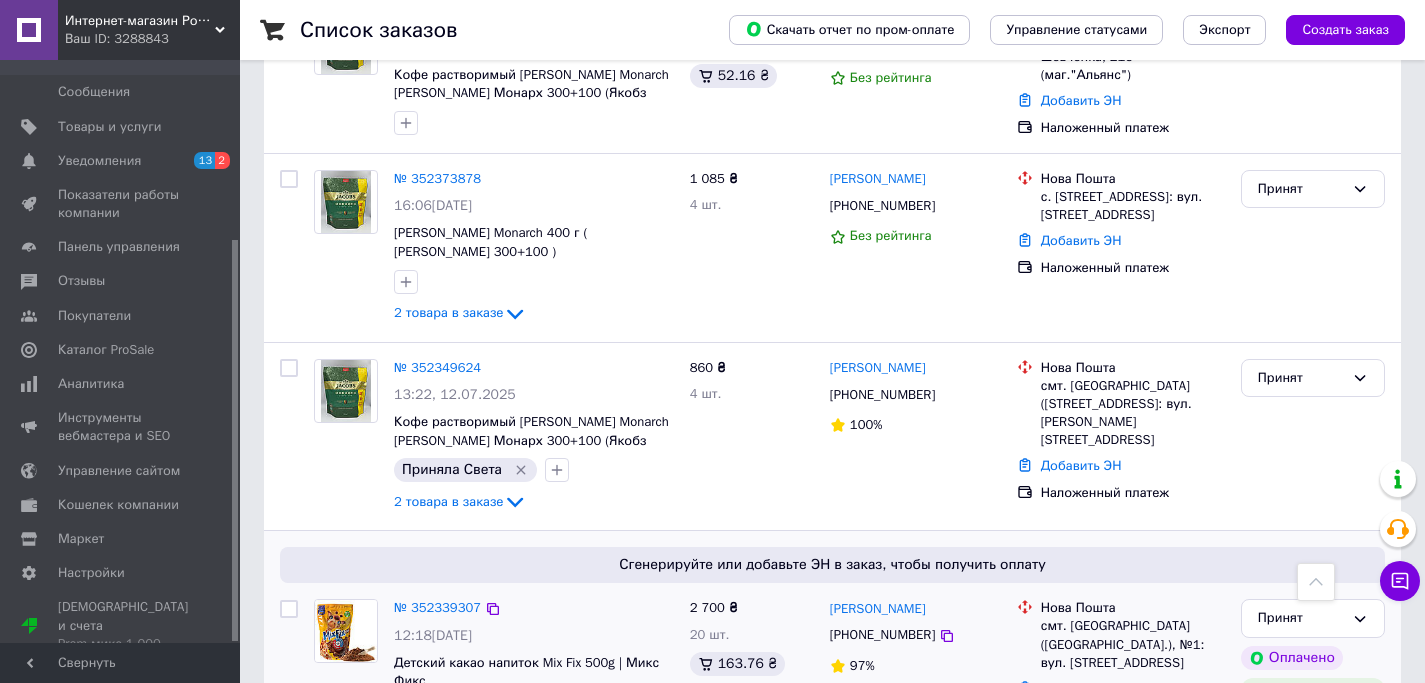 scroll, scrollTop: 2580, scrollLeft: 0, axis: vertical 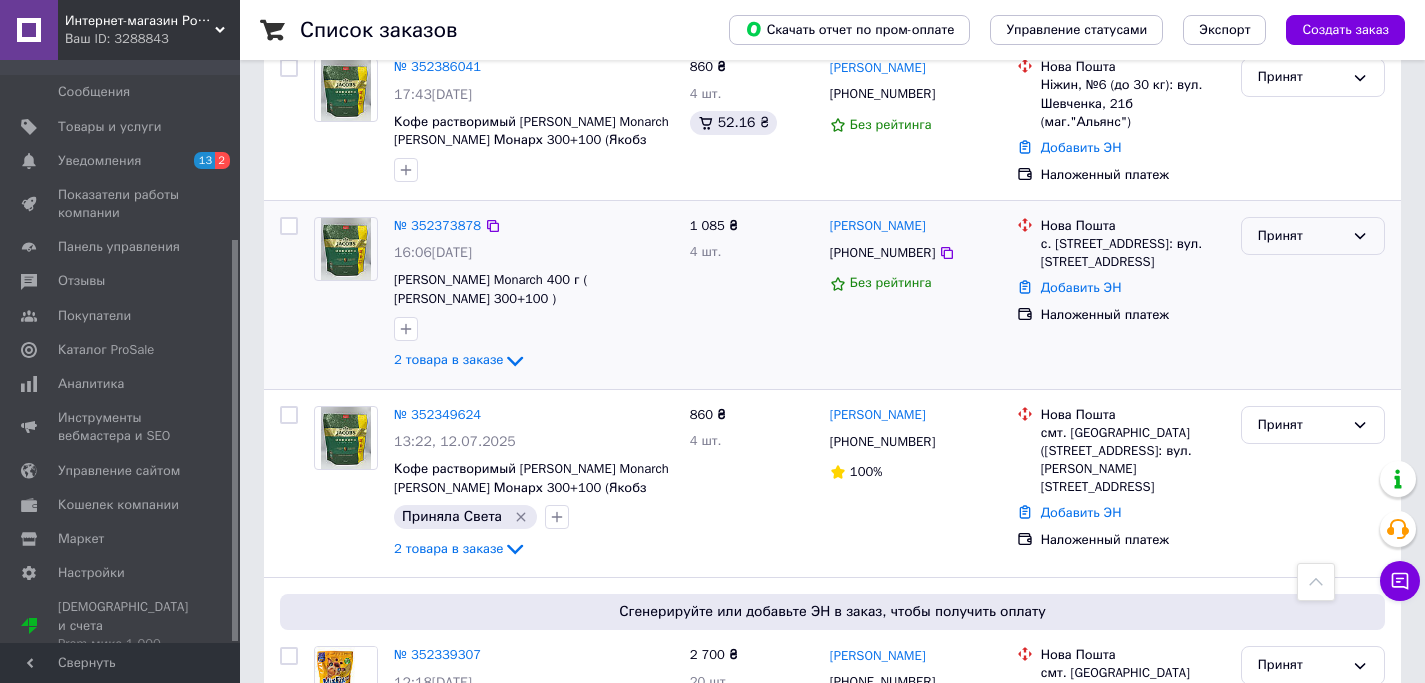 click on "Принят" at bounding box center [1313, 236] 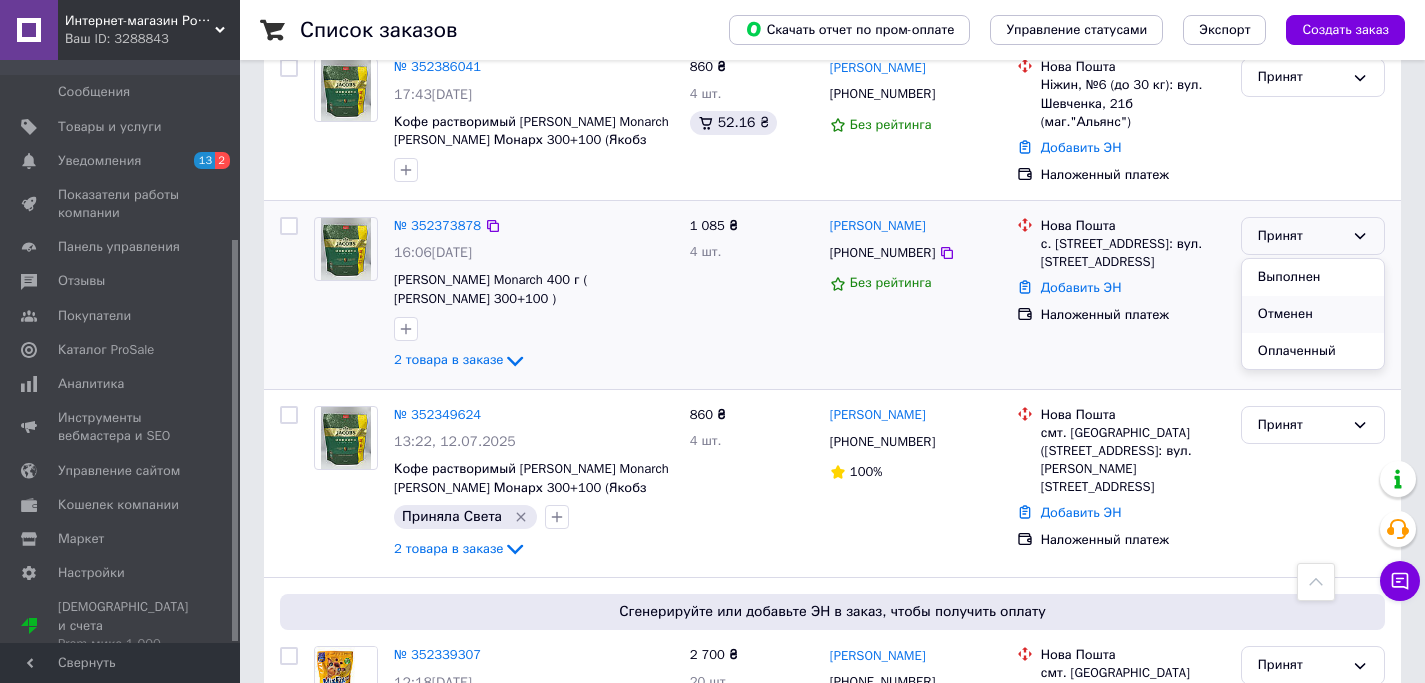 click on "Отменен" at bounding box center [1313, 314] 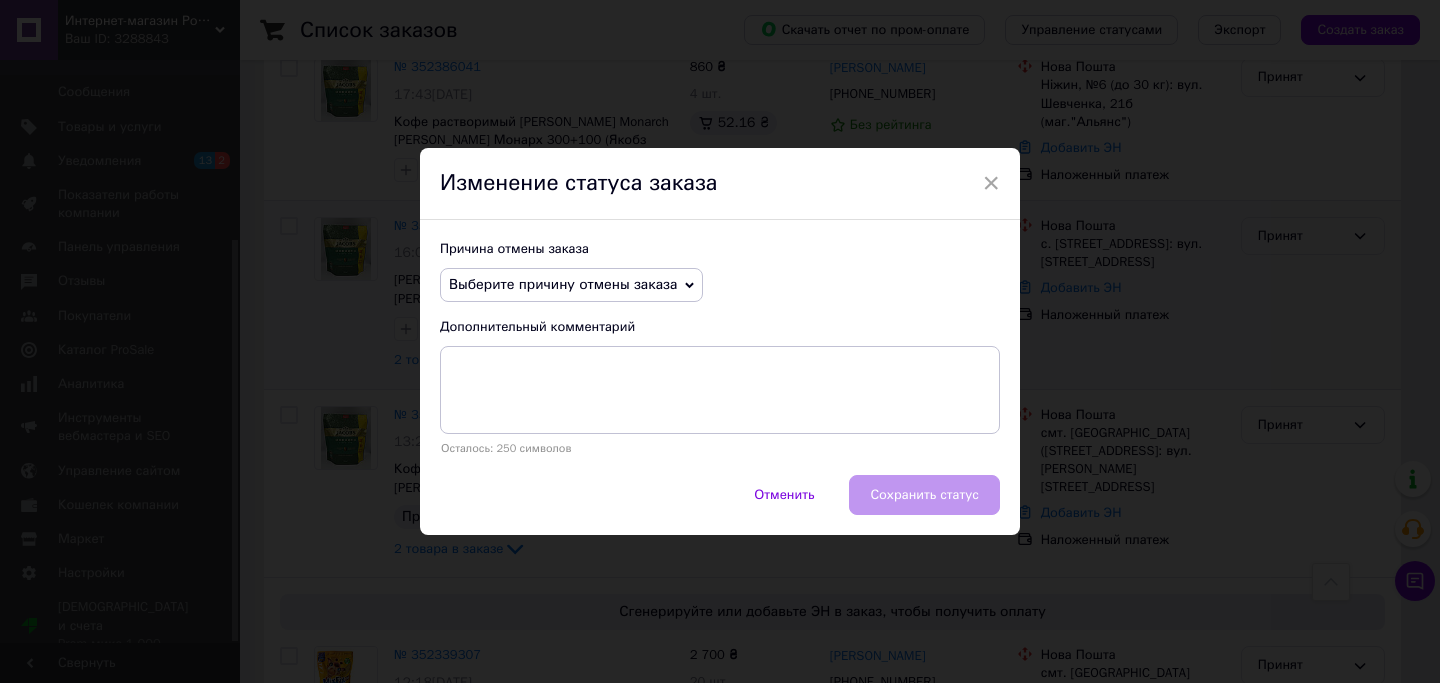click on "Выберите причину отмены заказа" at bounding box center (563, 284) 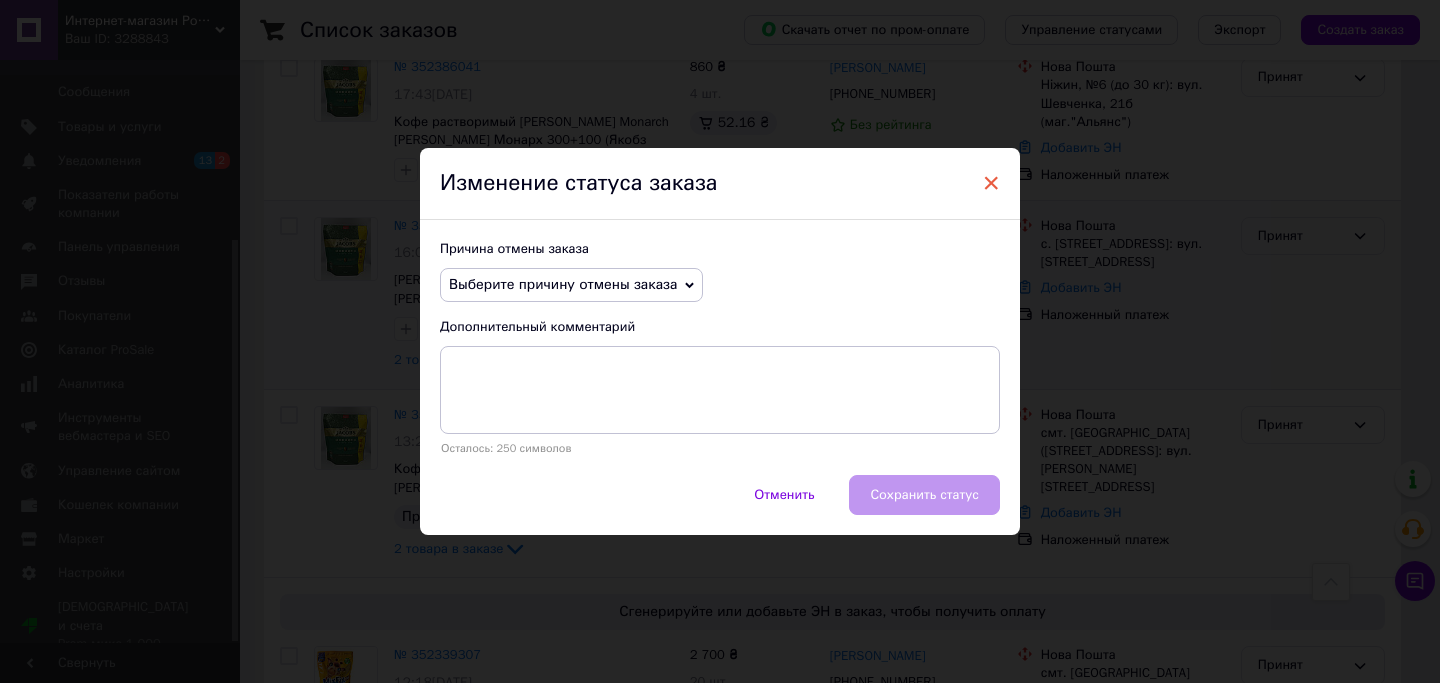 click on "×" at bounding box center [991, 183] 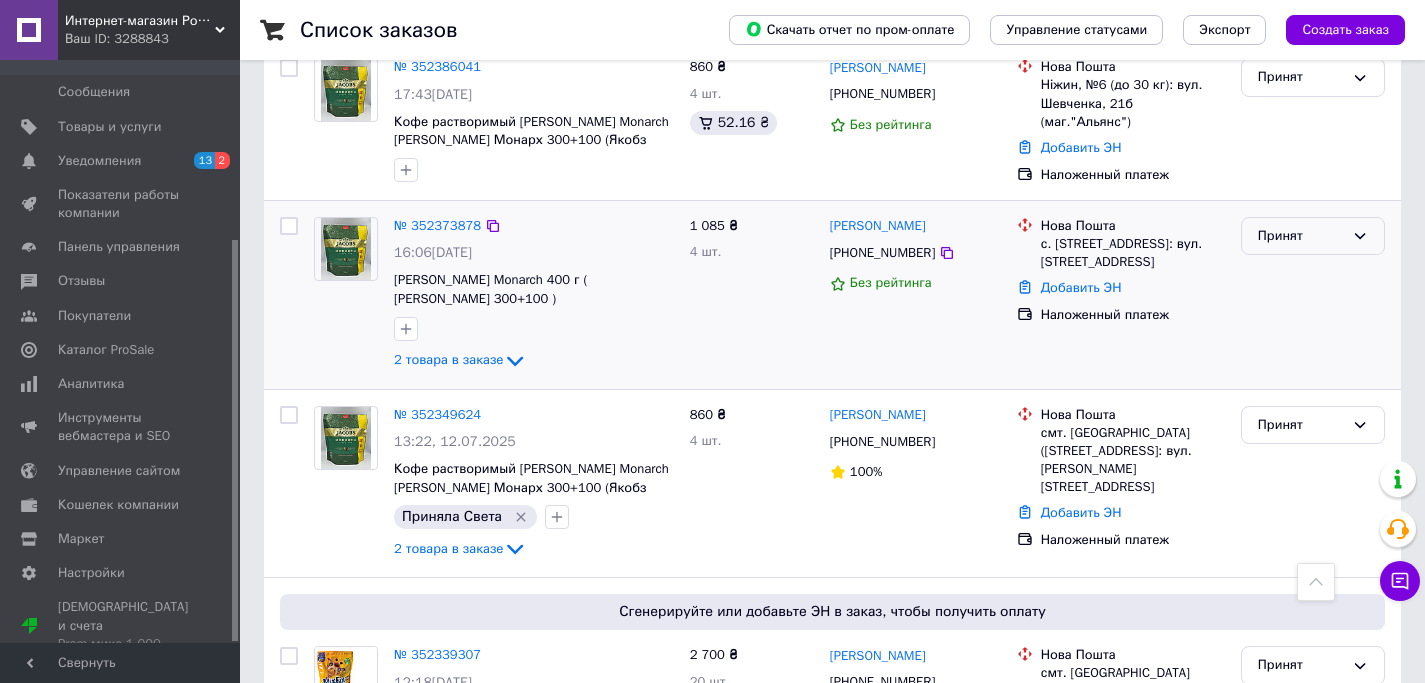 click on "Принят" at bounding box center (1301, 236) 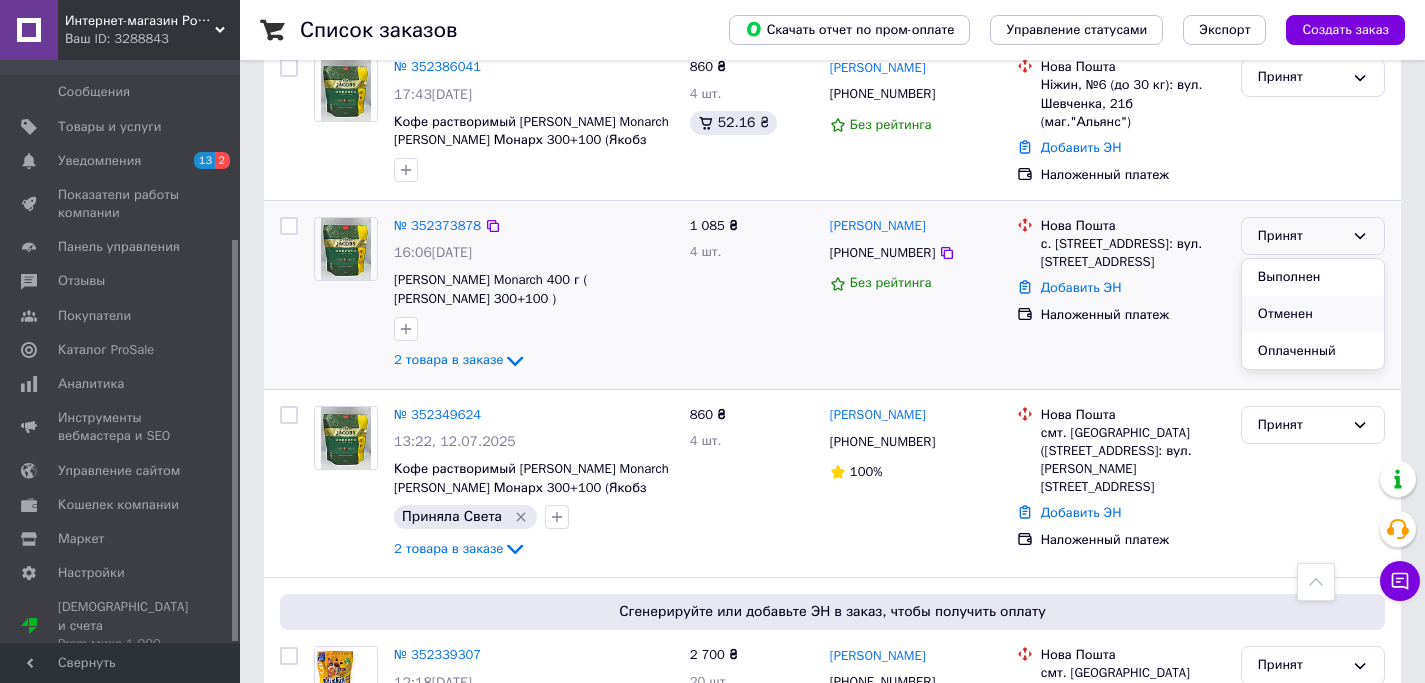 click on "Отменен" at bounding box center [1313, 314] 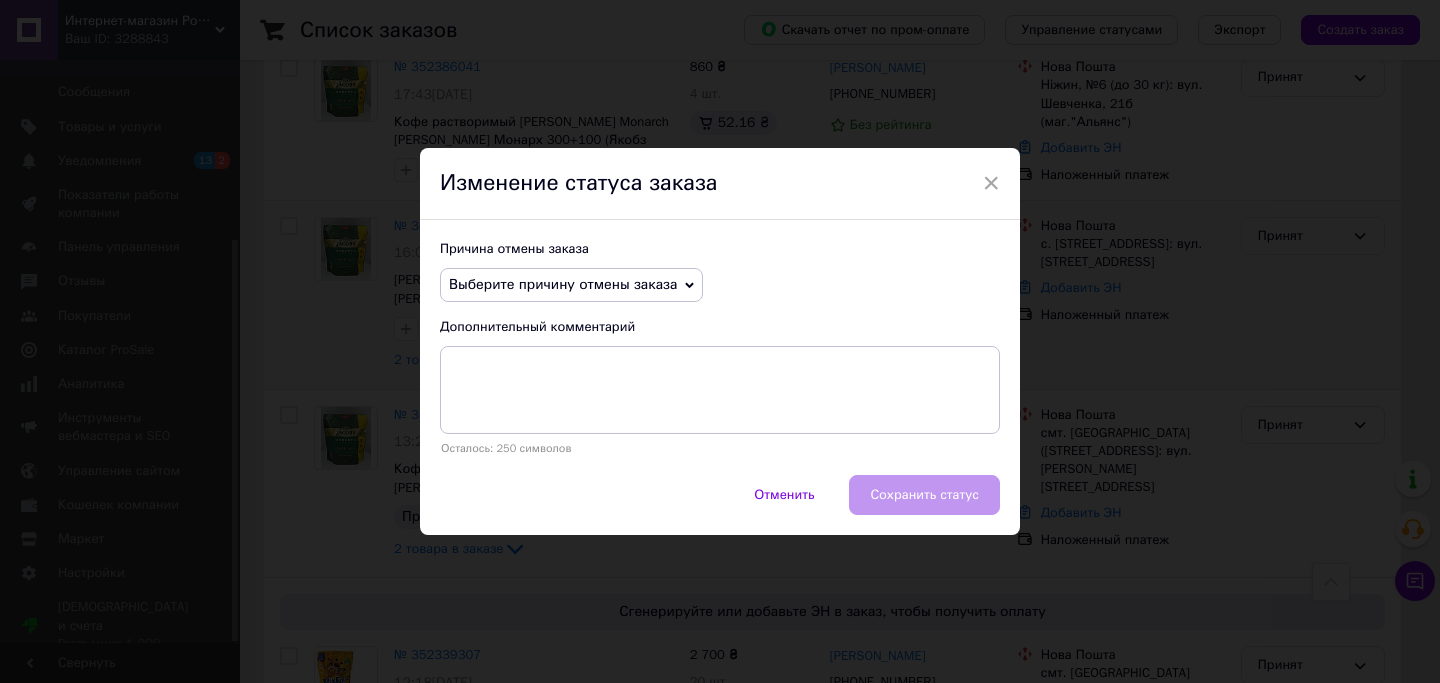 click on "Выберите причину отмены заказа" at bounding box center (563, 284) 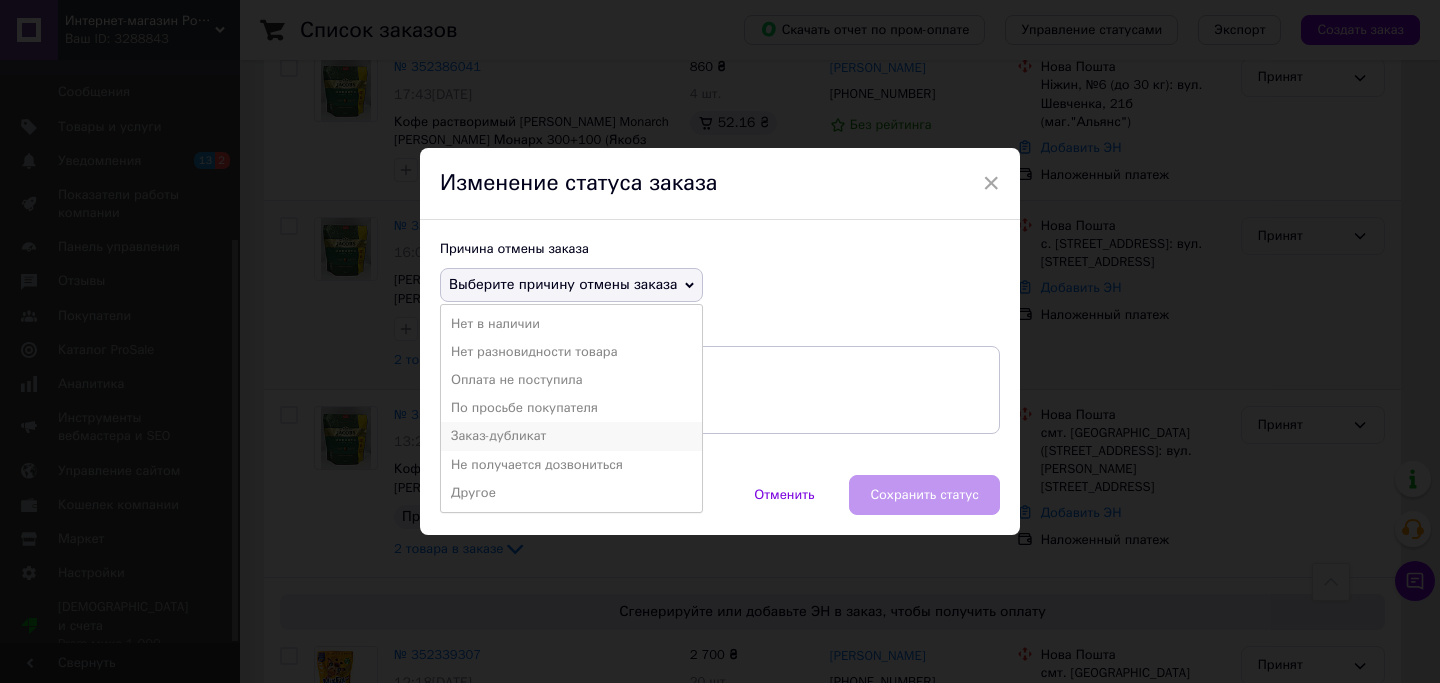 click on "Заказ-дубликат" at bounding box center (571, 436) 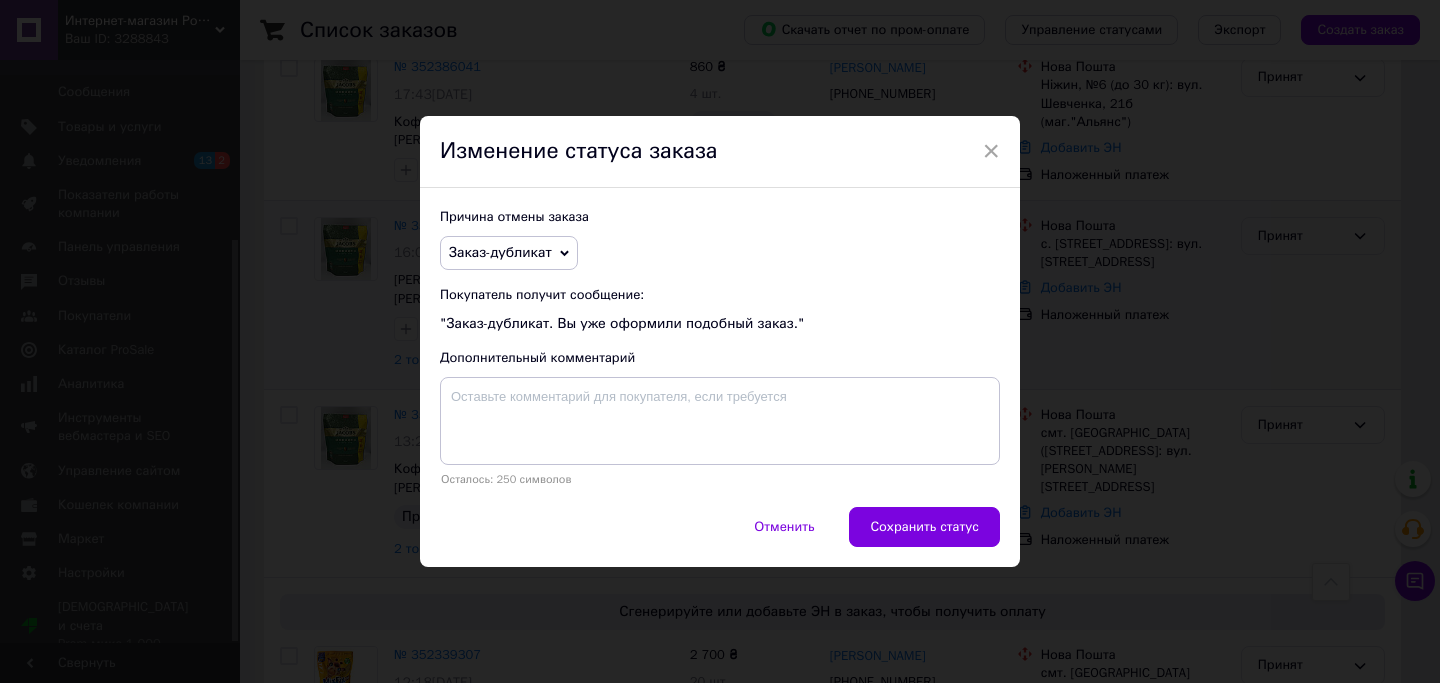 click on "Причина отмены заказа Заказ-дубликат Нет в наличии Нет разновидности товара Оплата не поступила По просьбе покупателя Не получается дозвониться Другое Покупатель получит сообщение: "Заказ-дубликат. Вы уже оформили подобный заказ." Дополнительный комментарий Осталось: 250 символов" at bounding box center (720, 347) 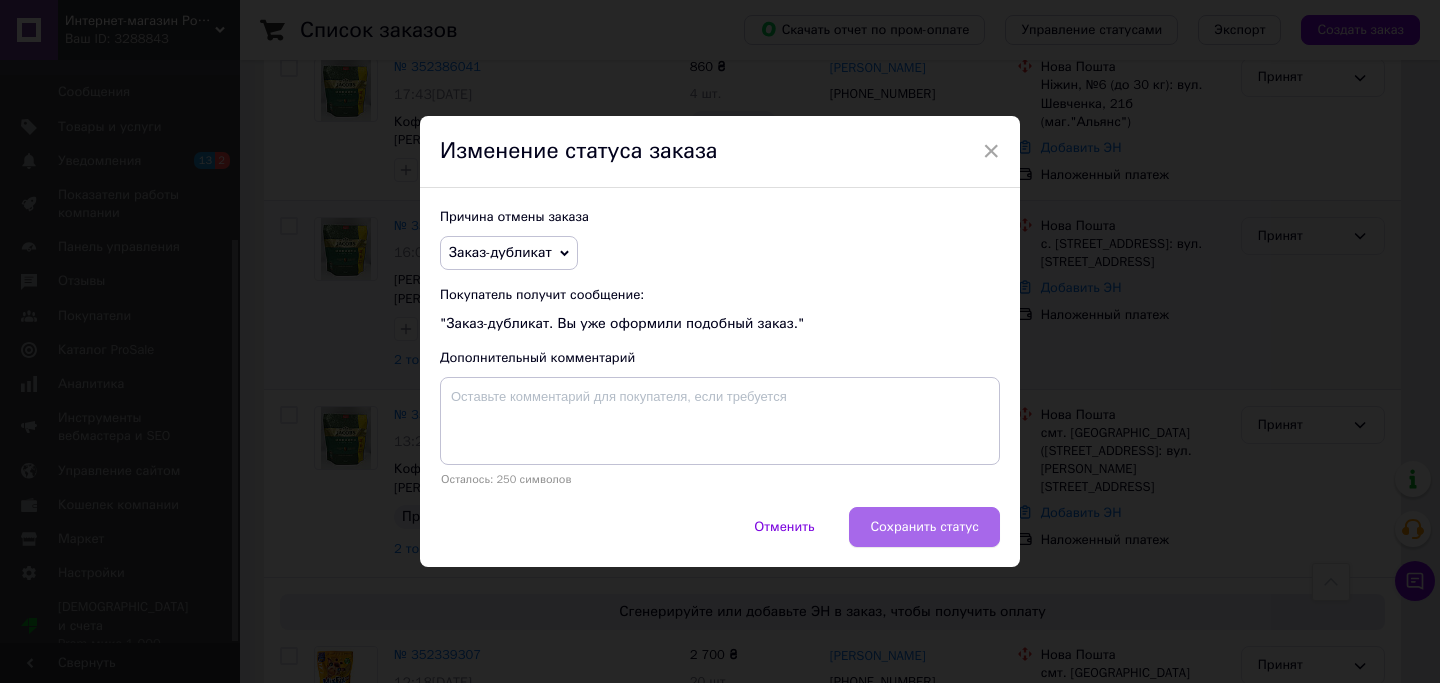 click on "Сохранить статус" at bounding box center (924, 527) 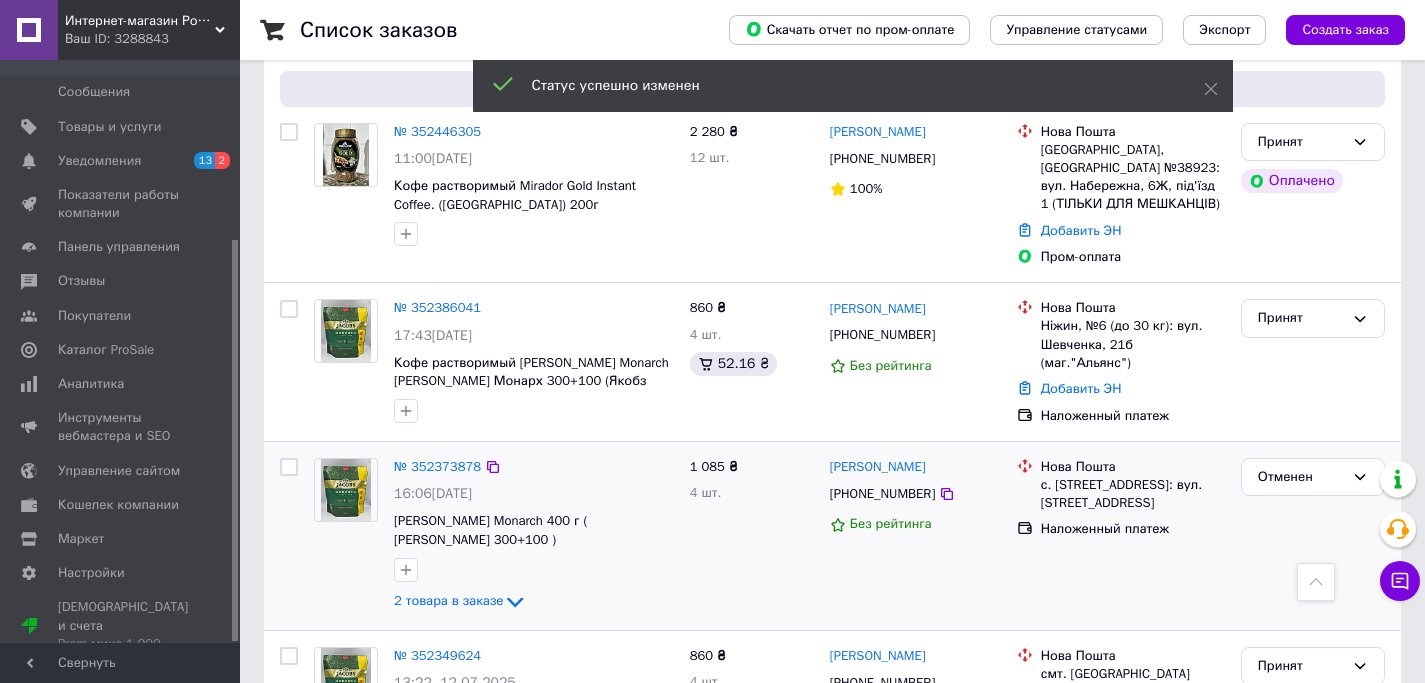 scroll, scrollTop: 2307, scrollLeft: 0, axis: vertical 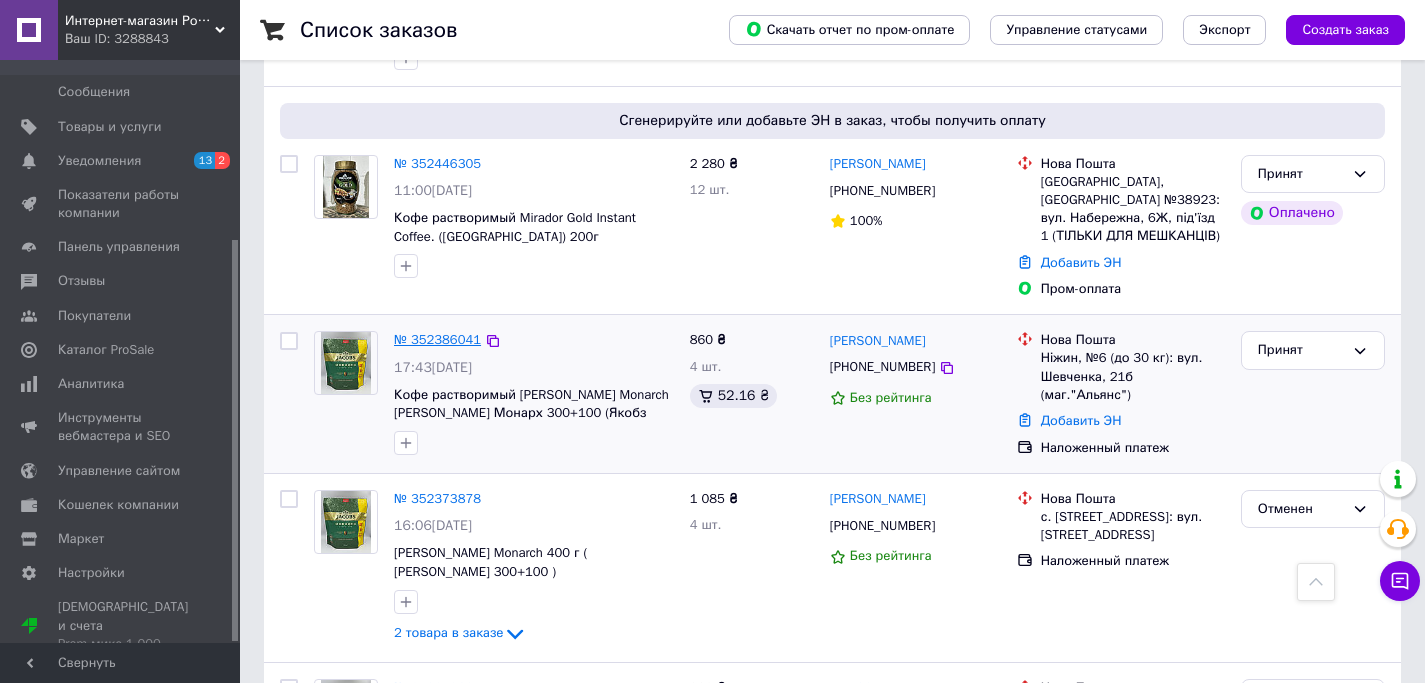 click on "№ 352386041" at bounding box center (437, 339) 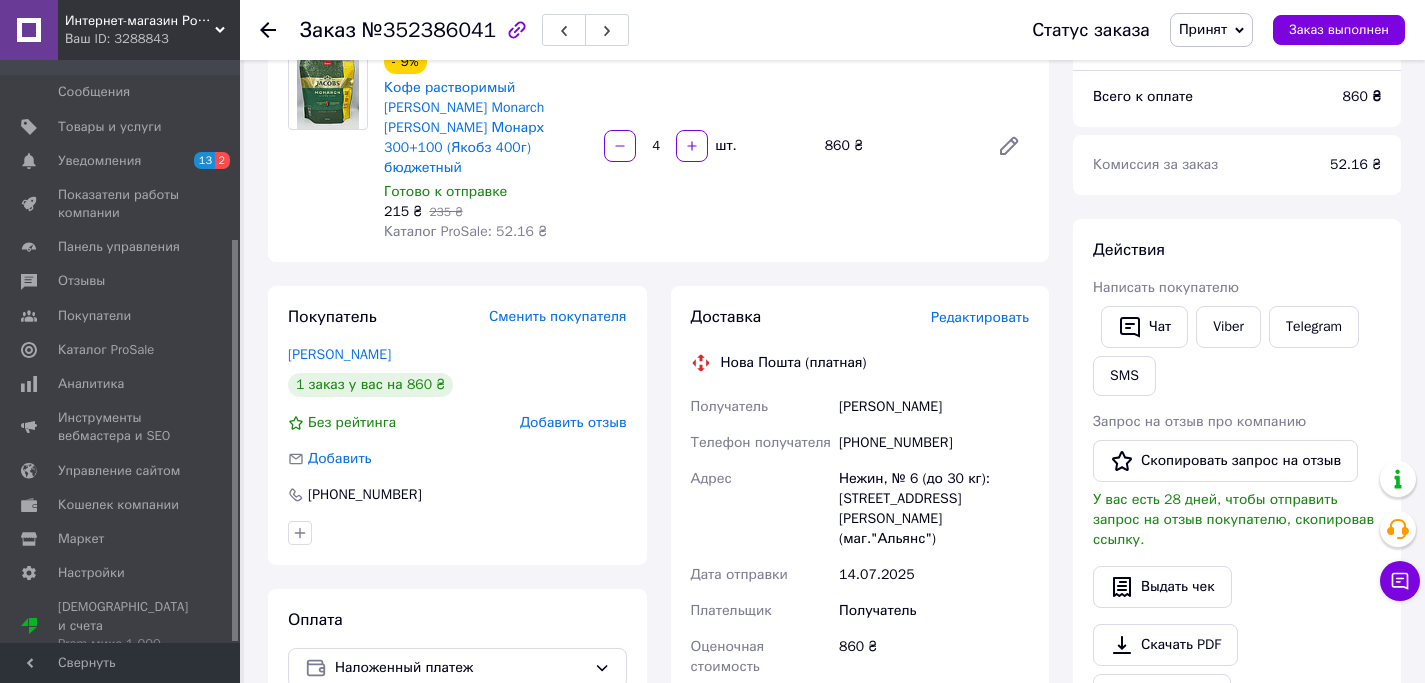 scroll, scrollTop: 0, scrollLeft: 0, axis: both 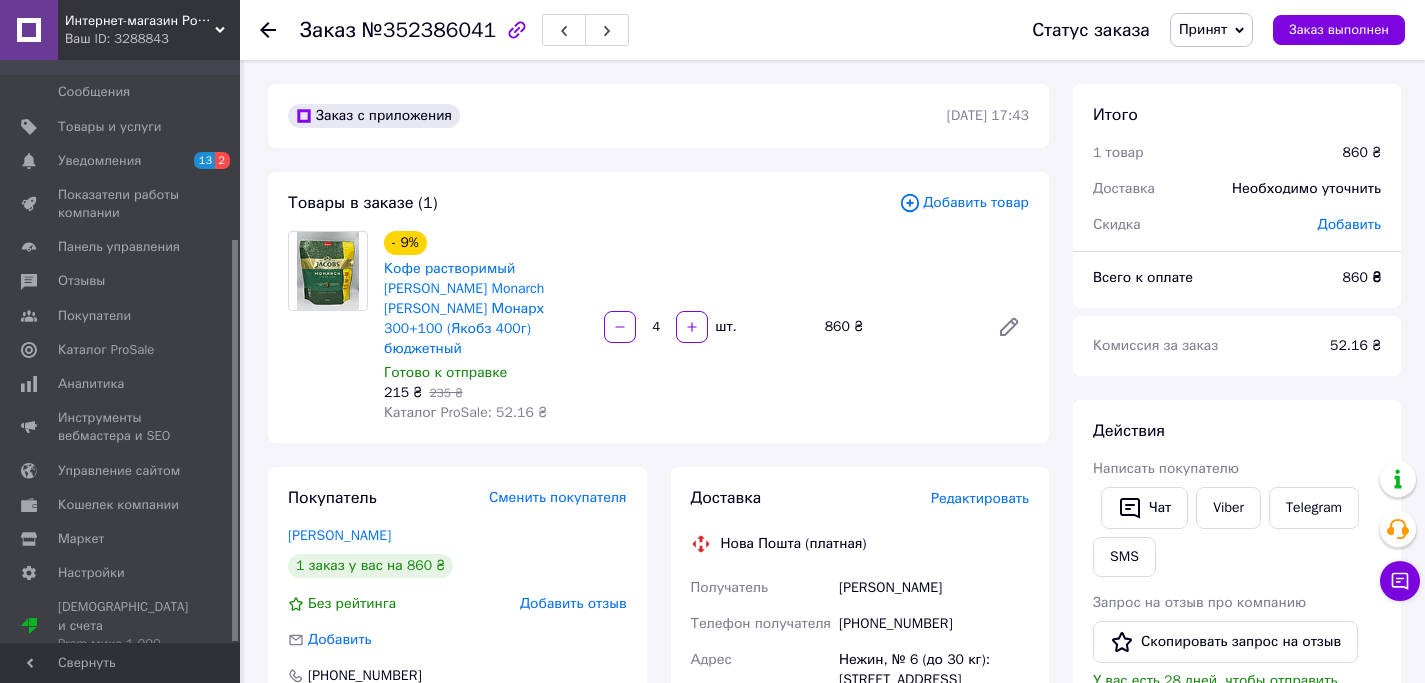 click 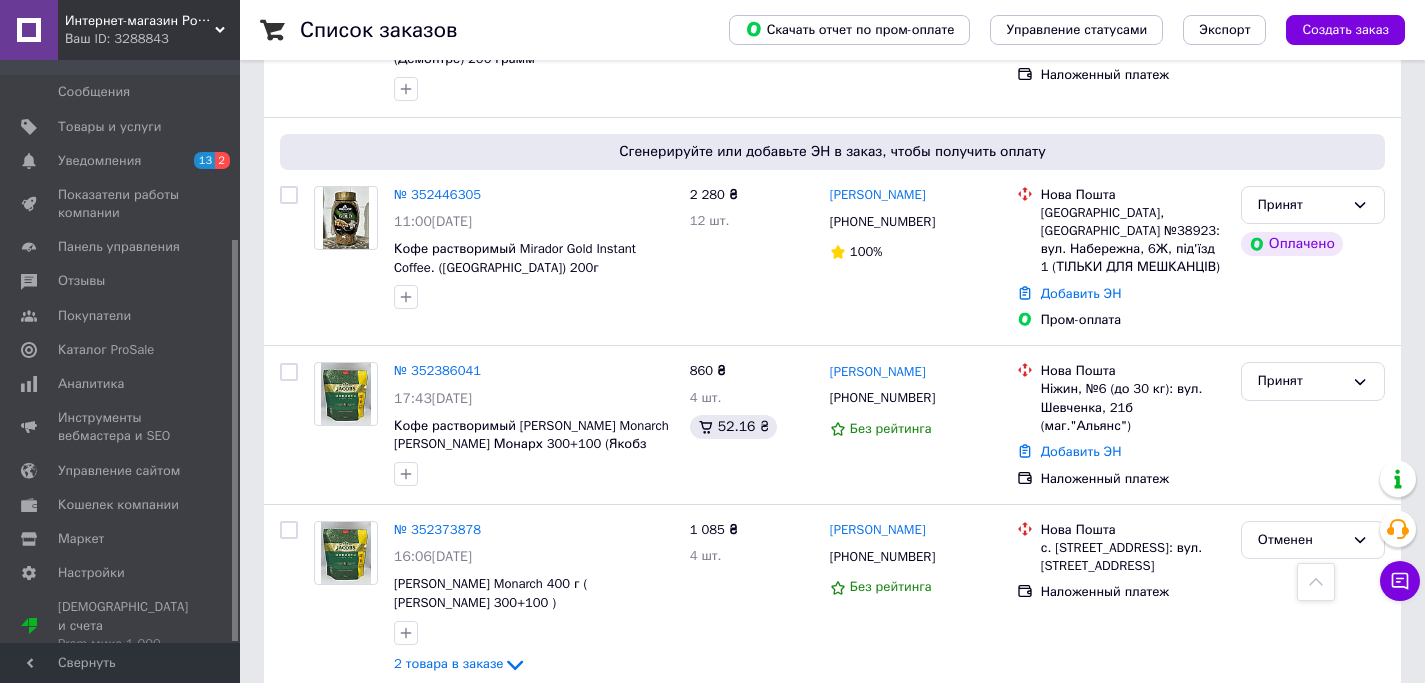 scroll, scrollTop: 2390, scrollLeft: 0, axis: vertical 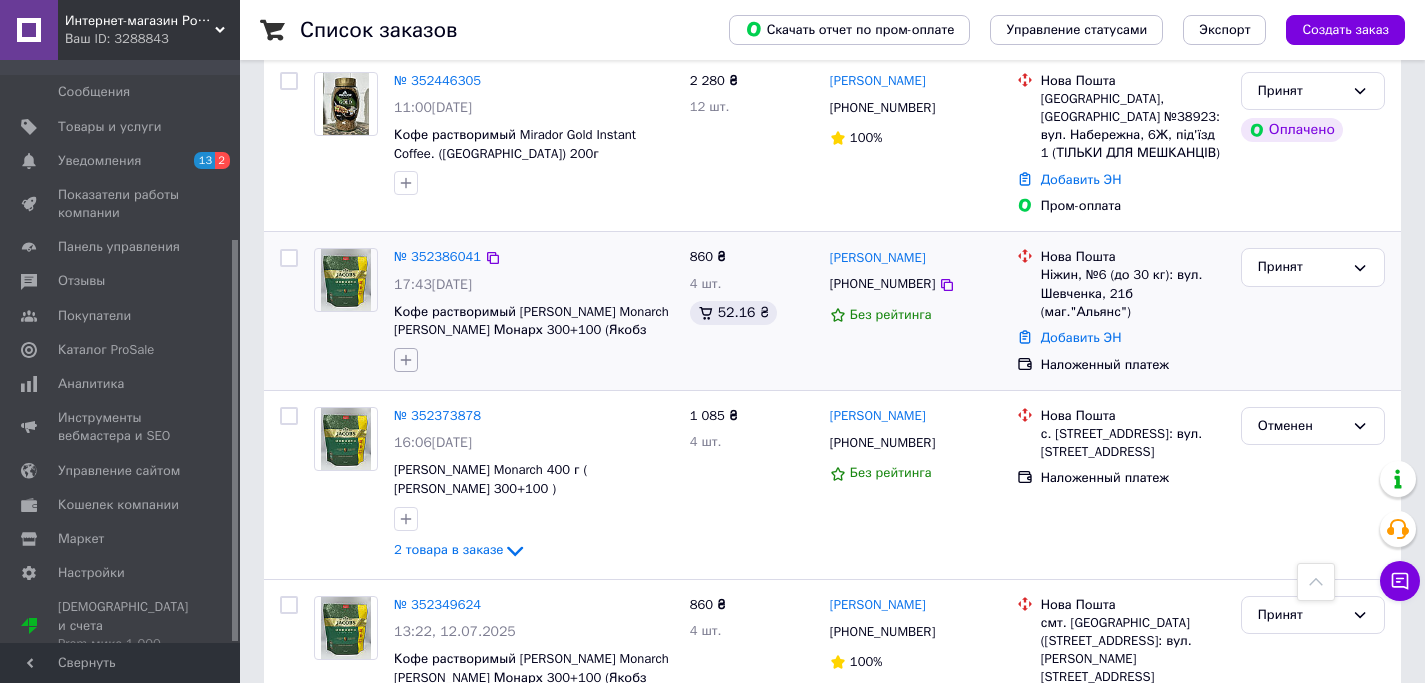 click 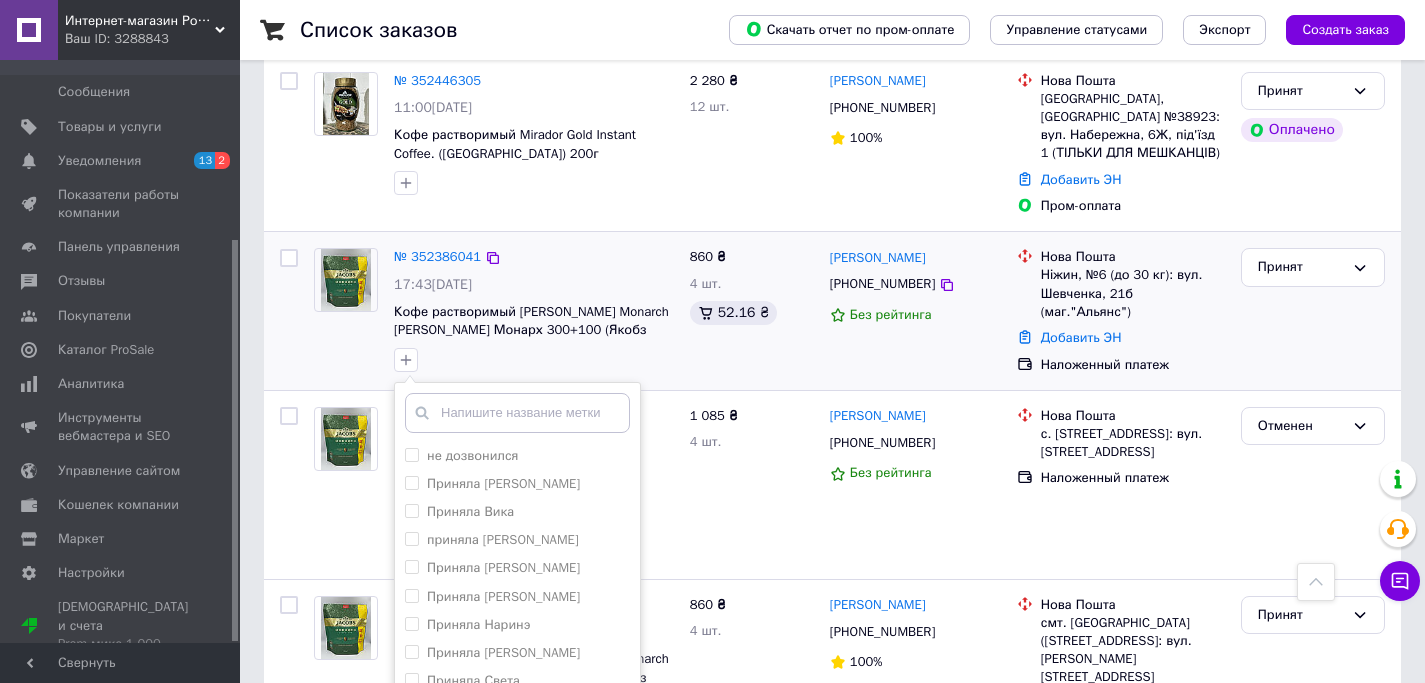 scroll, scrollTop: 95, scrollLeft: 0, axis: vertical 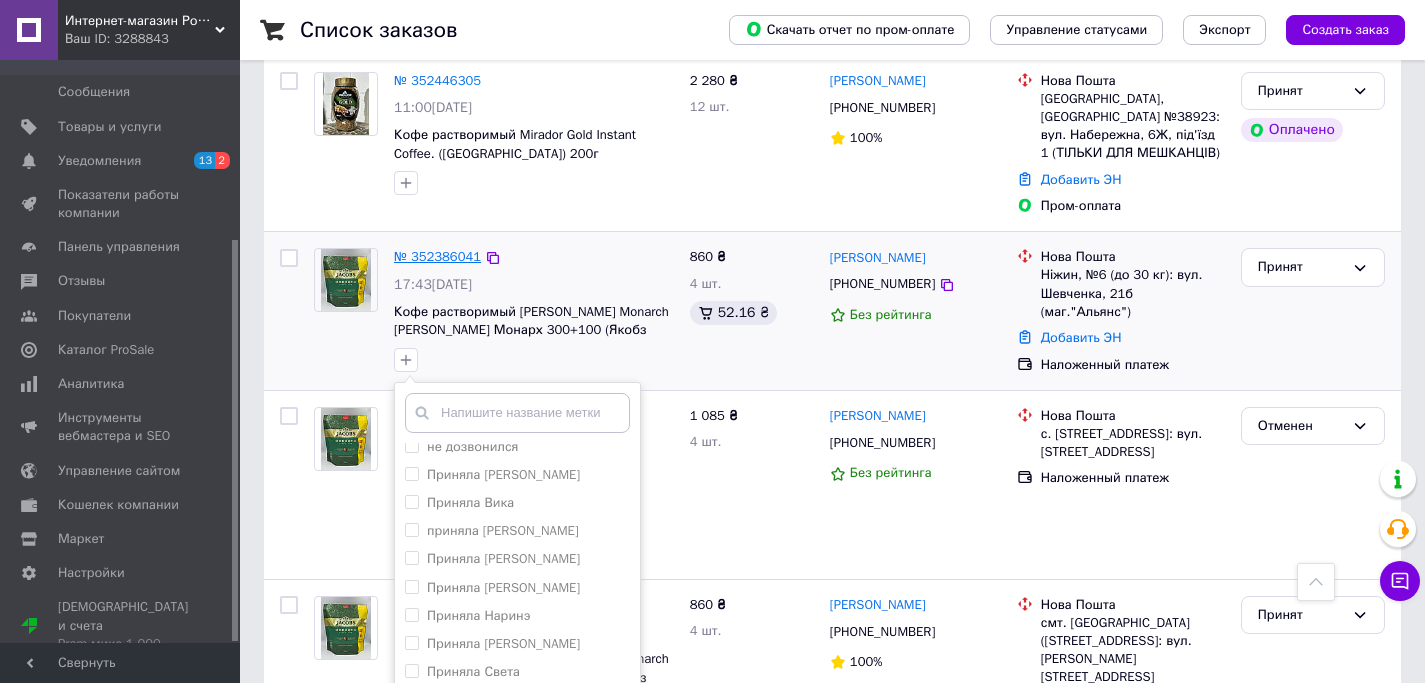 click on "№ 352386041" at bounding box center (437, 256) 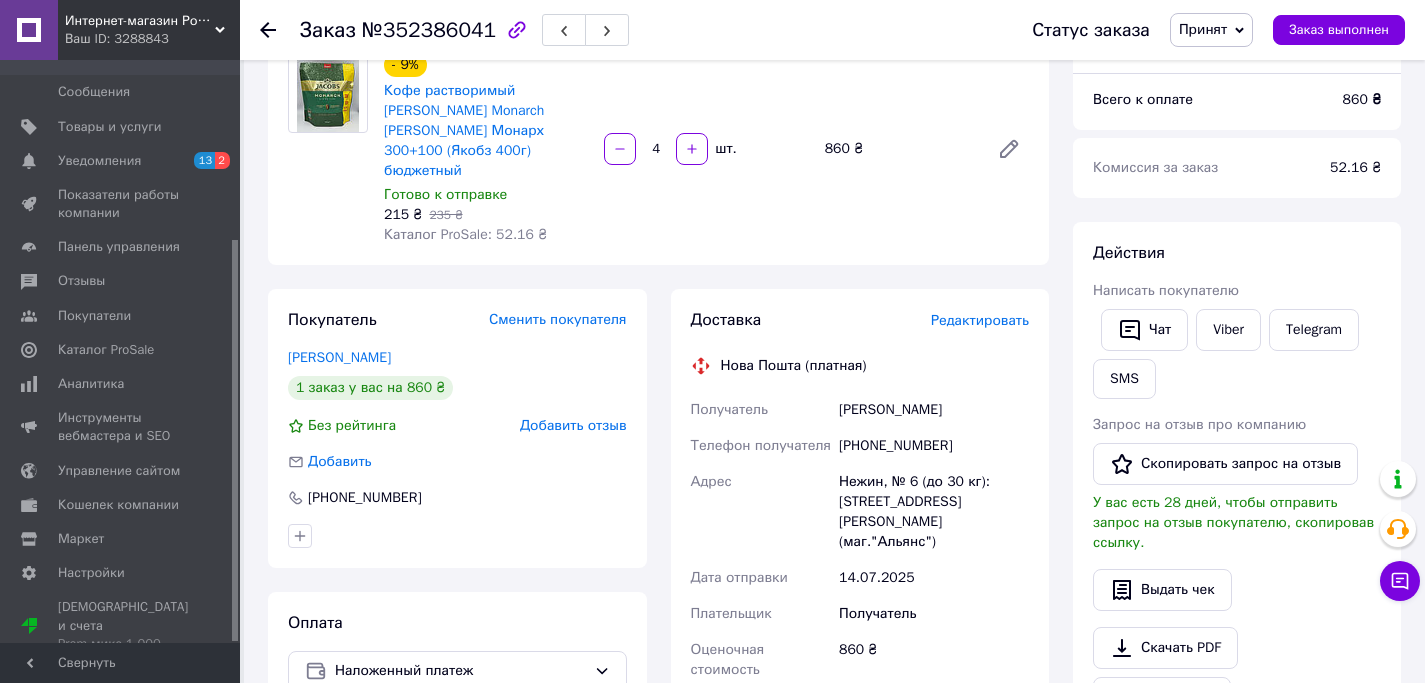 scroll, scrollTop: 196, scrollLeft: 0, axis: vertical 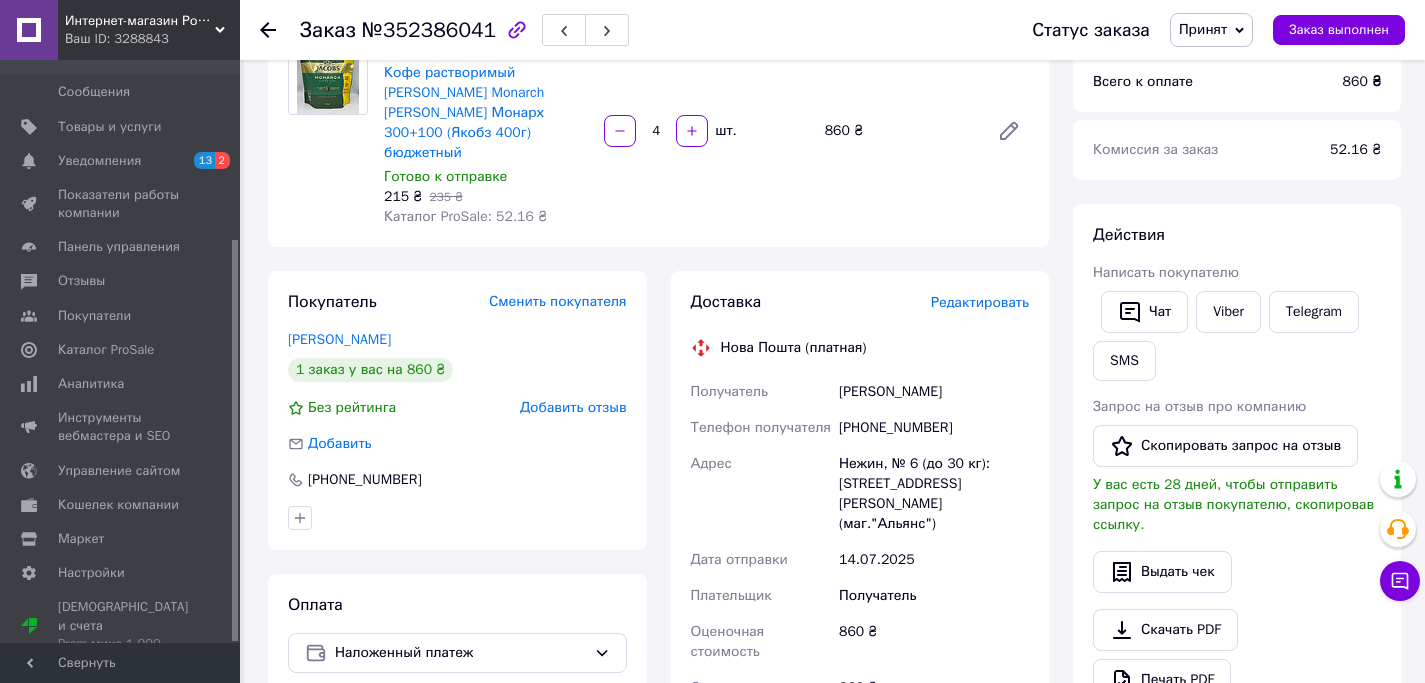 click on "Доставка Редактировать Нова Пошта (платная) Получатель [PERSON_NAME] Телефон получателя [PHONE_NUMBER] Адрес Нежин, № 6 (до 30 кг): [STREET_ADDRESS][PERSON_NAME] (маг."Альянс") Дата отправки [DATE] Плательщик Получатель Оценочная стоимость 860 ₴ Сумма наложенного платежа 860 ₴ Комиссия за наложенный платёж 37.20 ₴ Плательщик комиссии наложенного платежа Получатель Передать номер или Сгенерировать ЭН Плательщик Получатель Отправитель Фамилия получателя [PERSON_NAME] Имя получателя [PERSON_NAME] Отчество получателя Телефон получателя [PHONE_NUMBER] Тип доставки В отделении Курьером Город" at bounding box center [860, 681] 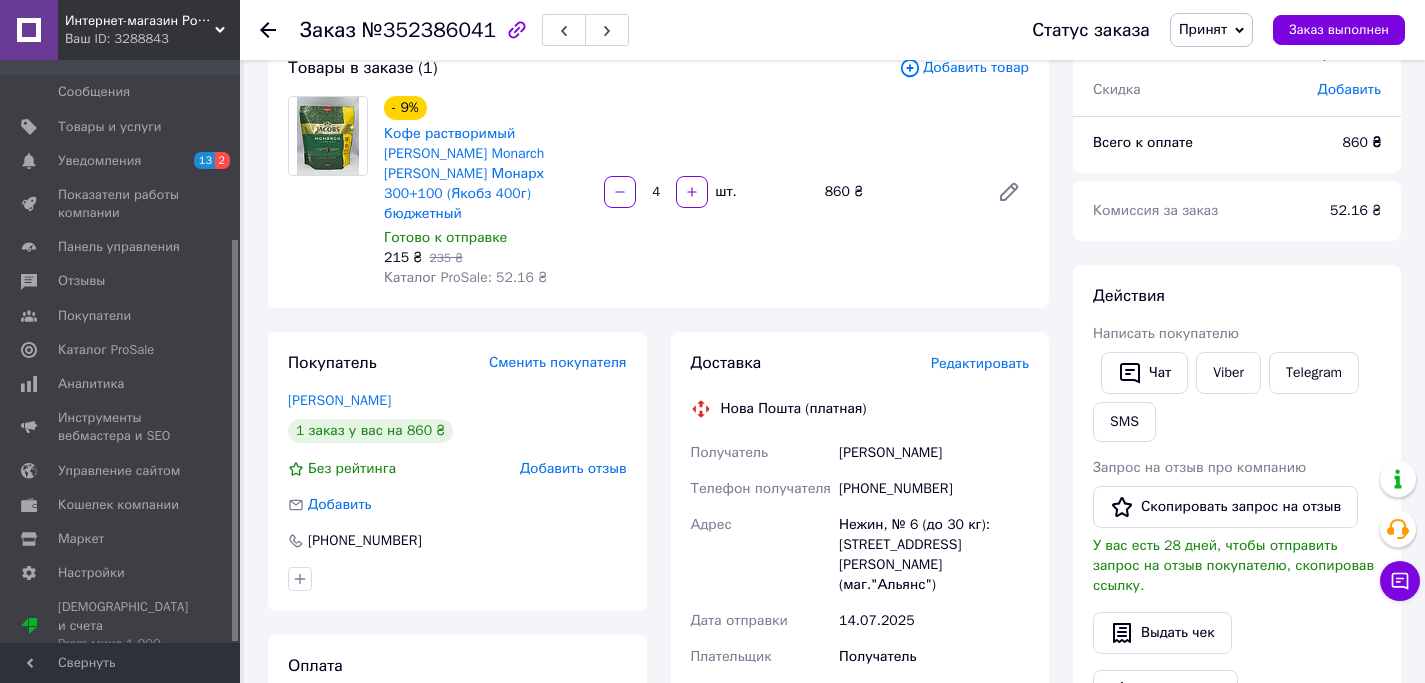scroll, scrollTop: 139, scrollLeft: 0, axis: vertical 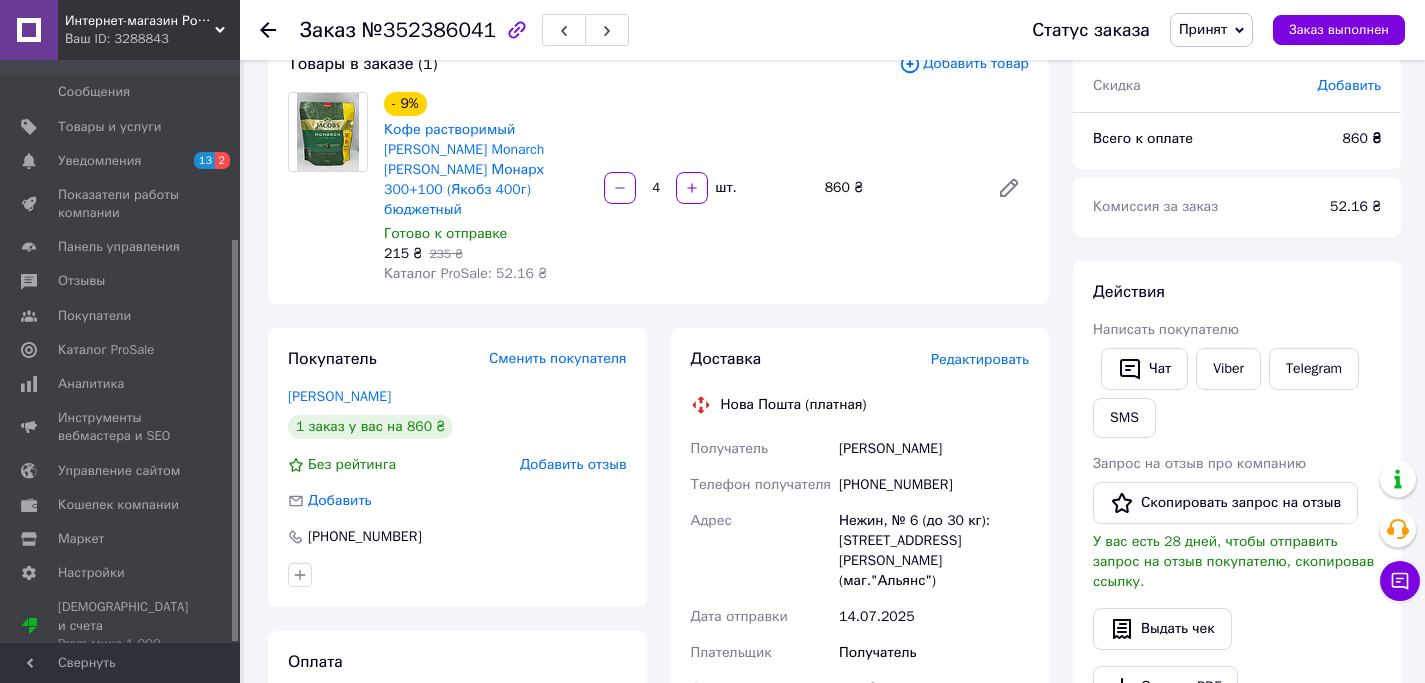 click on "Принят" at bounding box center (1211, 30) 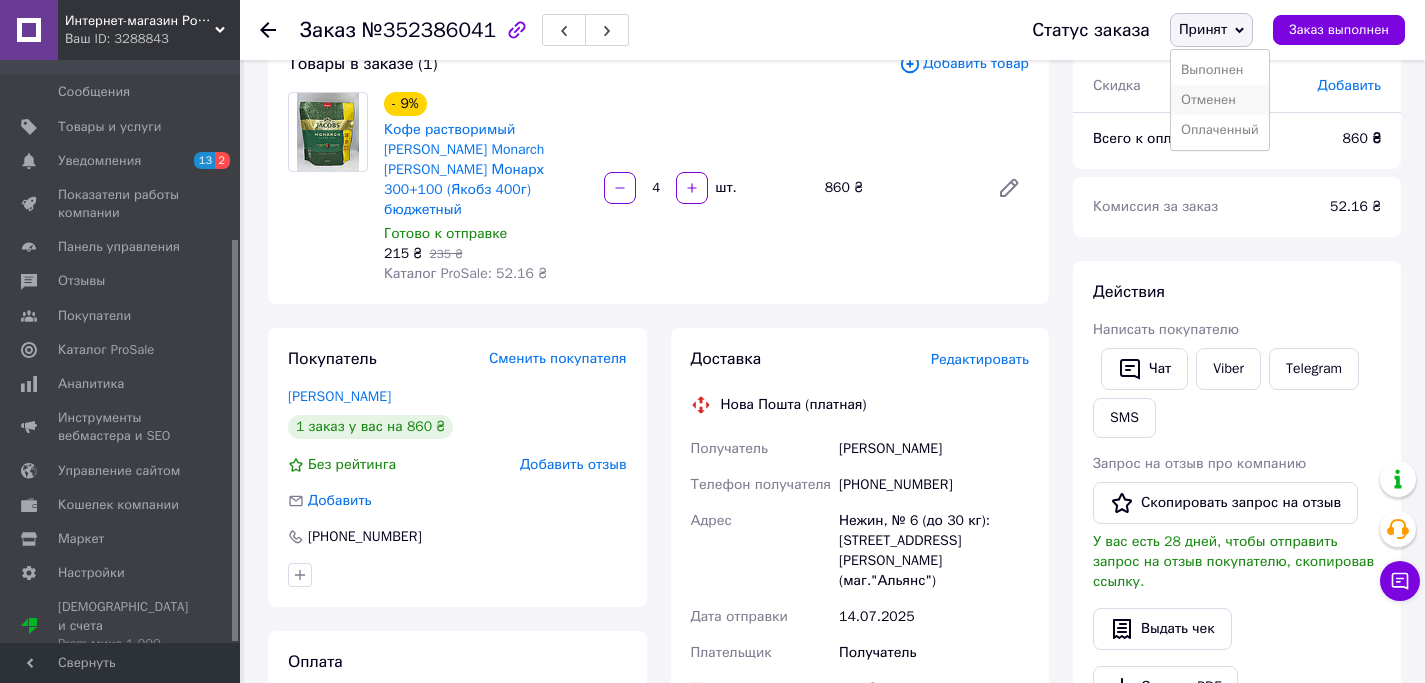 click on "Отменен" at bounding box center [1220, 100] 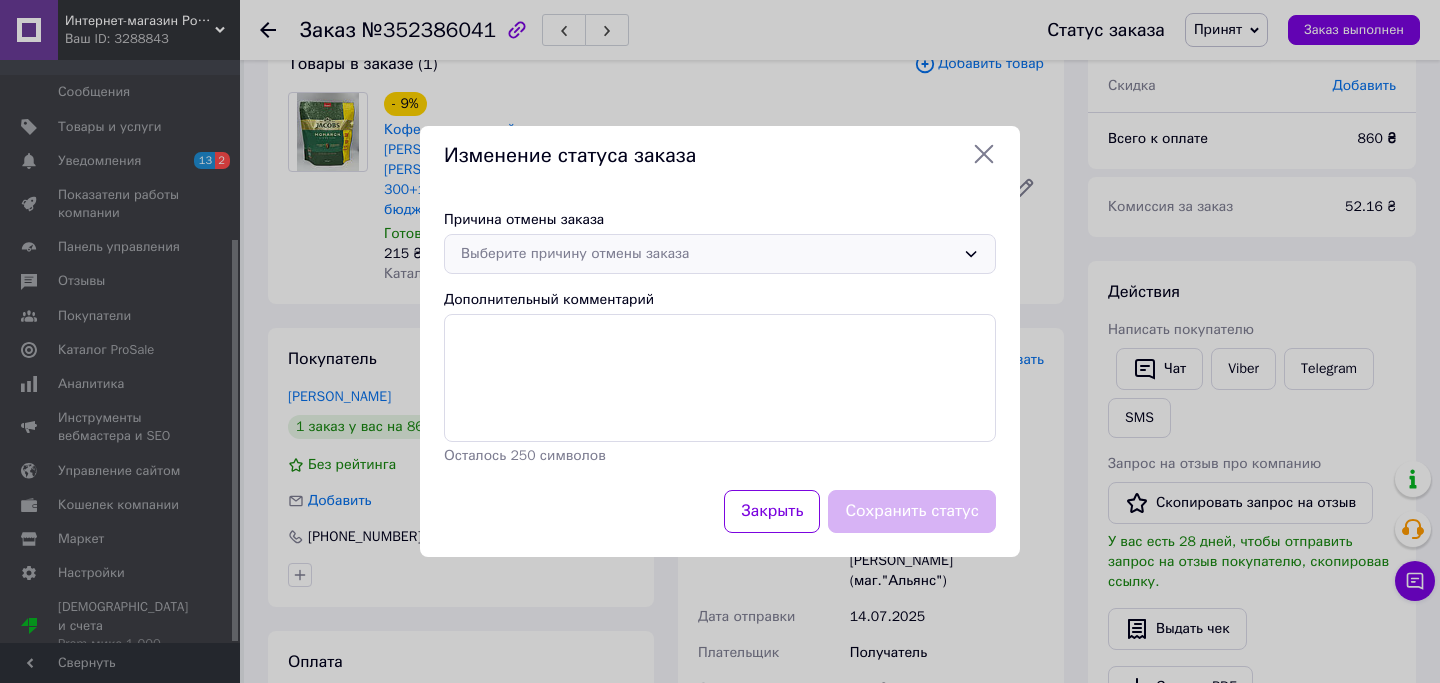 click on "Выберите причину отмены заказа" at bounding box center [708, 254] 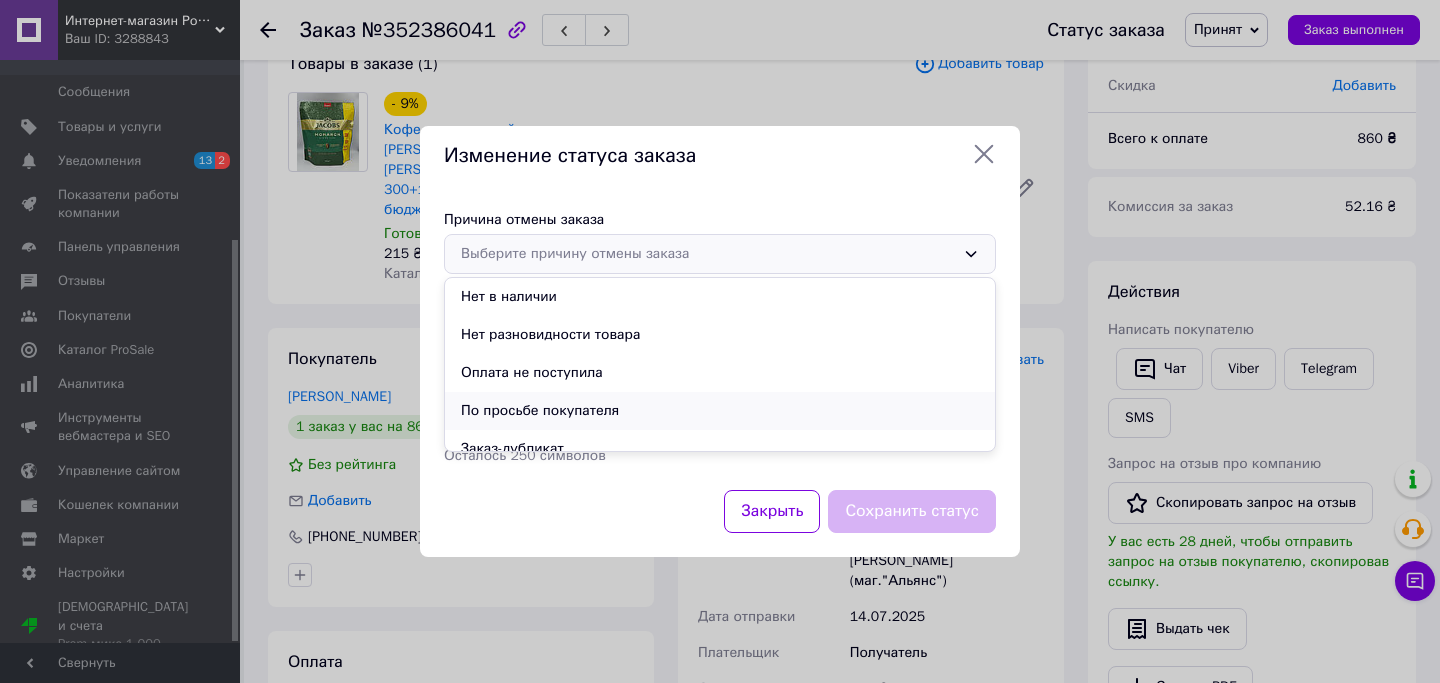 click on "По просьбе покупателя" at bounding box center [720, 411] 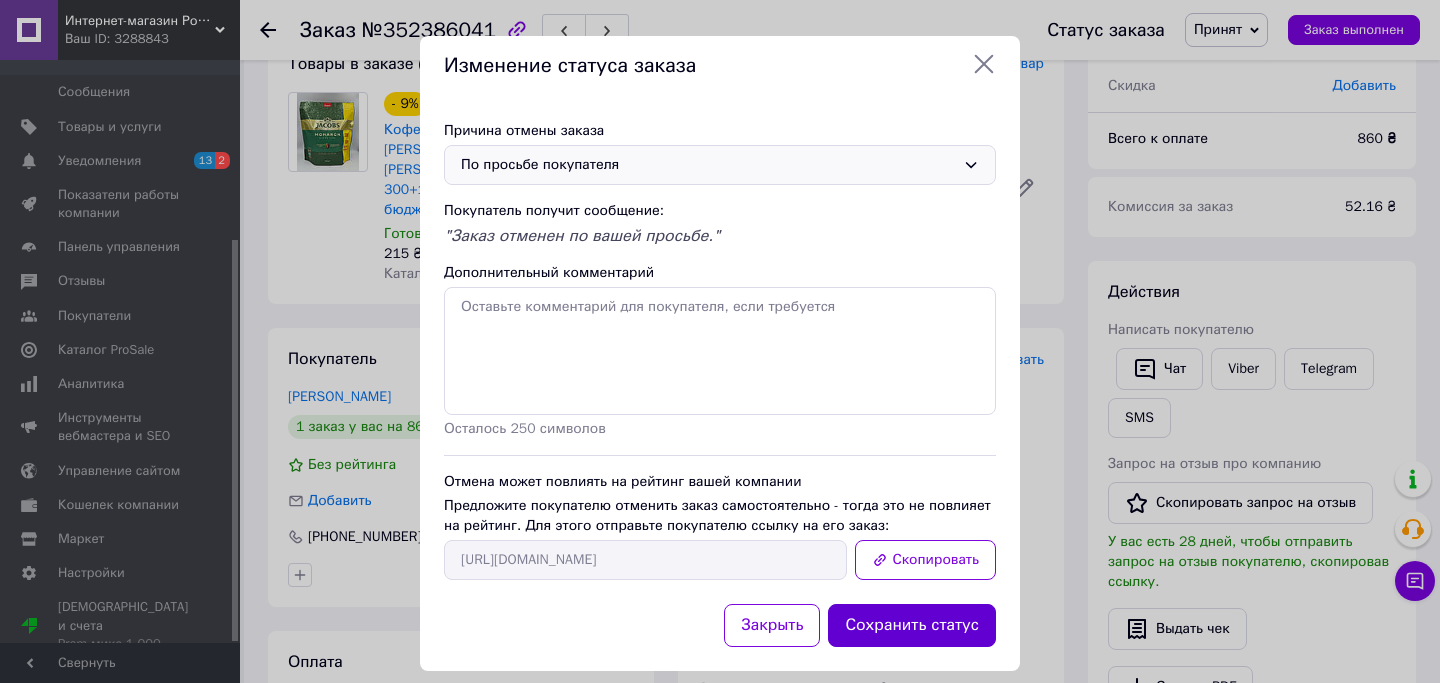 click on "Сохранить статус" at bounding box center (912, 625) 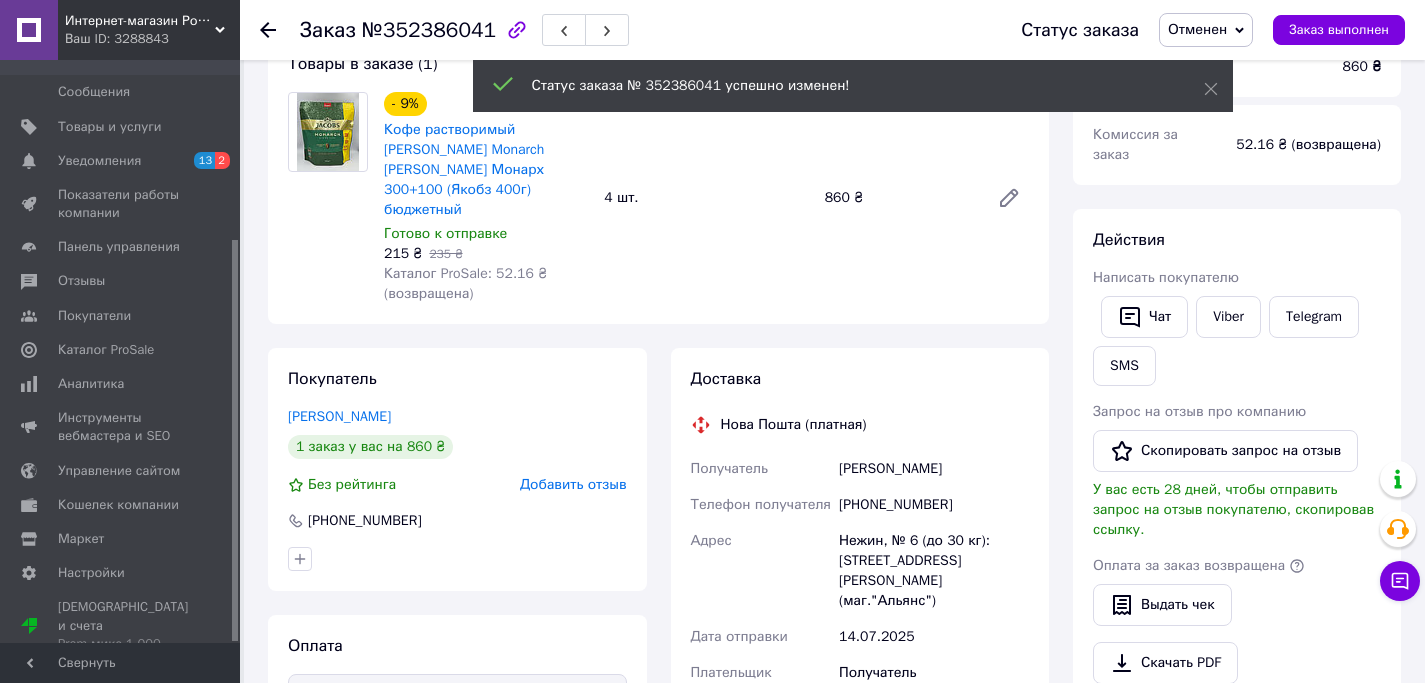 click on "[PHONE_NUMBER]" at bounding box center (934, 505) 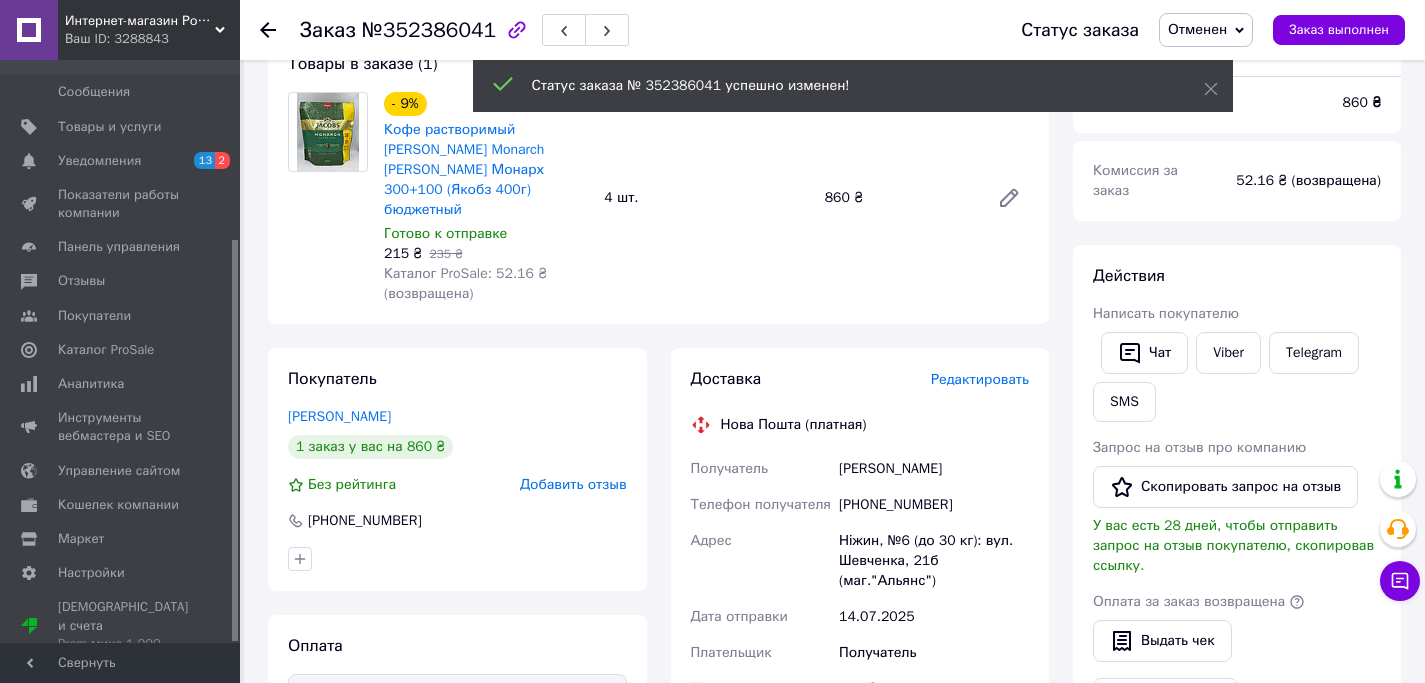 drag, startPoint x: 990, startPoint y: 458, endPoint x: 835, endPoint y: 454, distance: 155.0516 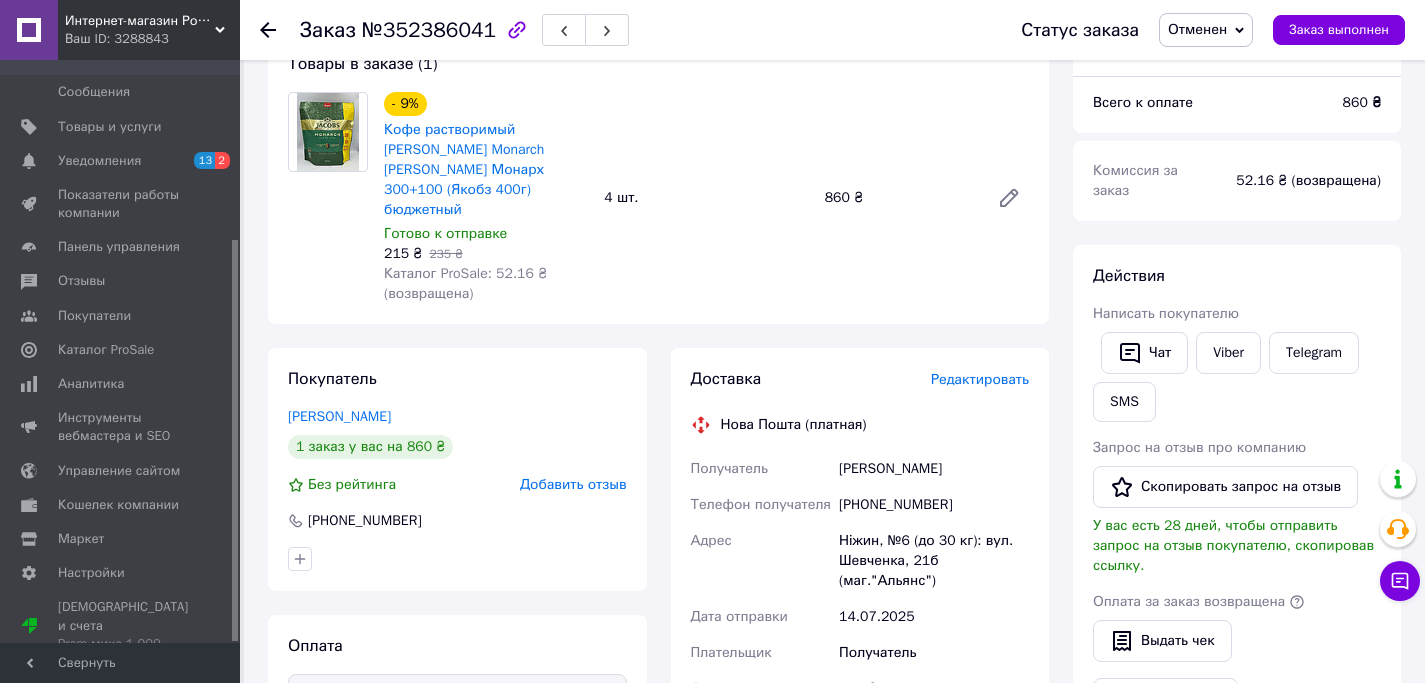 copy on "[PERSON_NAME]" 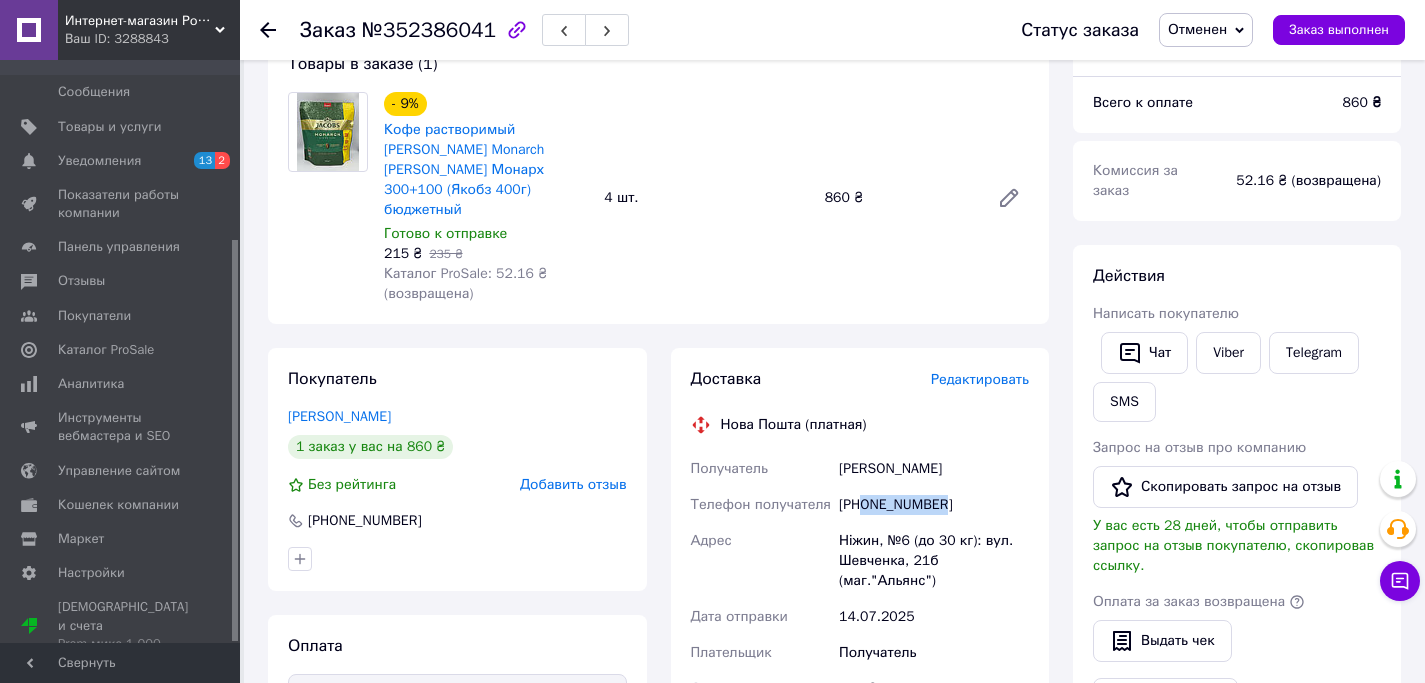 drag, startPoint x: 967, startPoint y: 497, endPoint x: 864, endPoint y: 485, distance: 103.69667 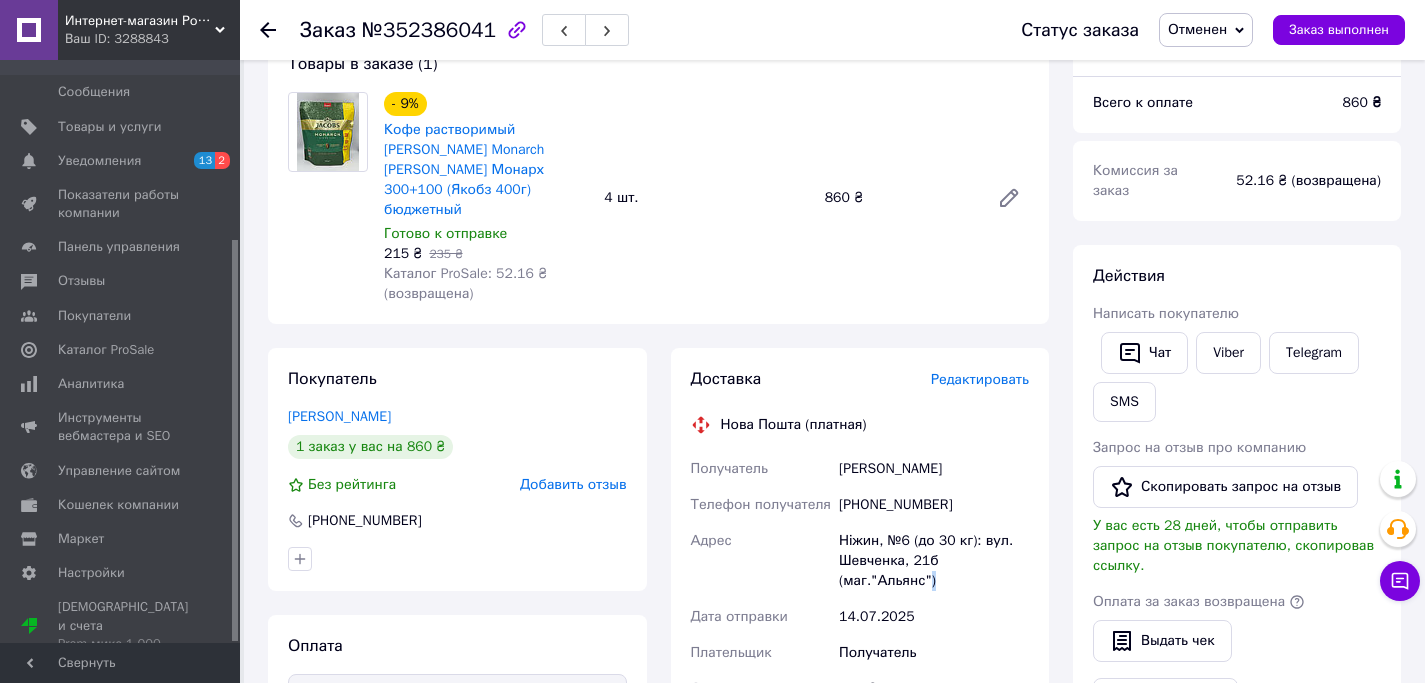click on "Ніжин, №6 (до 30 кг): вул. Шевченка, 21б (маг."Альянс")" at bounding box center [934, 561] 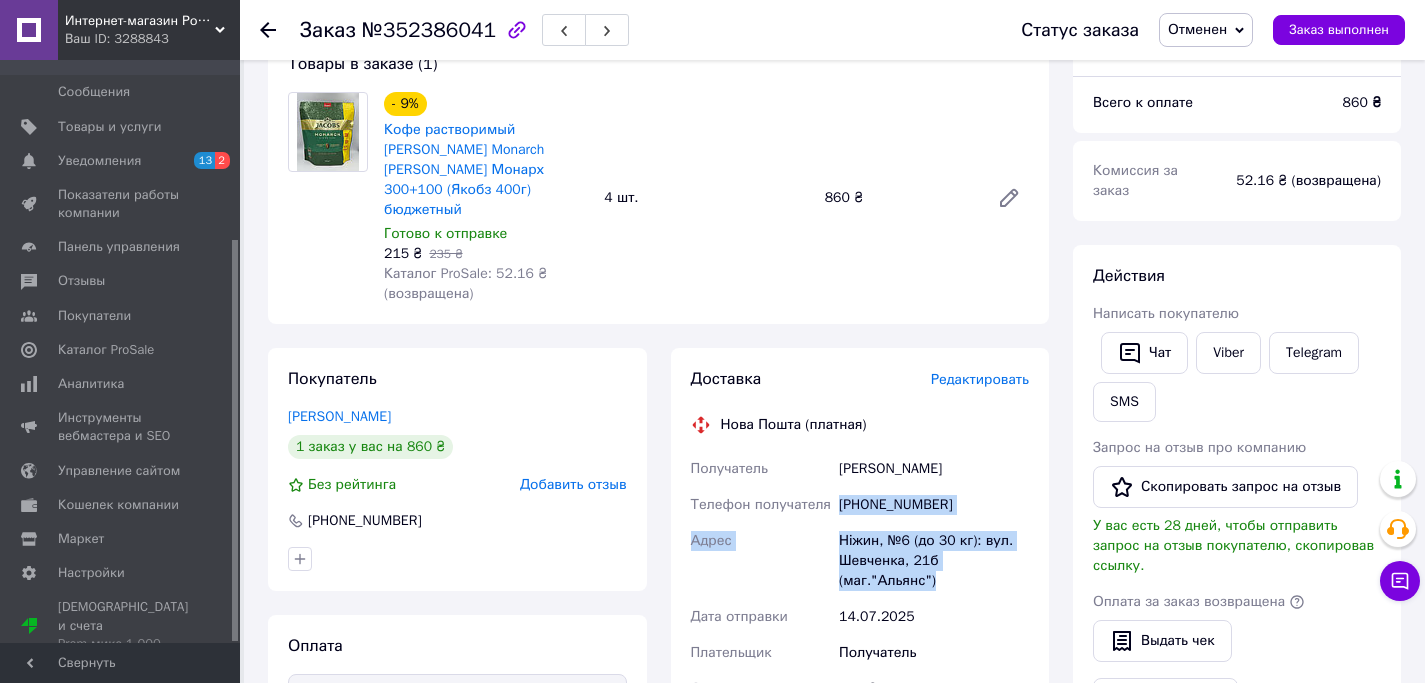 drag, startPoint x: 913, startPoint y: 545, endPoint x: 837, endPoint y: 479, distance: 100.65784 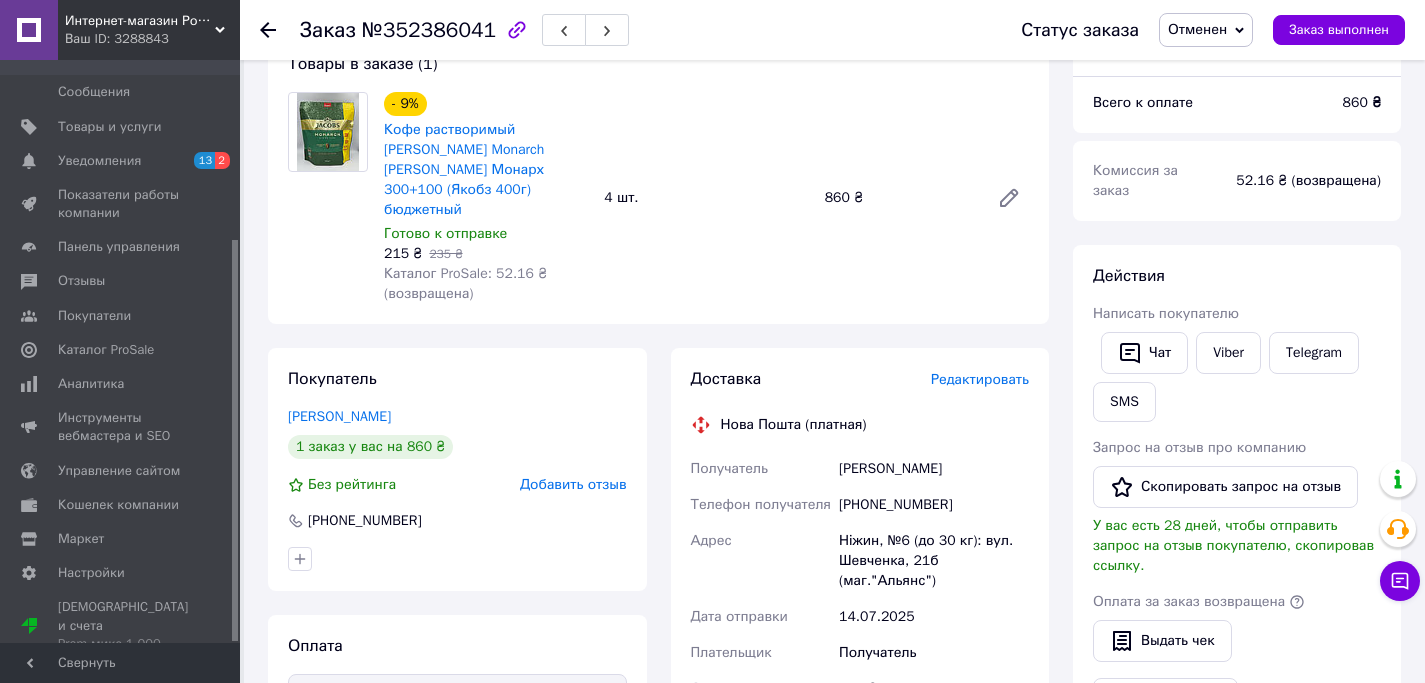 click 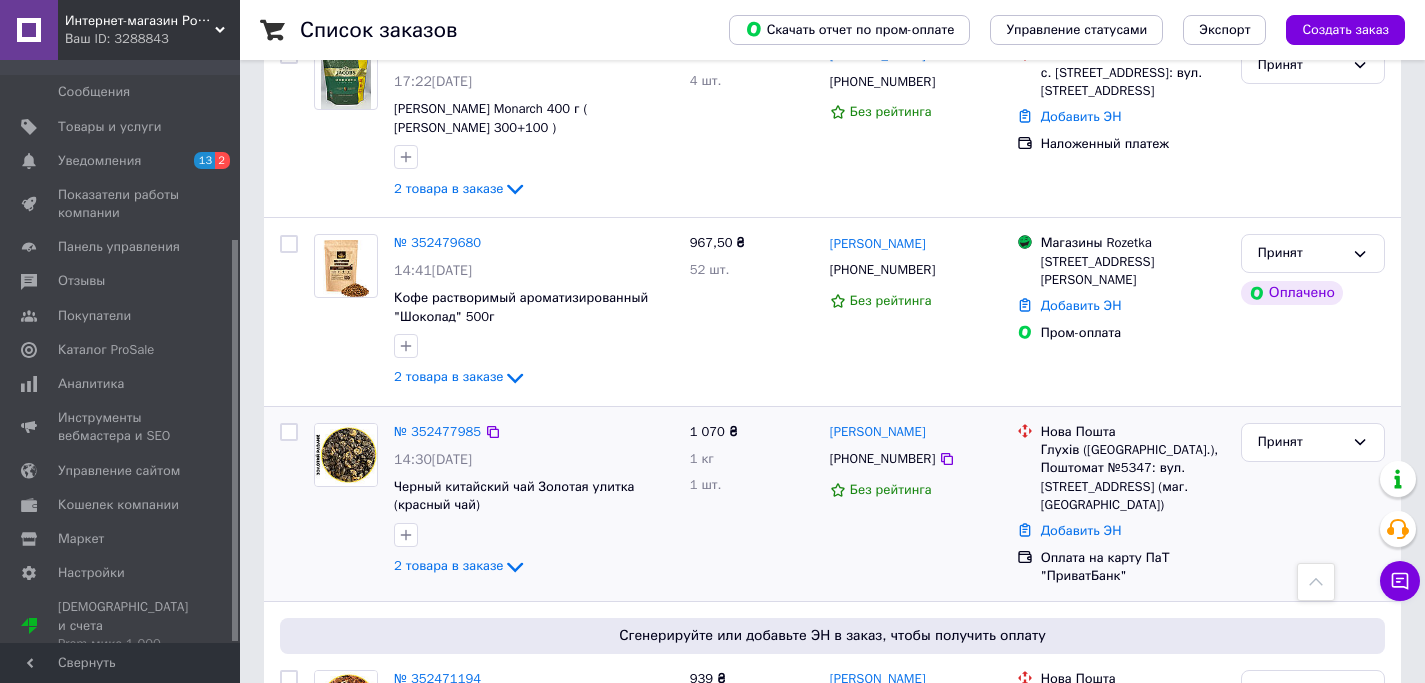 scroll, scrollTop: 1283, scrollLeft: 0, axis: vertical 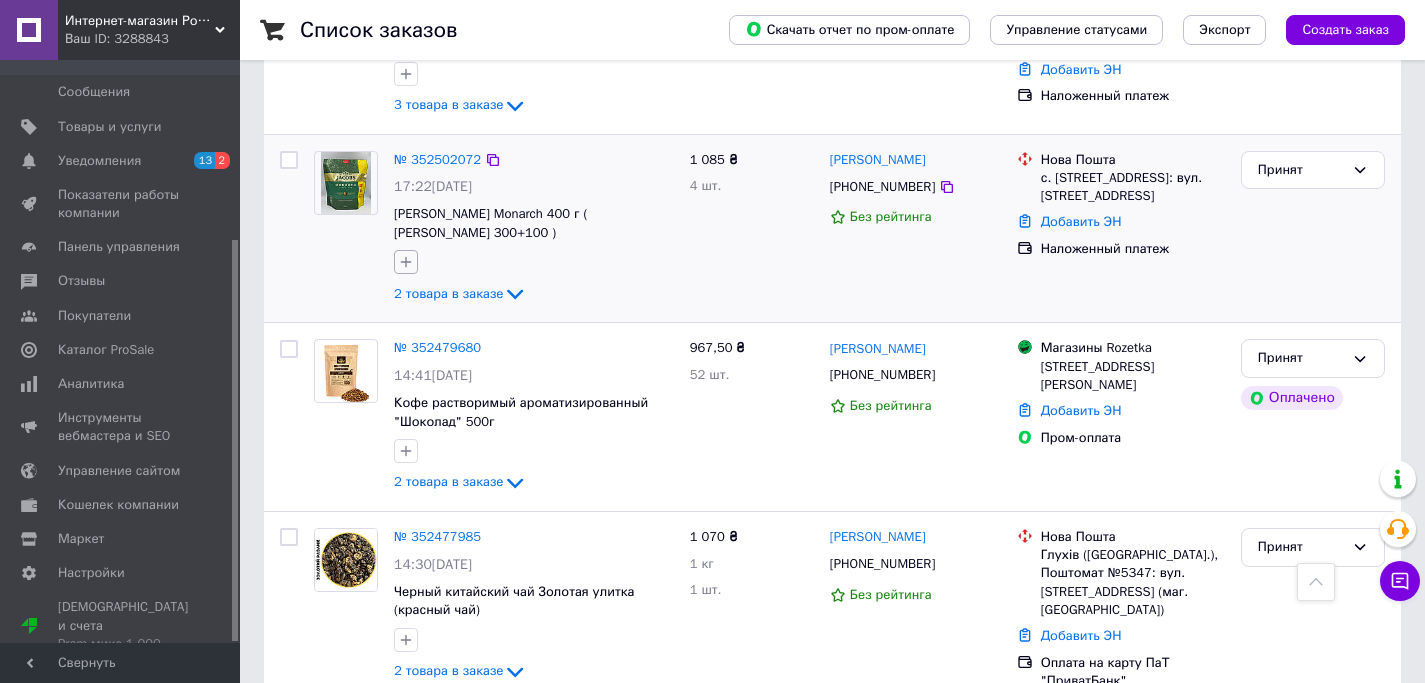 click 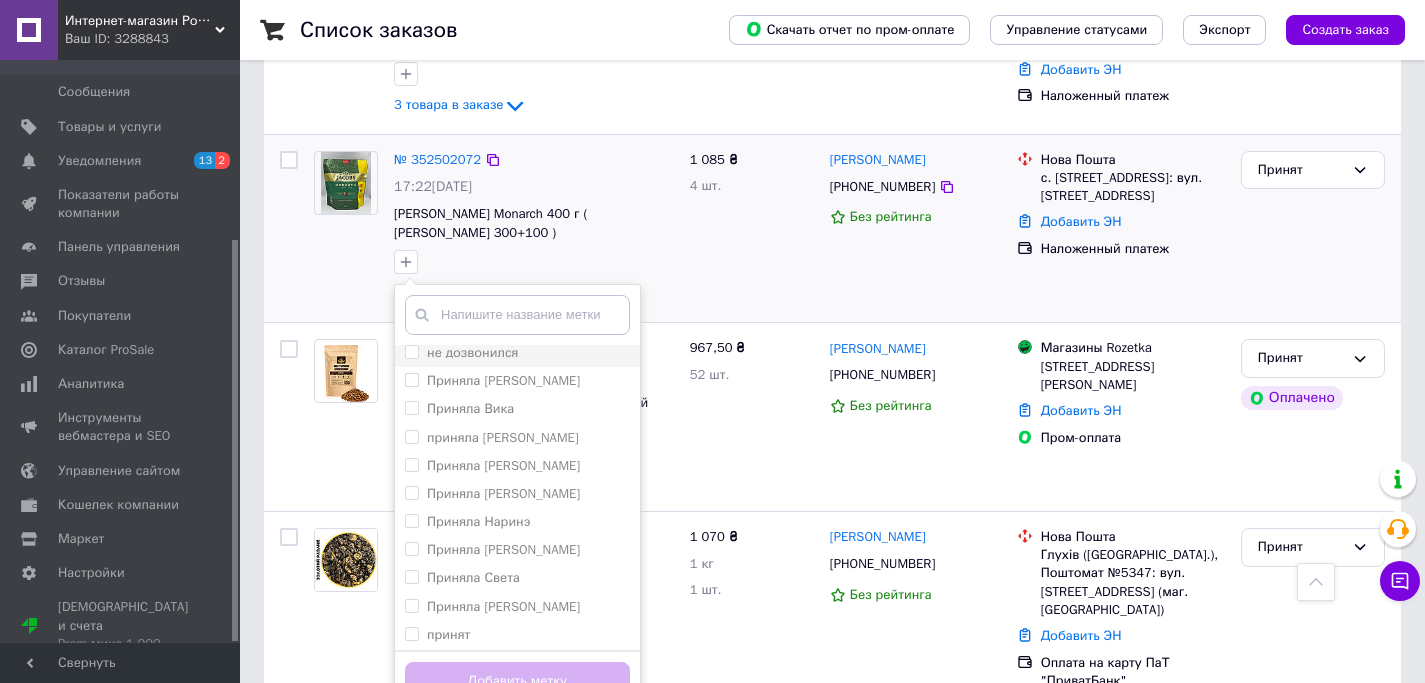 scroll, scrollTop: 95, scrollLeft: 0, axis: vertical 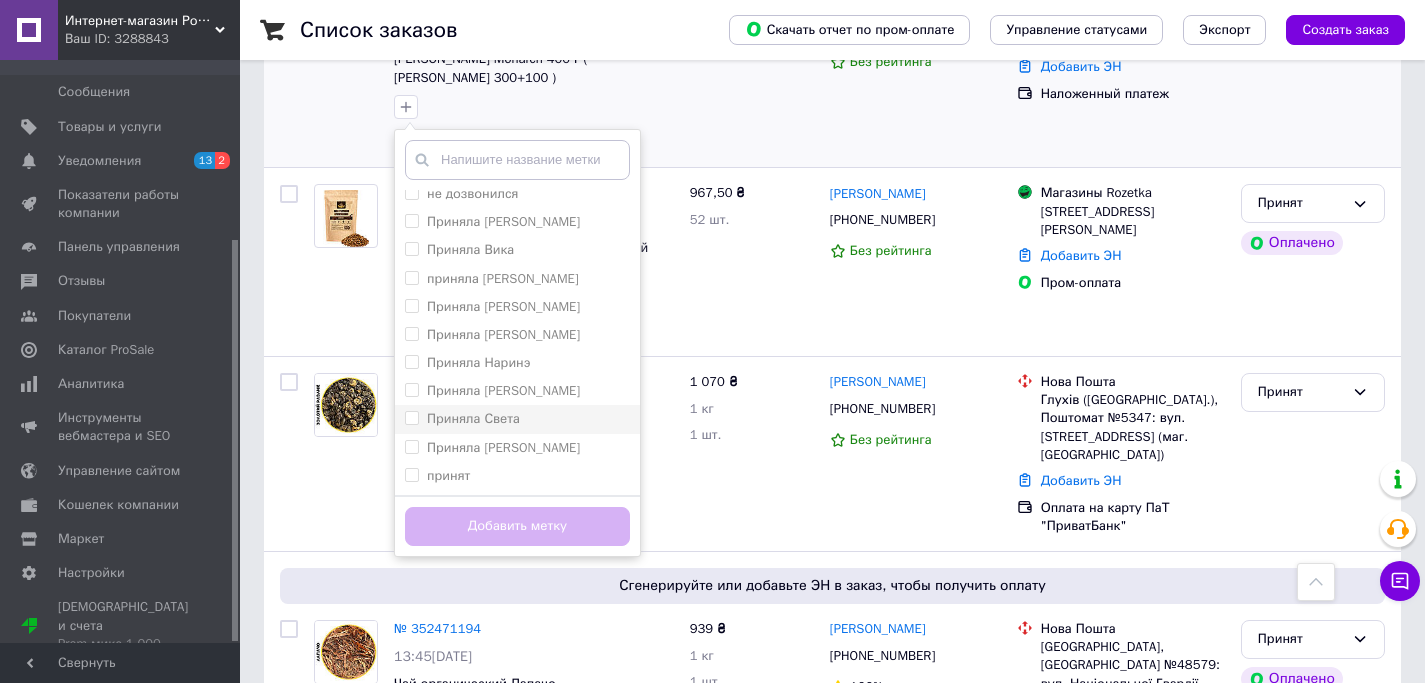 click on "Приняла Света" at bounding box center (473, 418) 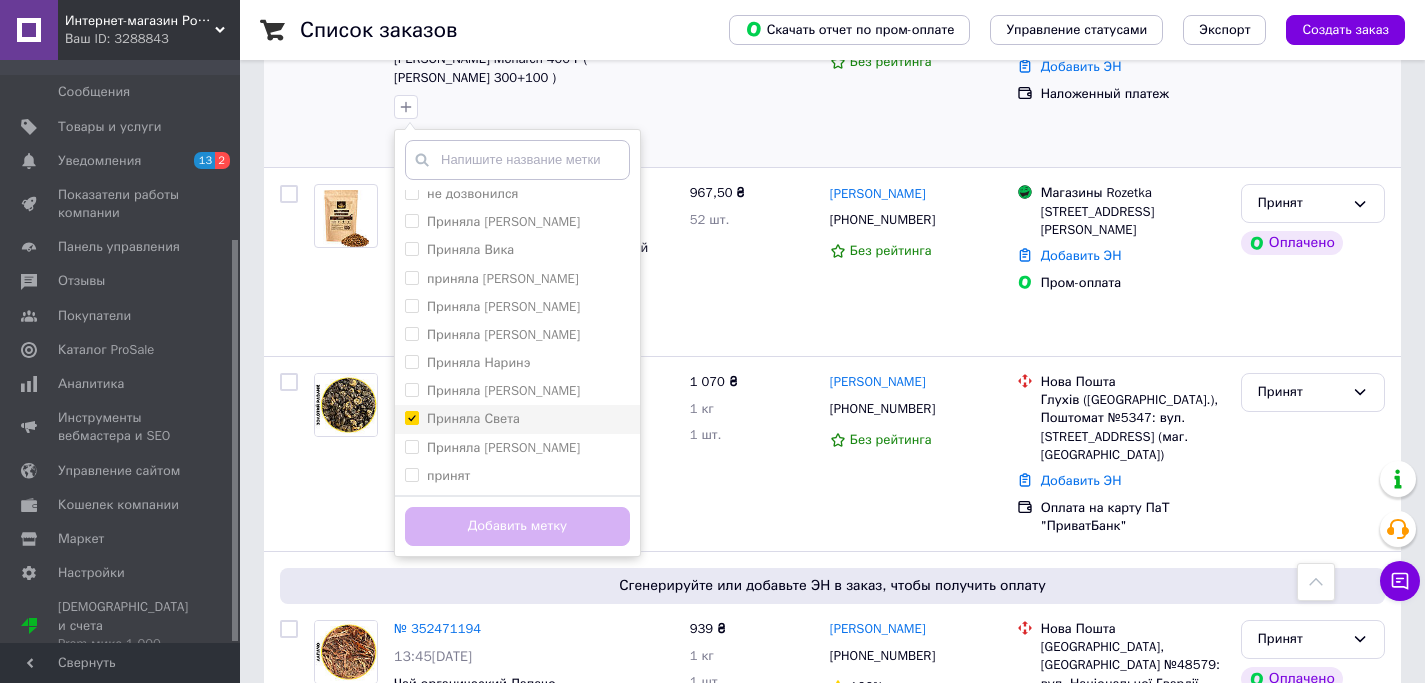 checkbox on "true" 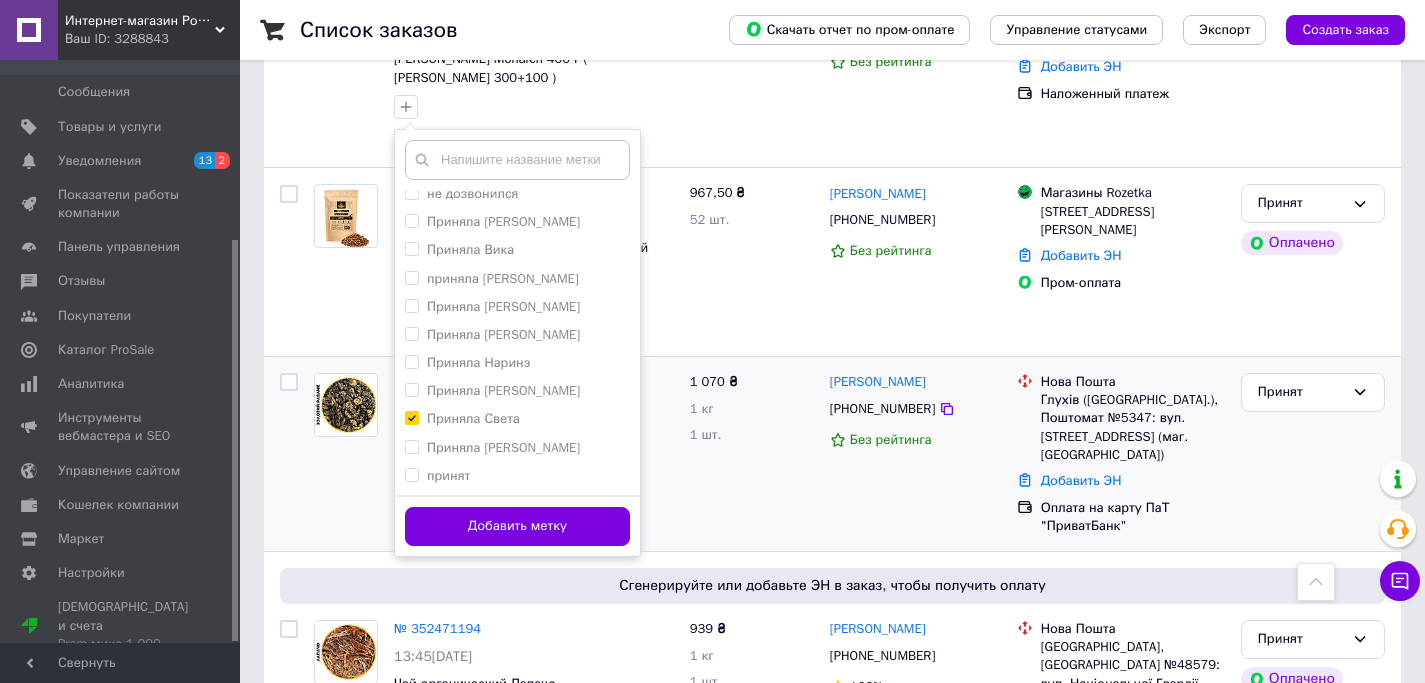 click on "Добавить метку" at bounding box center [517, 526] 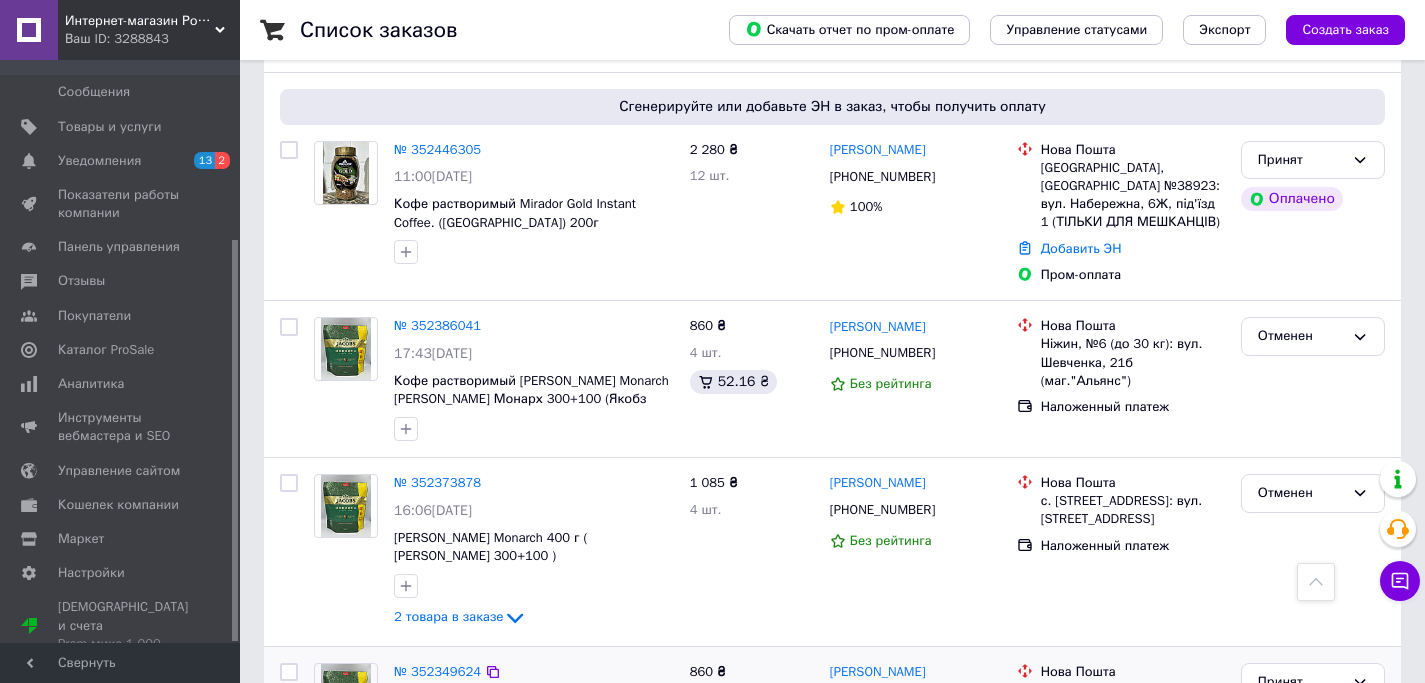 scroll, scrollTop: 2216, scrollLeft: 0, axis: vertical 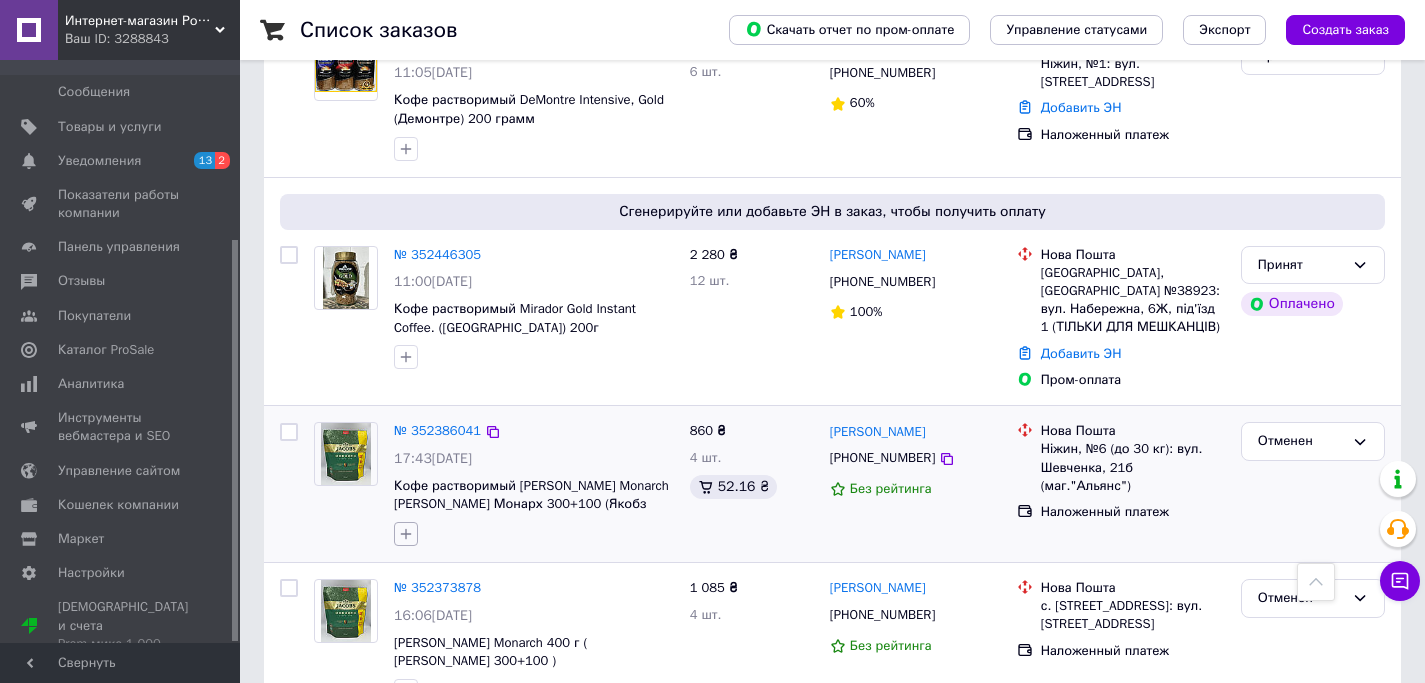 click at bounding box center (406, 534) 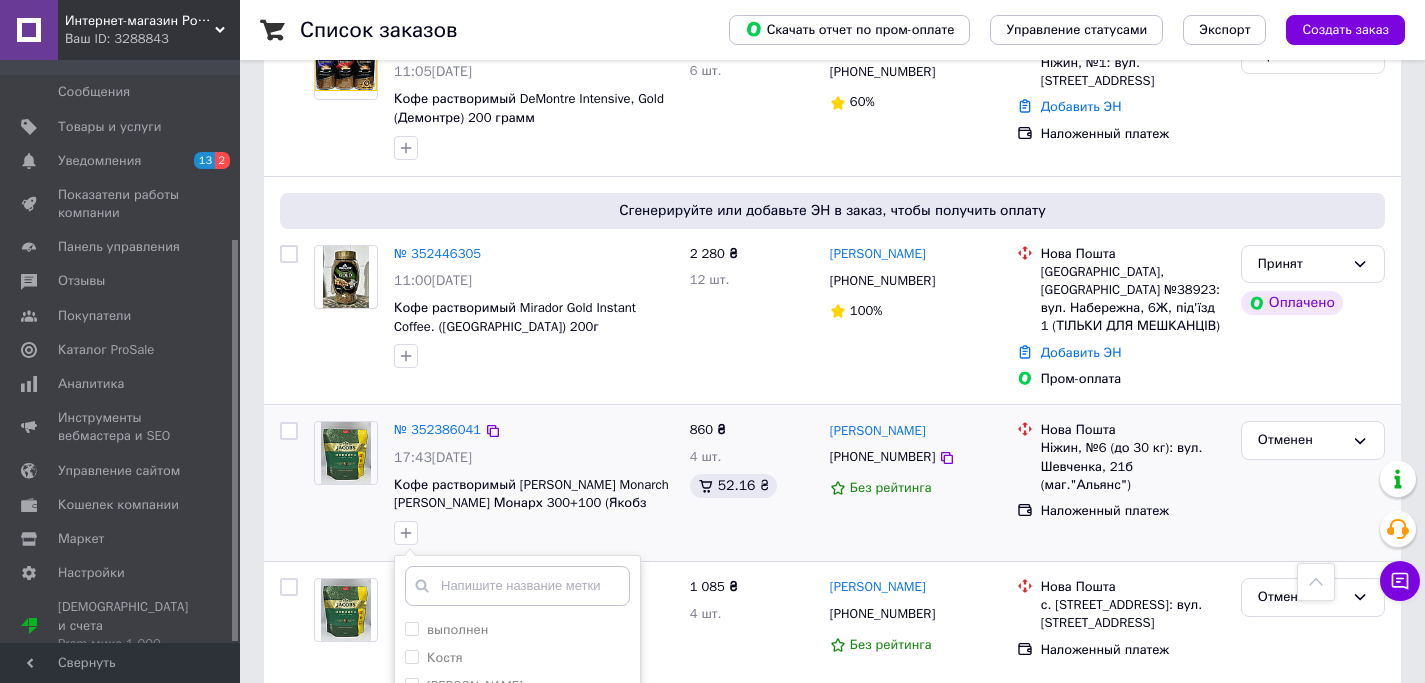 scroll, scrollTop: 2557, scrollLeft: 0, axis: vertical 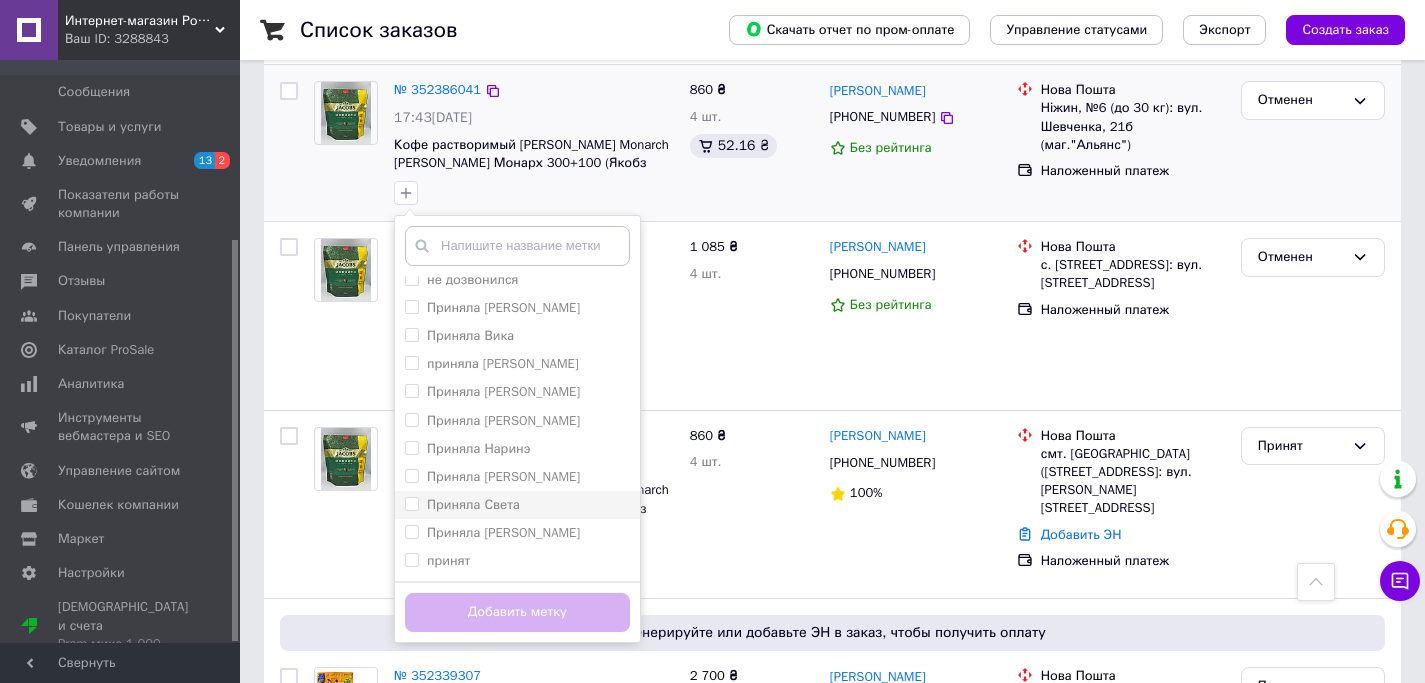 click on "Приняла Света" at bounding box center [517, 505] 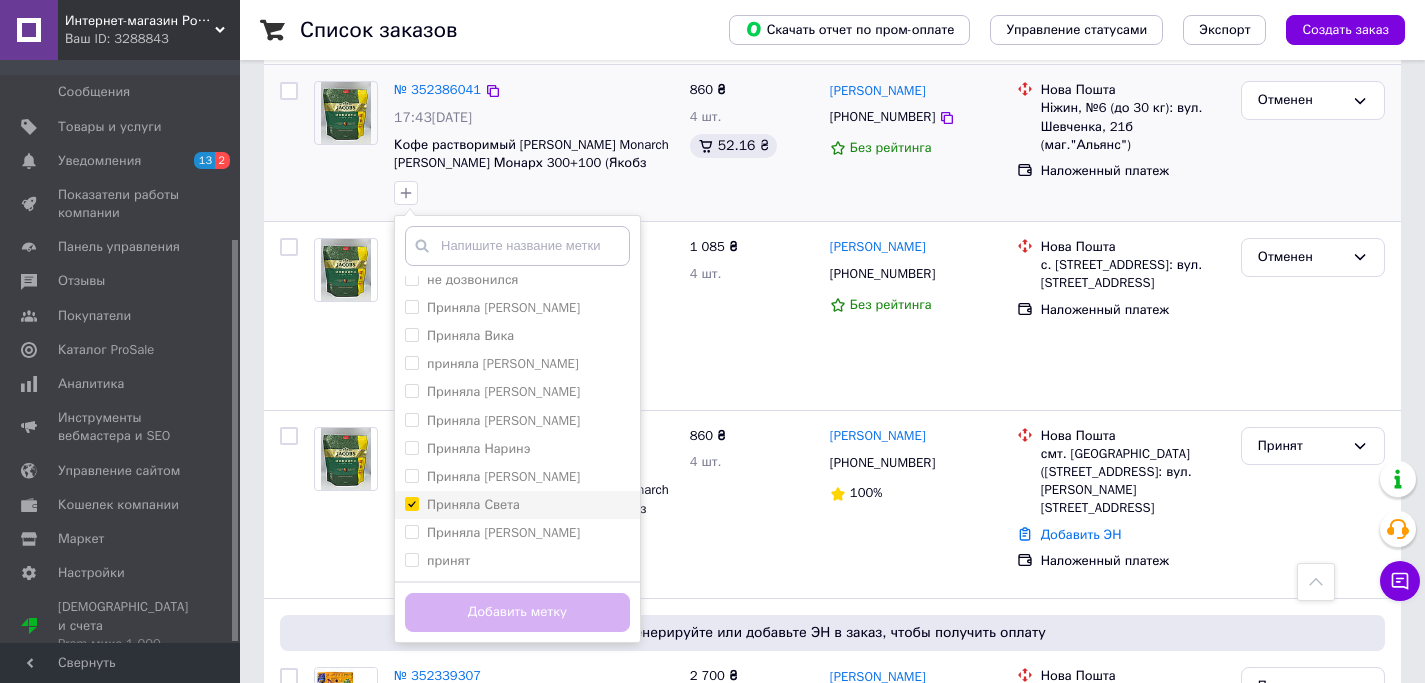checkbox on "true" 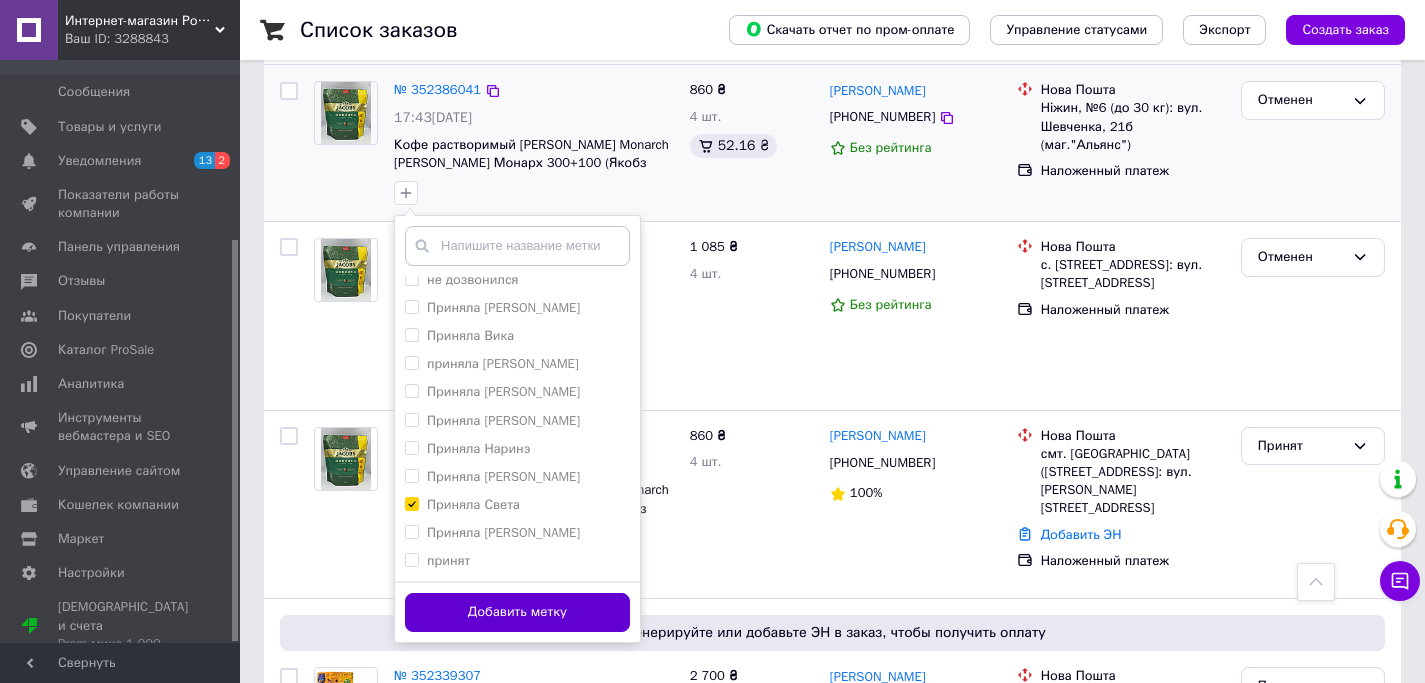 click on "Добавить метку" at bounding box center (517, 612) 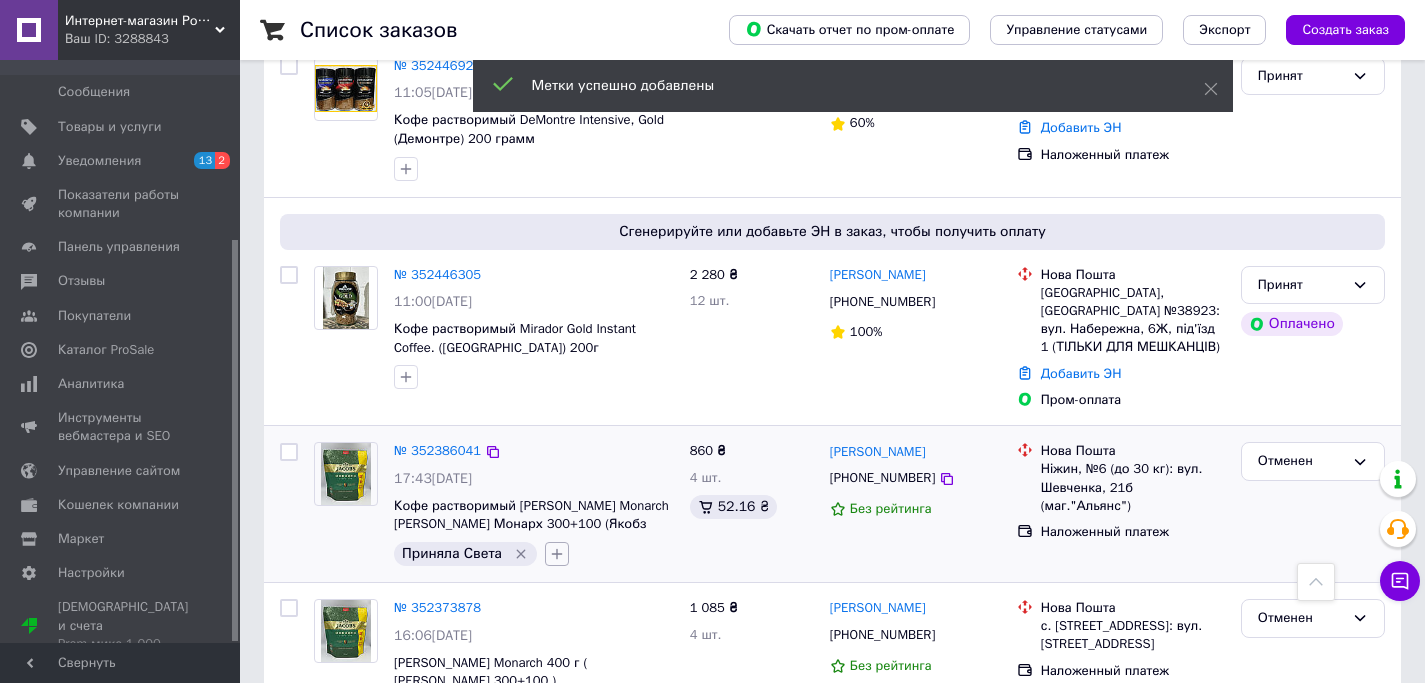 scroll, scrollTop: 2191, scrollLeft: 0, axis: vertical 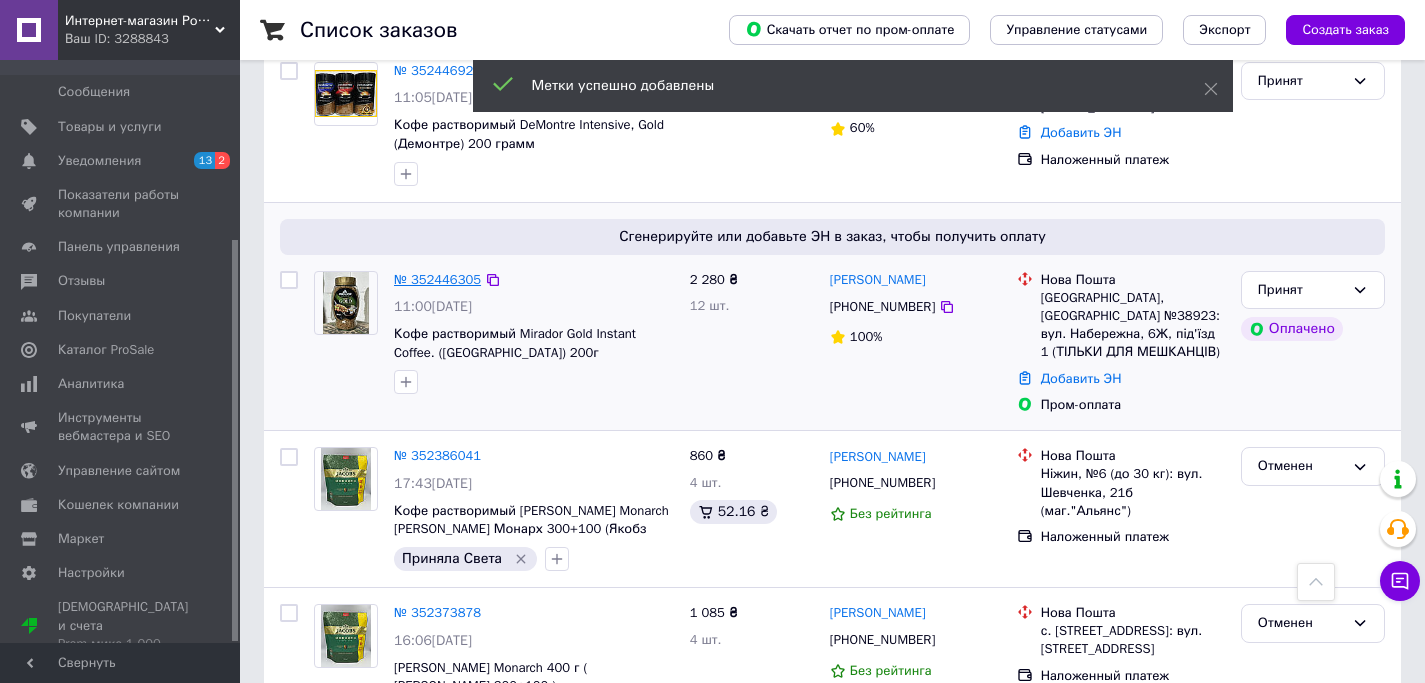 click on "№ 352446305" at bounding box center (437, 279) 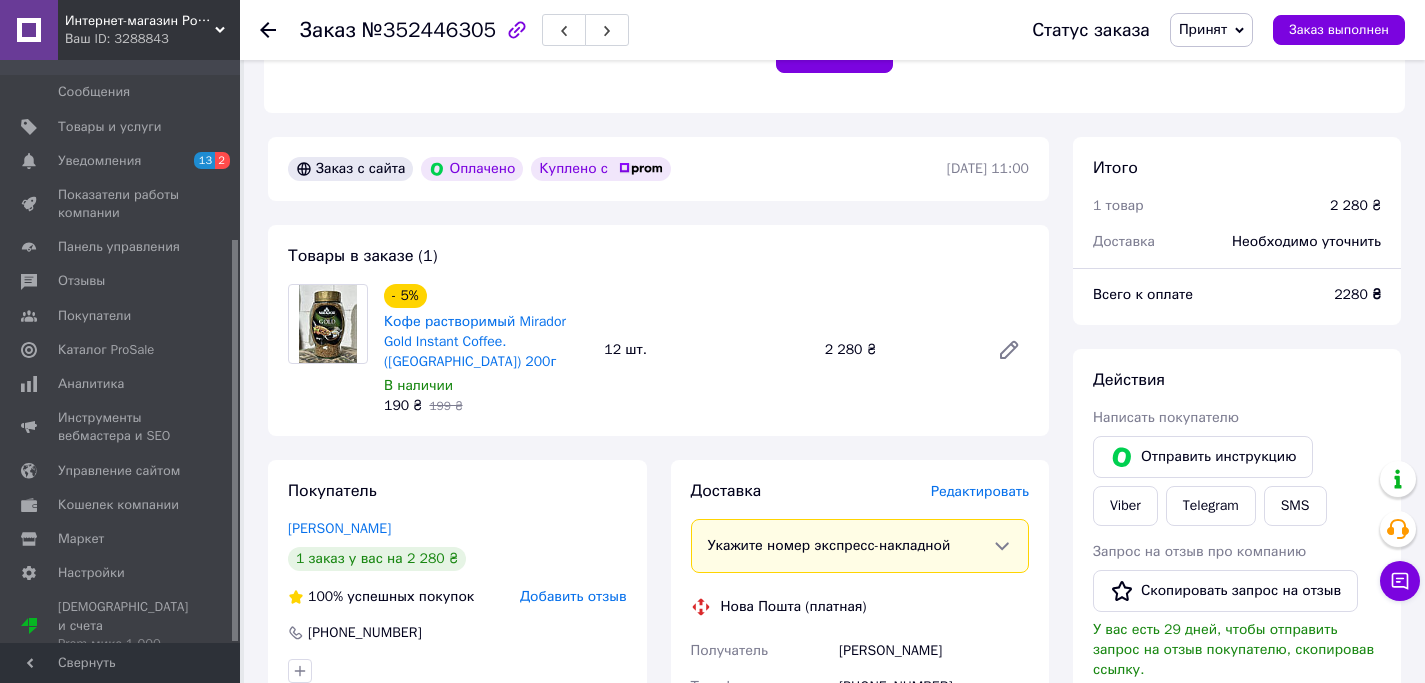 scroll, scrollTop: 395, scrollLeft: 0, axis: vertical 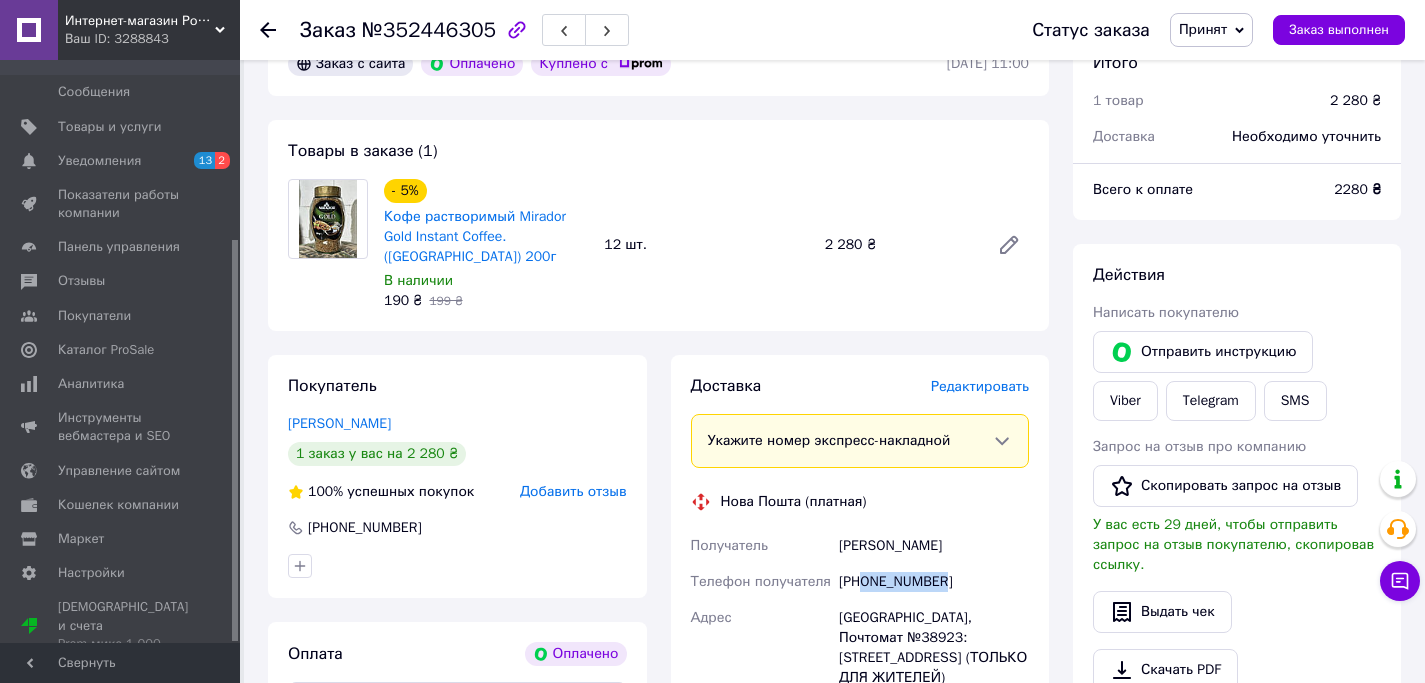 drag, startPoint x: 972, startPoint y: 593, endPoint x: 867, endPoint y: 583, distance: 105.47511 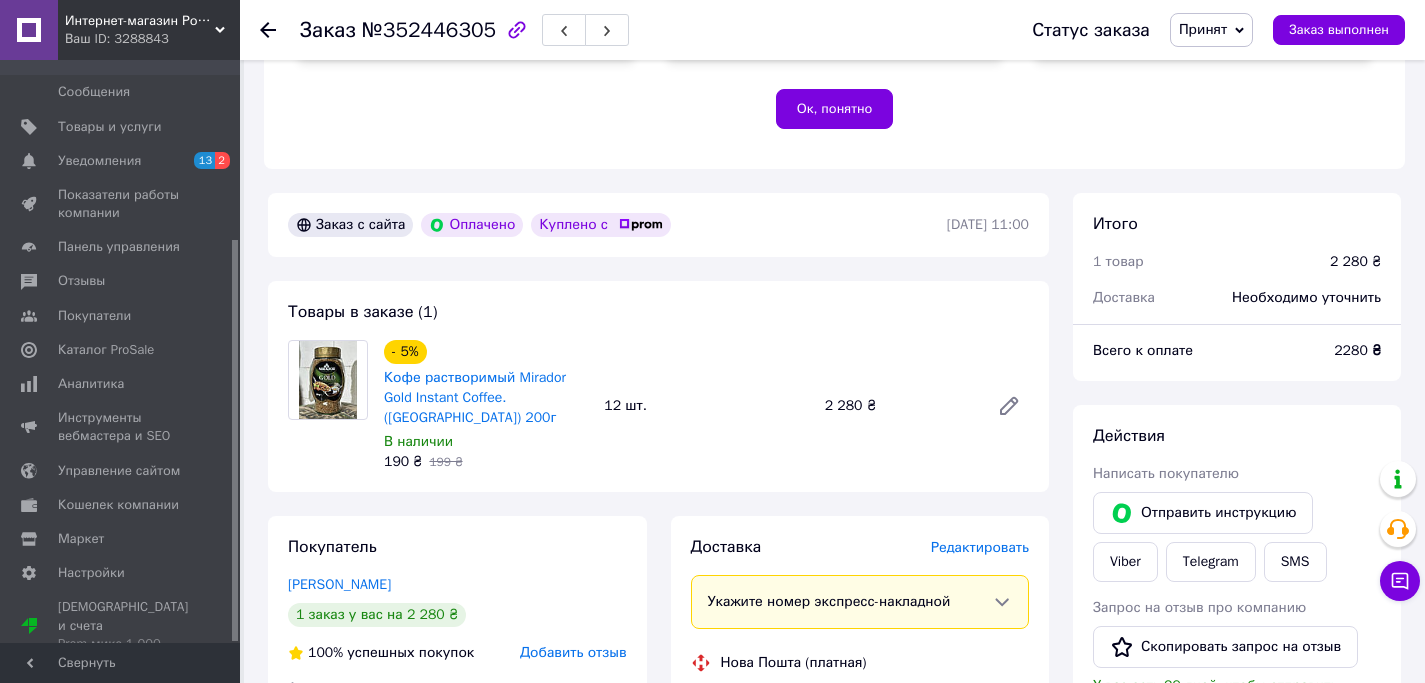 scroll, scrollTop: 436, scrollLeft: 0, axis: vertical 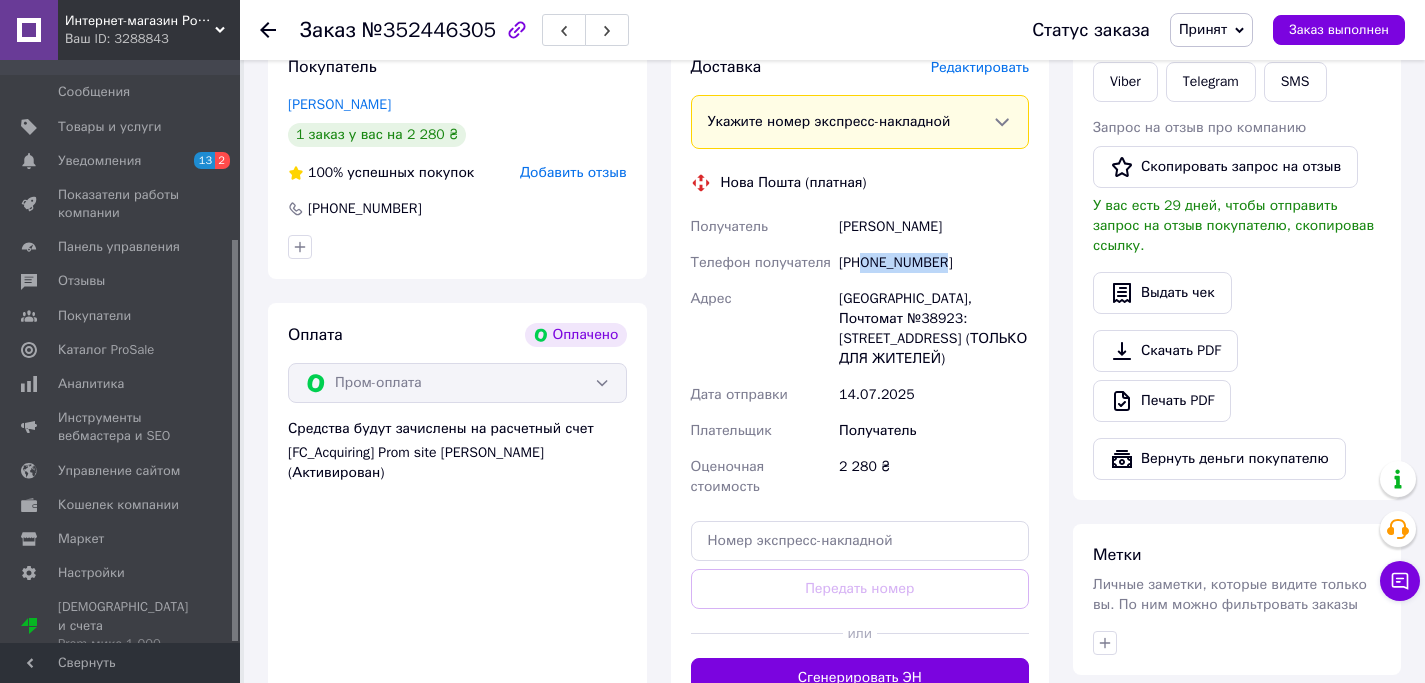 drag, startPoint x: 977, startPoint y: 223, endPoint x: 827, endPoint y: 224, distance: 150.00333 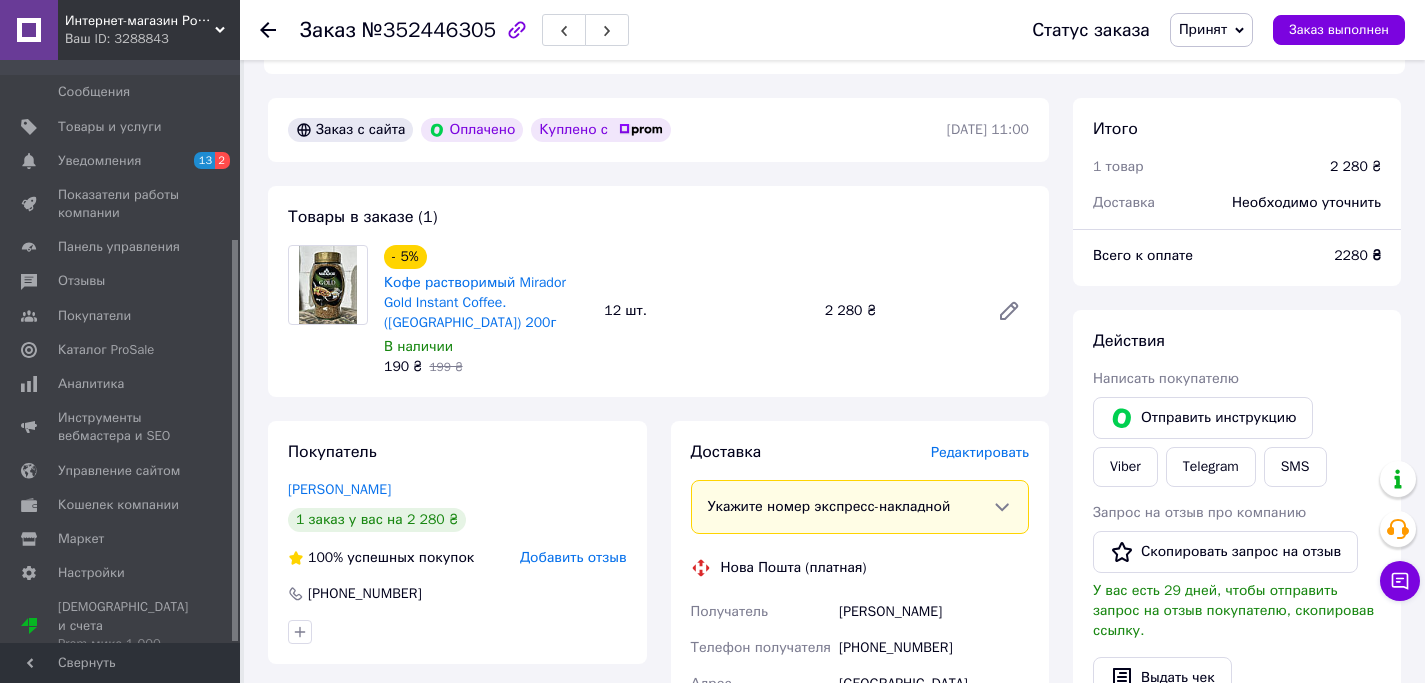 scroll, scrollTop: 737, scrollLeft: 0, axis: vertical 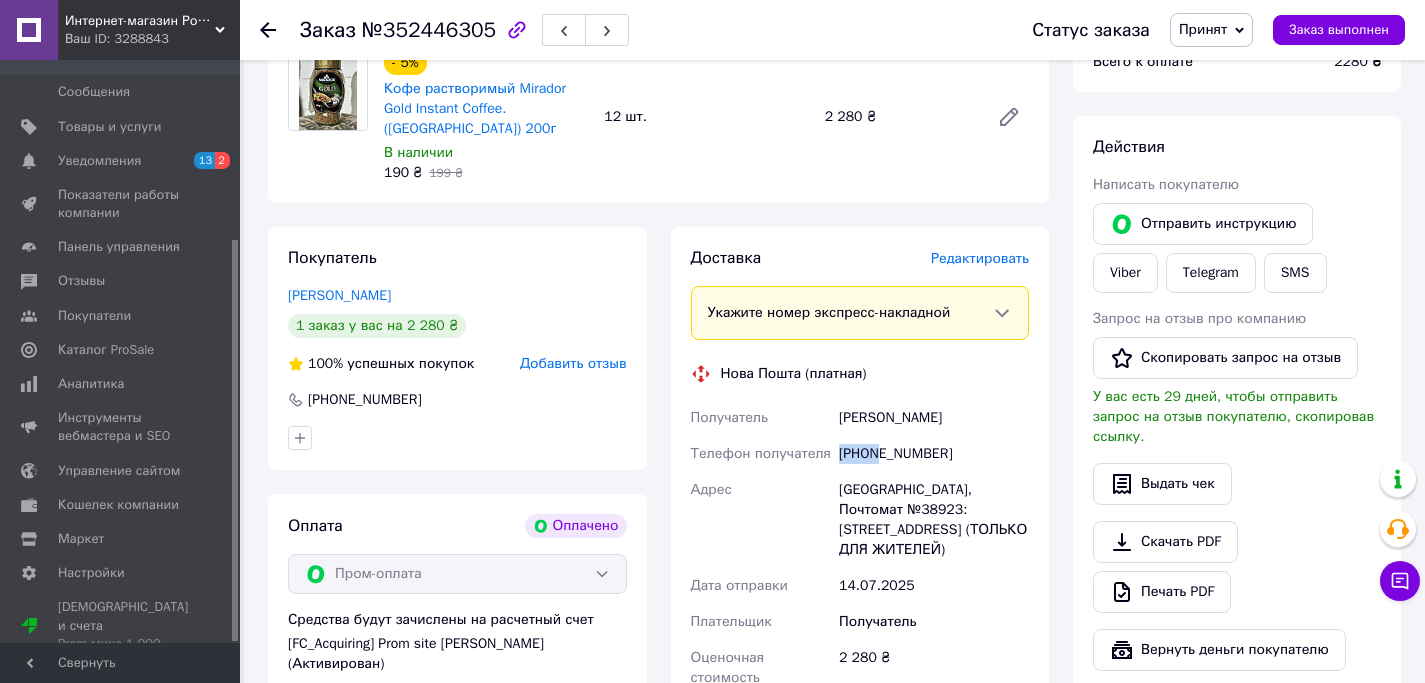 drag, startPoint x: 945, startPoint y: 446, endPoint x: 882, endPoint y: 449, distance: 63.07139 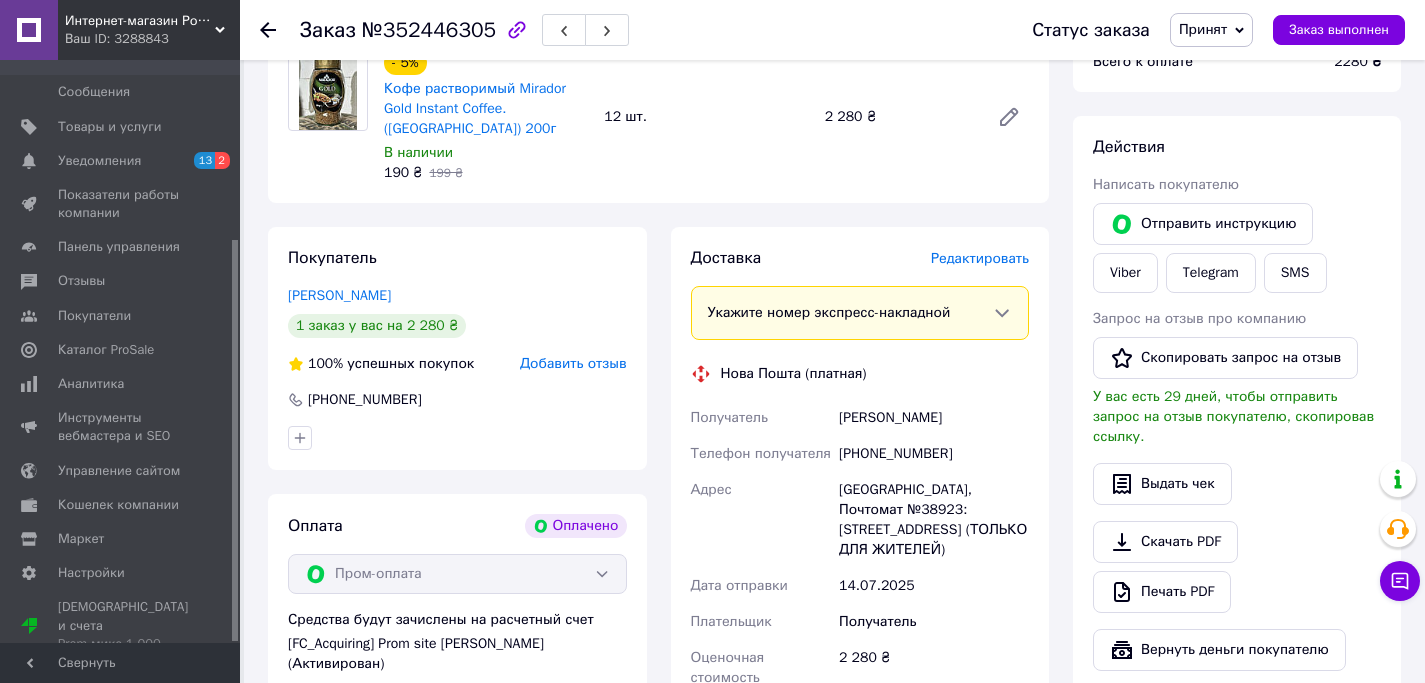 drag, startPoint x: 906, startPoint y: 457, endPoint x: 929, endPoint y: 457, distance: 23 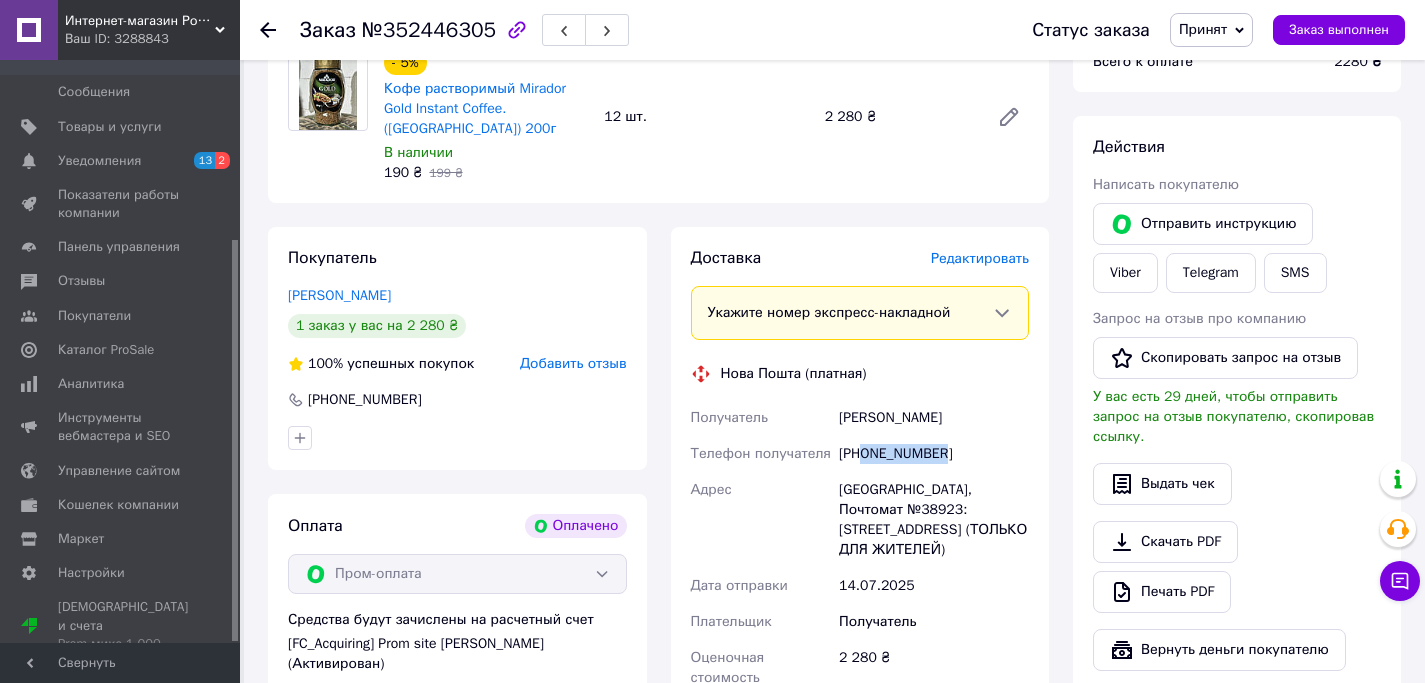 drag, startPoint x: 970, startPoint y: 456, endPoint x: 867, endPoint y: 456, distance: 103 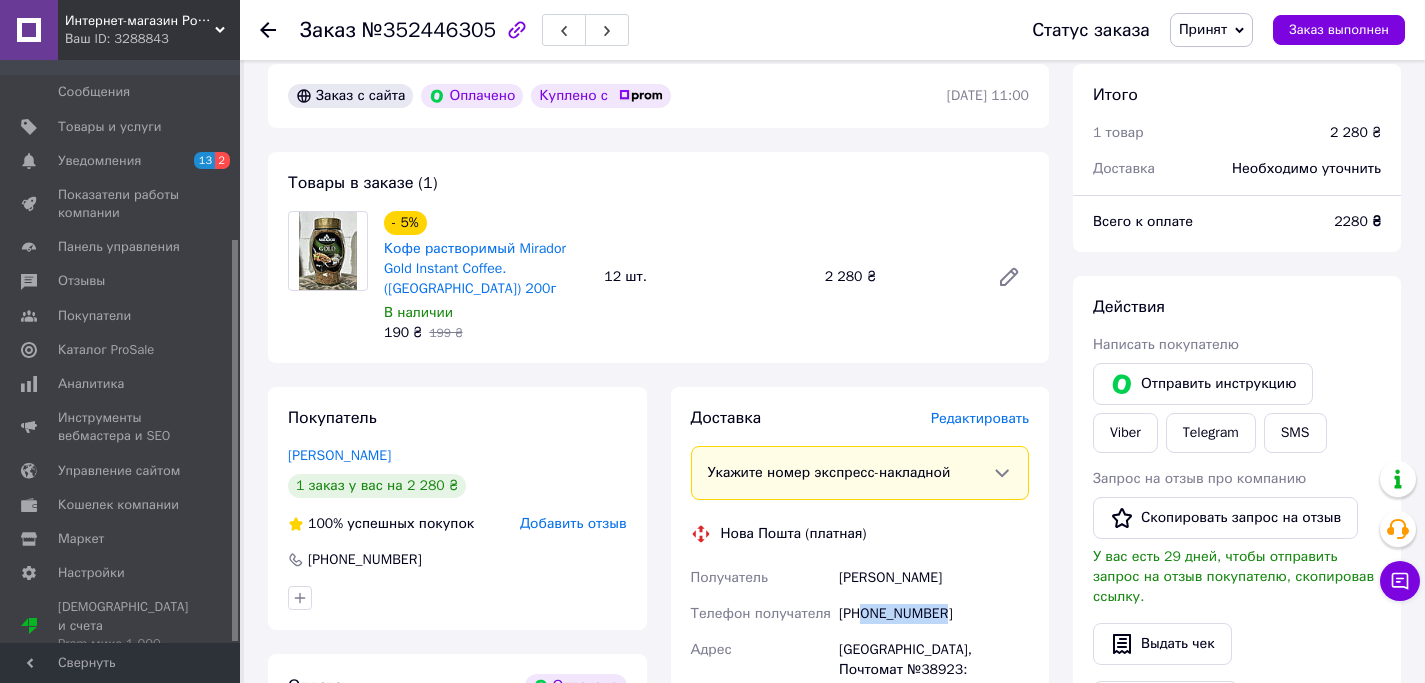 scroll, scrollTop: 638, scrollLeft: 0, axis: vertical 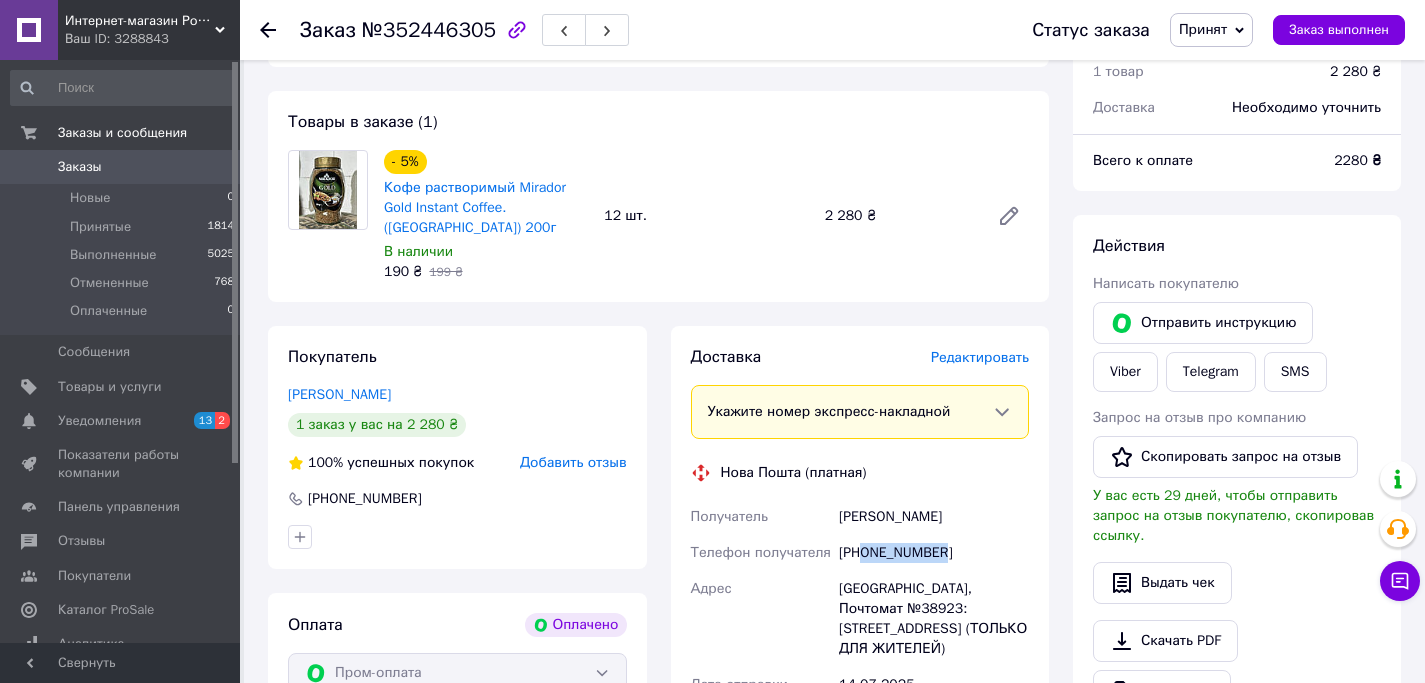 click on "Заказы" at bounding box center [80, 167] 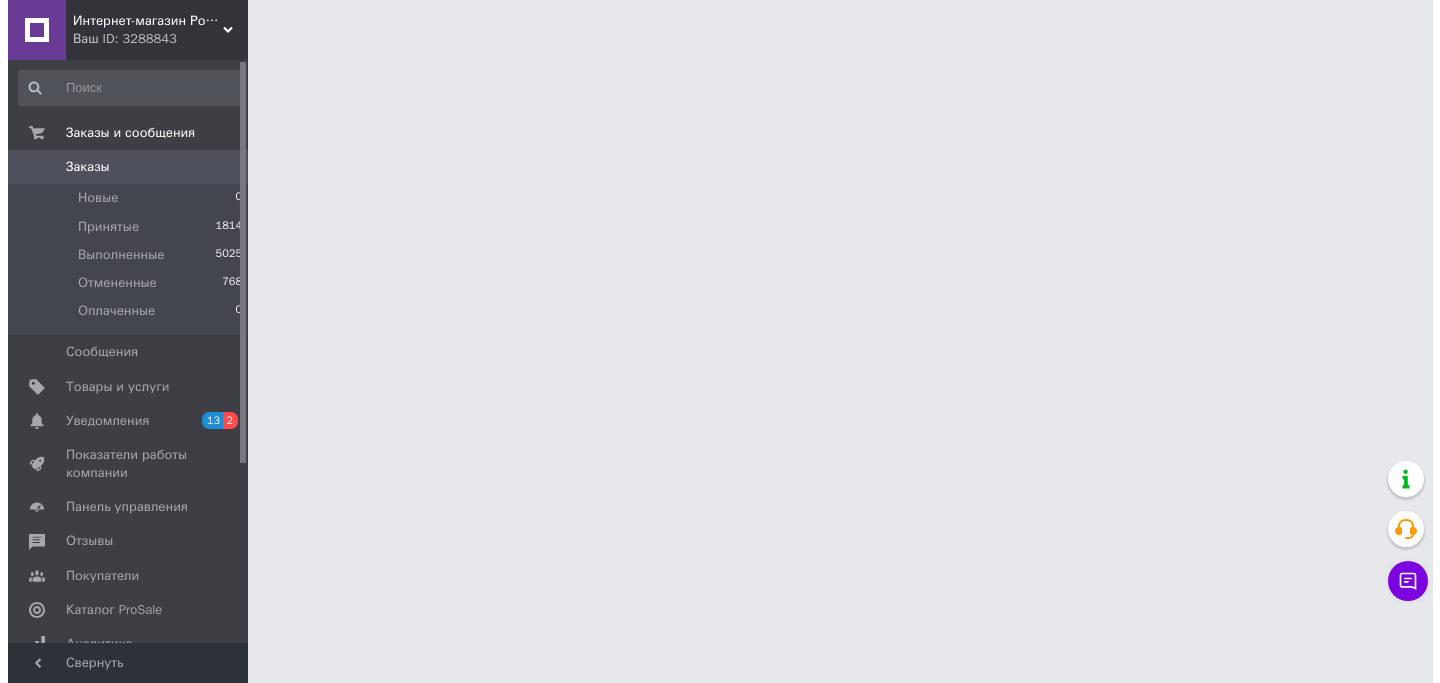 scroll, scrollTop: 0, scrollLeft: 0, axis: both 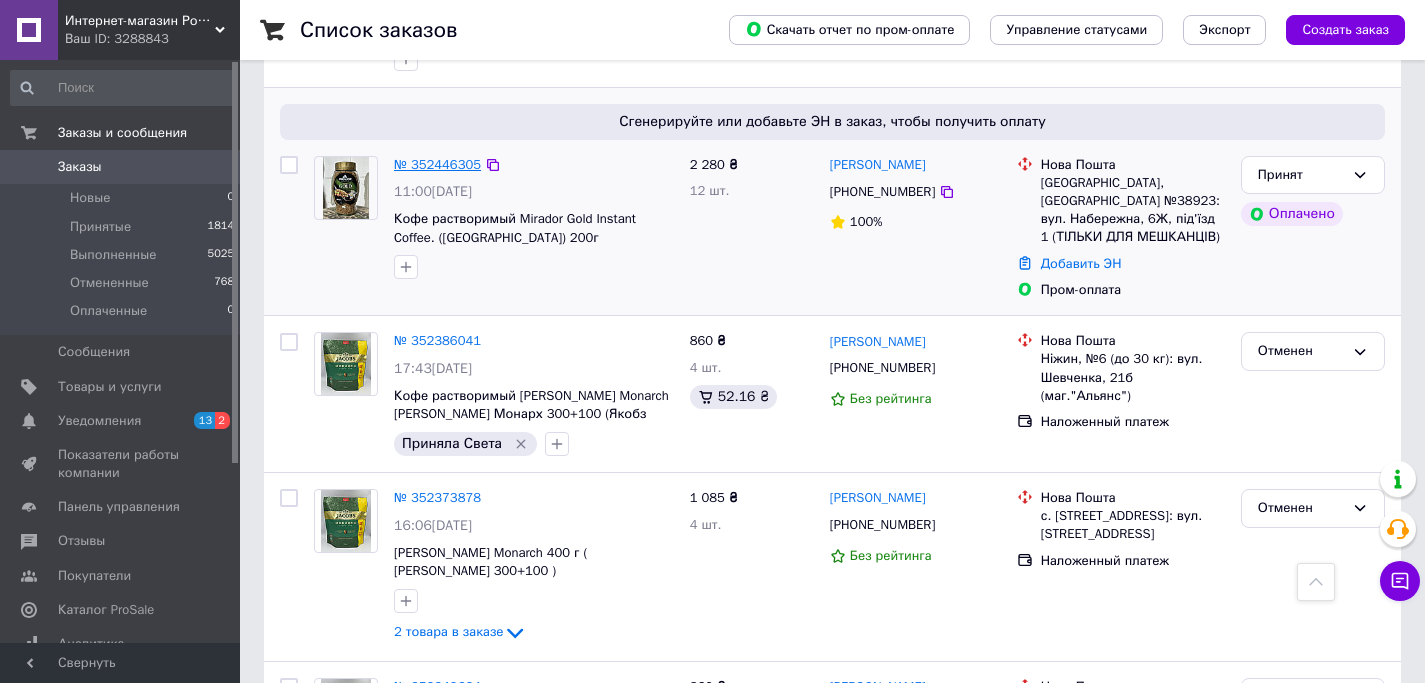 click on "№ 352446305" at bounding box center (437, 164) 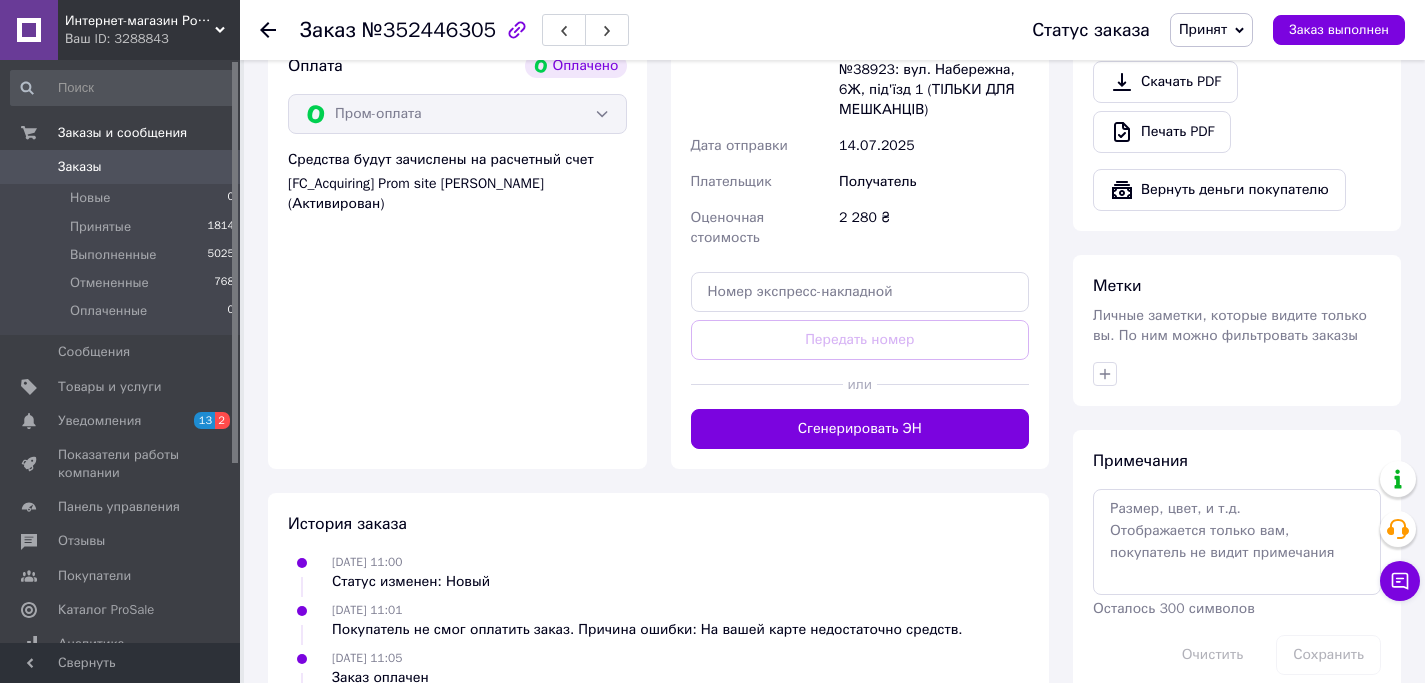 scroll, scrollTop: 827, scrollLeft: 0, axis: vertical 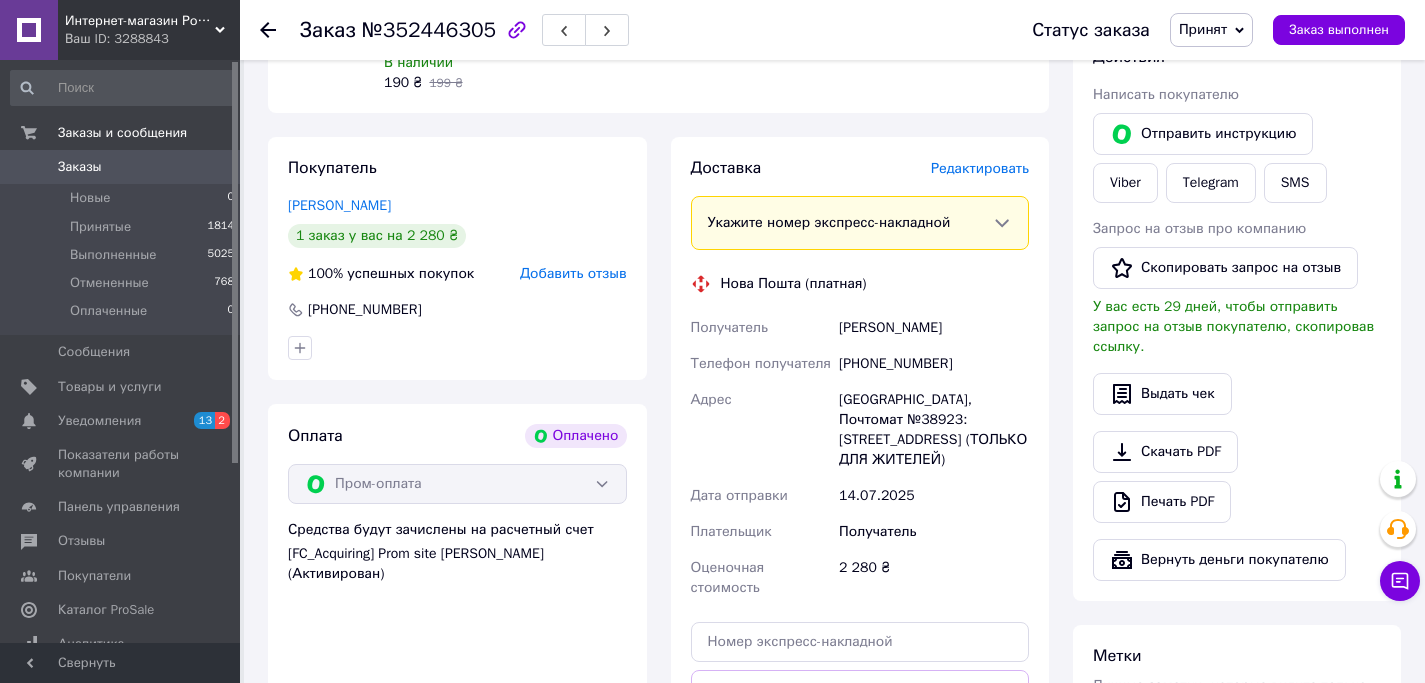 drag, startPoint x: 950, startPoint y: 459, endPoint x: 839, endPoint y: 361, distance: 148.07092 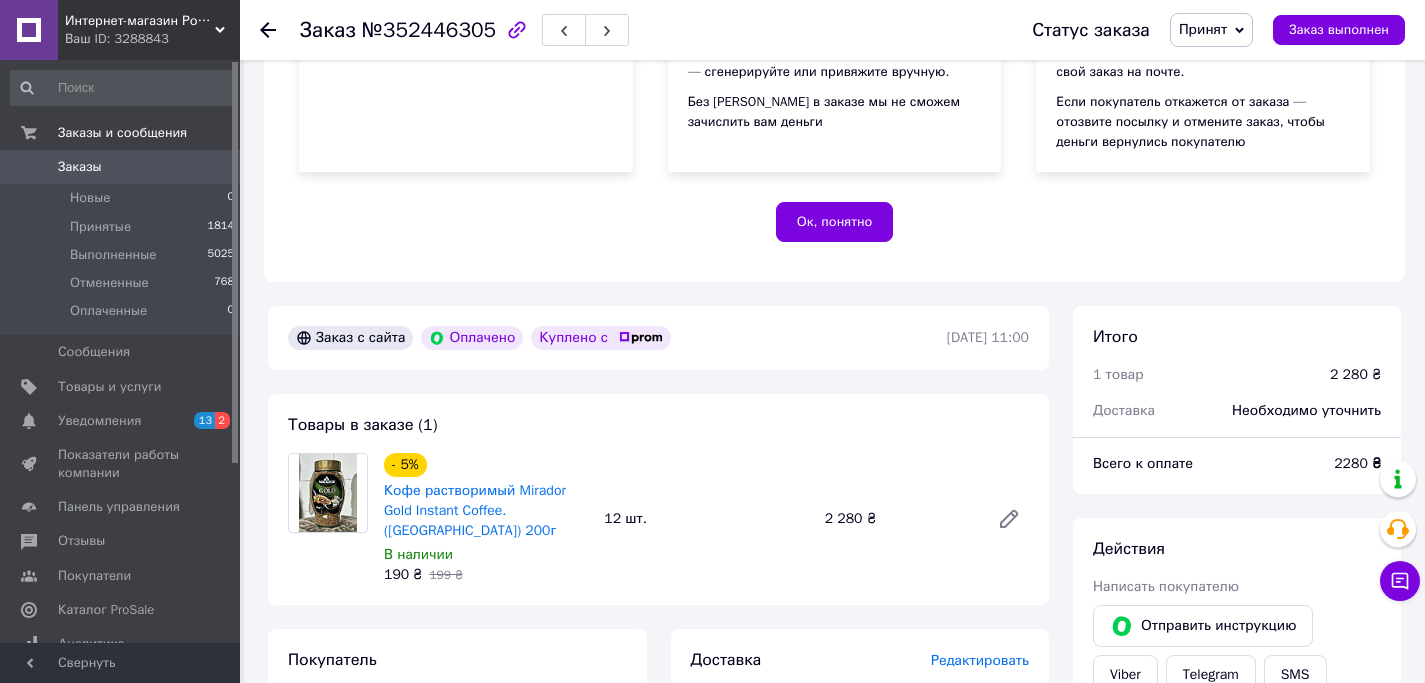 scroll, scrollTop: 354, scrollLeft: 0, axis: vertical 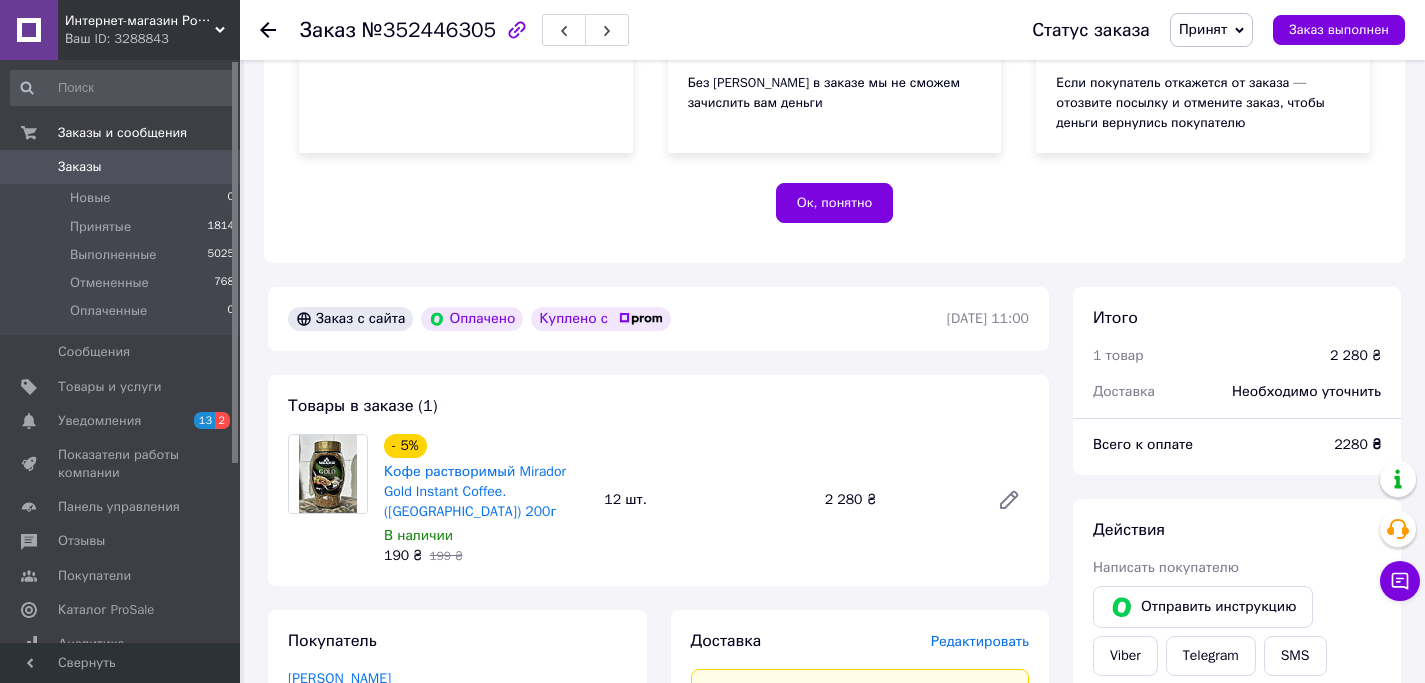 click on "Заказы 0" at bounding box center [123, 167] 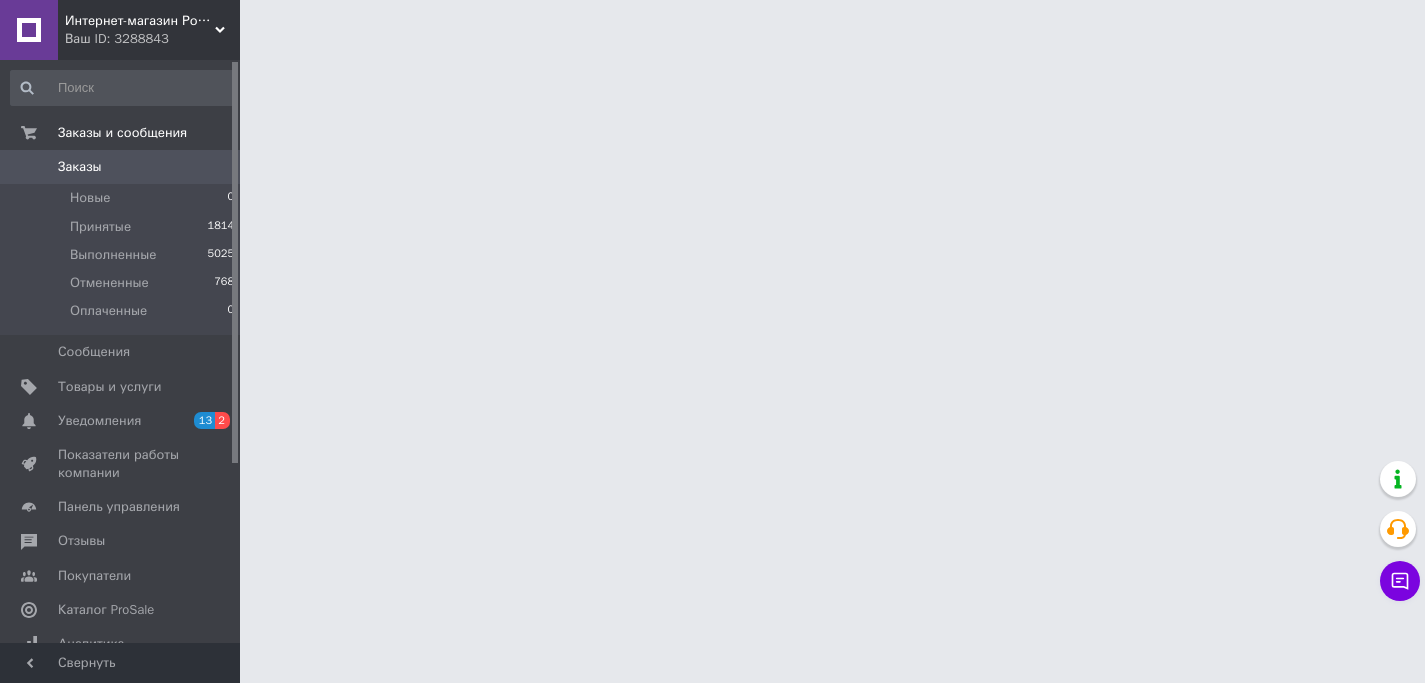scroll, scrollTop: 0, scrollLeft: 0, axis: both 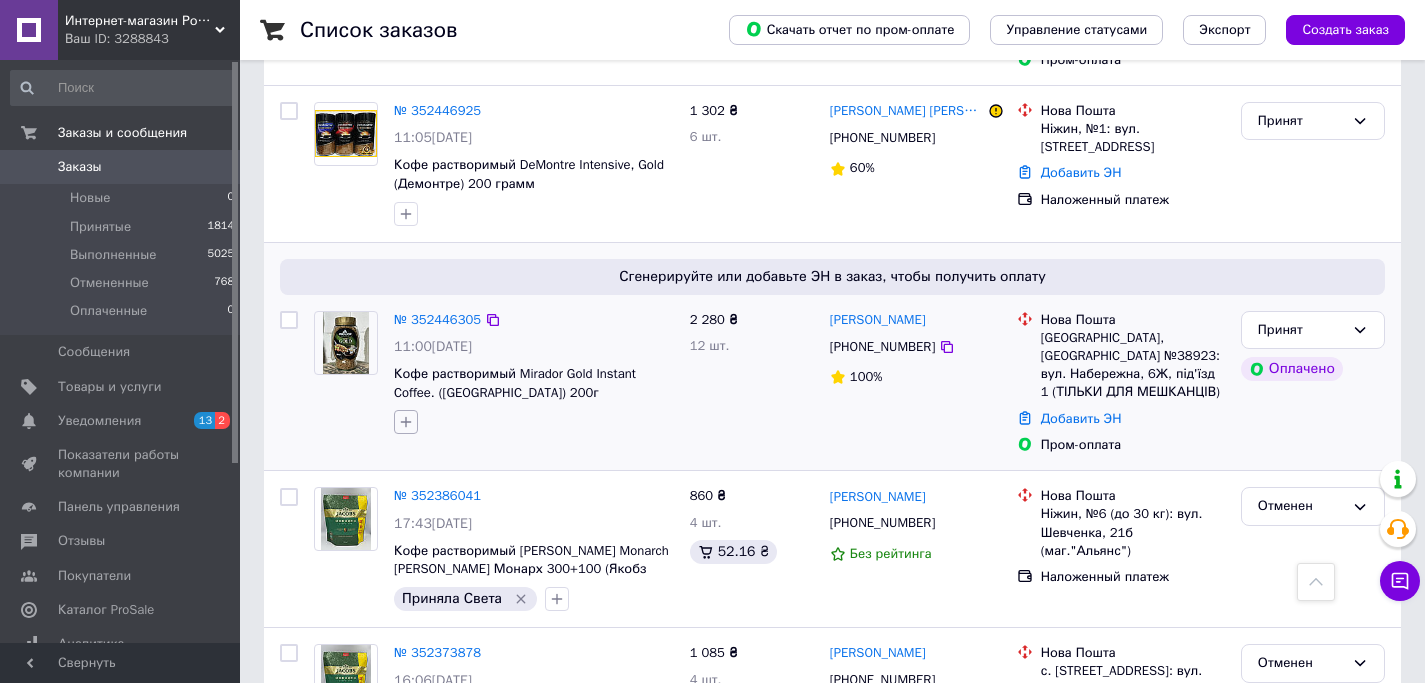 click 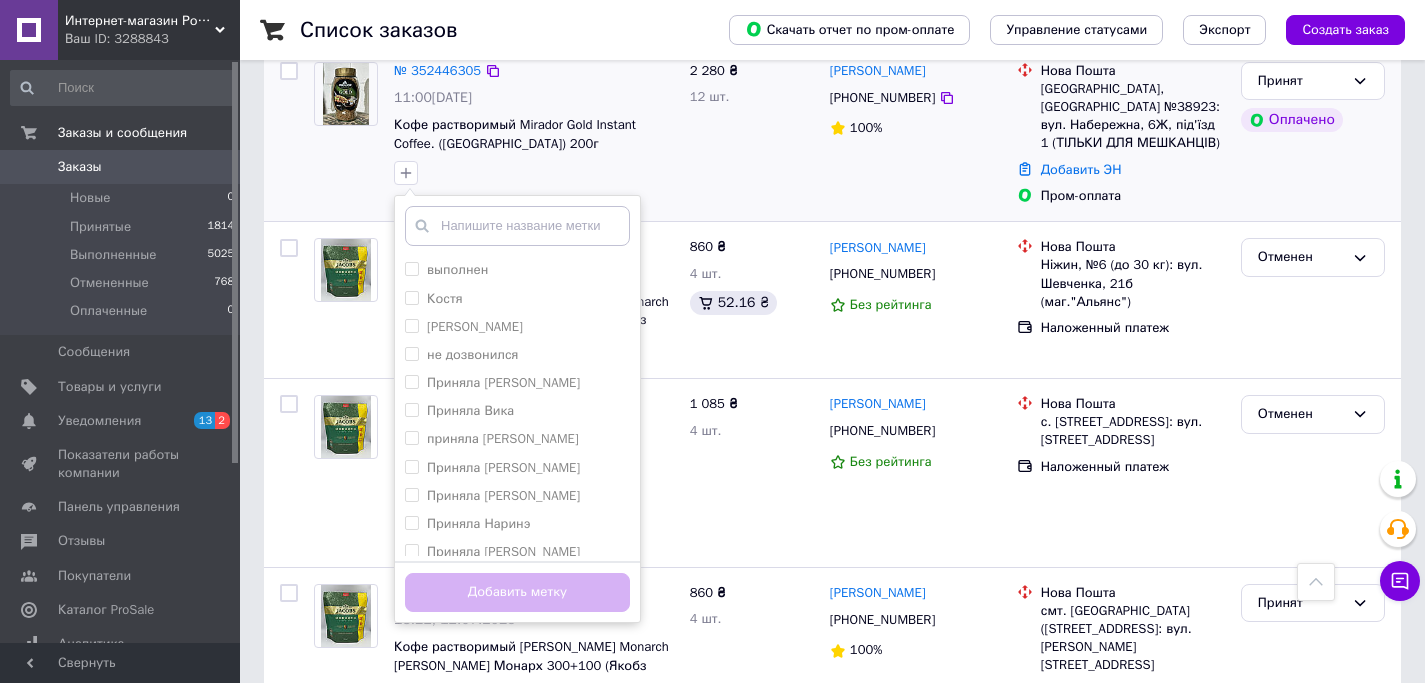 scroll, scrollTop: 2563, scrollLeft: 0, axis: vertical 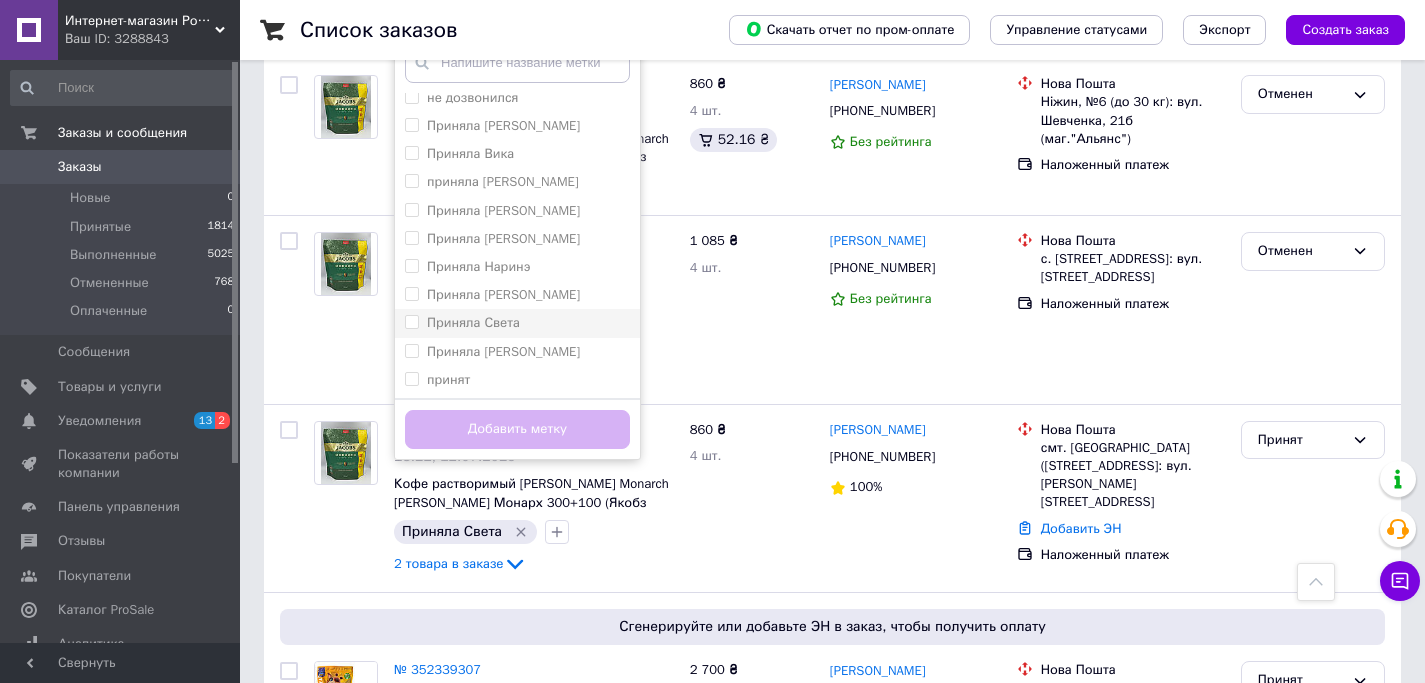 click on "Приняла Света" at bounding box center [473, 322] 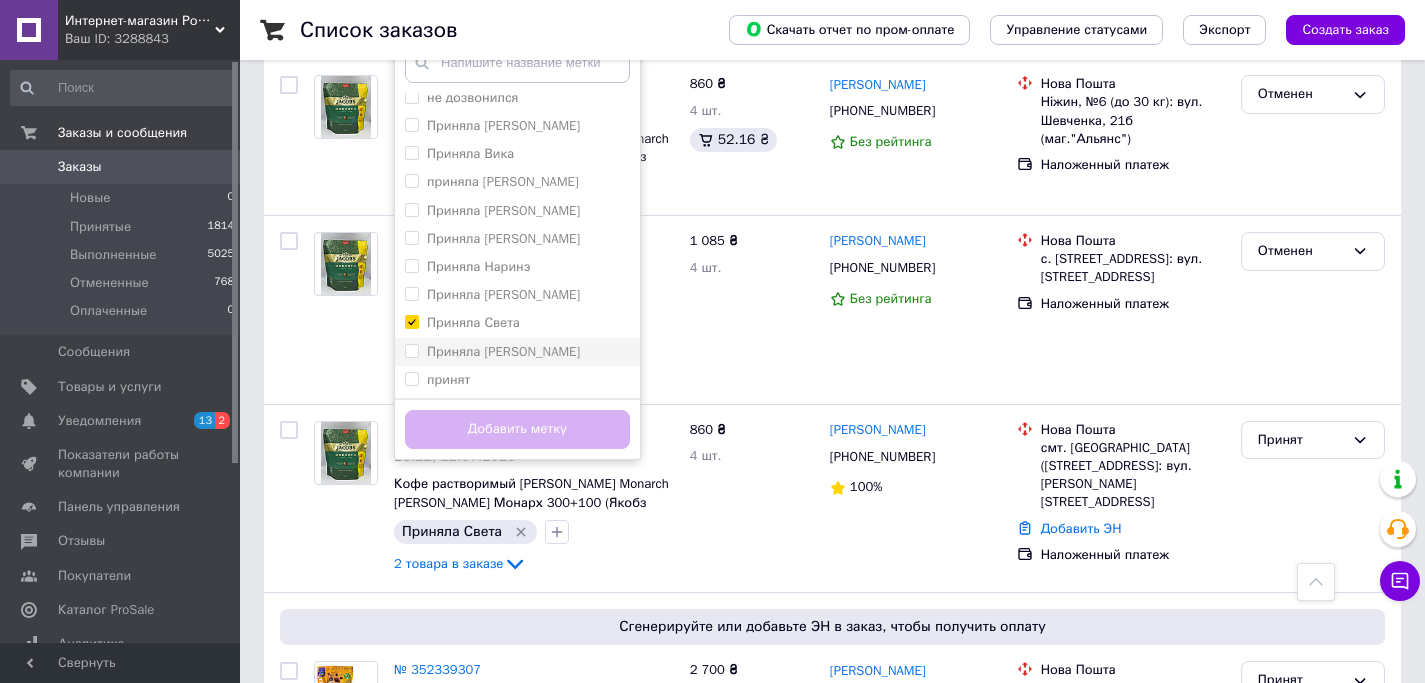 checkbox on "true" 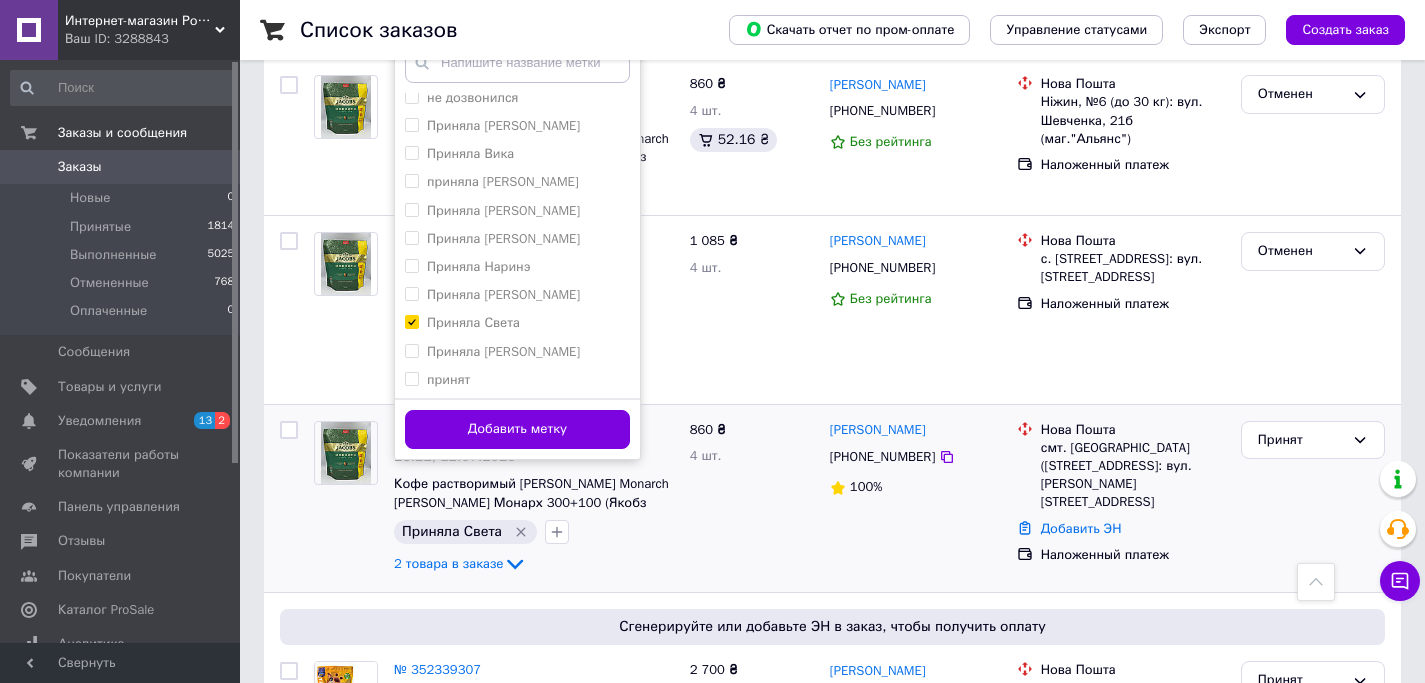 click on "Добавить метку" at bounding box center (517, 429) 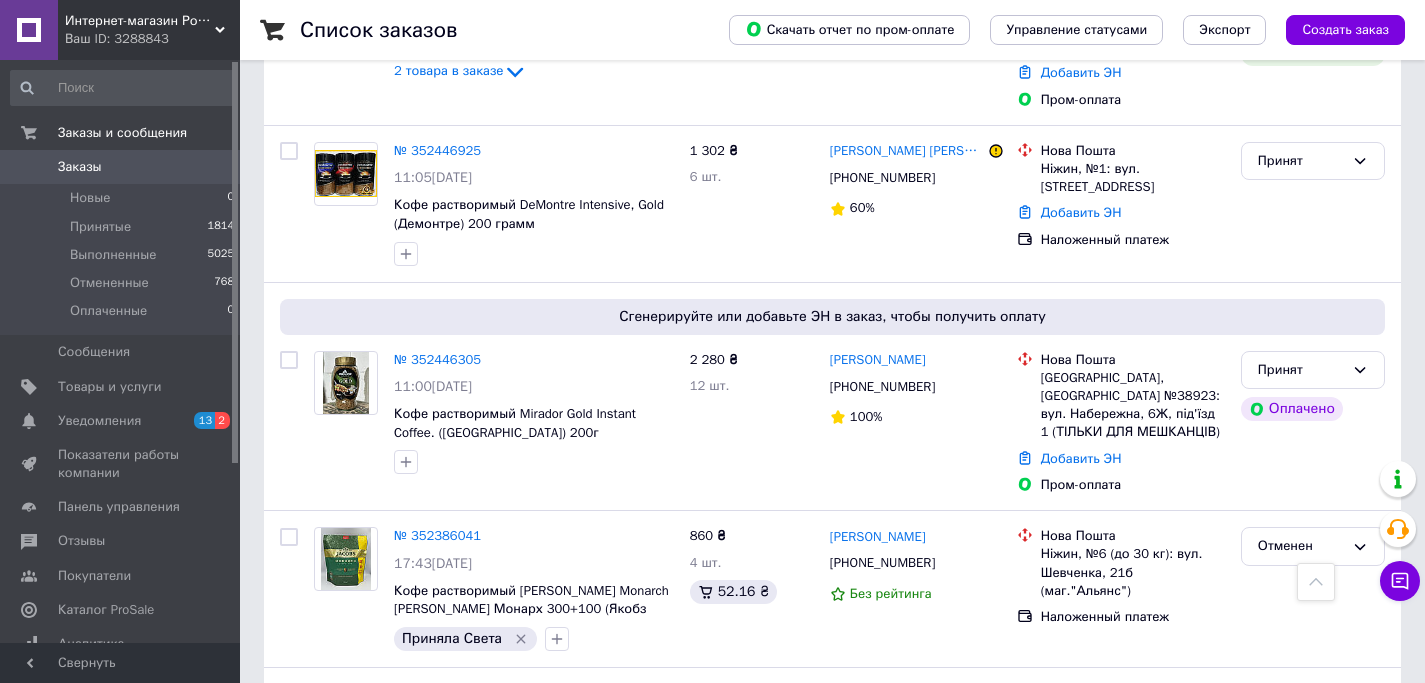 scroll, scrollTop: 1916, scrollLeft: 0, axis: vertical 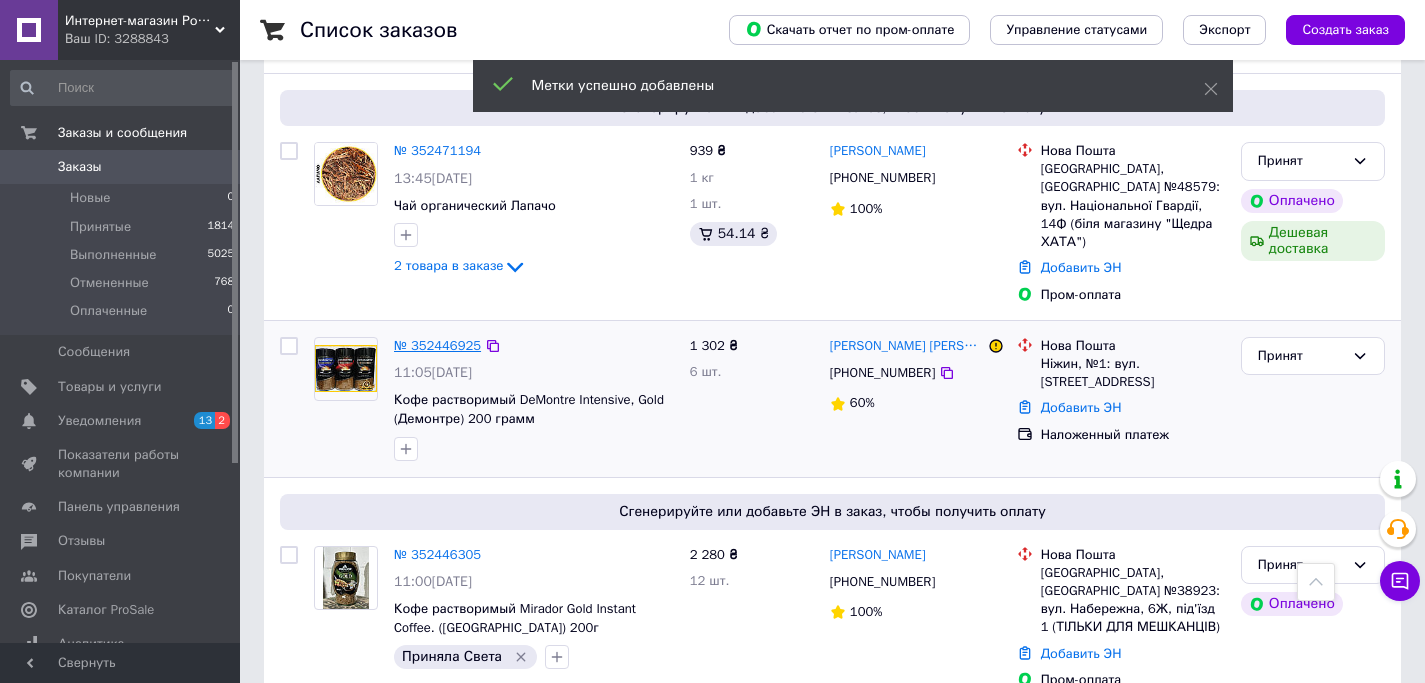 click on "№ 352446925" at bounding box center [437, 345] 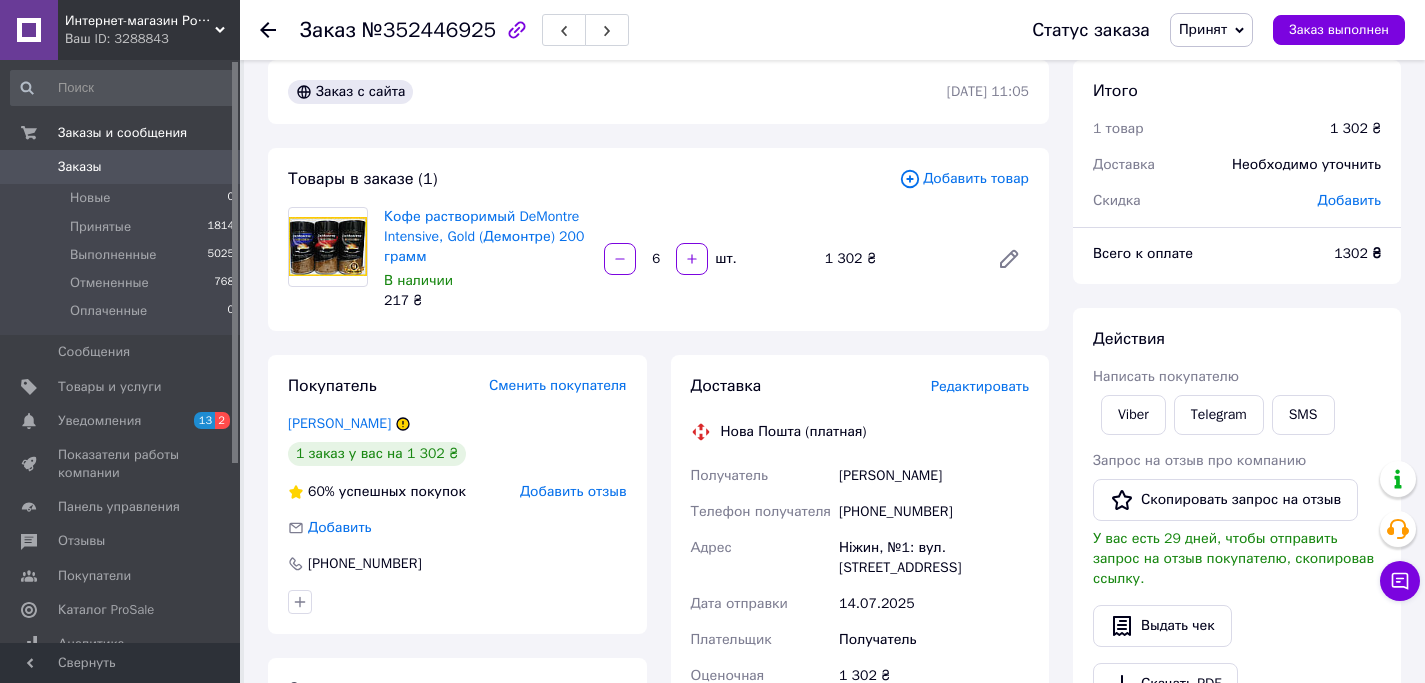 scroll, scrollTop: 0, scrollLeft: 0, axis: both 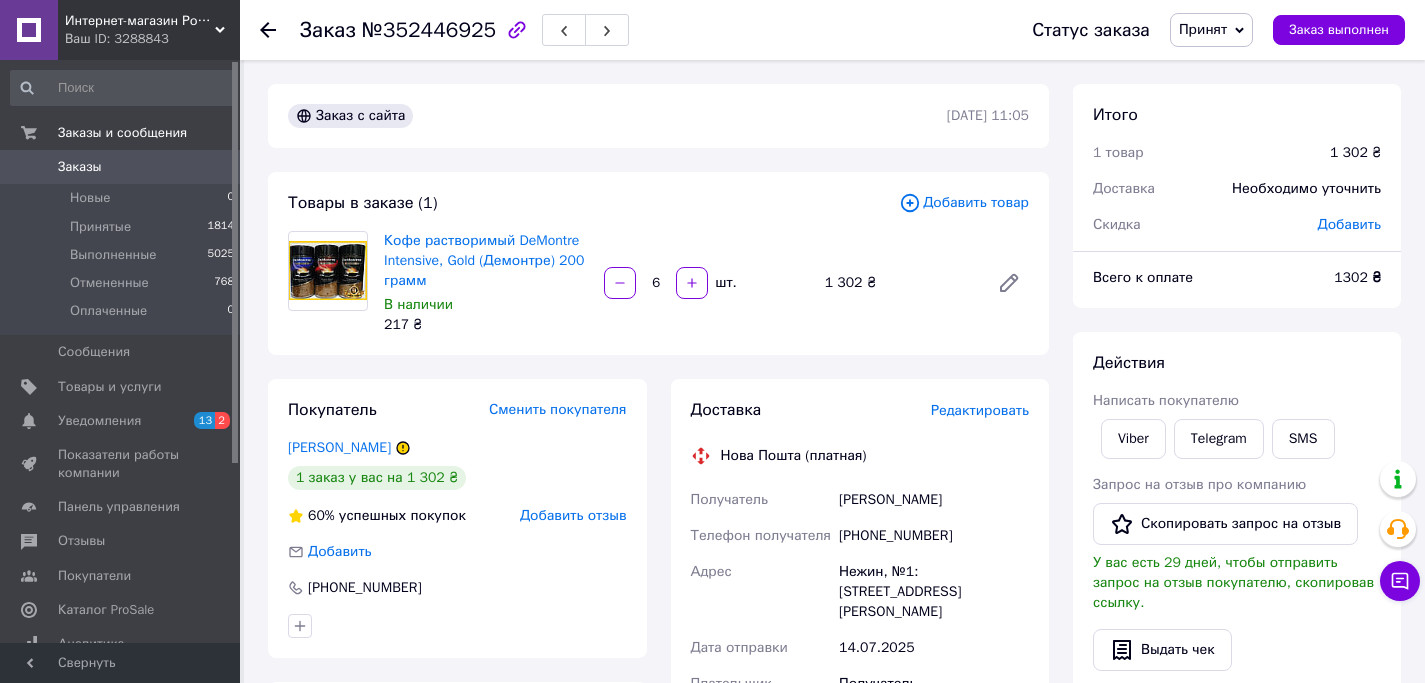 click 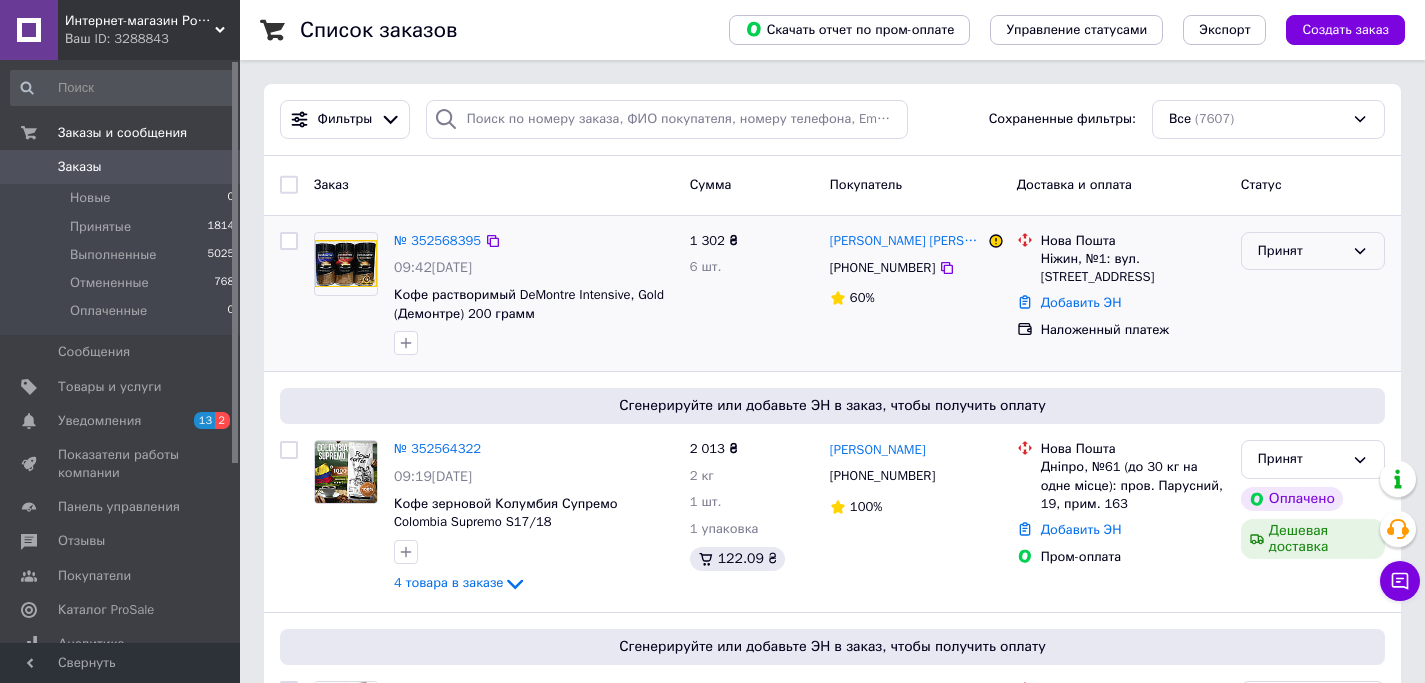 click on "Принят" at bounding box center [1301, 251] 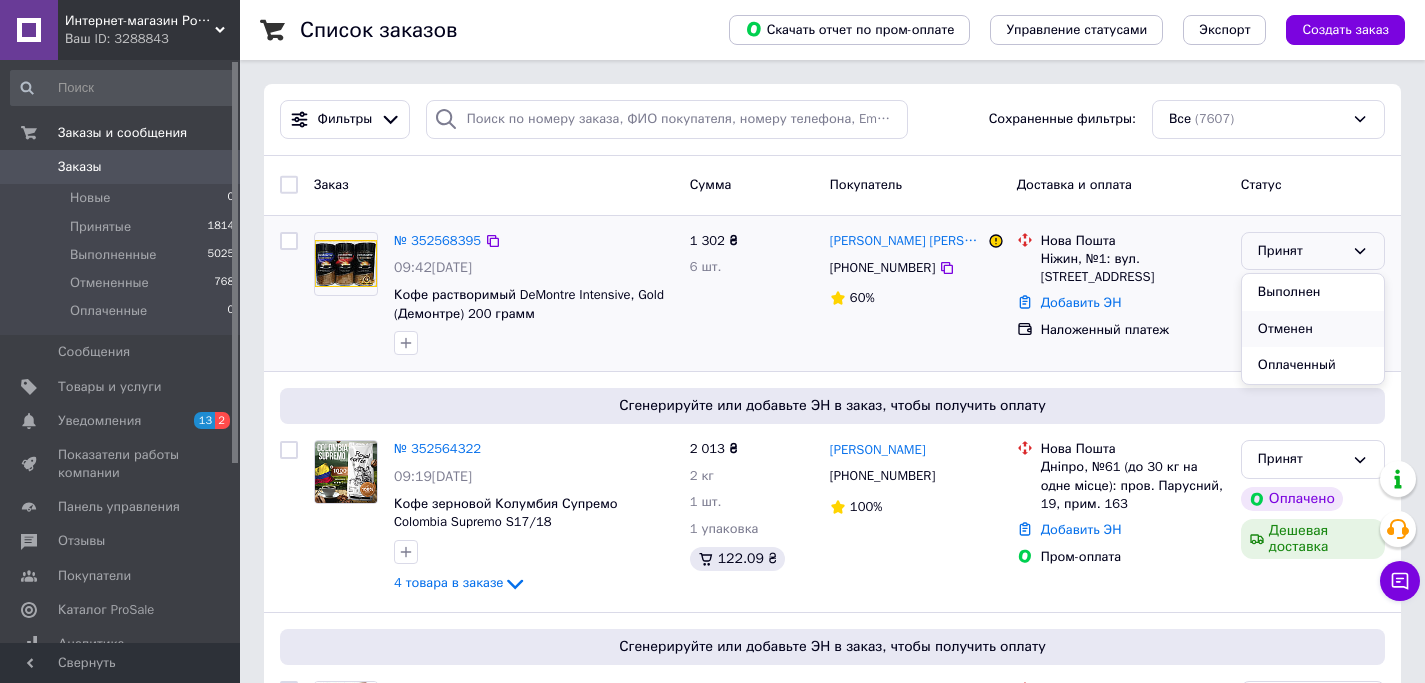 click on "Отменен" at bounding box center (1313, 329) 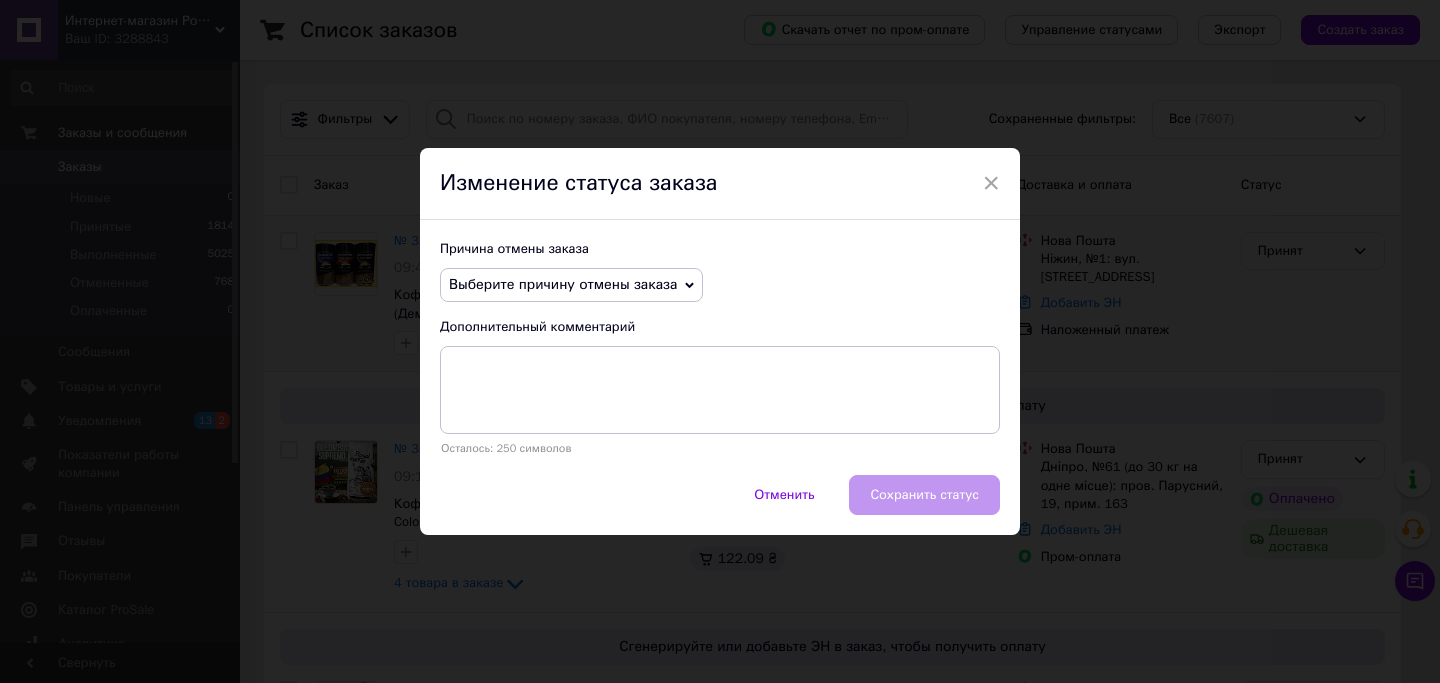 click on "Выберите причину отмены заказа" at bounding box center [563, 284] 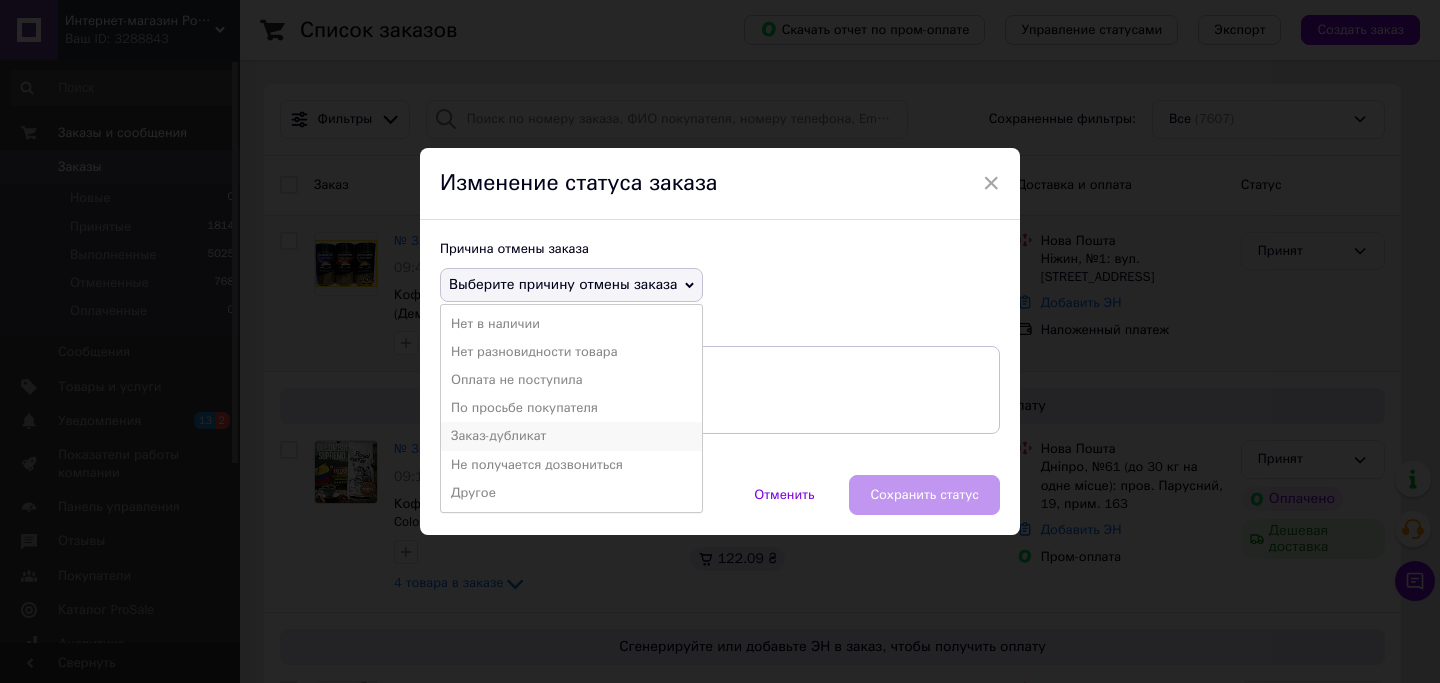 click on "Заказ-дубликат" at bounding box center [571, 436] 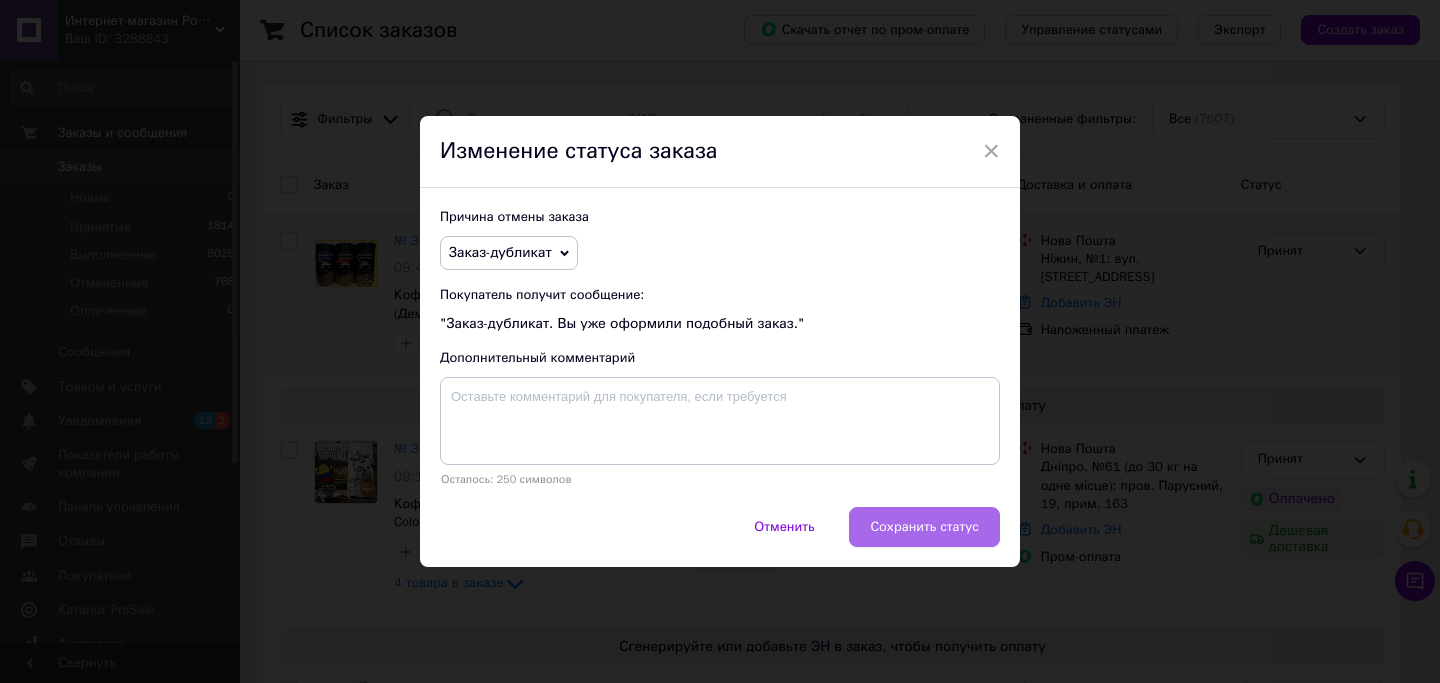 click on "Сохранить статус" at bounding box center (924, 527) 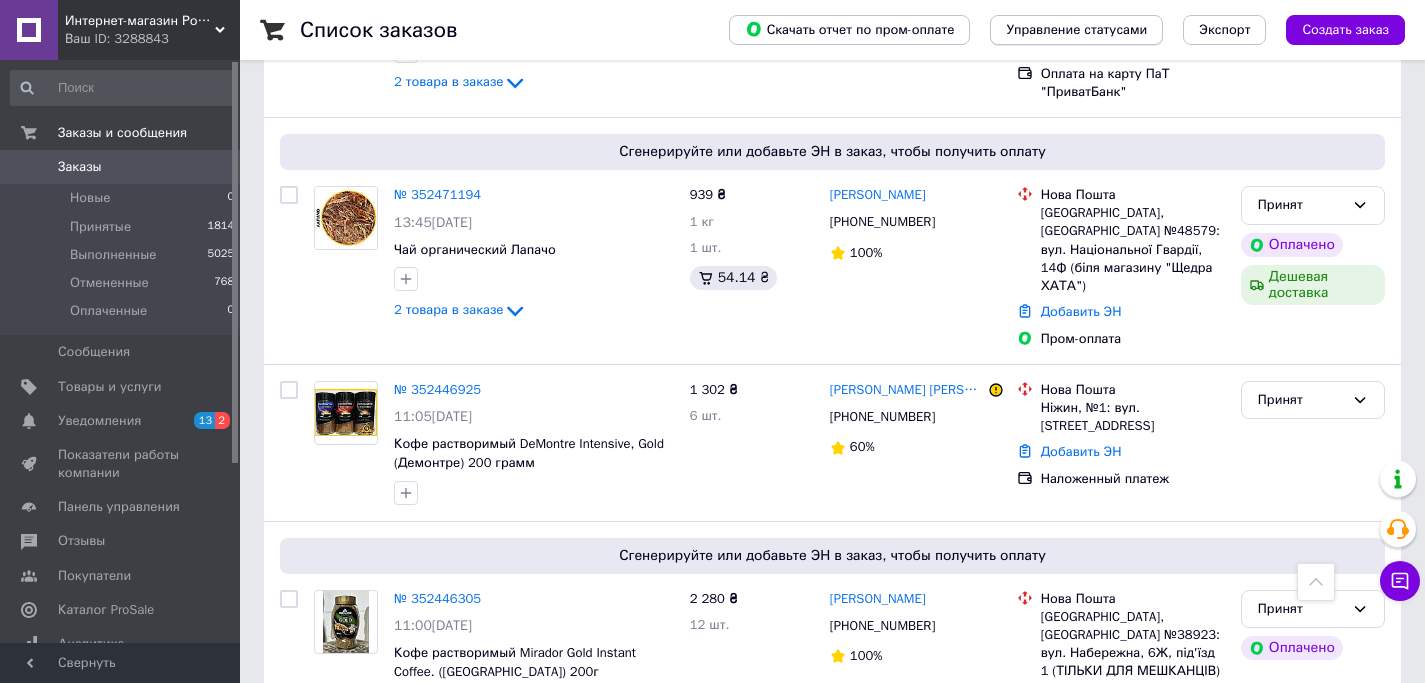 scroll, scrollTop: 1885, scrollLeft: 0, axis: vertical 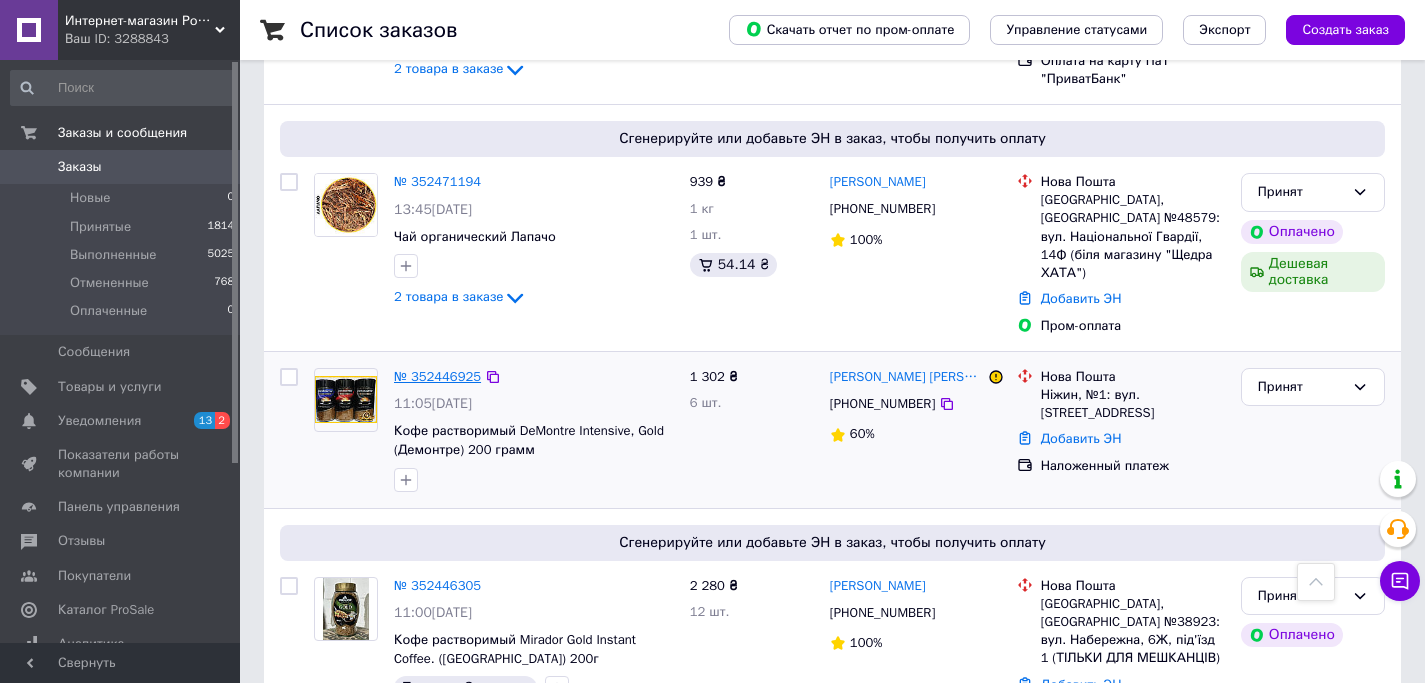 click on "№ 352446925" at bounding box center [437, 376] 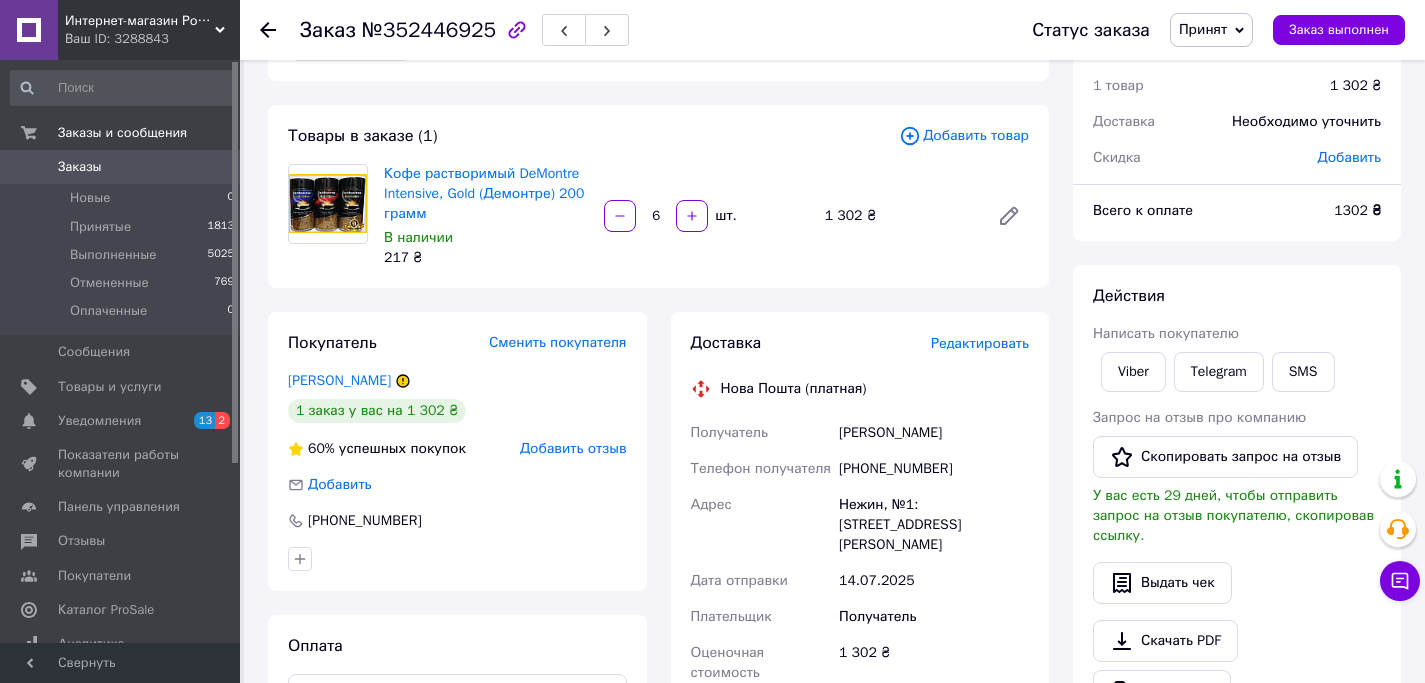 scroll, scrollTop: 69, scrollLeft: 0, axis: vertical 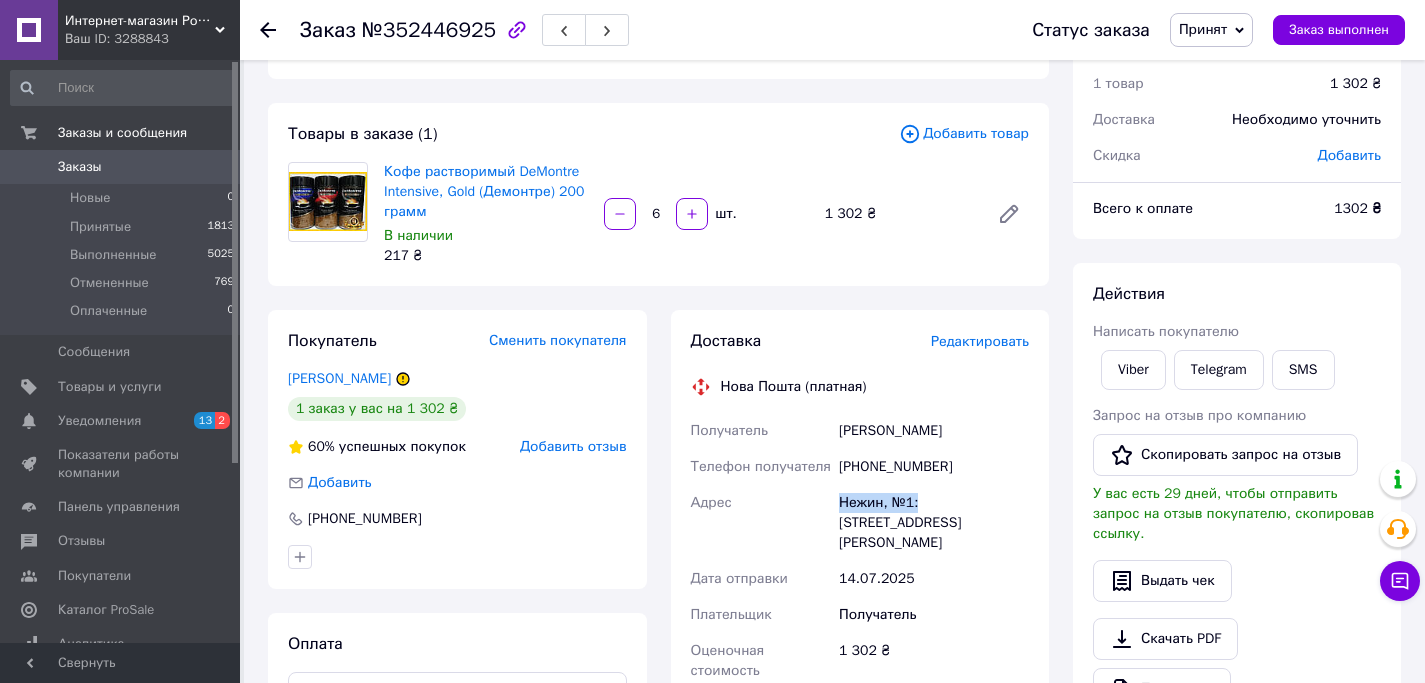 drag, startPoint x: 917, startPoint y: 505, endPoint x: 835, endPoint y: 503, distance: 82.02438 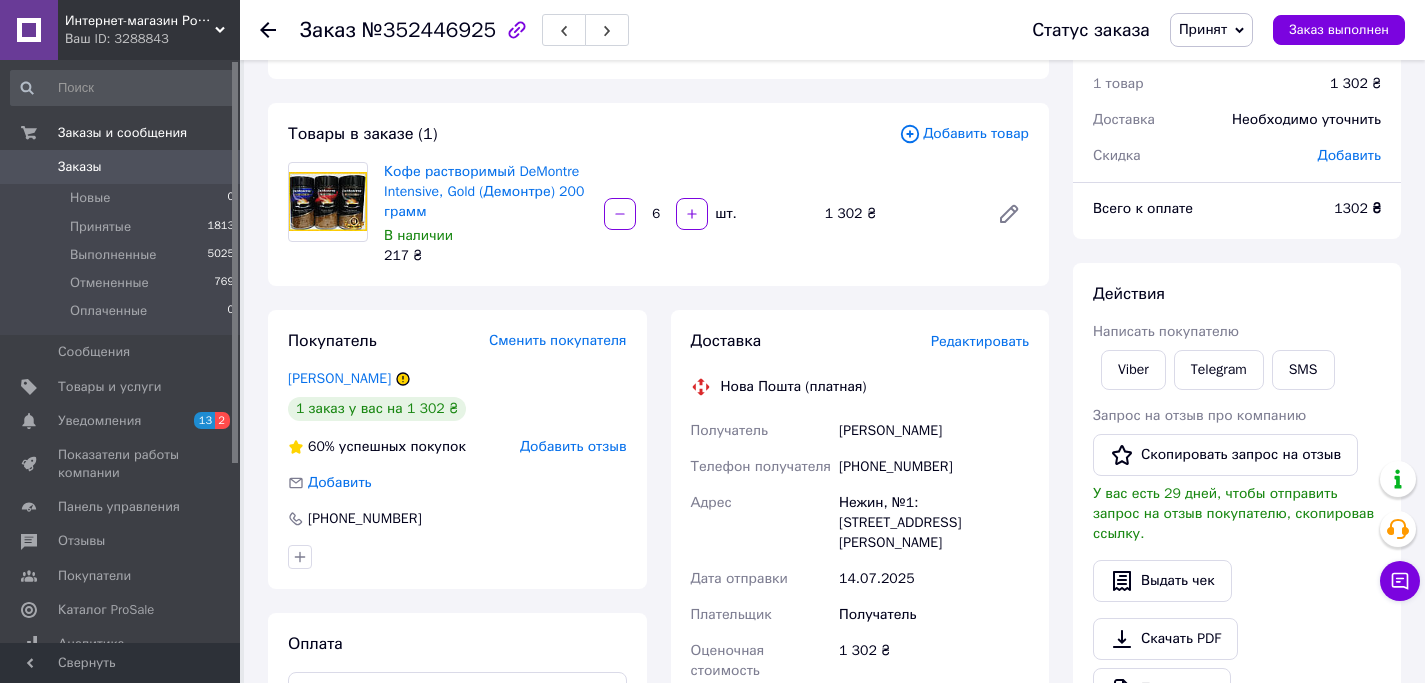 click on "Нежин, №1: [STREET_ADDRESS][PERSON_NAME]" at bounding box center [934, 523] 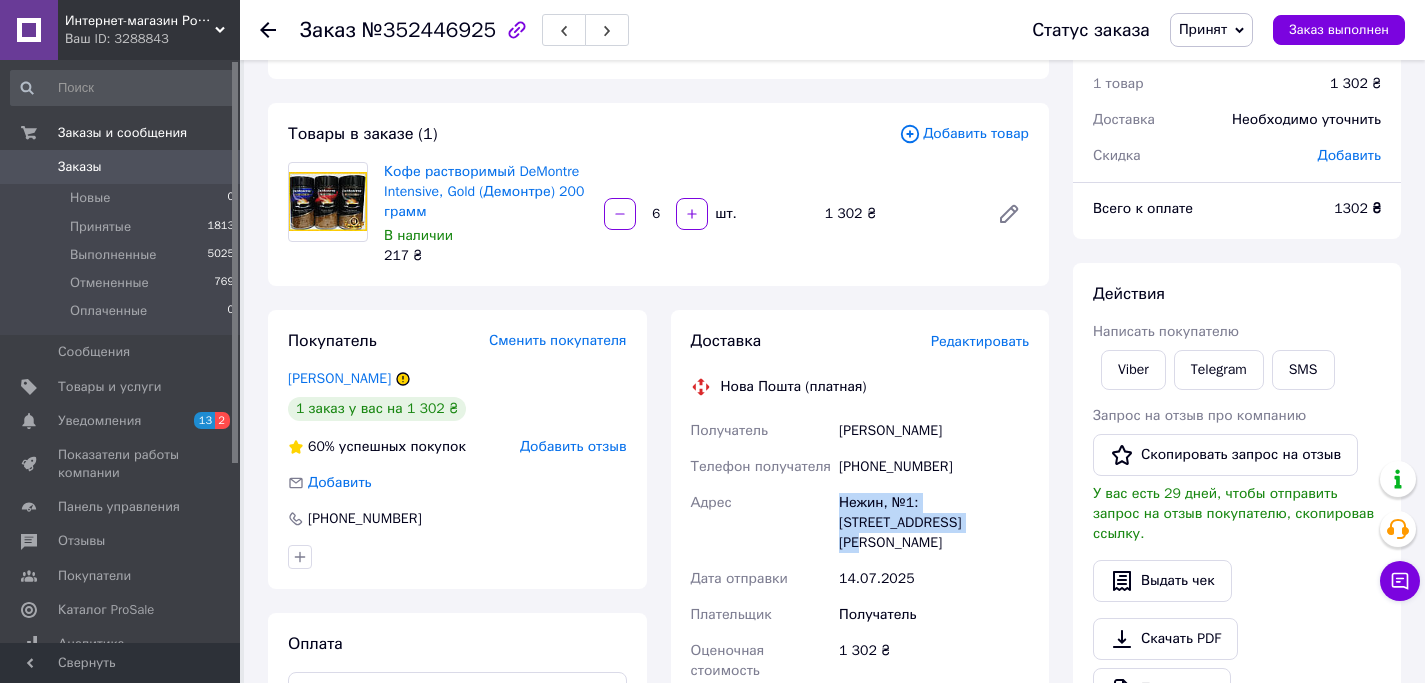 drag, startPoint x: 958, startPoint y: 523, endPoint x: 830, endPoint y: 499, distance: 130.23056 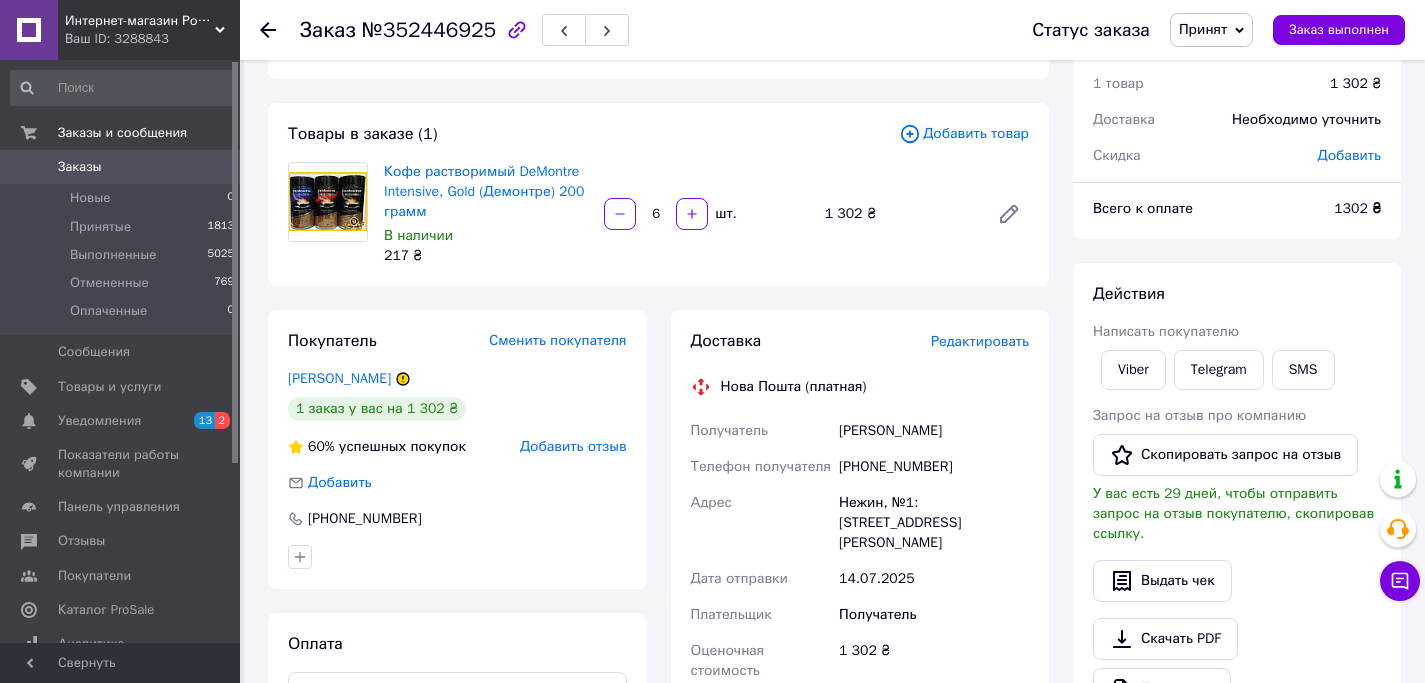 click 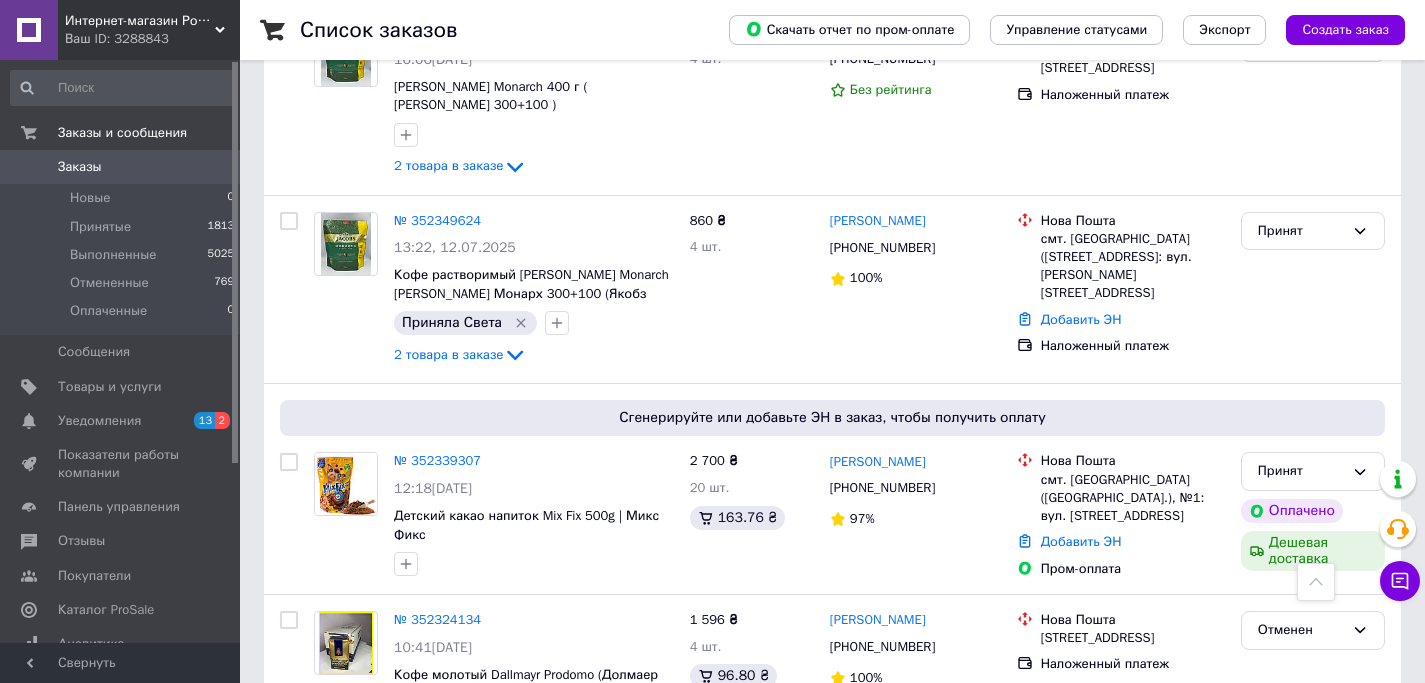 scroll, scrollTop: 3437, scrollLeft: 0, axis: vertical 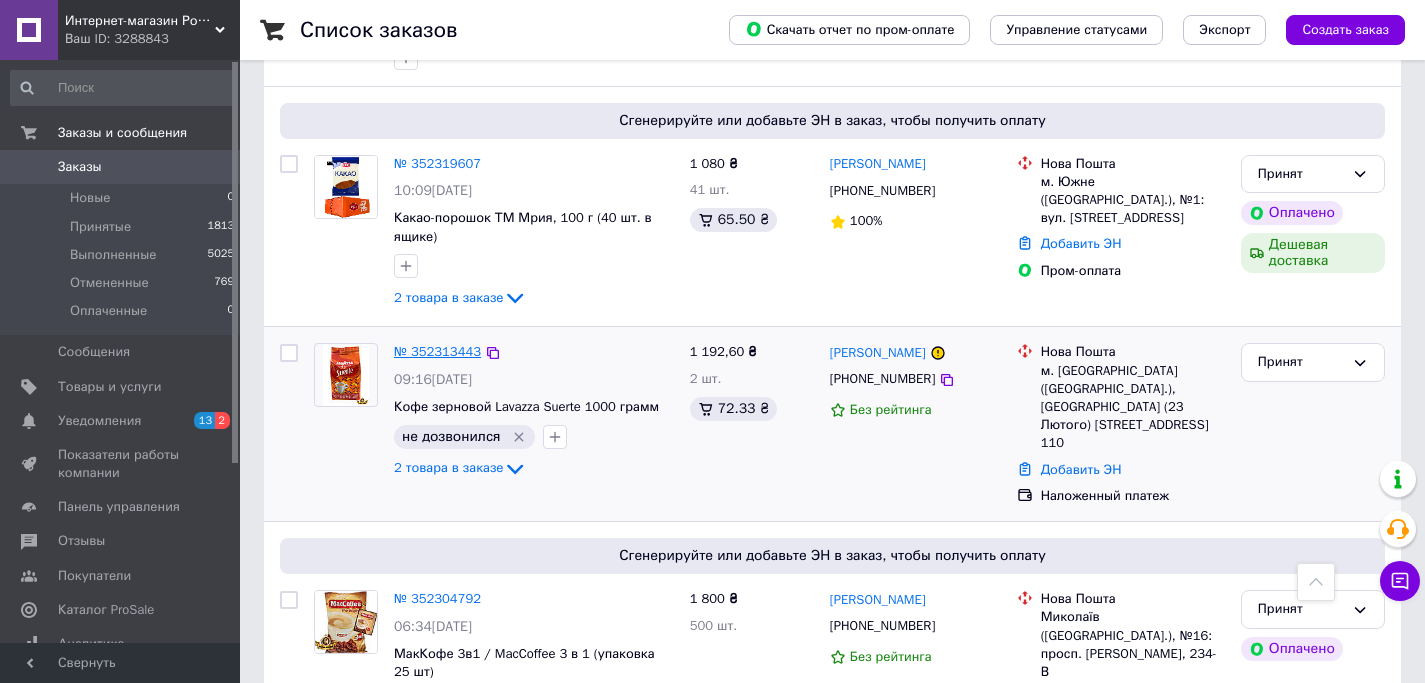 click on "№ 352313443" at bounding box center [437, 351] 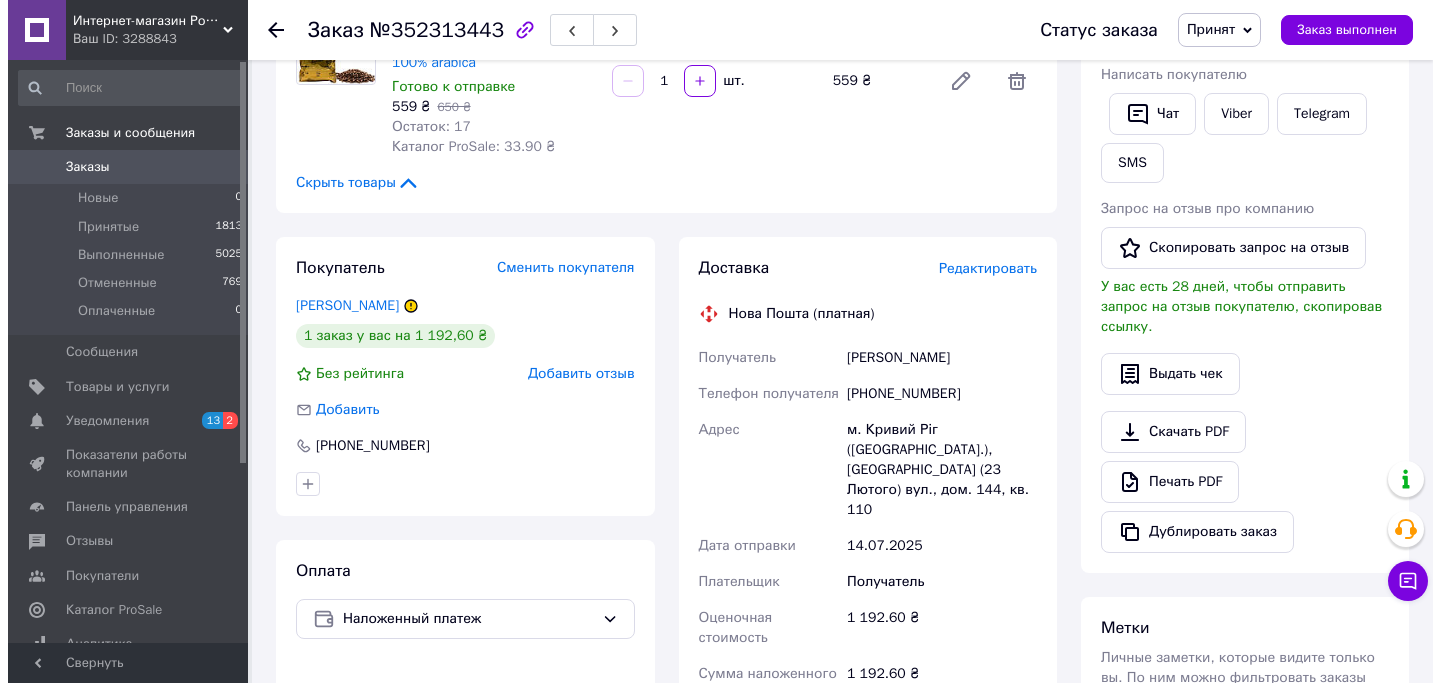 scroll, scrollTop: 568, scrollLeft: 0, axis: vertical 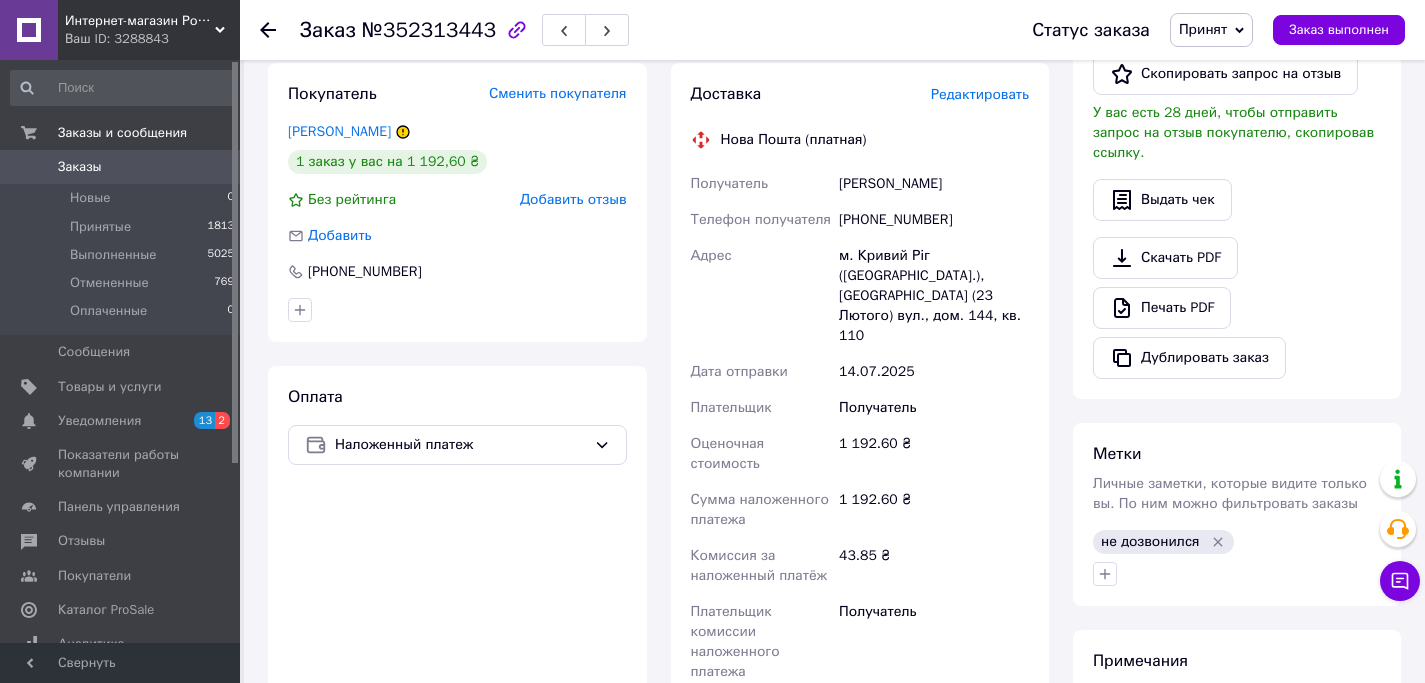 click on "Редактировать" at bounding box center [980, 94] 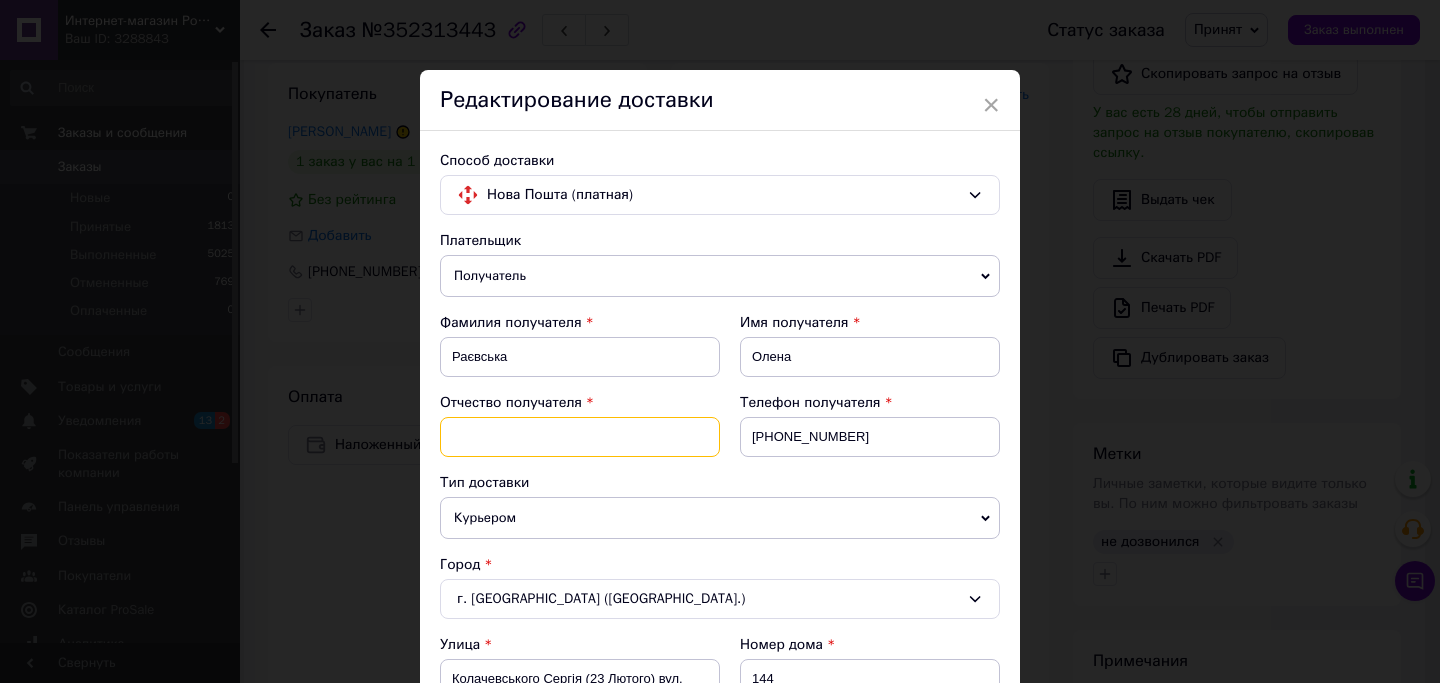 click at bounding box center [580, 437] 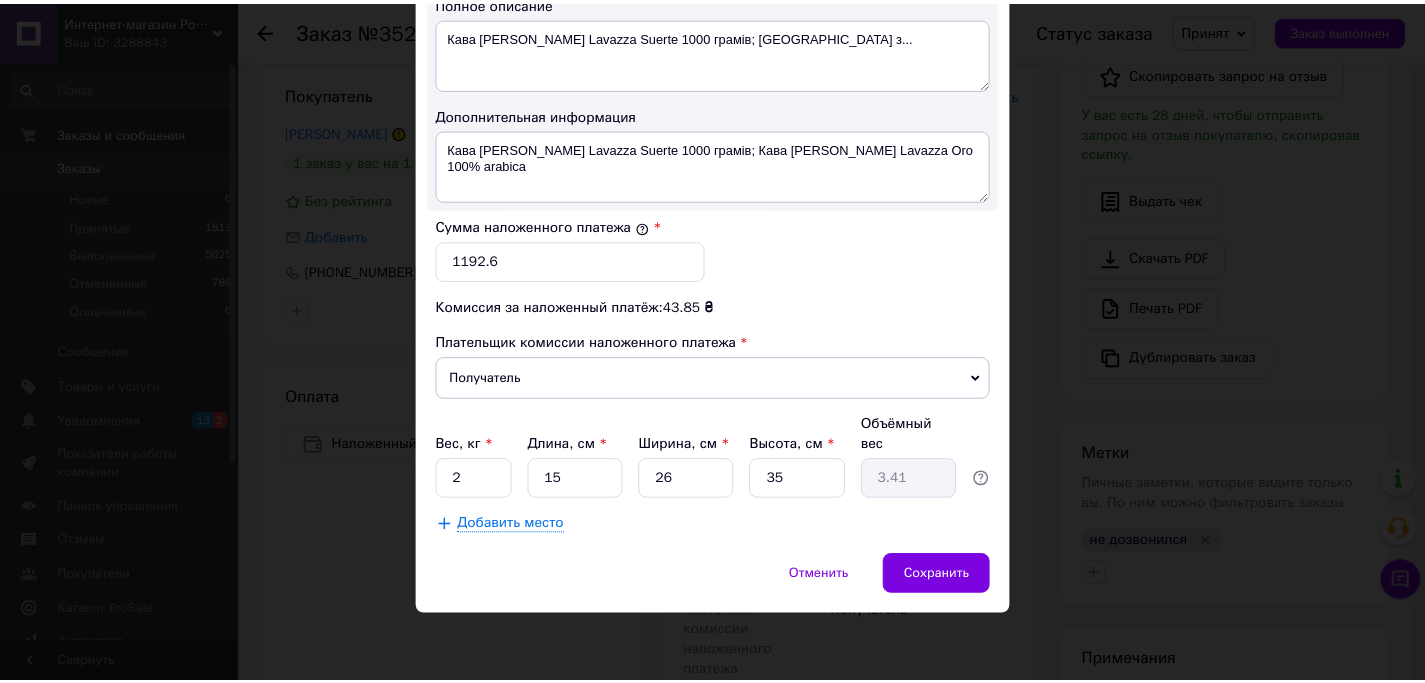 scroll, scrollTop: 1167, scrollLeft: 0, axis: vertical 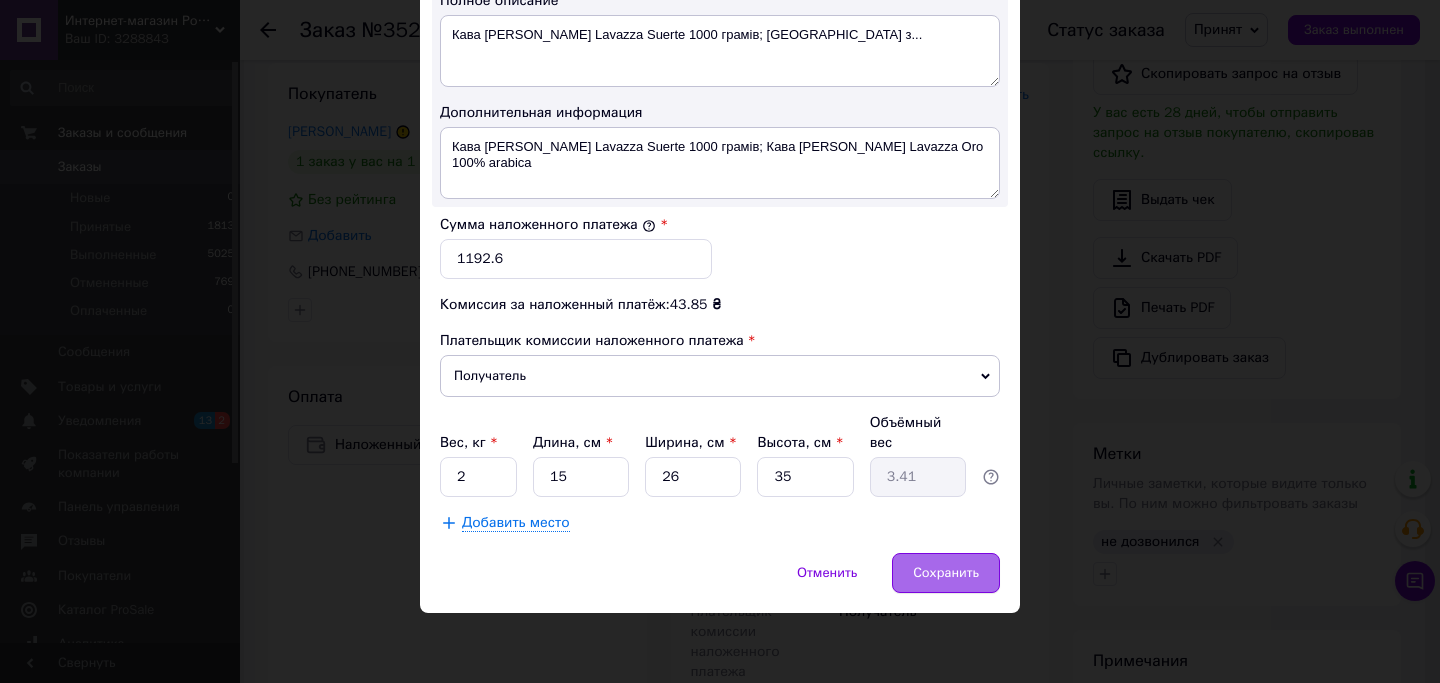 type on "[PERSON_NAME]" 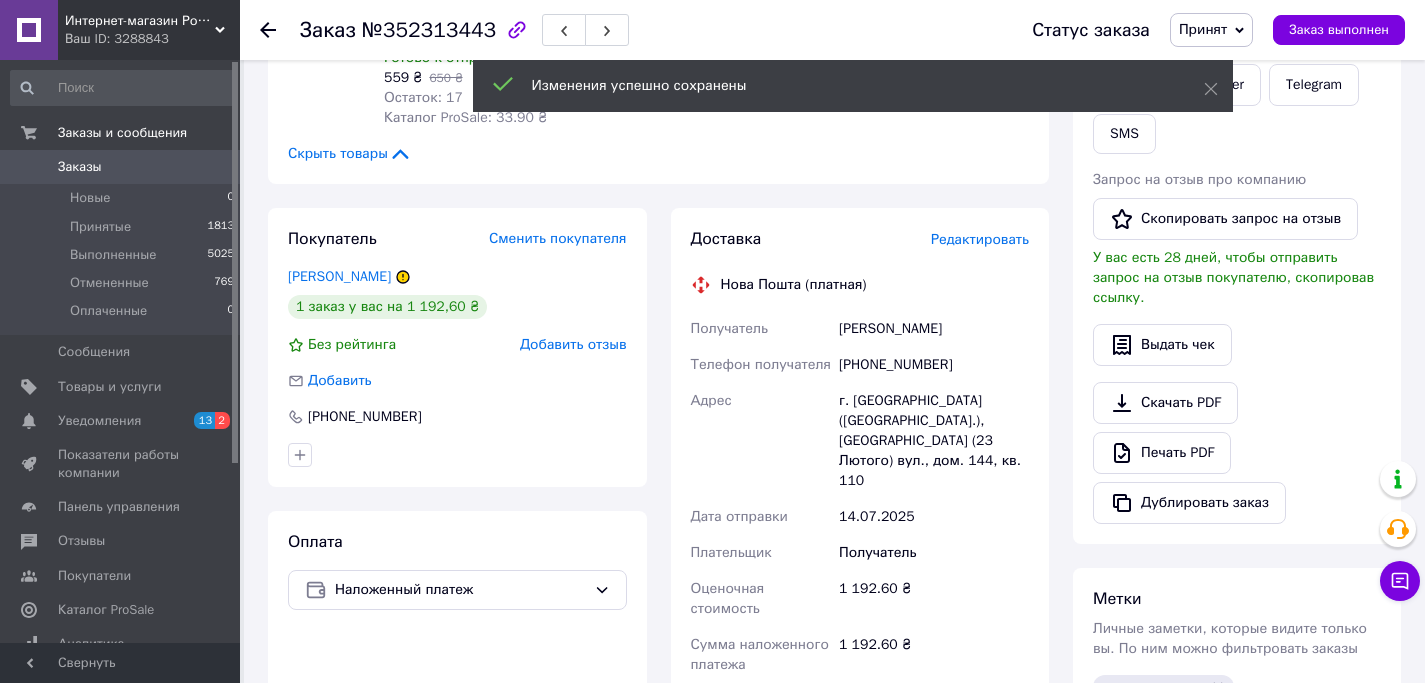 scroll, scrollTop: 0, scrollLeft: 0, axis: both 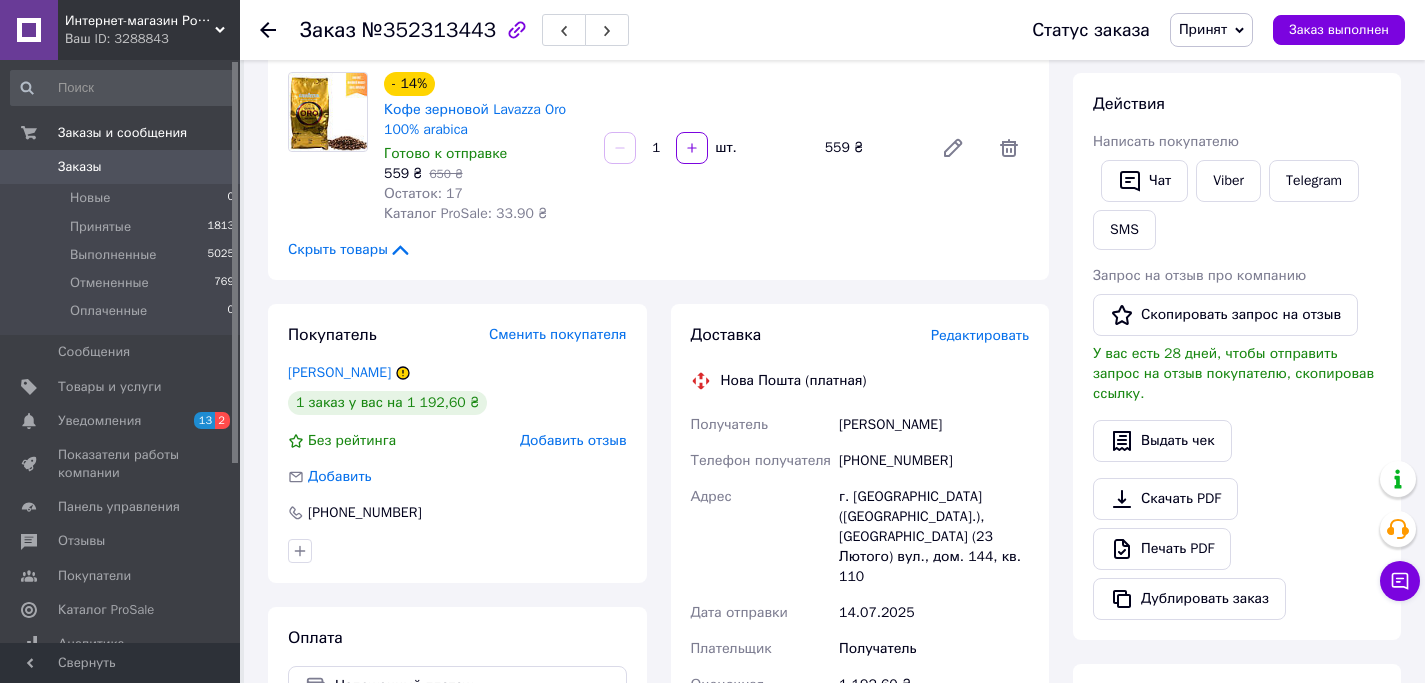 drag, startPoint x: 1029, startPoint y: 425, endPoint x: 825, endPoint y: 425, distance: 204 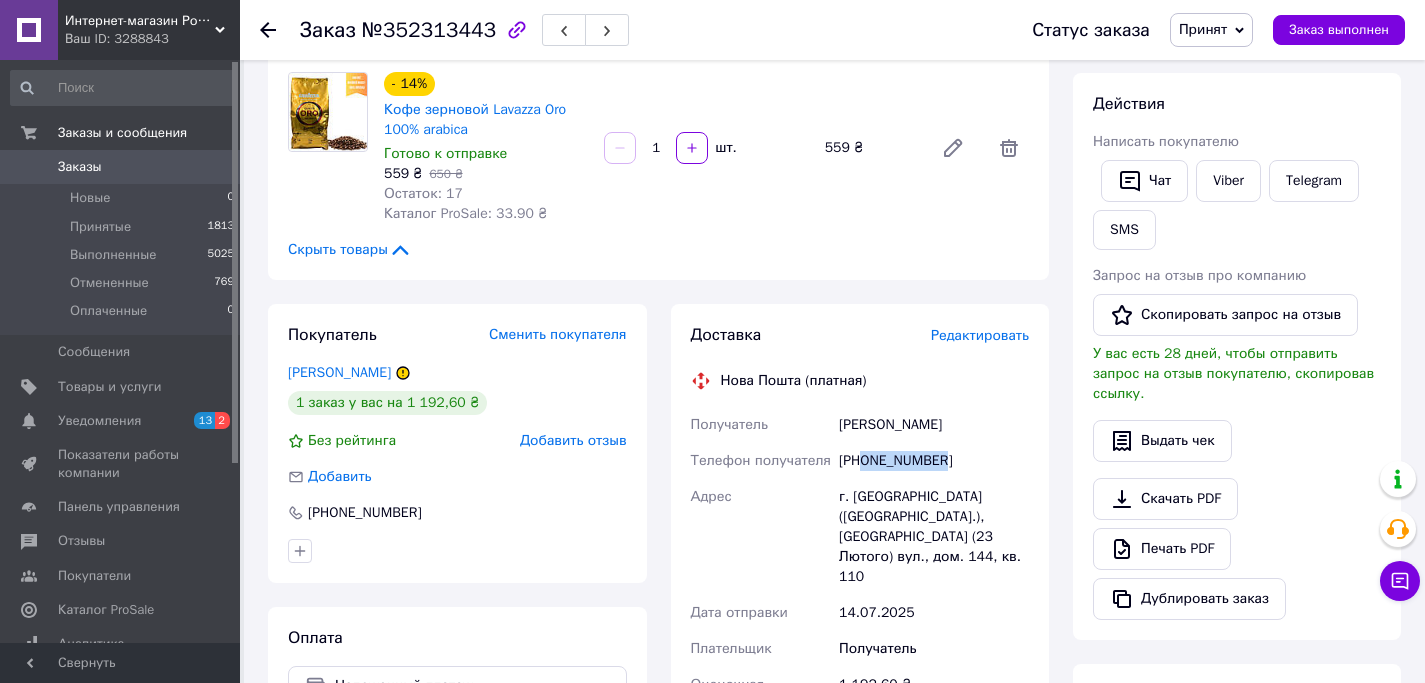 drag, startPoint x: 962, startPoint y: 464, endPoint x: 865, endPoint y: 461, distance: 97.04638 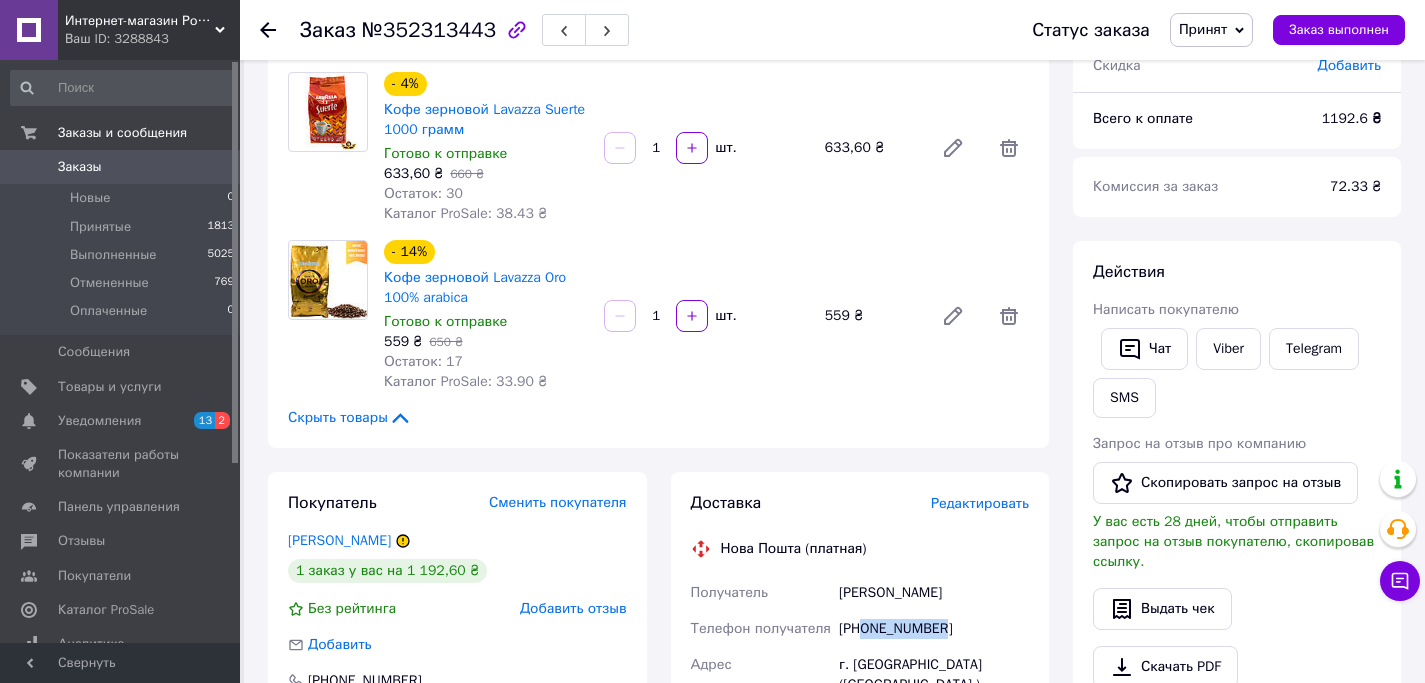 scroll, scrollTop: 377, scrollLeft: 0, axis: vertical 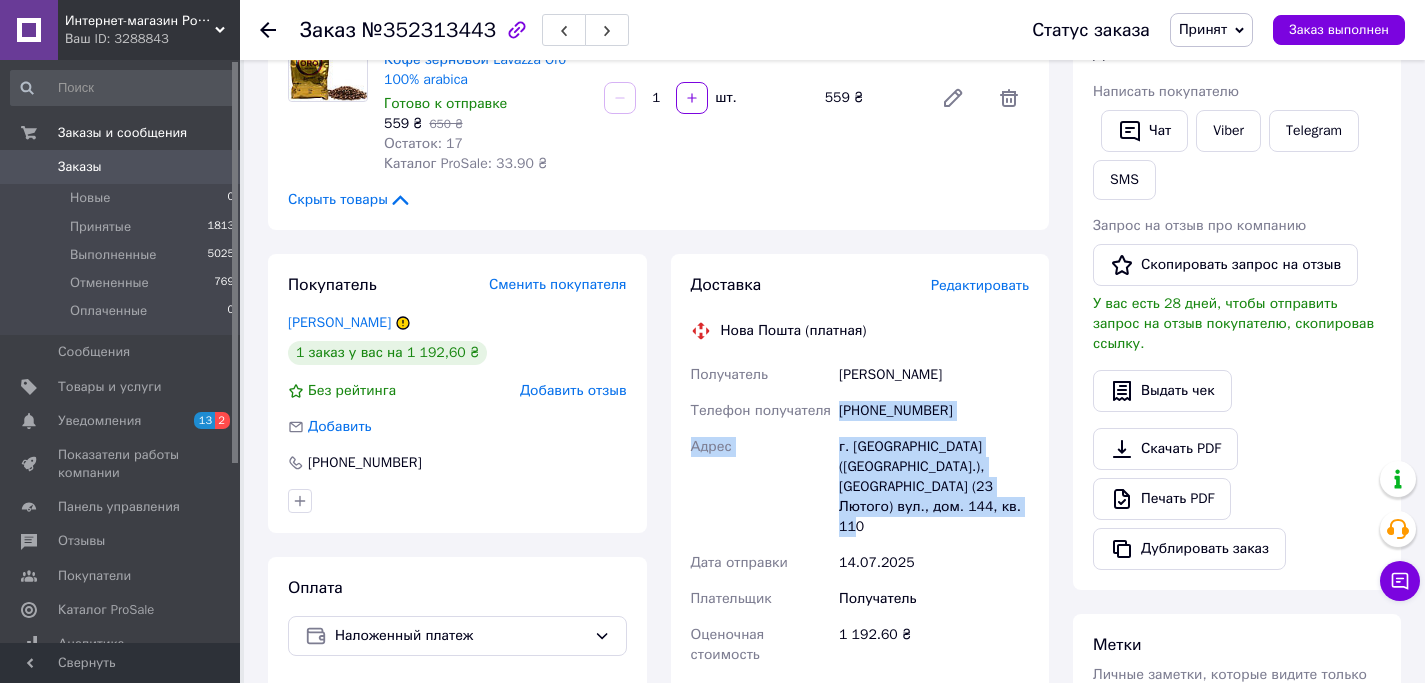 drag, startPoint x: 884, startPoint y: 527, endPoint x: 841, endPoint y: 414, distance: 120.90492 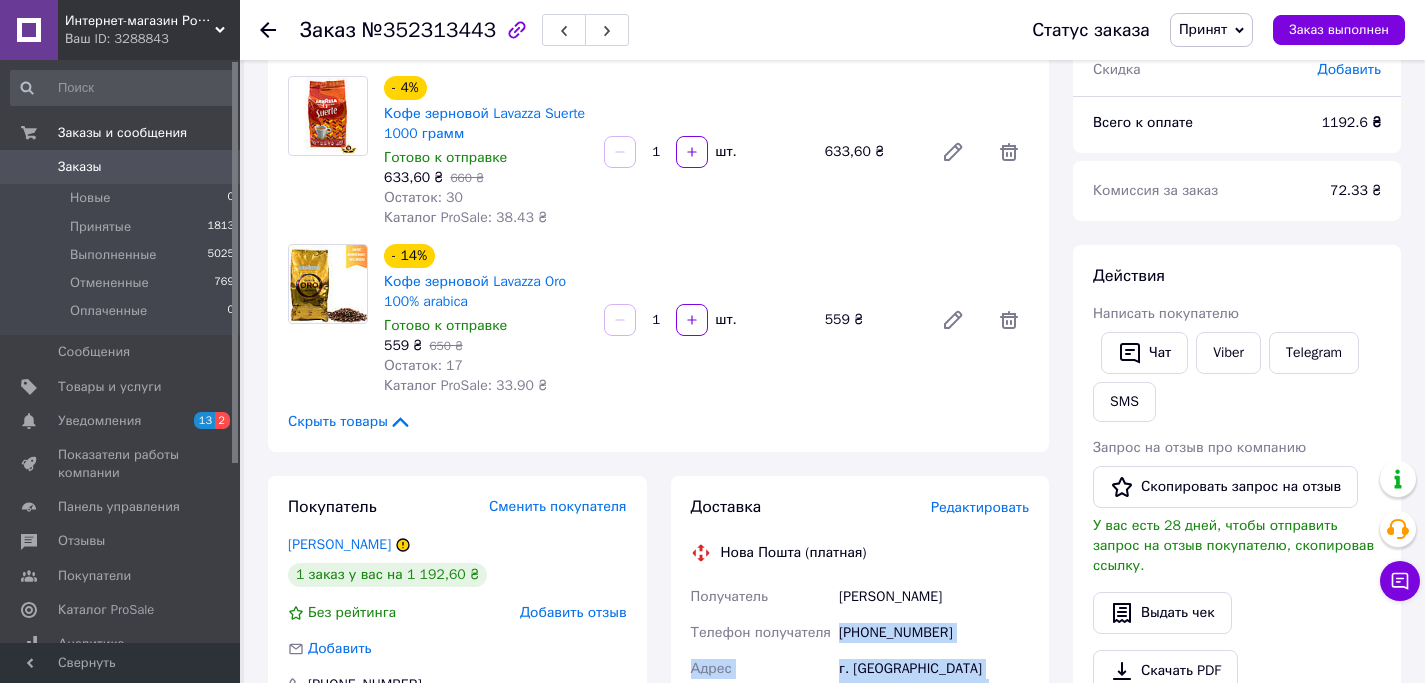 scroll, scrollTop: 32, scrollLeft: 0, axis: vertical 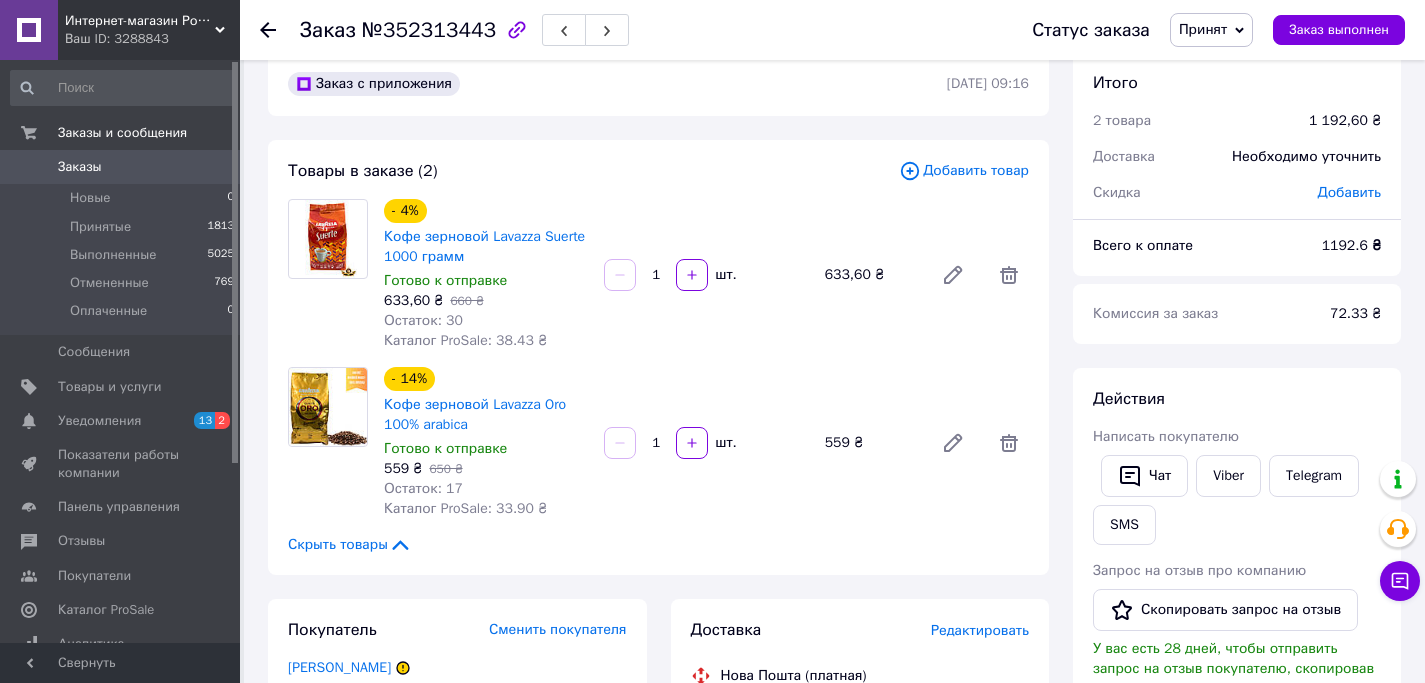 click 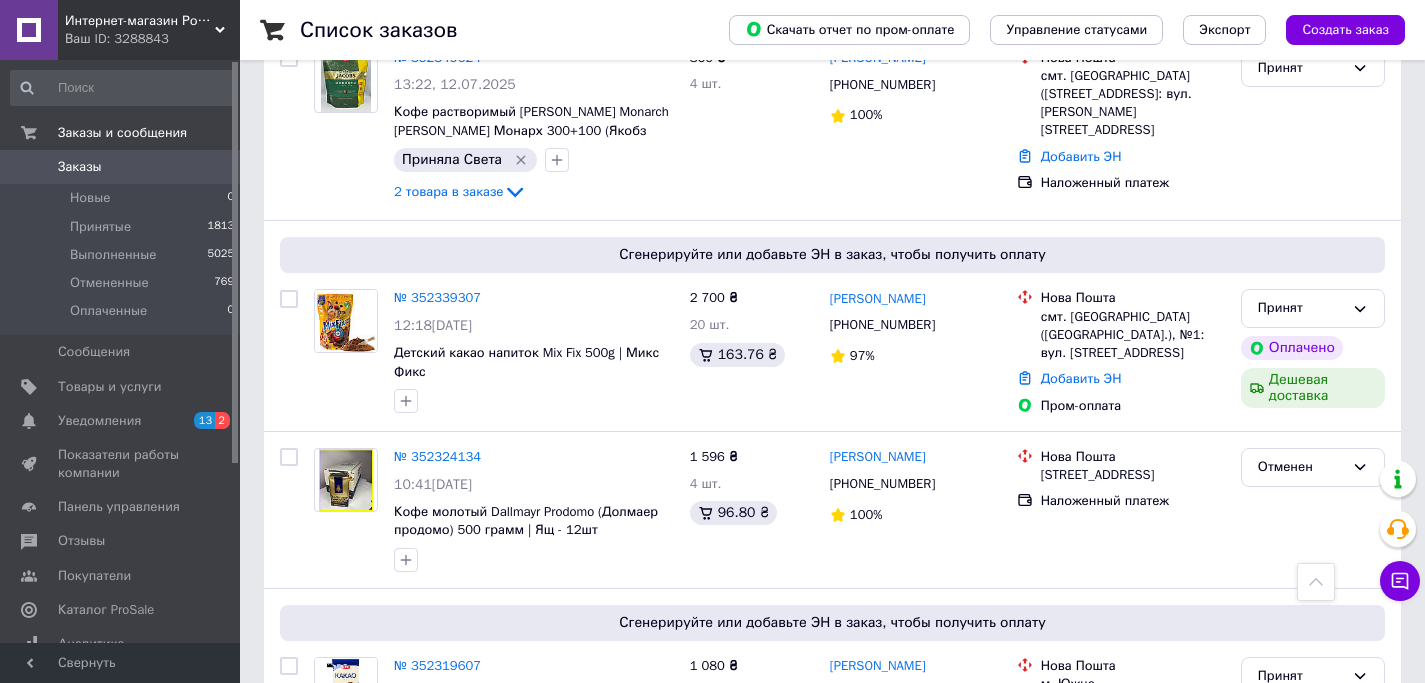 scroll, scrollTop: 3536, scrollLeft: 0, axis: vertical 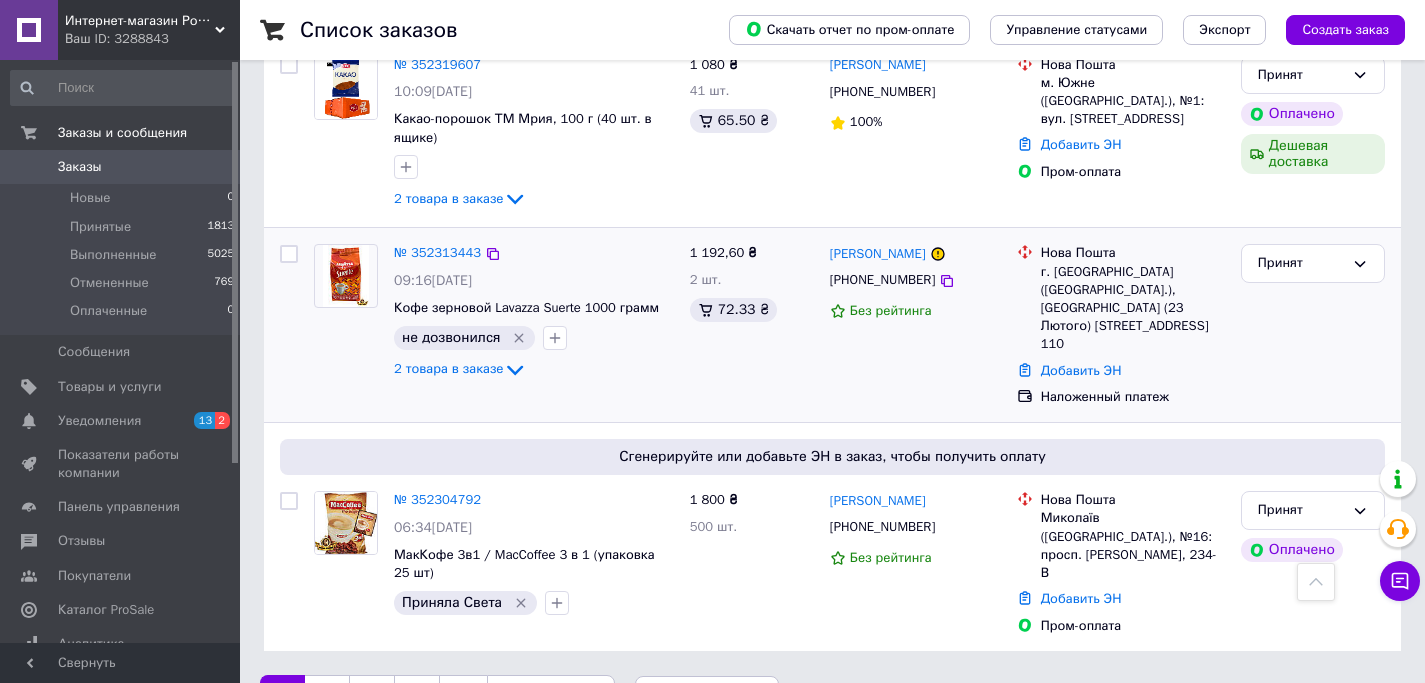 click 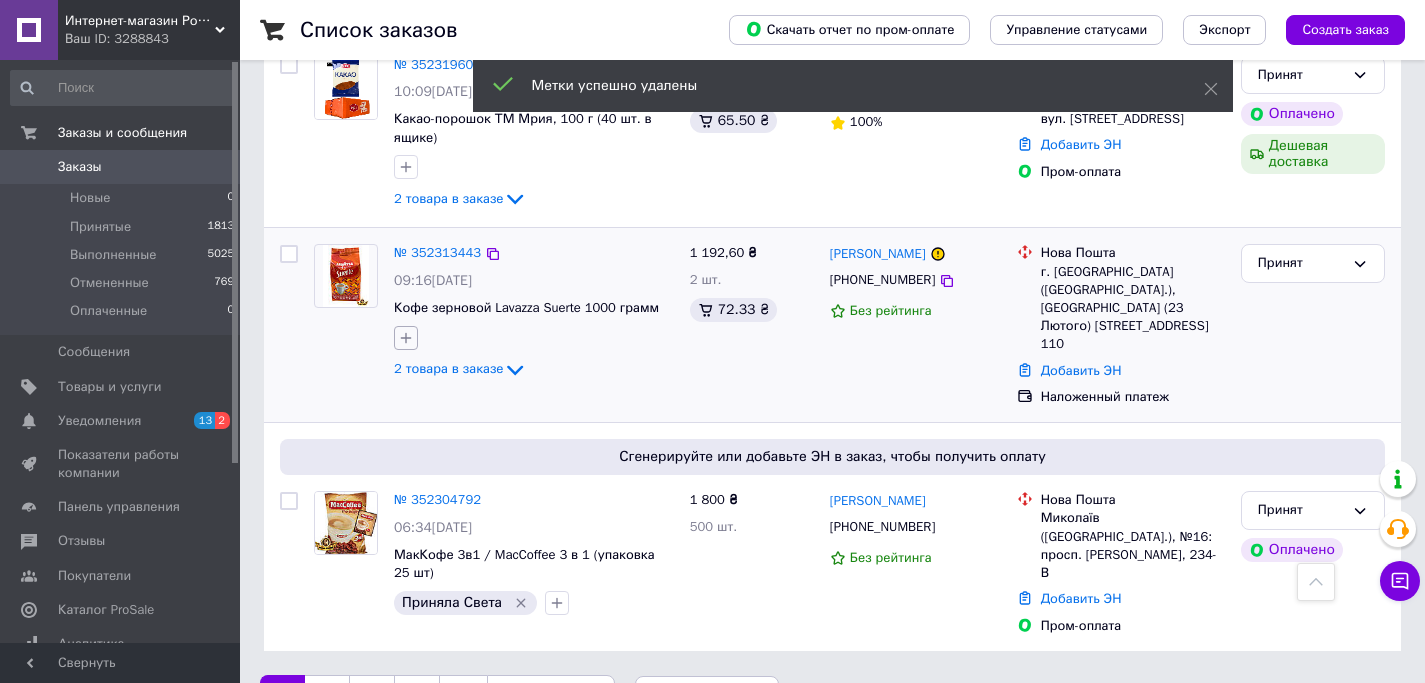 click 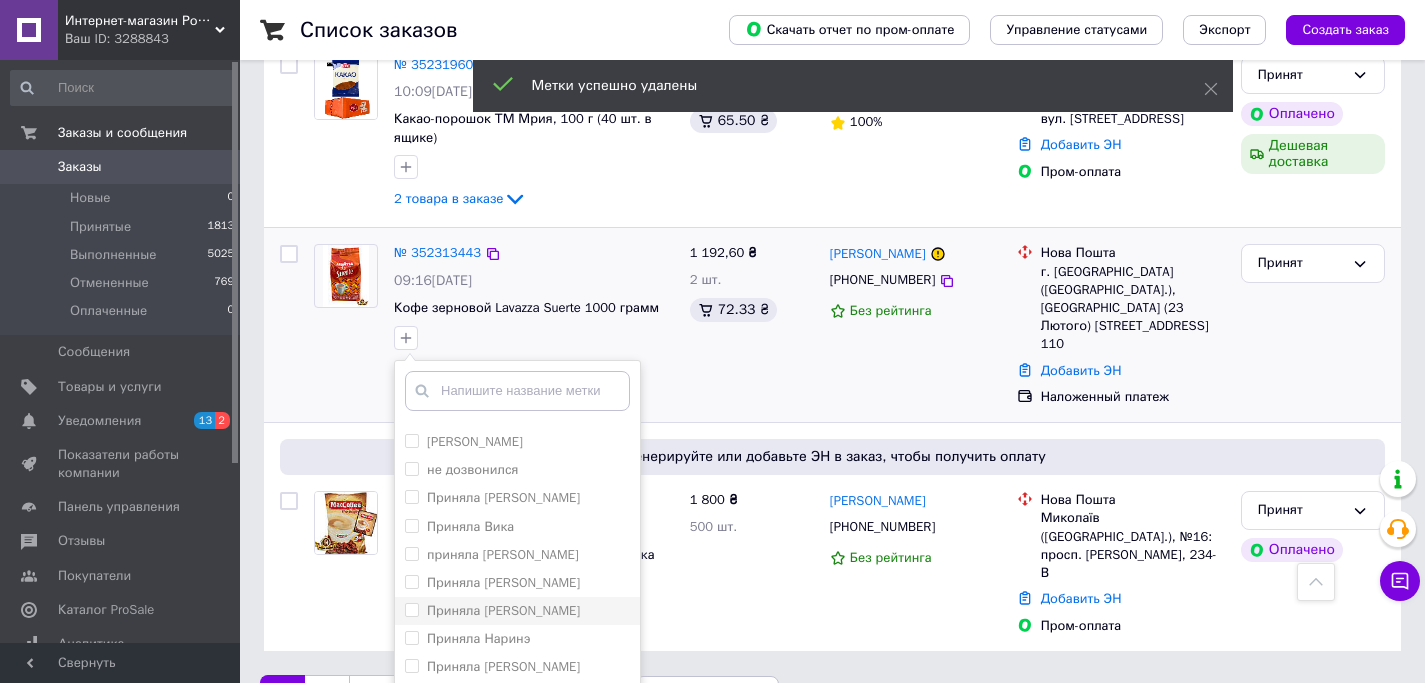 scroll, scrollTop: 94, scrollLeft: 0, axis: vertical 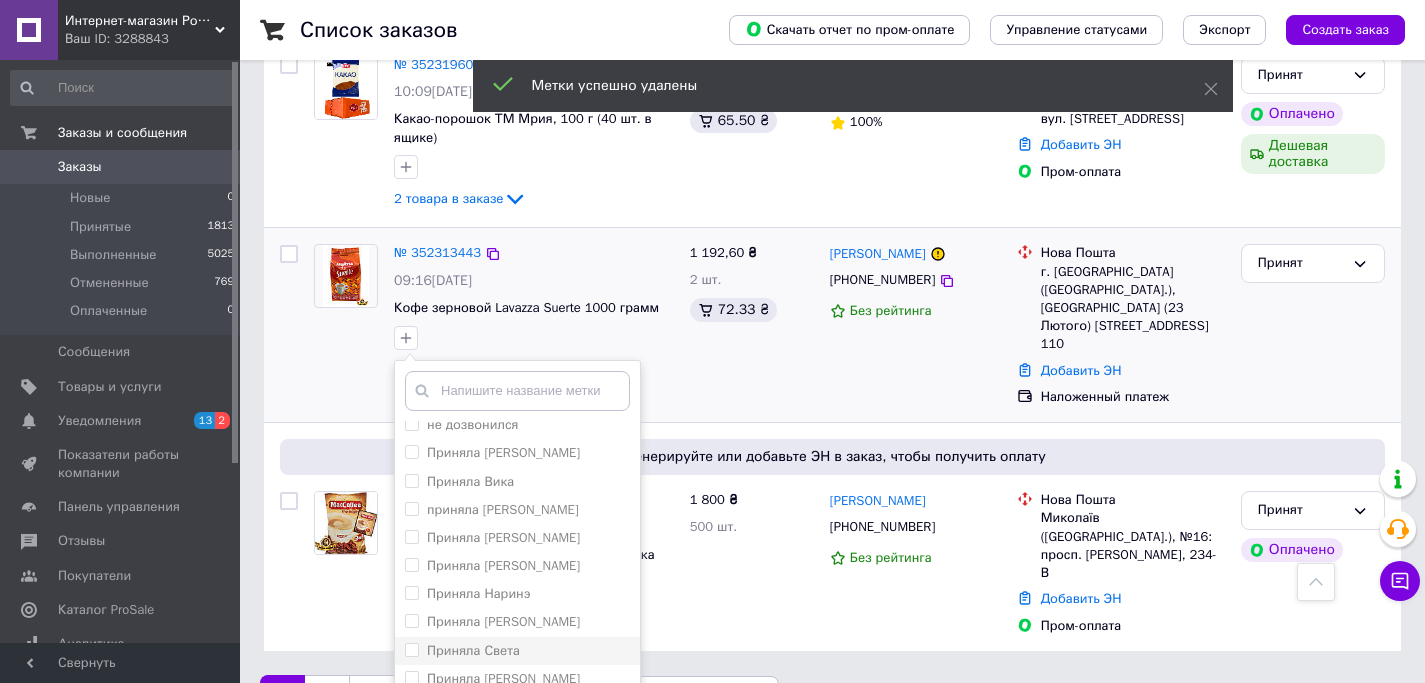 click on "Приняла Света" at bounding box center (517, 651) 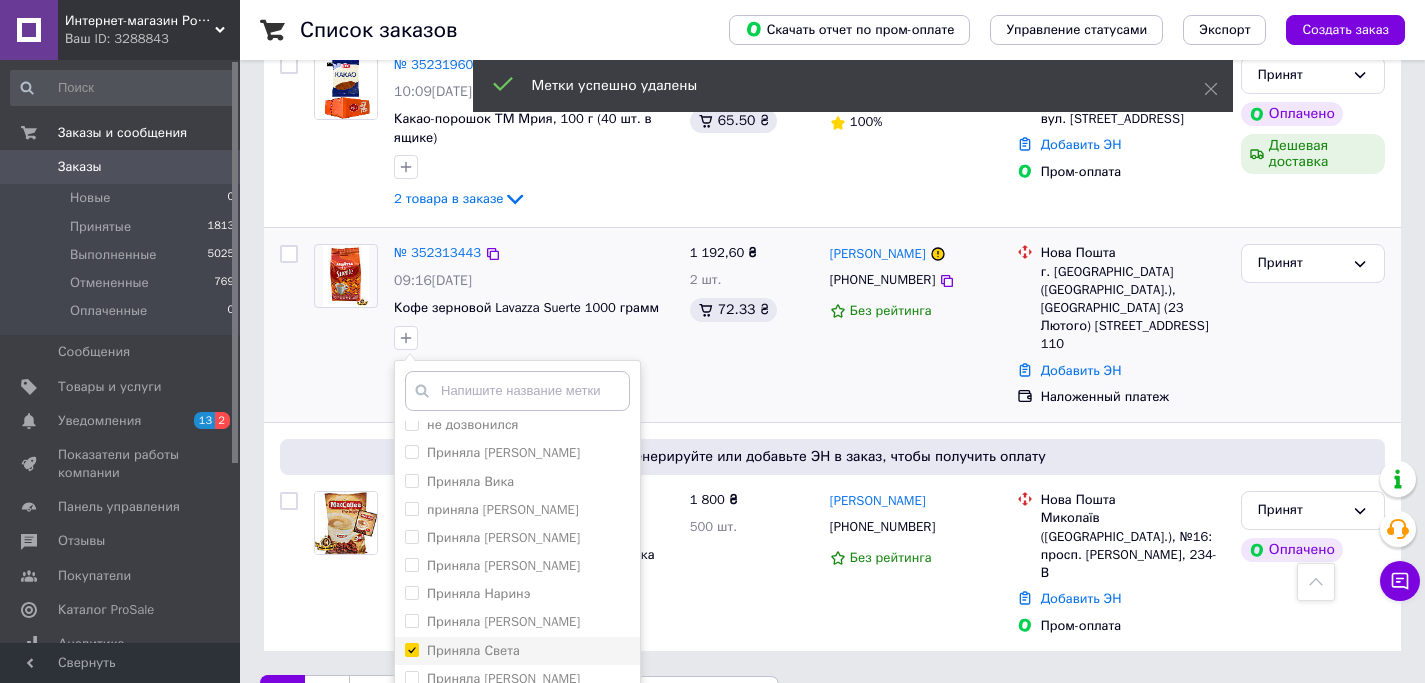 checkbox on "true" 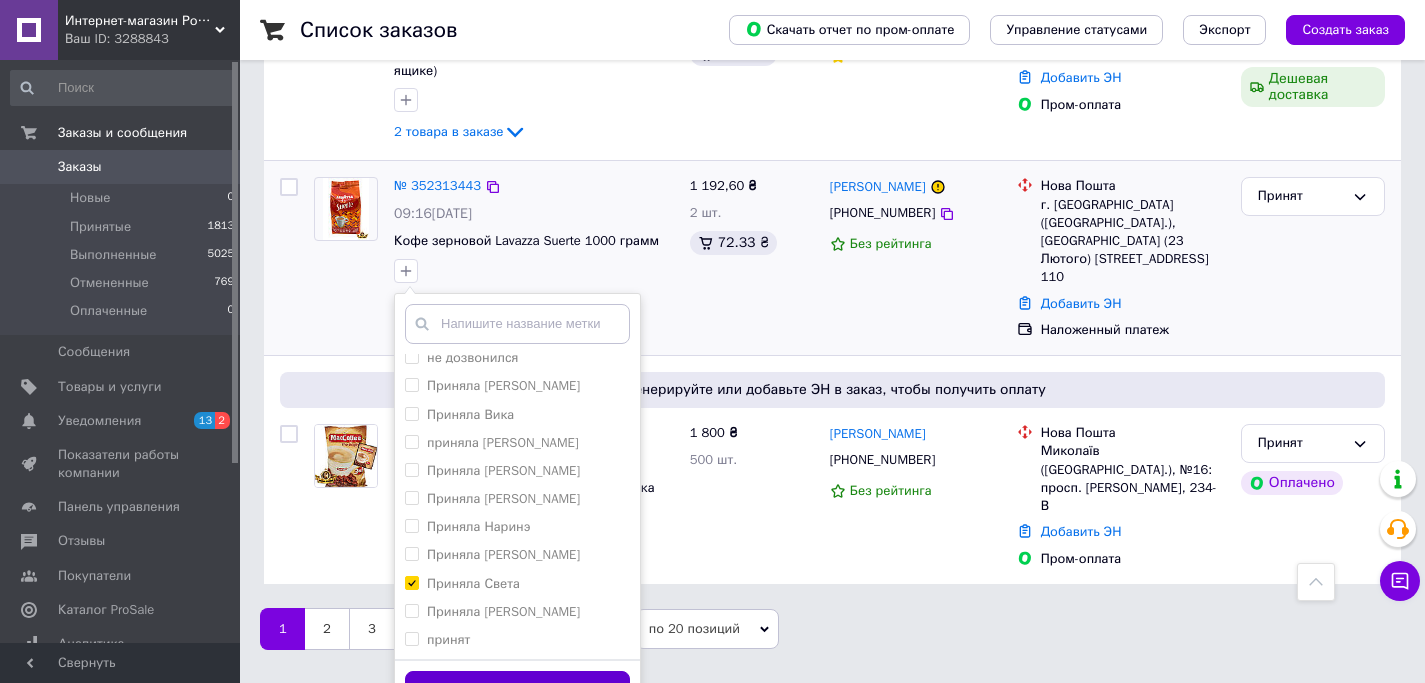 click on "Добавить метку" at bounding box center (517, 690) 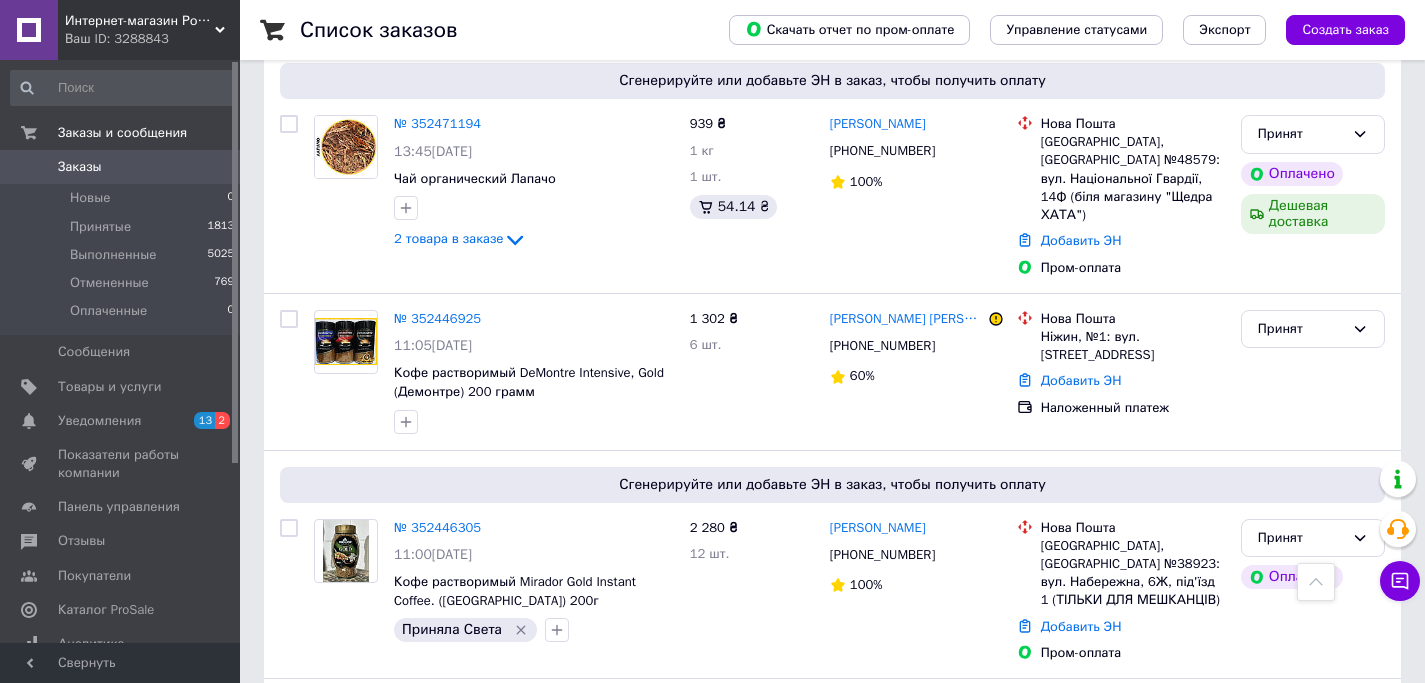scroll, scrollTop: 1909, scrollLeft: 0, axis: vertical 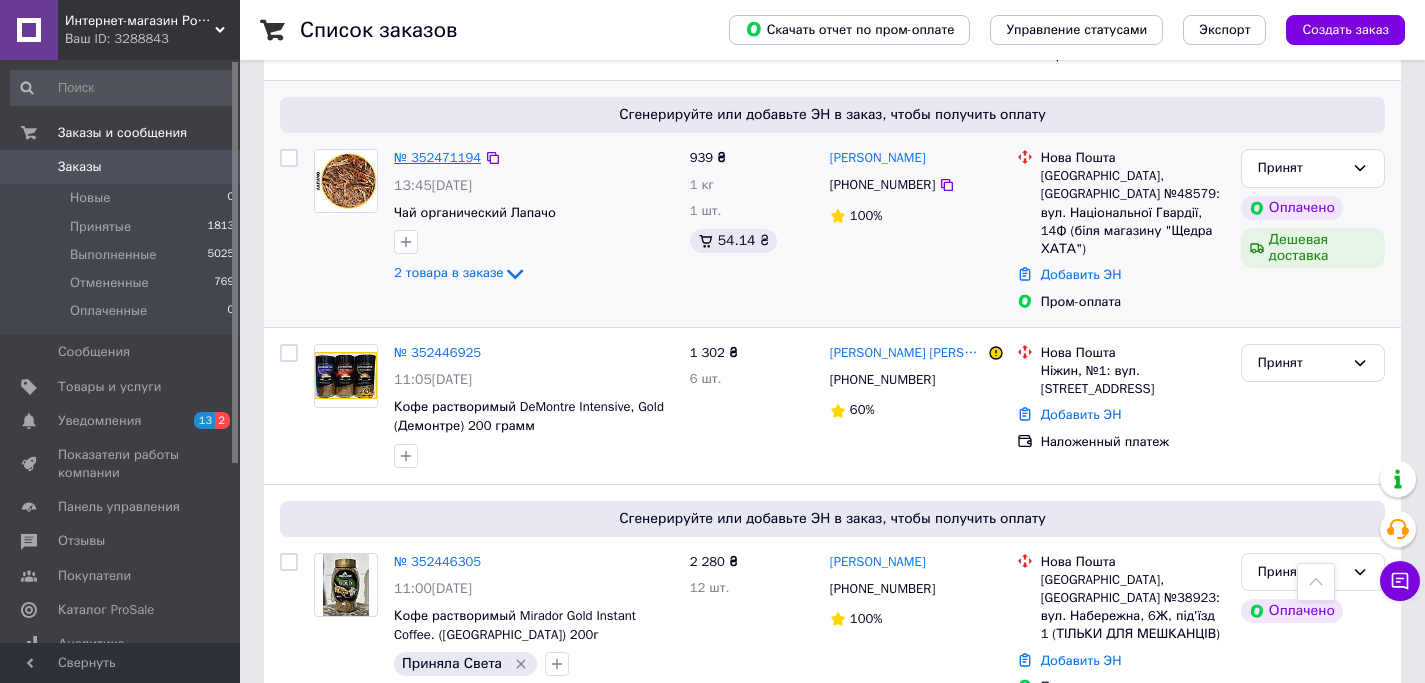 click on "№ 352471194" at bounding box center (437, 157) 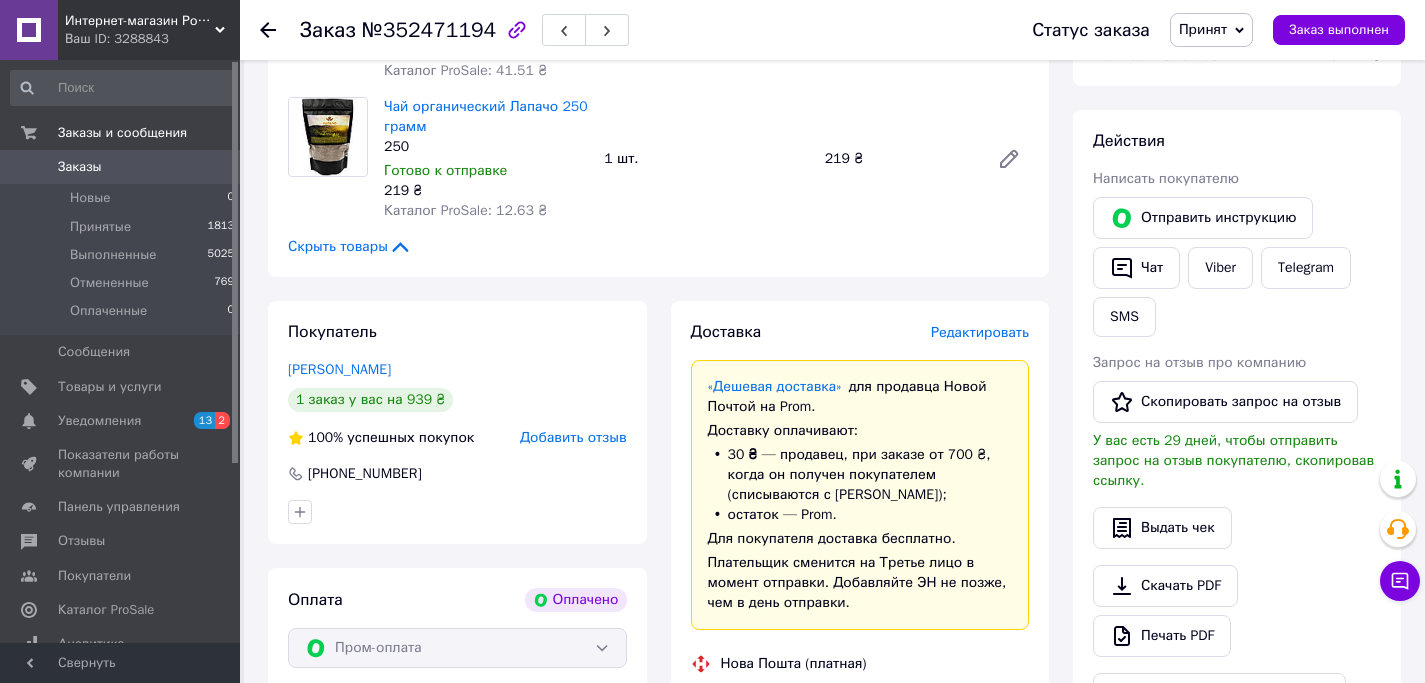 scroll, scrollTop: 469, scrollLeft: 0, axis: vertical 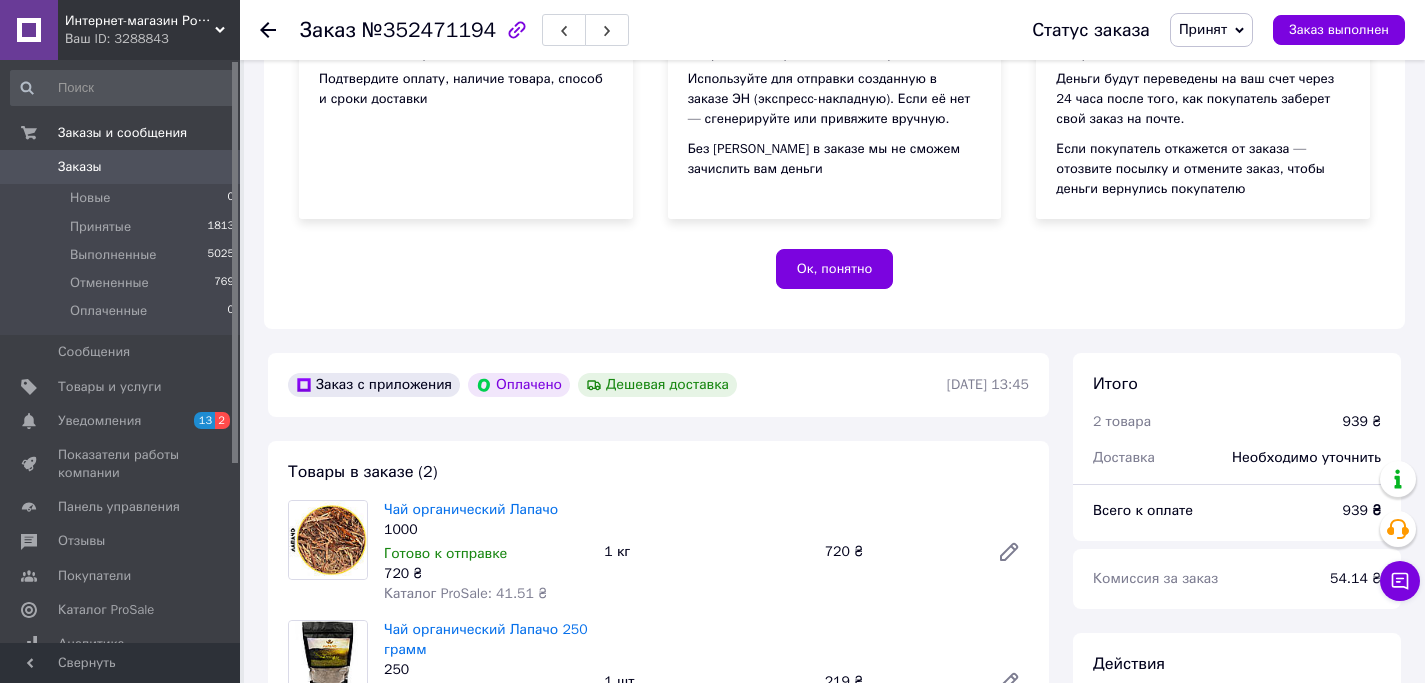 click on "Заказ с приложения Оплачено Дешевая доставка [DATE] 13:45" at bounding box center (658, 385) 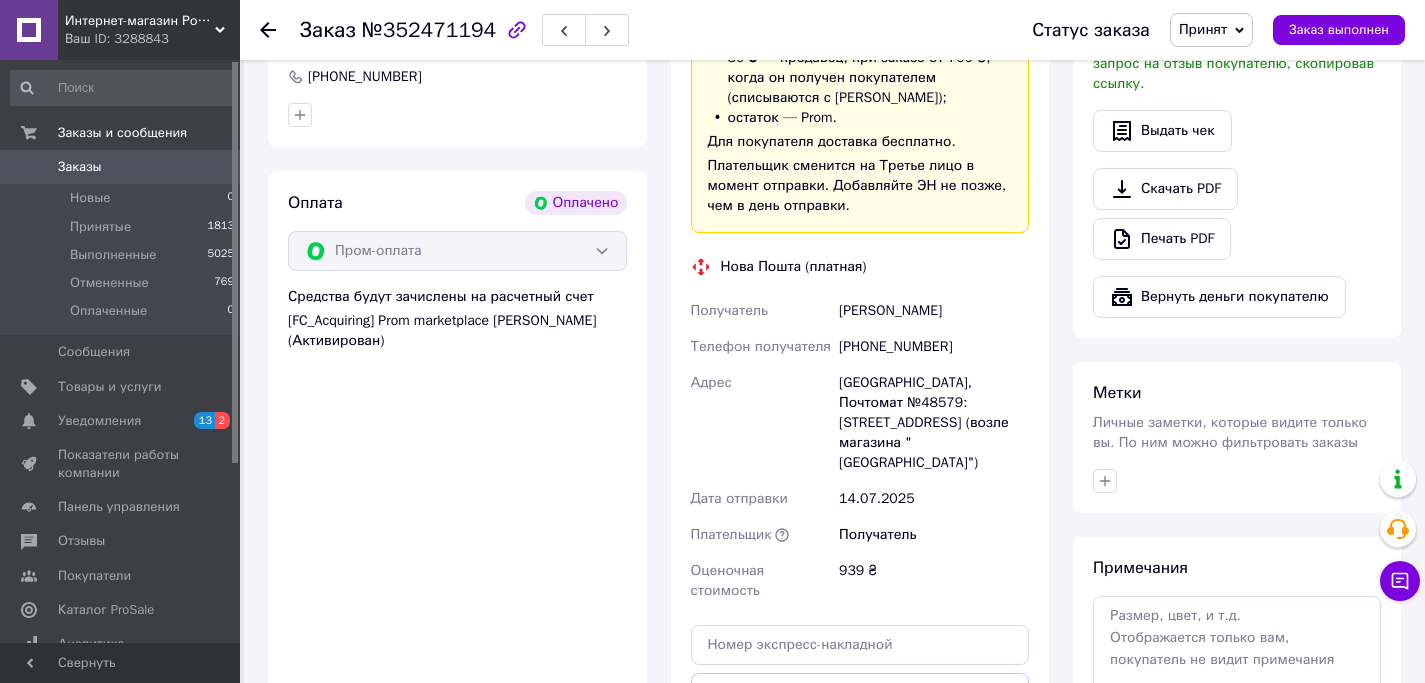scroll, scrollTop: 1371, scrollLeft: 0, axis: vertical 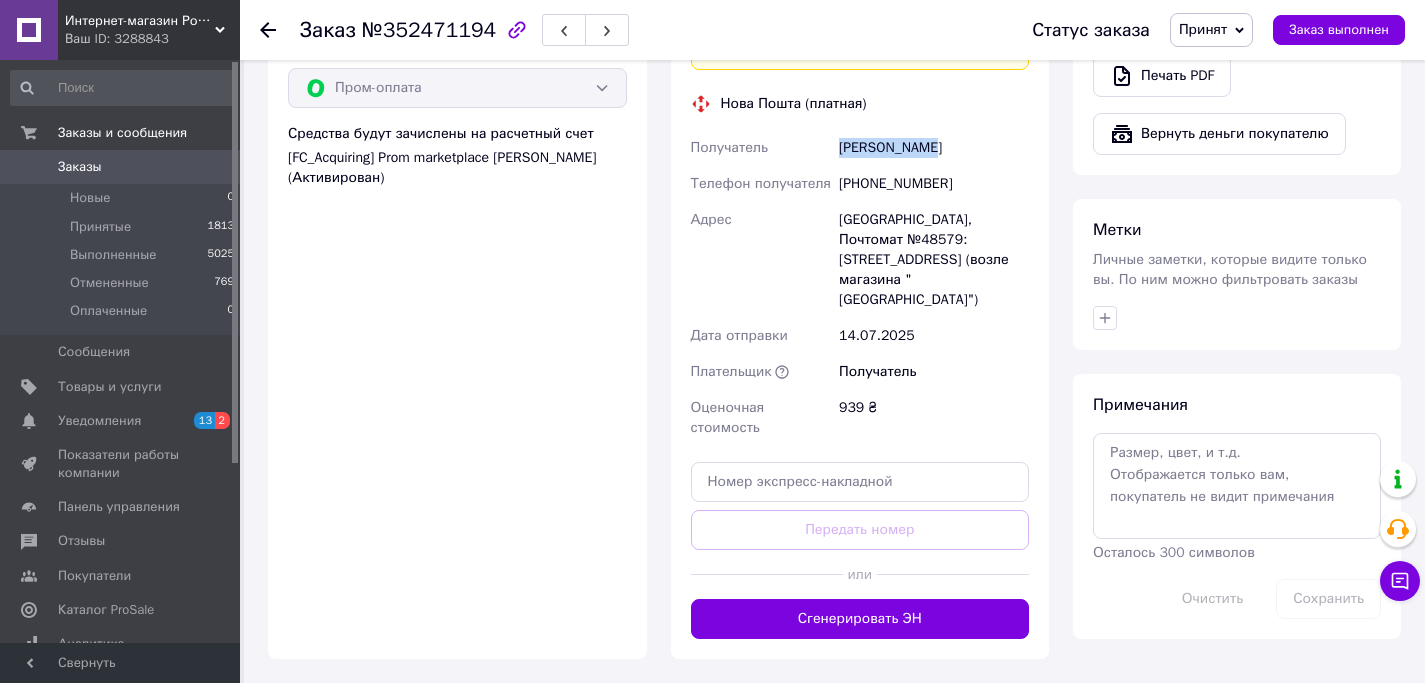 drag, startPoint x: 947, startPoint y: 143, endPoint x: 835, endPoint y: 144, distance: 112.00446 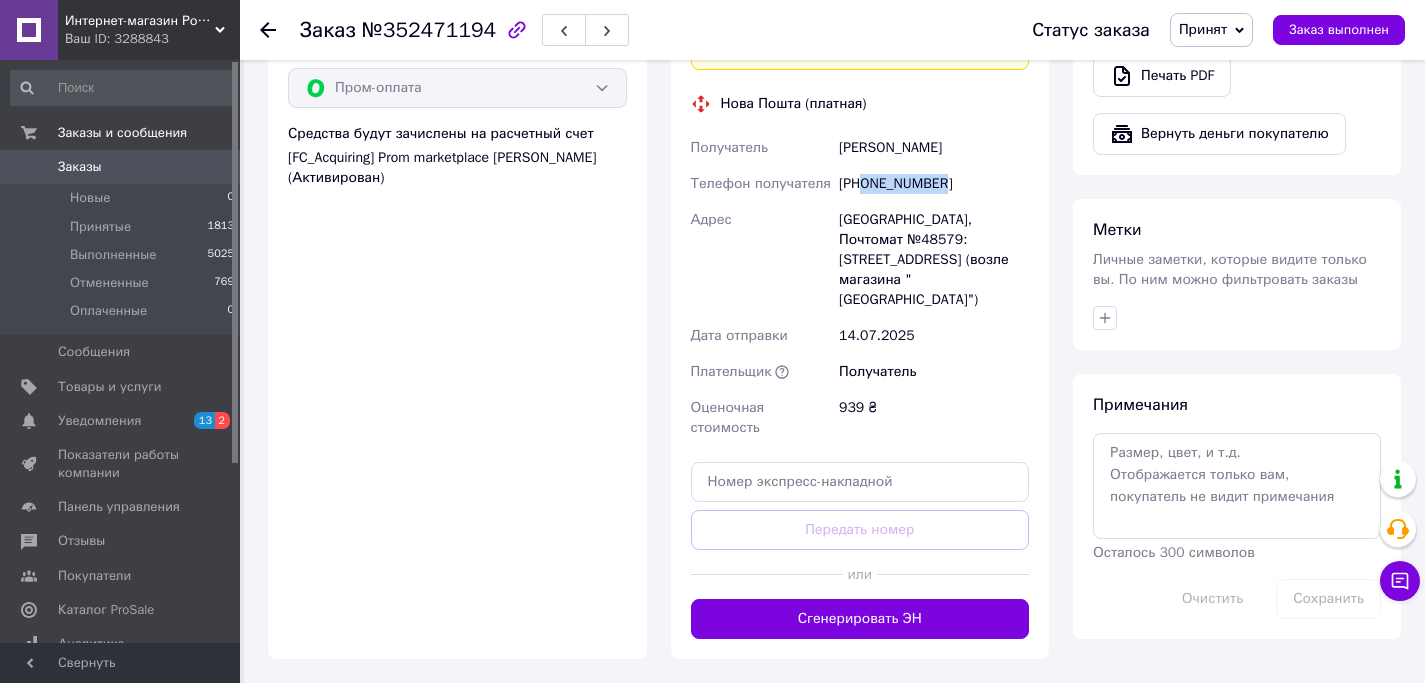 drag, startPoint x: 955, startPoint y: 191, endPoint x: 866, endPoint y: 187, distance: 89.08984 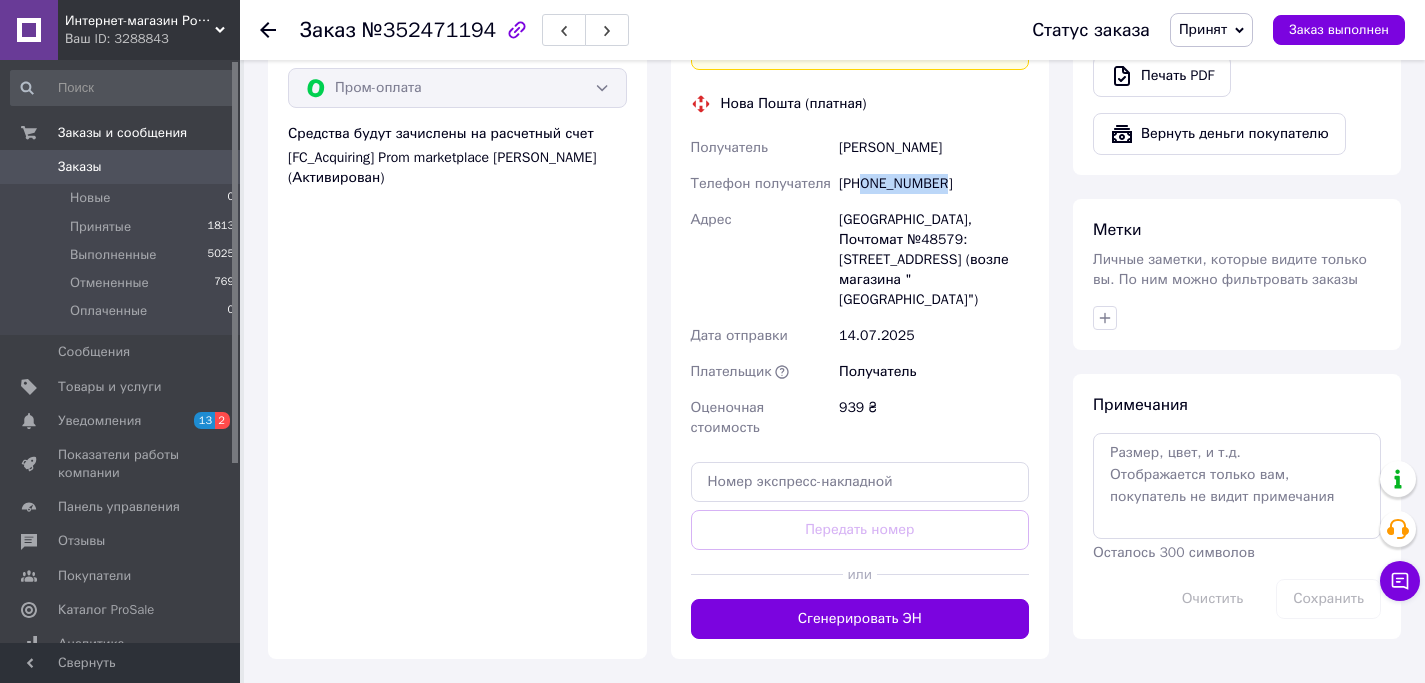 drag, startPoint x: 930, startPoint y: 292, endPoint x: 839, endPoint y: 186, distance: 139.70326 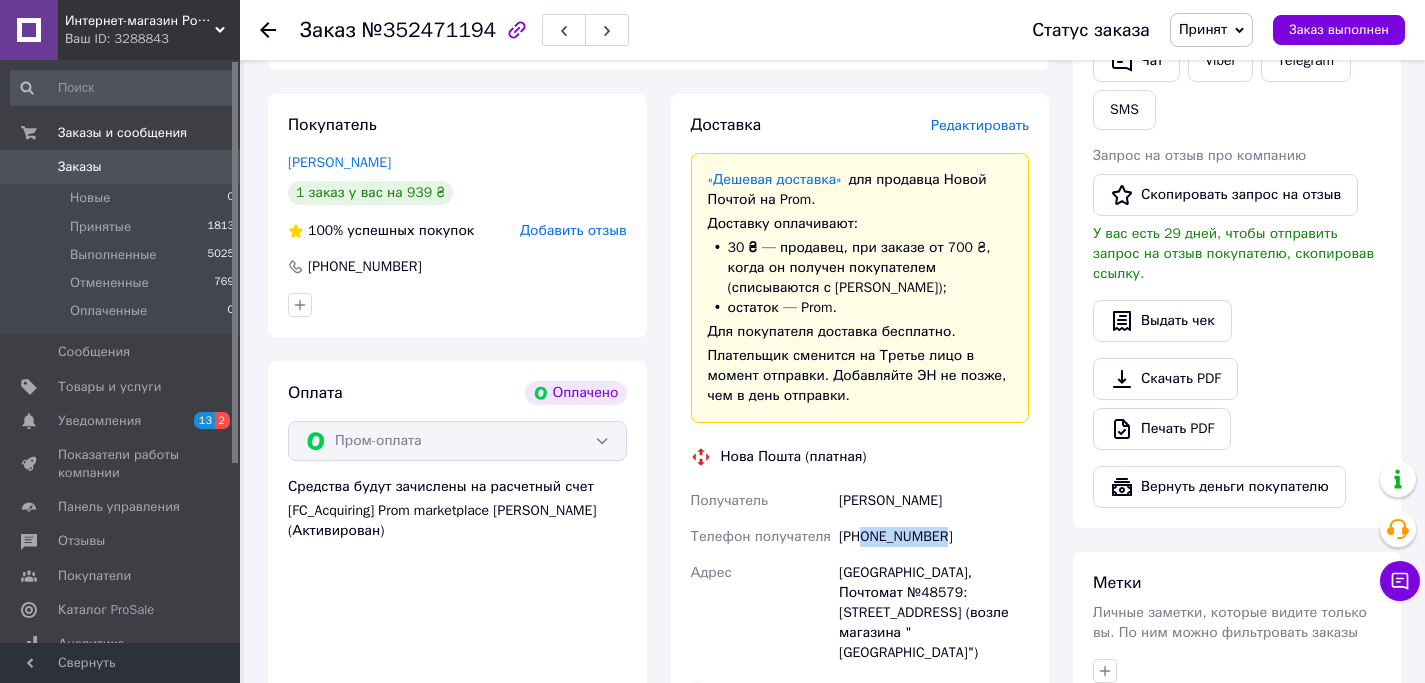scroll, scrollTop: 1375, scrollLeft: 0, axis: vertical 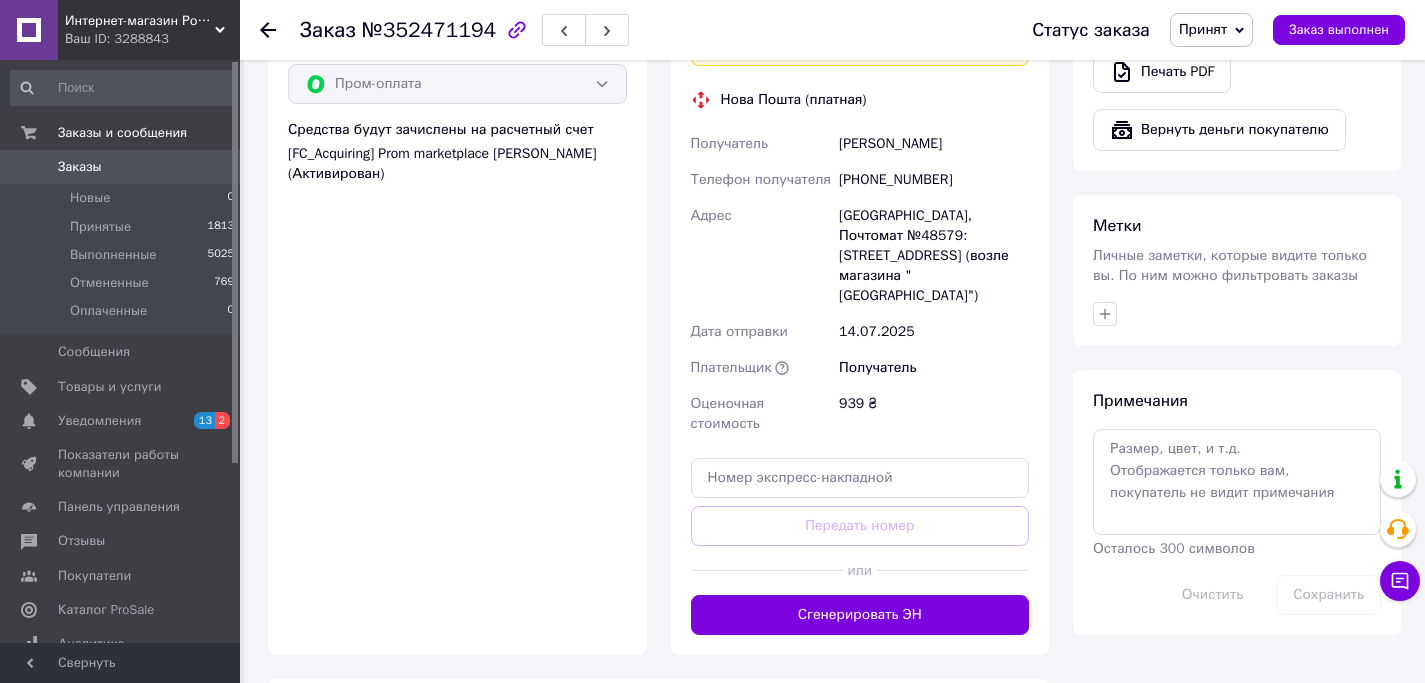 click at bounding box center (280, 30) 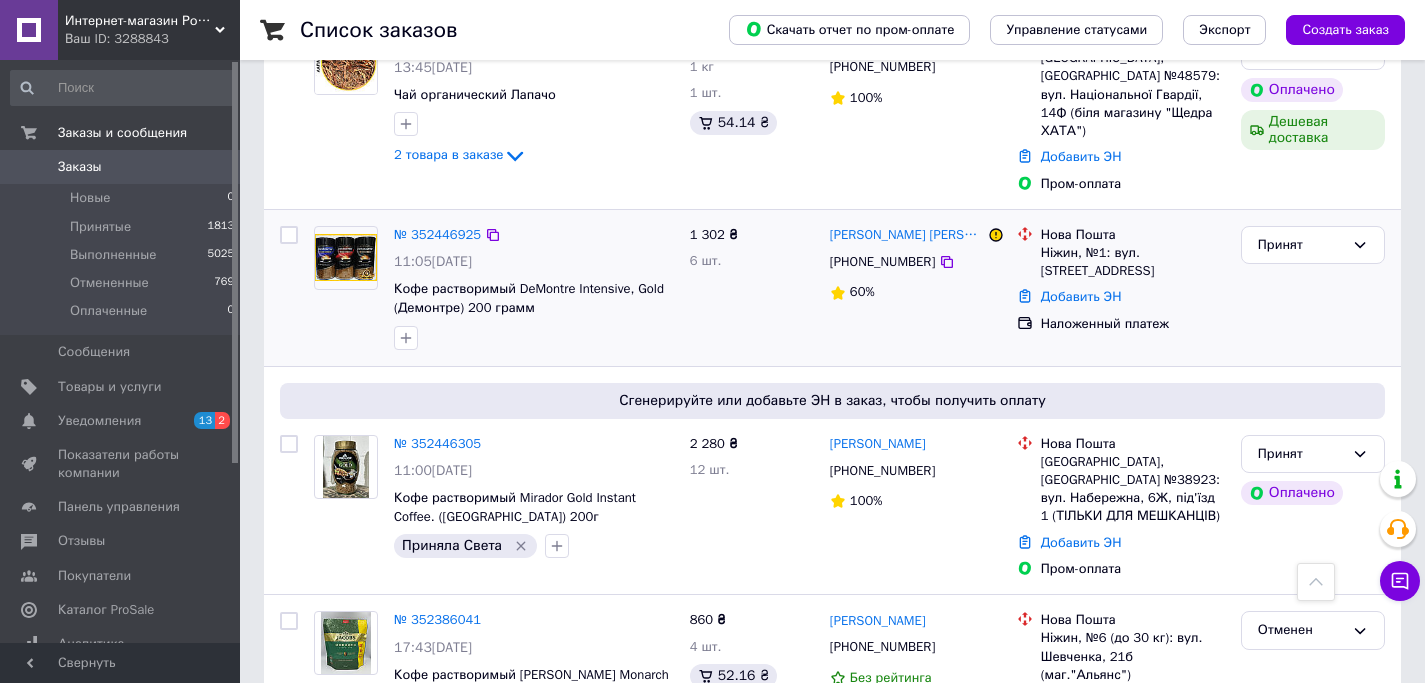 scroll, scrollTop: 1570, scrollLeft: 0, axis: vertical 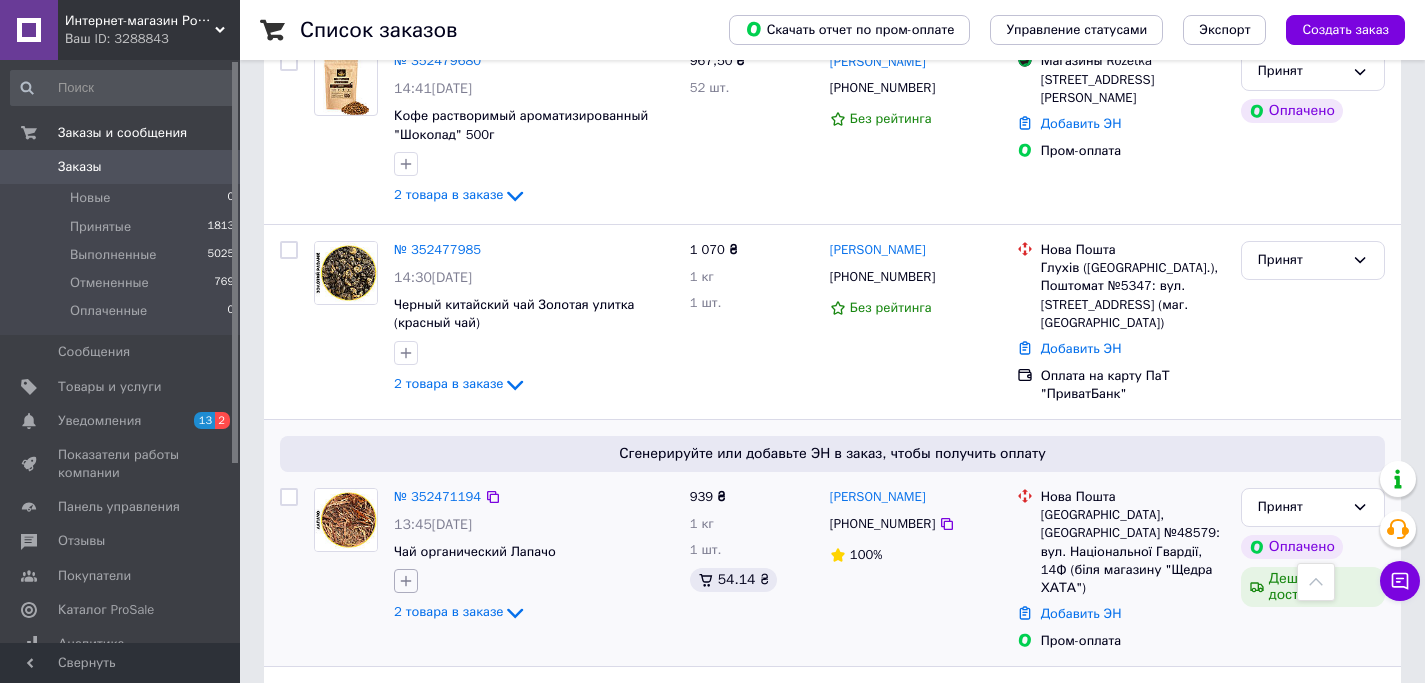 click 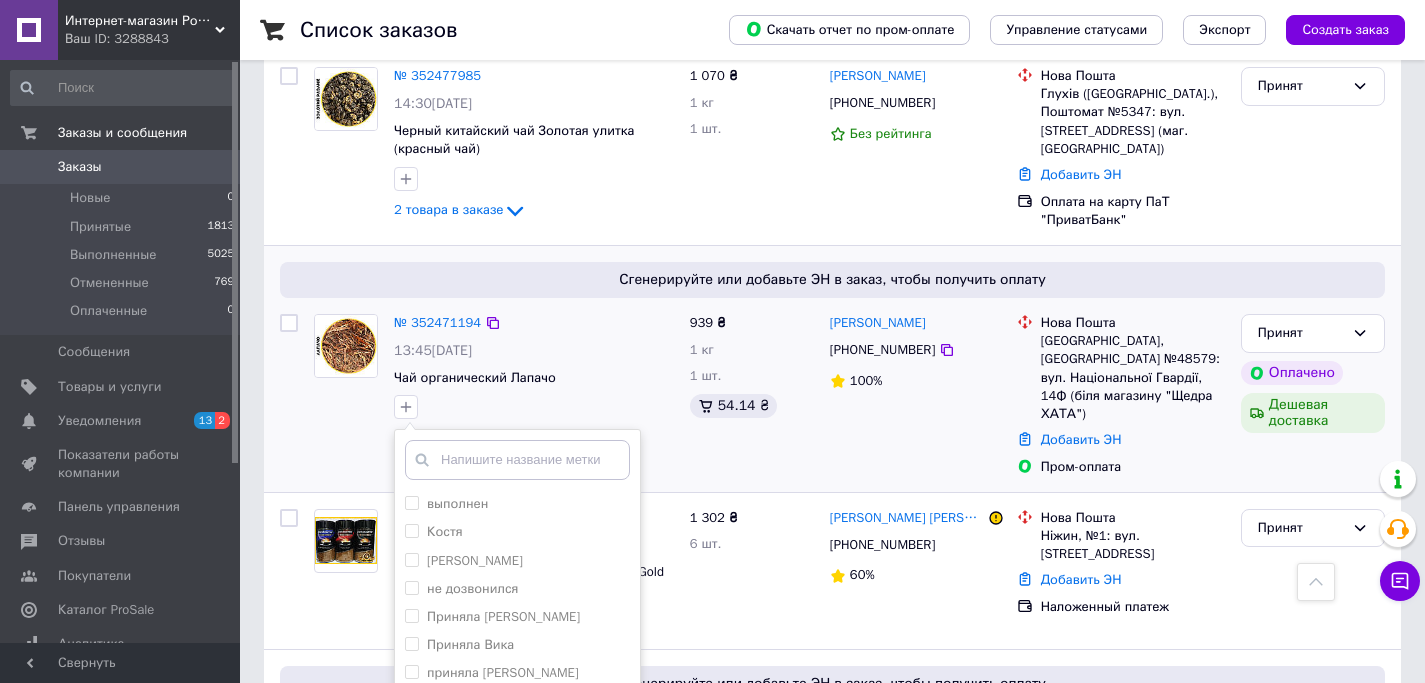 scroll, scrollTop: 1958, scrollLeft: 0, axis: vertical 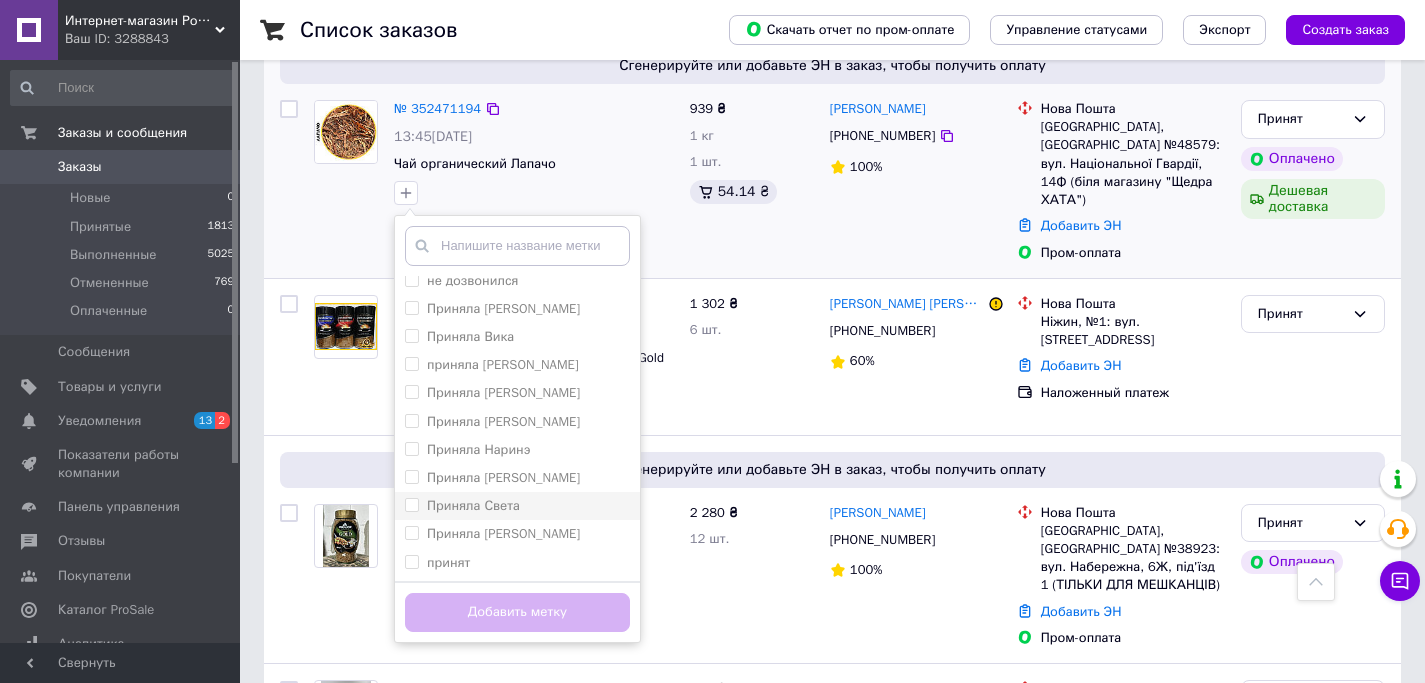 click on "Приняла Света" at bounding box center [517, 506] 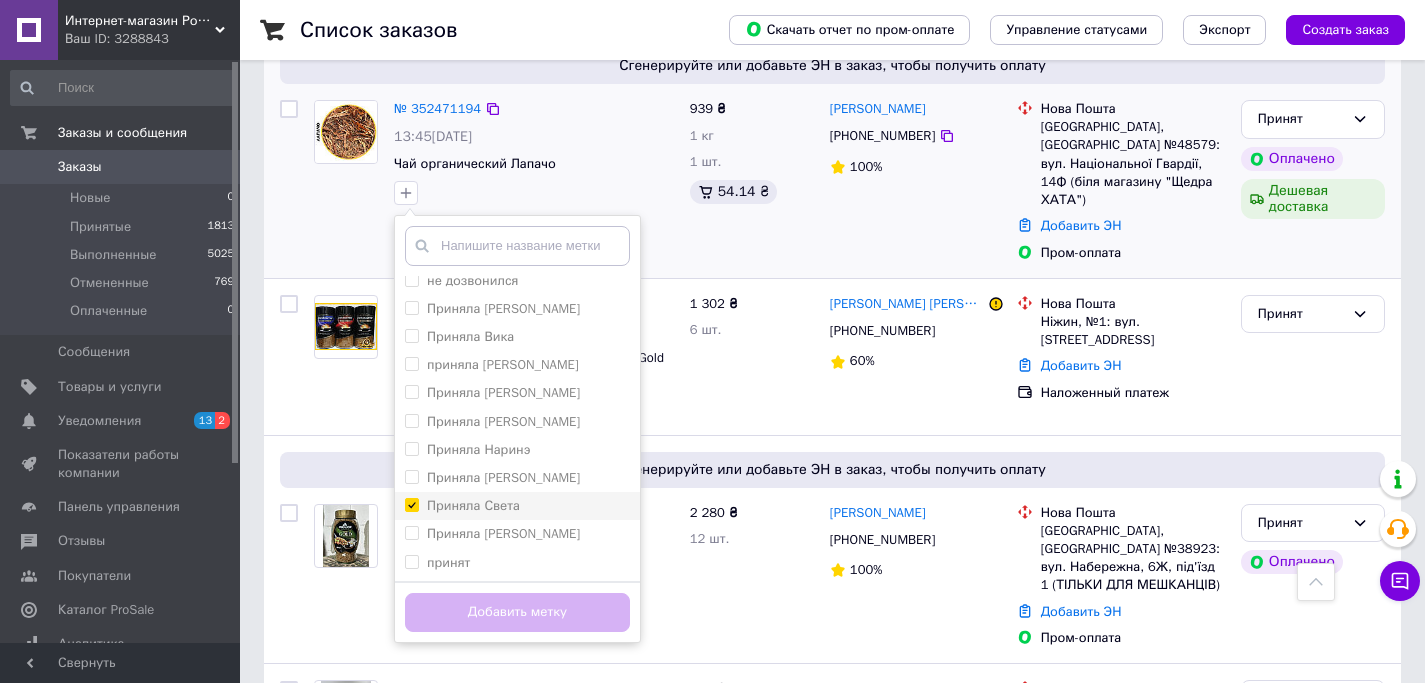 checkbox on "true" 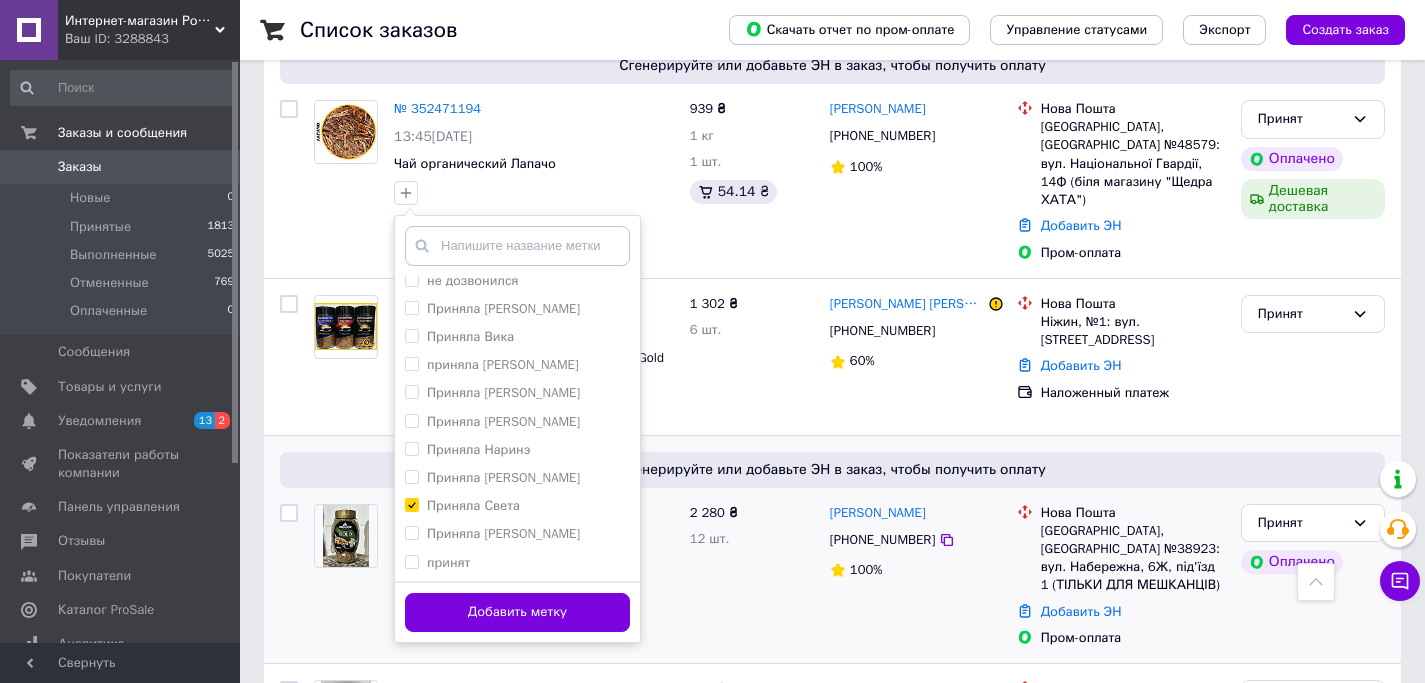drag, startPoint x: 518, startPoint y: 604, endPoint x: 527, endPoint y: 538, distance: 66.61081 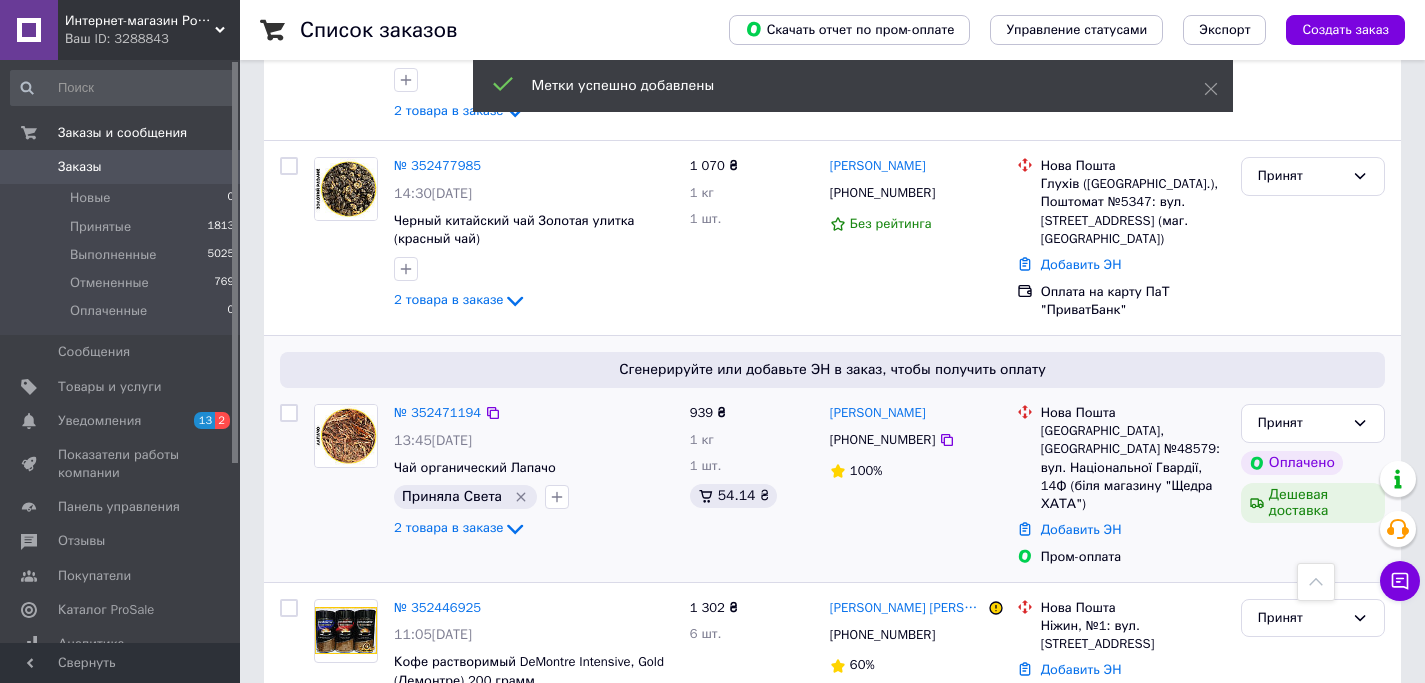 scroll, scrollTop: 1499, scrollLeft: 0, axis: vertical 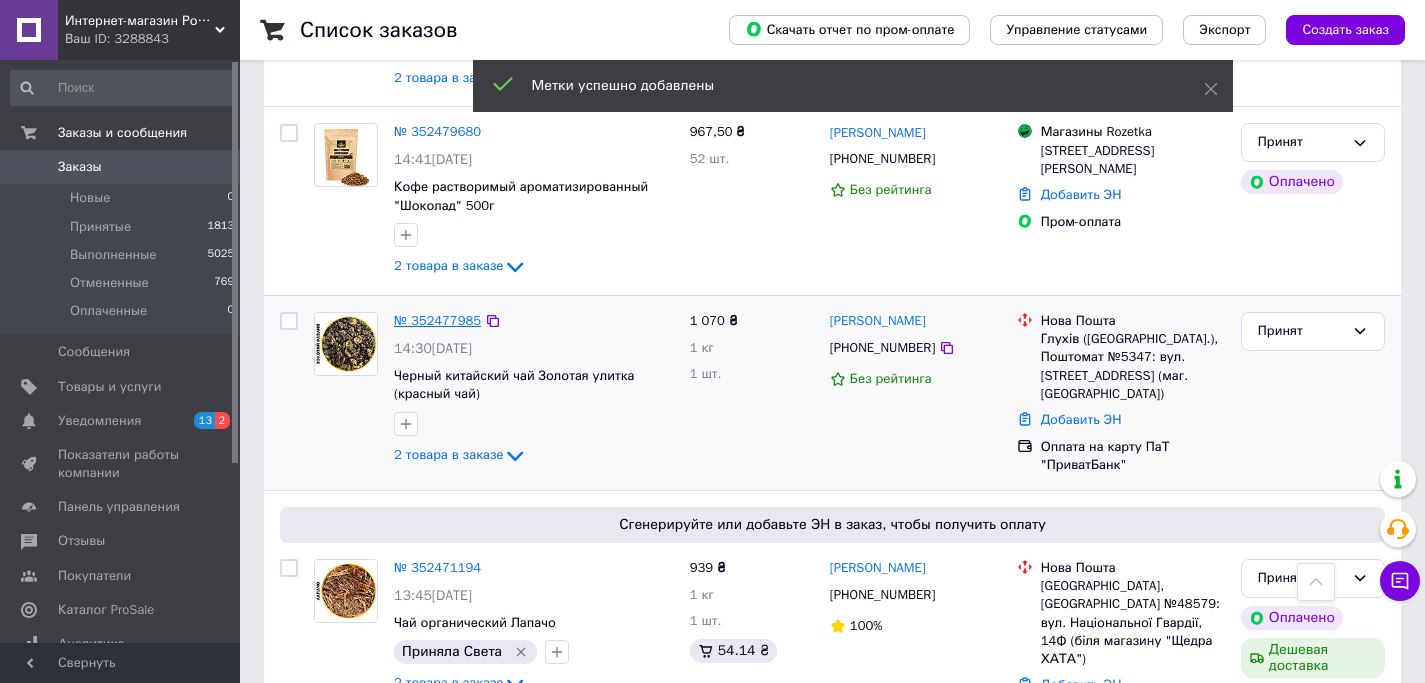 click on "№ 352477985" at bounding box center (437, 320) 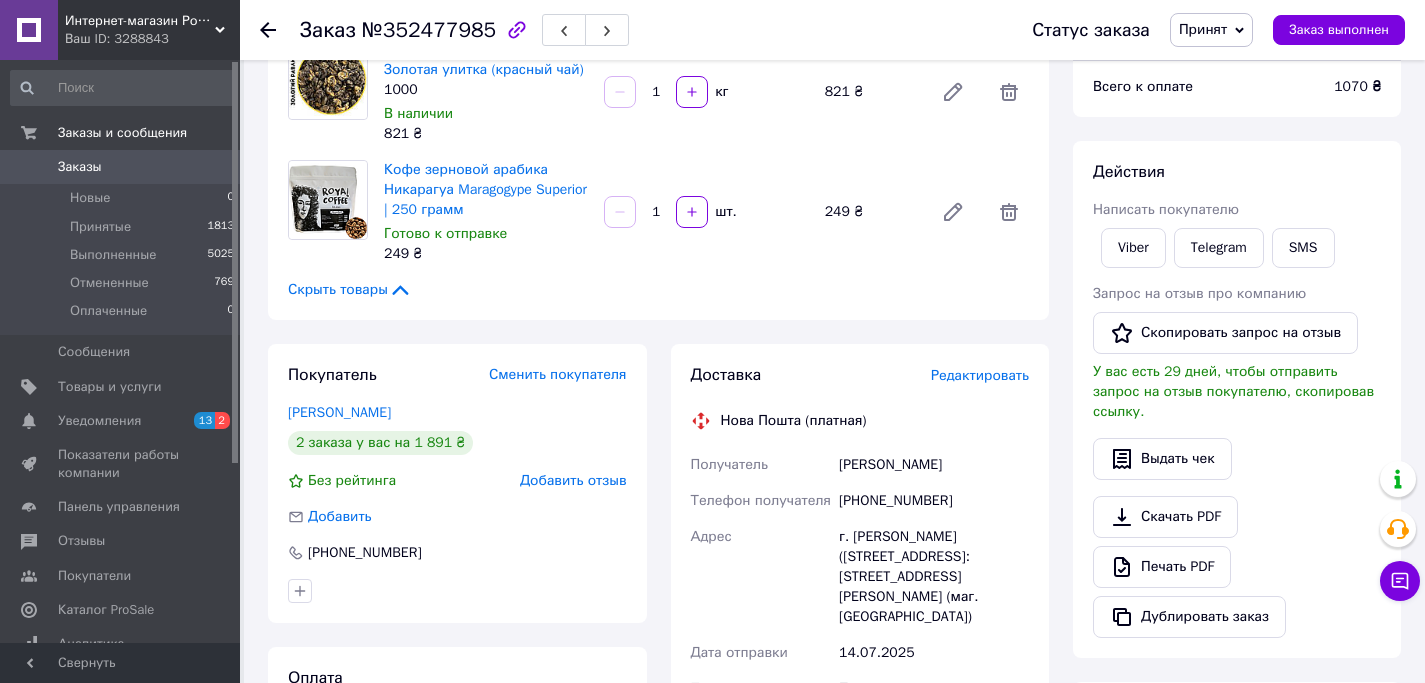 scroll, scrollTop: 195, scrollLeft: 0, axis: vertical 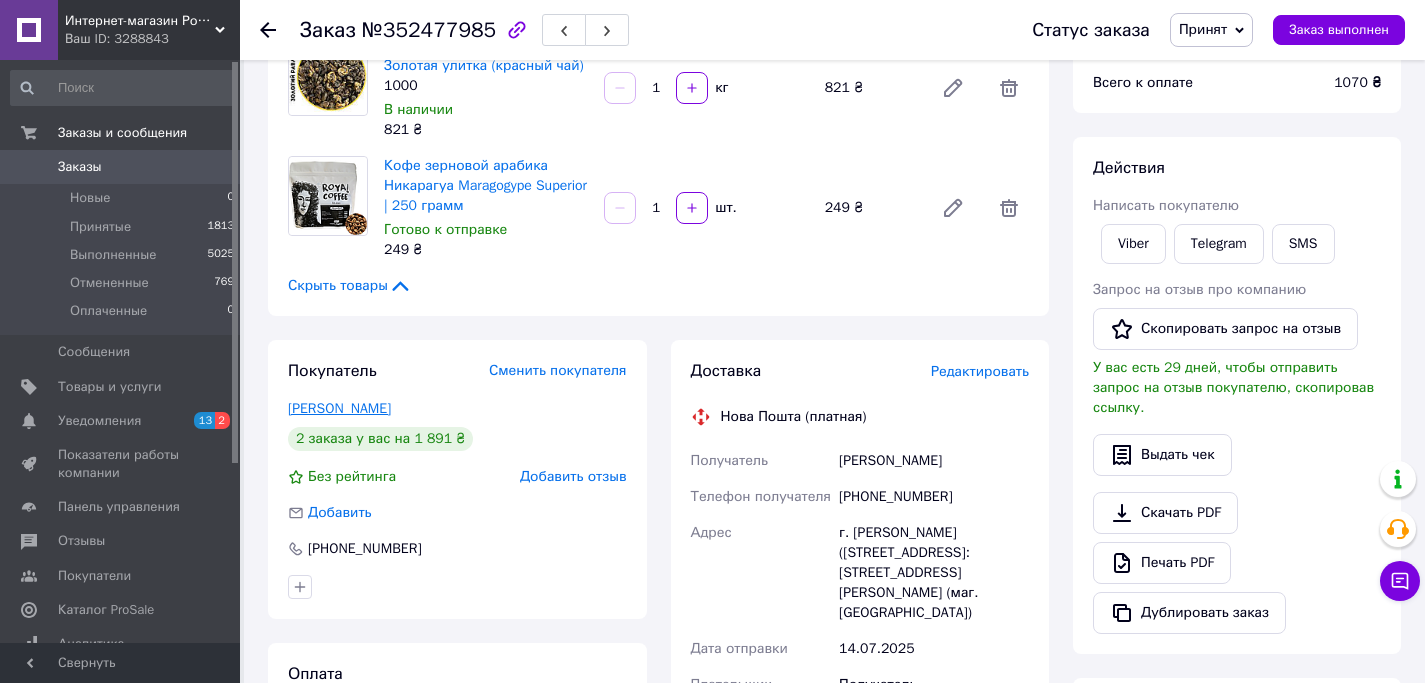 click on "[PERSON_NAME]" at bounding box center (339, 408) 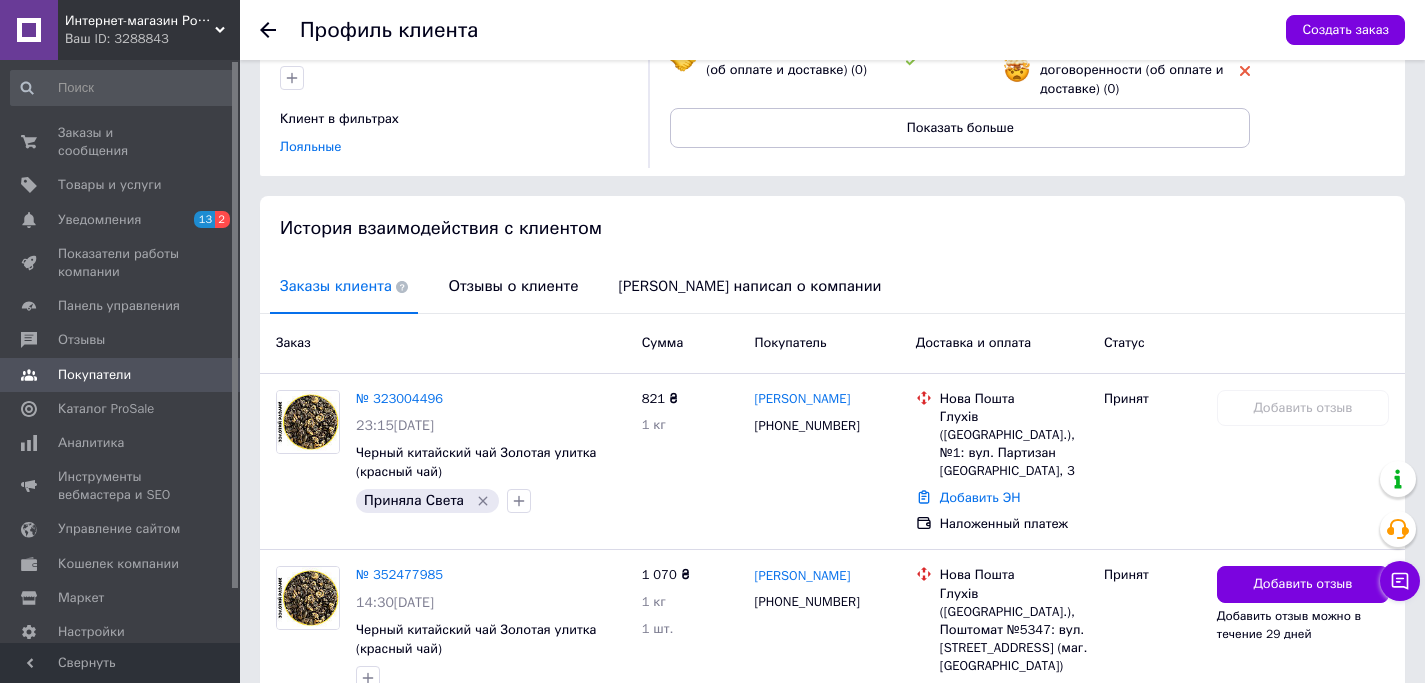 scroll, scrollTop: 390, scrollLeft: 0, axis: vertical 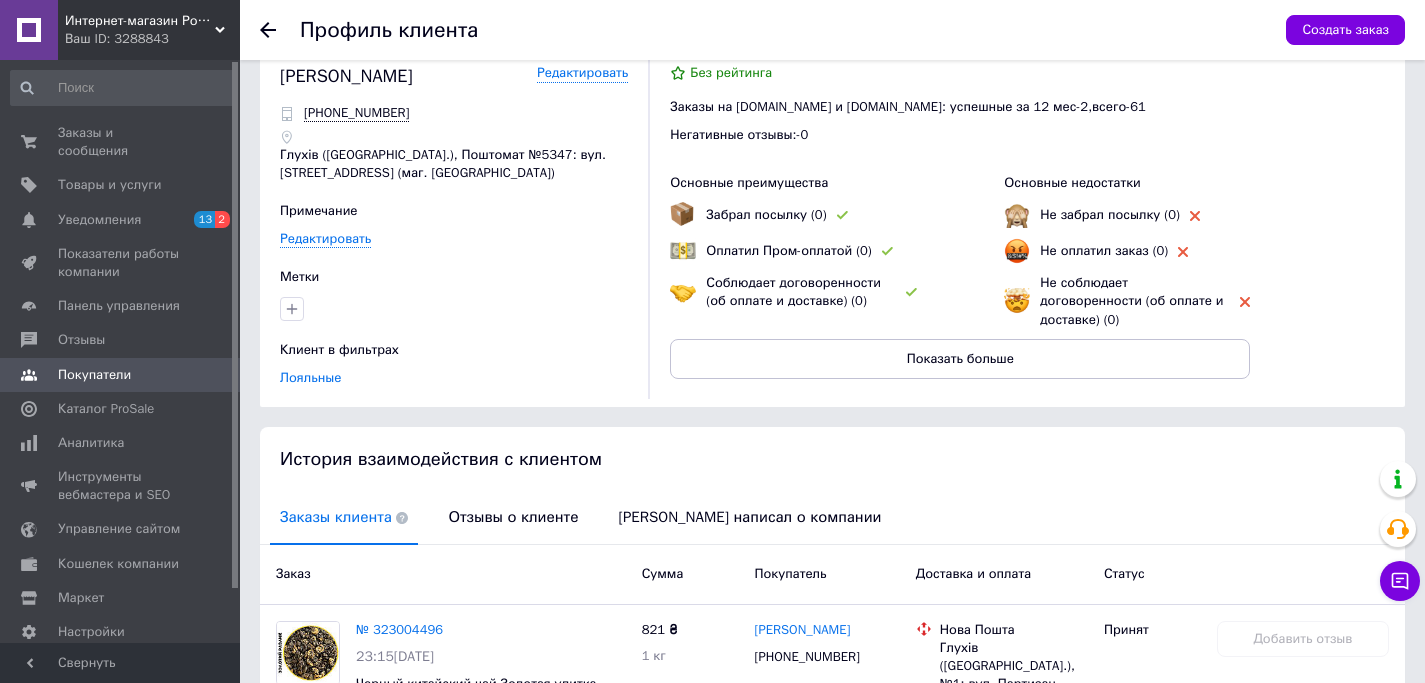 click 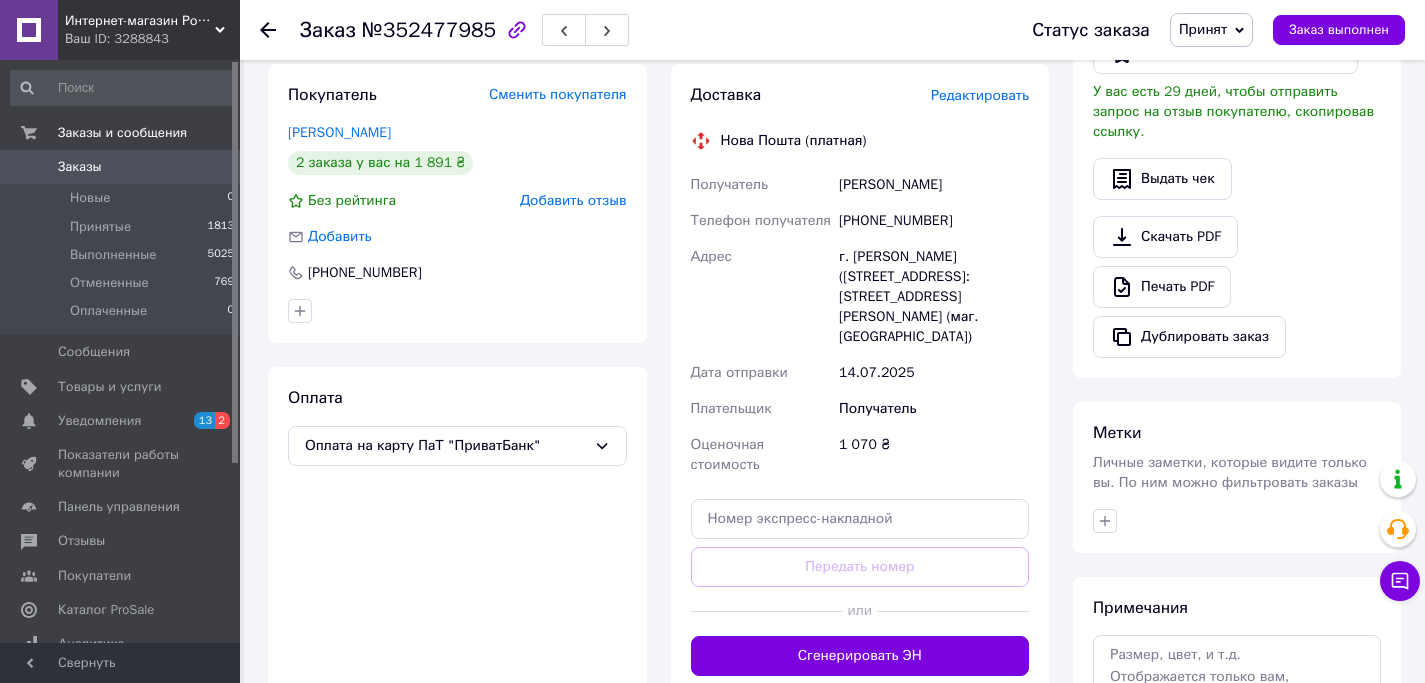scroll, scrollTop: 532, scrollLeft: 0, axis: vertical 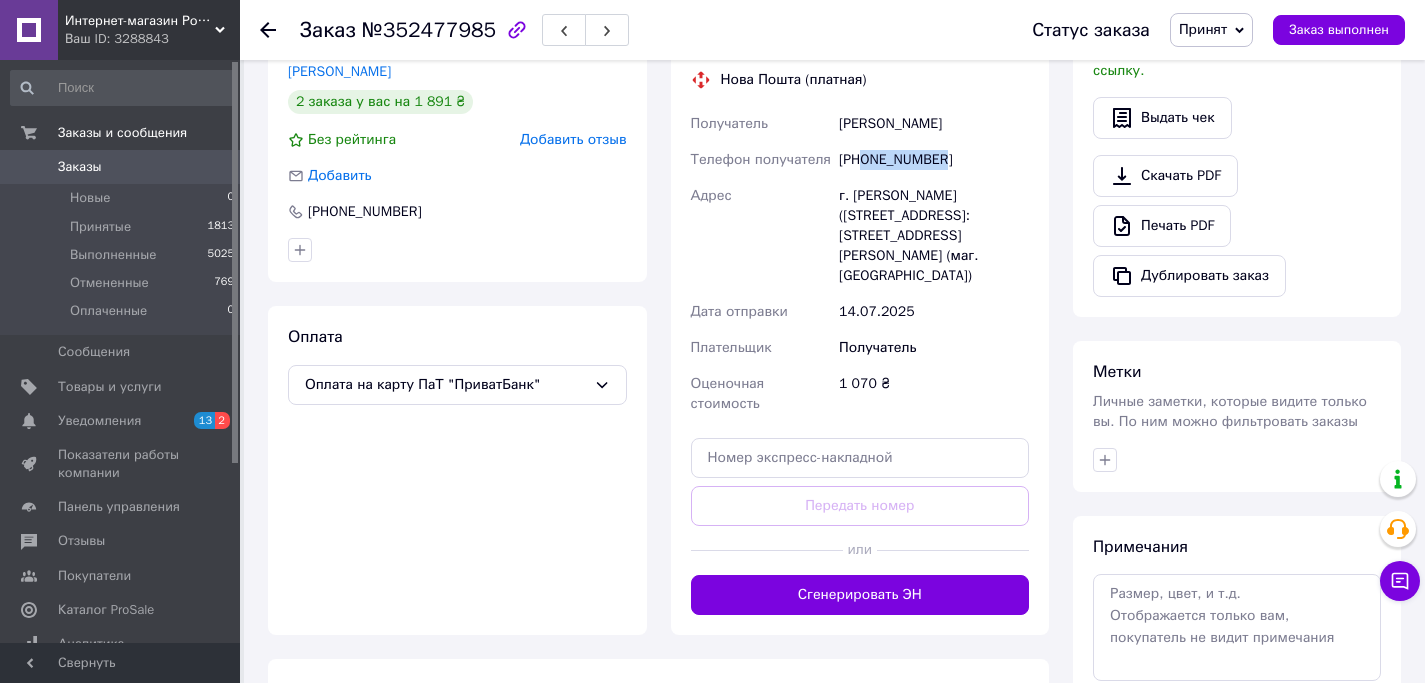 drag, startPoint x: 953, startPoint y: 168, endPoint x: 865, endPoint y: 162, distance: 88.20431 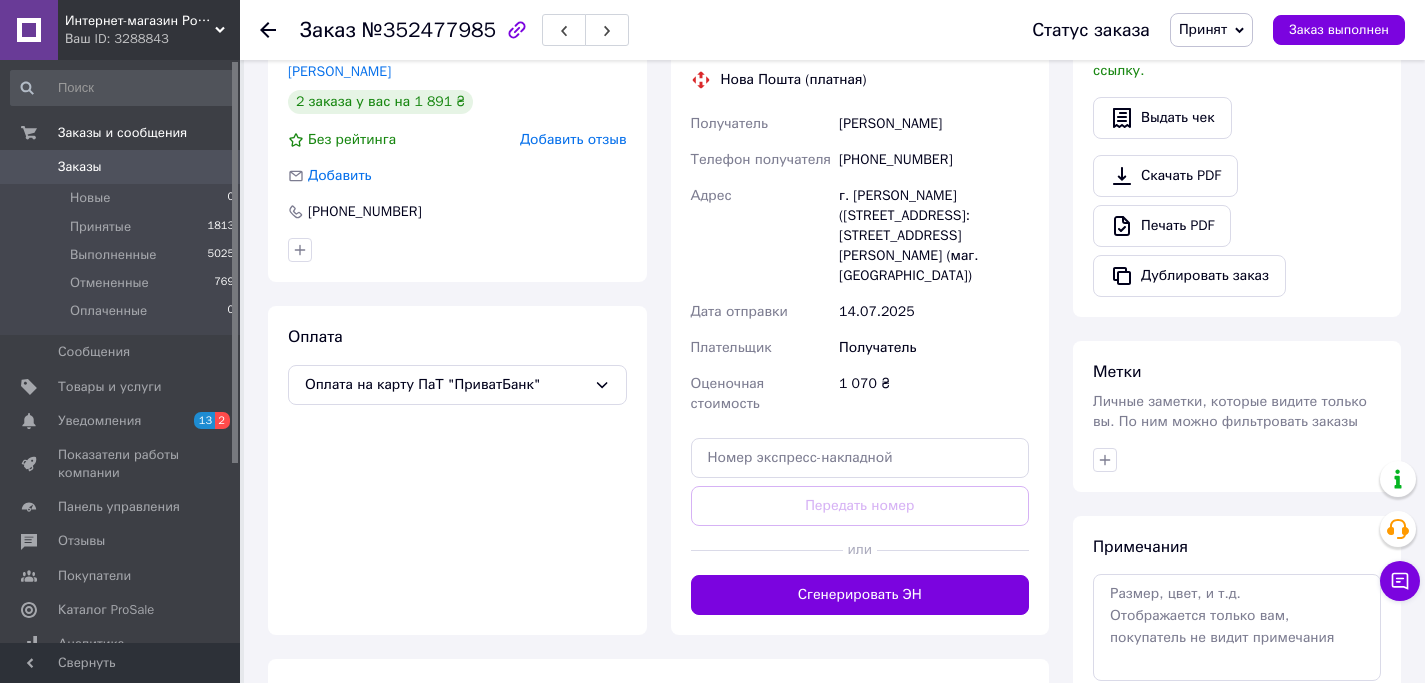 click 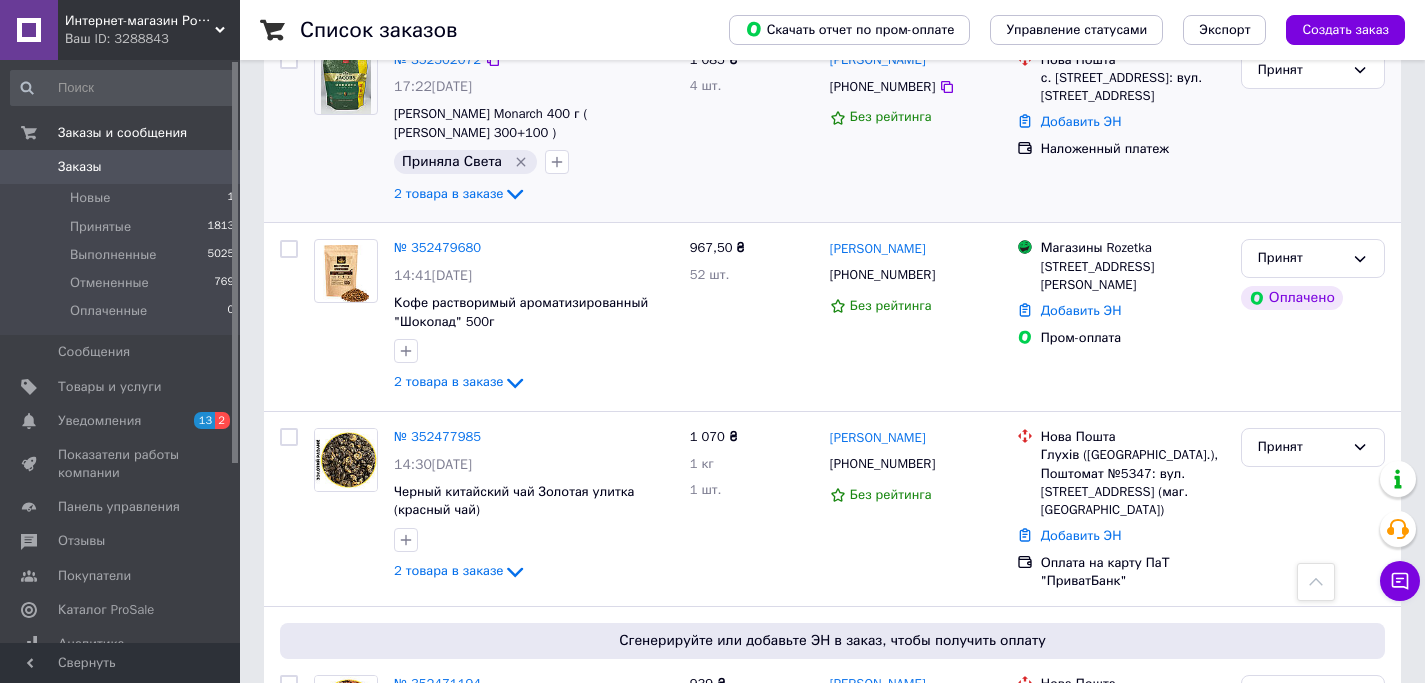 scroll, scrollTop: 1604, scrollLeft: 0, axis: vertical 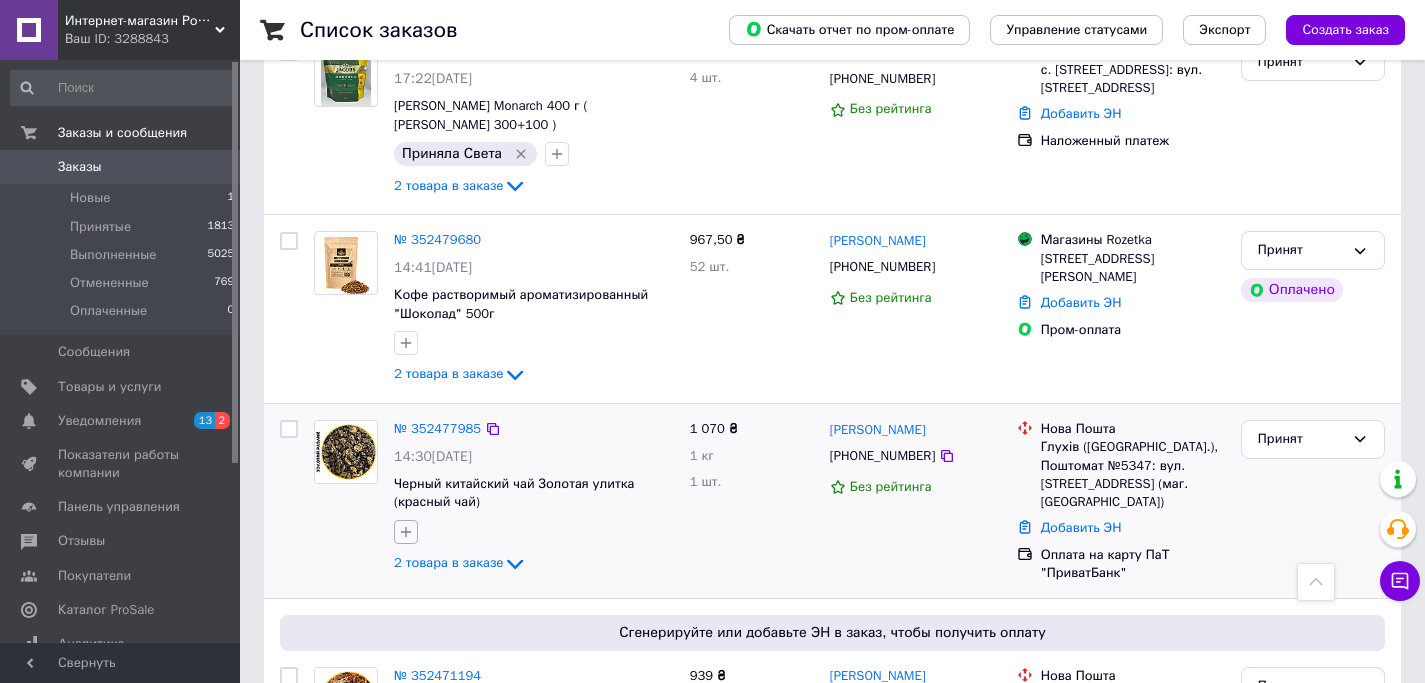 click 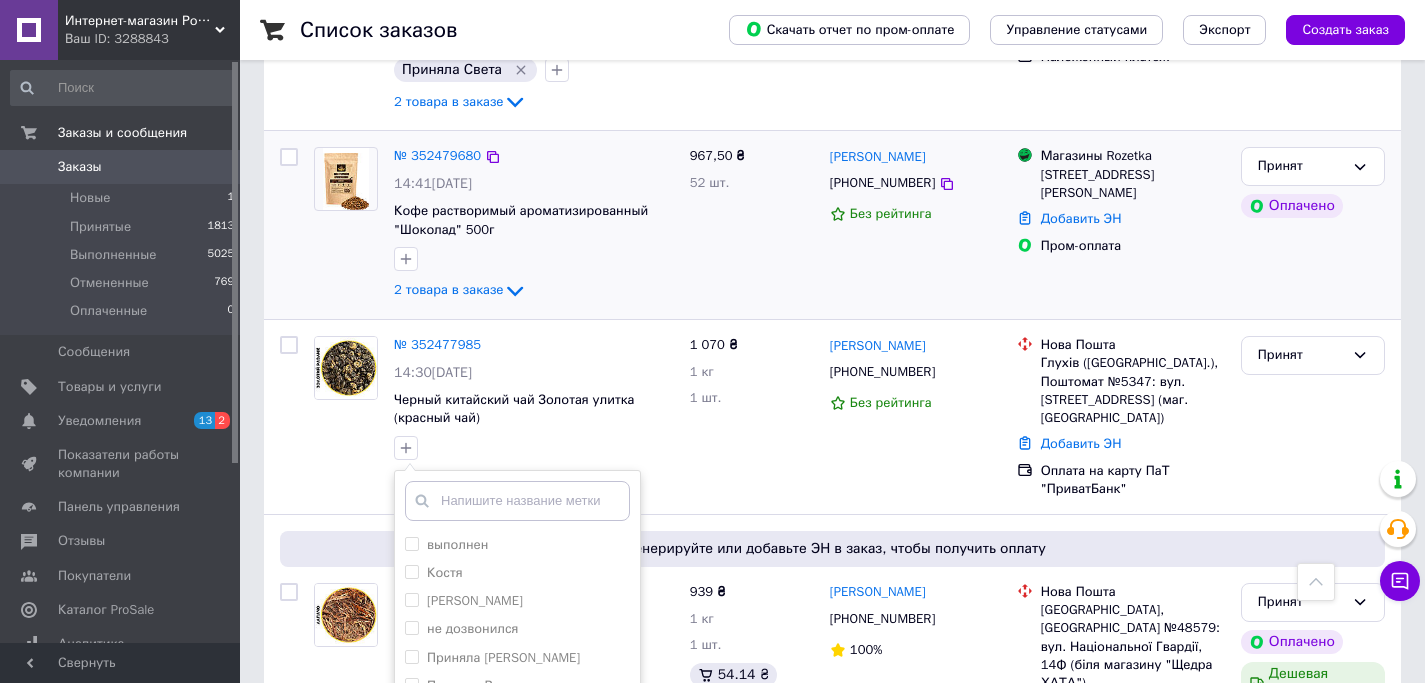scroll, scrollTop: 1769, scrollLeft: 0, axis: vertical 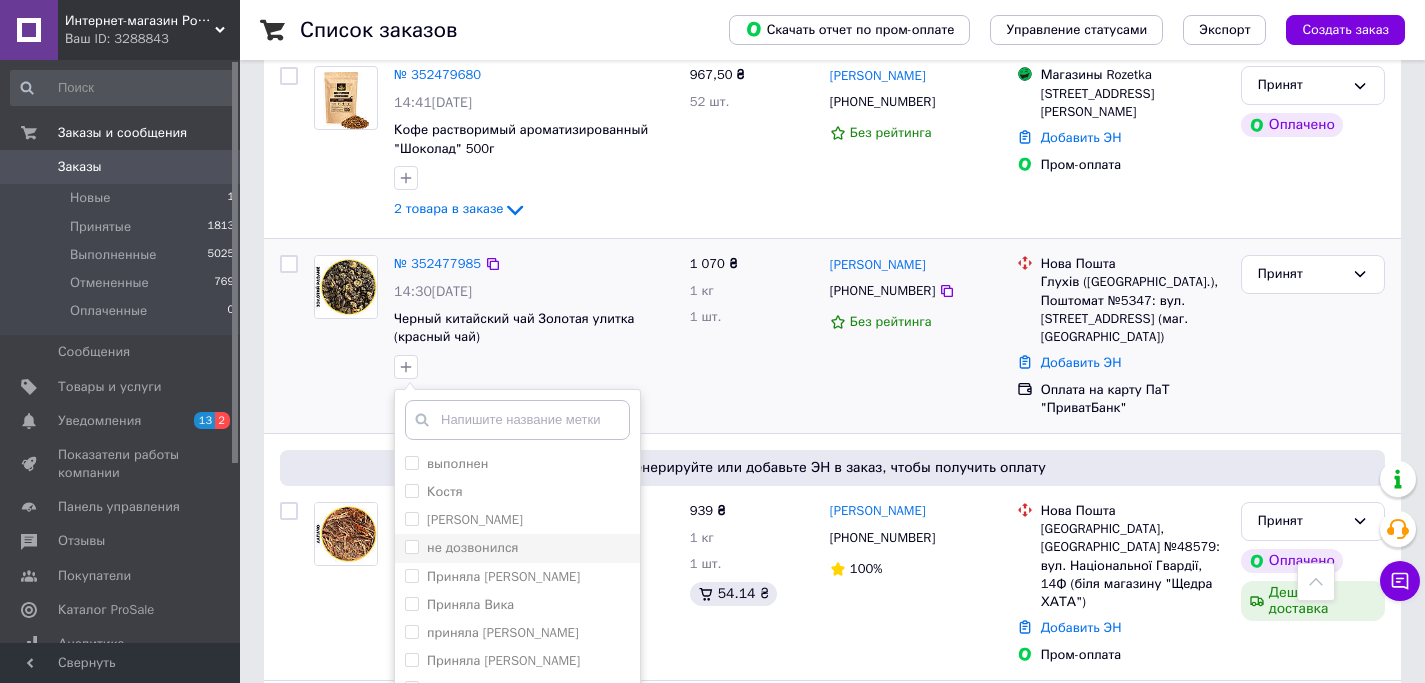 click on "не дозвонился" at bounding box center [473, 547] 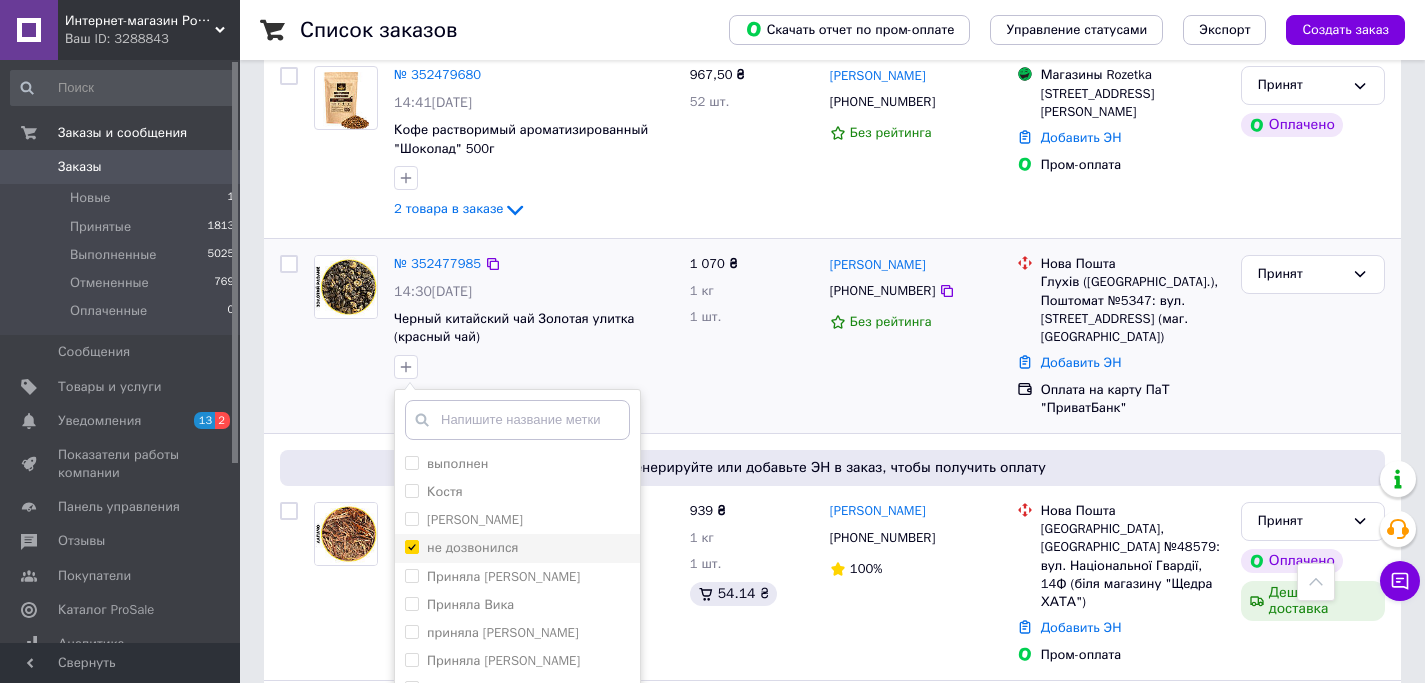 checkbox on "true" 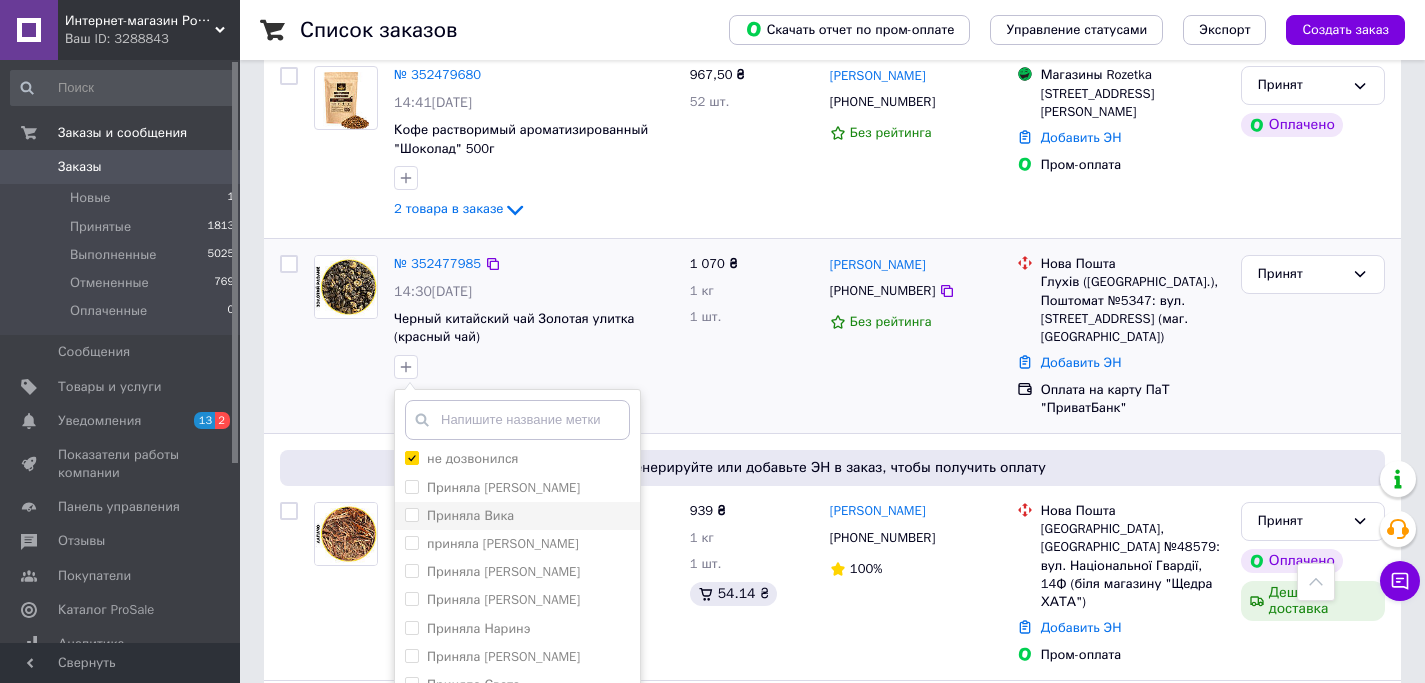 scroll, scrollTop: 94, scrollLeft: 0, axis: vertical 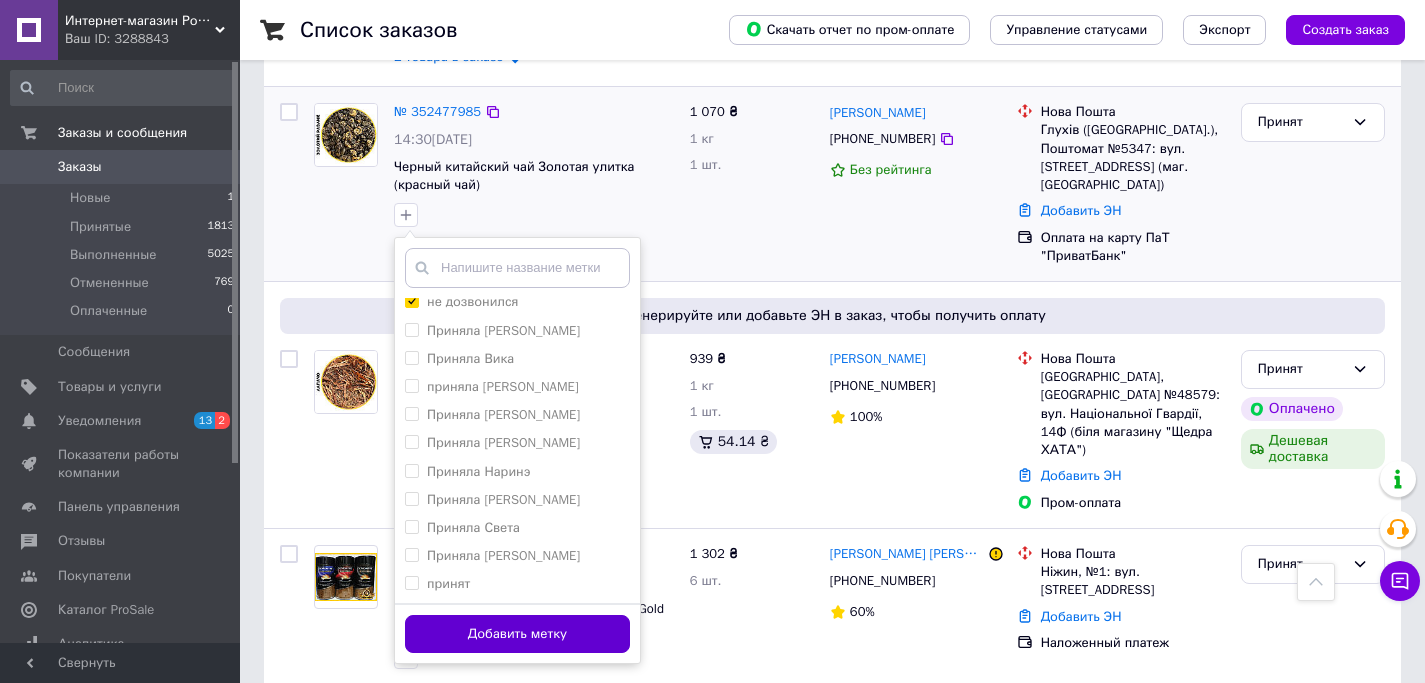 click on "Добавить метку" at bounding box center (517, 634) 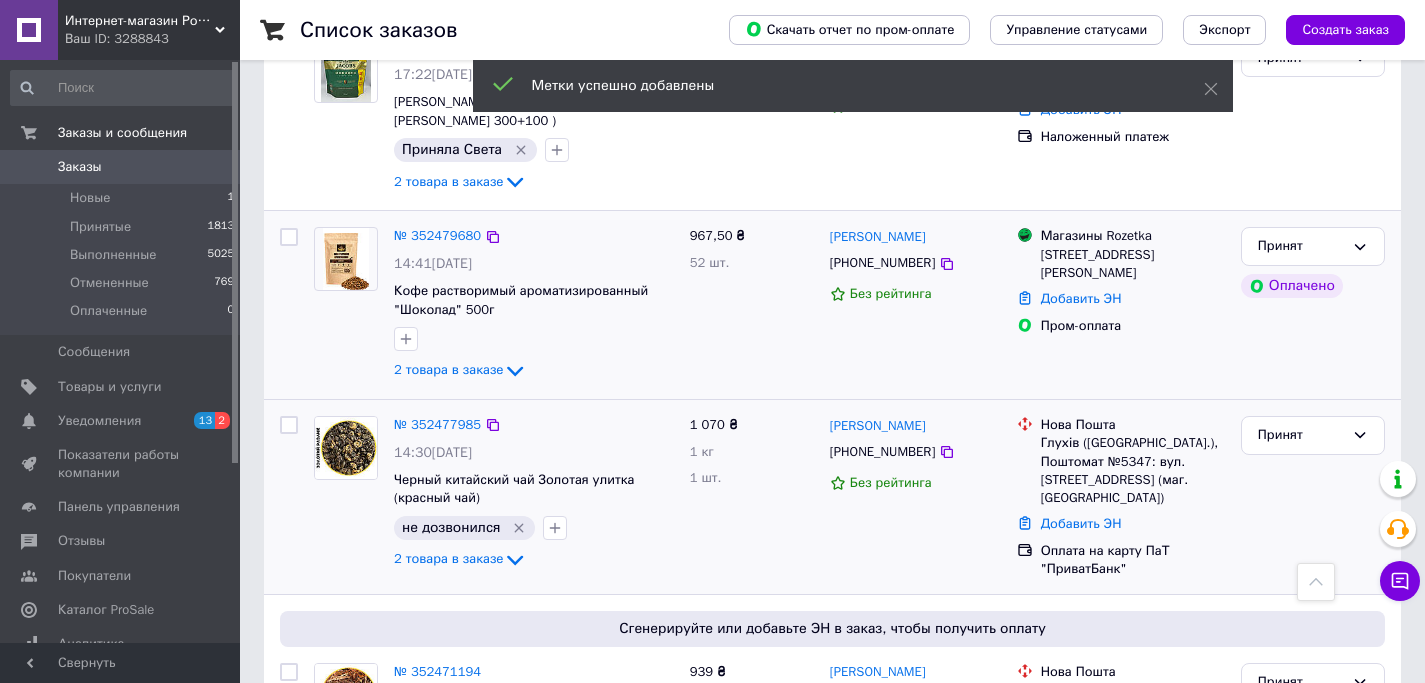 scroll, scrollTop: 1548, scrollLeft: 0, axis: vertical 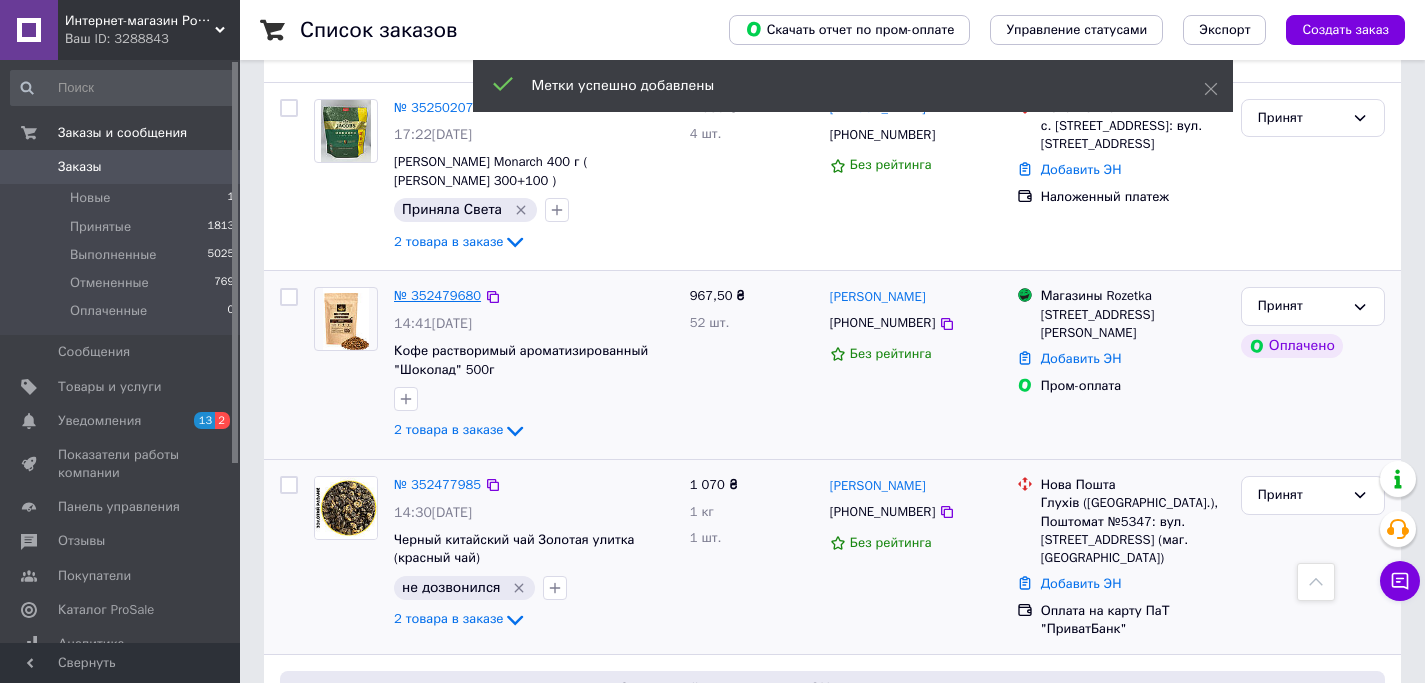 click on "№ 352479680" at bounding box center (437, 295) 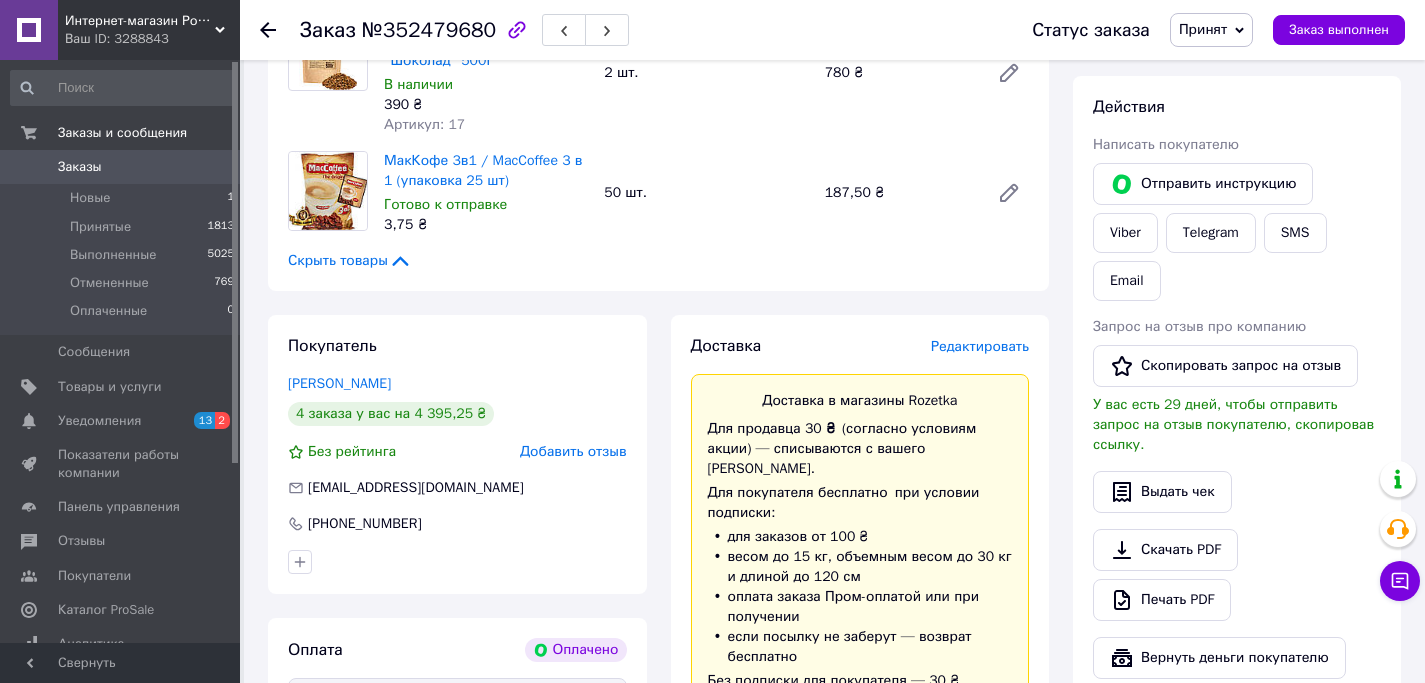 scroll, scrollTop: 616, scrollLeft: 0, axis: vertical 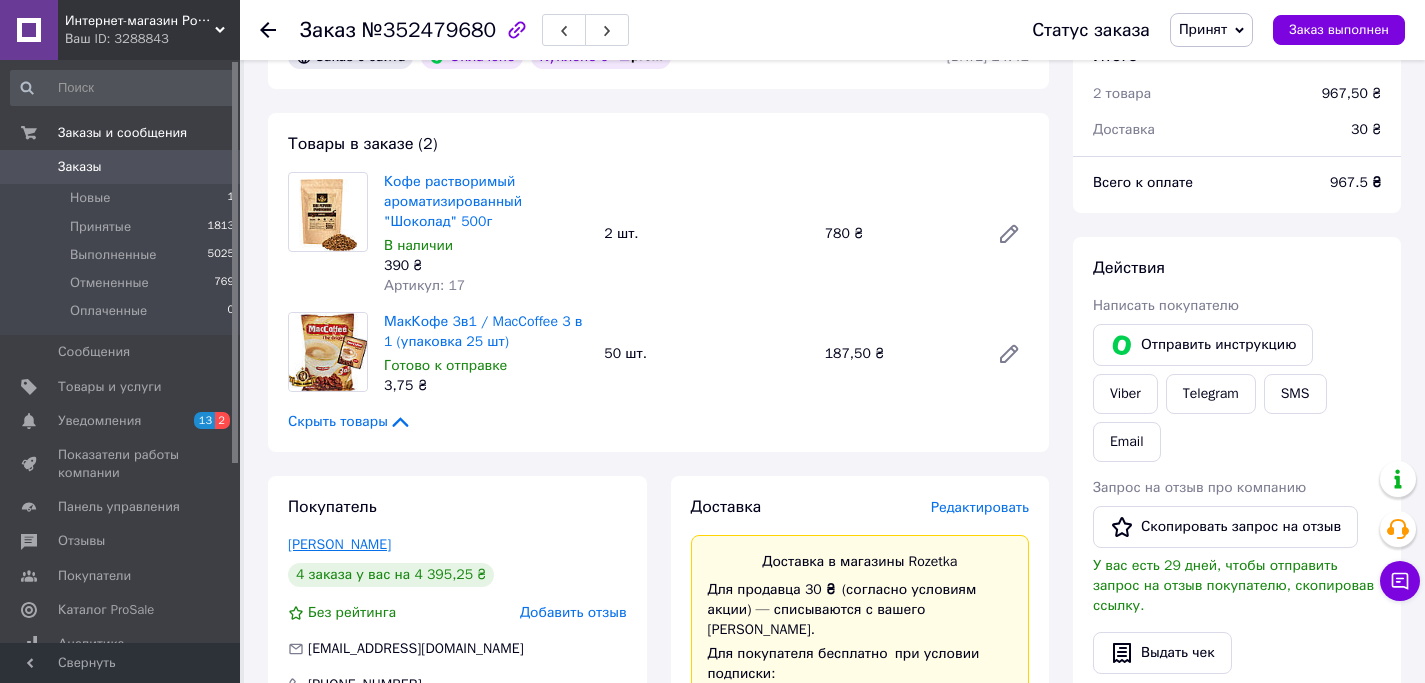 click on "[PERSON_NAME]" at bounding box center [339, 544] 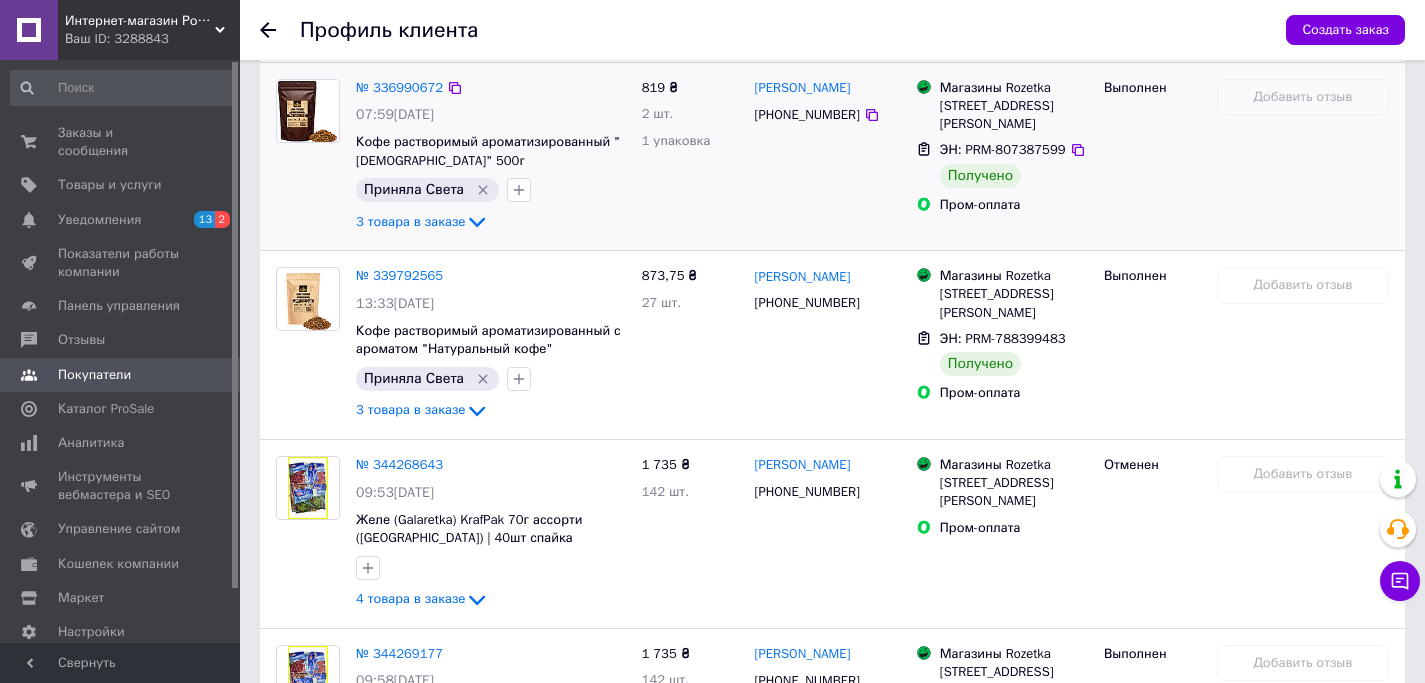 scroll, scrollTop: 27, scrollLeft: 0, axis: vertical 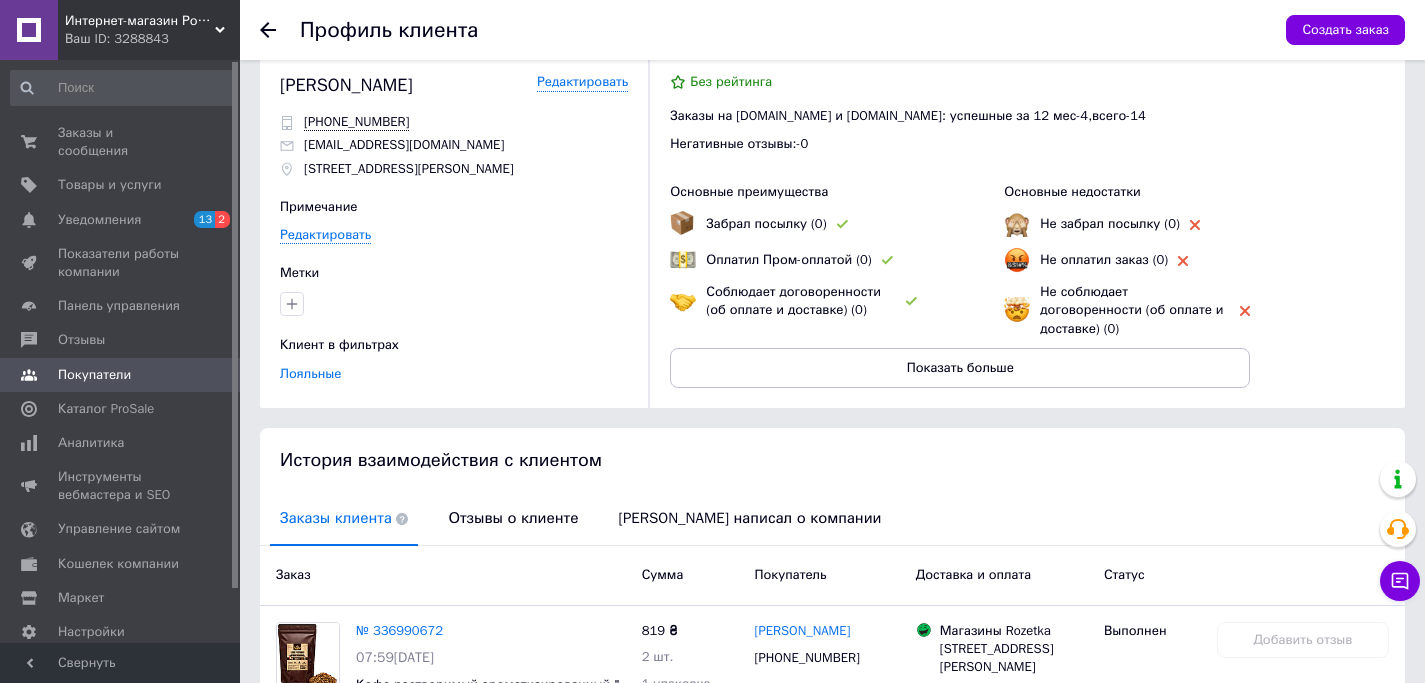click 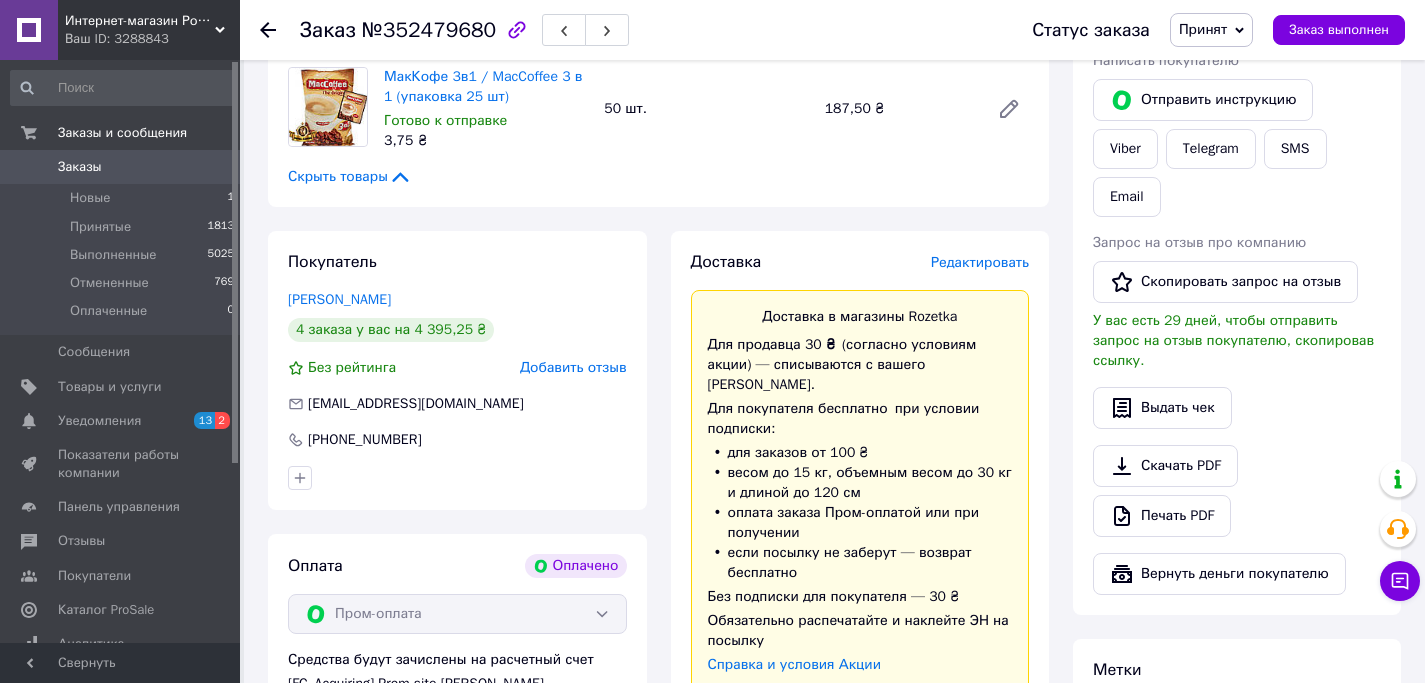 scroll, scrollTop: 544, scrollLeft: 0, axis: vertical 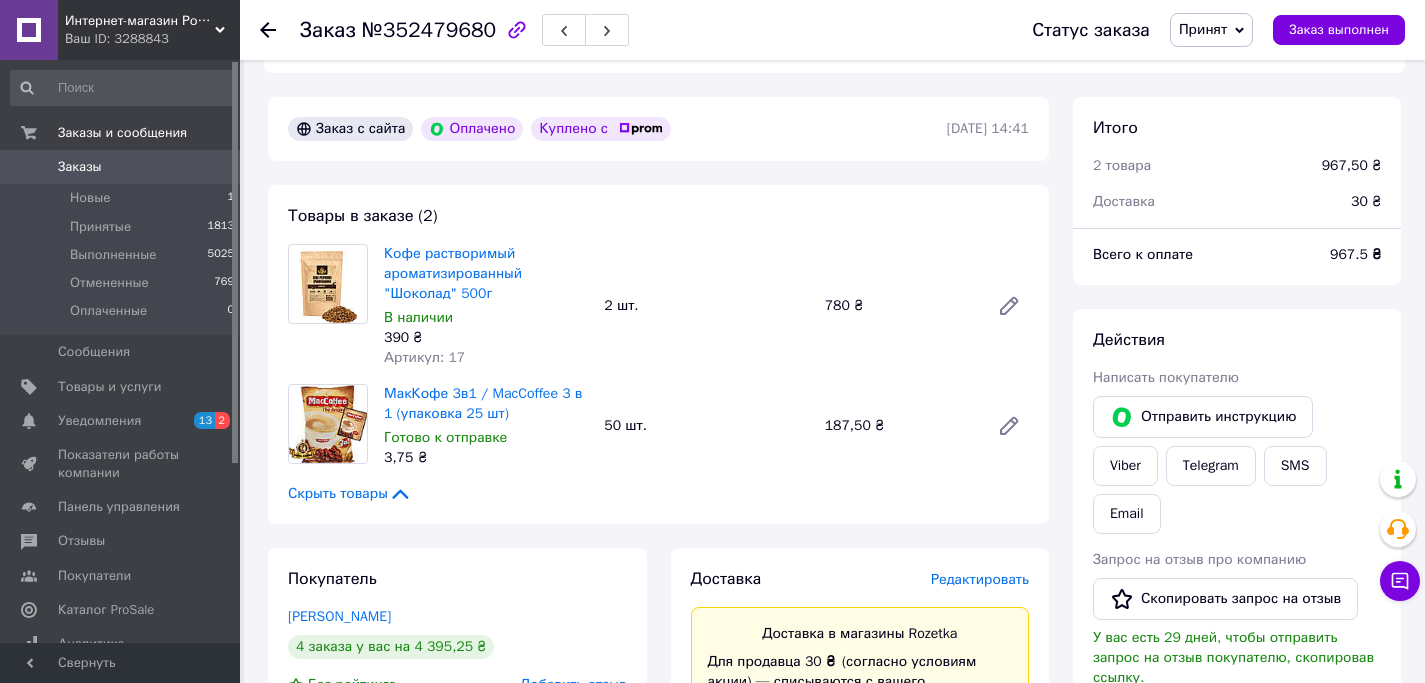 click 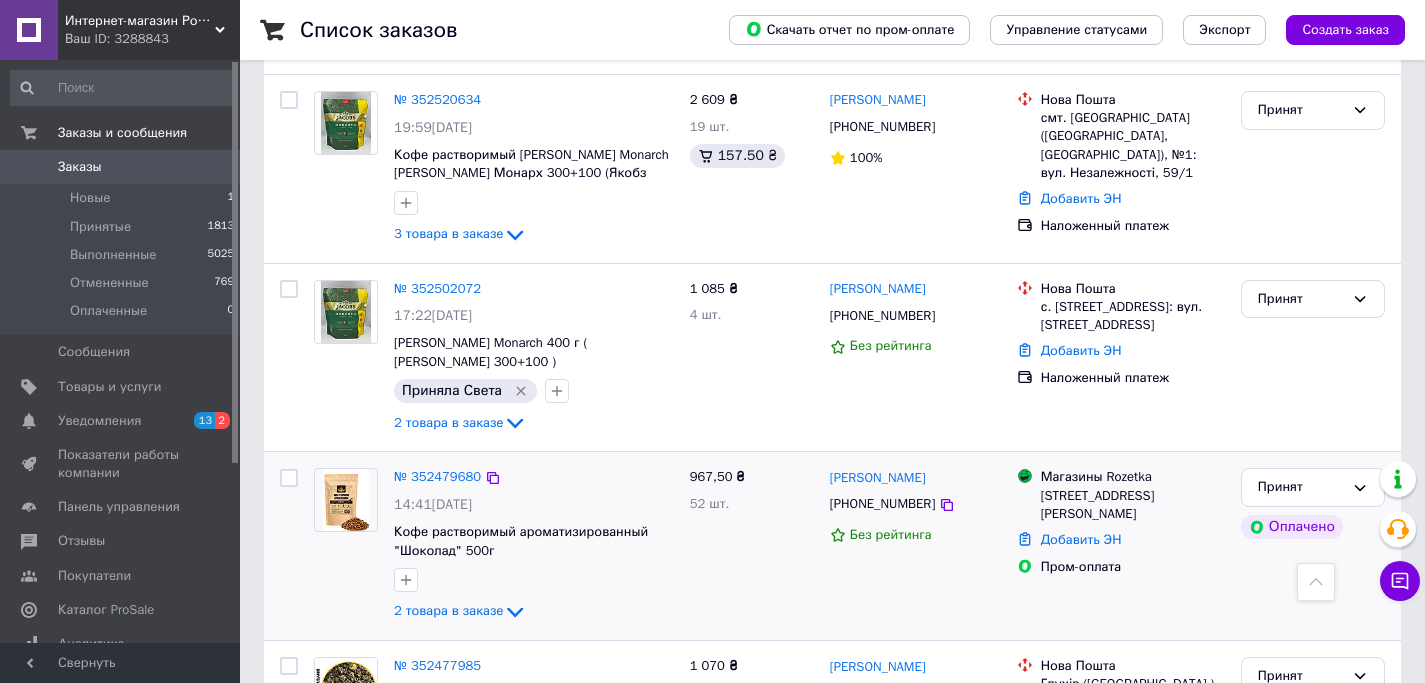 scroll, scrollTop: 1424, scrollLeft: 0, axis: vertical 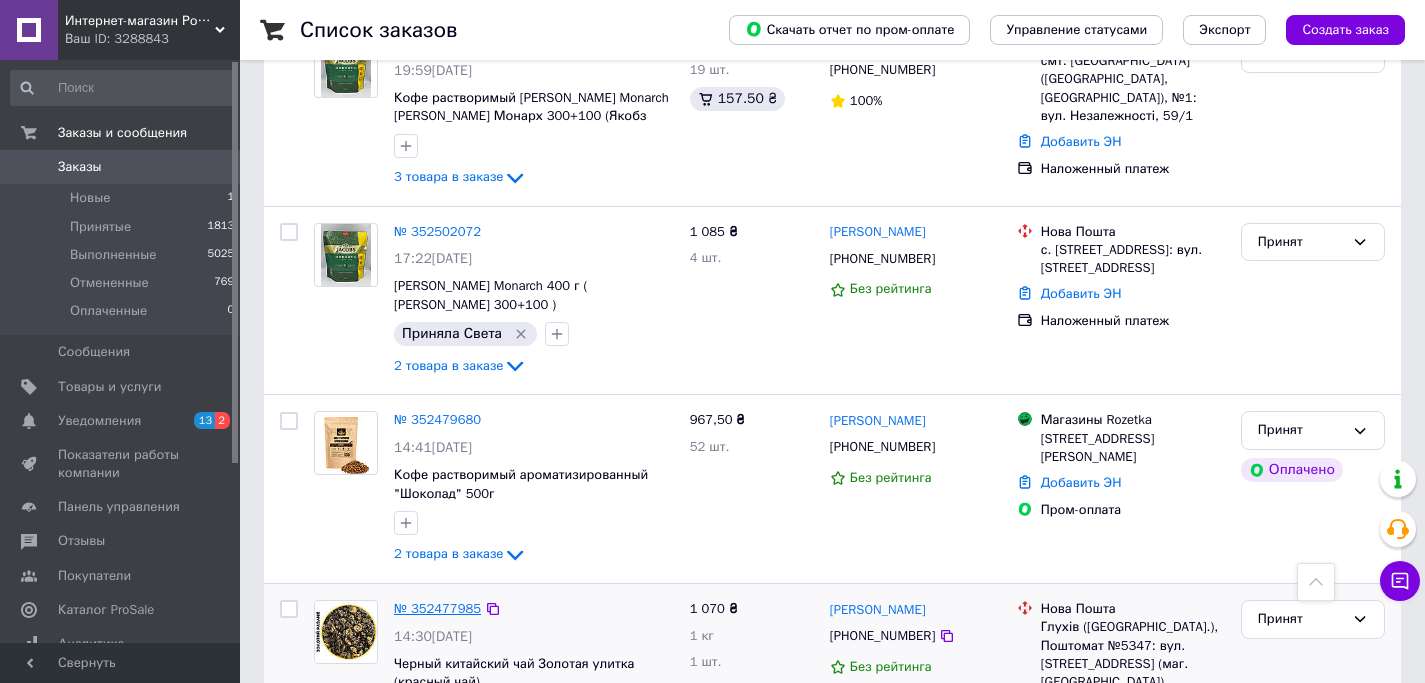 click on "№ 352477985" at bounding box center [437, 608] 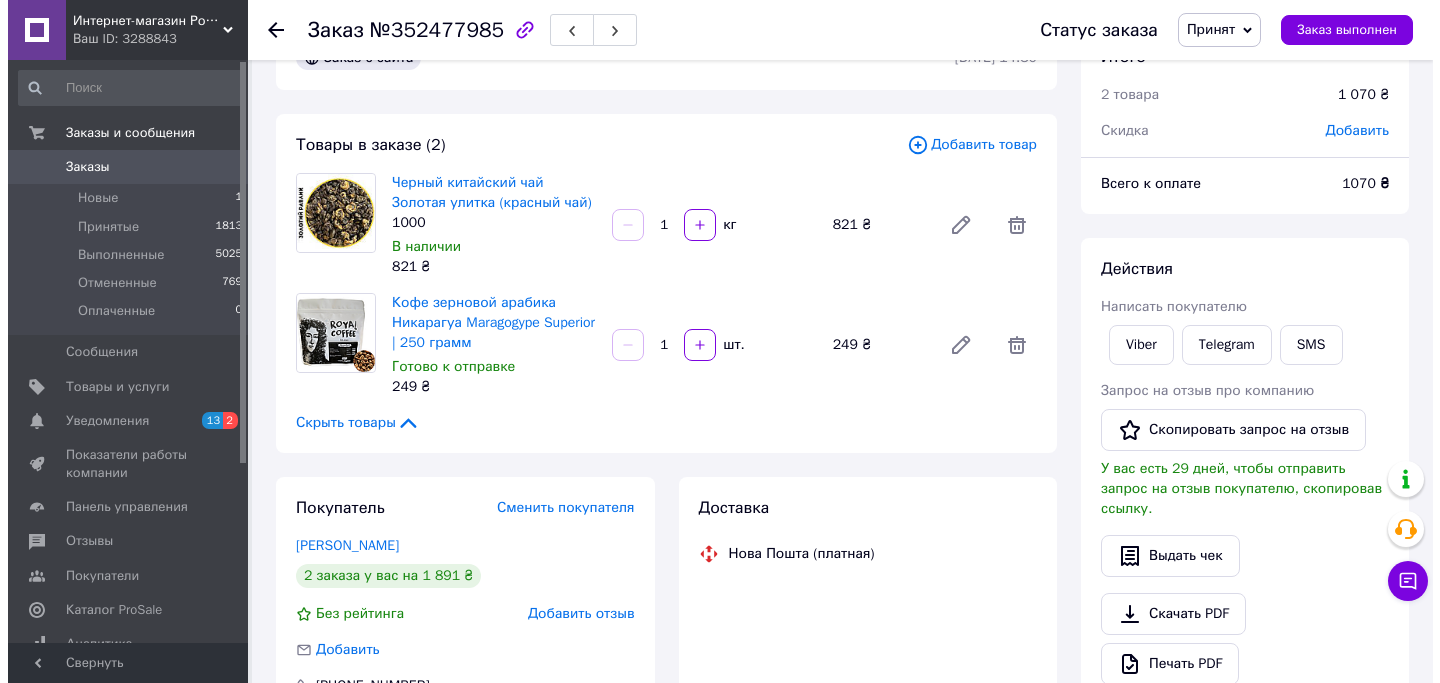scroll, scrollTop: 57, scrollLeft: 0, axis: vertical 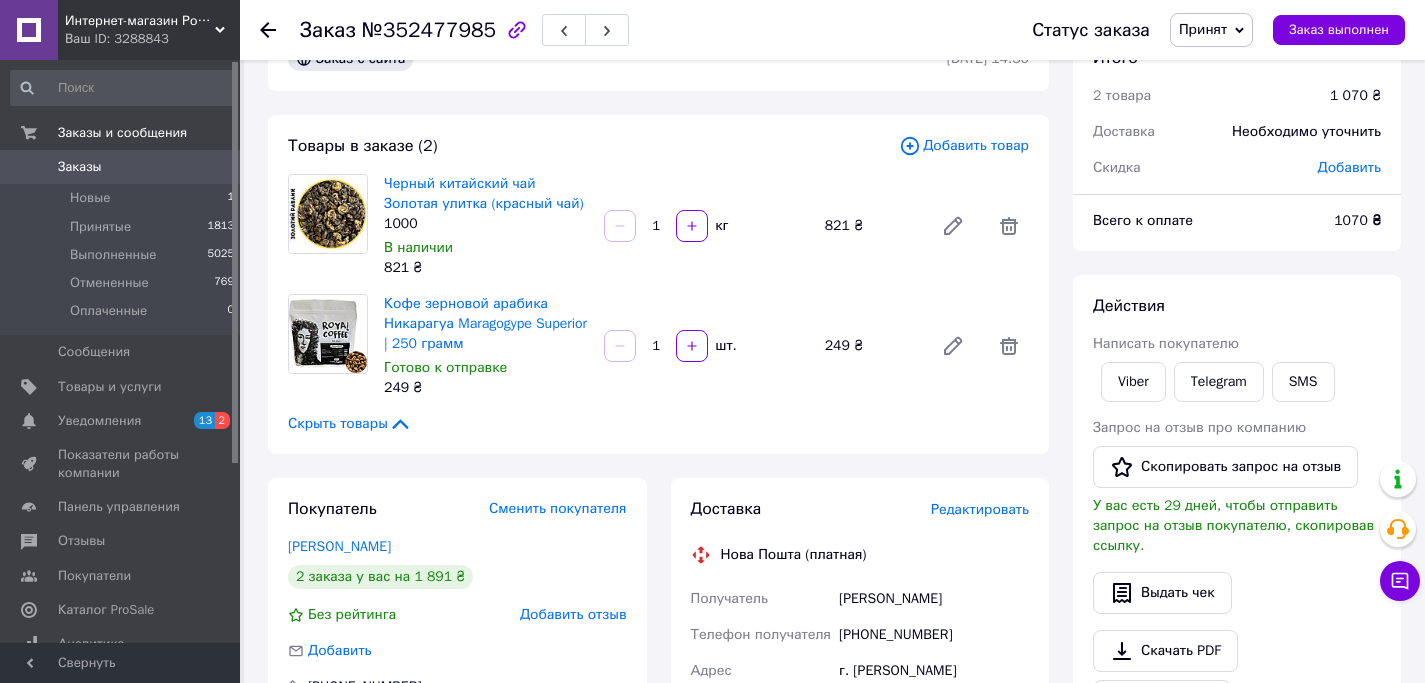 click 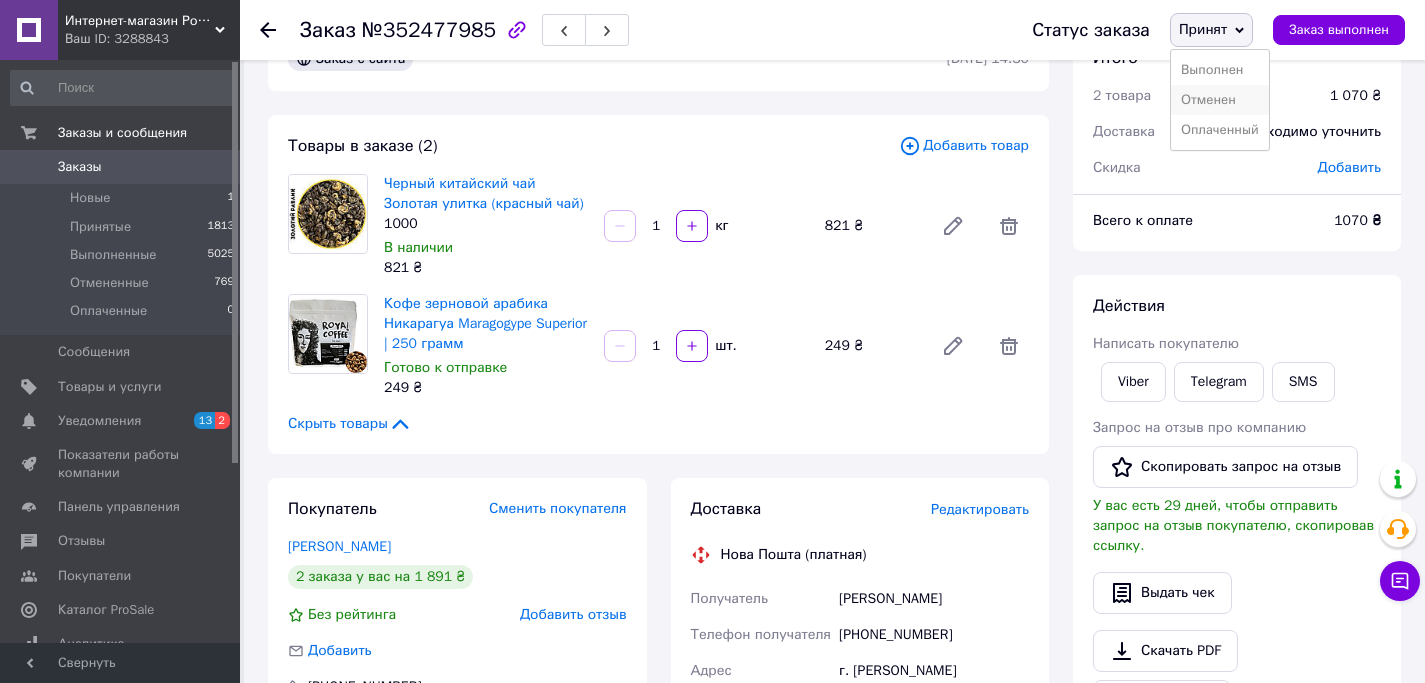 click on "Отменен" at bounding box center (1220, 100) 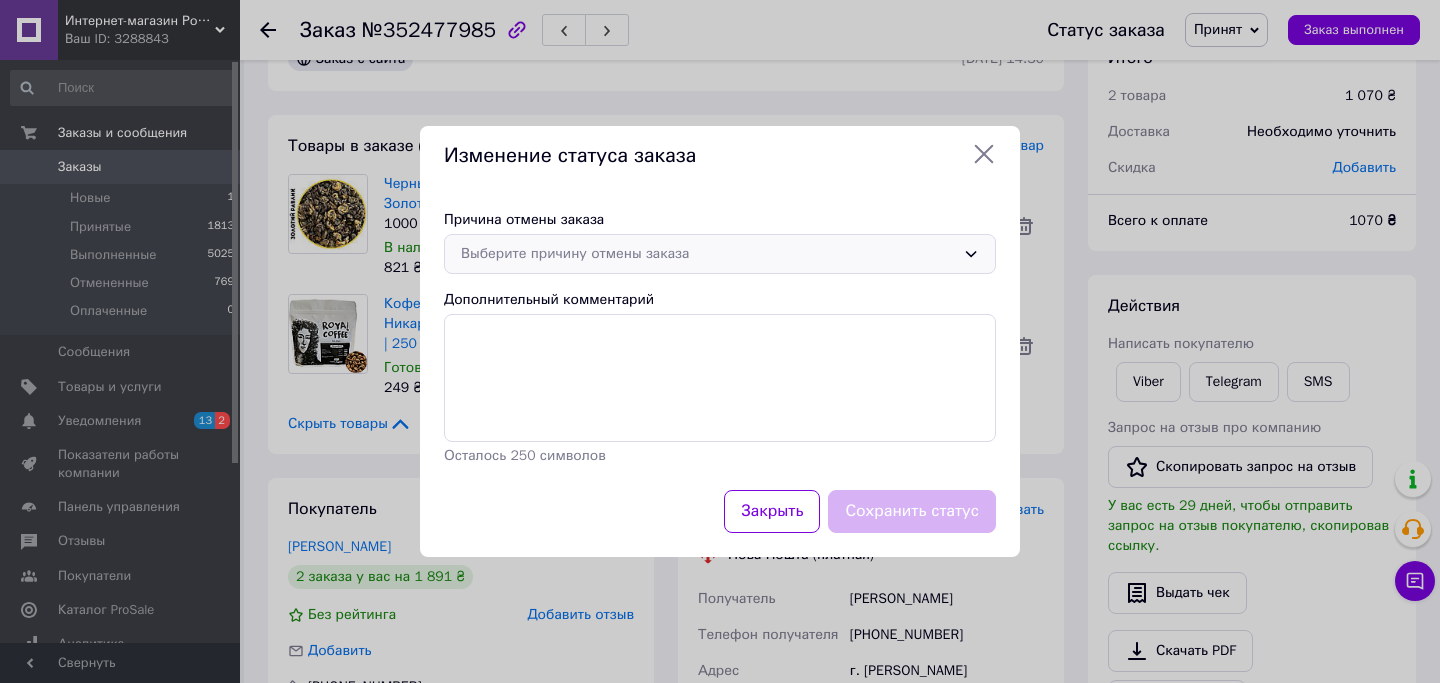 click on "Выберите причину отмены заказа" at bounding box center (708, 254) 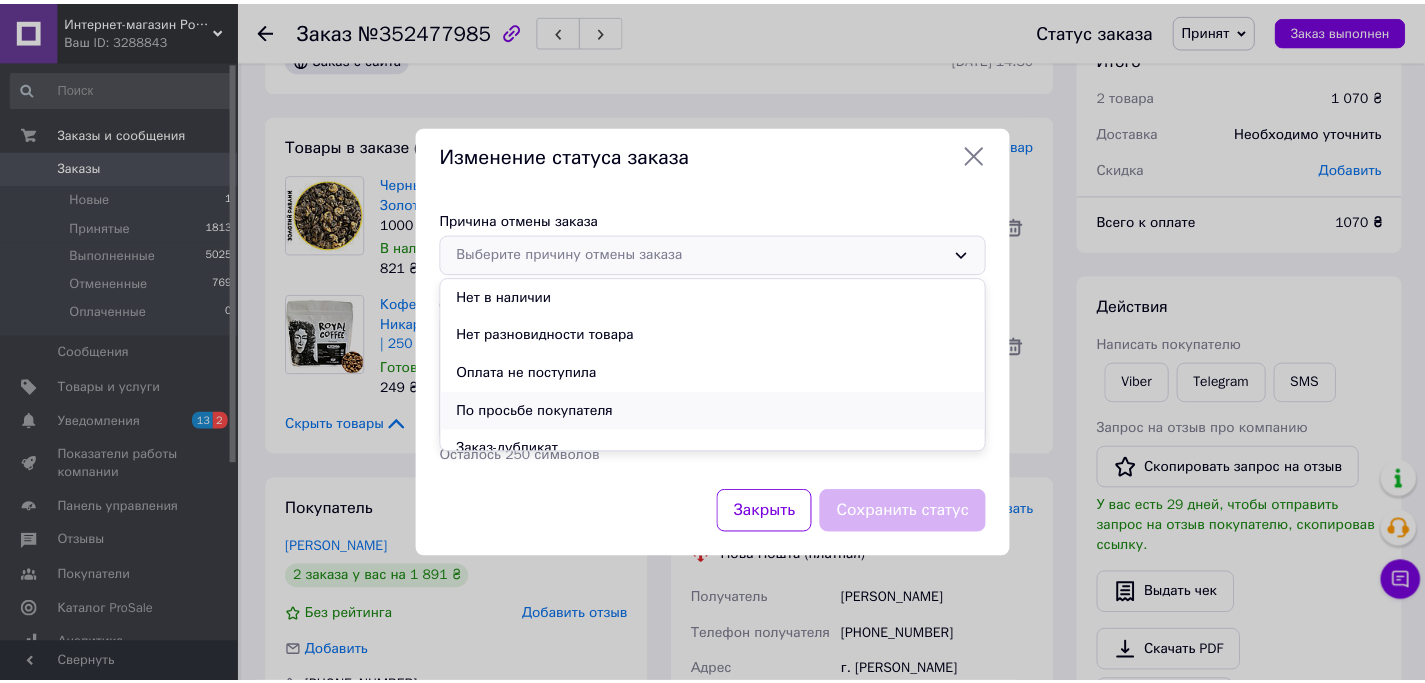 scroll, scrollTop: 4, scrollLeft: 0, axis: vertical 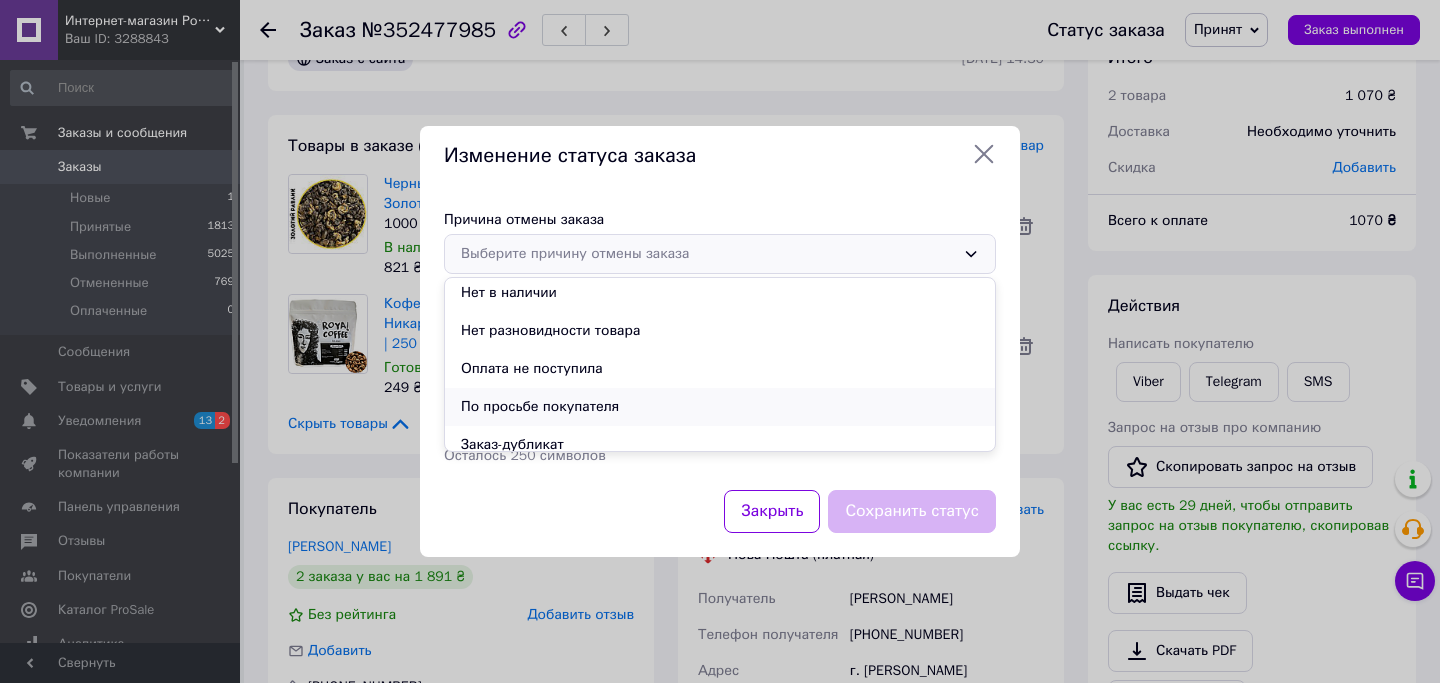 click on "По просьбе покупателя" at bounding box center [720, 407] 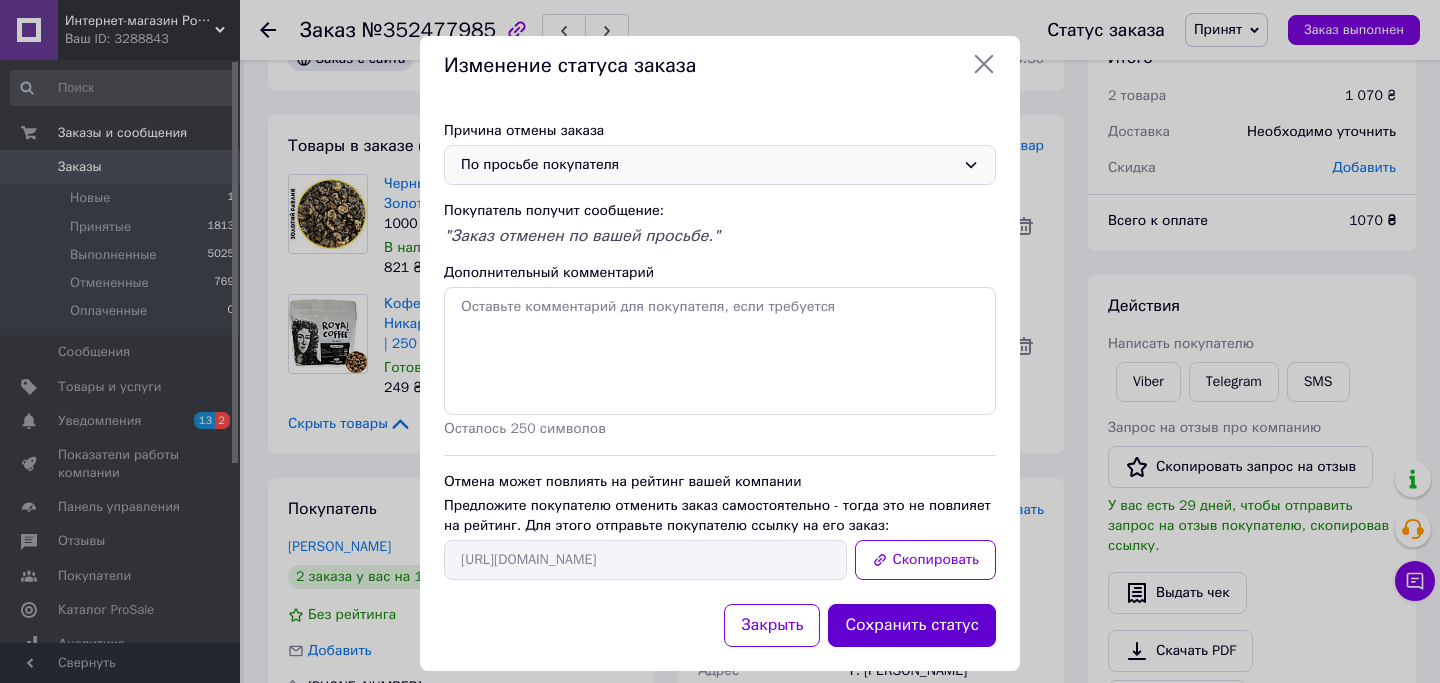 click on "Сохранить статус" at bounding box center (912, 625) 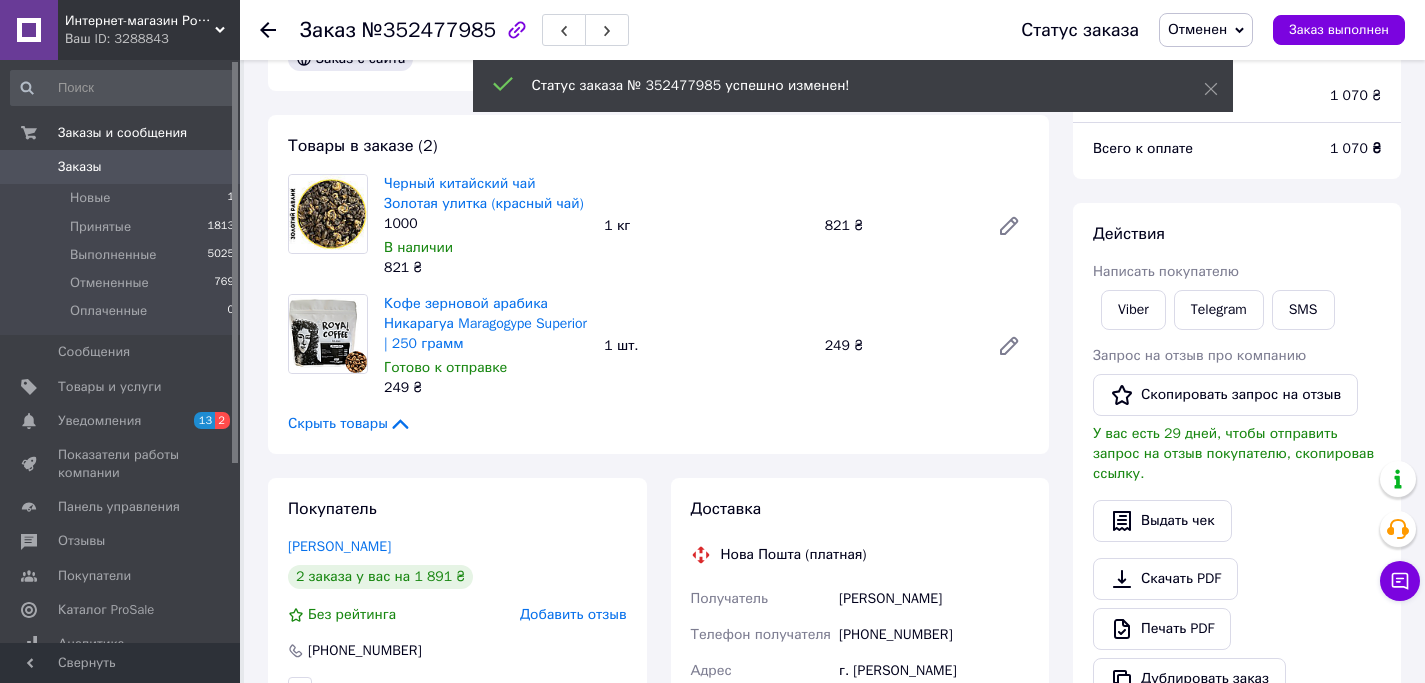click 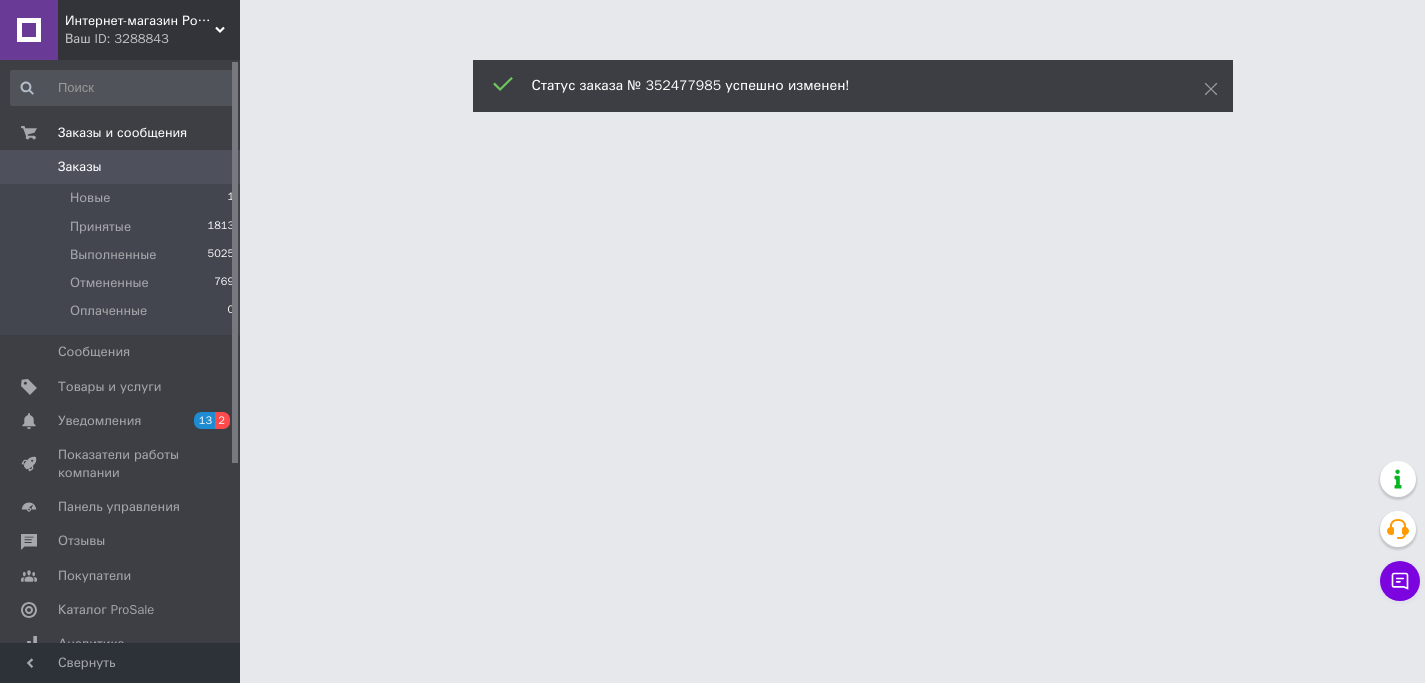 scroll, scrollTop: 0, scrollLeft: 0, axis: both 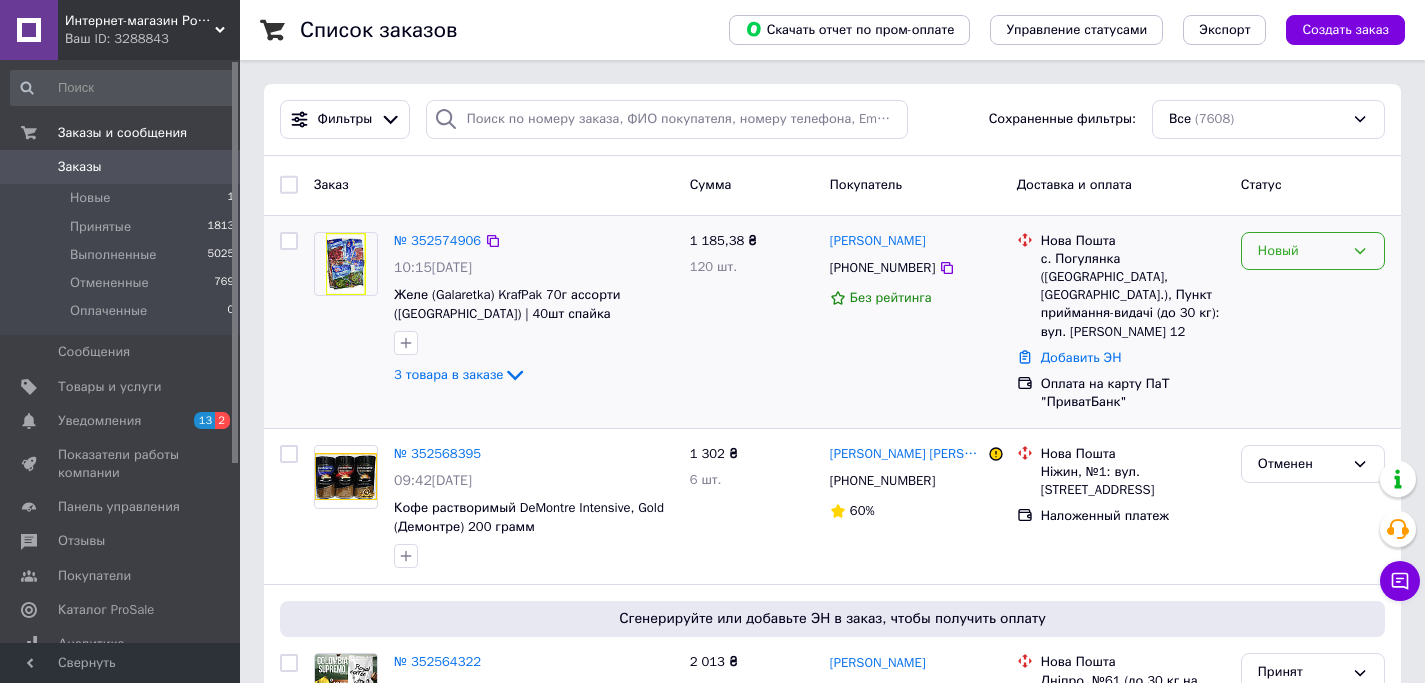 click on "Новый" at bounding box center (1301, 251) 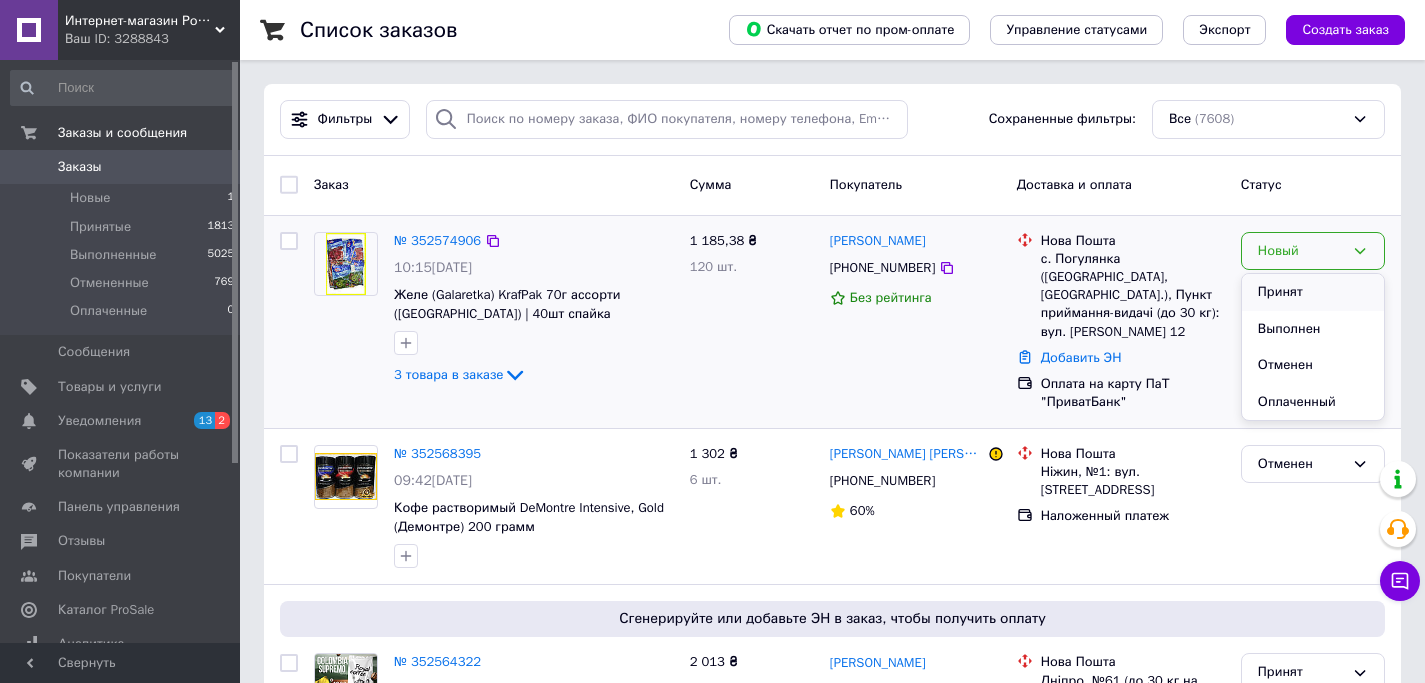 click on "Принят" at bounding box center [1313, 292] 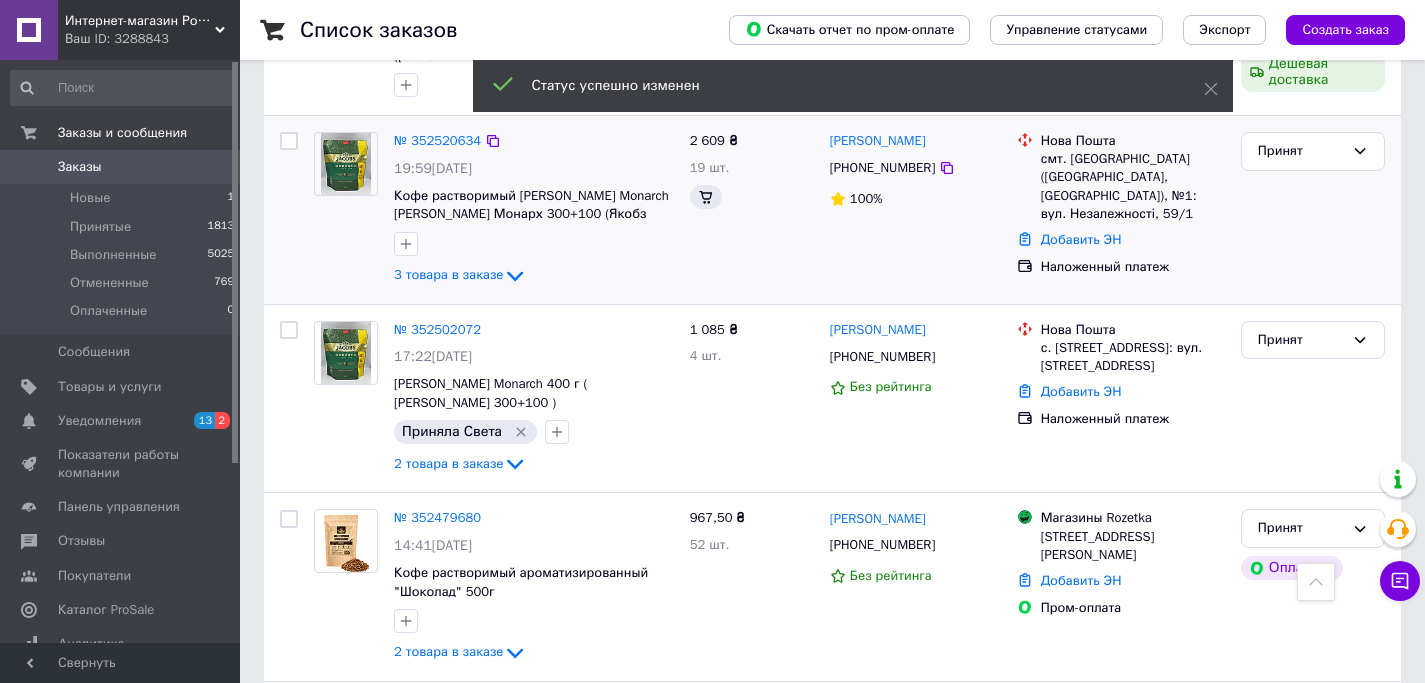 scroll, scrollTop: 1689, scrollLeft: 0, axis: vertical 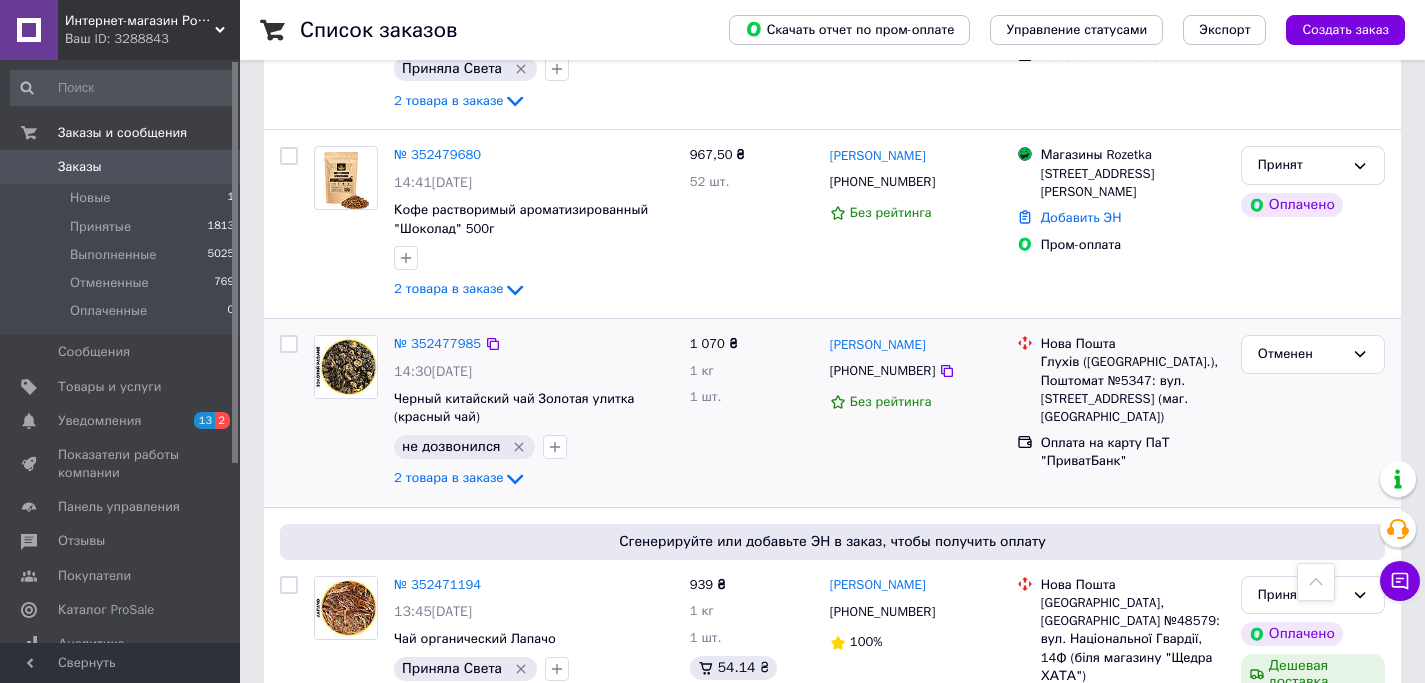 click 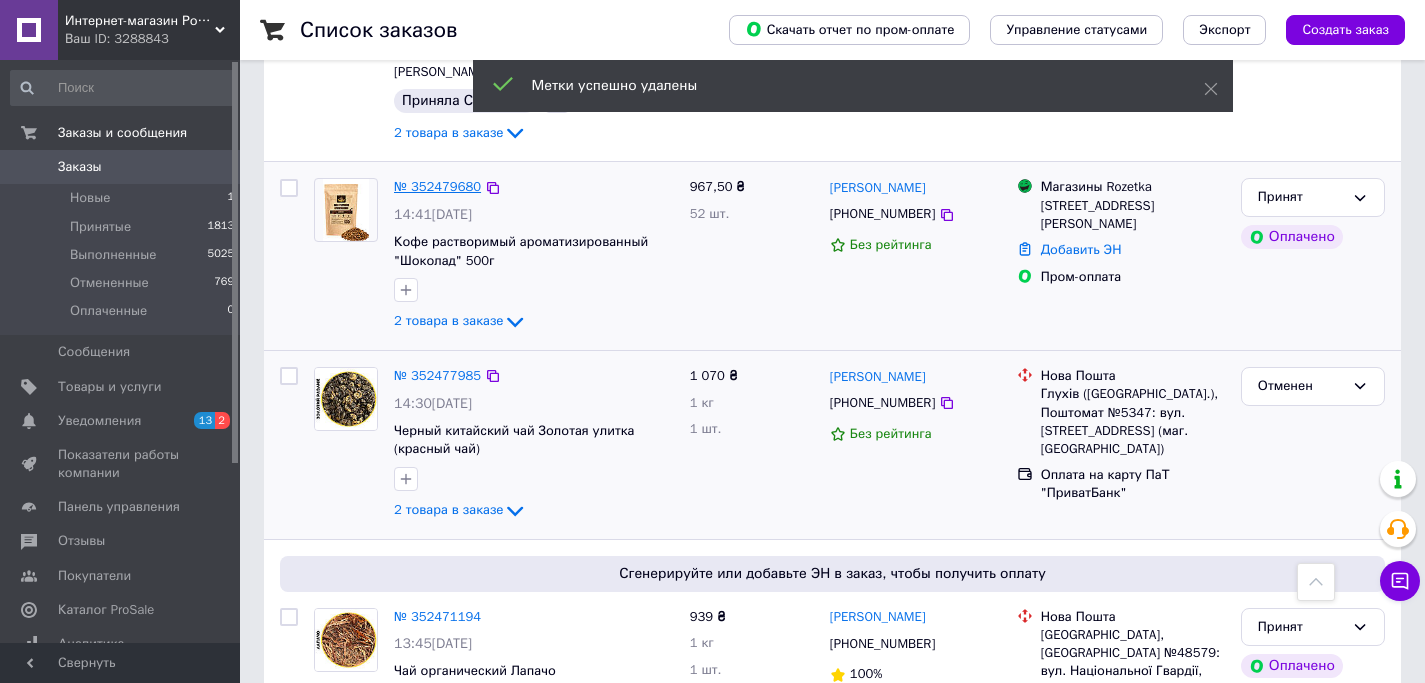 click on "№ 352479680" at bounding box center [437, 186] 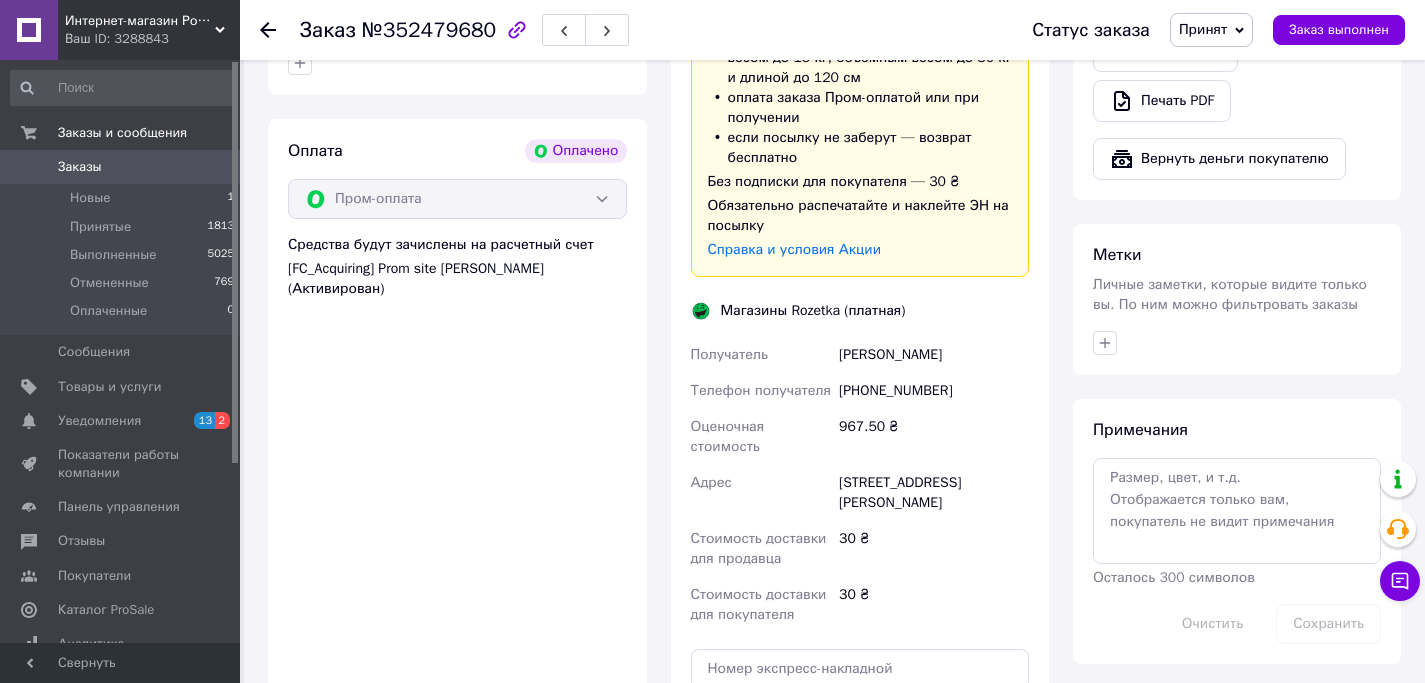 scroll, scrollTop: 1277, scrollLeft: 0, axis: vertical 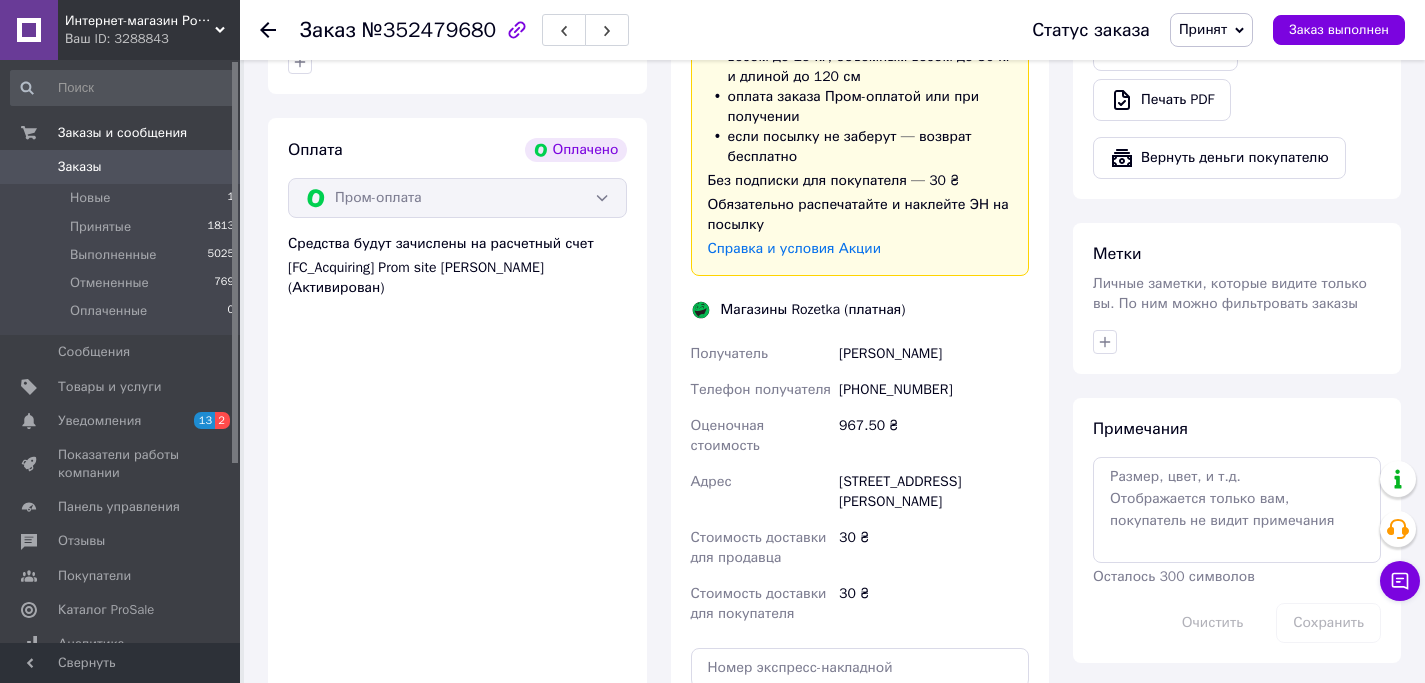 drag, startPoint x: 877, startPoint y: 479, endPoint x: 834, endPoint y: 466, distance: 44.922153 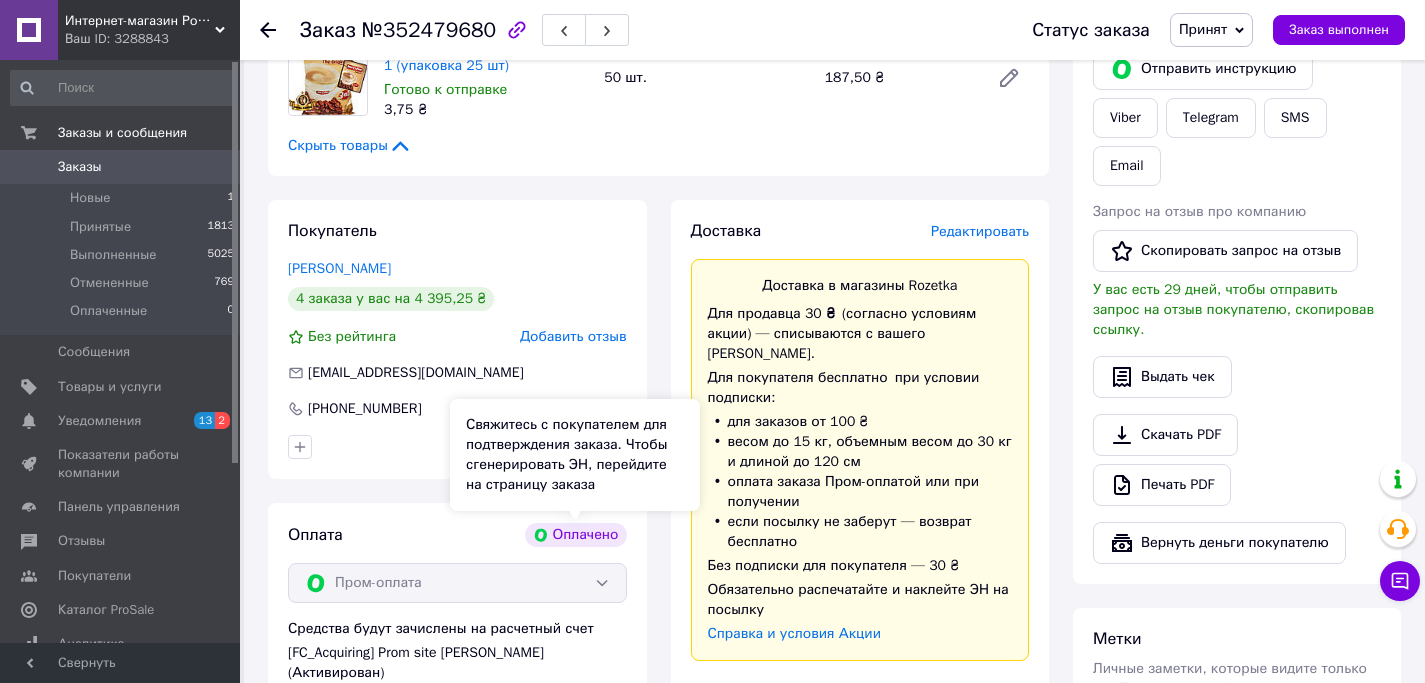 scroll, scrollTop: 540, scrollLeft: 0, axis: vertical 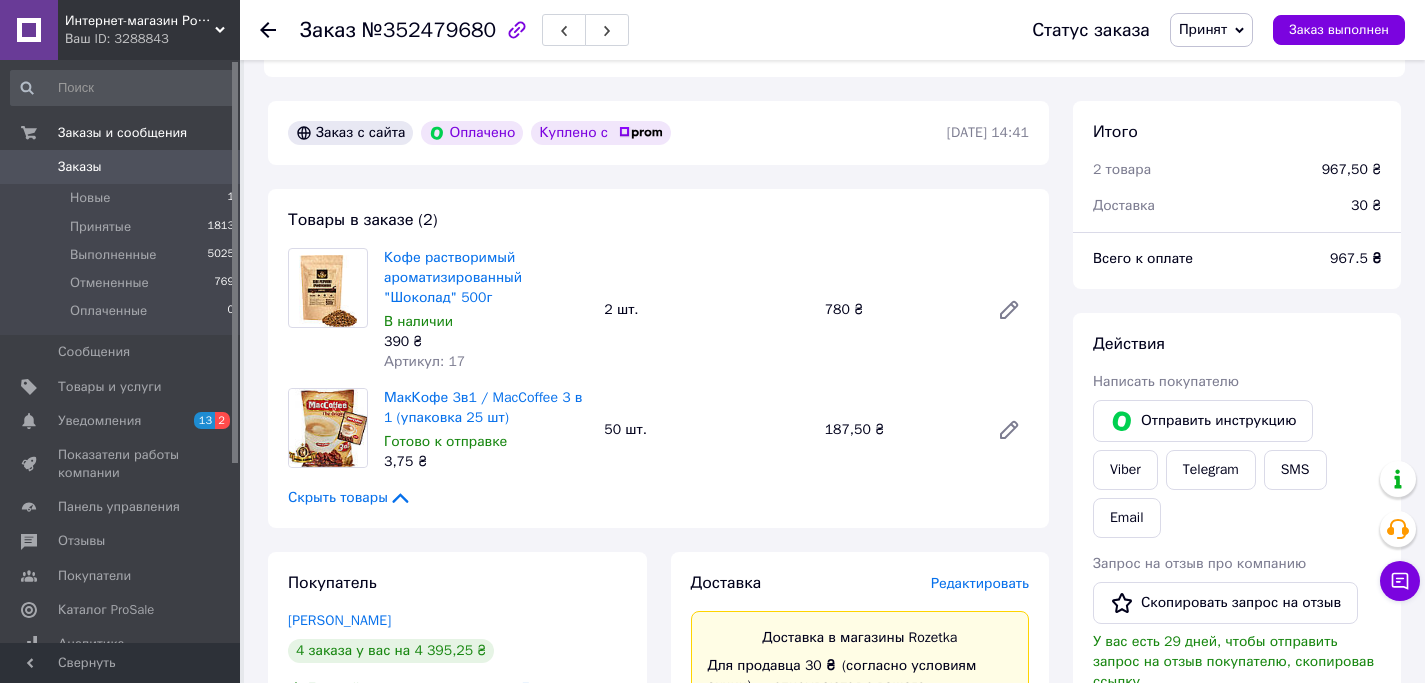 click on "Заказы" at bounding box center [80, 167] 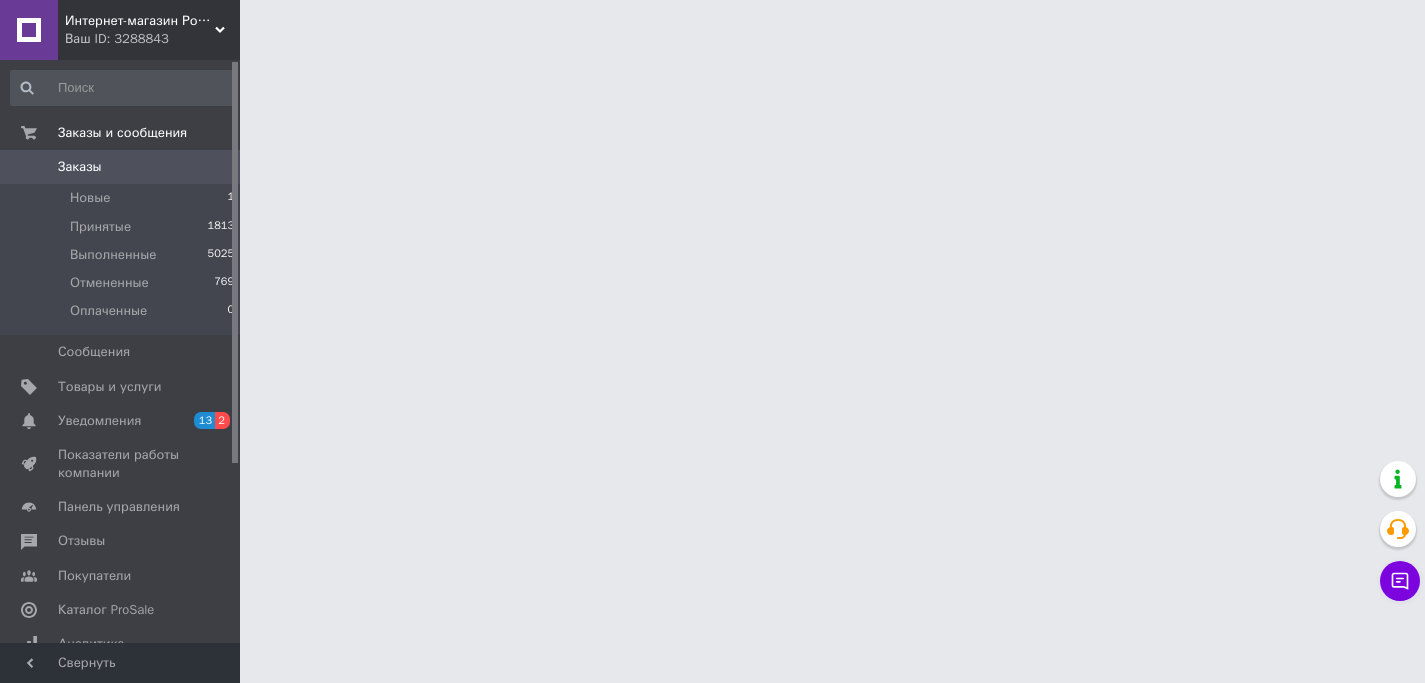 scroll, scrollTop: 0, scrollLeft: 0, axis: both 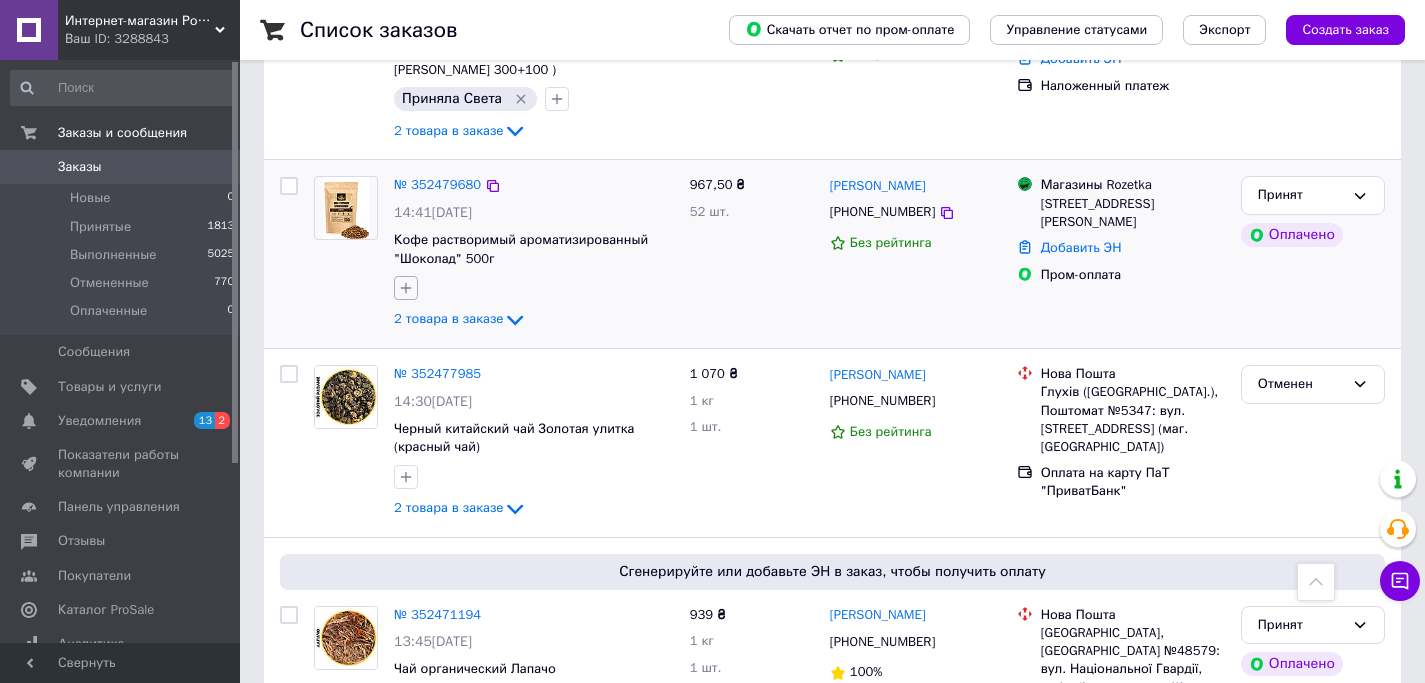 click 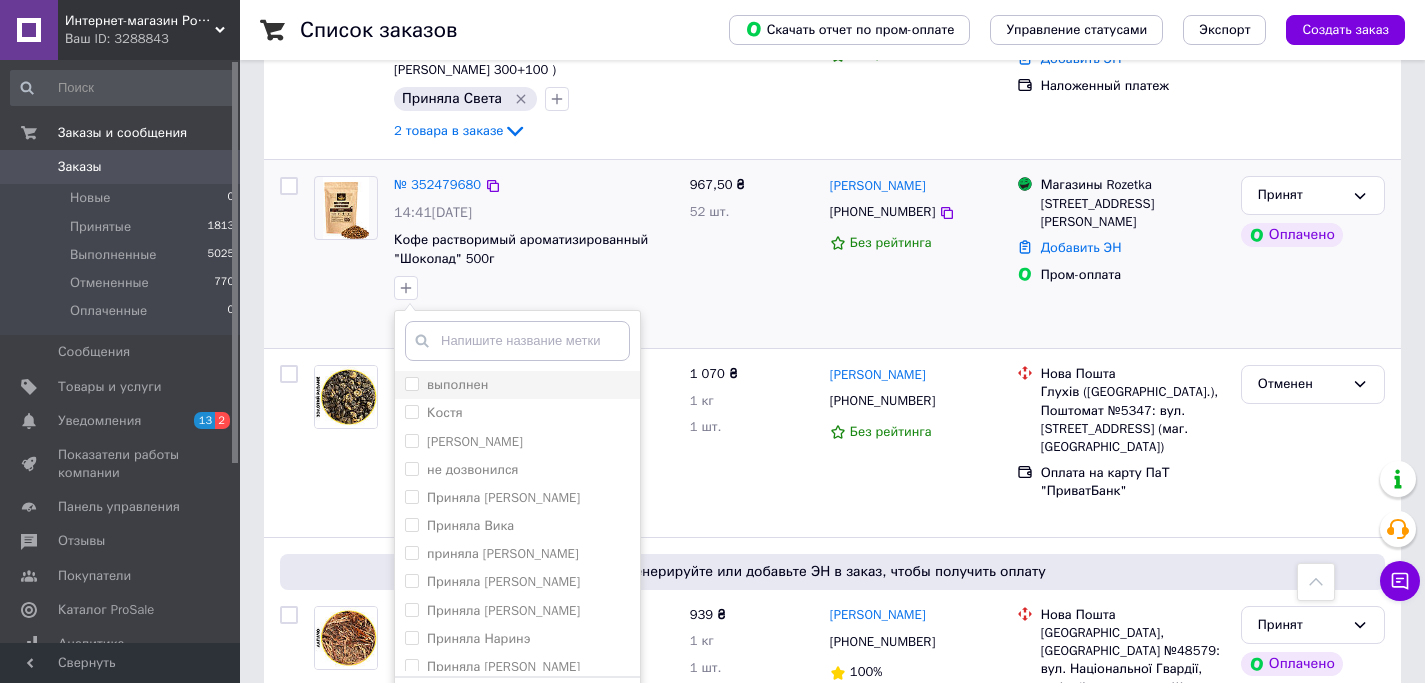 scroll, scrollTop: 95, scrollLeft: 0, axis: vertical 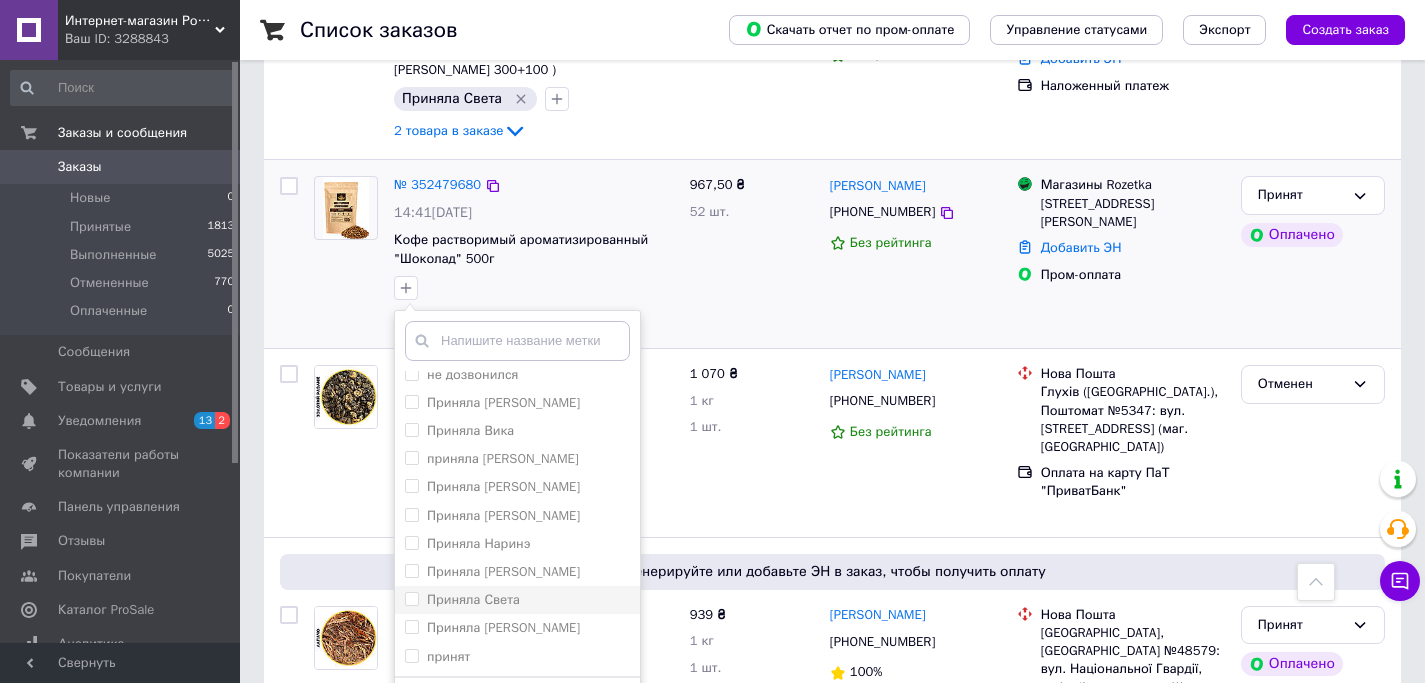 click on "Приняла Света" at bounding box center [473, 599] 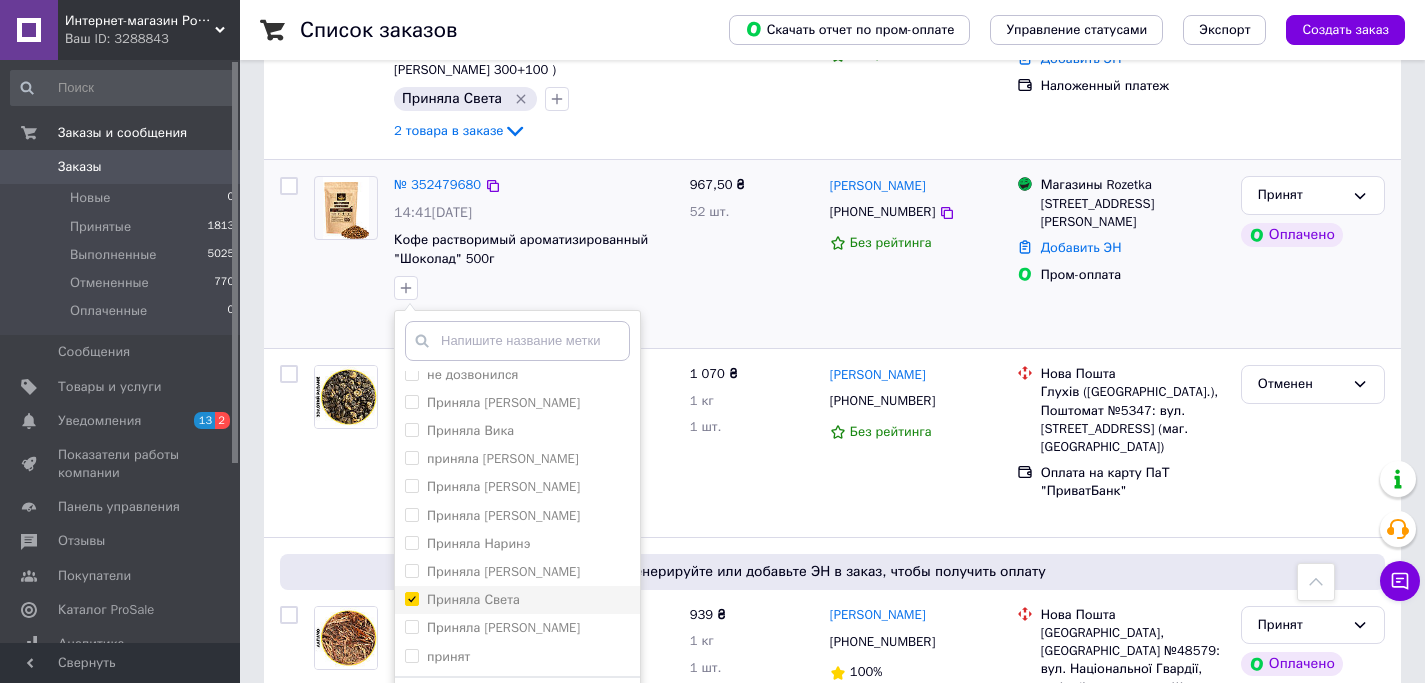 checkbox on "true" 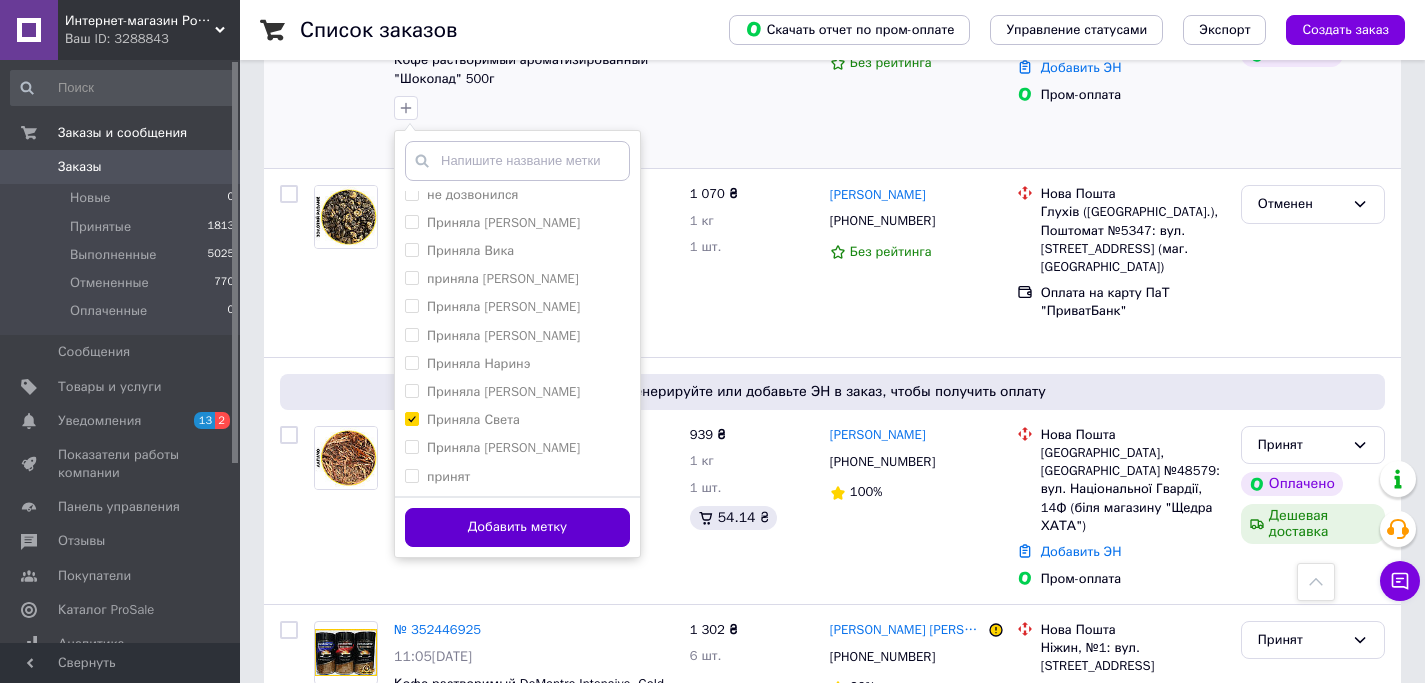 click on "Добавить метку" at bounding box center (517, 527) 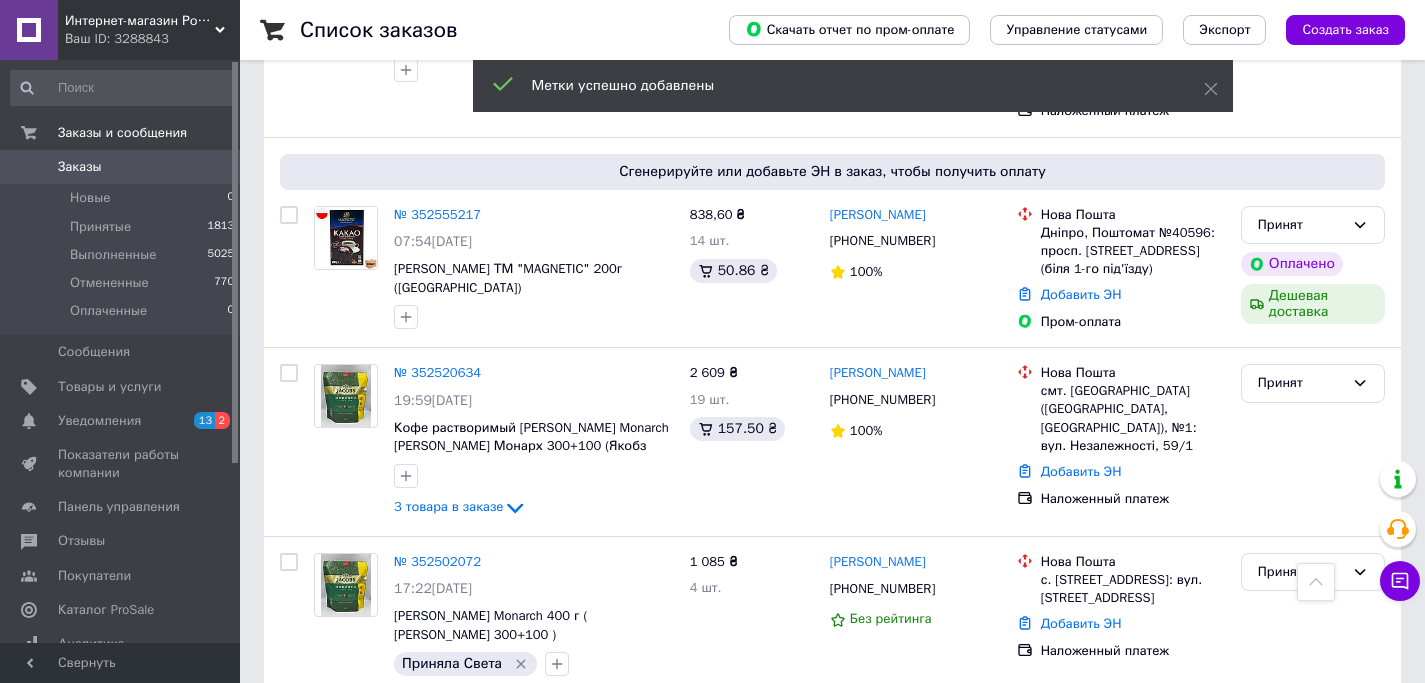 scroll, scrollTop: 1139, scrollLeft: 0, axis: vertical 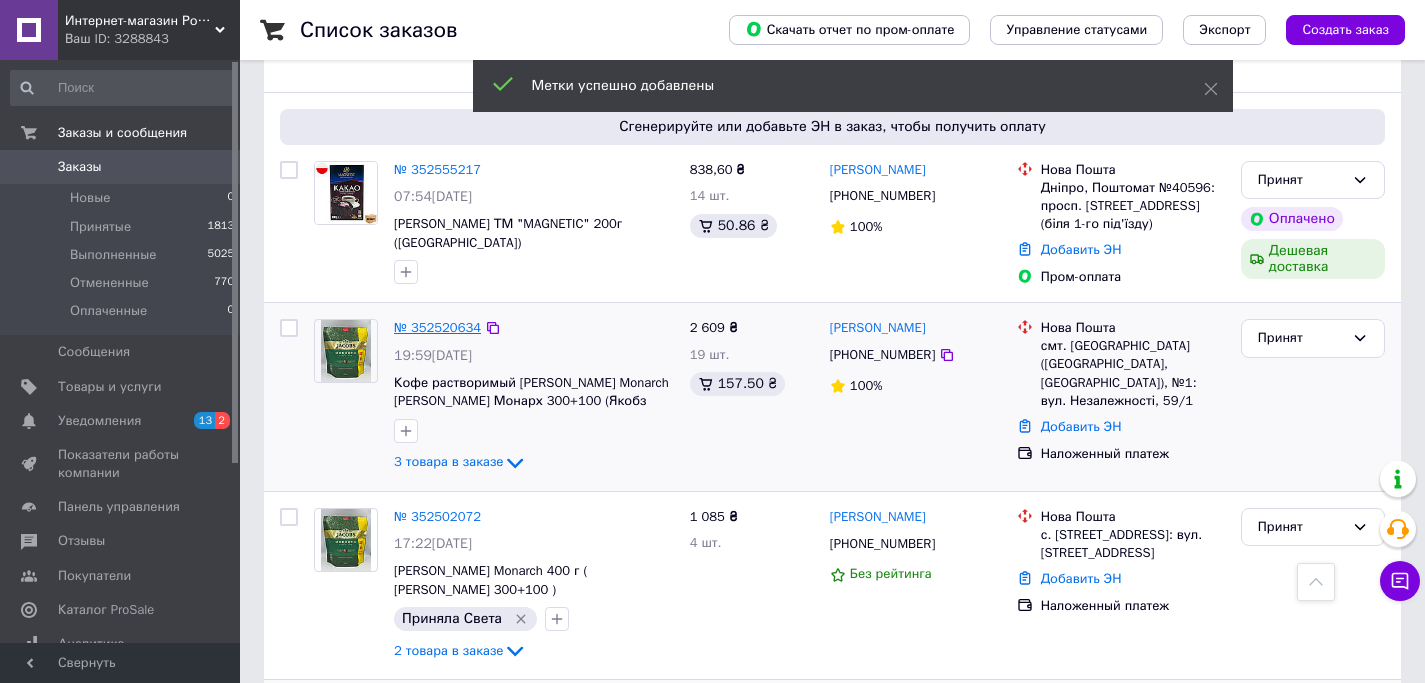 click on "№ 352520634" at bounding box center [437, 327] 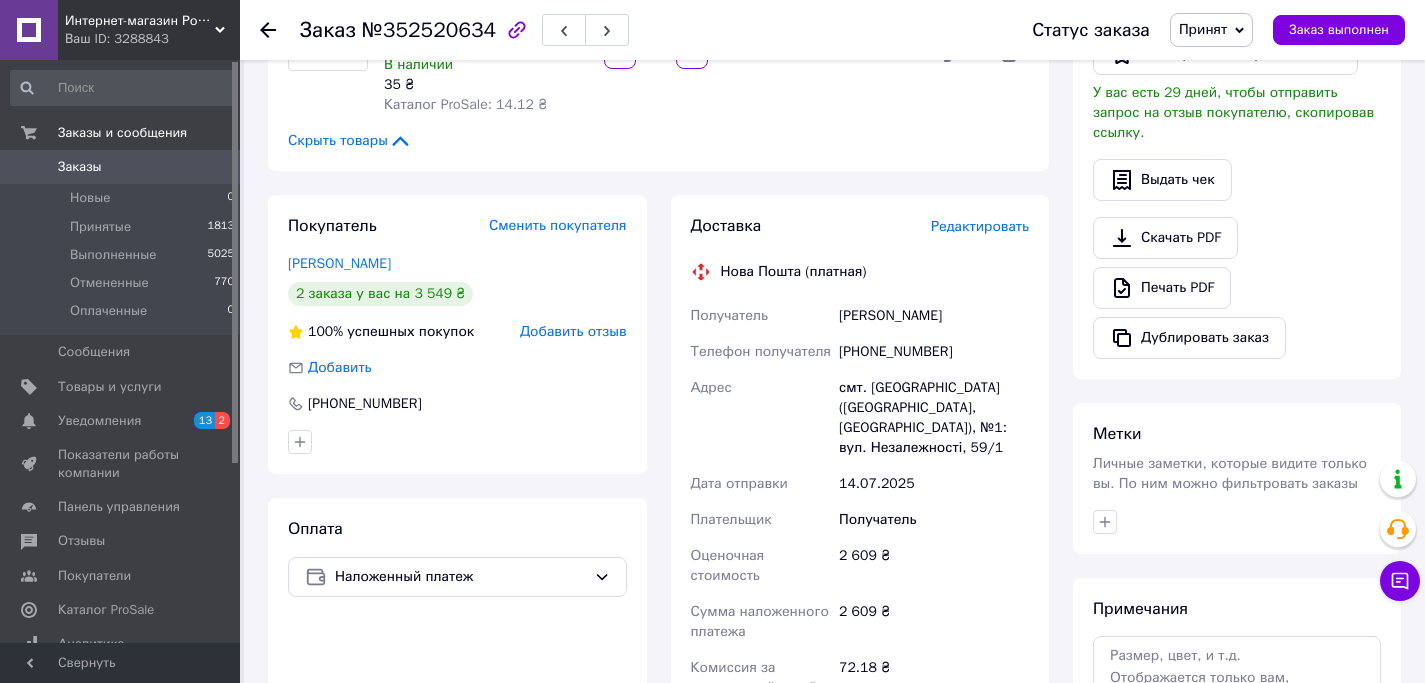 scroll, scrollTop: 578, scrollLeft: 0, axis: vertical 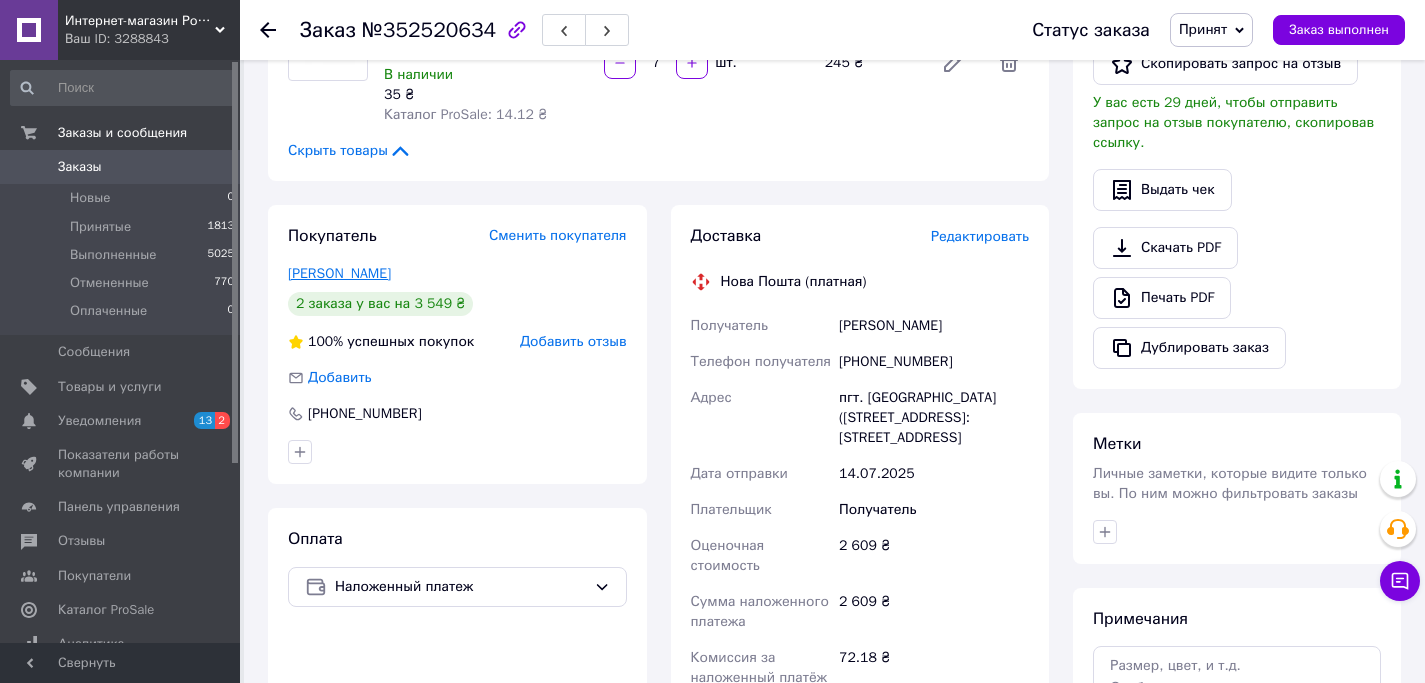 click on "[PERSON_NAME]" at bounding box center [339, 273] 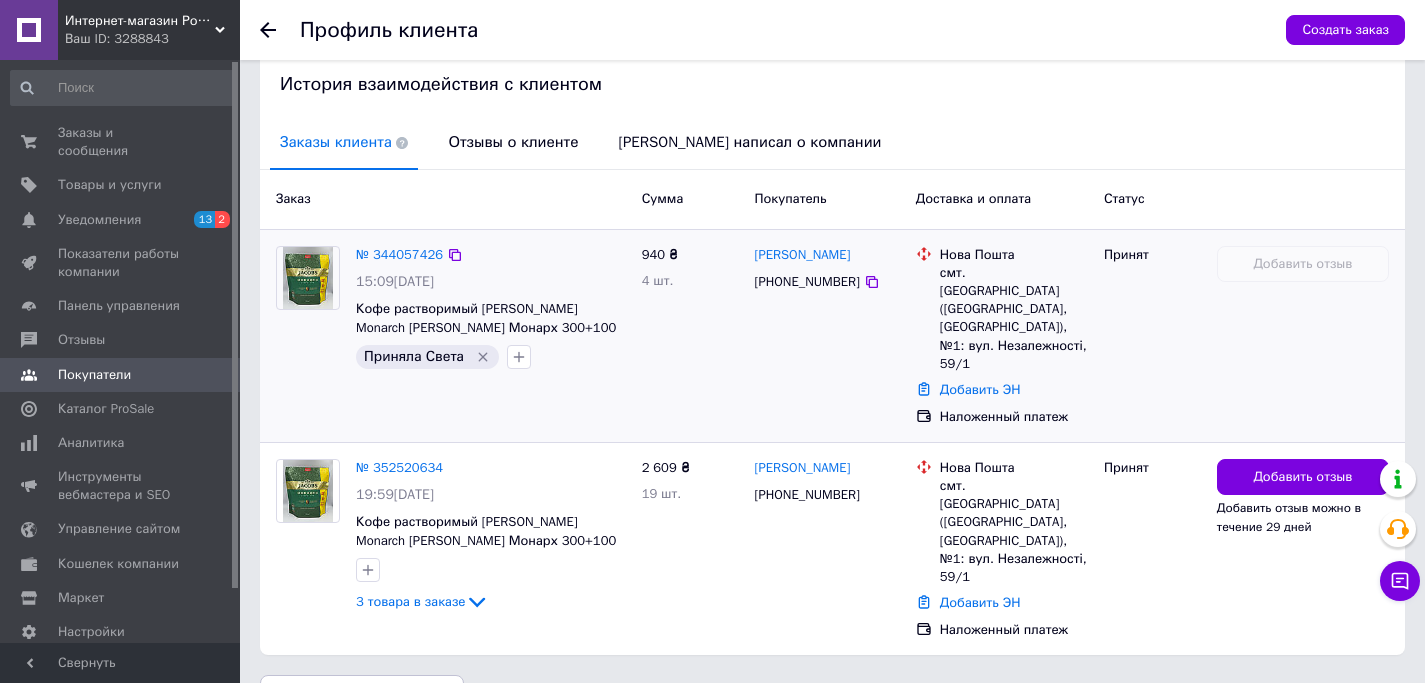 scroll, scrollTop: 0, scrollLeft: 0, axis: both 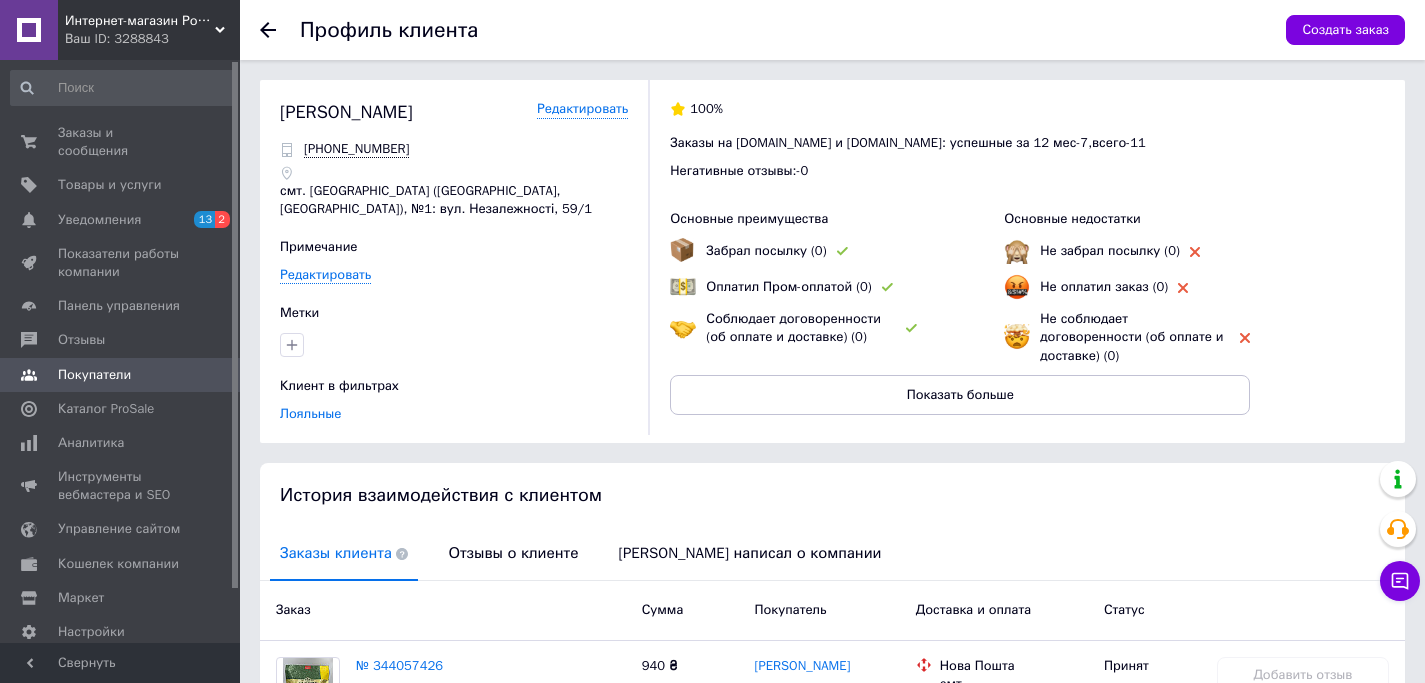 click 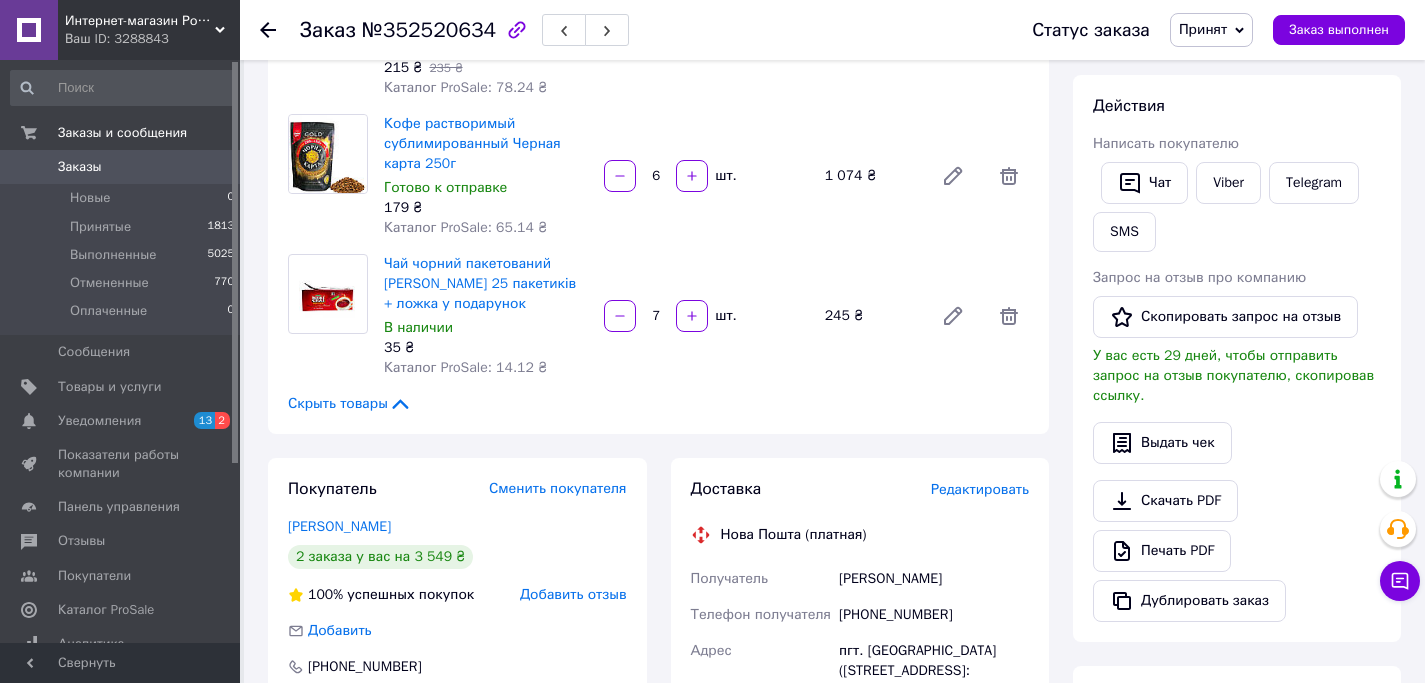 scroll, scrollTop: 560, scrollLeft: 0, axis: vertical 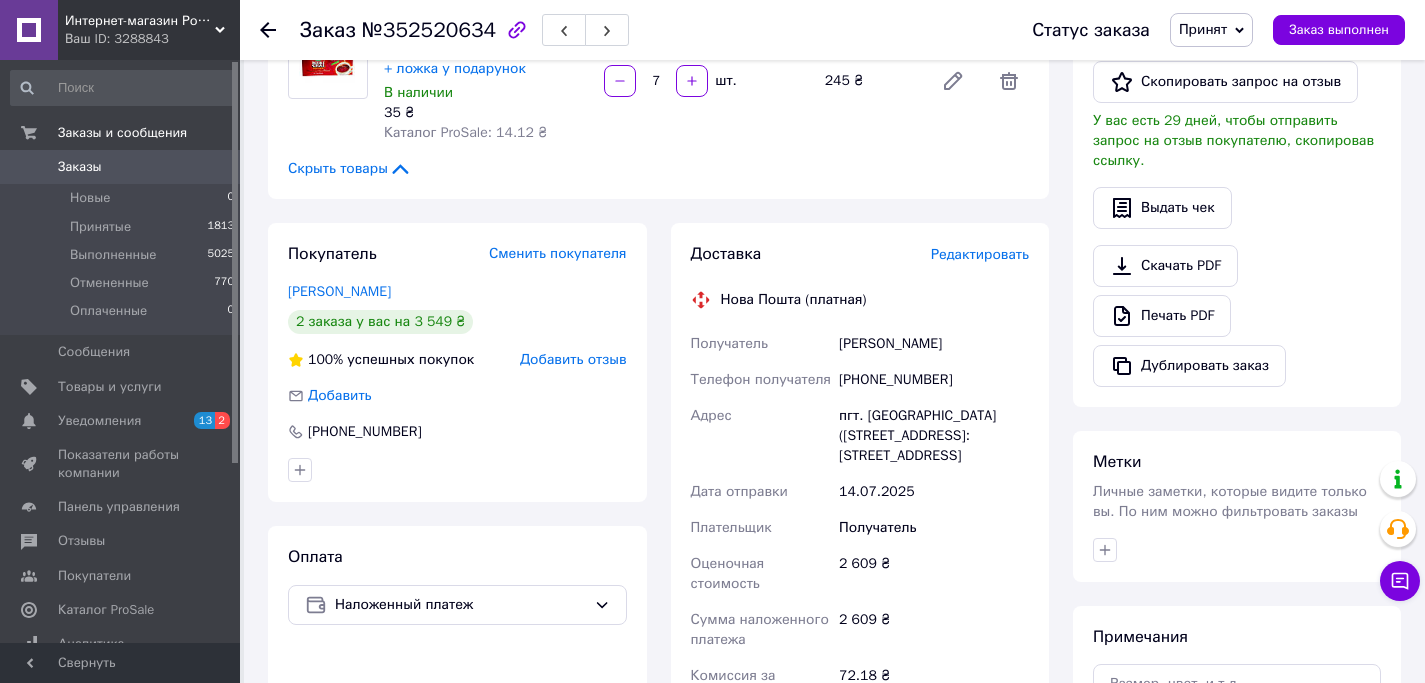 drag, startPoint x: 1018, startPoint y: 479, endPoint x: 836, endPoint y: 360, distance: 217.45114 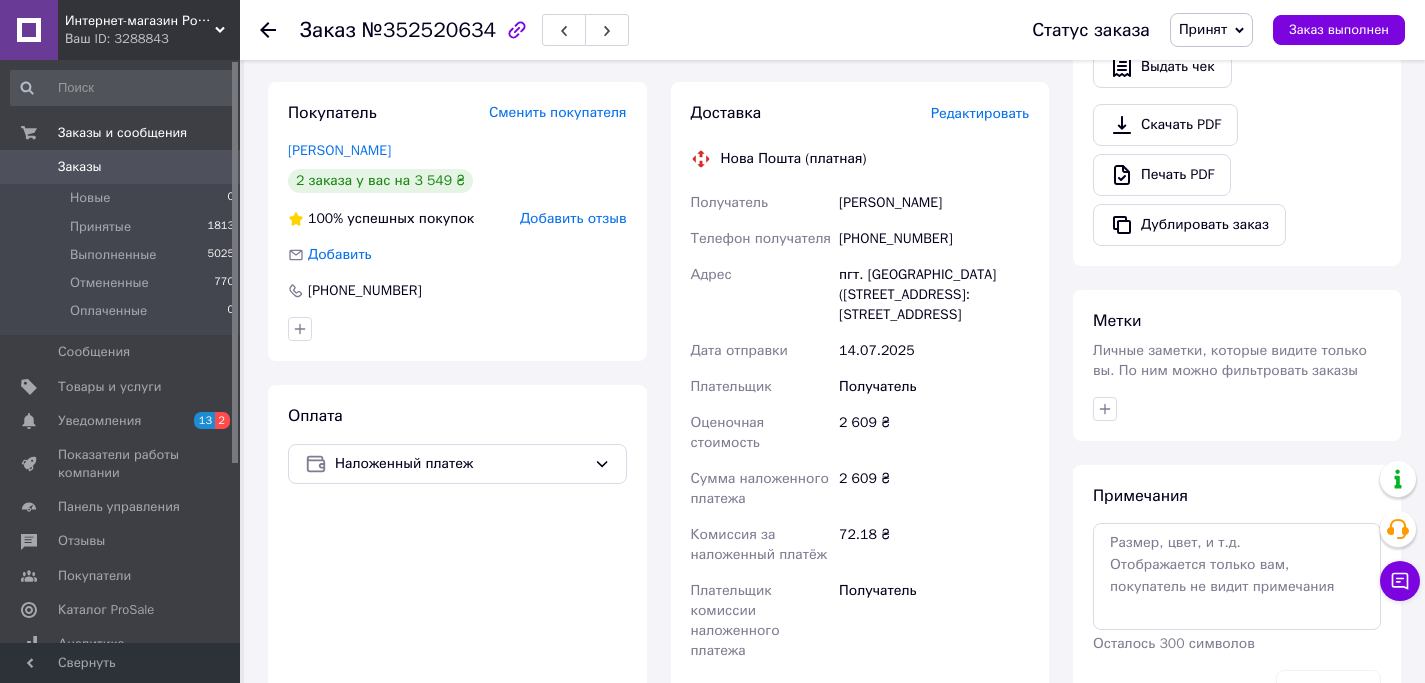 scroll, scrollTop: 750, scrollLeft: 0, axis: vertical 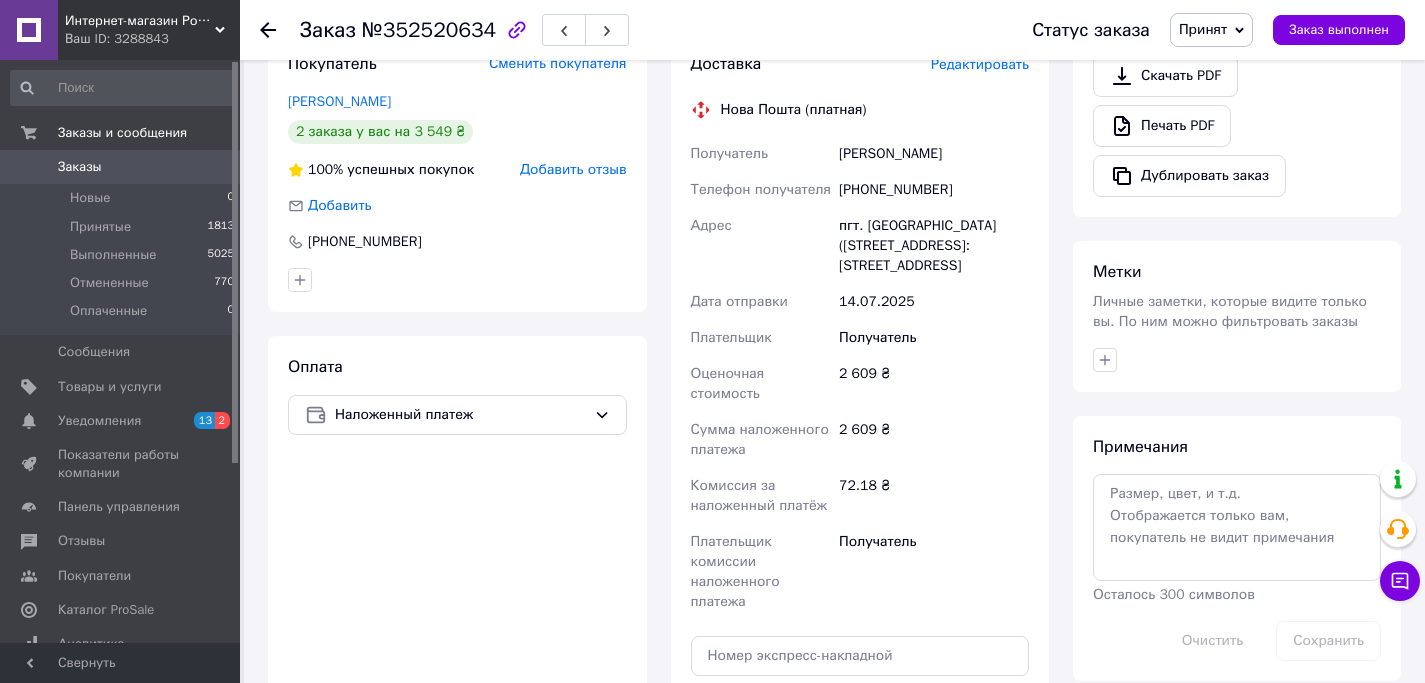 click on "пгт. [GEOGRAPHIC_DATA] ([STREET_ADDRESS]: [STREET_ADDRESS]" at bounding box center [934, 246] 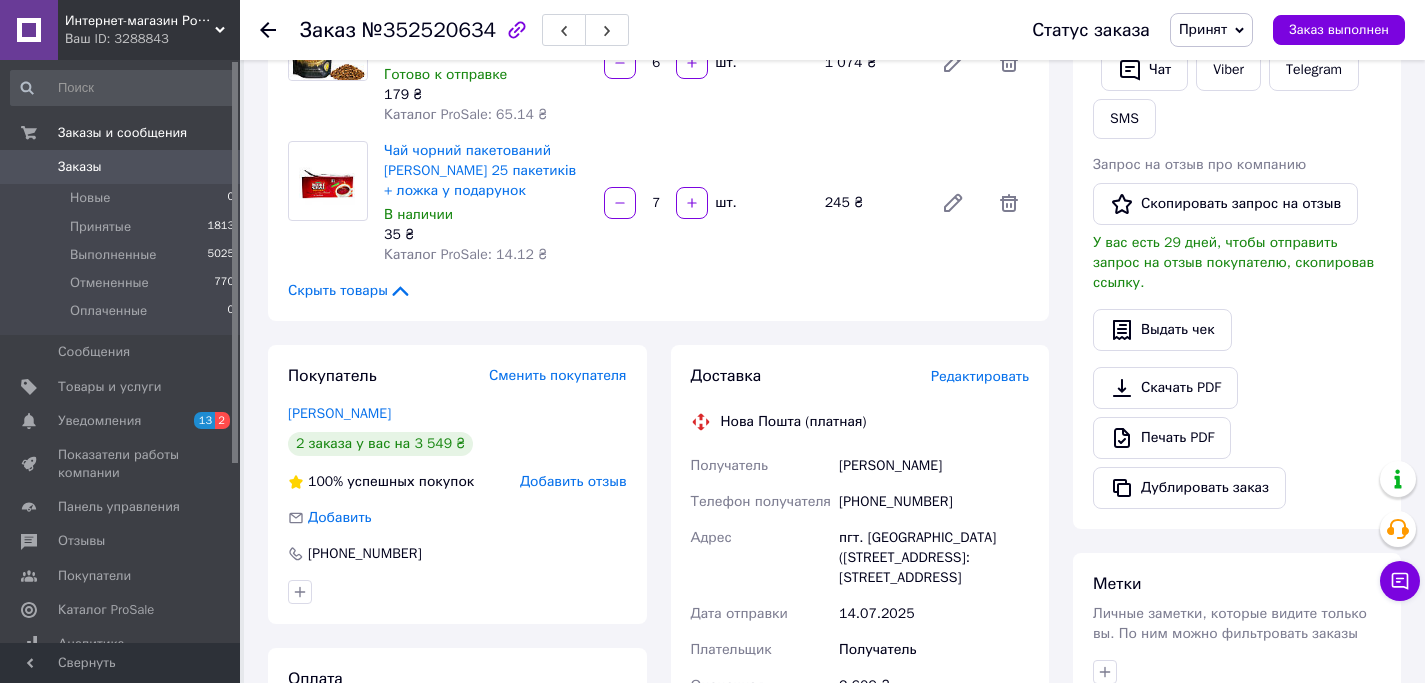 scroll, scrollTop: 520, scrollLeft: 0, axis: vertical 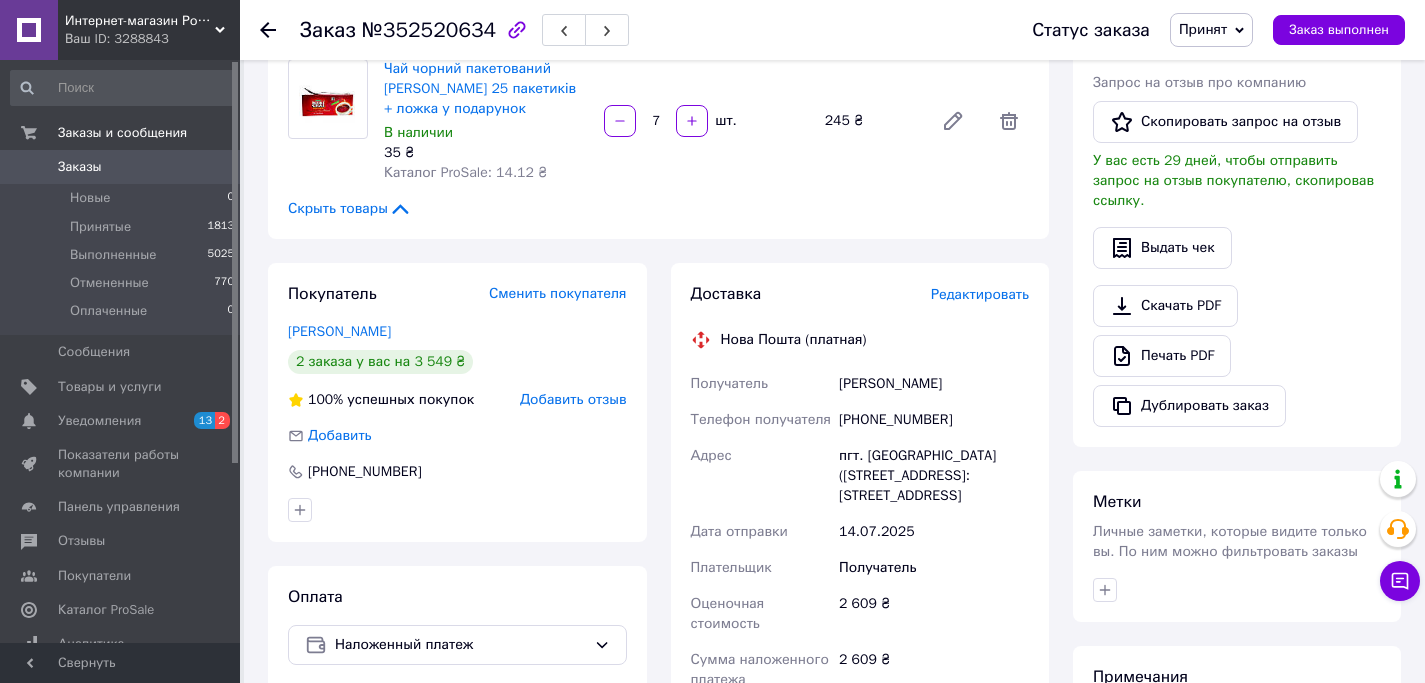 drag, startPoint x: 1014, startPoint y: 517, endPoint x: 836, endPoint y: 408, distance: 208.7223 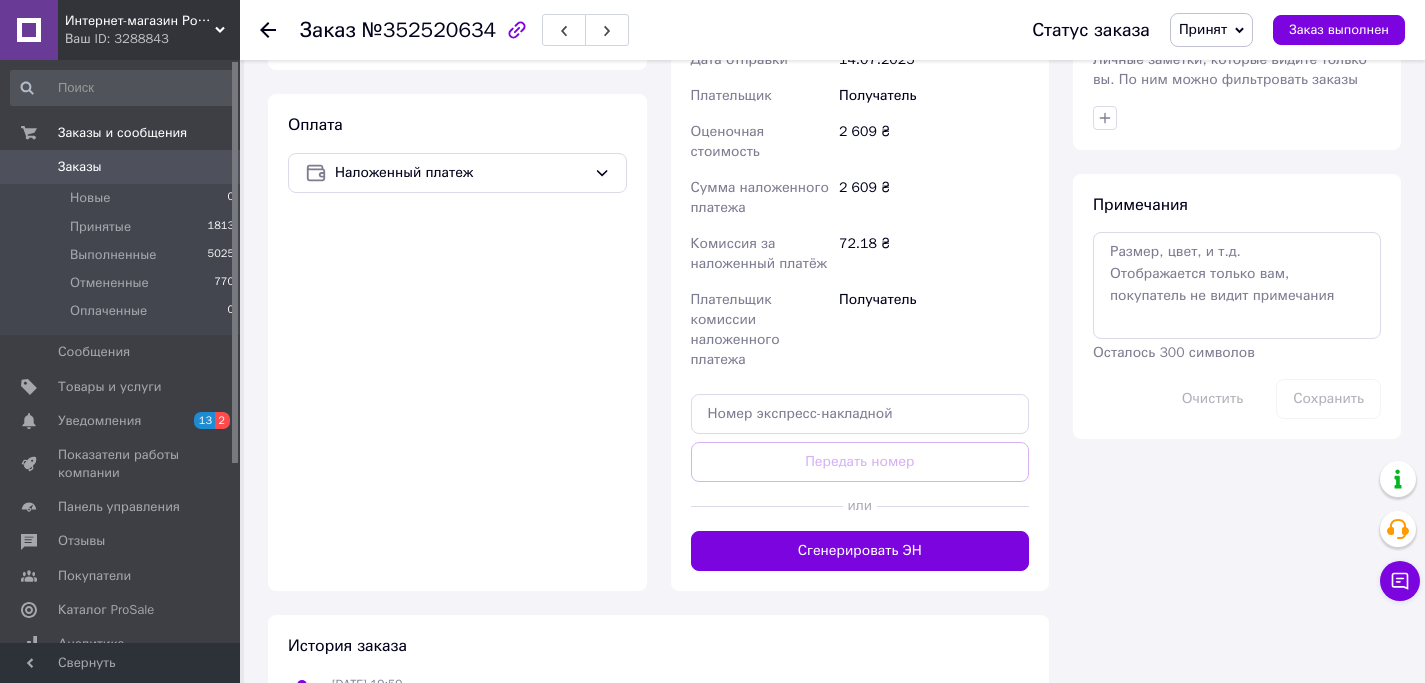 scroll, scrollTop: 822, scrollLeft: 0, axis: vertical 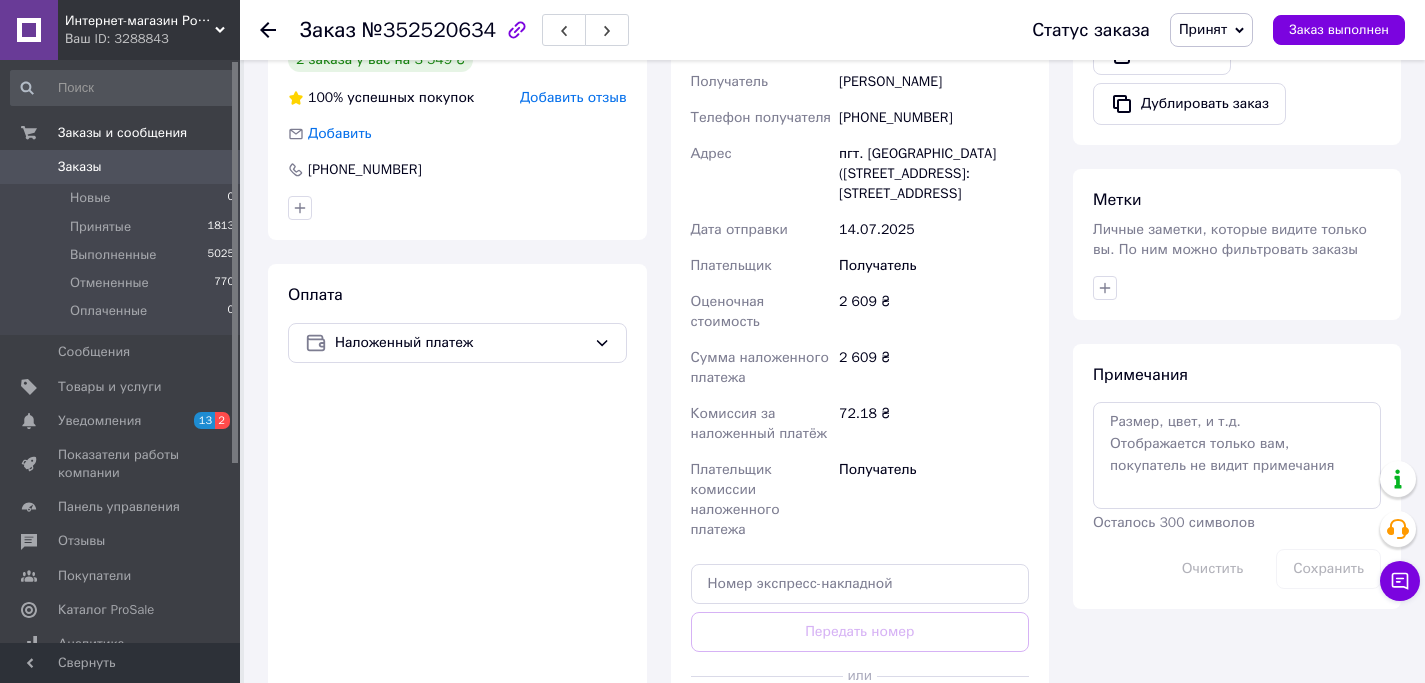click on "Принят" at bounding box center (1203, 29) 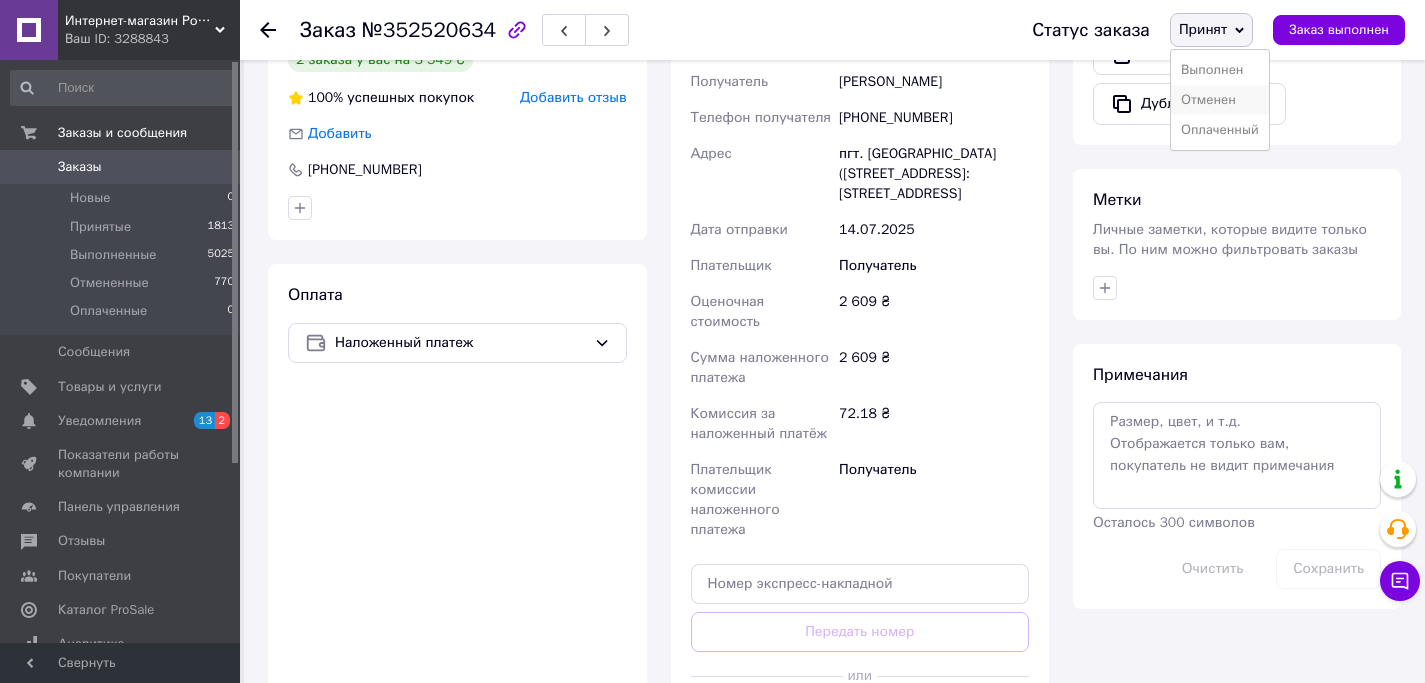 click on "Отменен" at bounding box center [1220, 100] 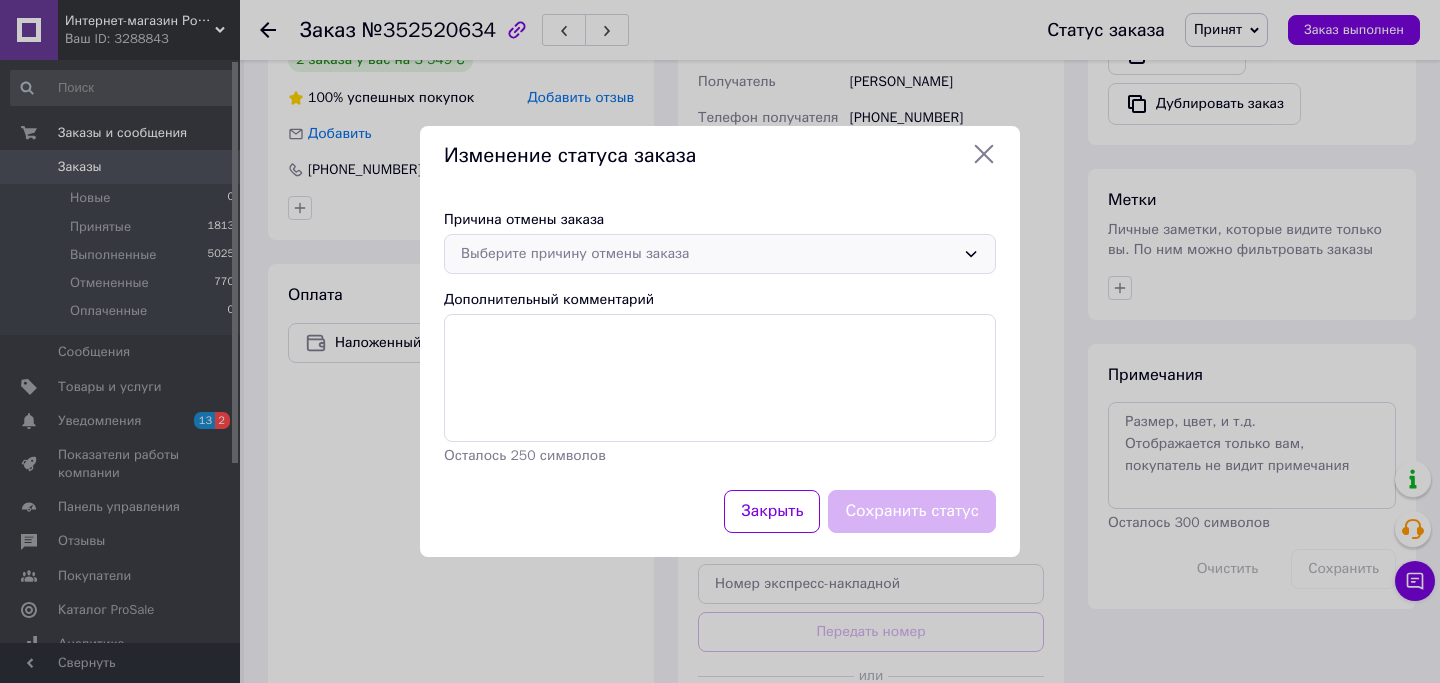 click on "Выберите причину отмены заказа" at bounding box center (708, 254) 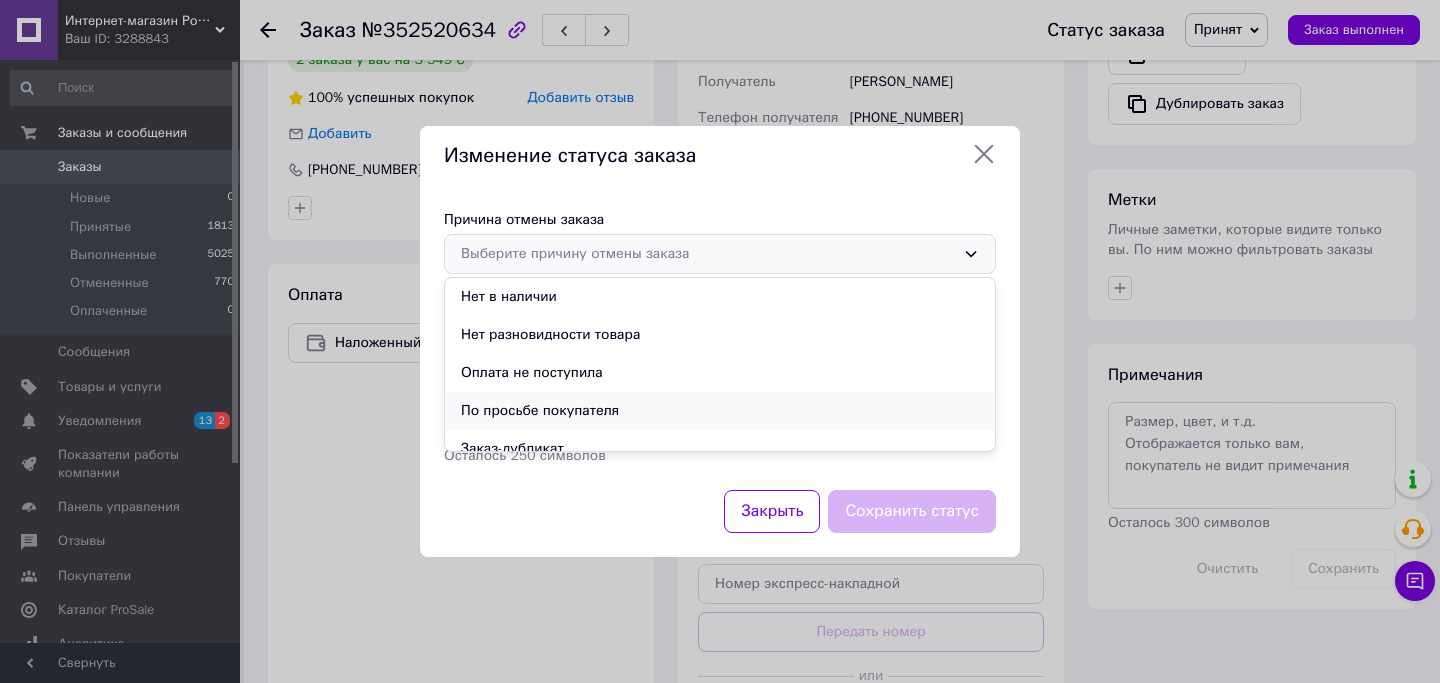 click on "По просьбе покупателя" at bounding box center [720, 411] 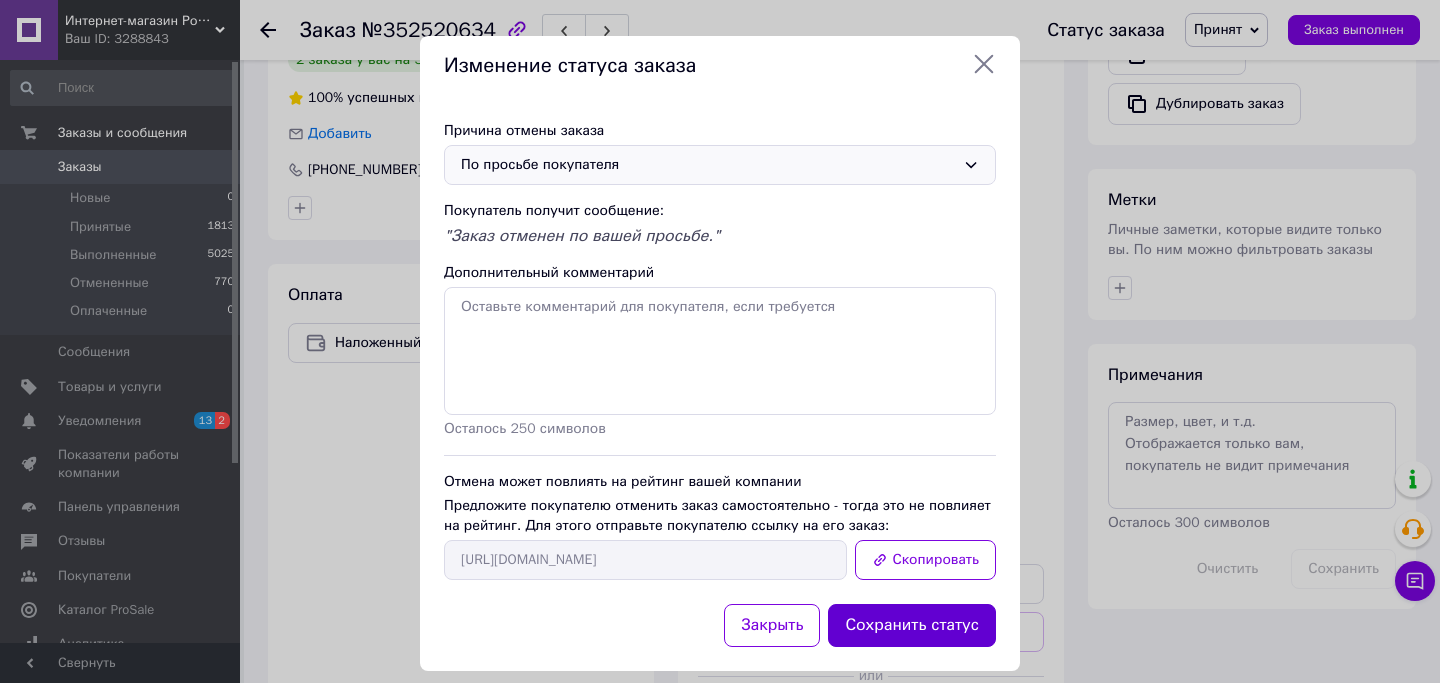 click on "Сохранить статус" at bounding box center (912, 625) 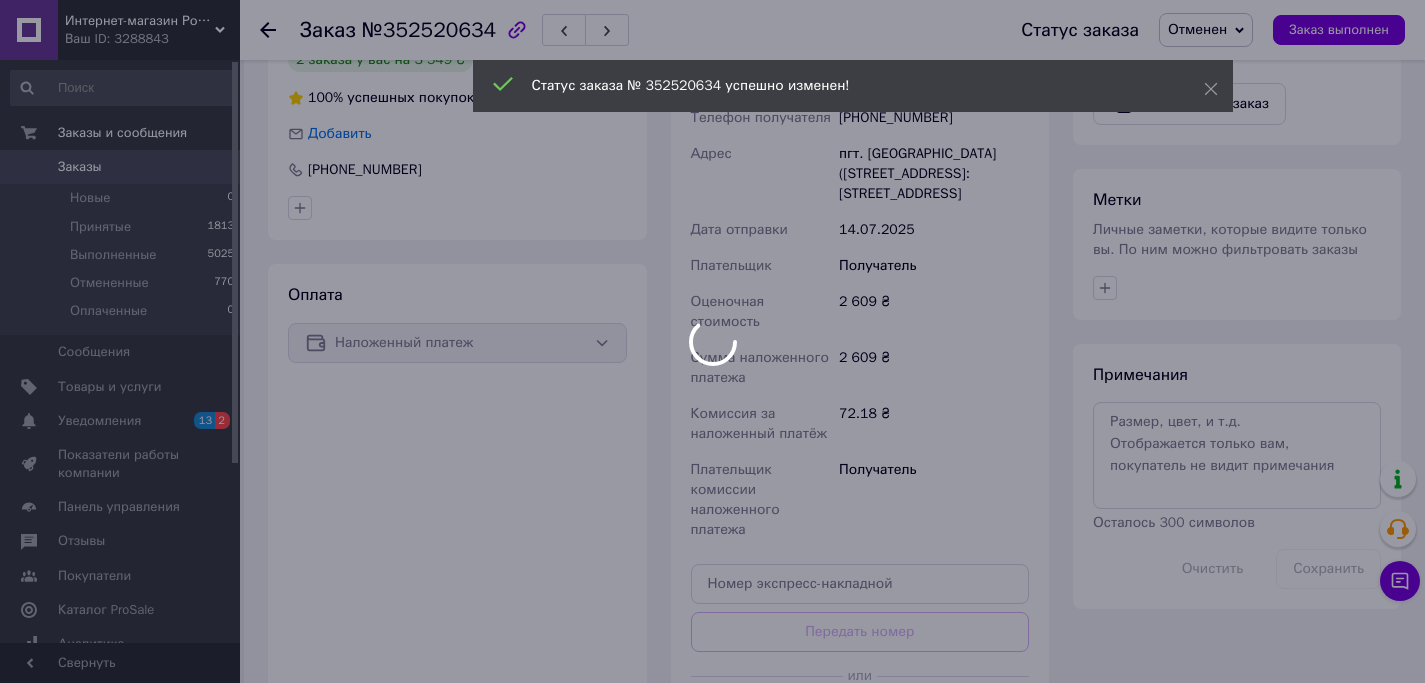 click at bounding box center [712, 341] 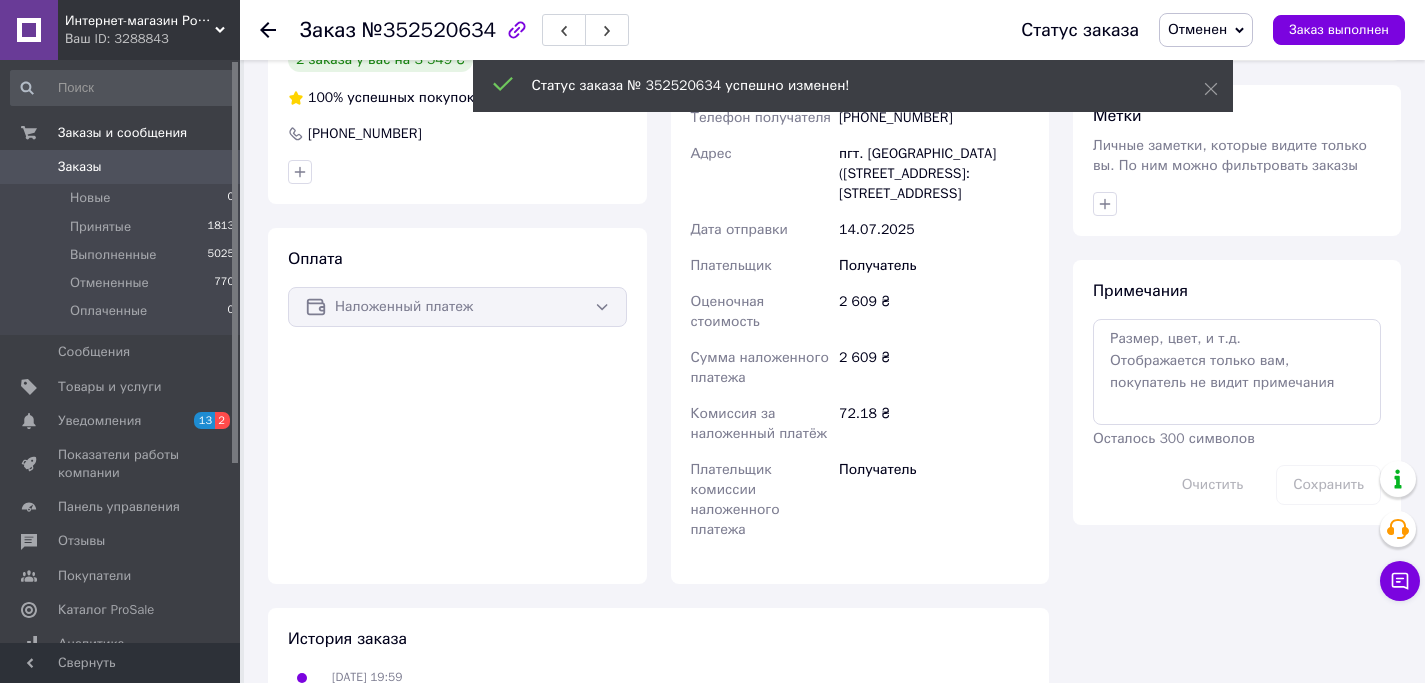 click on "Заказы" at bounding box center [80, 167] 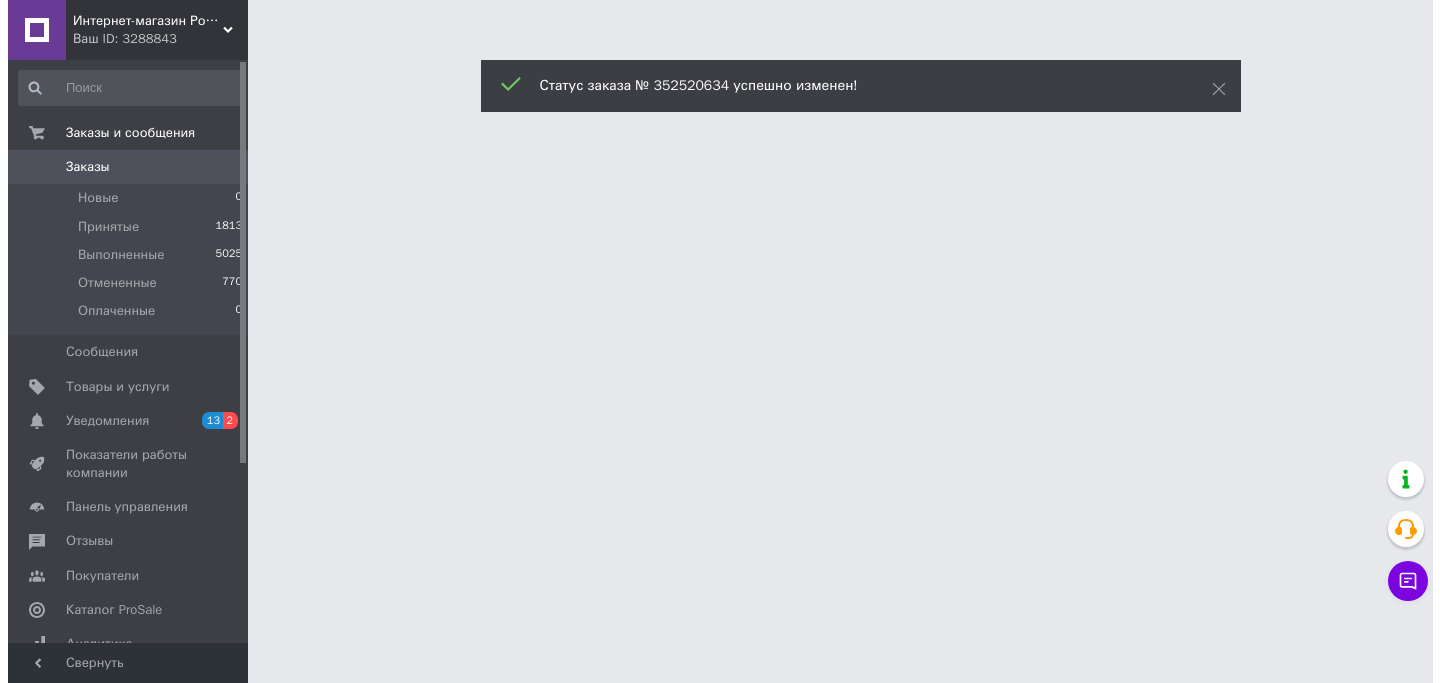 scroll, scrollTop: 0, scrollLeft: 0, axis: both 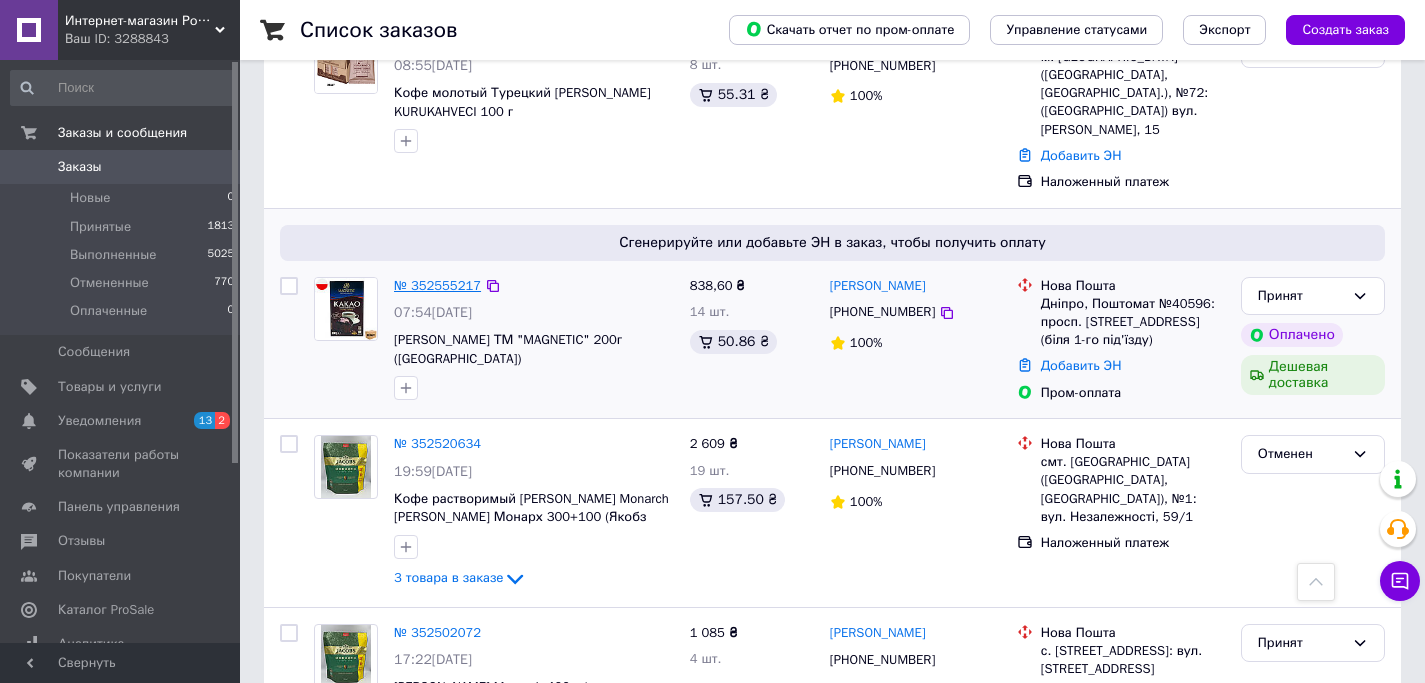 click on "№ 352555217" at bounding box center [437, 285] 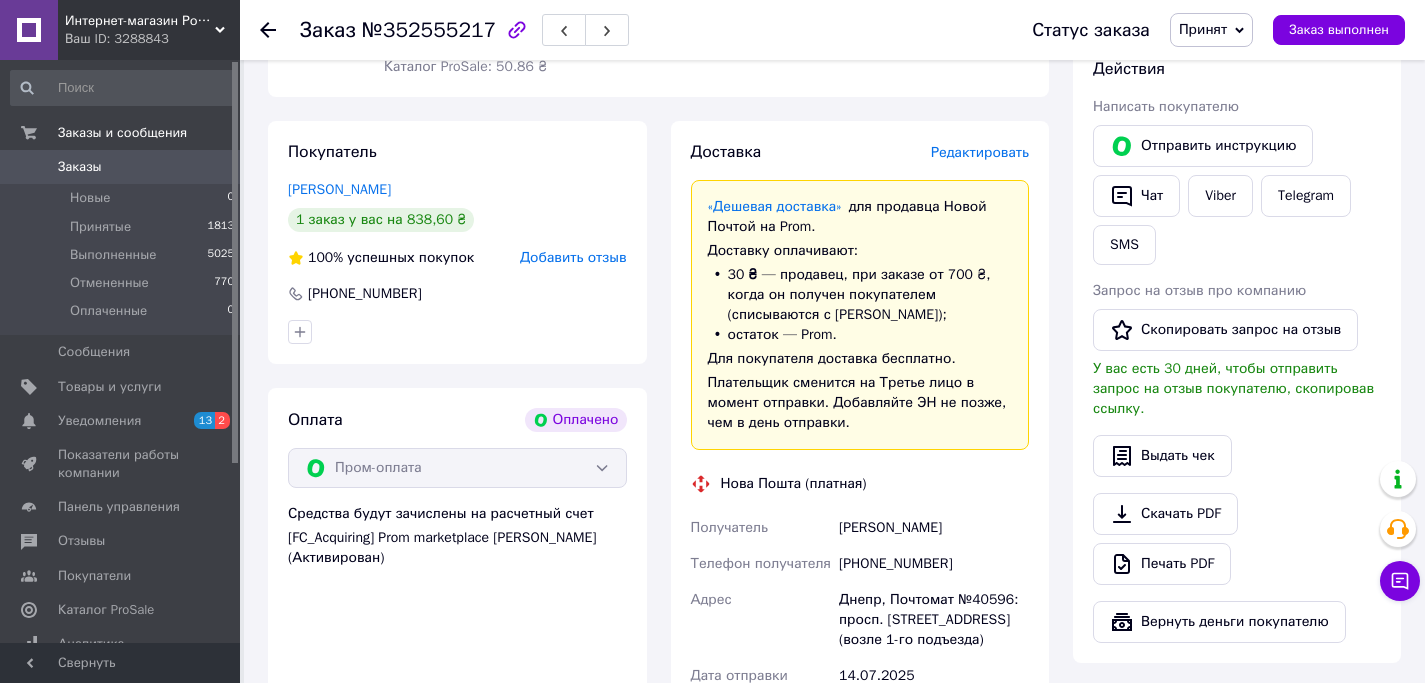 scroll, scrollTop: 1173, scrollLeft: 0, axis: vertical 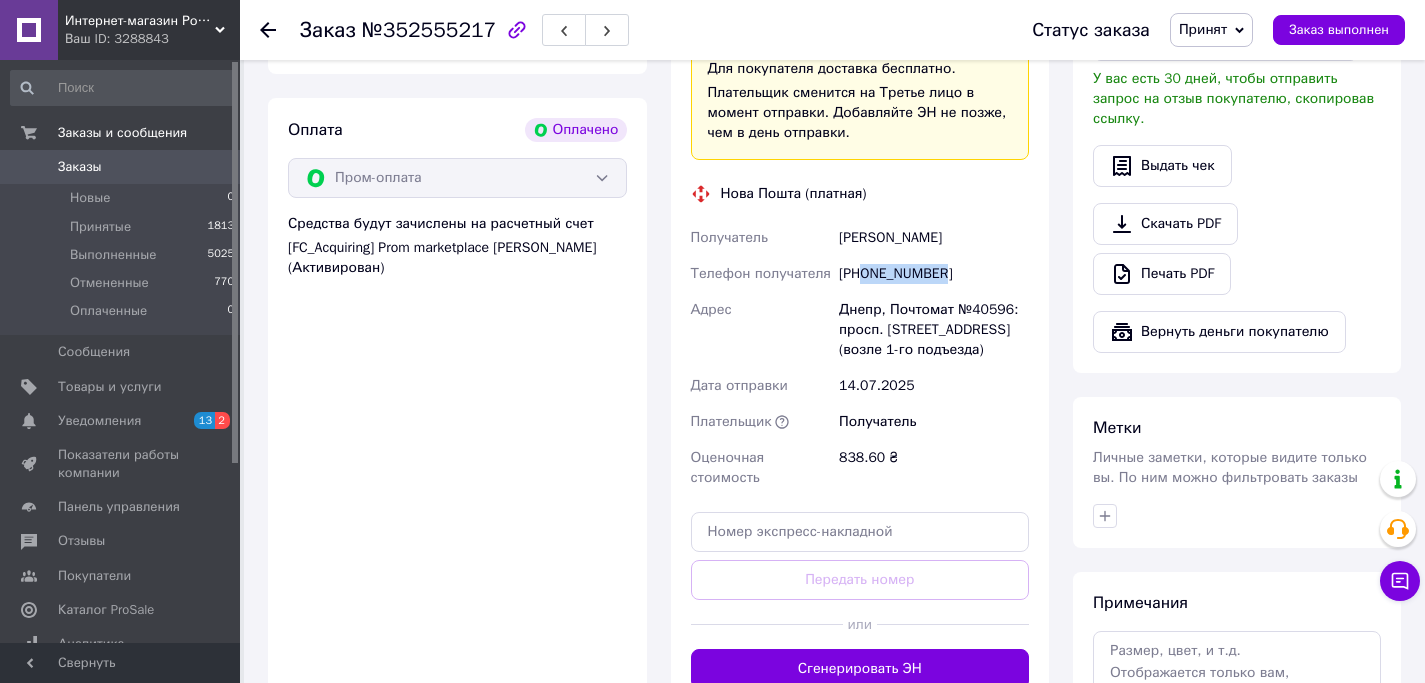 drag, startPoint x: 976, startPoint y: 253, endPoint x: 866, endPoint y: 254, distance: 110.00455 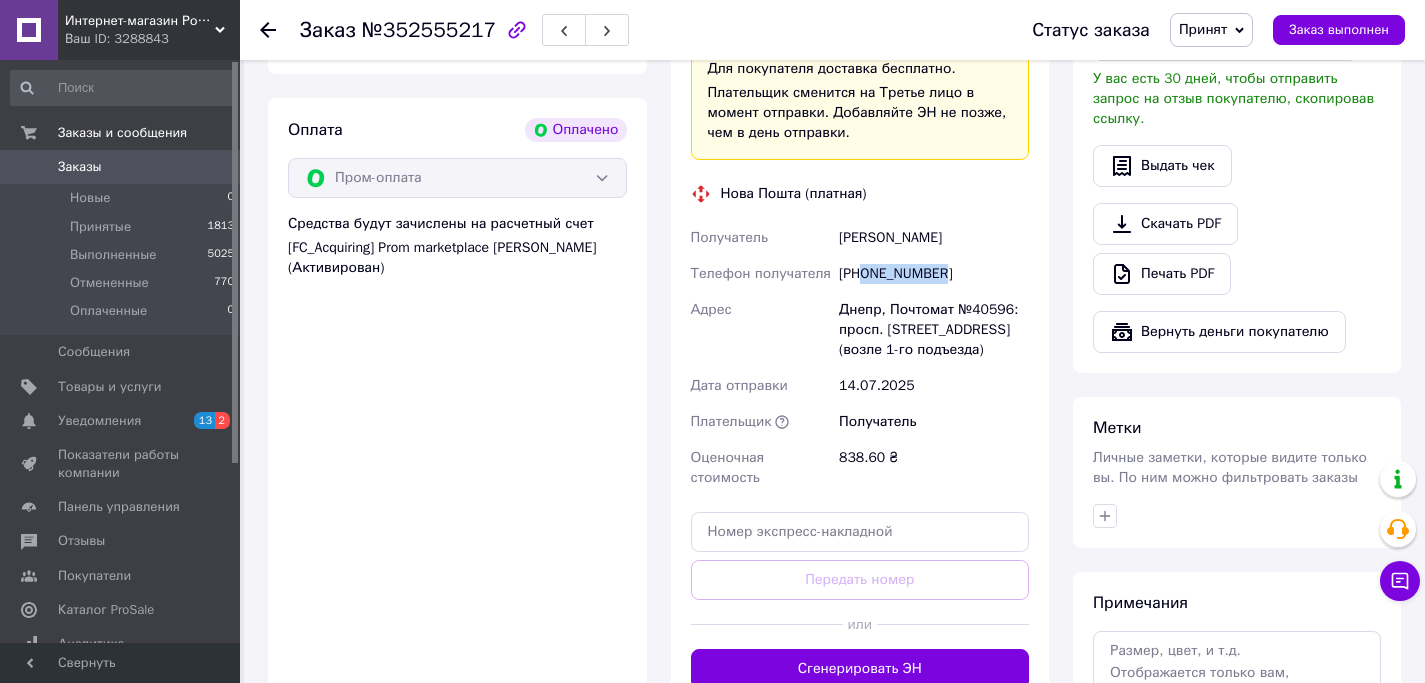 drag, startPoint x: 987, startPoint y: 342, endPoint x: 830, endPoint y: 250, distance: 181.96977 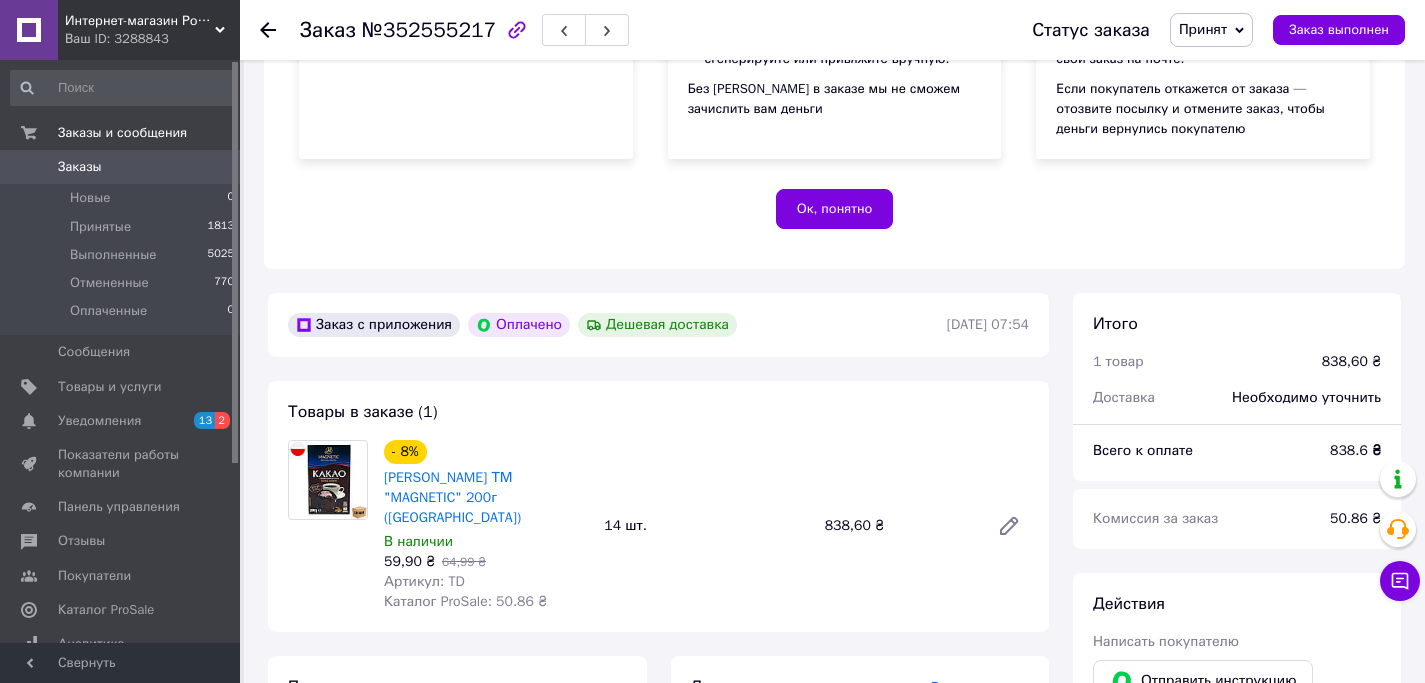 scroll, scrollTop: 353, scrollLeft: 0, axis: vertical 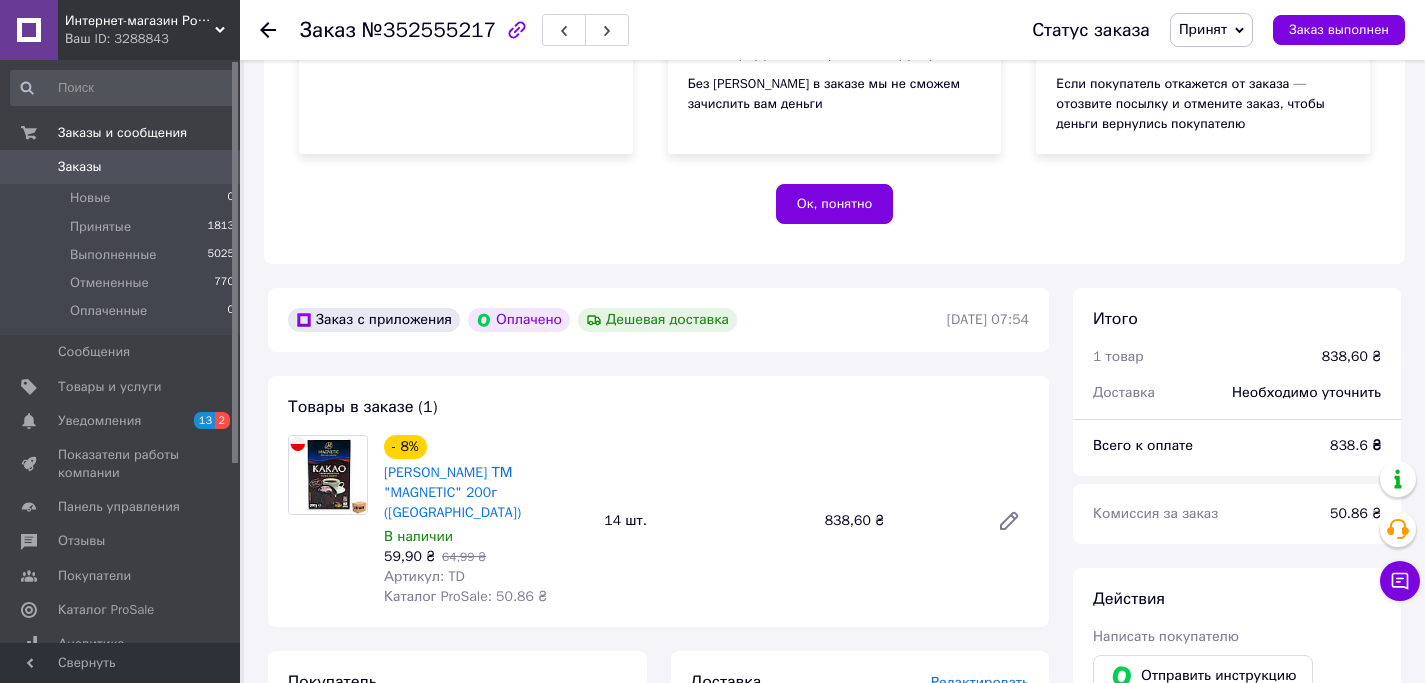 click 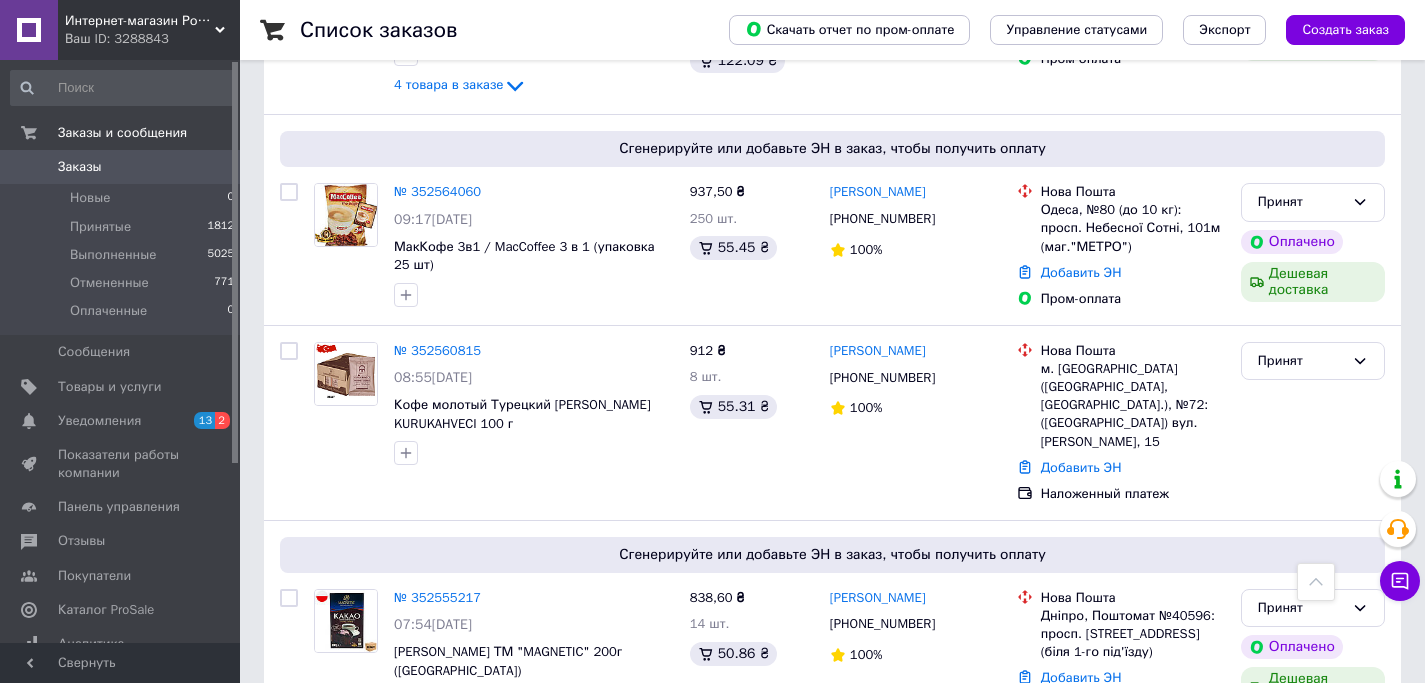 scroll, scrollTop: 1109, scrollLeft: 0, axis: vertical 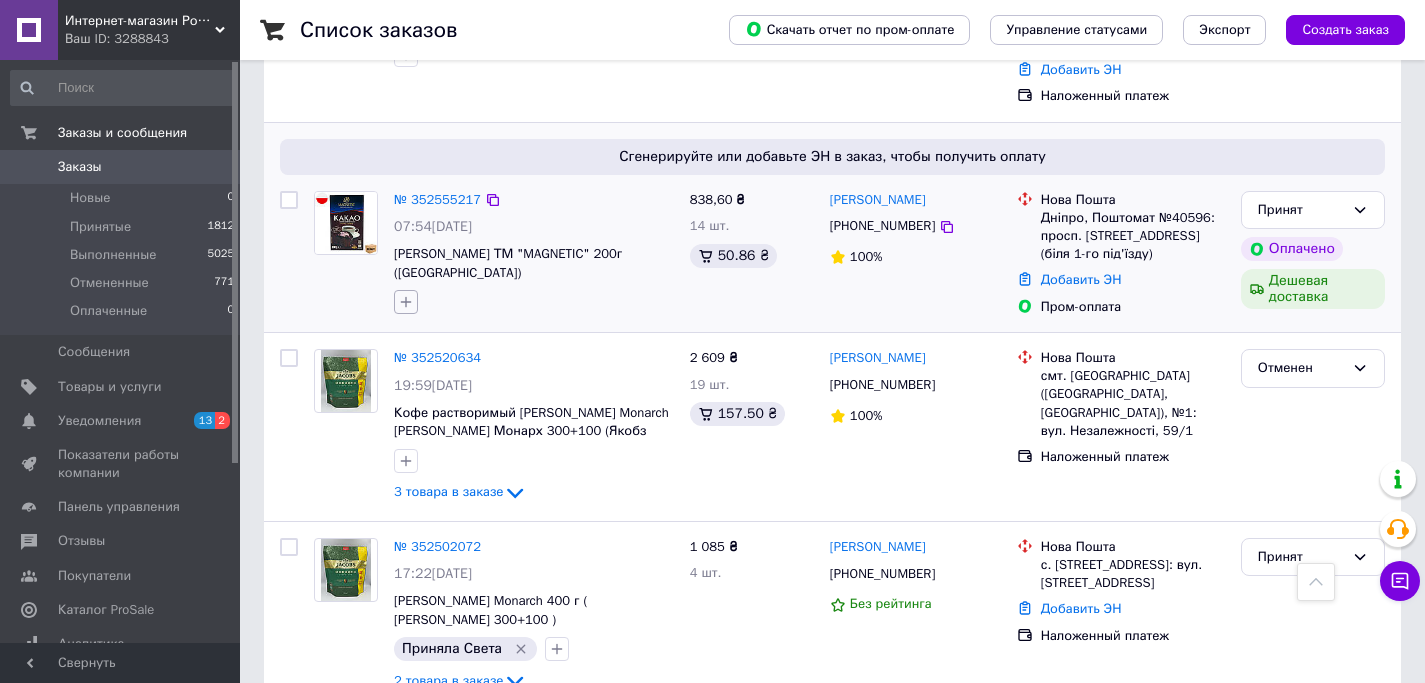 click 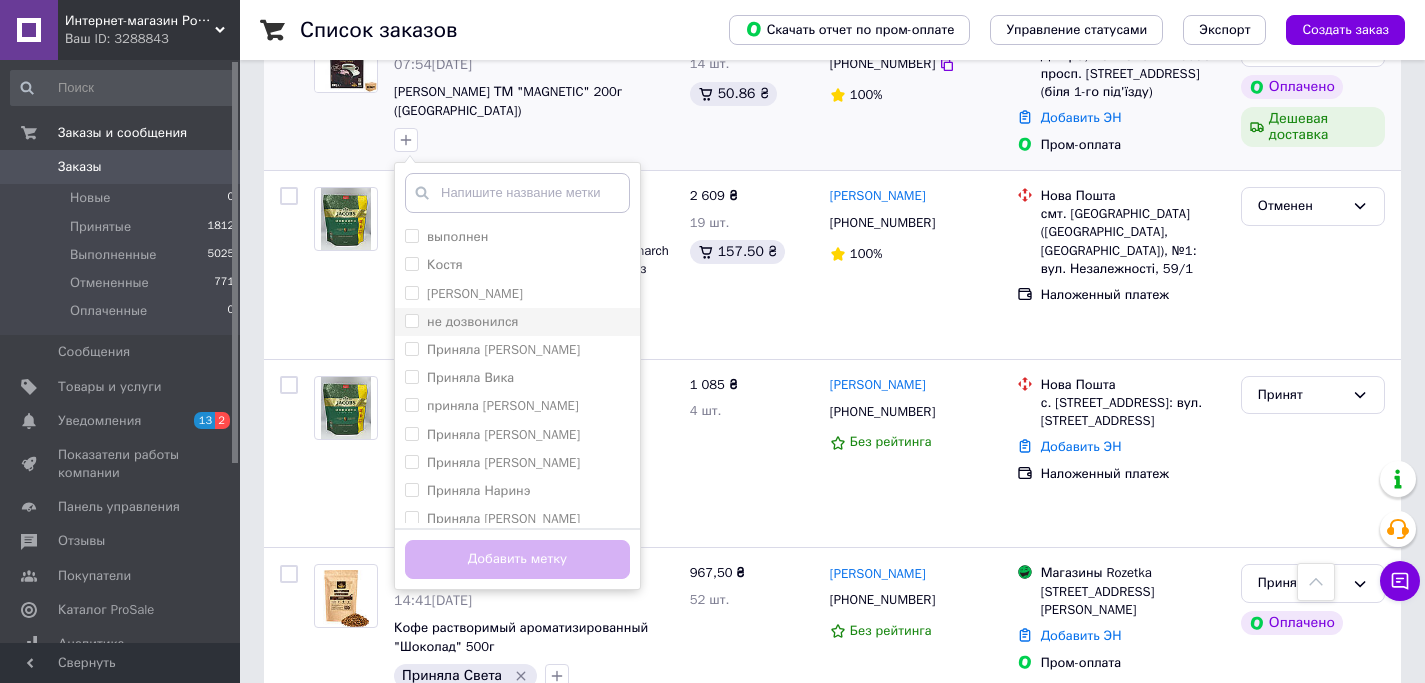 scroll, scrollTop: 1274, scrollLeft: 0, axis: vertical 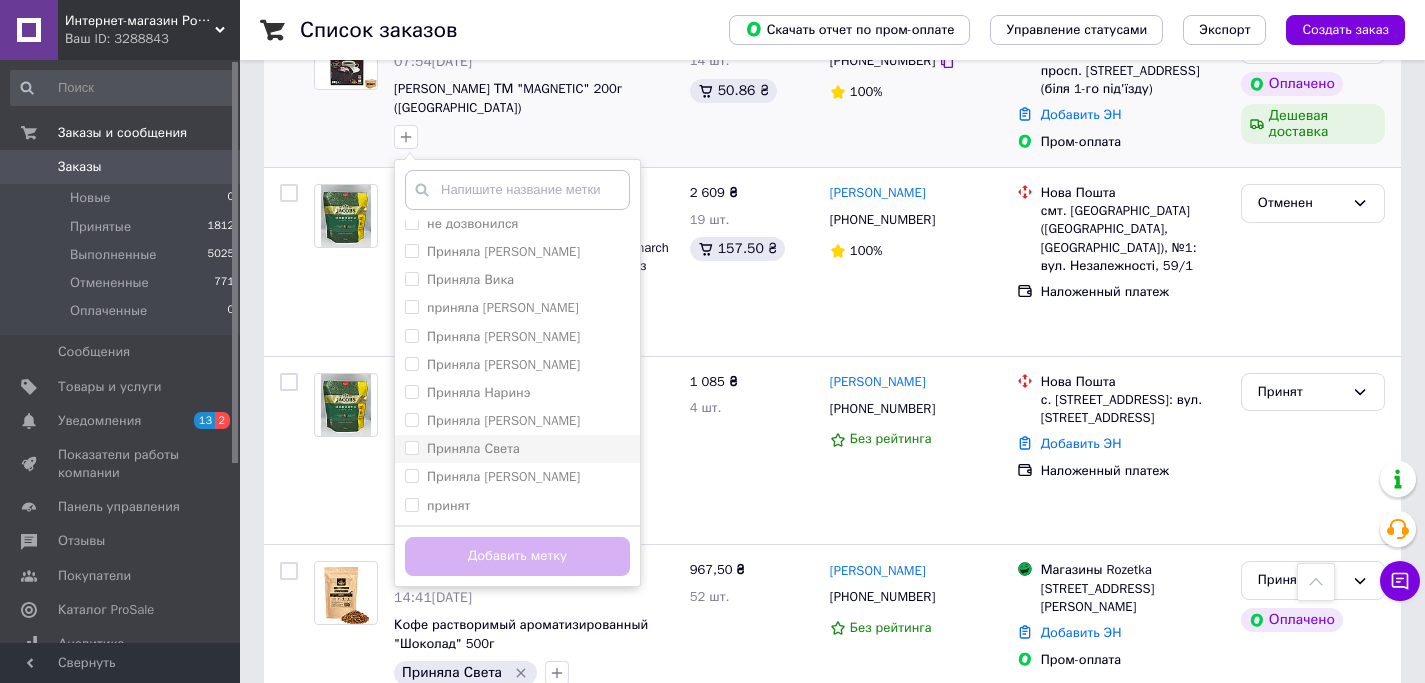 click on "Приняла Света" at bounding box center (517, 449) 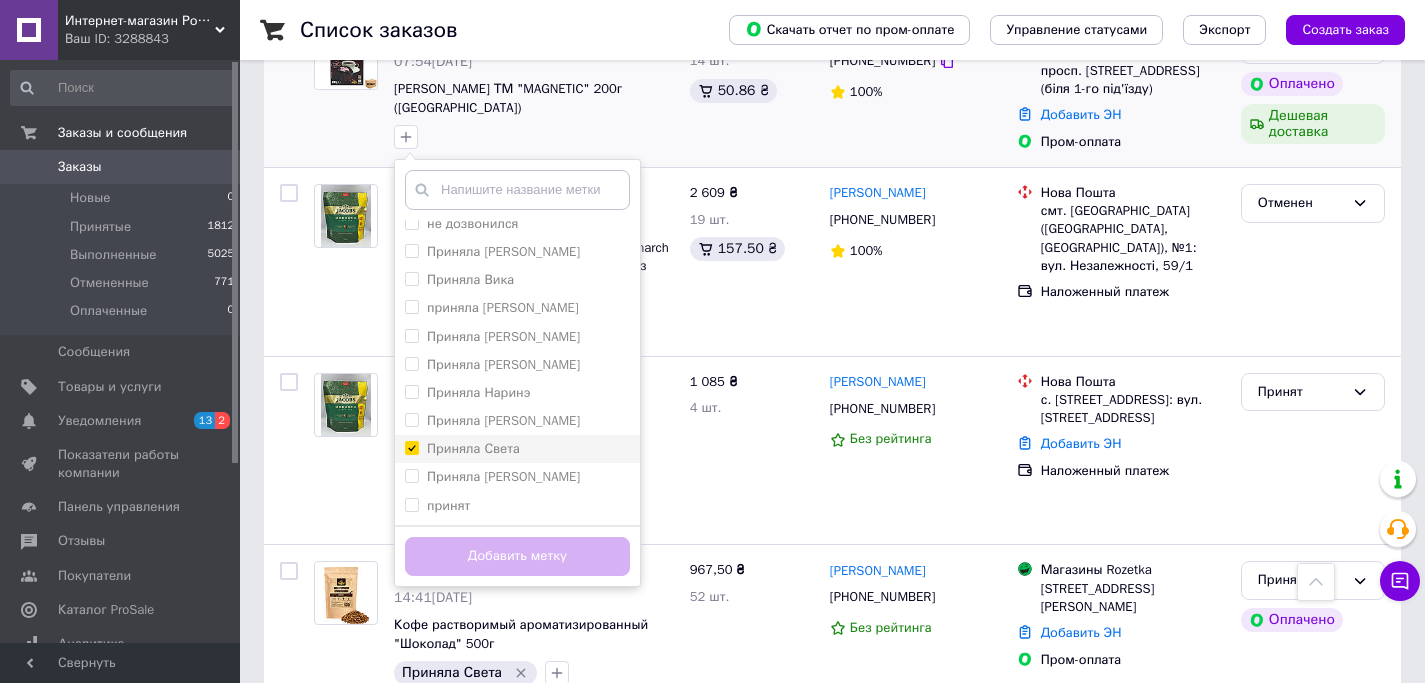 checkbox on "true" 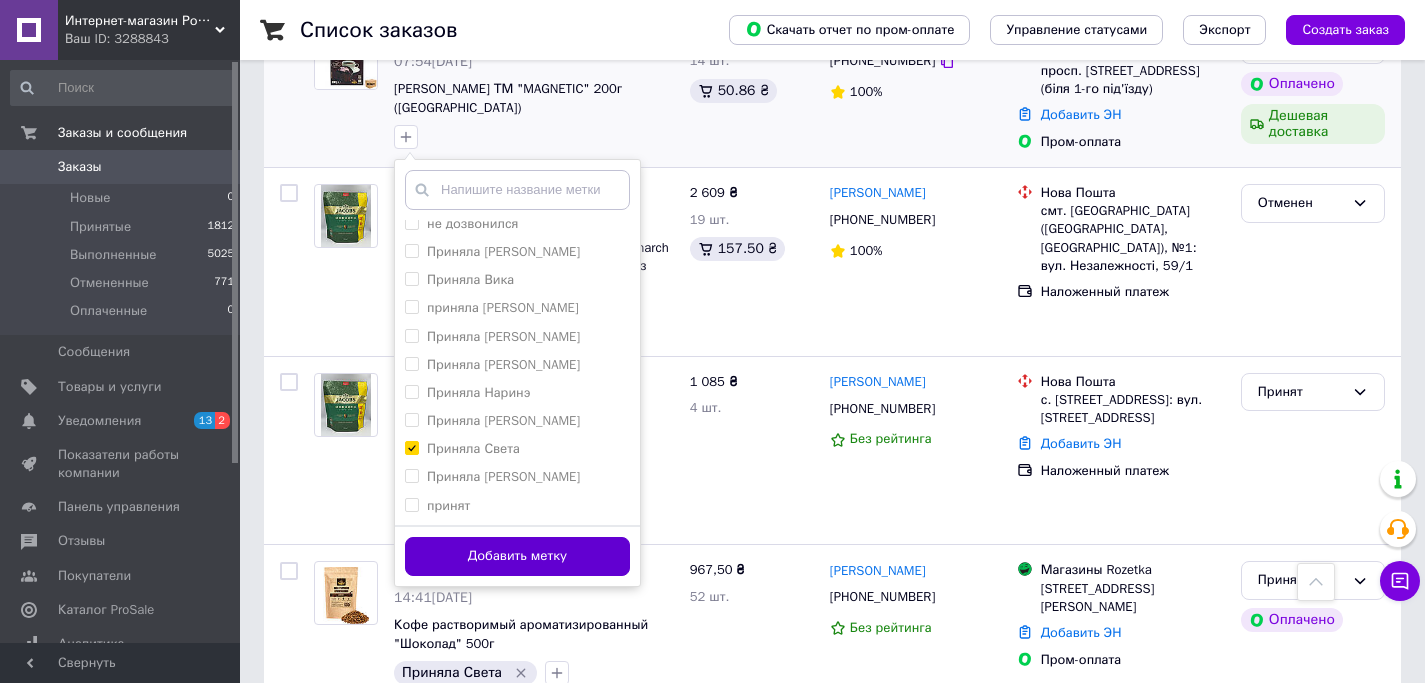 click on "Добавить метку" at bounding box center [517, 556] 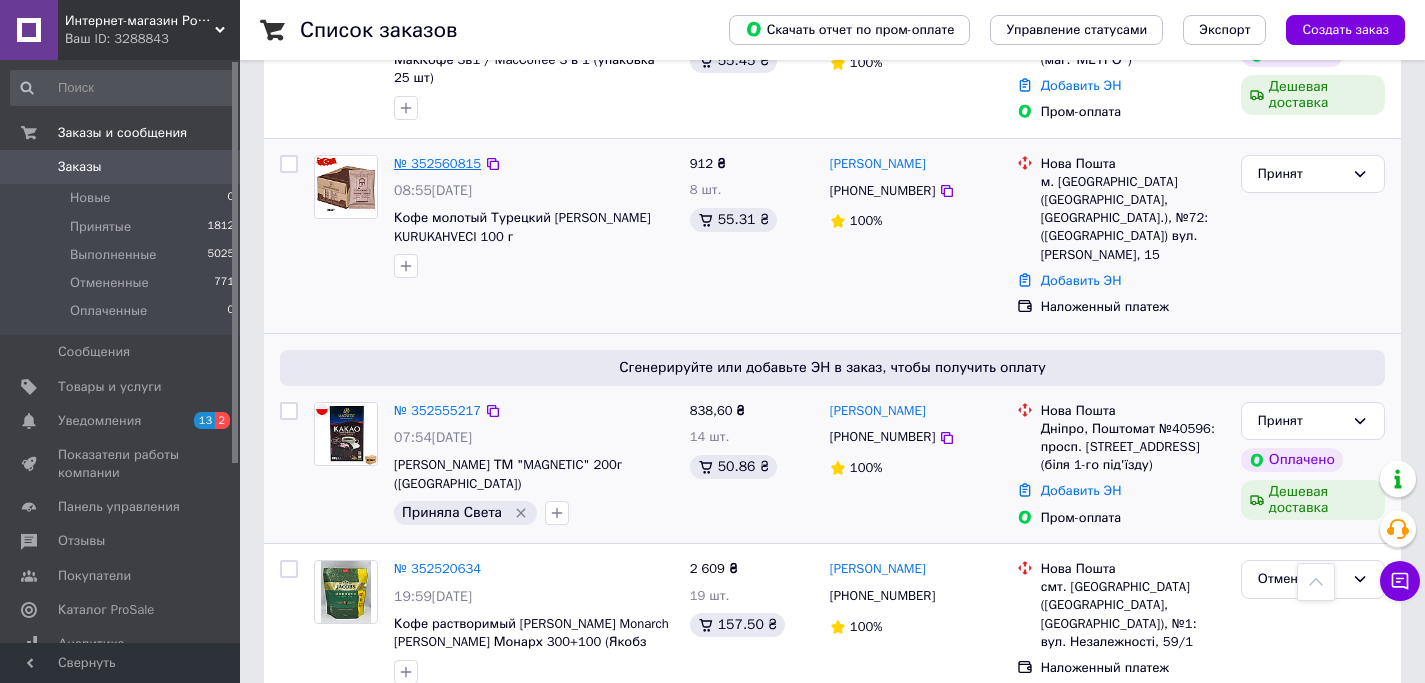 click on "№ 352560815" at bounding box center [437, 163] 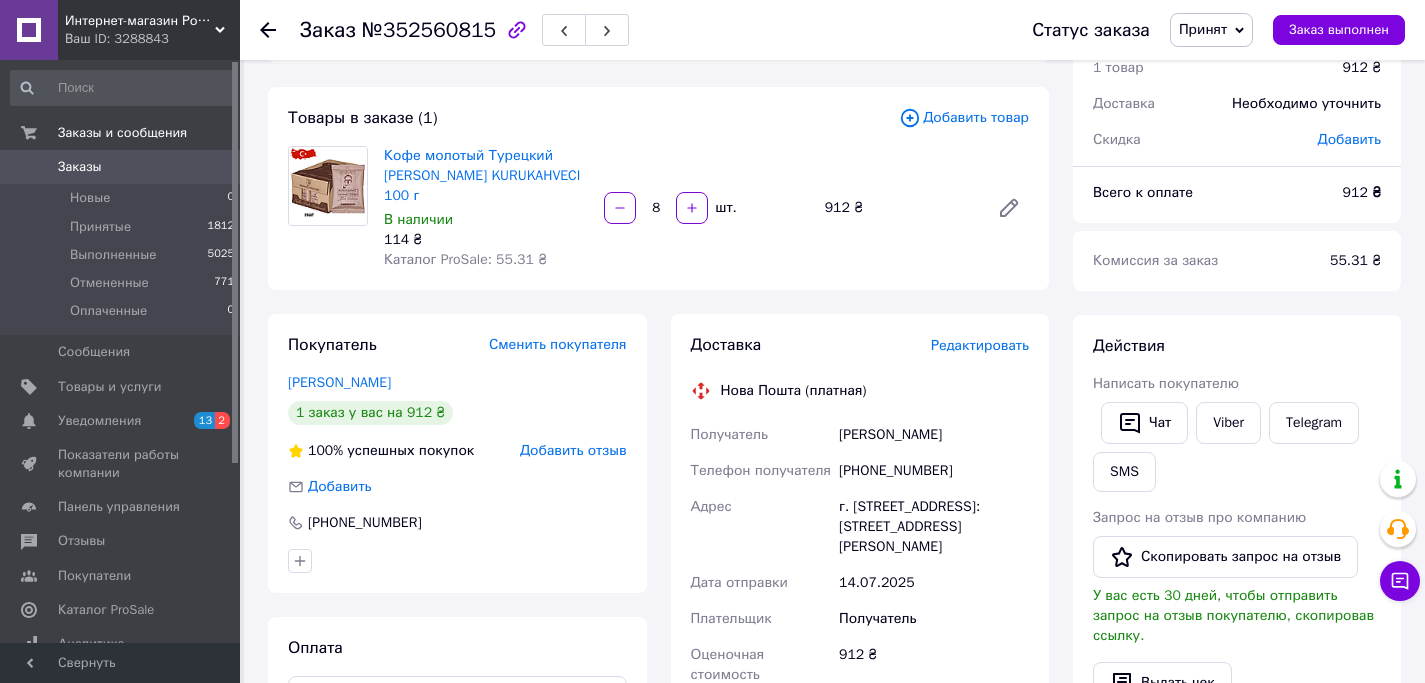 scroll, scrollTop: 173, scrollLeft: 0, axis: vertical 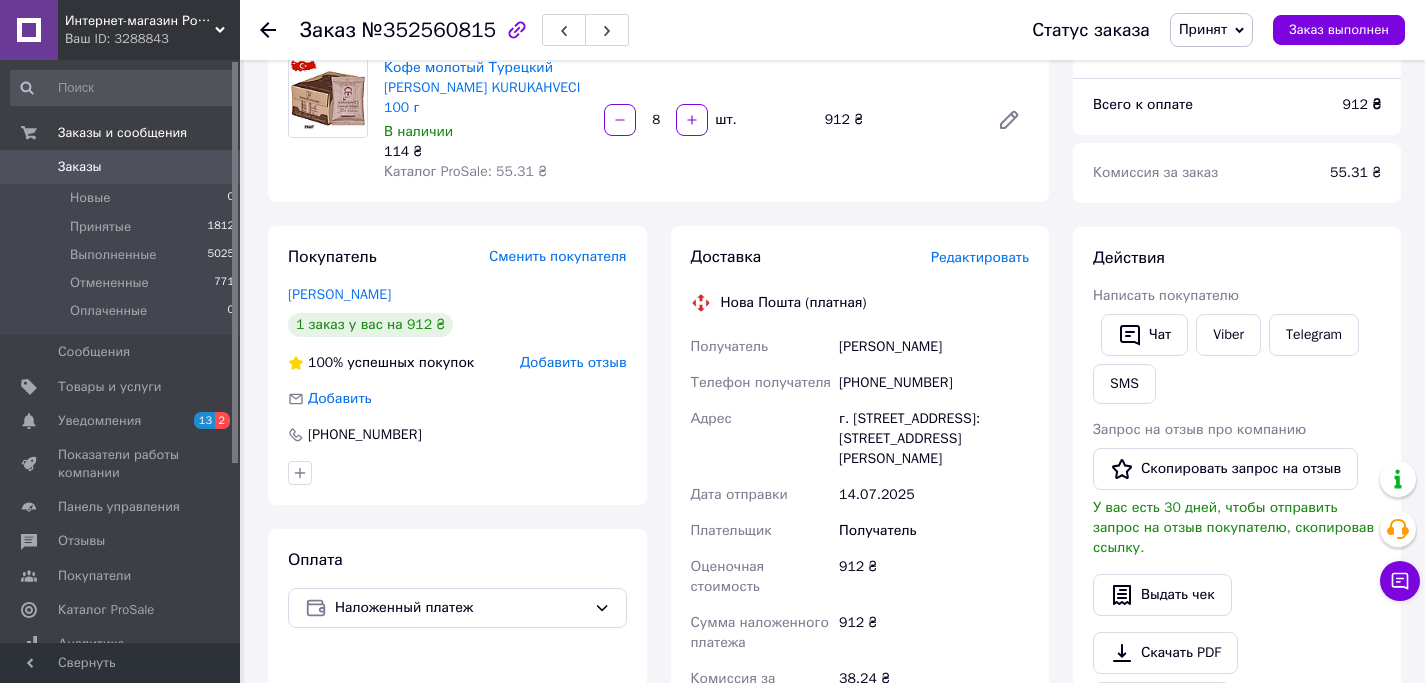 drag, startPoint x: 964, startPoint y: 345, endPoint x: 837, endPoint y: 347, distance: 127.01575 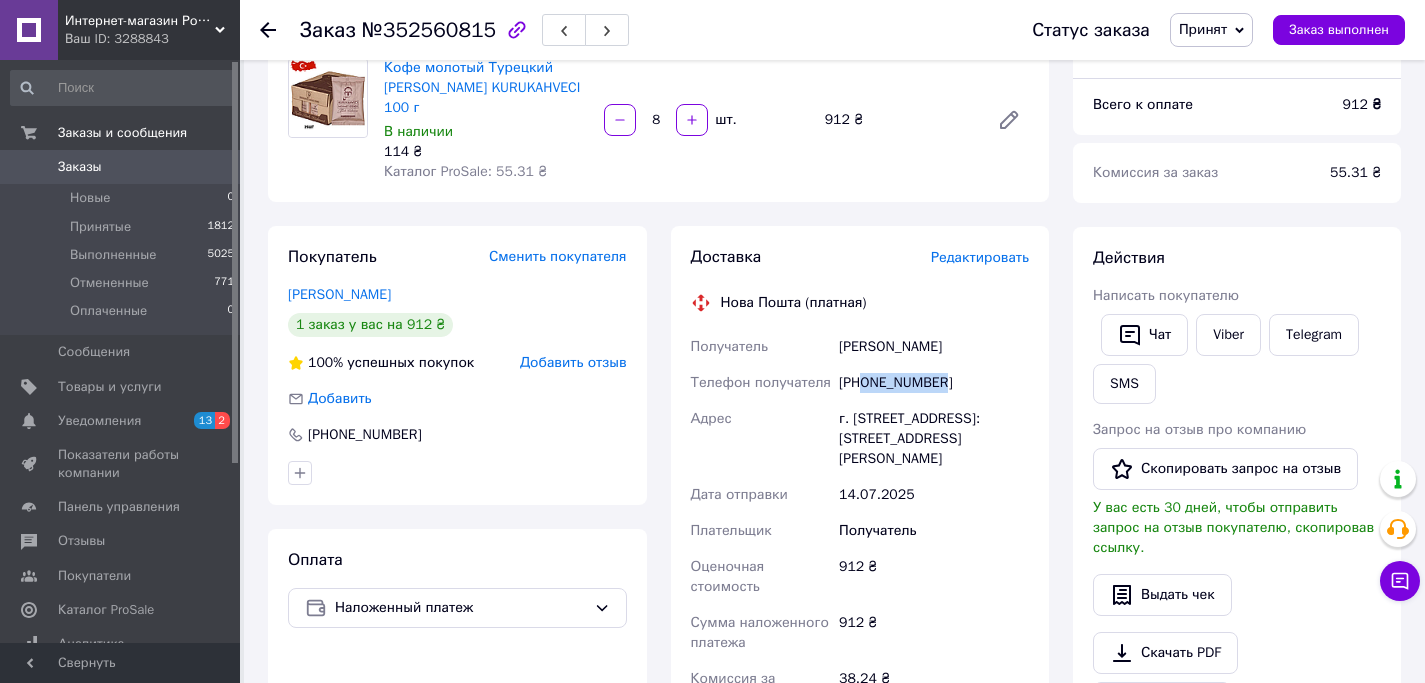 drag, startPoint x: 961, startPoint y: 379, endPoint x: 867, endPoint y: 384, distance: 94.13288 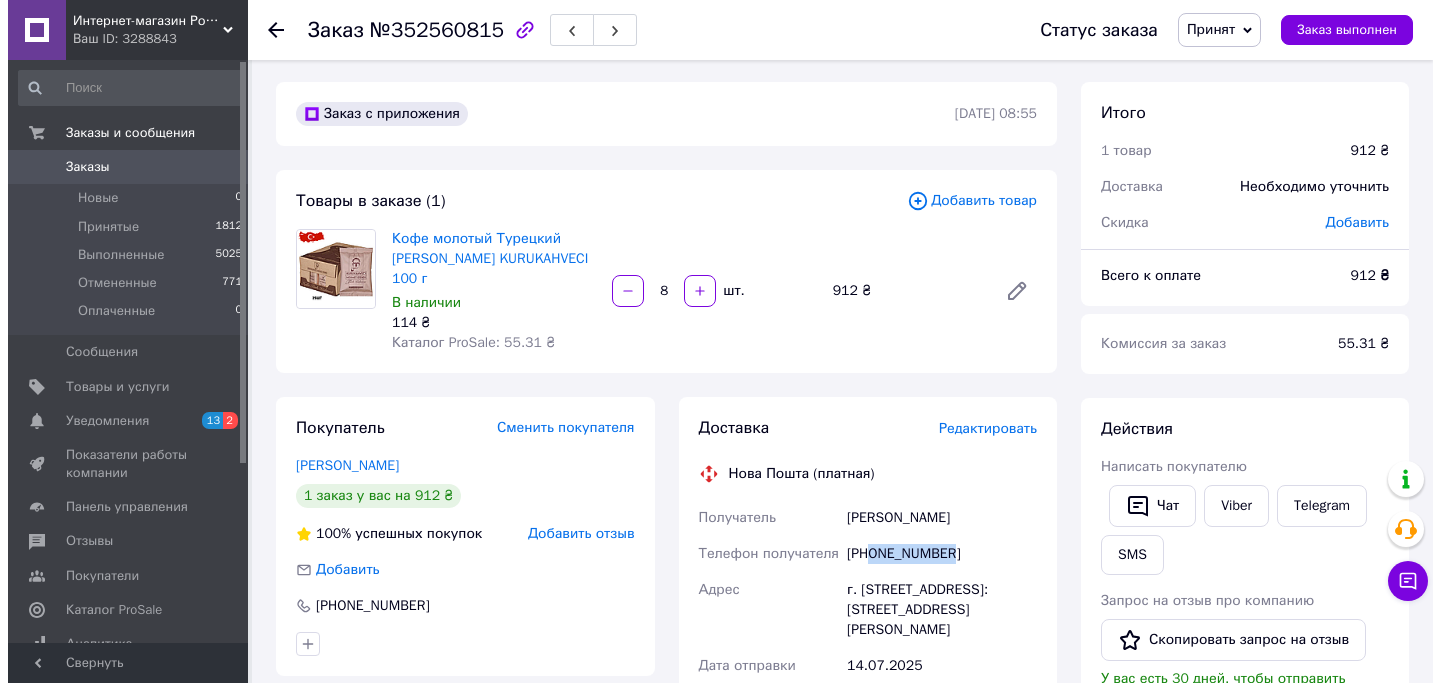 scroll, scrollTop: 0, scrollLeft: 0, axis: both 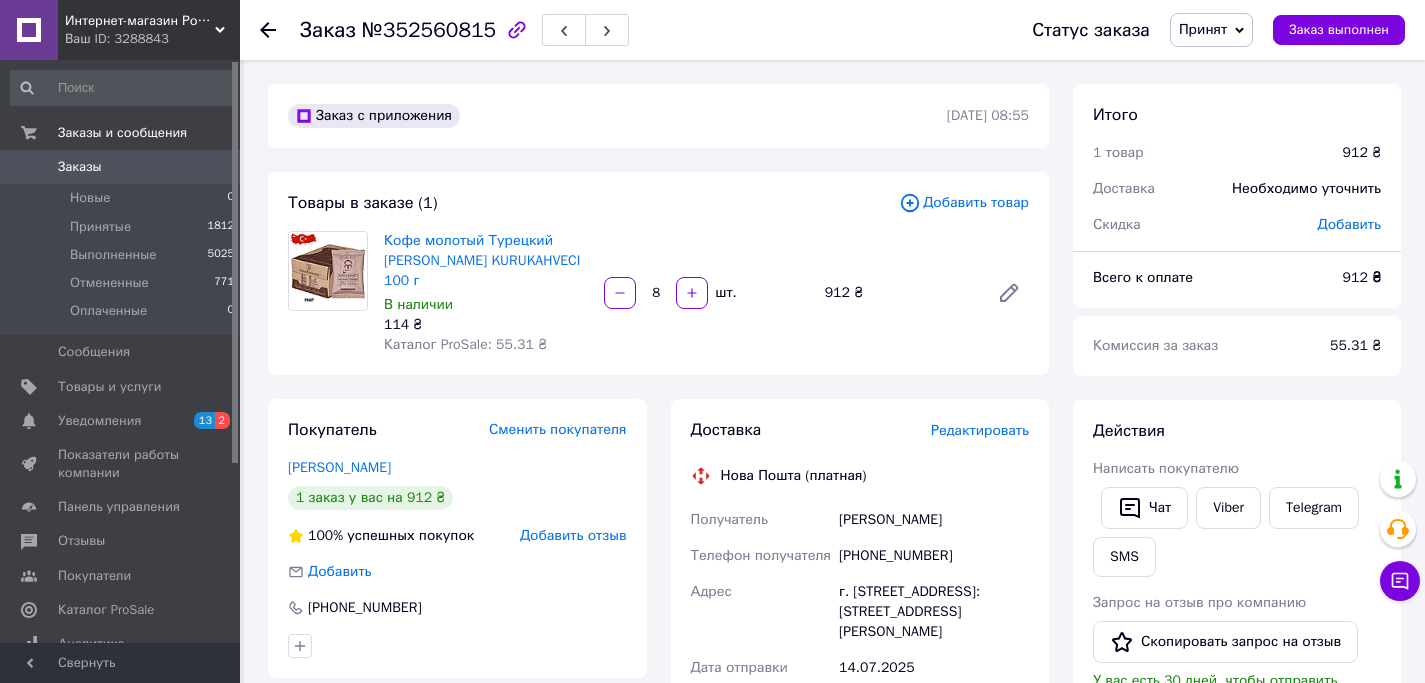 click 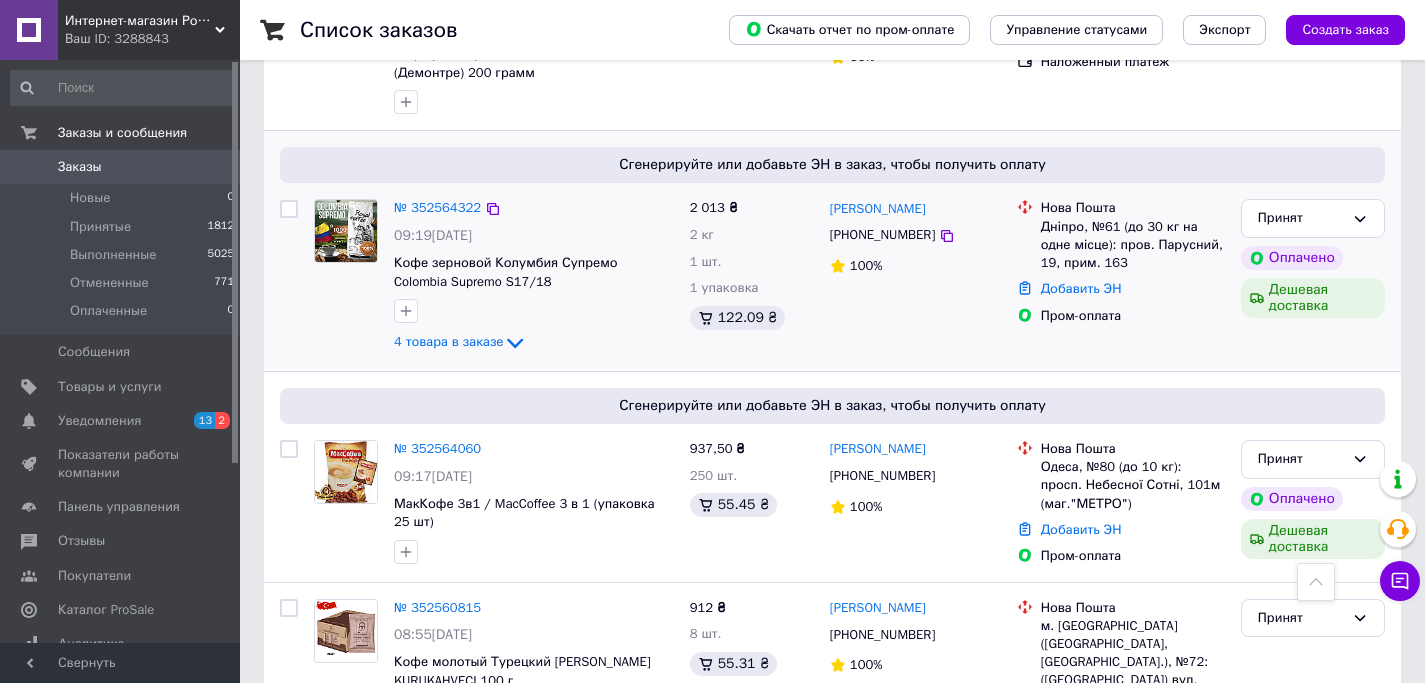 scroll, scrollTop: 823, scrollLeft: 0, axis: vertical 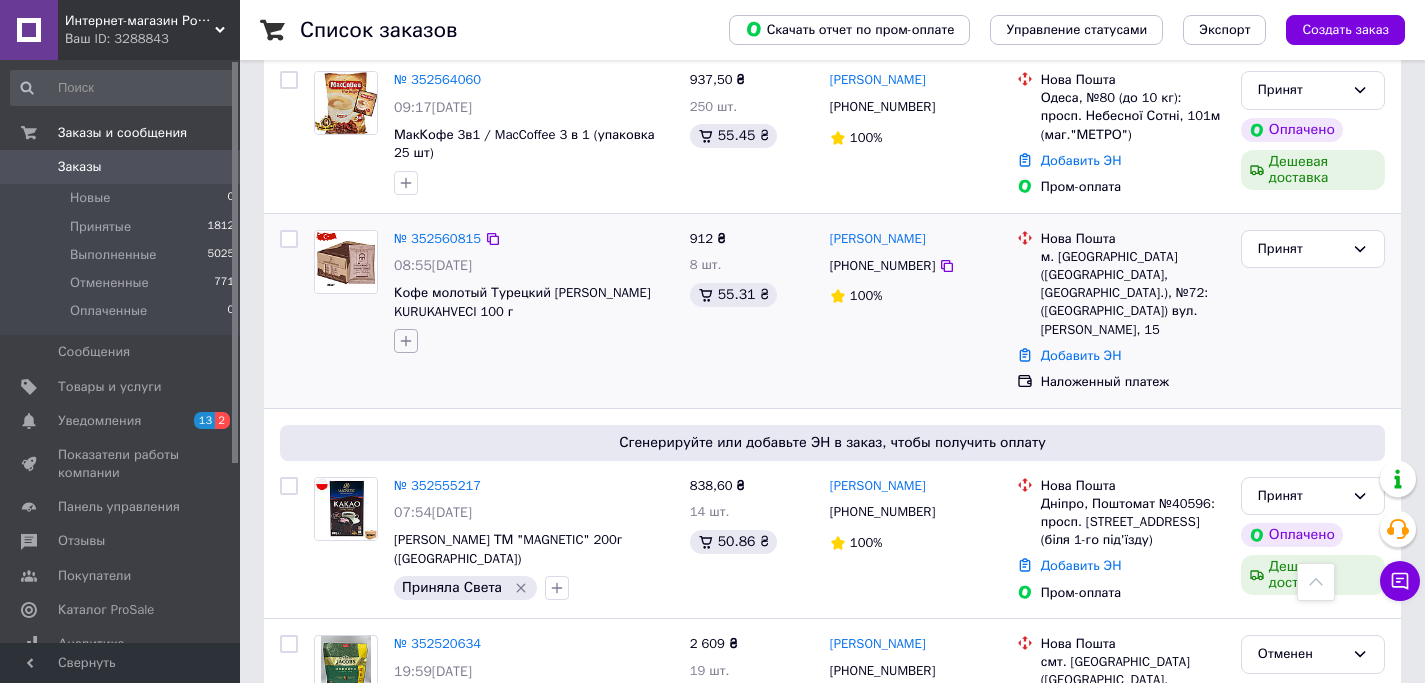 click 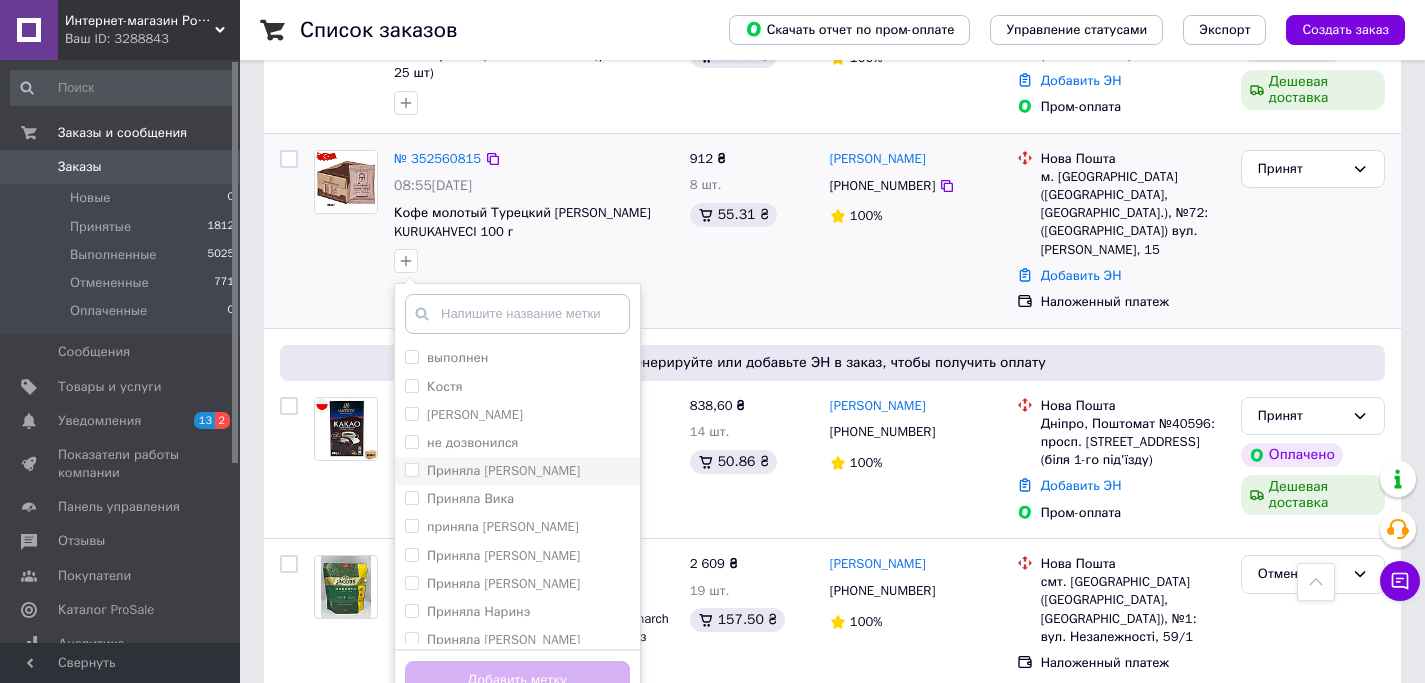 scroll, scrollTop: 997, scrollLeft: 0, axis: vertical 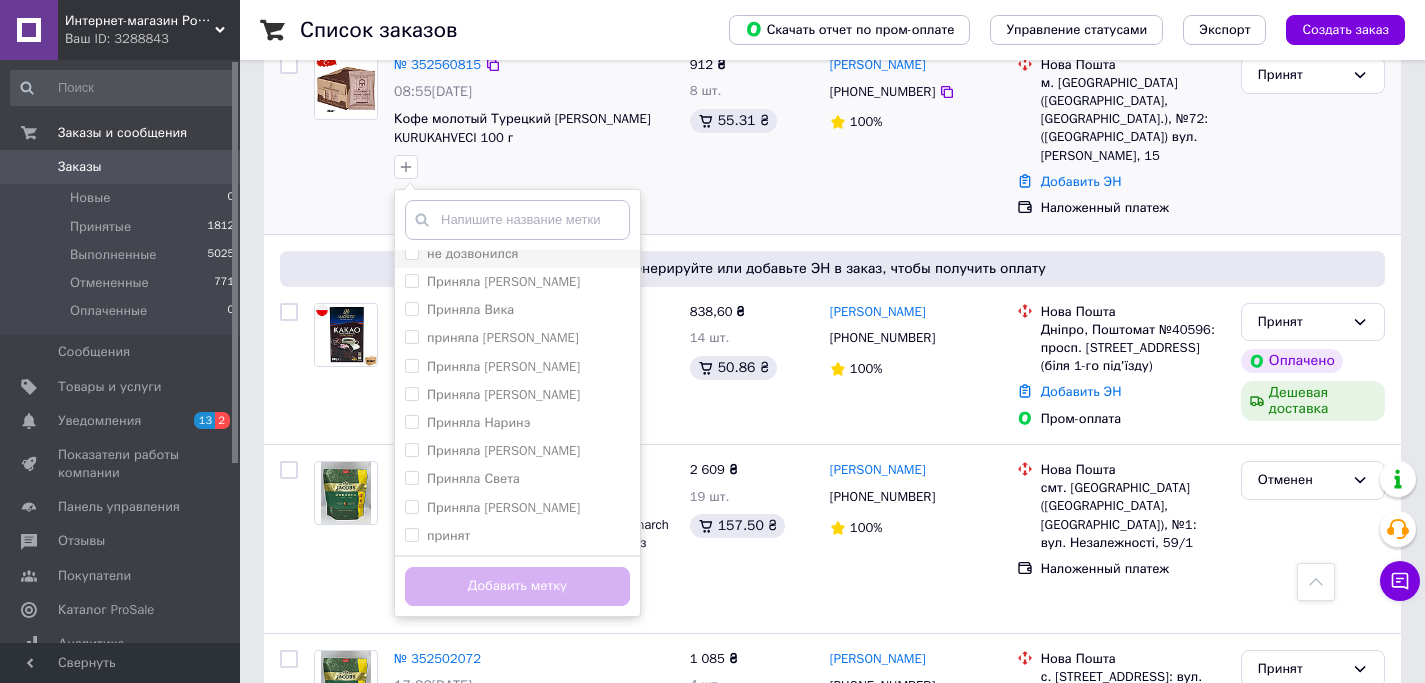 click on "не дозвонился" at bounding box center (473, 253) 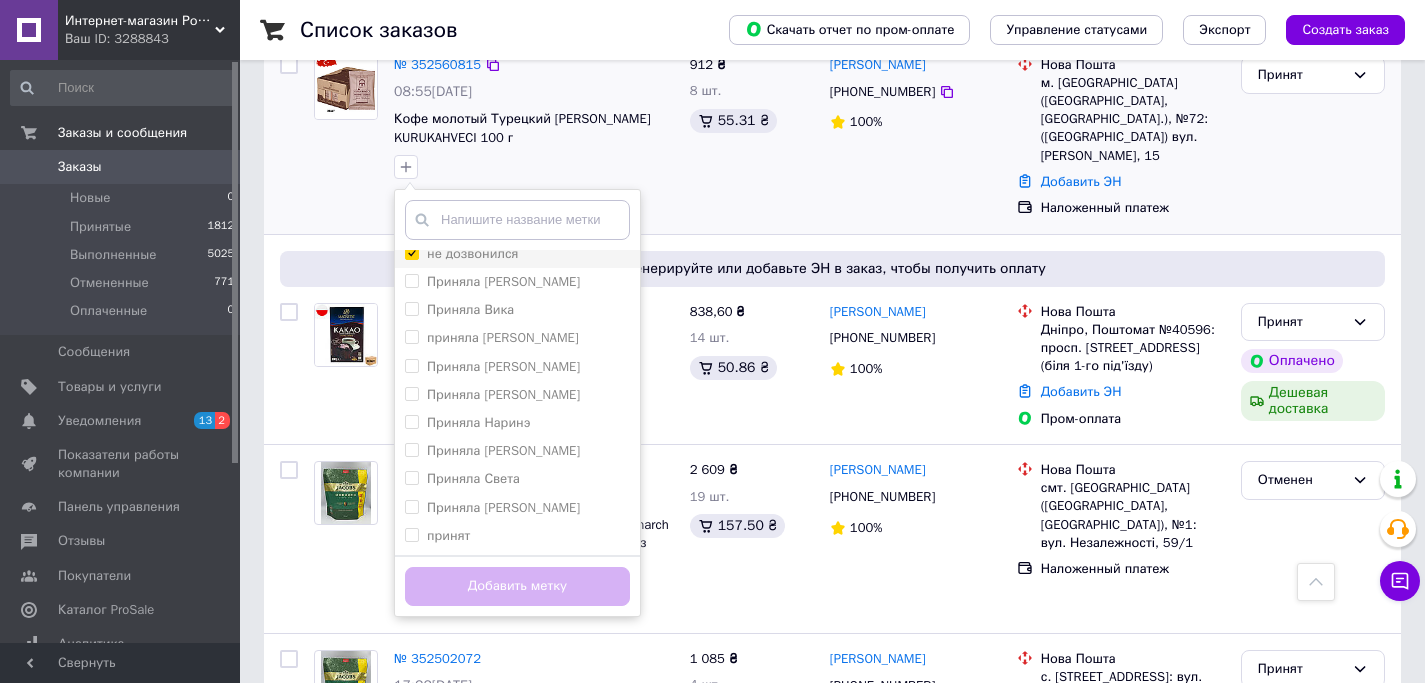 checkbox on "true" 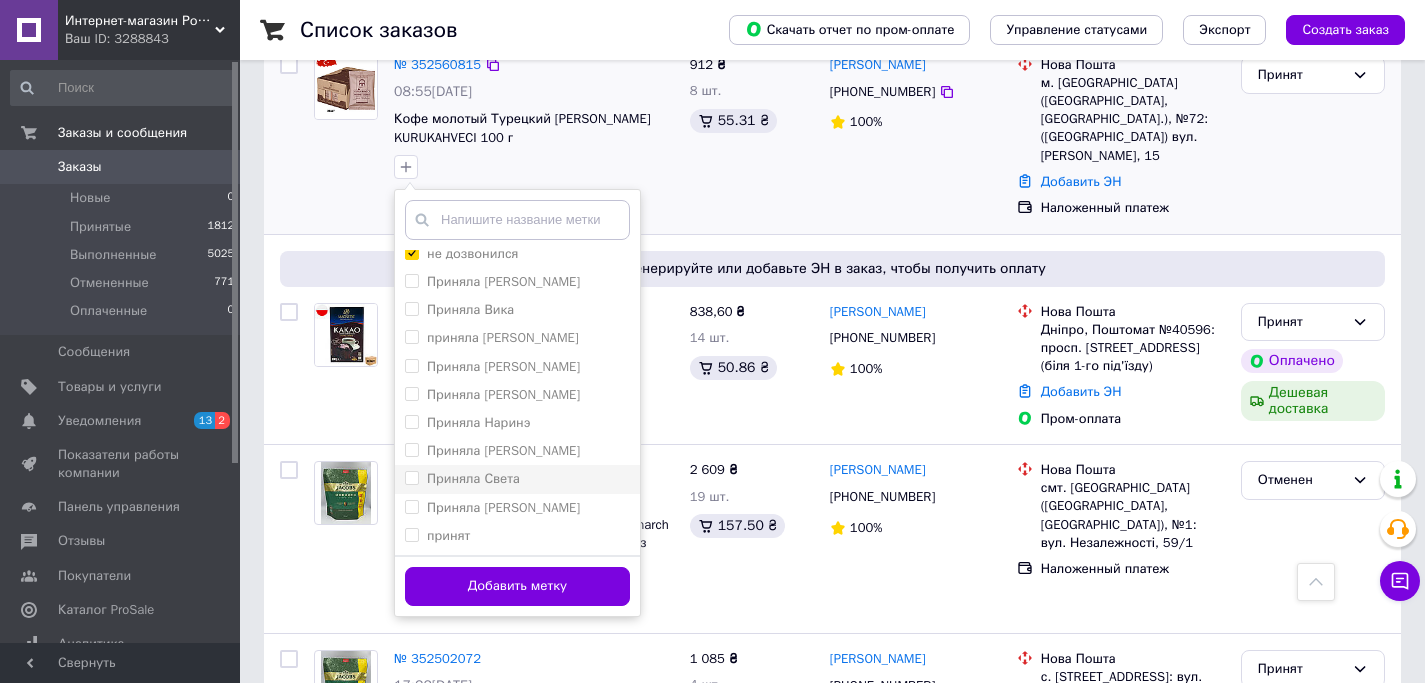 click on "Приняла Света" at bounding box center [473, 478] 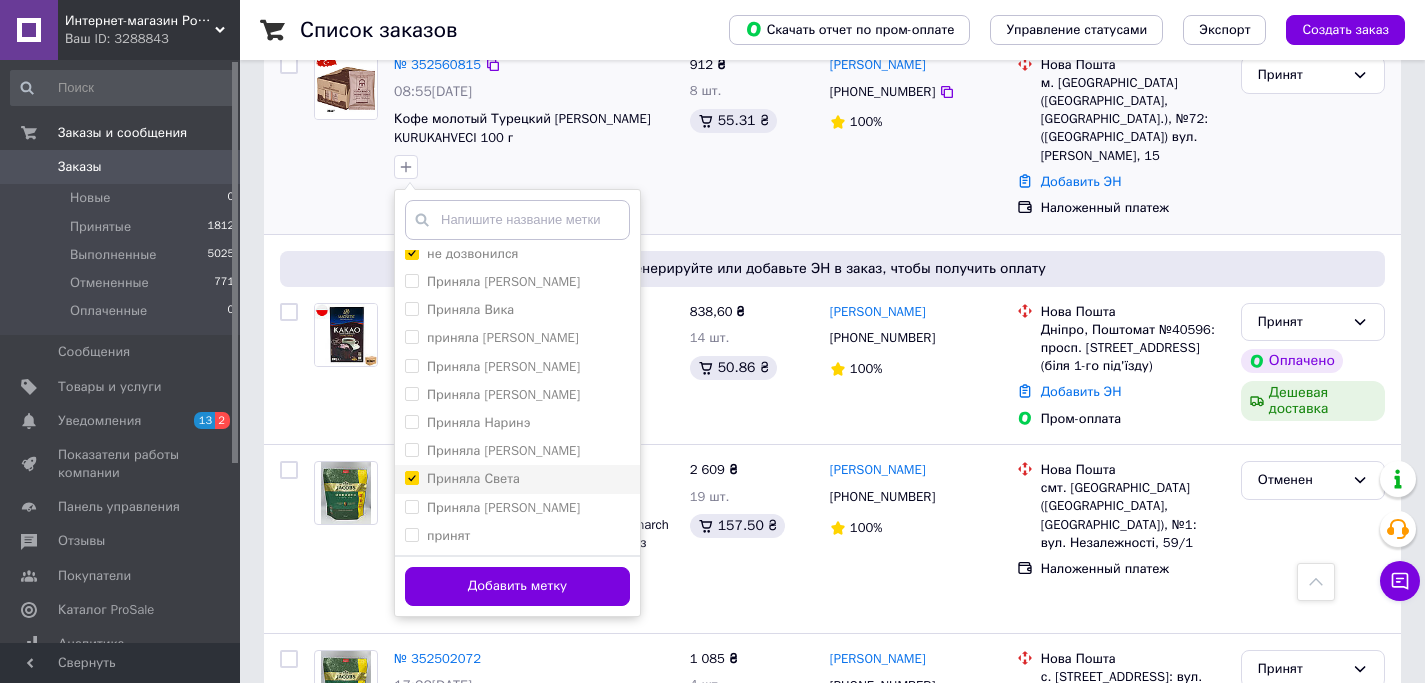 checkbox on "true" 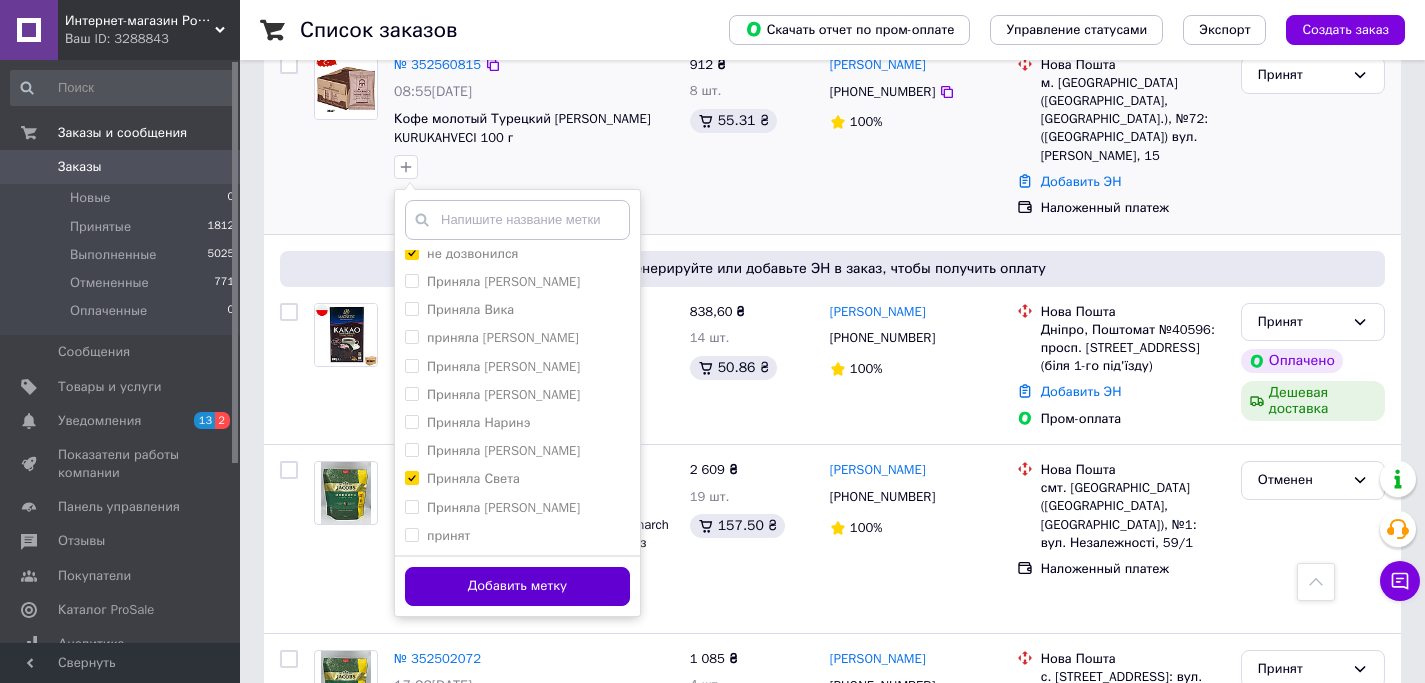 click on "Добавить метку" at bounding box center (517, 586) 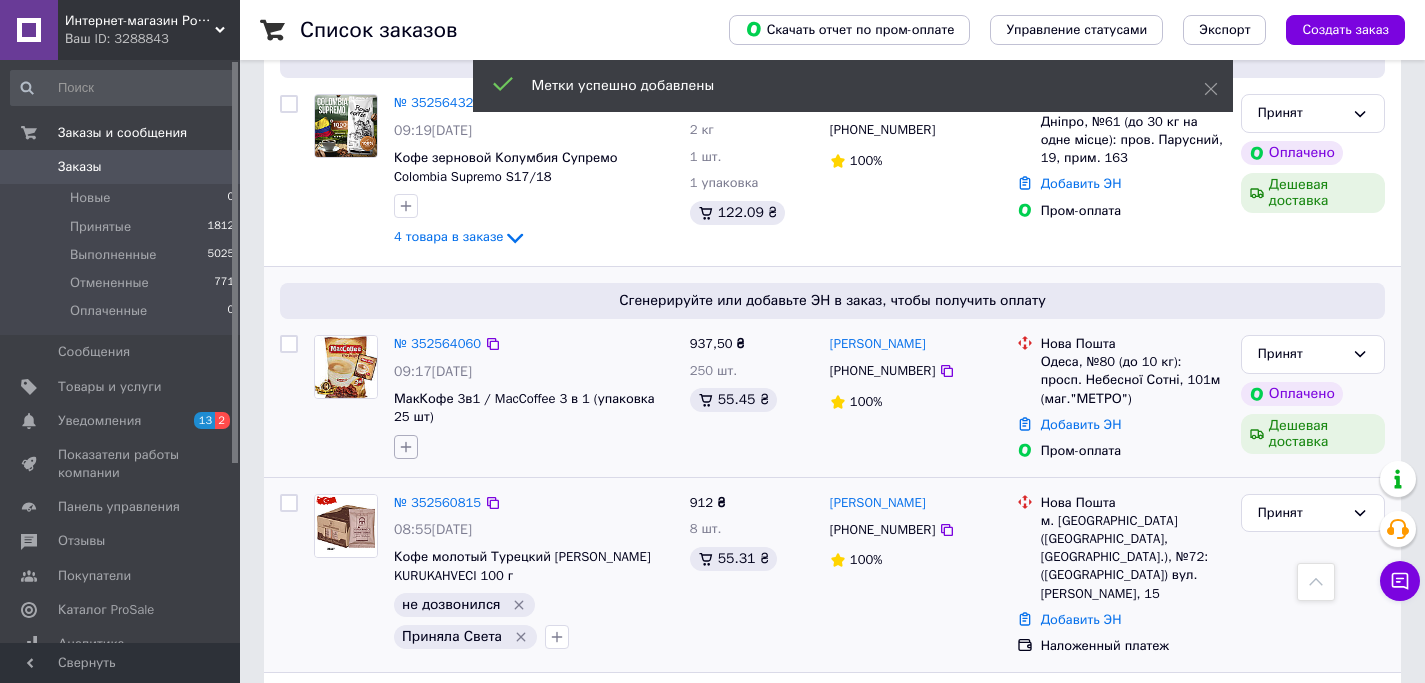click at bounding box center (406, 447) 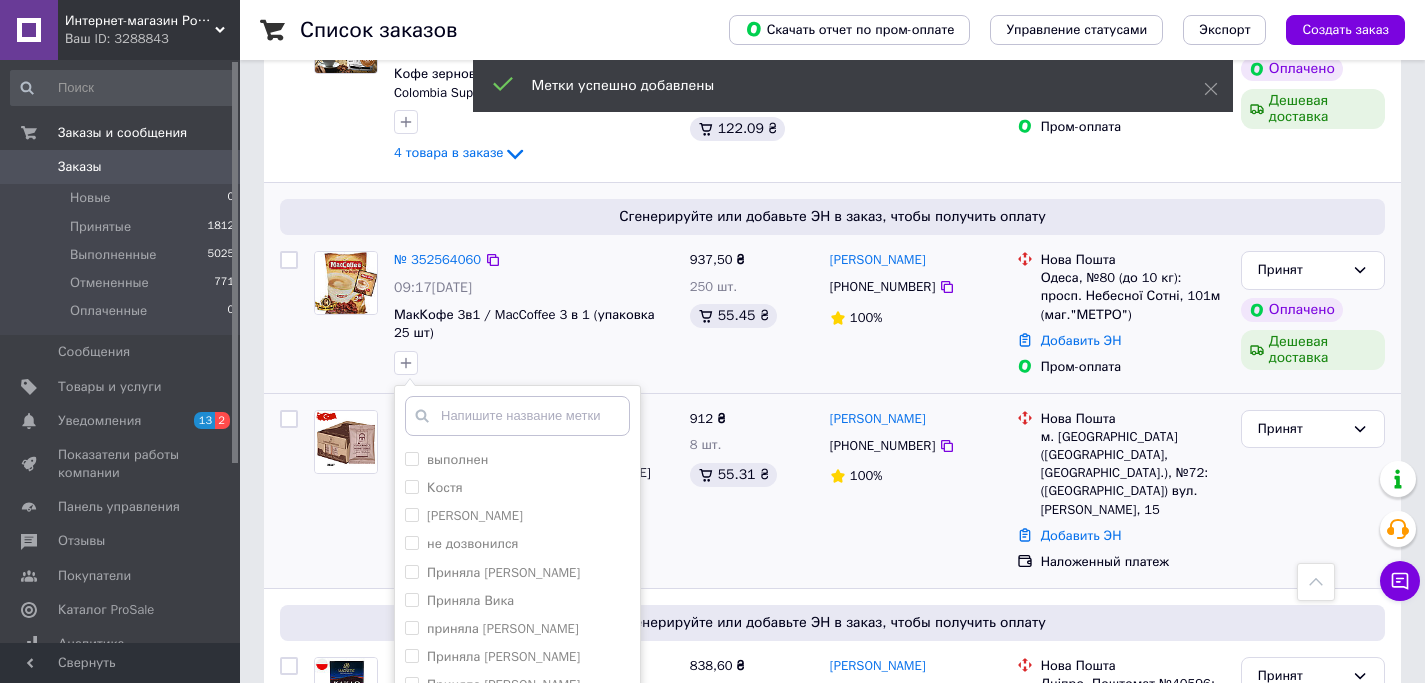 scroll, scrollTop: 947, scrollLeft: 0, axis: vertical 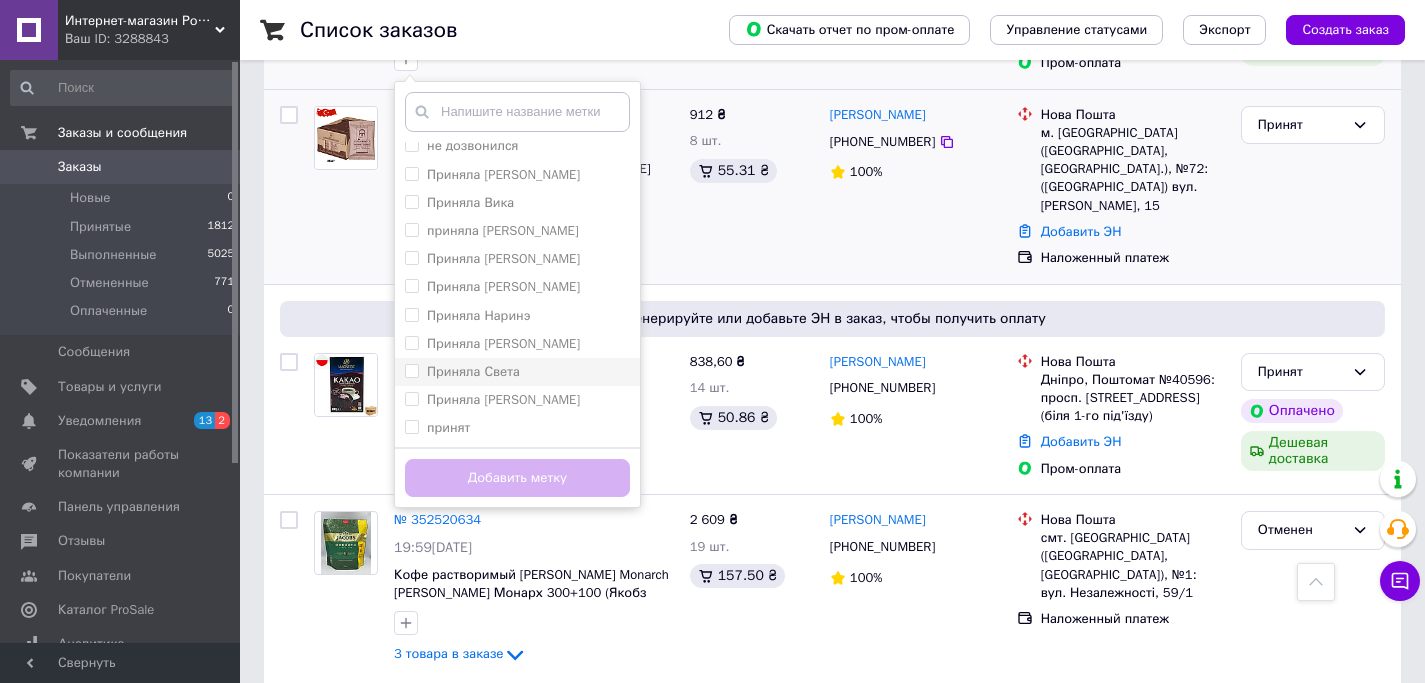 click on "Приняла Света" at bounding box center (473, 371) 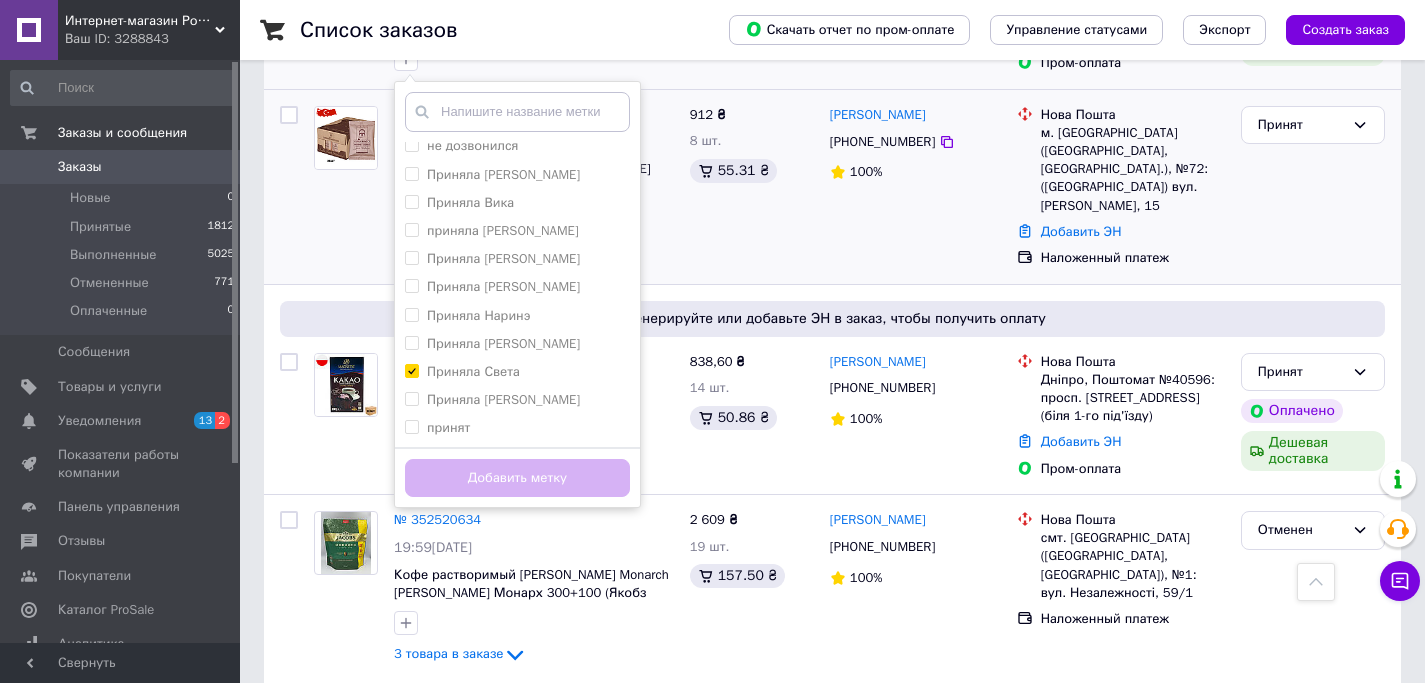 checkbox on "true" 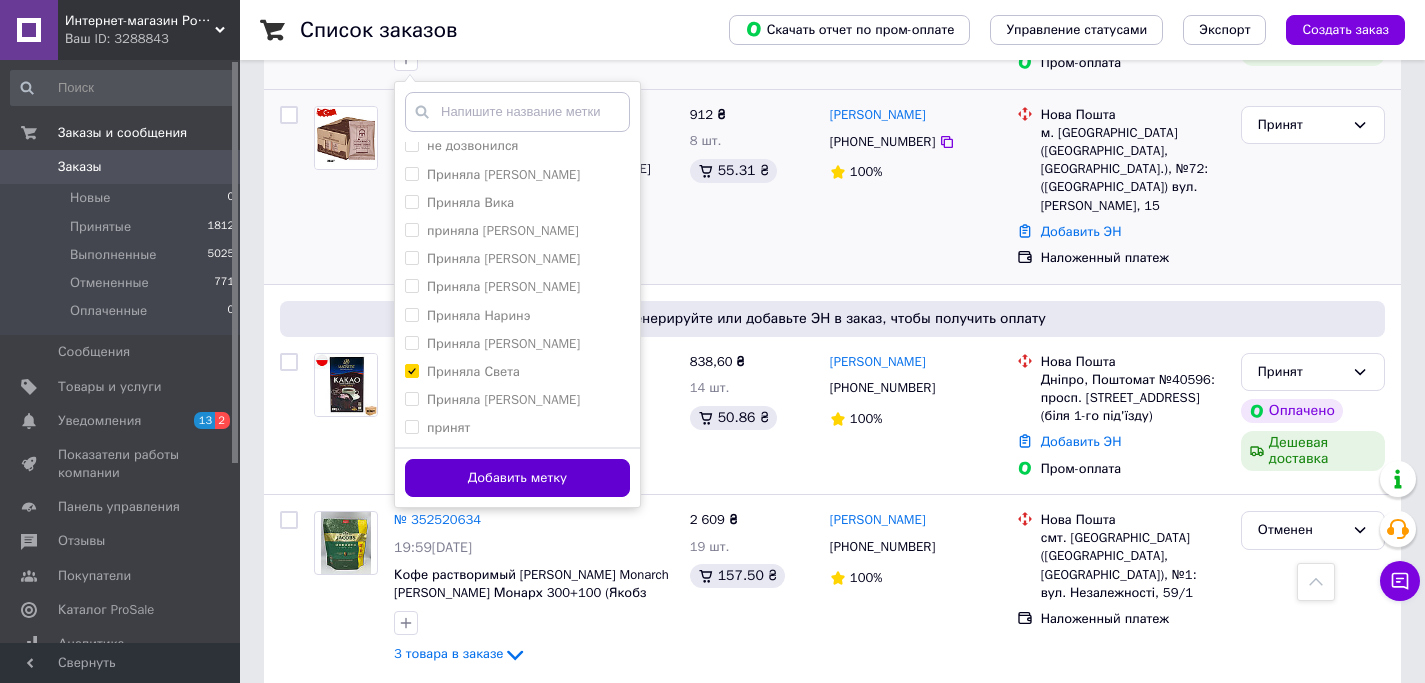 click on "Добавить метку" at bounding box center [517, 478] 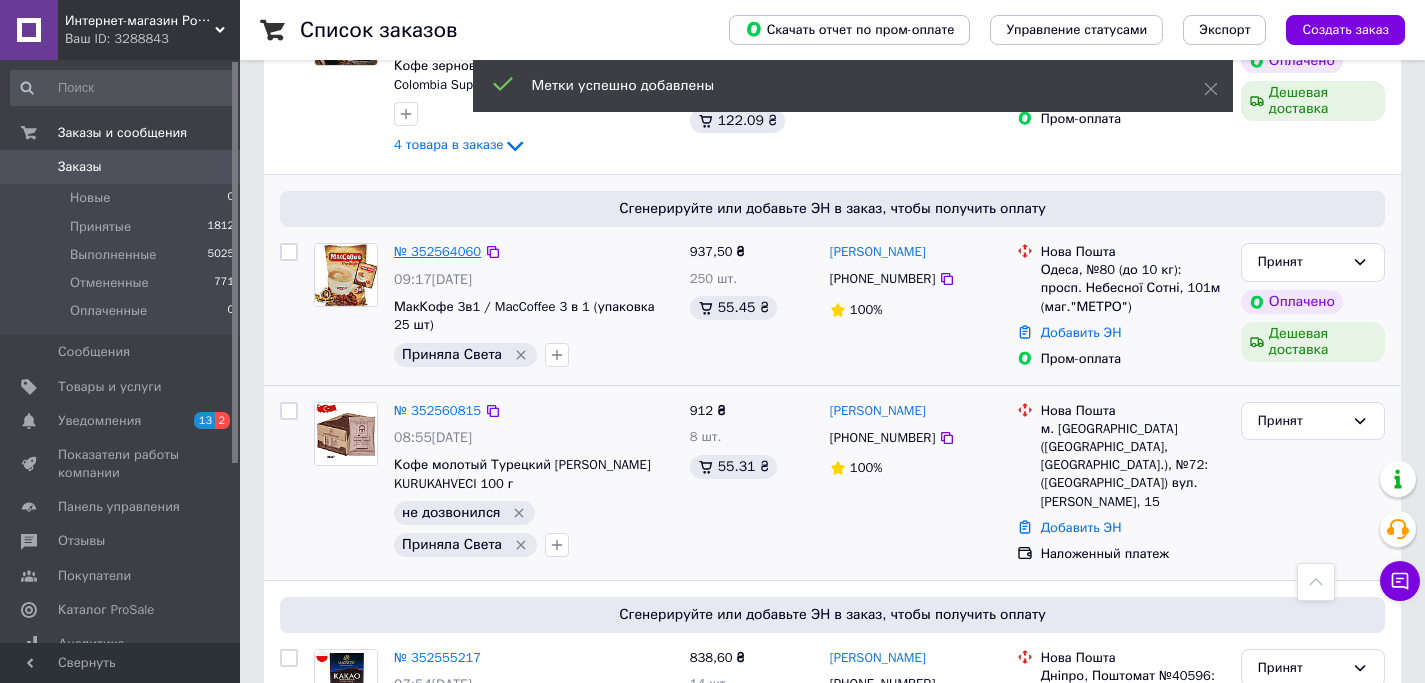 click on "№ 352564060" at bounding box center [437, 251] 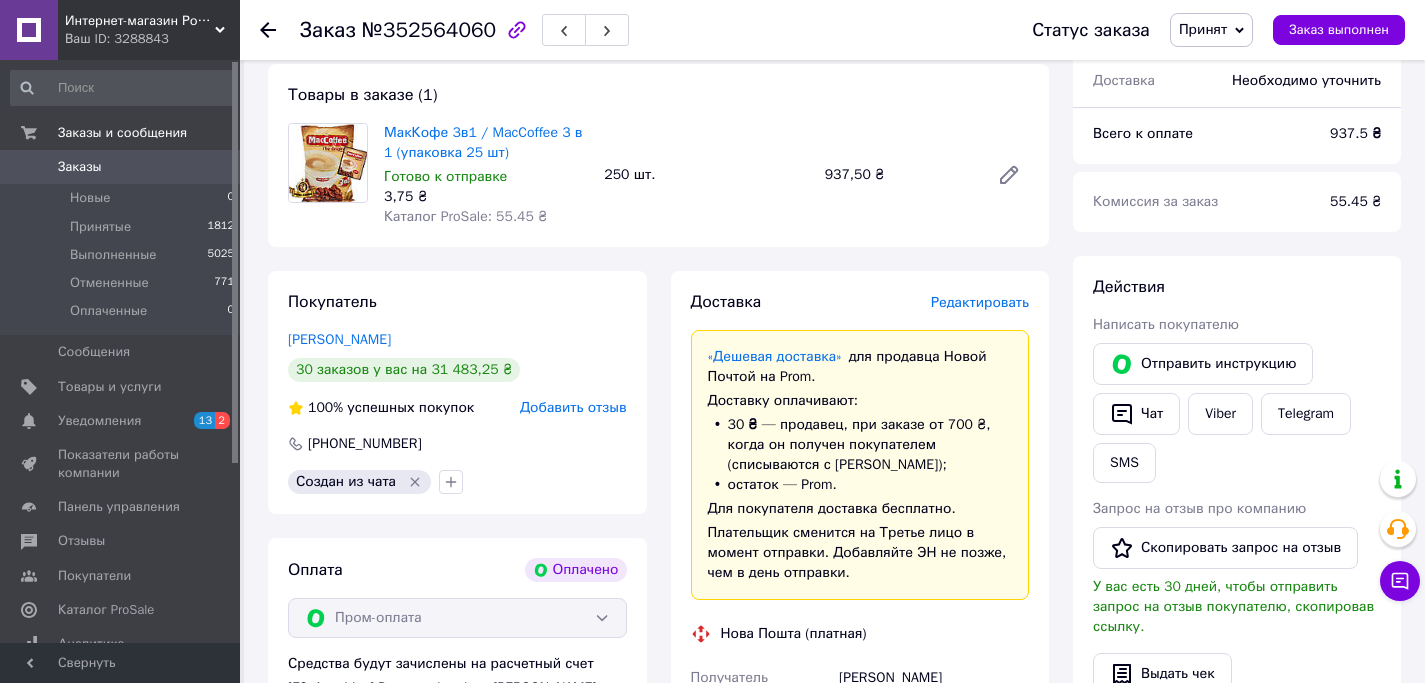 scroll, scrollTop: 1003, scrollLeft: 0, axis: vertical 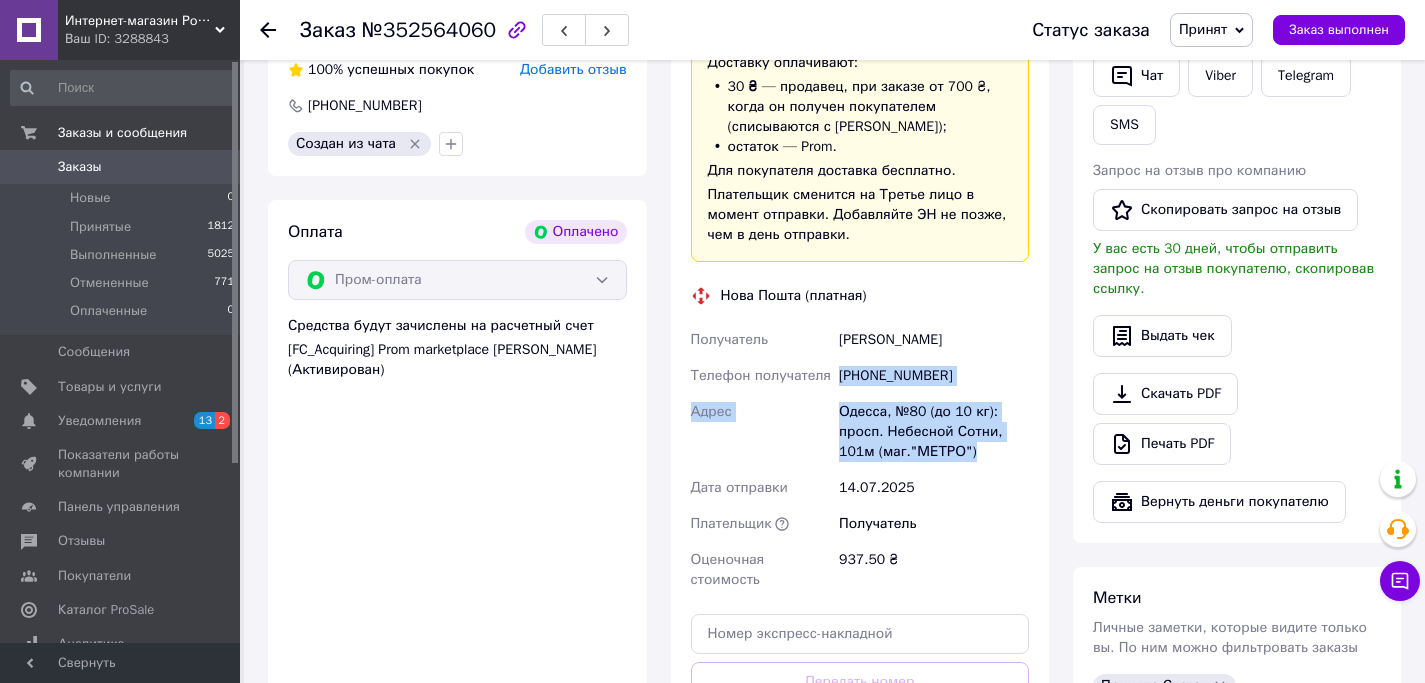 drag, startPoint x: 987, startPoint y: 453, endPoint x: 838, endPoint y: 364, distance: 173.5569 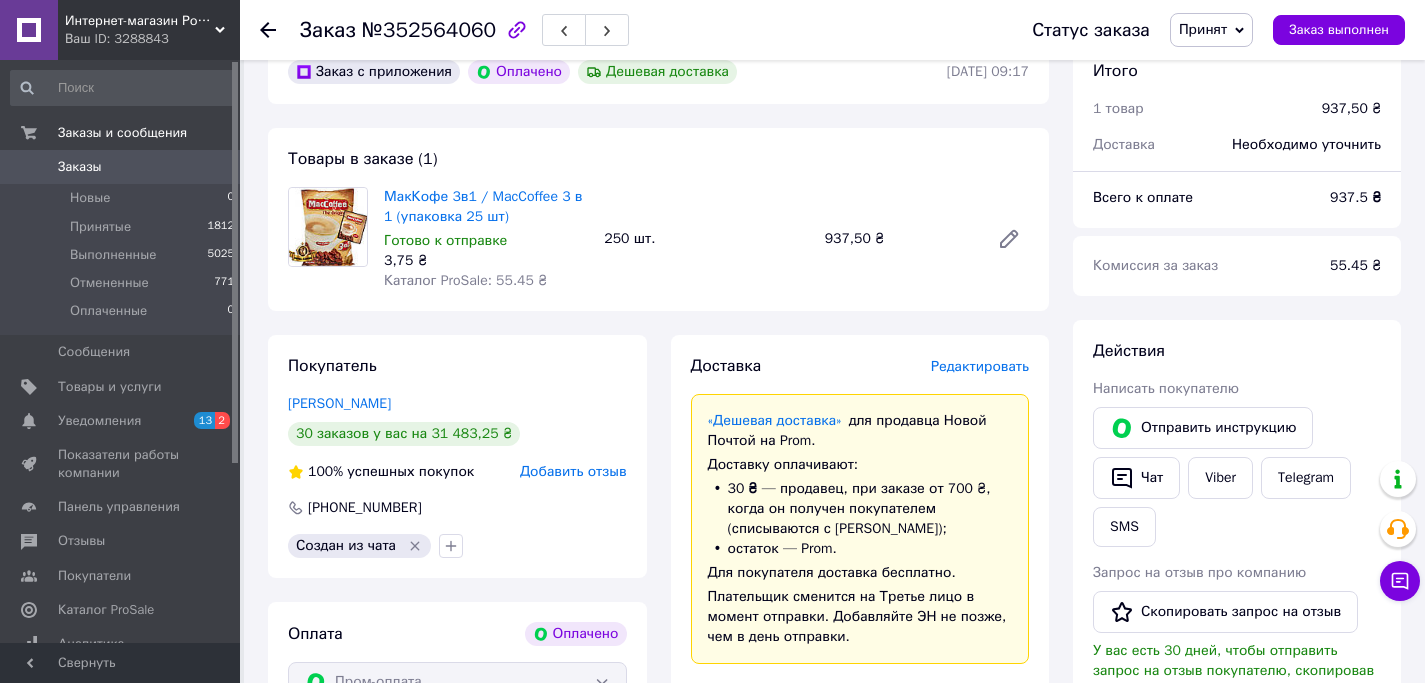scroll, scrollTop: 642, scrollLeft: 0, axis: vertical 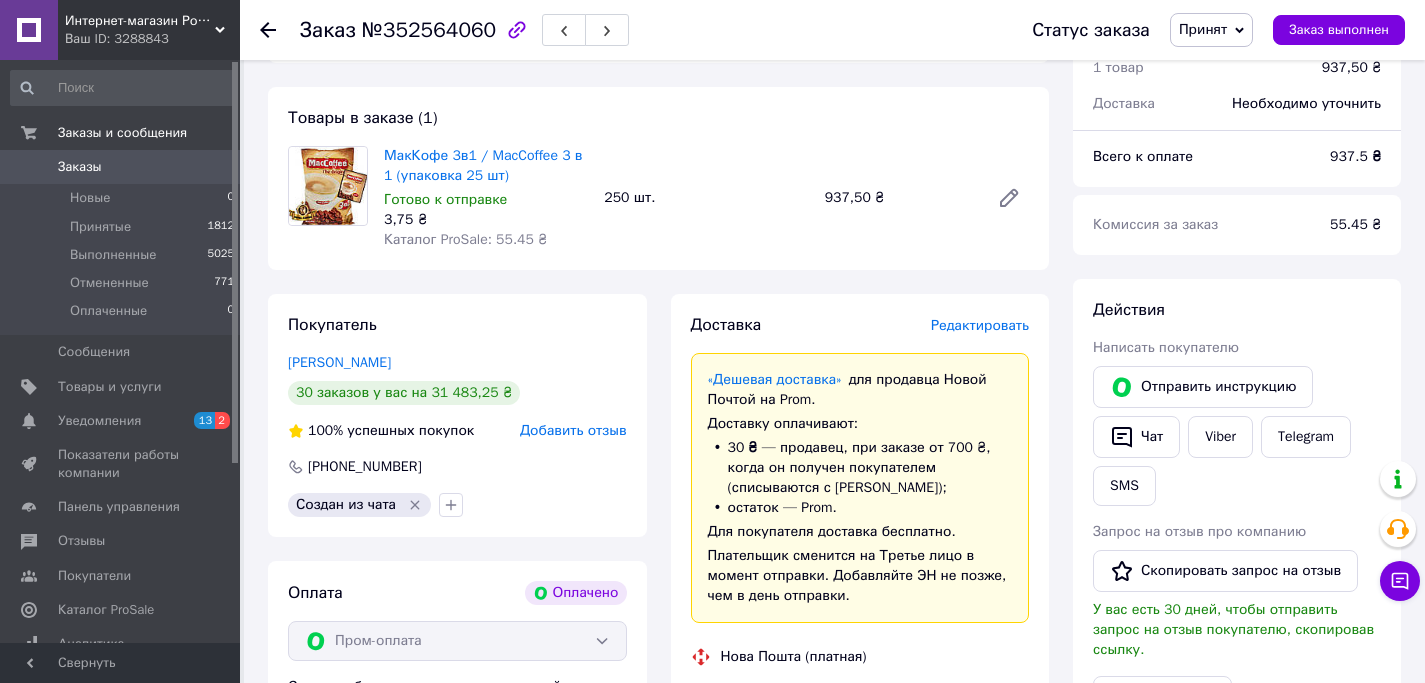 click on "Заказ №352564060 Статус заказа Принят Выполнен Отменен Оплаченный Заказ выполнен" at bounding box center [832, 30] 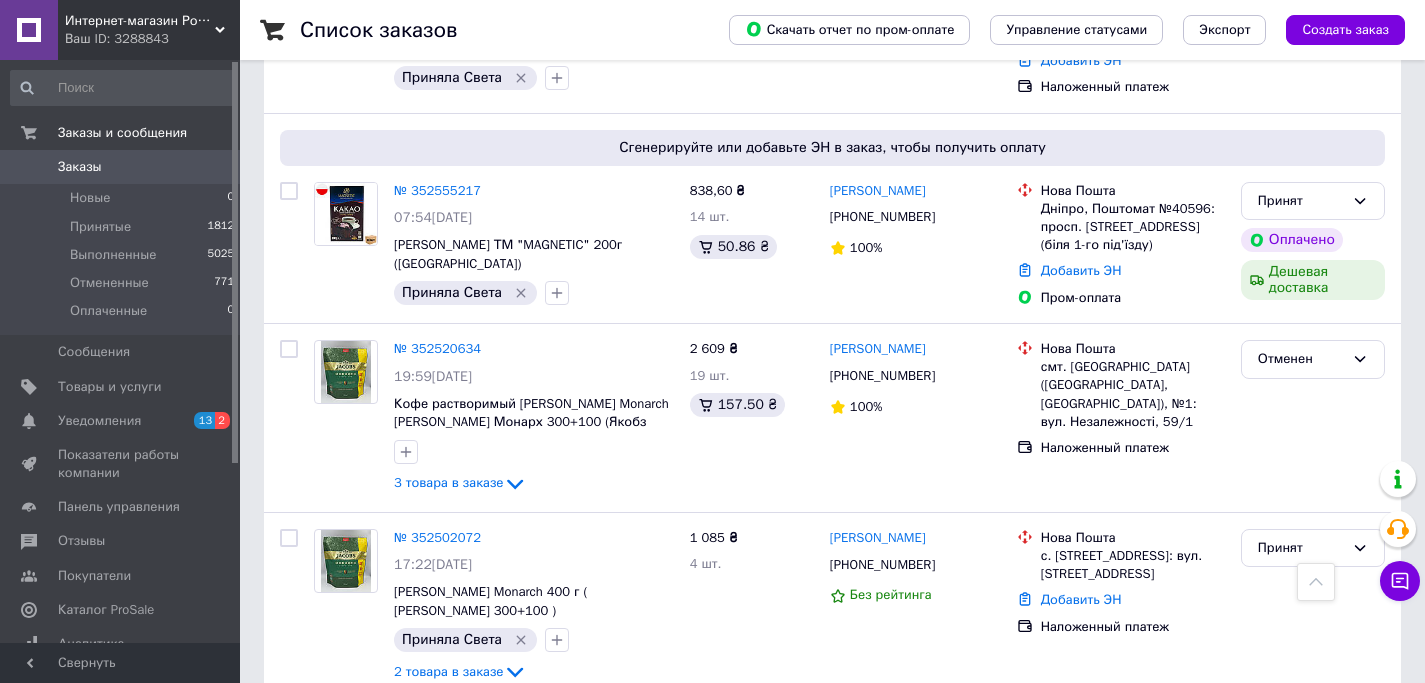 scroll, scrollTop: 604, scrollLeft: 0, axis: vertical 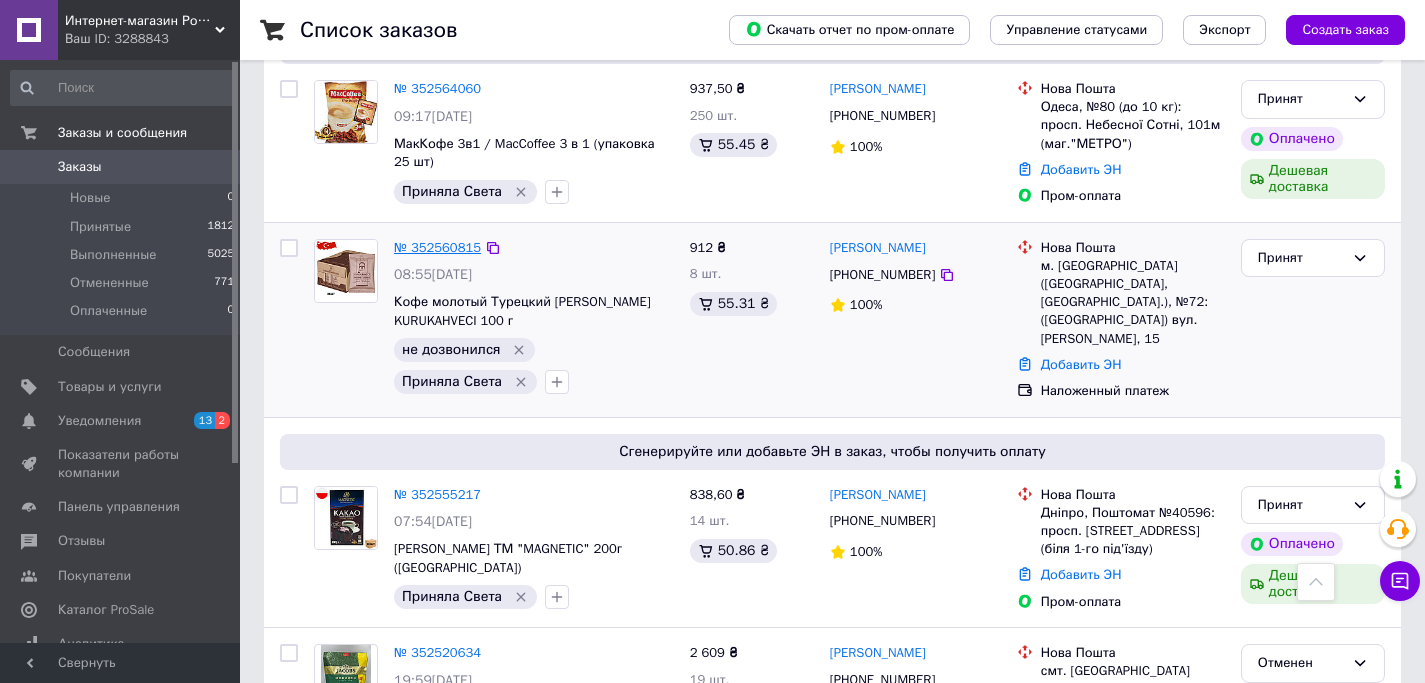 click on "№ 352560815" at bounding box center (437, 247) 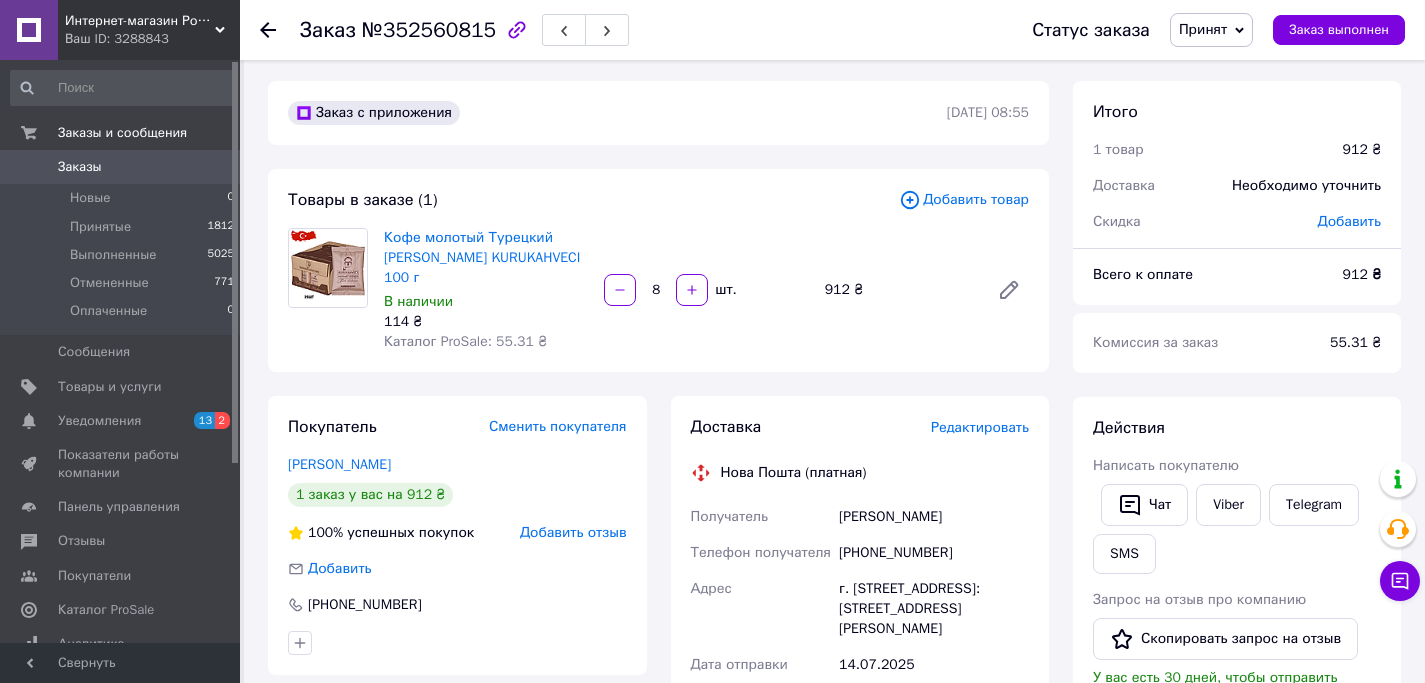 scroll, scrollTop: 0, scrollLeft: 0, axis: both 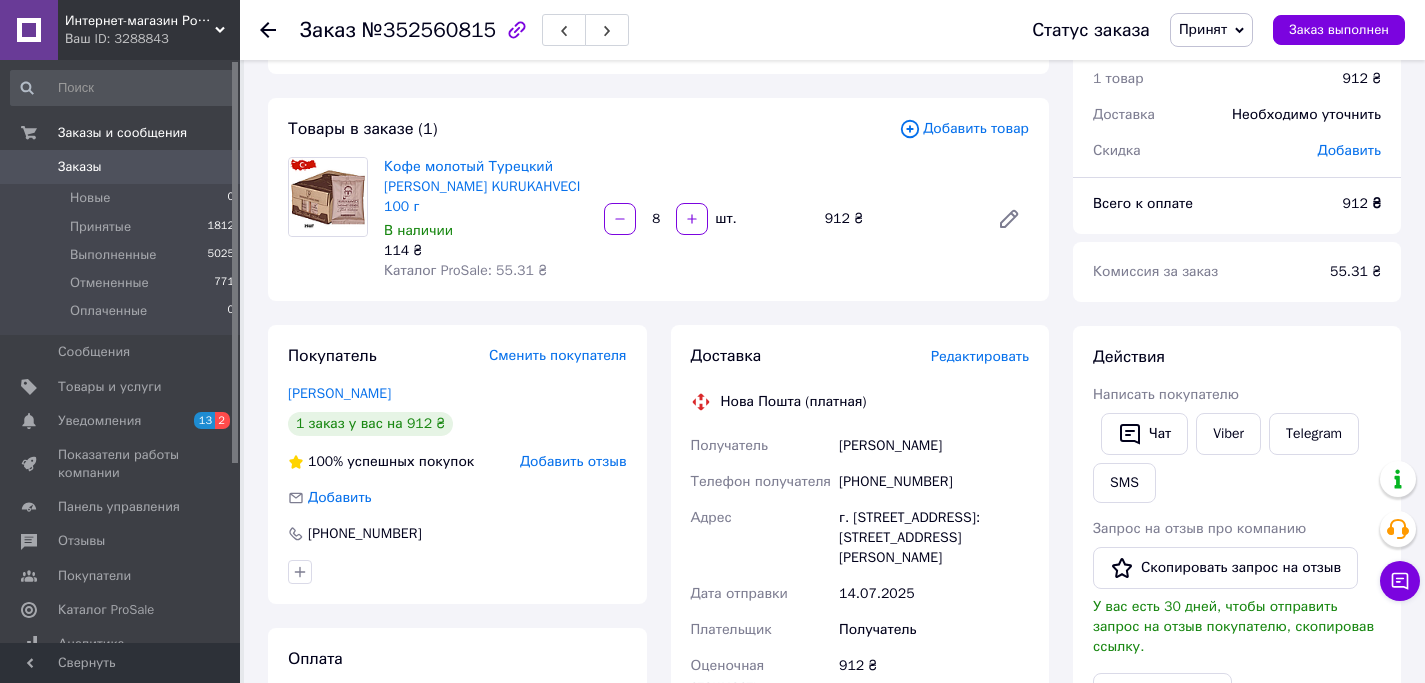 click on "Заказ №352560815 Статус заказа Принят Выполнен Отменен Оплаченный Заказ выполнен" at bounding box center (832, 30) 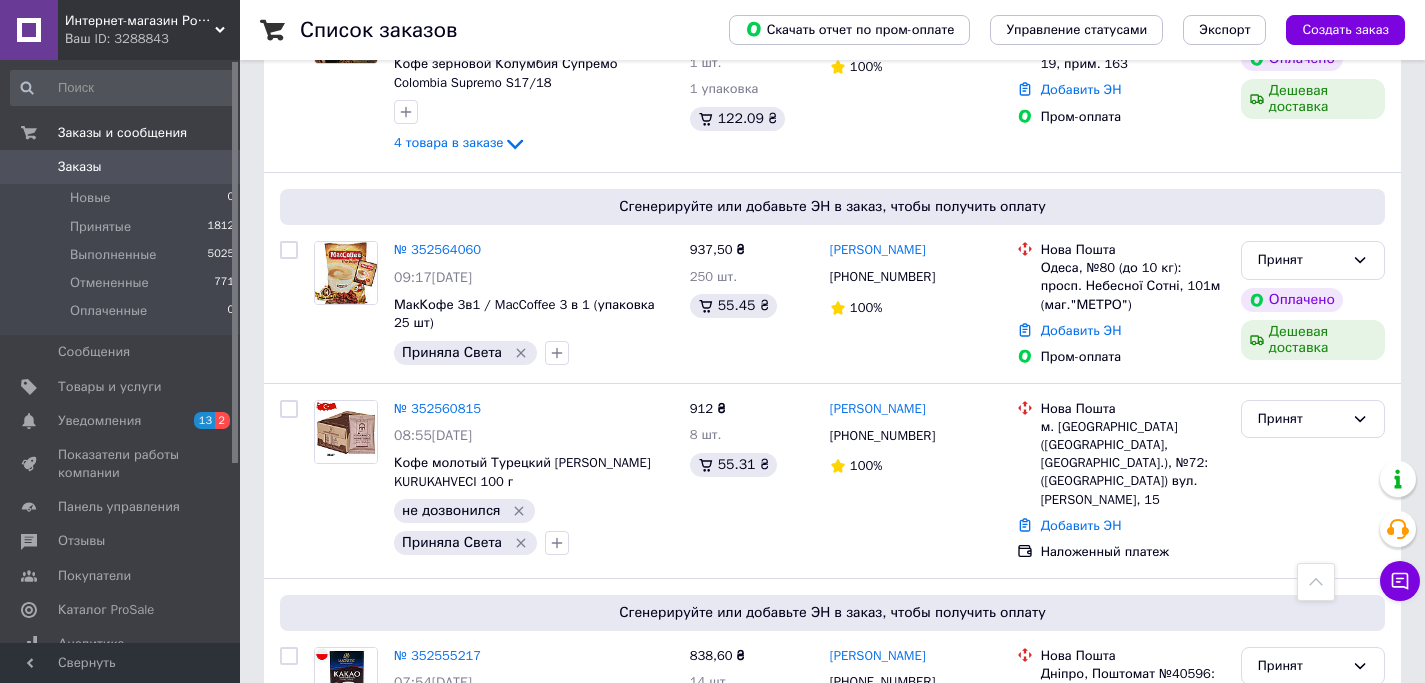 scroll, scrollTop: 909, scrollLeft: 0, axis: vertical 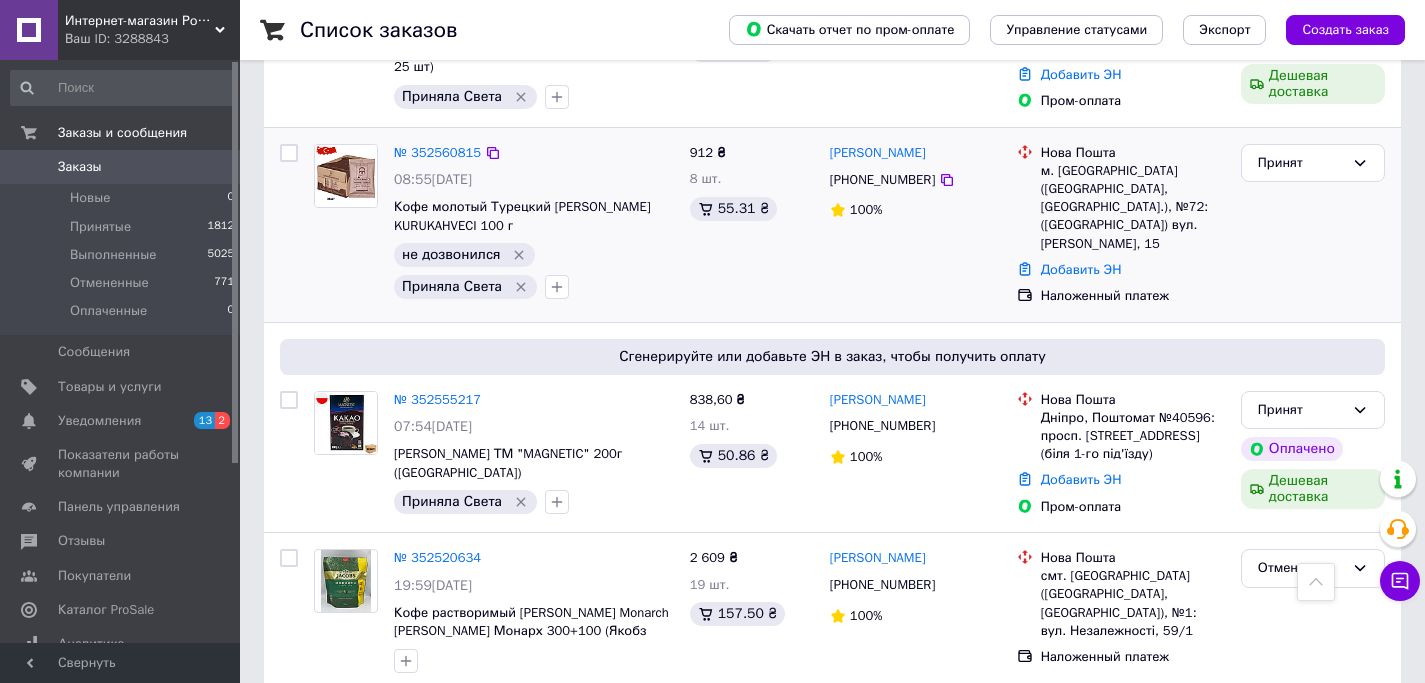 click 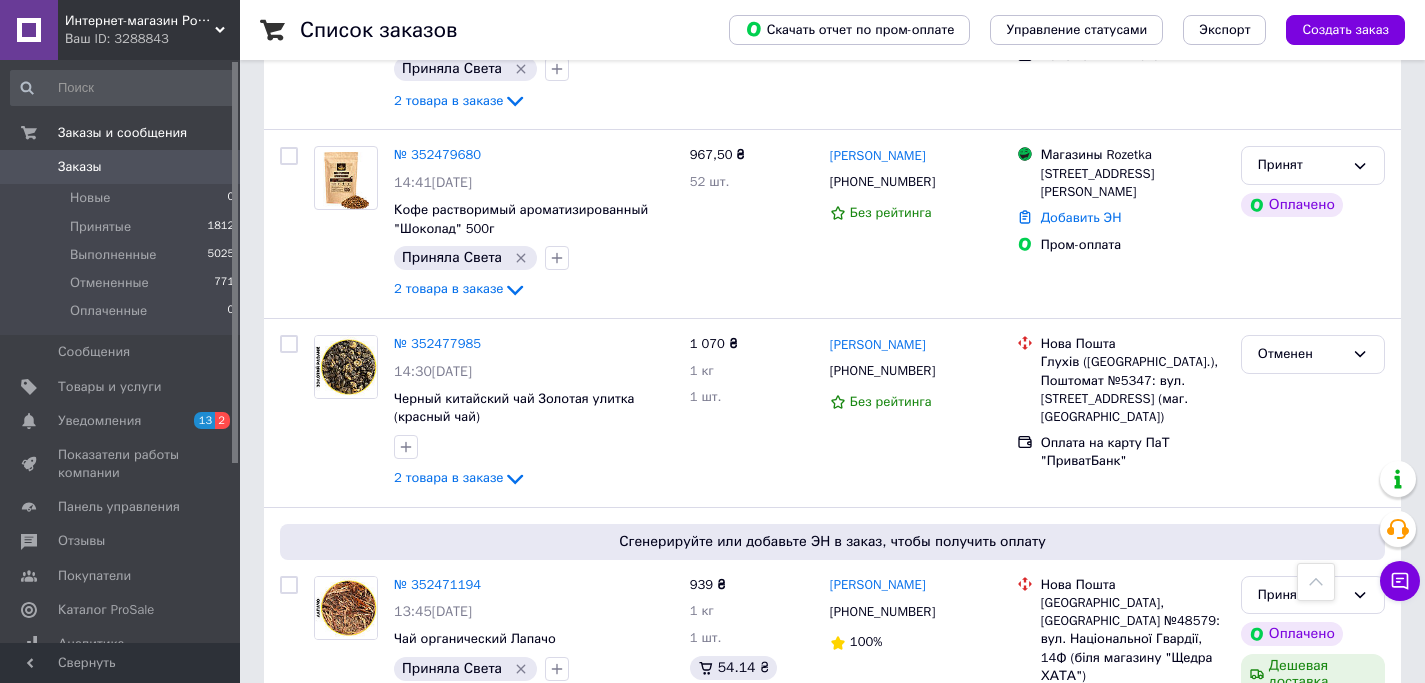 scroll, scrollTop: 1465, scrollLeft: 0, axis: vertical 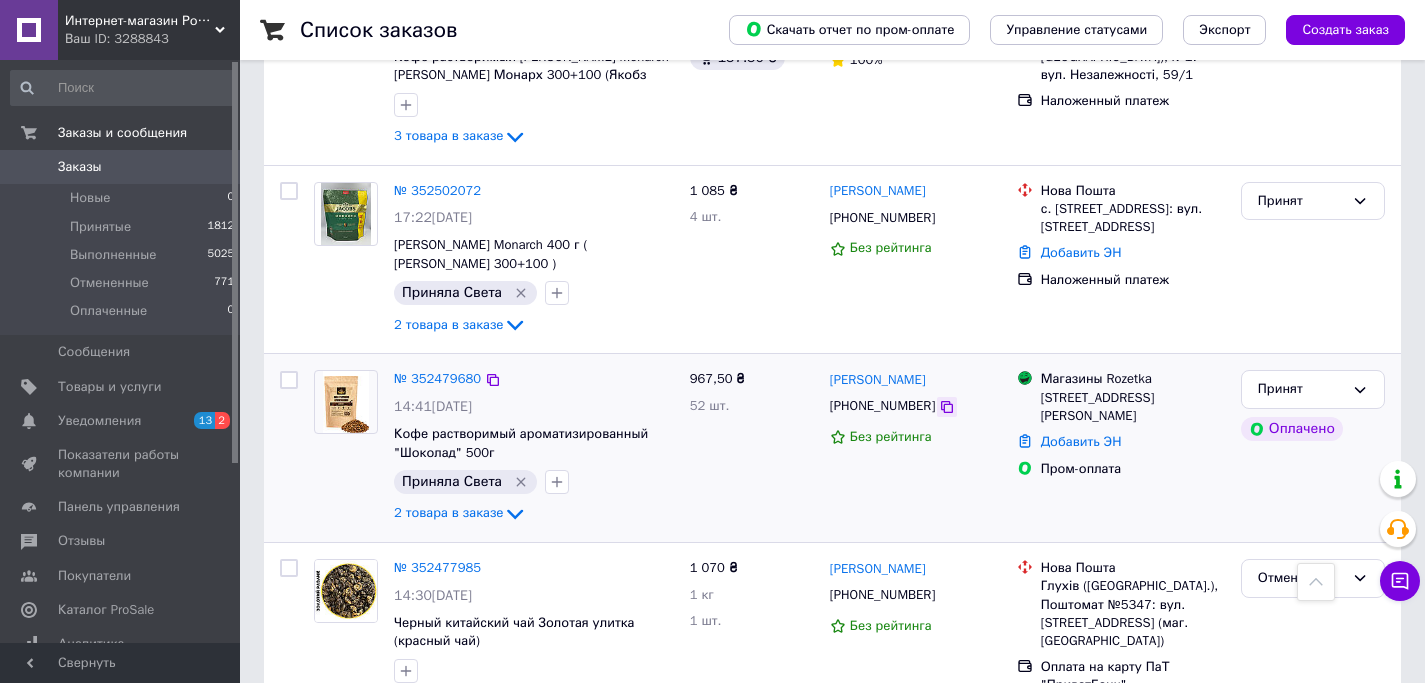 click 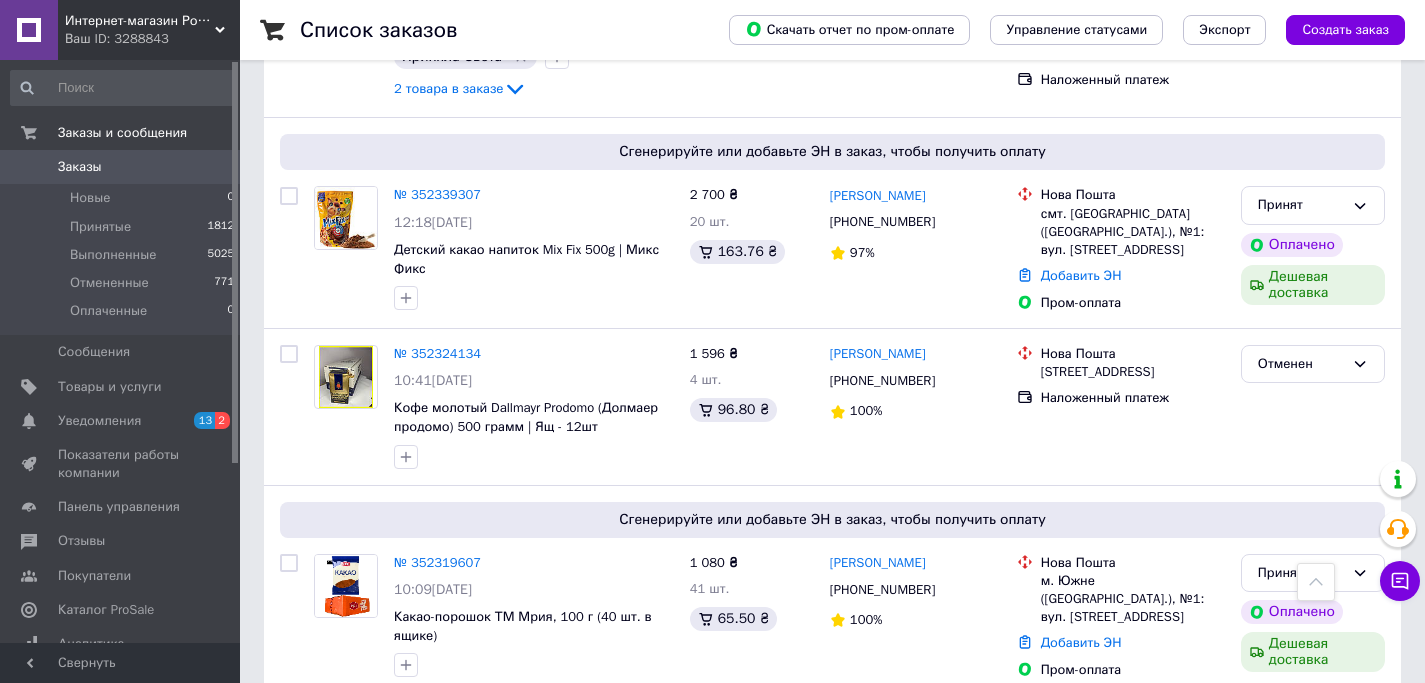 scroll, scrollTop: 3532, scrollLeft: 0, axis: vertical 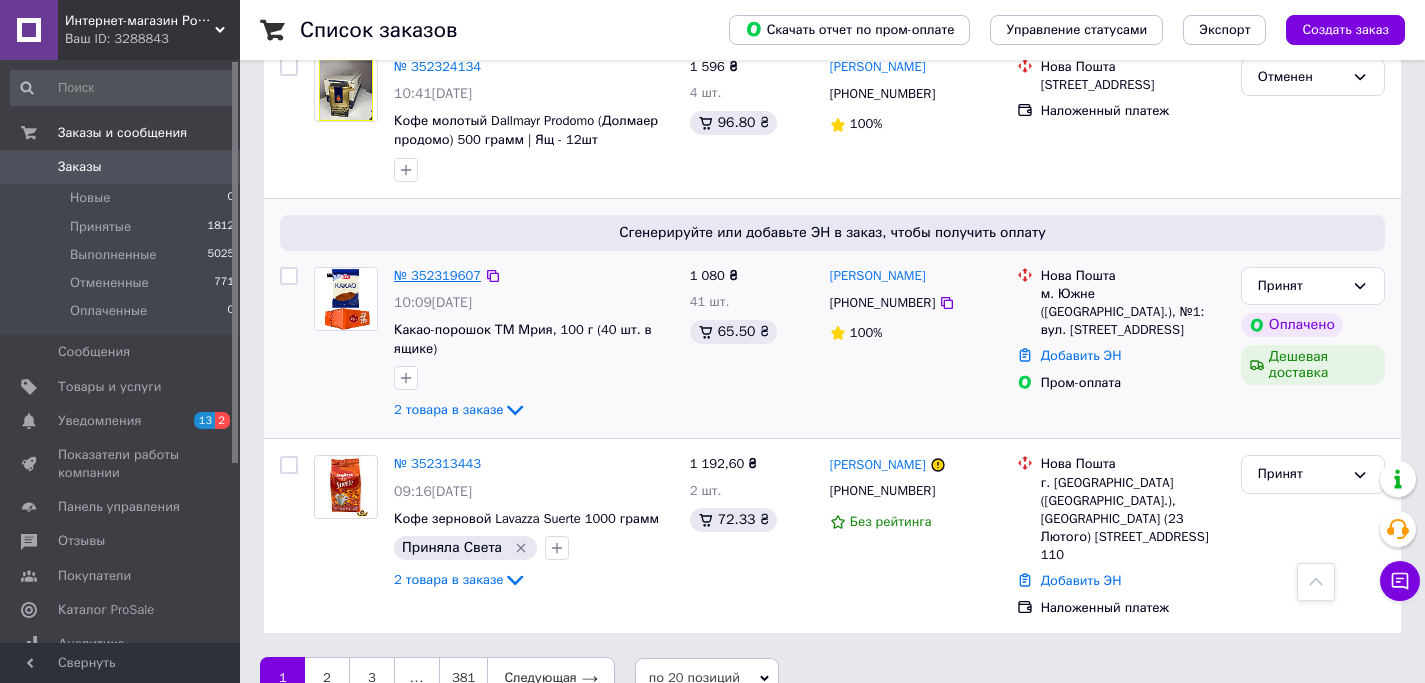 click on "№ 352319607" at bounding box center [437, 275] 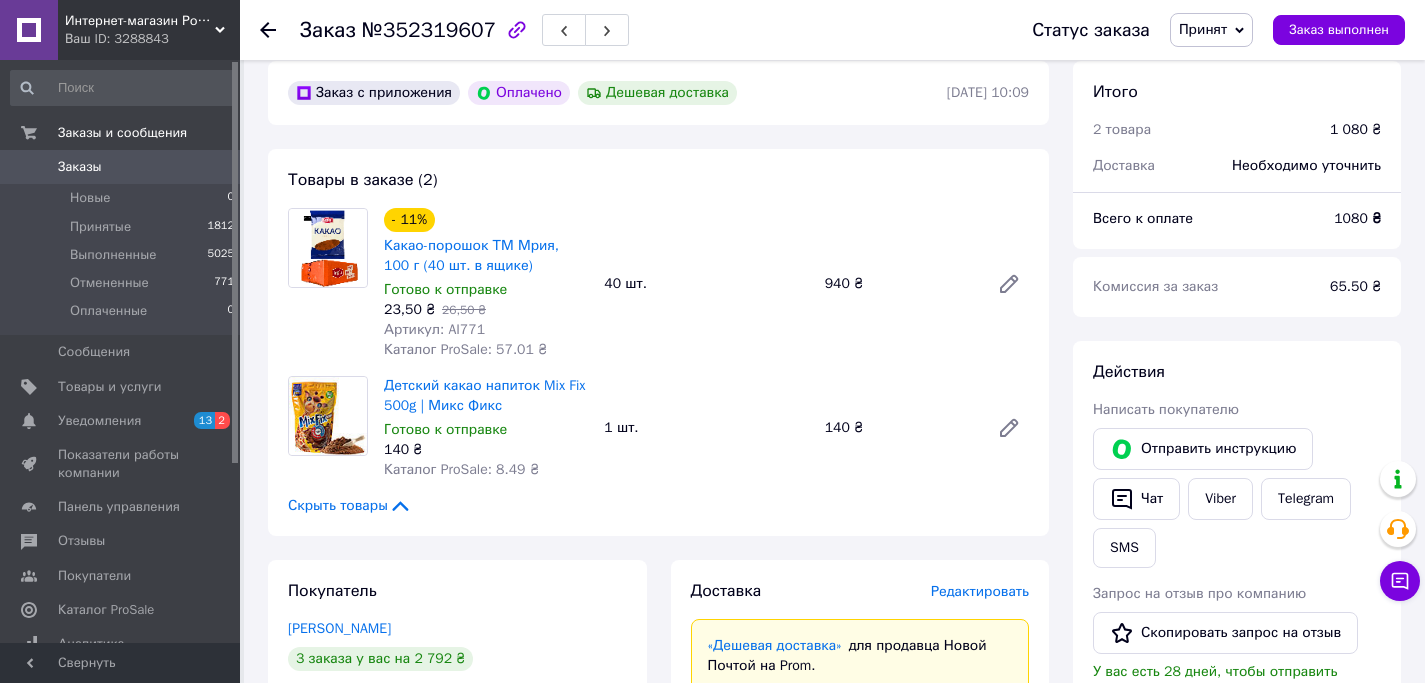scroll, scrollTop: 570, scrollLeft: 0, axis: vertical 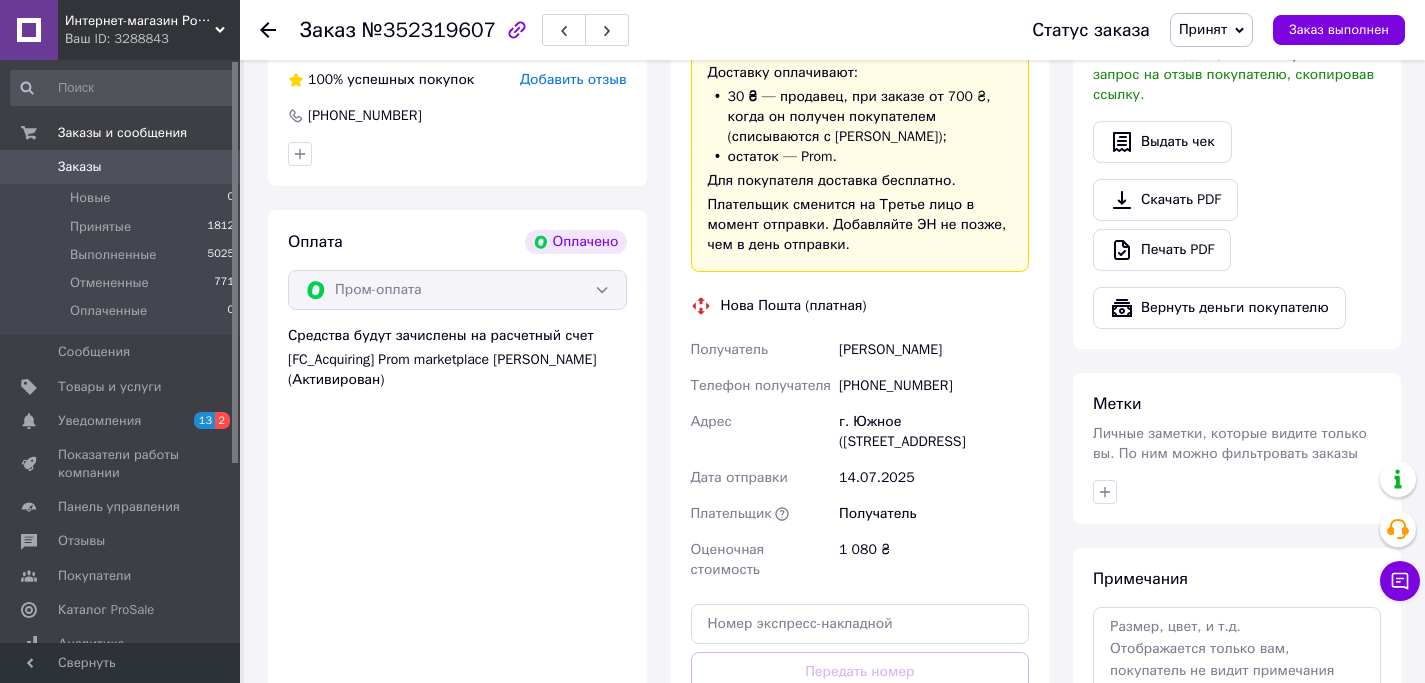drag, startPoint x: 939, startPoint y: 463, endPoint x: 837, endPoint y: 390, distance: 125.43126 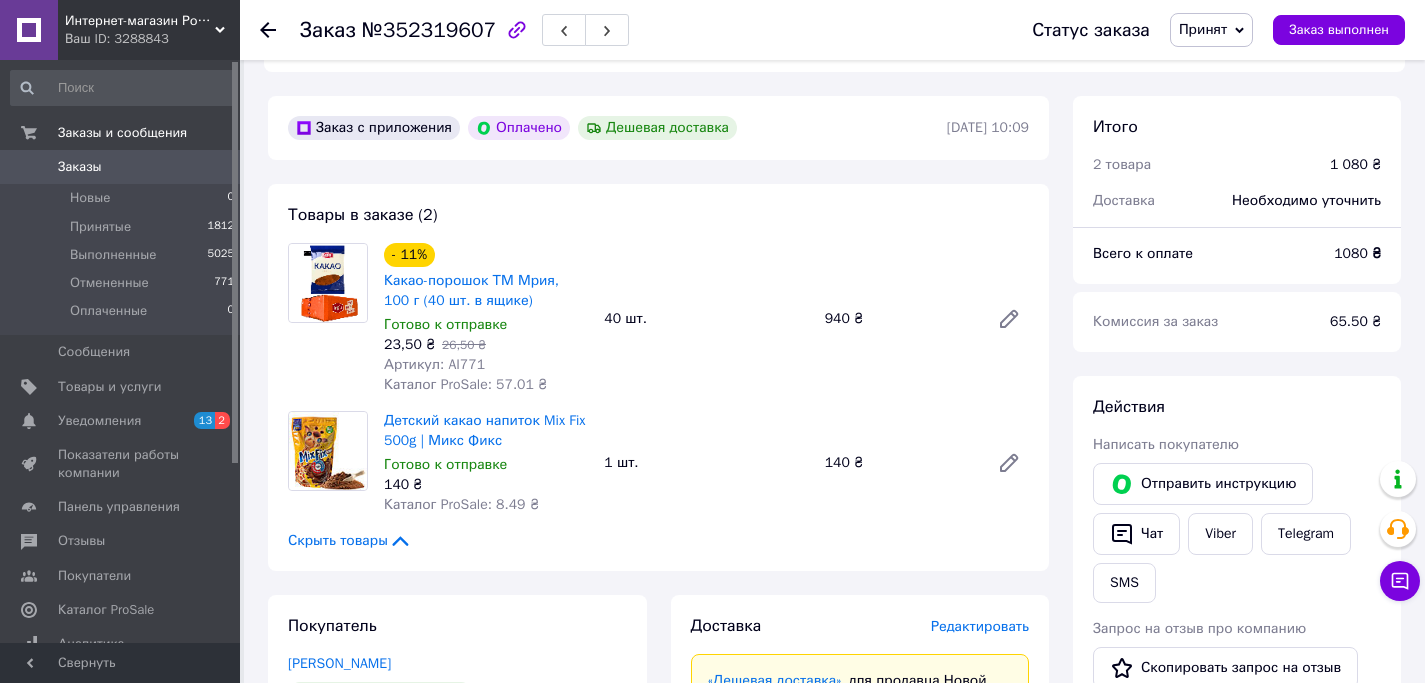 scroll, scrollTop: 434, scrollLeft: 0, axis: vertical 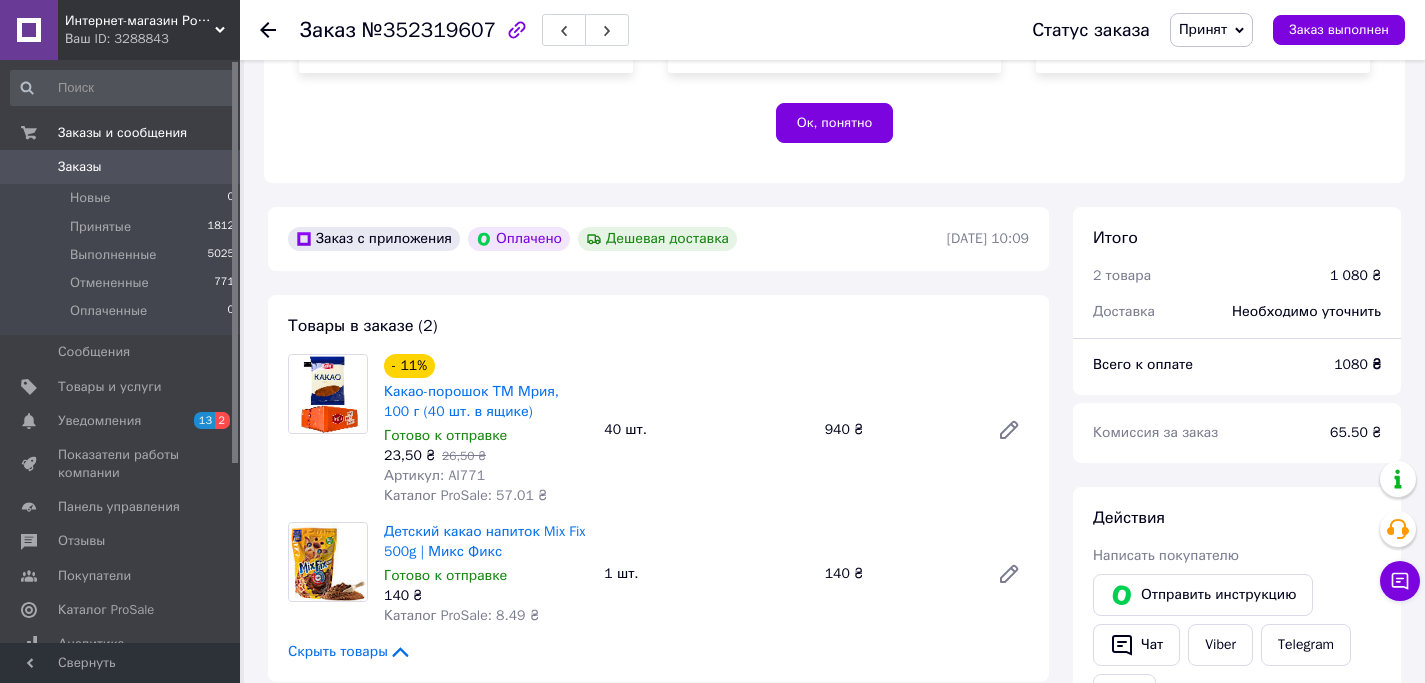 click 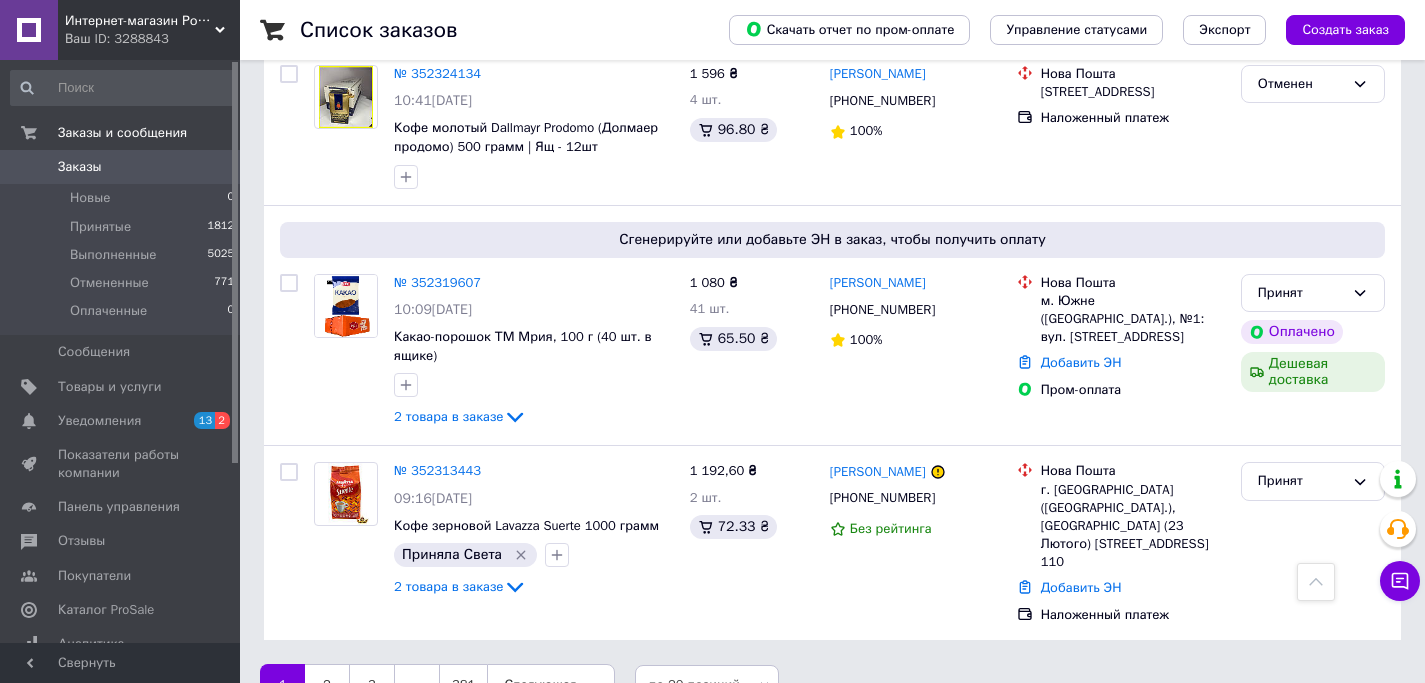scroll, scrollTop: 3532, scrollLeft: 0, axis: vertical 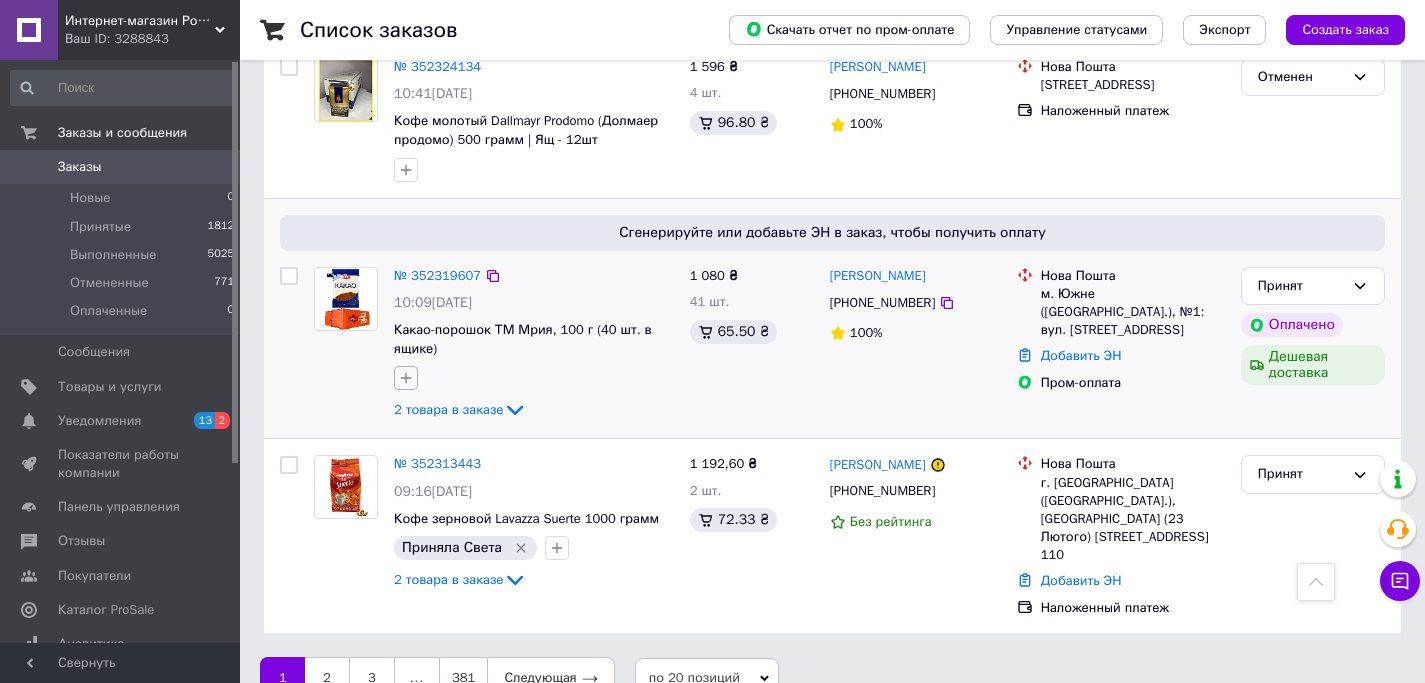 click at bounding box center (406, 378) 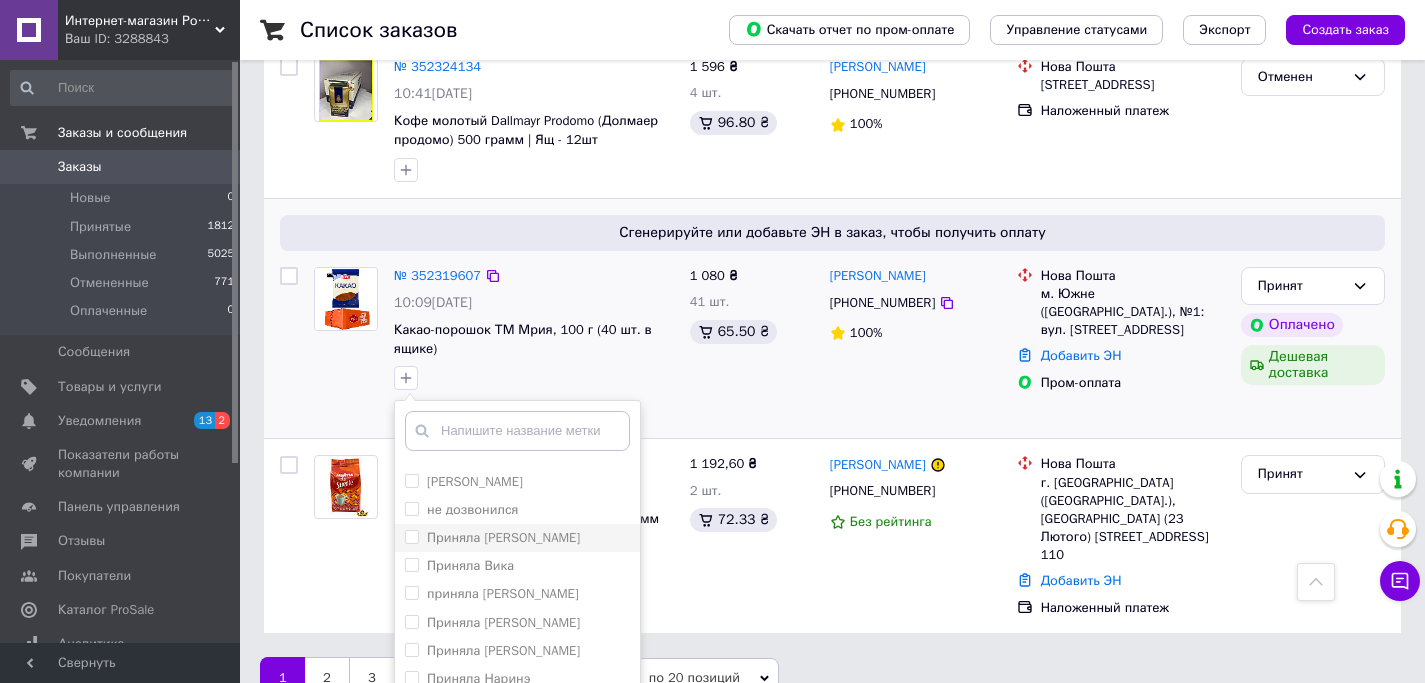 scroll, scrollTop: 95, scrollLeft: 0, axis: vertical 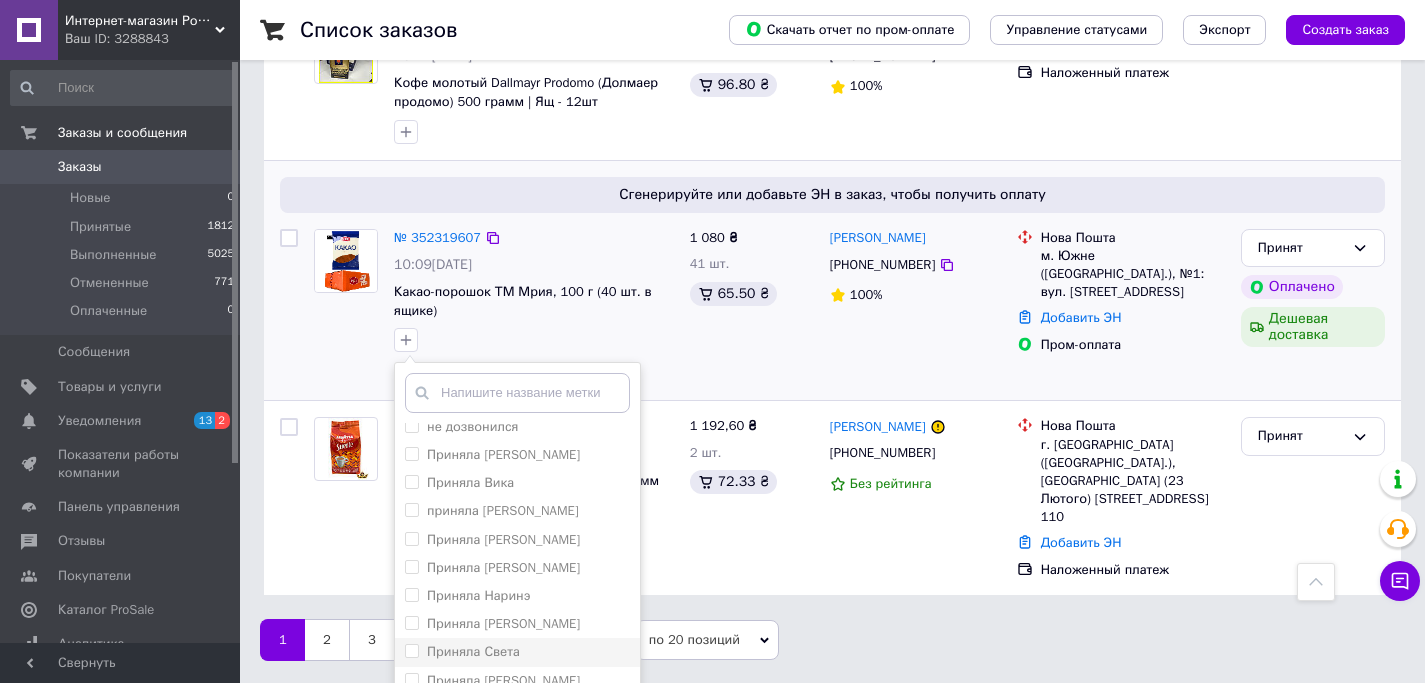 click on "Приняла Света" at bounding box center [473, 651] 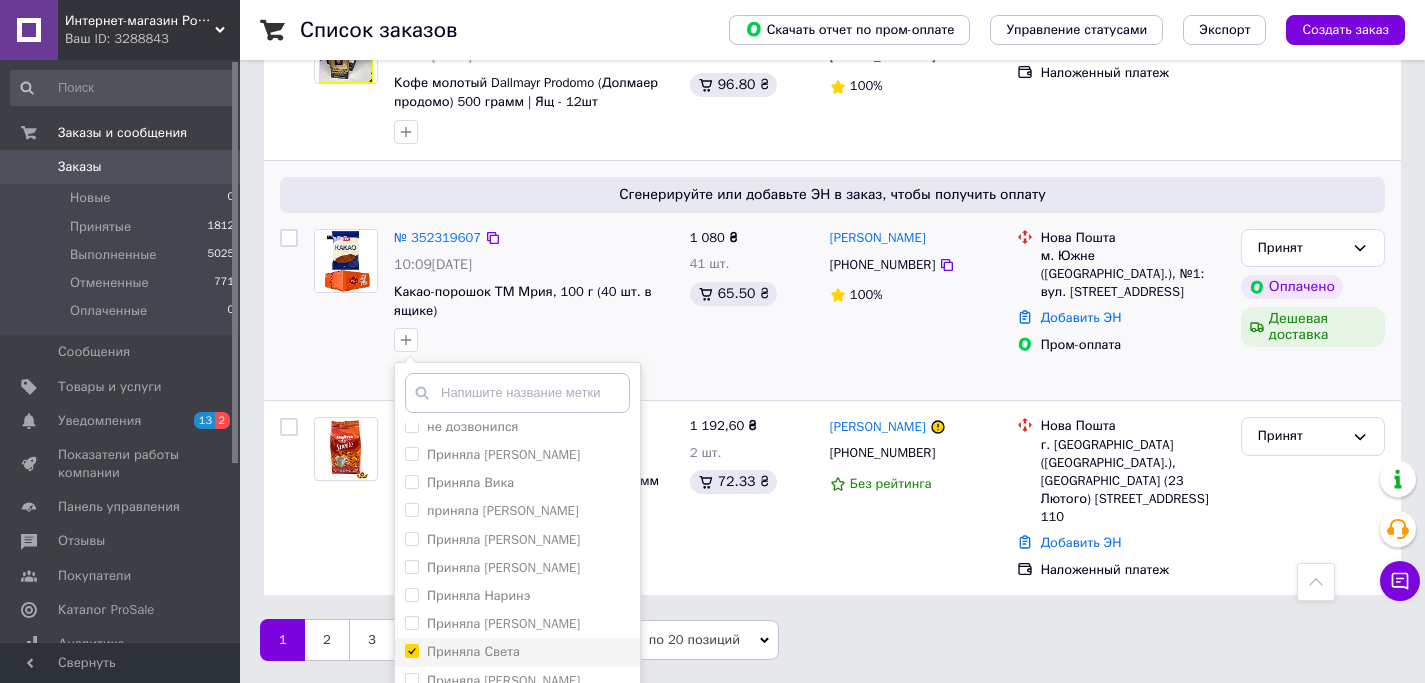 checkbox on "true" 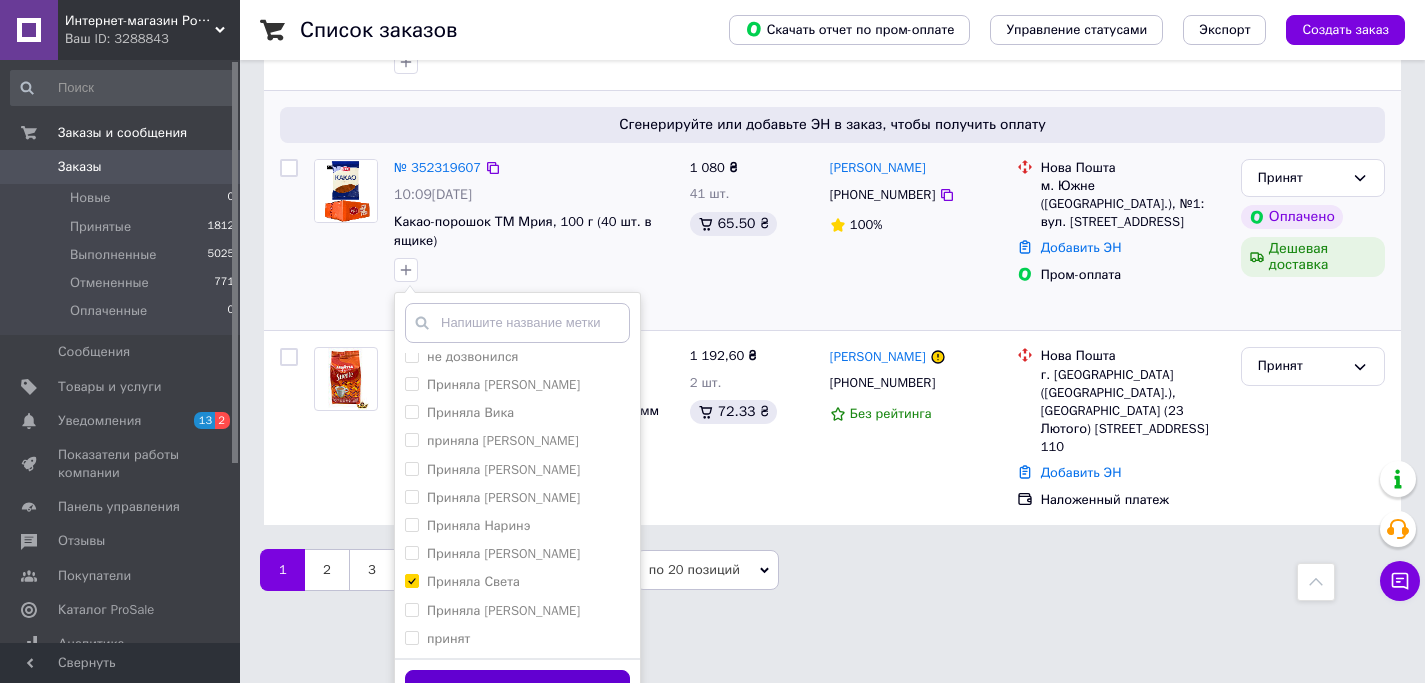click on "Добавить метку" at bounding box center (517, 689) 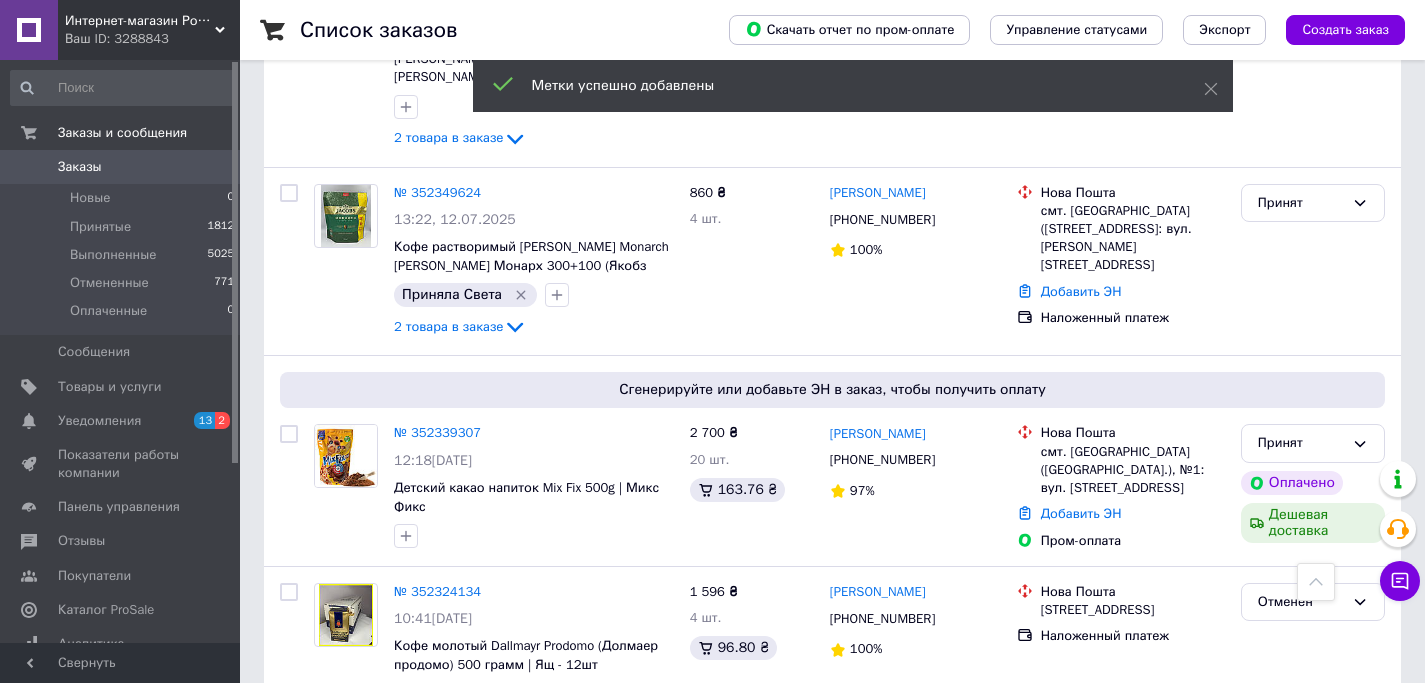 scroll, scrollTop: 2913, scrollLeft: 0, axis: vertical 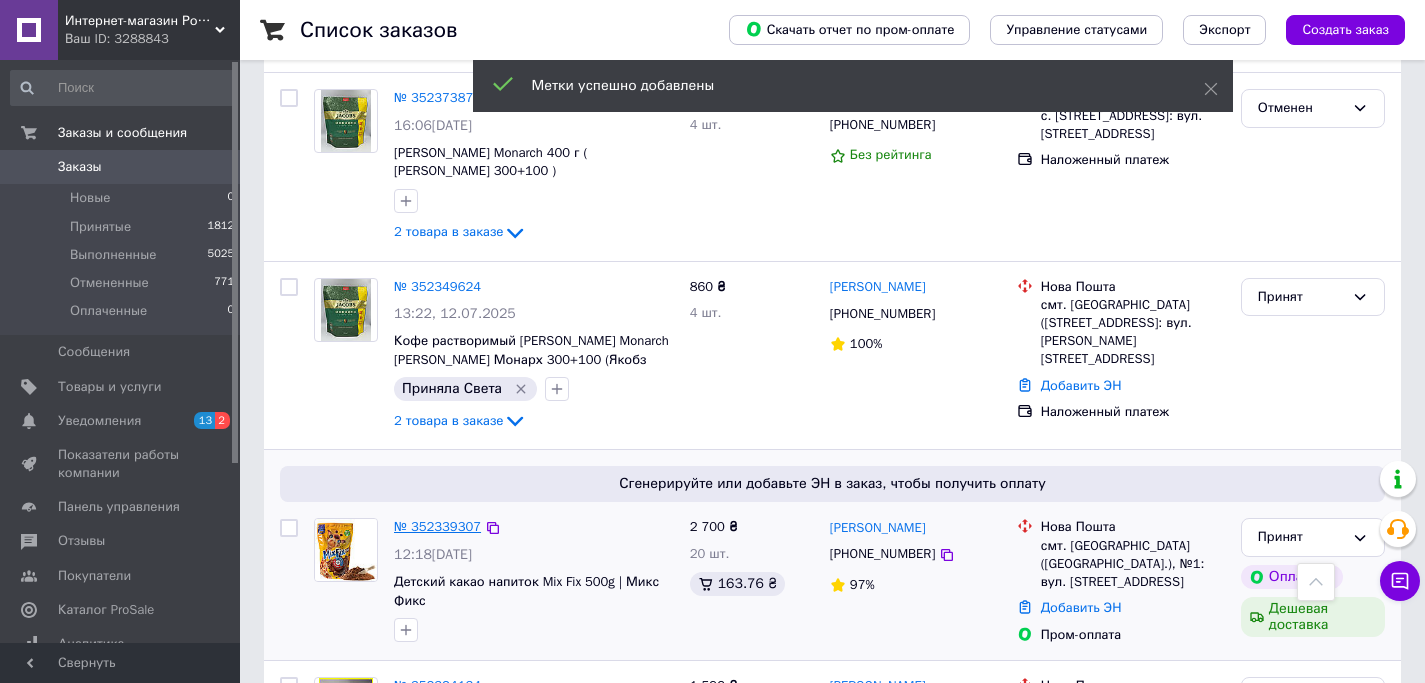 click on "№ 352339307" at bounding box center [437, 526] 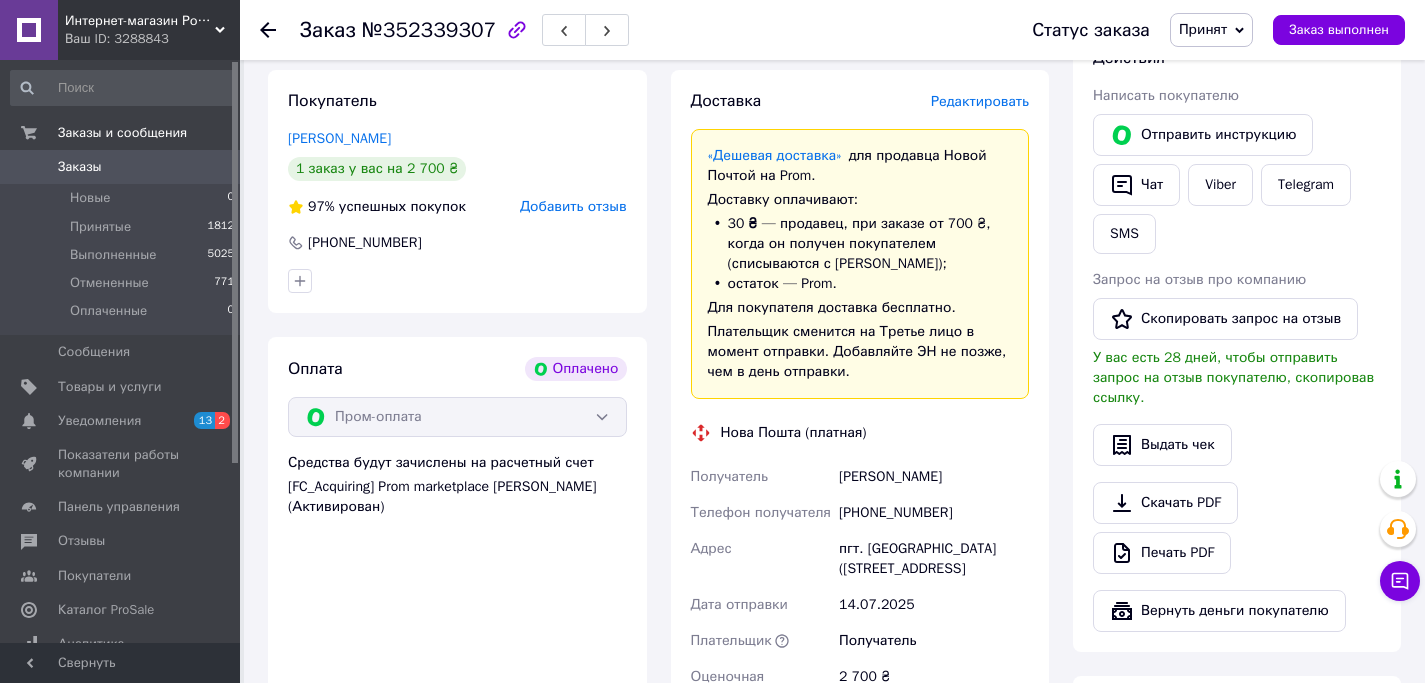 scroll, scrollTop: 887, scrollLeft: 0, axis: vertical 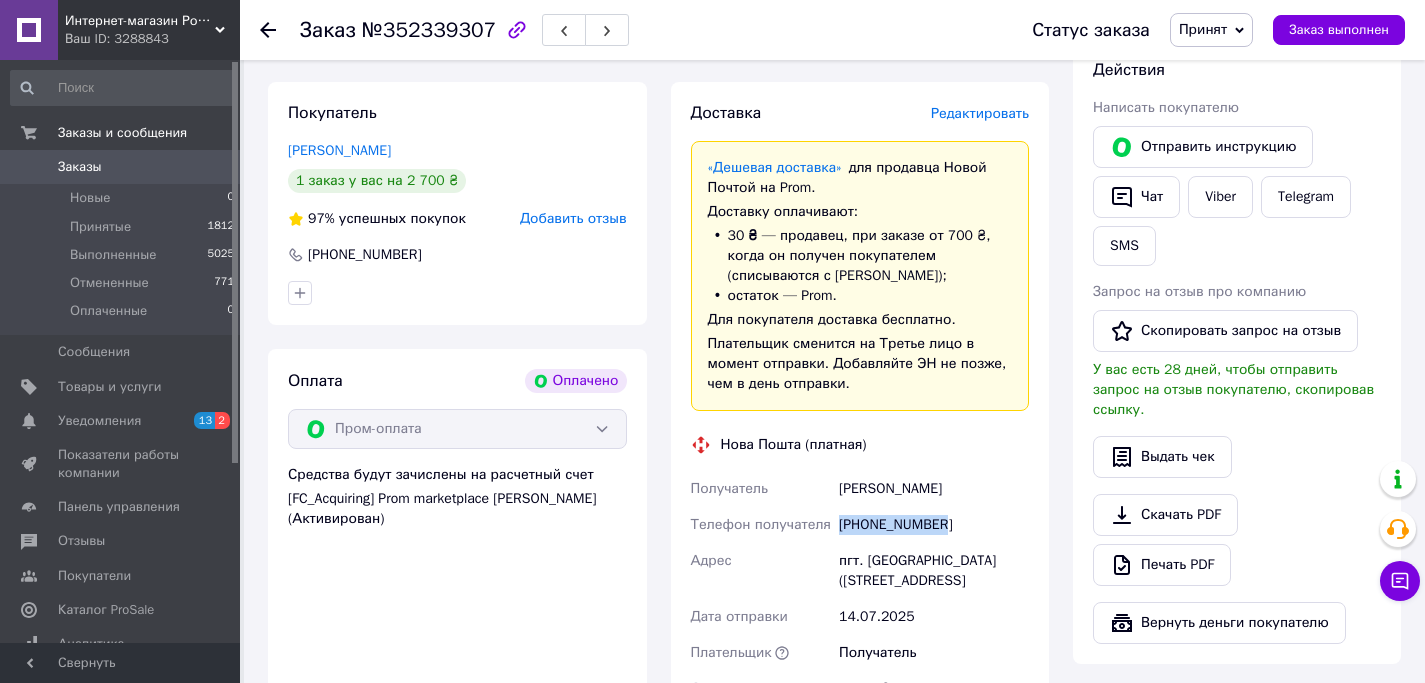drag, startPoint x: 953, startPoint y: 527, endPoint x: 858, endPoint y: 530, distance: 95.047356 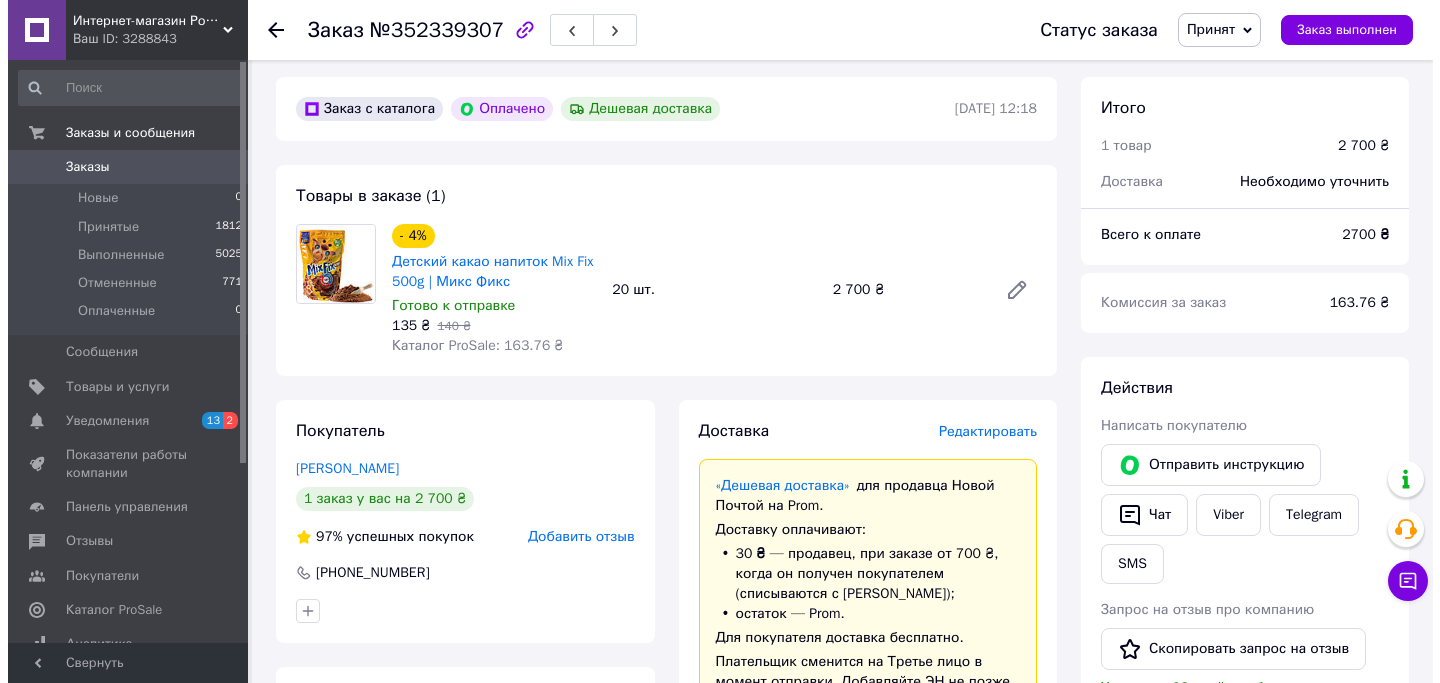 scroll, scrollTop: 537, scrollLeft: 0, axis: vertical 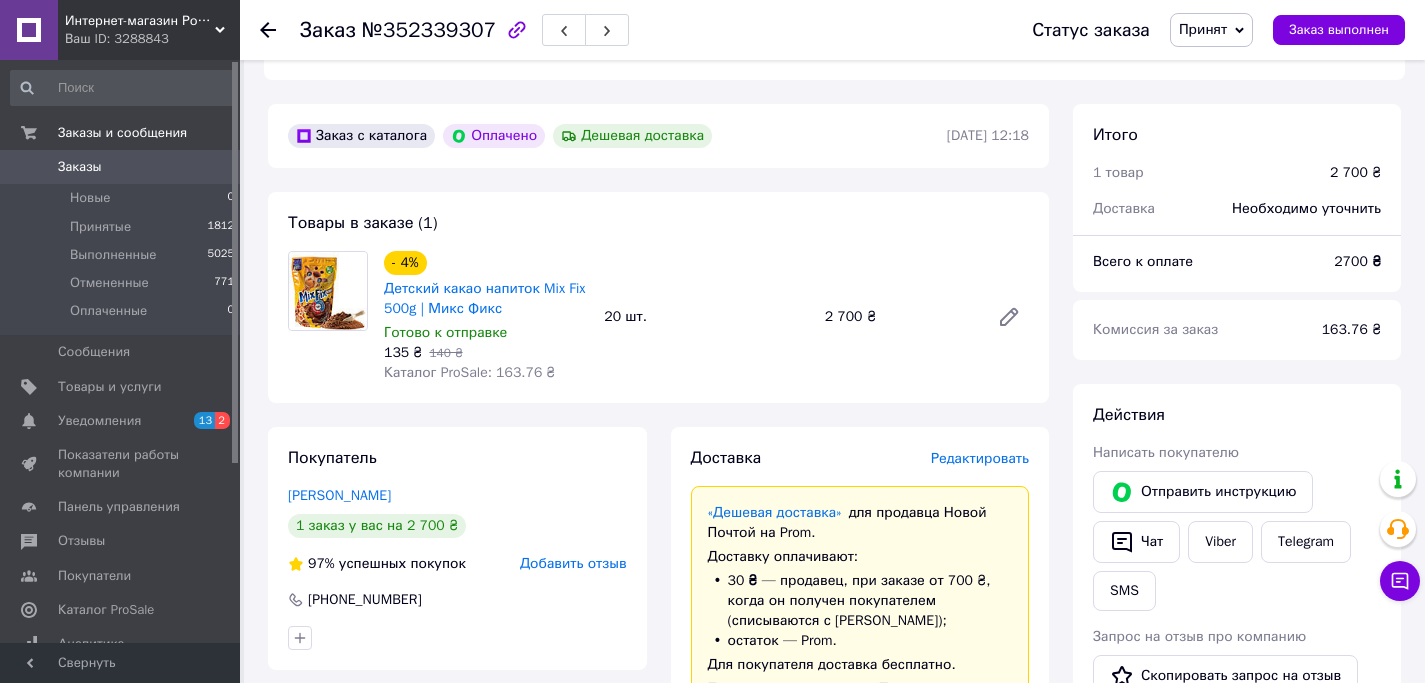 click on "Принят" at bounding box center [1211, 30] 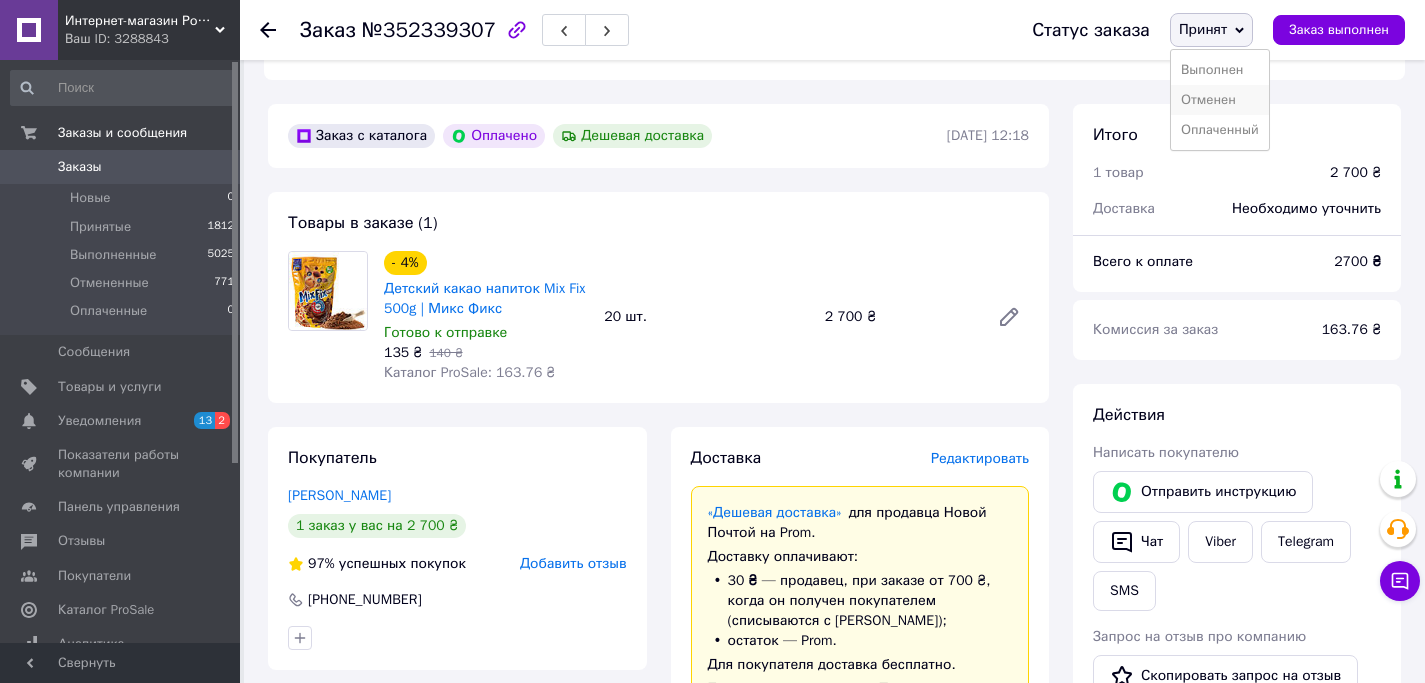 click on "Отменен" at bounding box center (1220, 100) 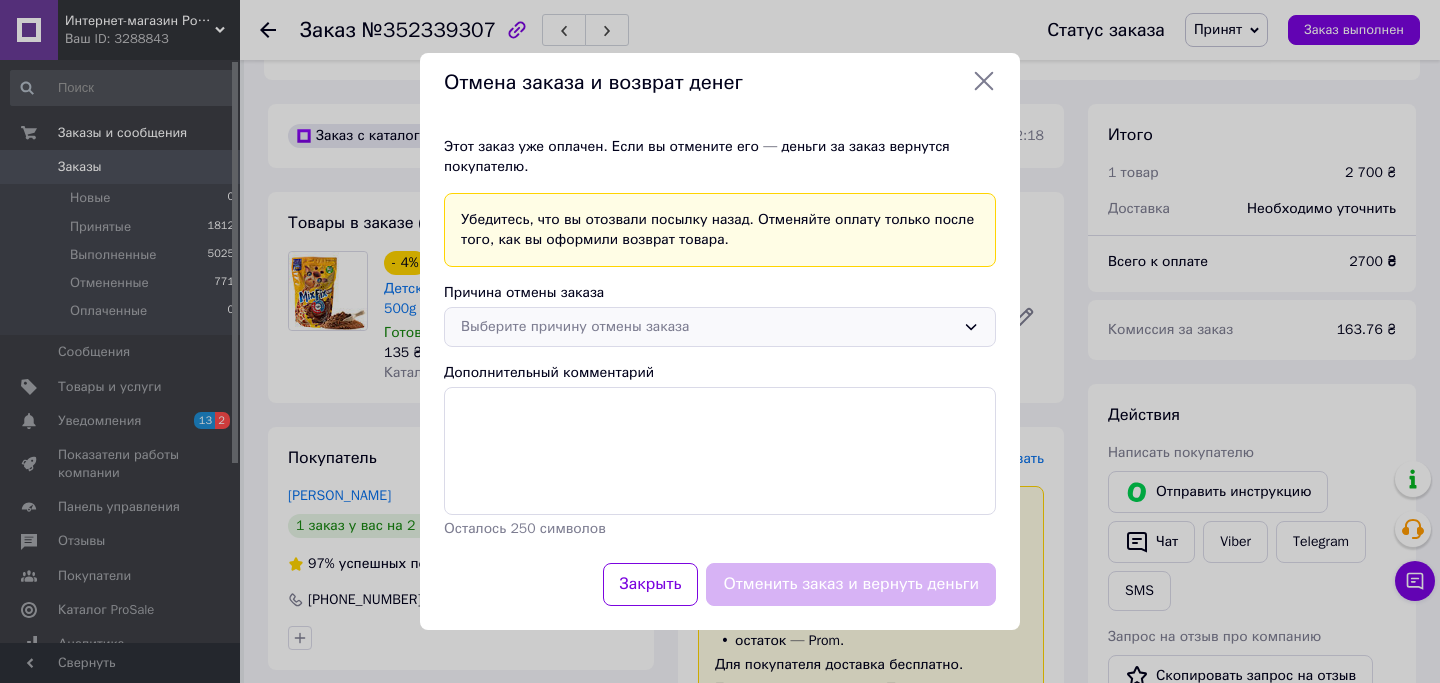 click on "Выберите причину отмены заказа" at bounding box center (708, 327) 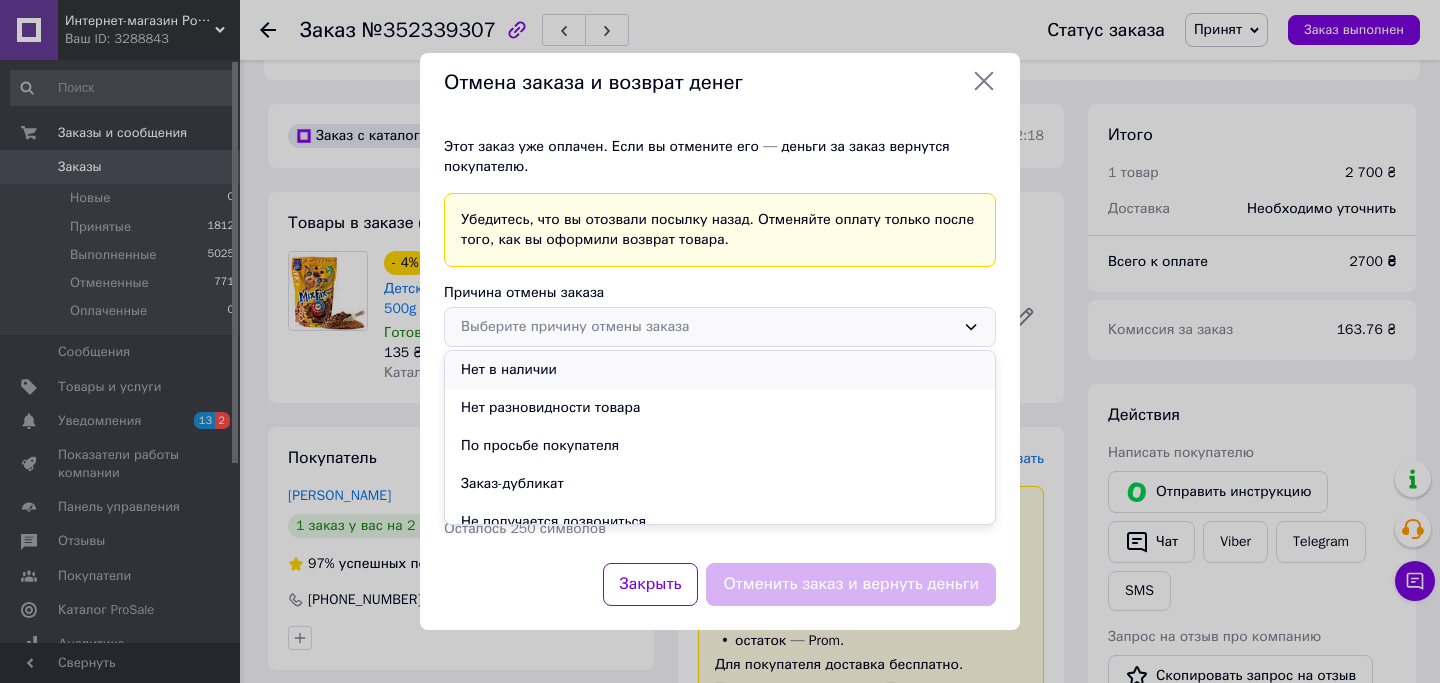 click on "Нет в наличии" at bounding box center [720, 370] 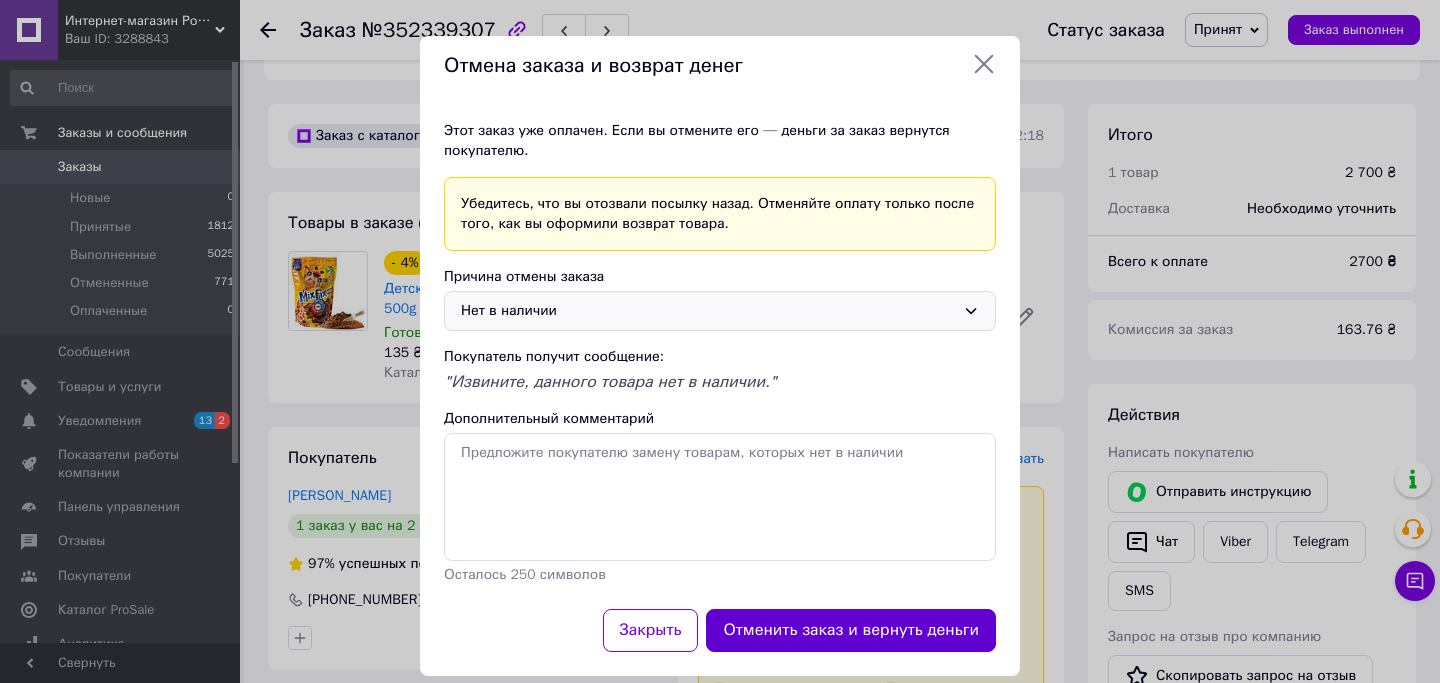 click on "Отменить заказ и вернуть деньги" at bounding box center (851, 630) 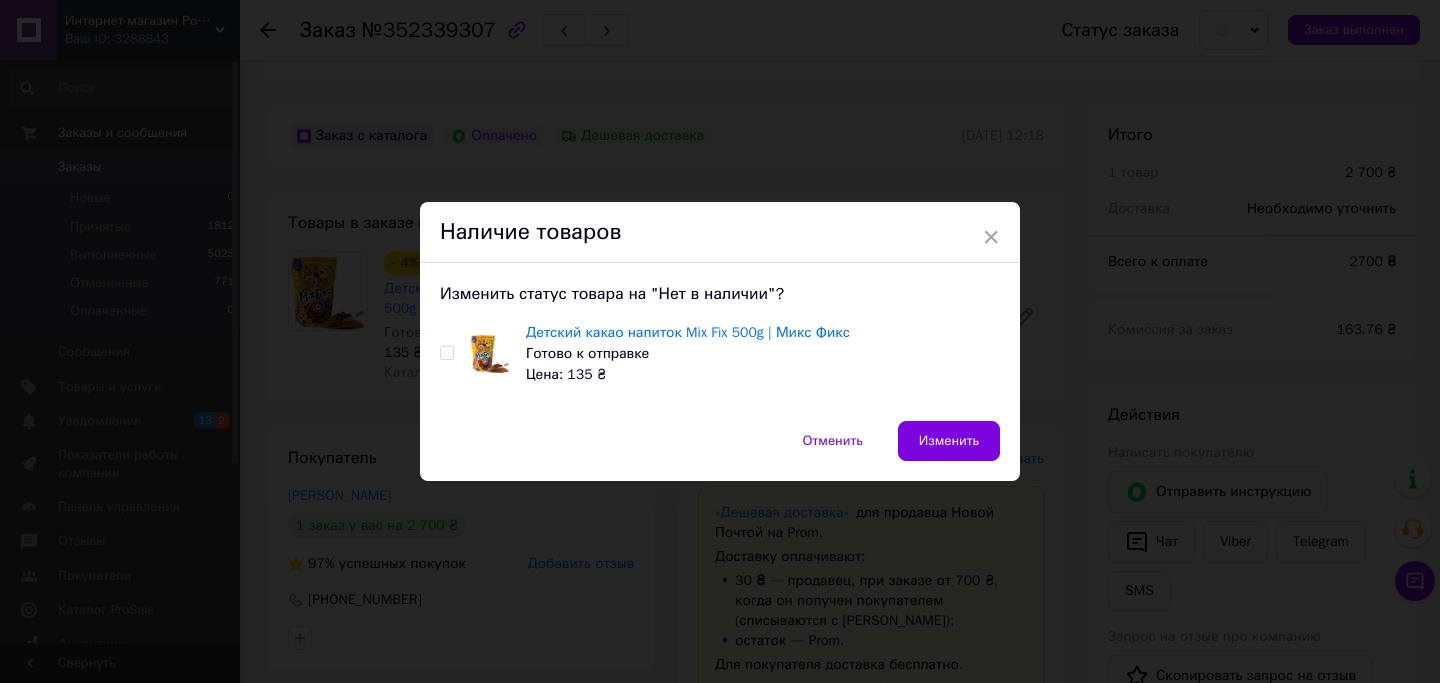 click at bounding box center [446, 353] 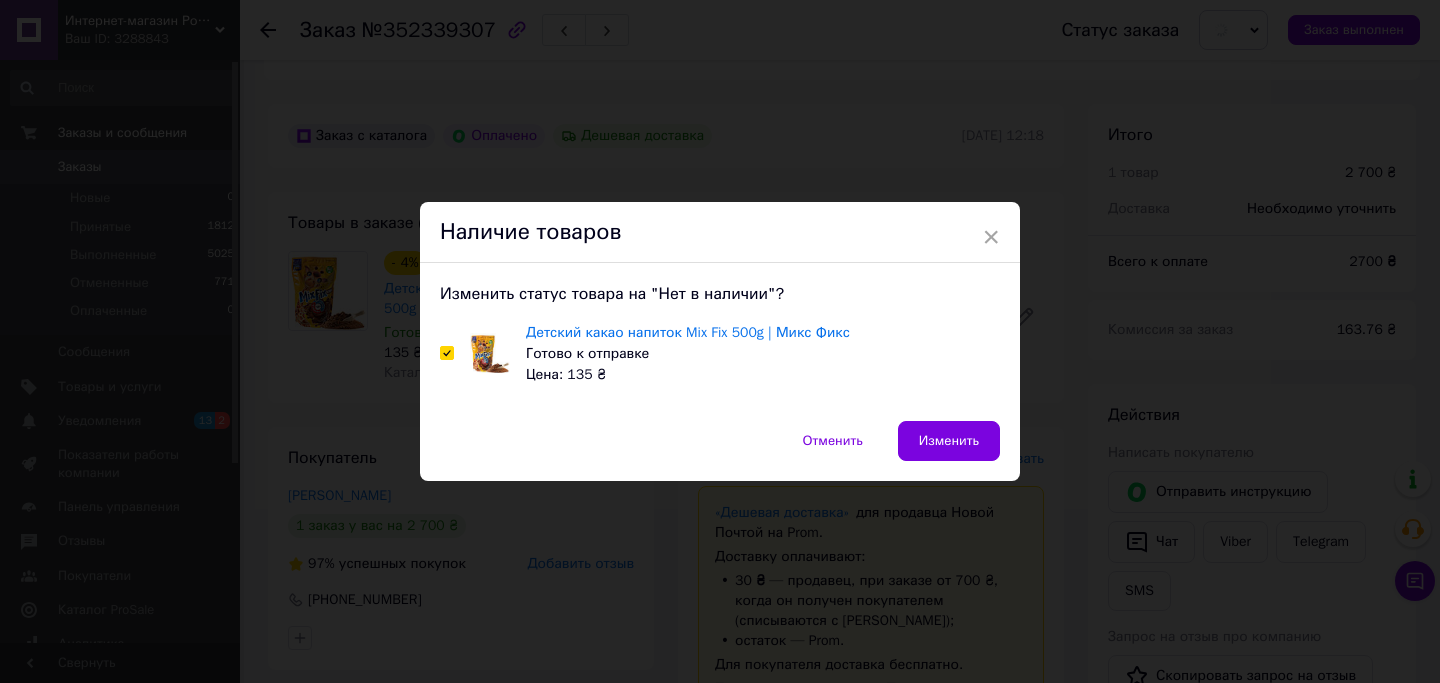 checkbox on "true" 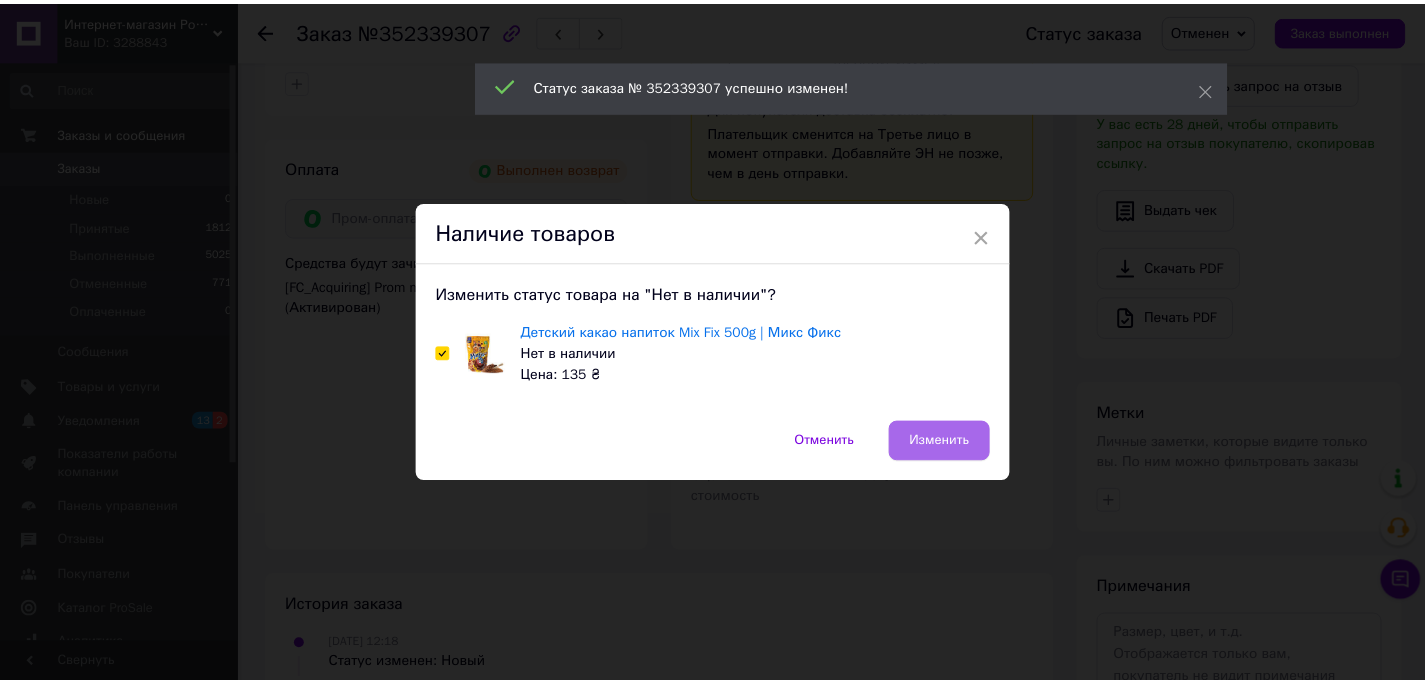 scroll, scrollTop: 0, scrollLeft: 0, axis: both 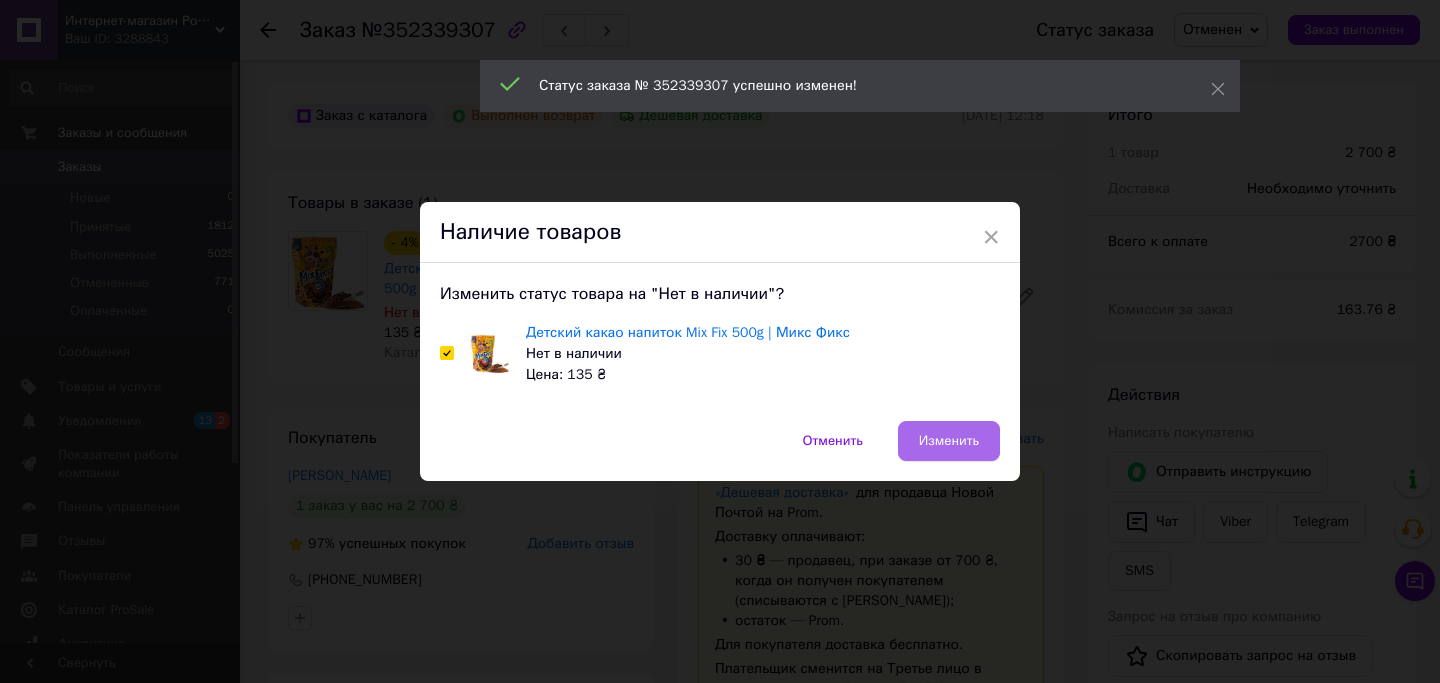 click on "Изменить" at bounding box center (949, 441) 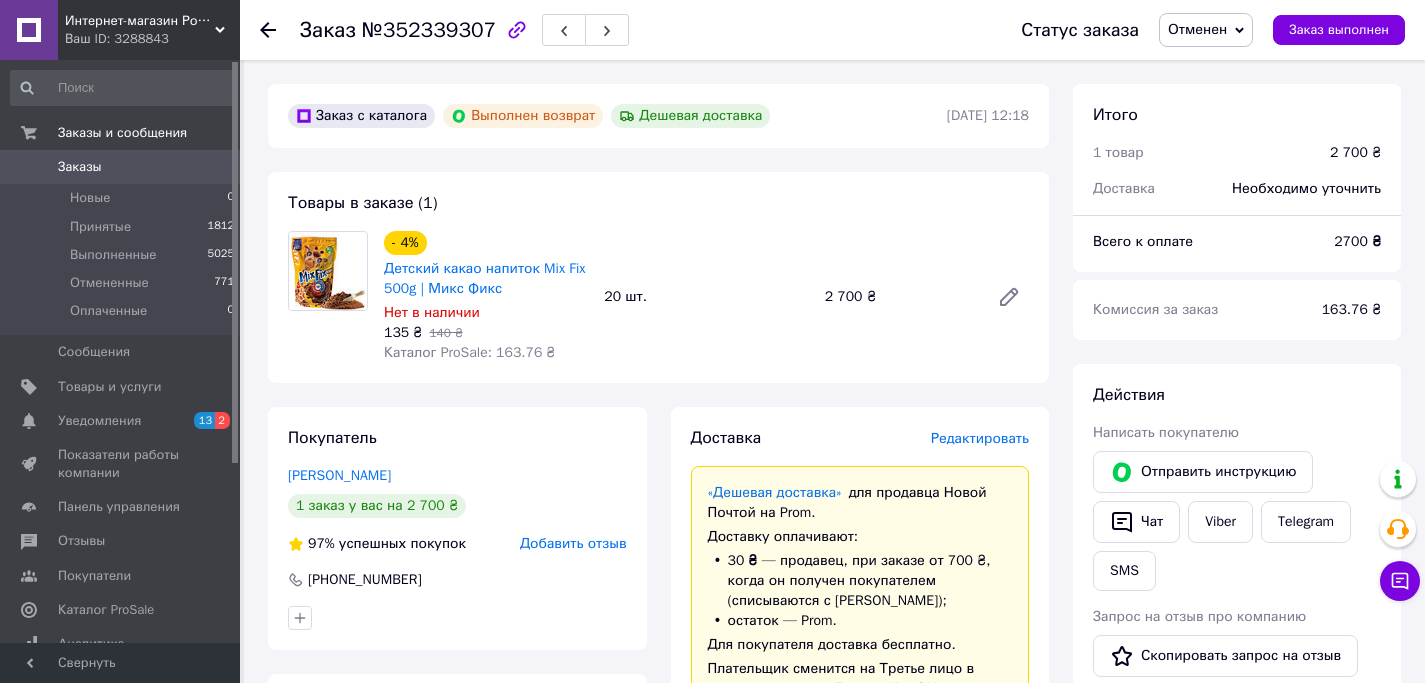 click on "Заказы" at bounding box center (121, 167) 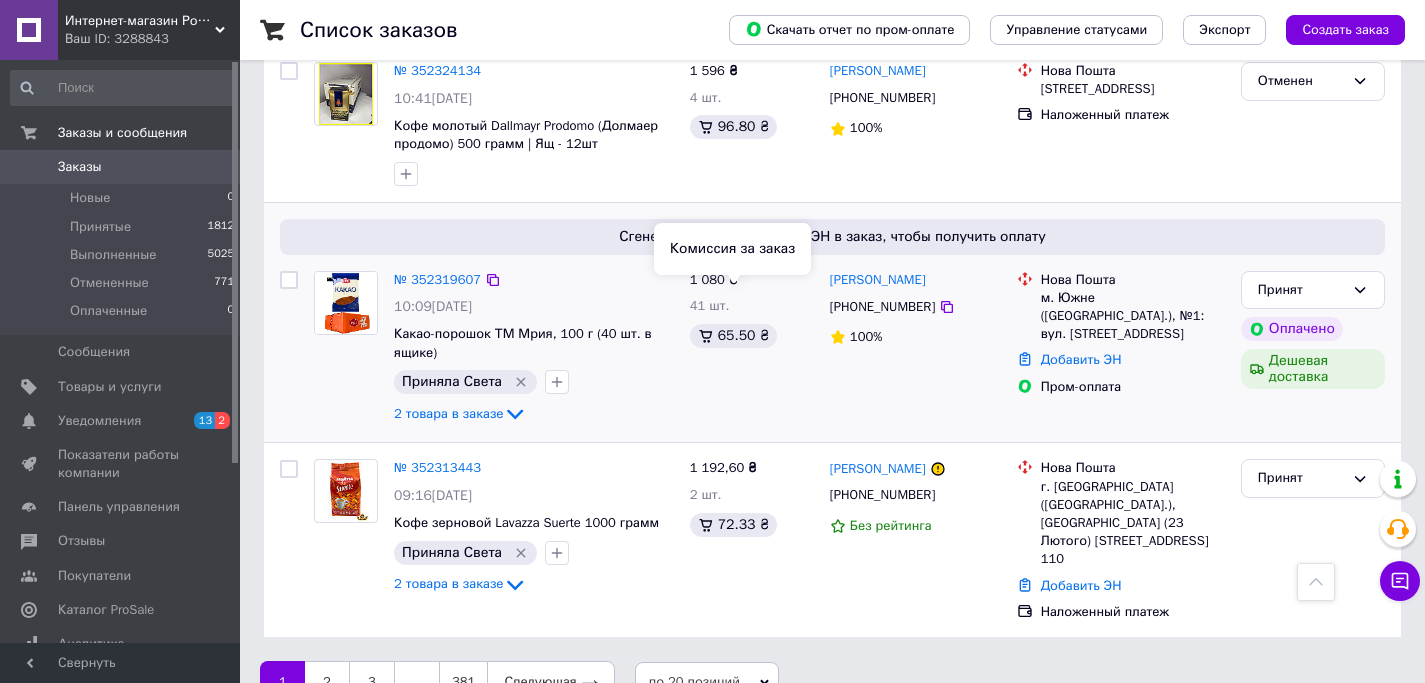 scroll, scrollTop: 3541, scrollLeft: 0, axis: vertical 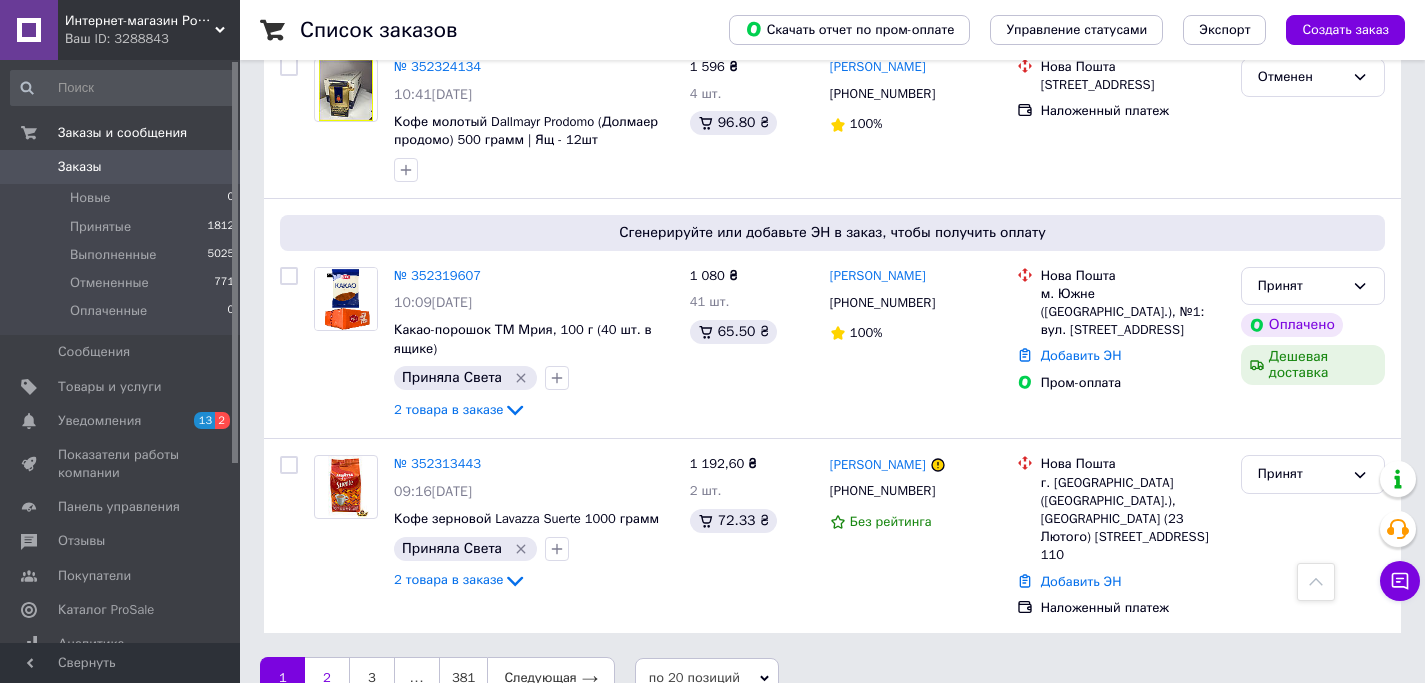 click on "2" at bounding box center (327, 678) 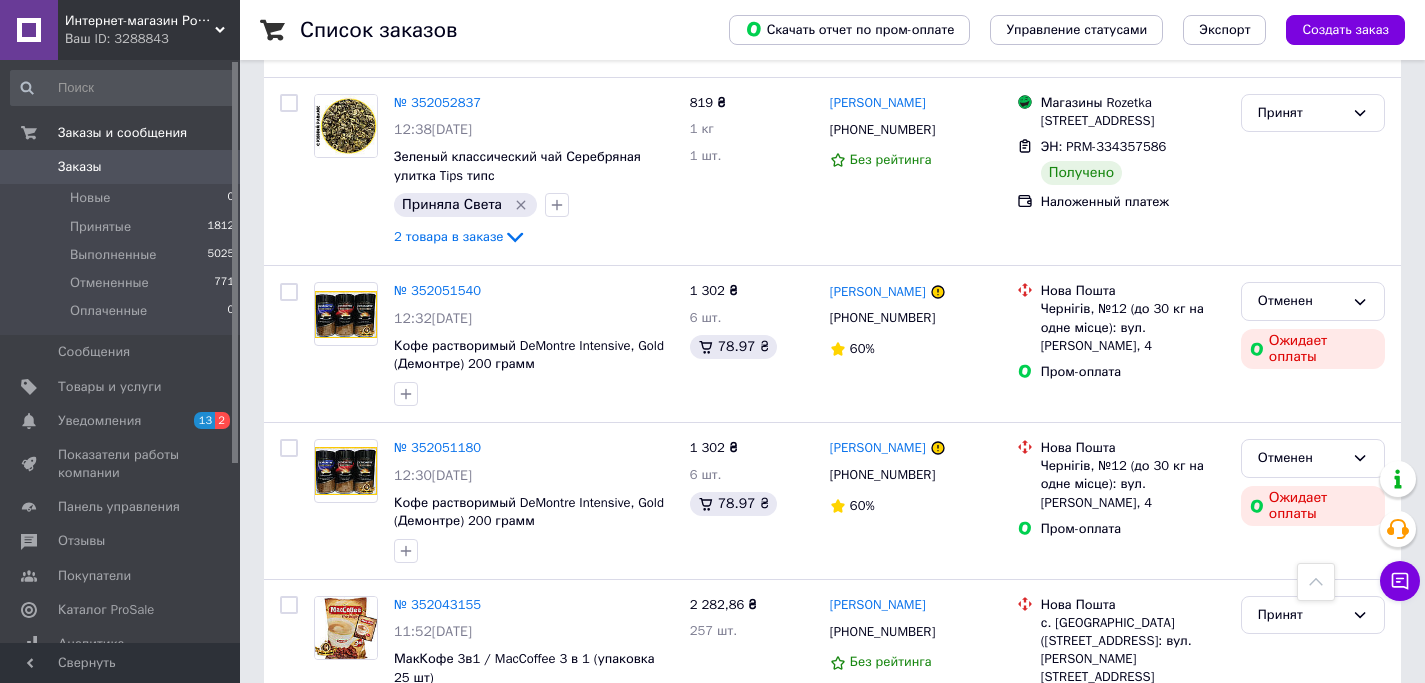 scroll, scrollTop: 3631, scrollLeft: 0, axis: vertical 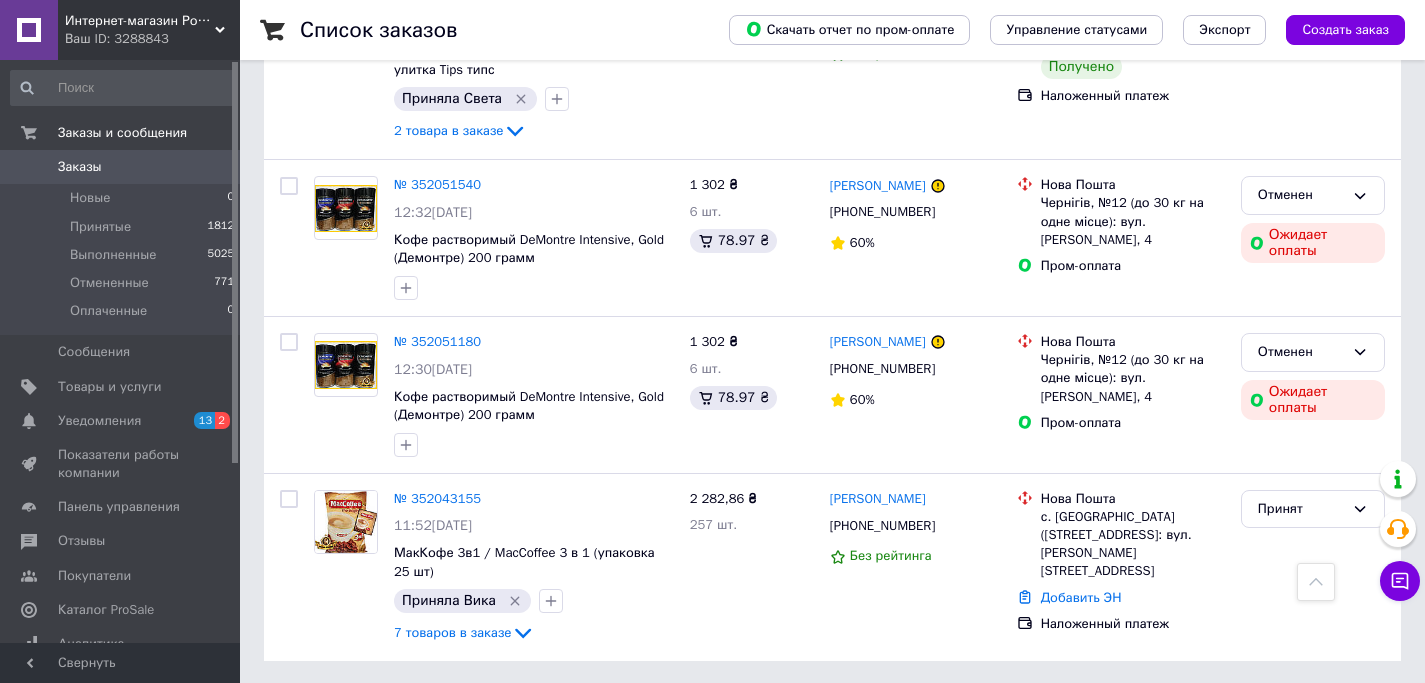 click on "1" at bounding box center (415, 706) 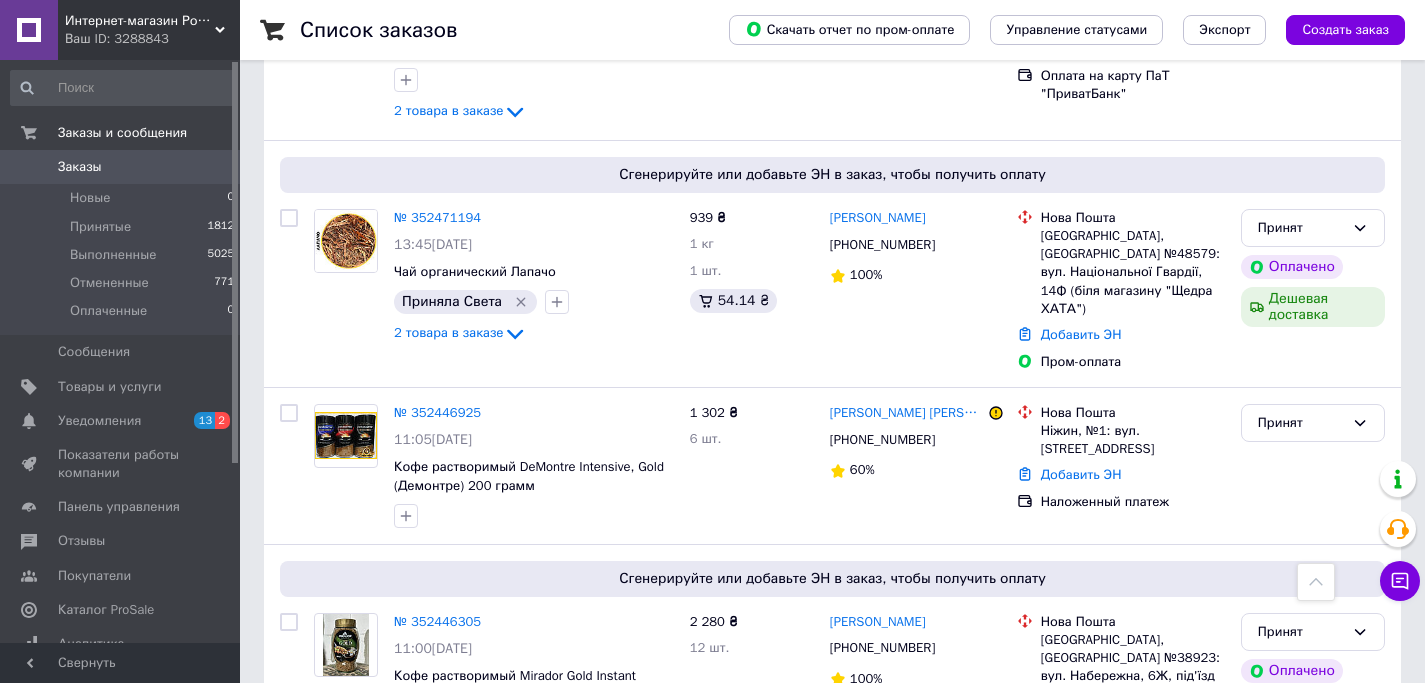 scroll, scrollTop: 2050, scrollLeft: 0, axis: vertical 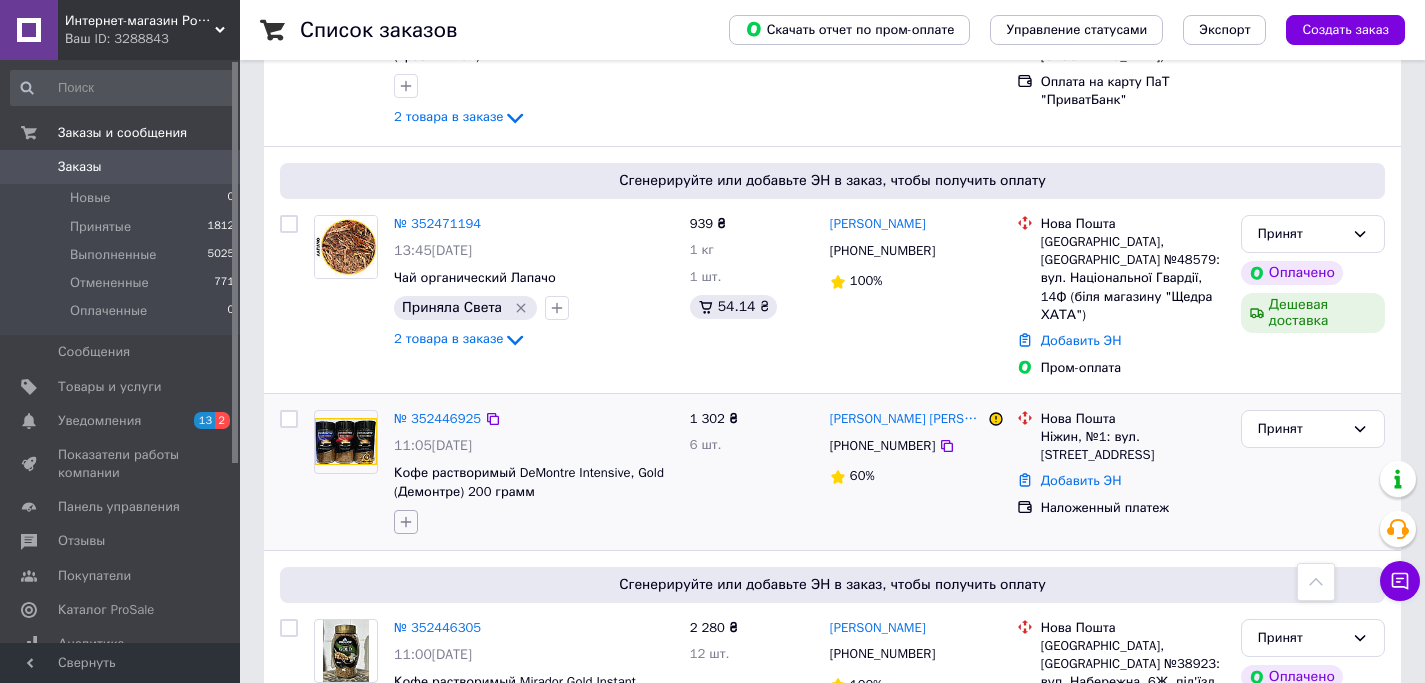 click 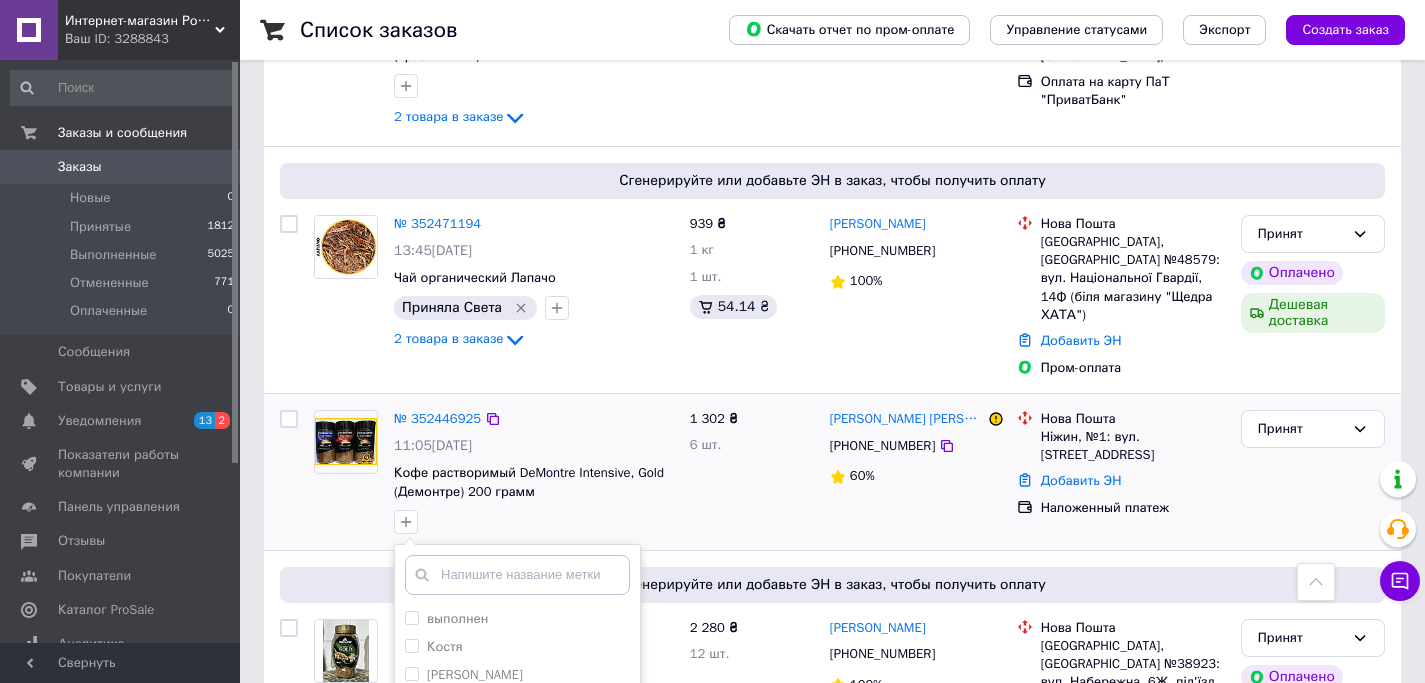 scroll, scrollTop: 2234, scrollLeft: 0, axis: vertical 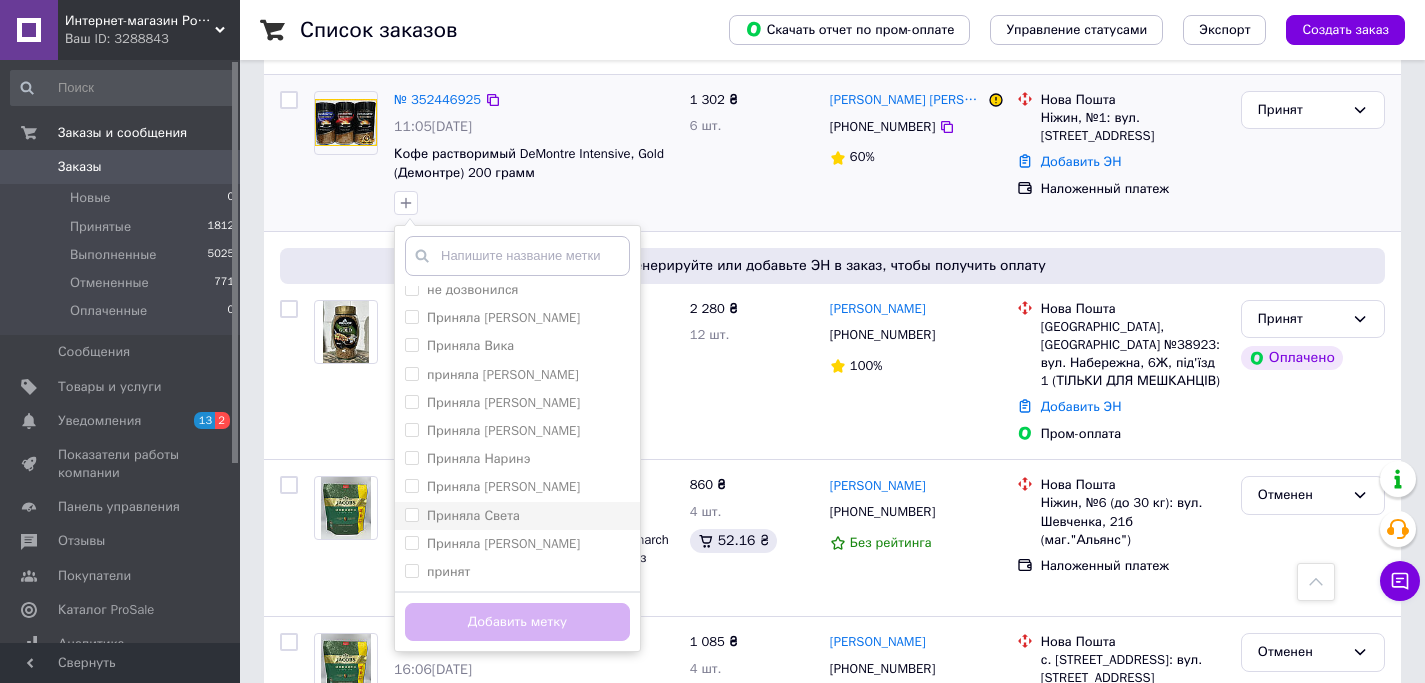 click on "Приняла Света" at bounding box center [473, 515] 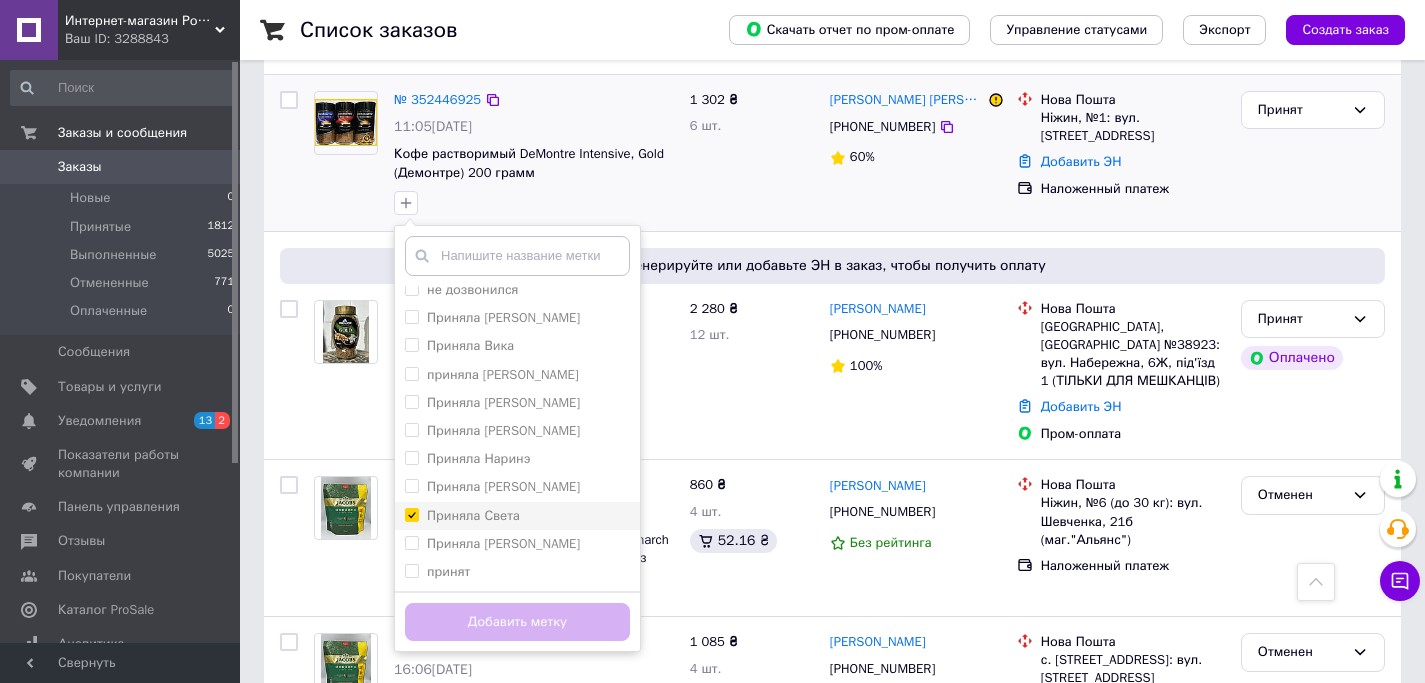 checkbox on "true" 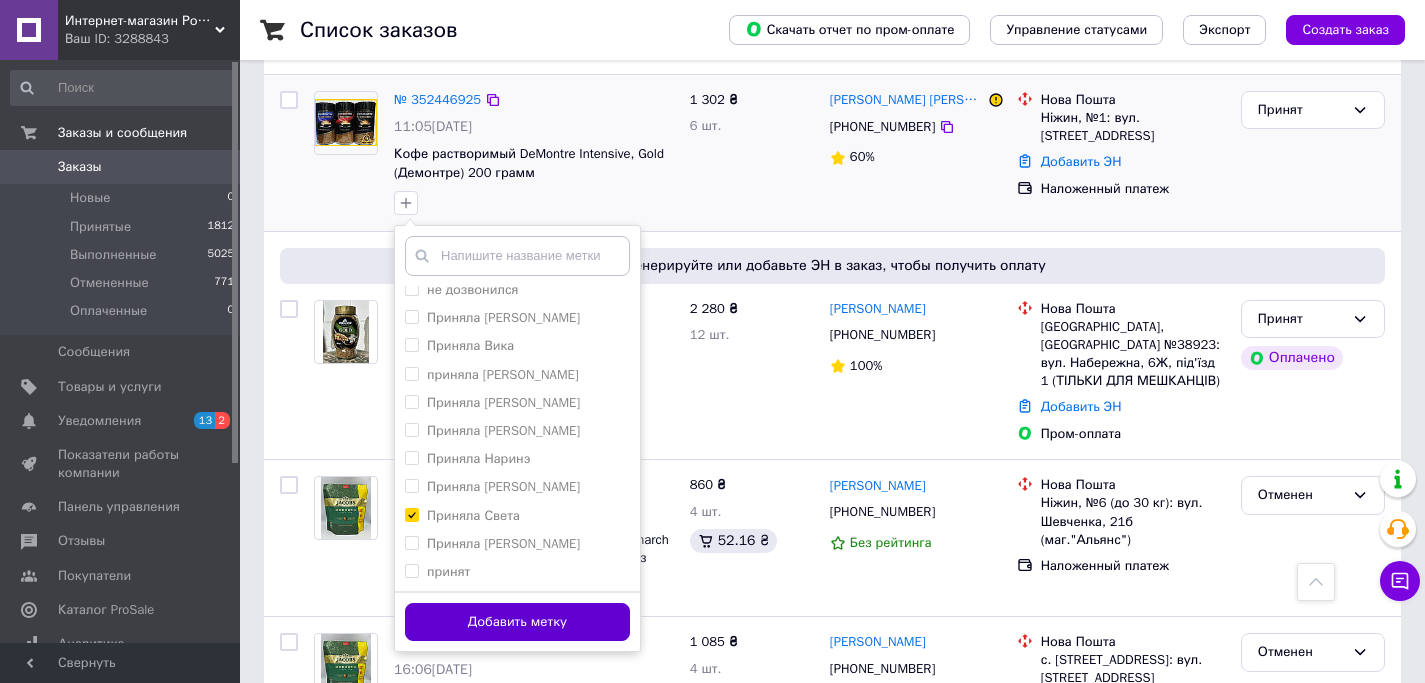 click on "Добавить метку" at bounding box center [517, 622] 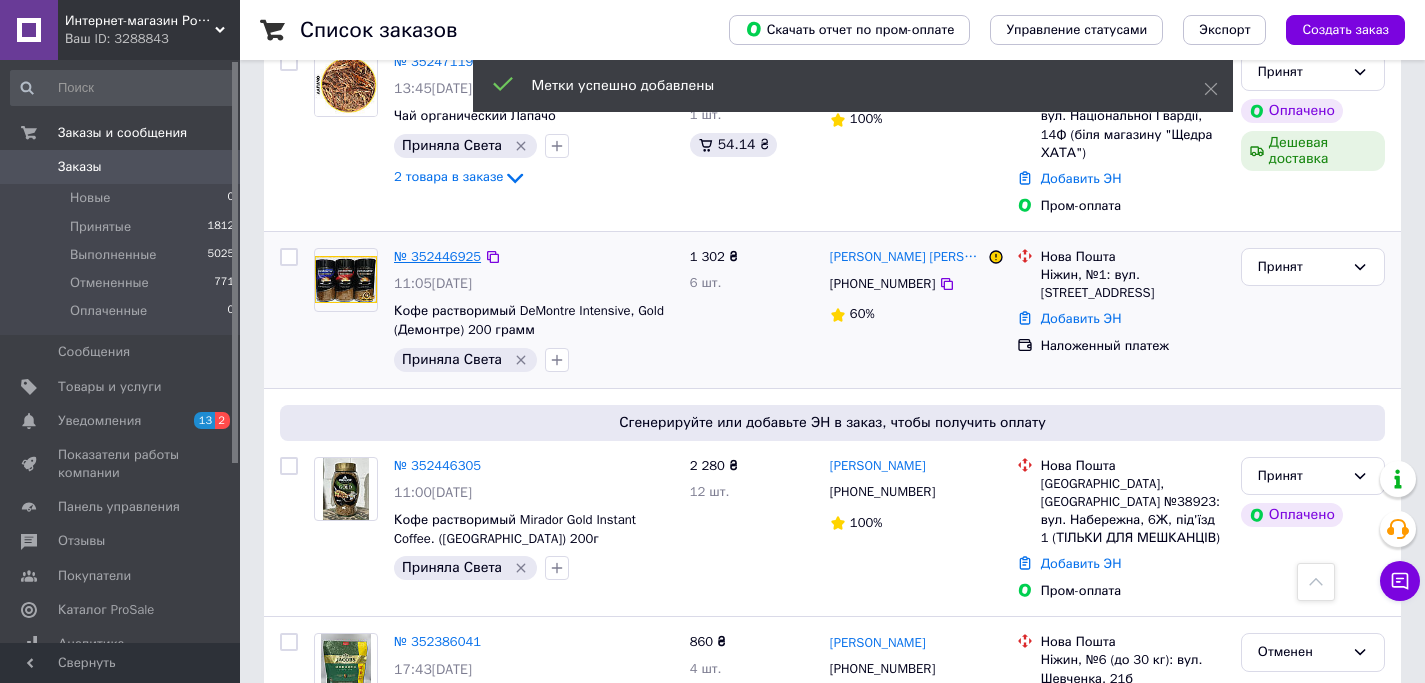 click on "№ 352446925" at bounding box center (437, 256) 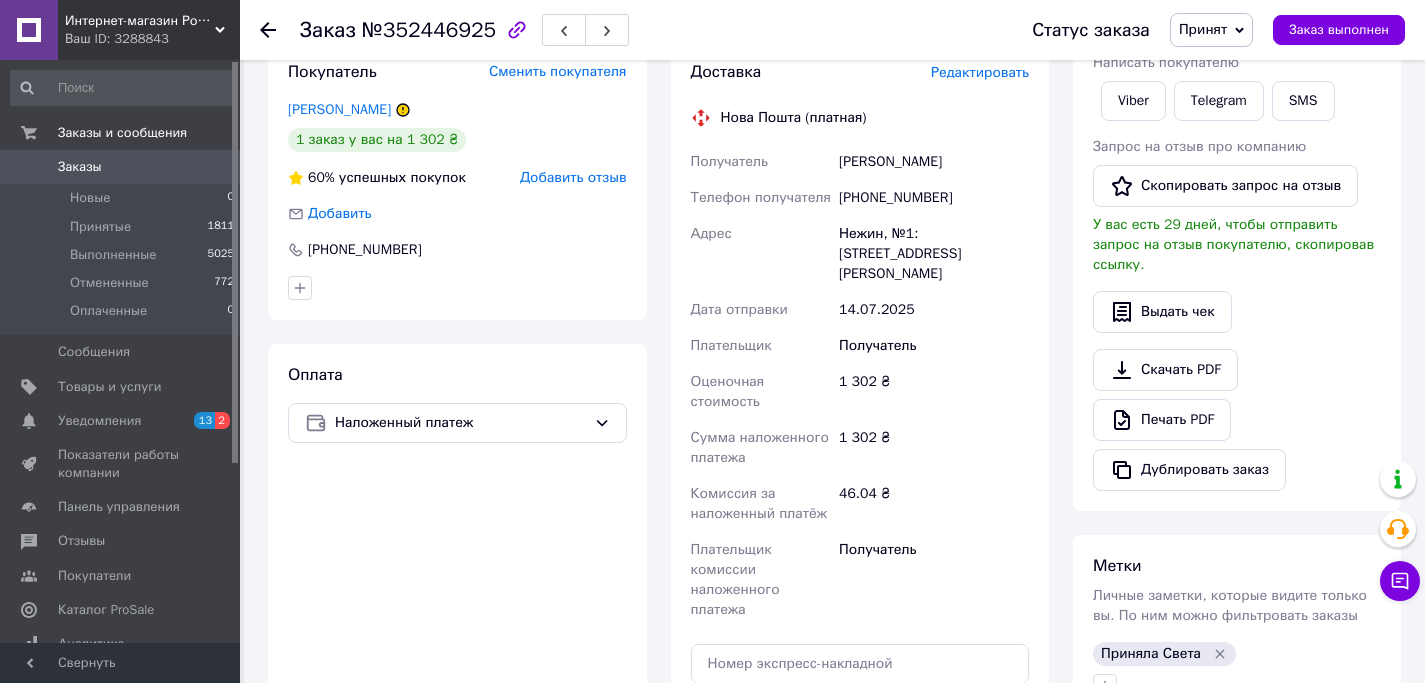 scroll, scrollTop: 154, scrollLeft: 0, axis: vertical 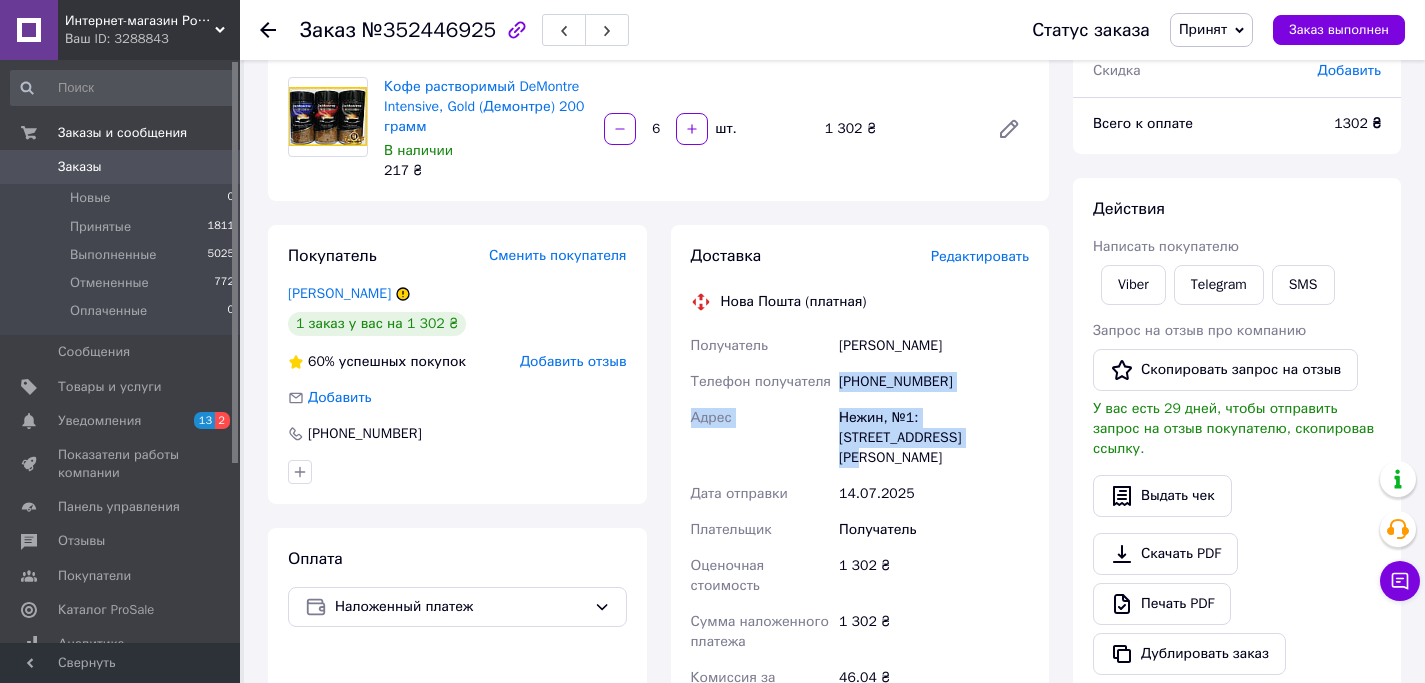 drag, startPoint x: 962, startPoint y: 441, endPoint x: 840, endPoint y: 376, distance: 138.2353 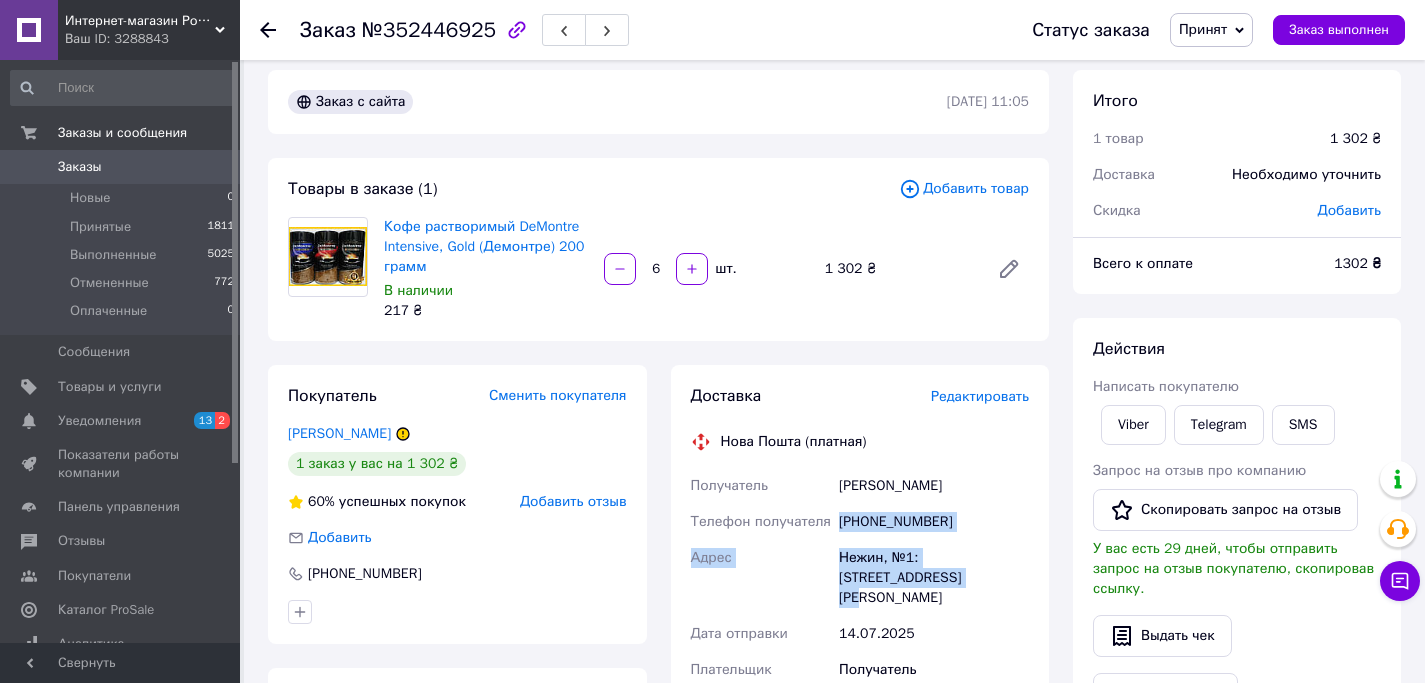 scroll, scrollTop: 0, scrollLeft: 0, axis: both 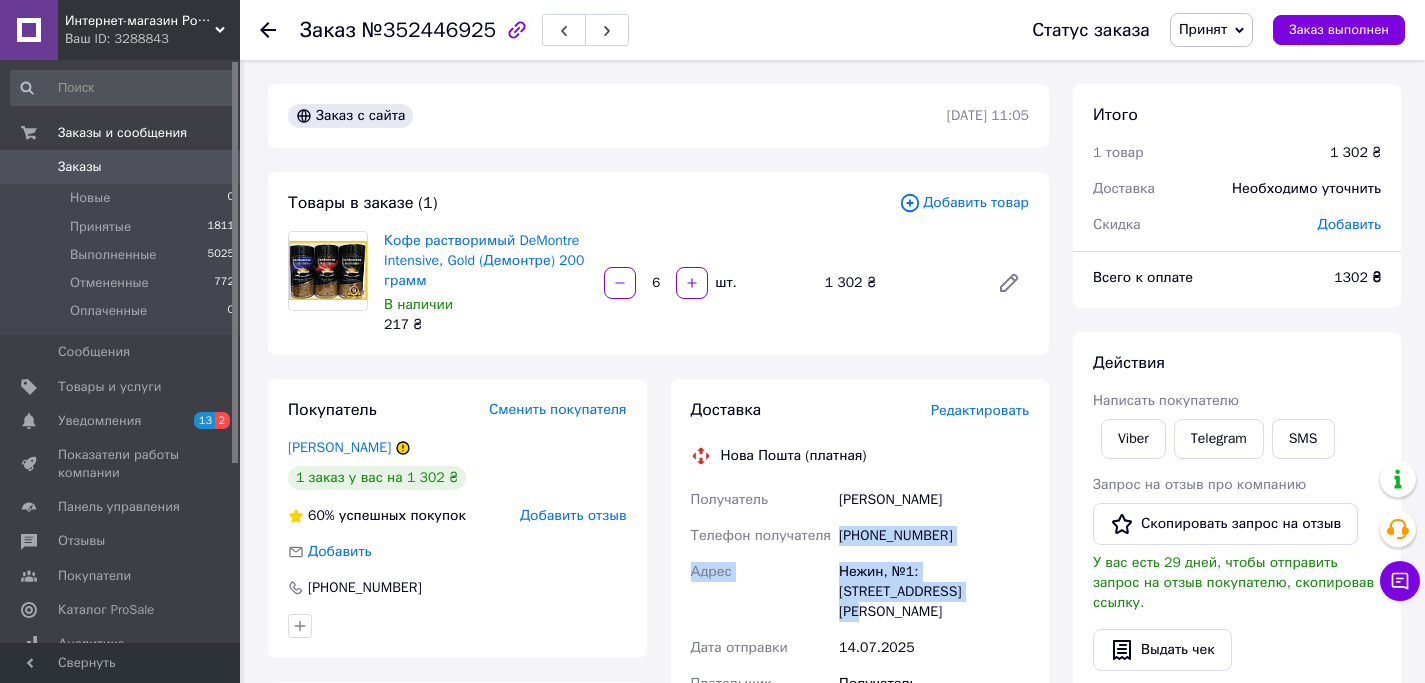 click on "Заказы" at bounding box center [121, 167] 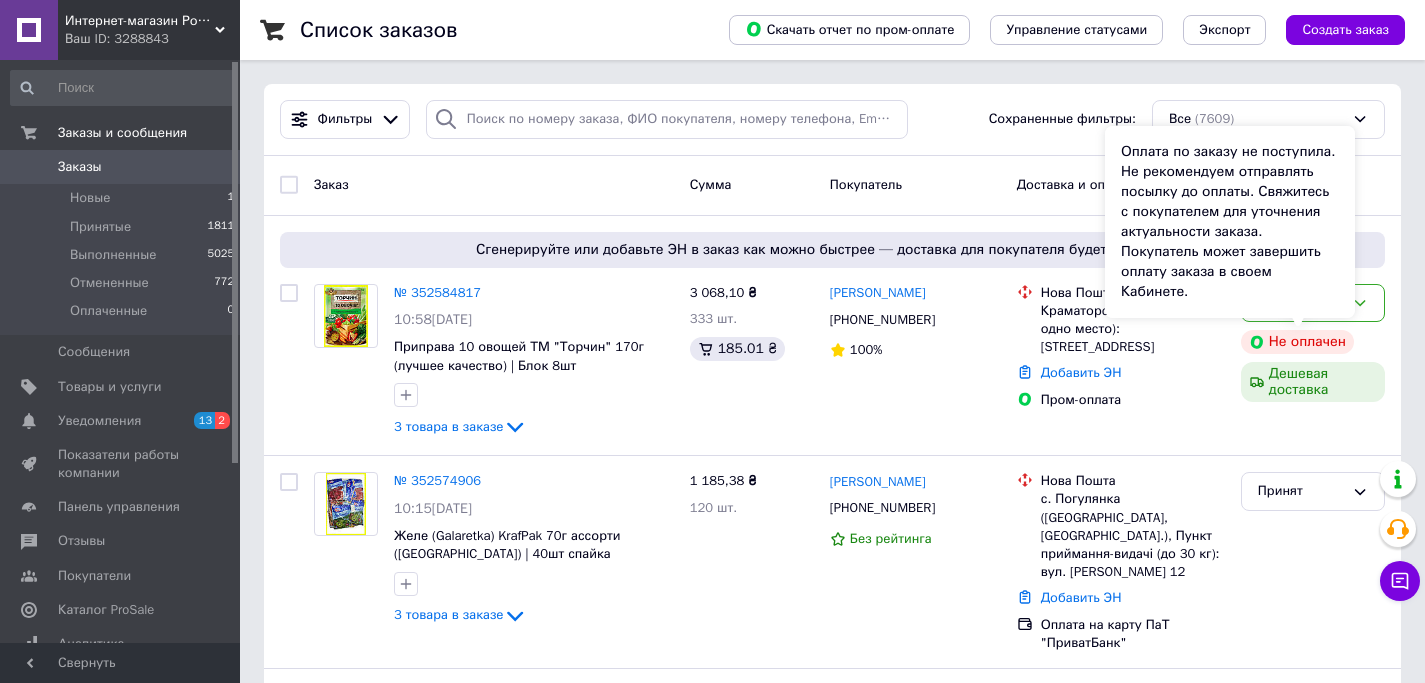 click on "Оплата по заказу не поступила.
Не рекомендуем отправлять посылку до оплаты.
Свяжитесь с покупателем для уточнения
актуальности заказа. Покупатель может
завершить оплату заказа в своем Кабинете." at bounding box center [1230, 222] 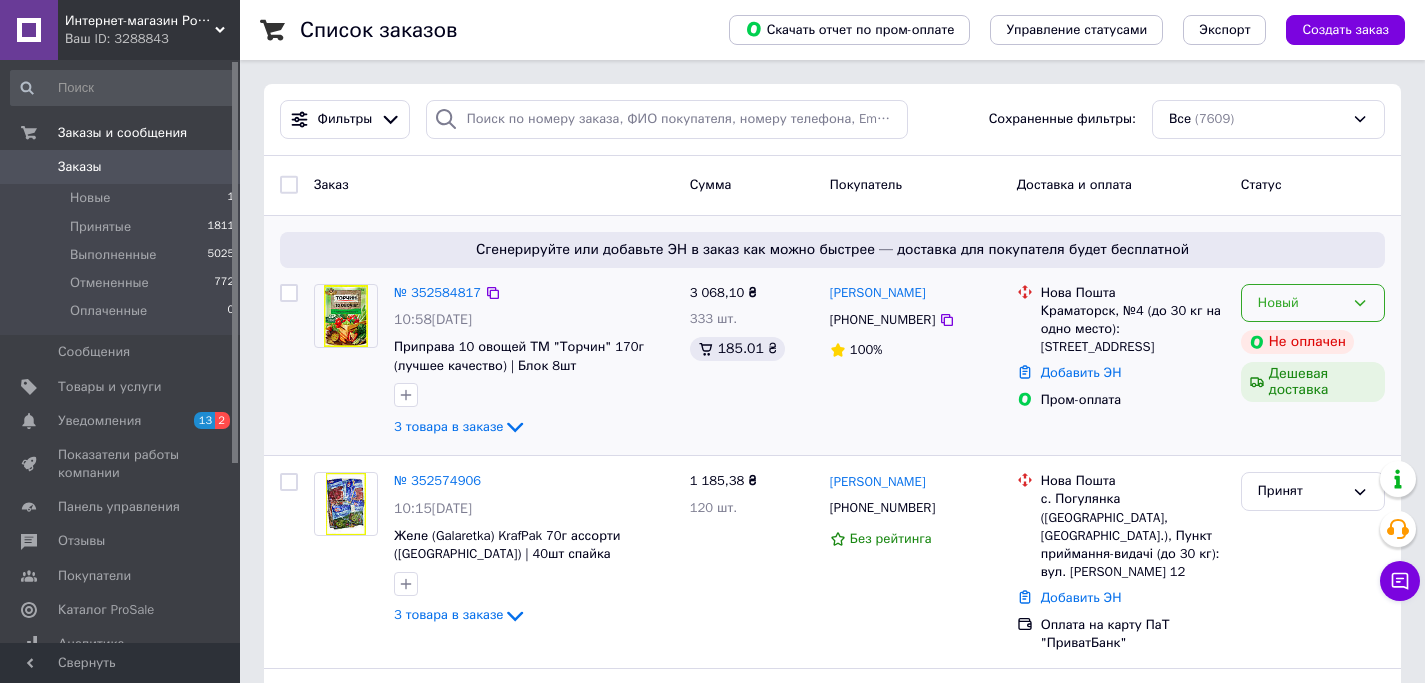 click on "Новый" at bounding box center (1301, 303) 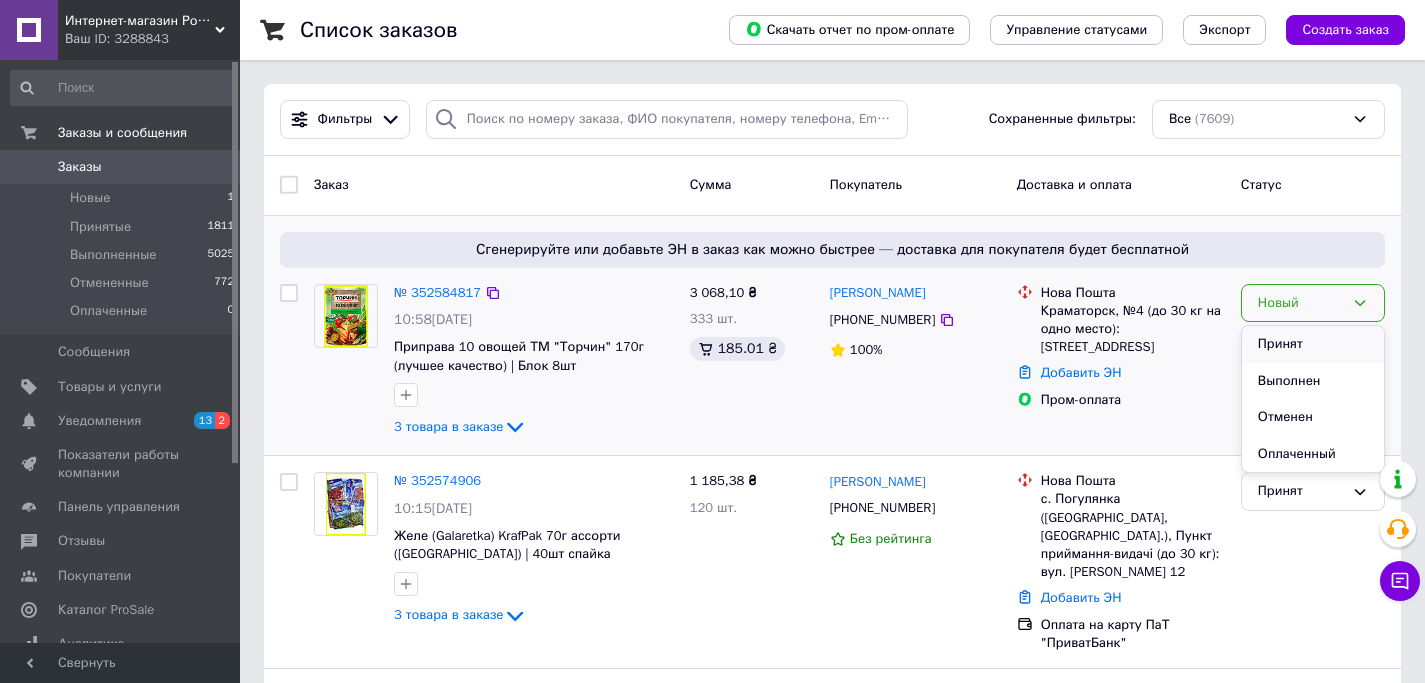 click on "Принят" at bounding box center [1313, 344] 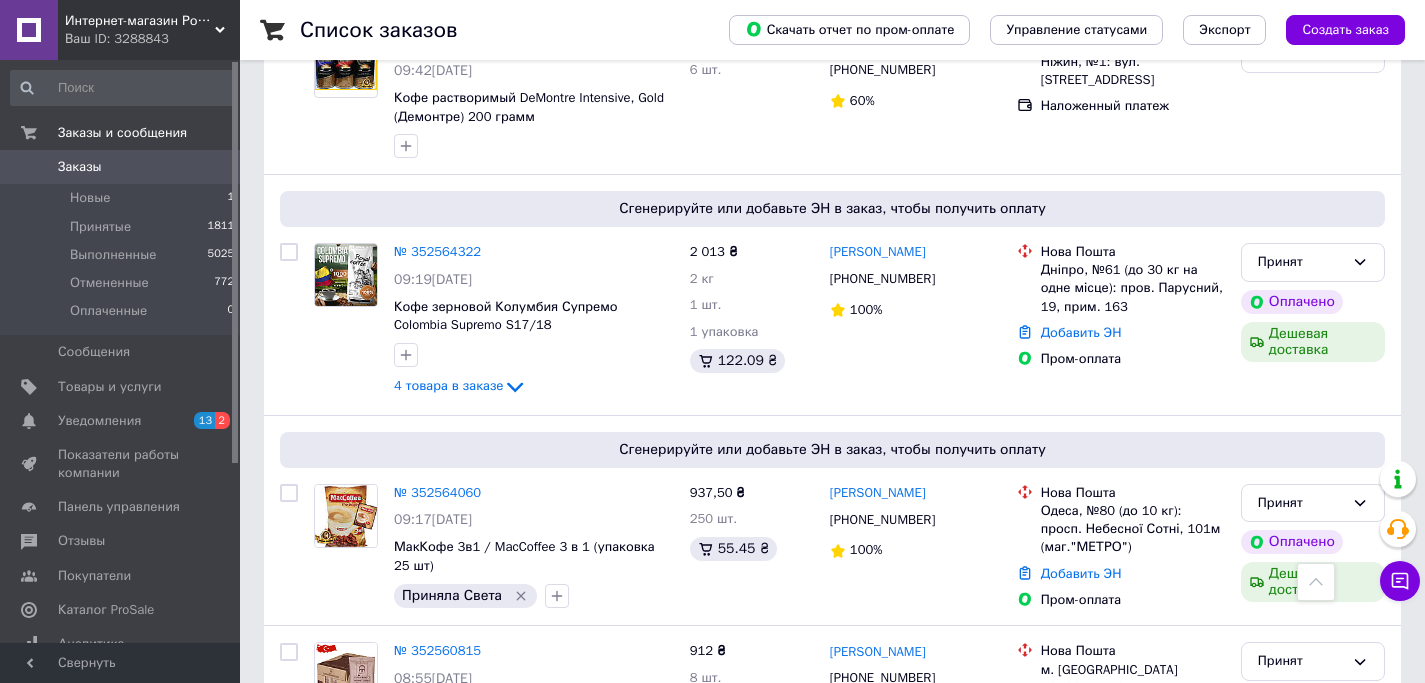 scroll, scrollTop: 706, scrollLeft: 0, axis: vertical 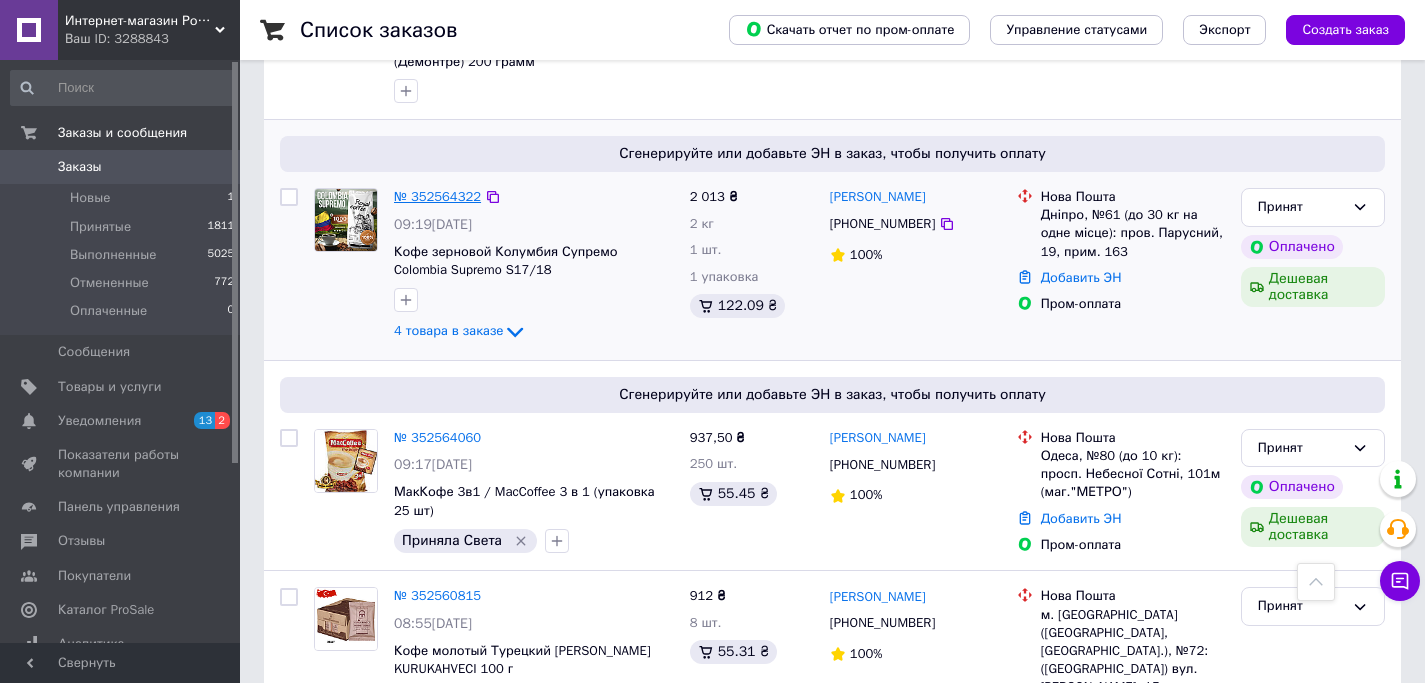 click on "№ 352564322" at bounding box center (437, 196) 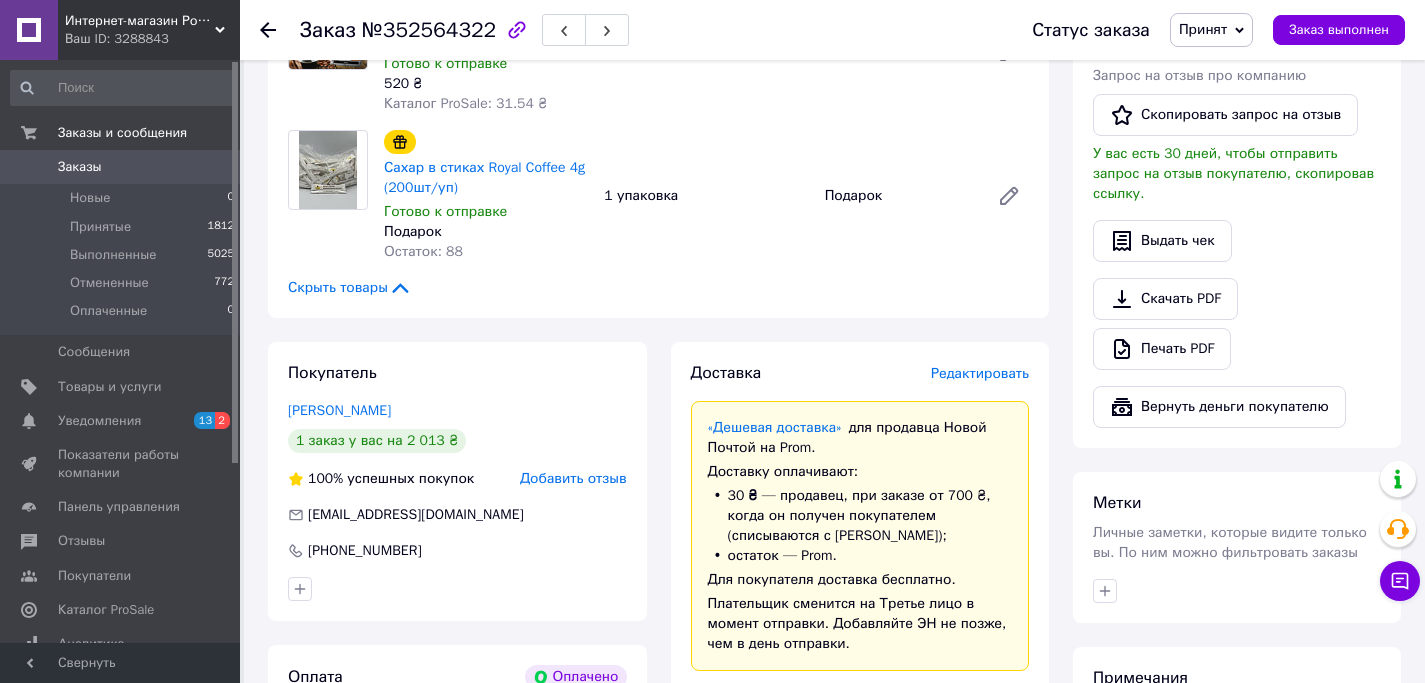 scroll, scrollTop: 919, scrollLeft: 0, axis: vertical 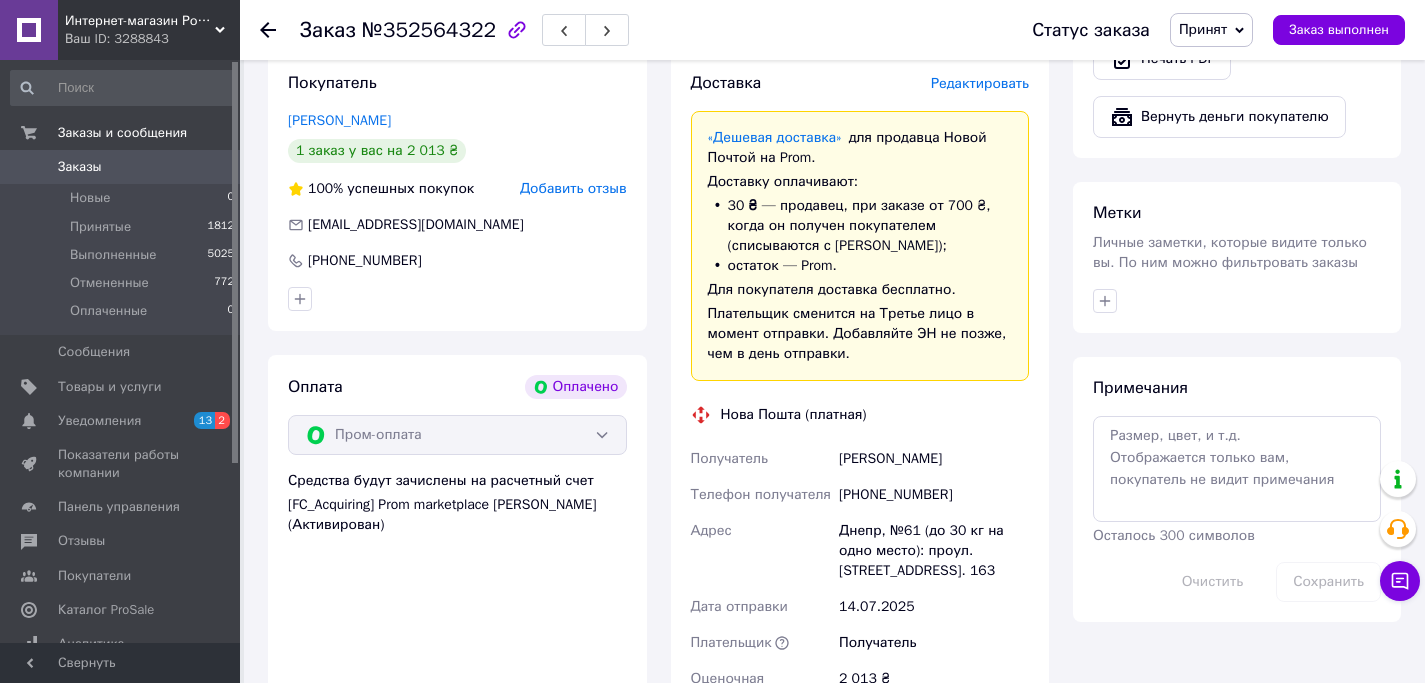 drag, startPoint x: 1002, startPoint y: 544, endPoint x: 852, endPoint y: 472, distance: 166.3851 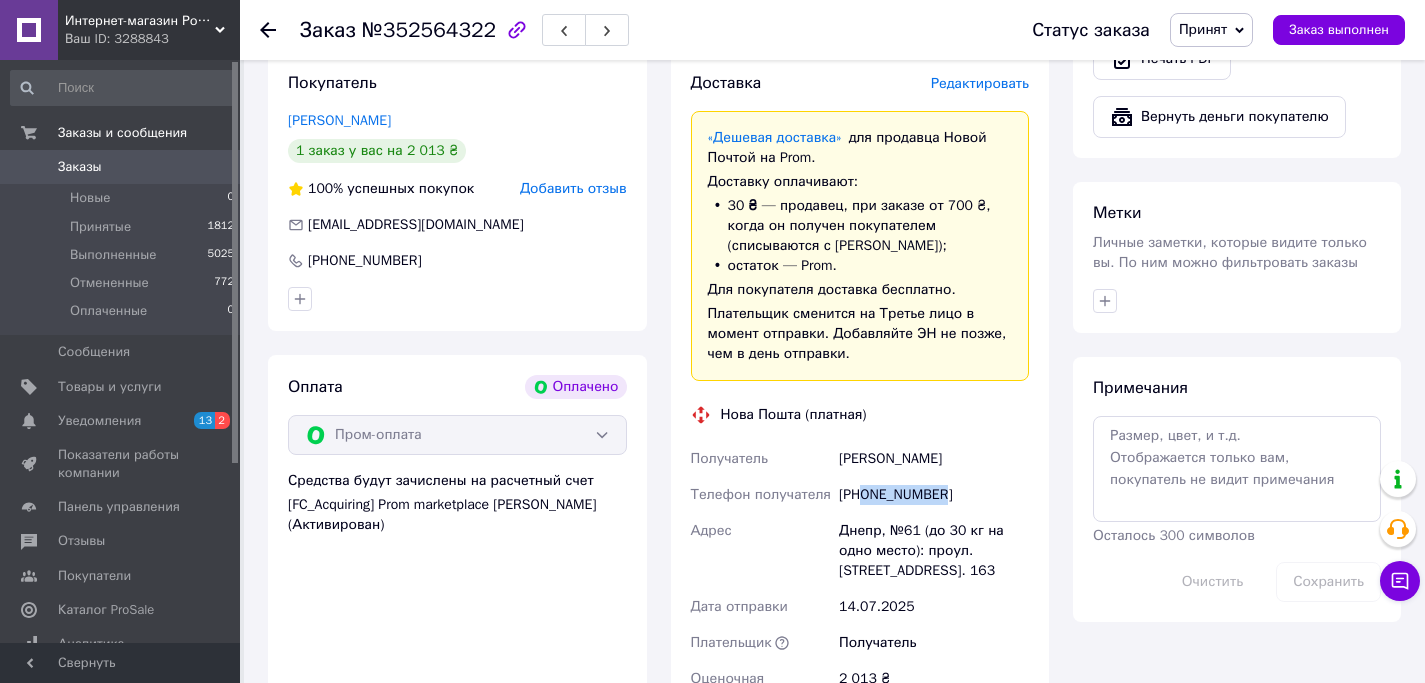 drag, startPoint x: 900, startPoint y: 481, endPoint x: 867, endPoint y: 481, distance: 33 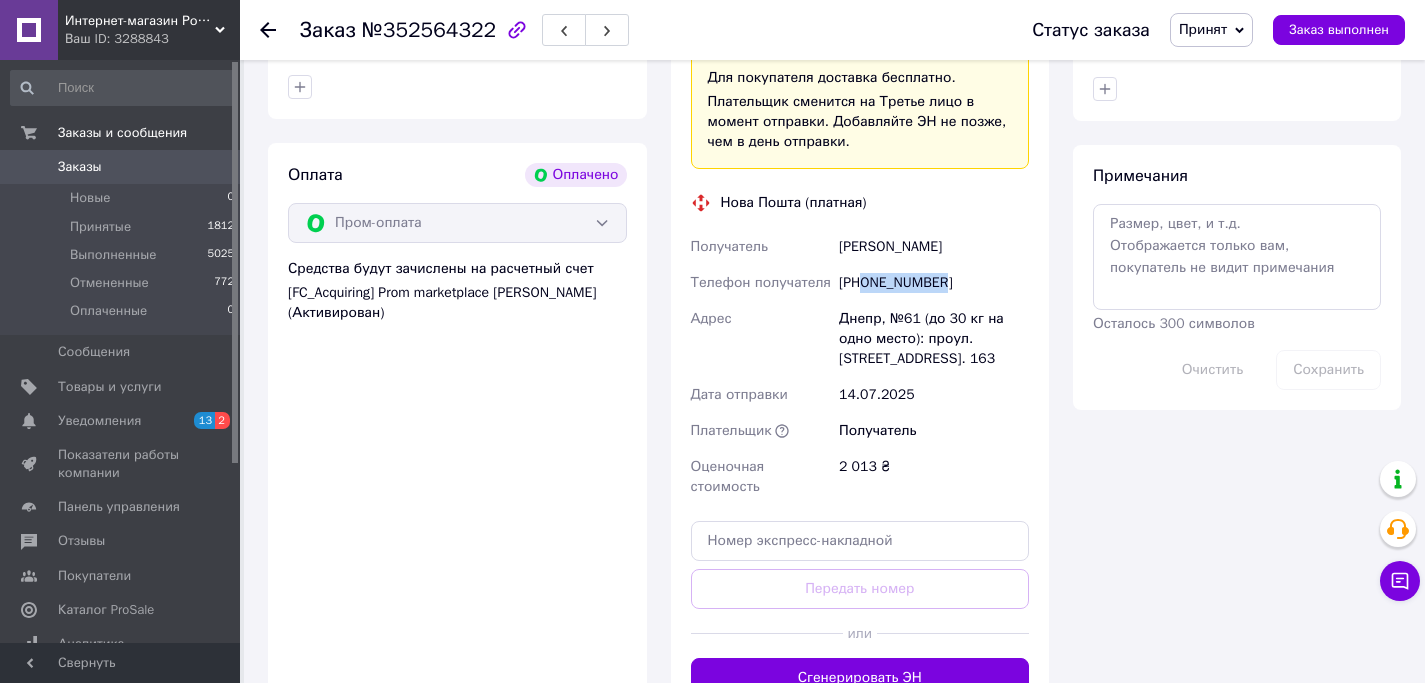 scroll, scrollTop: 1822, scrollLeft: 0, axis: vertical 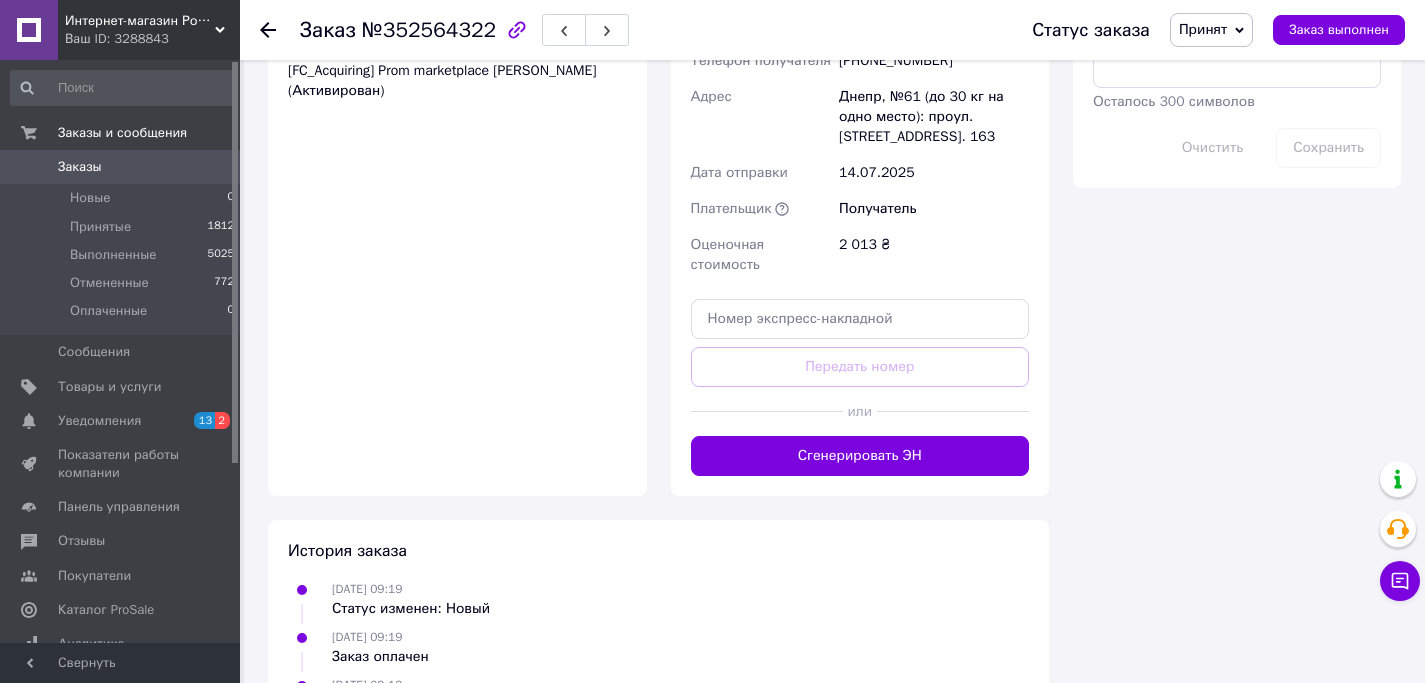 click 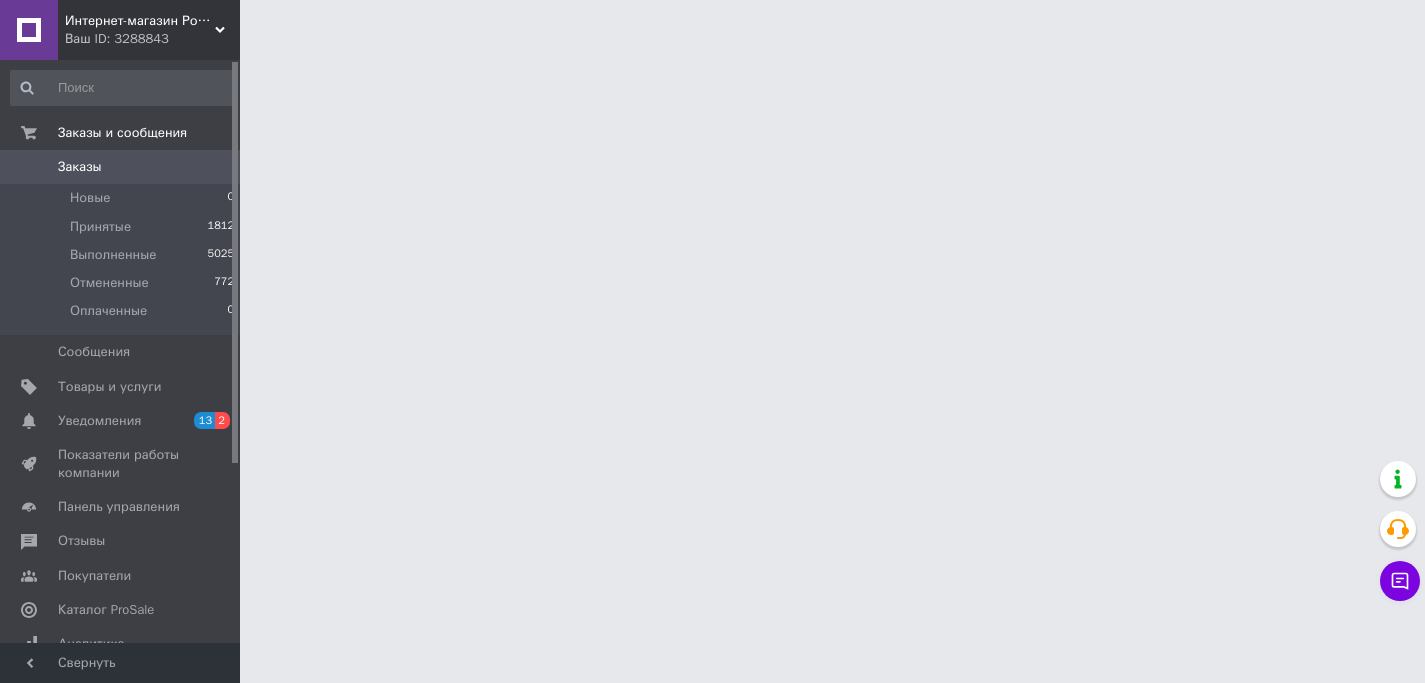 scroll, scrollTop: 0, scrollLeft: 0, axis: both 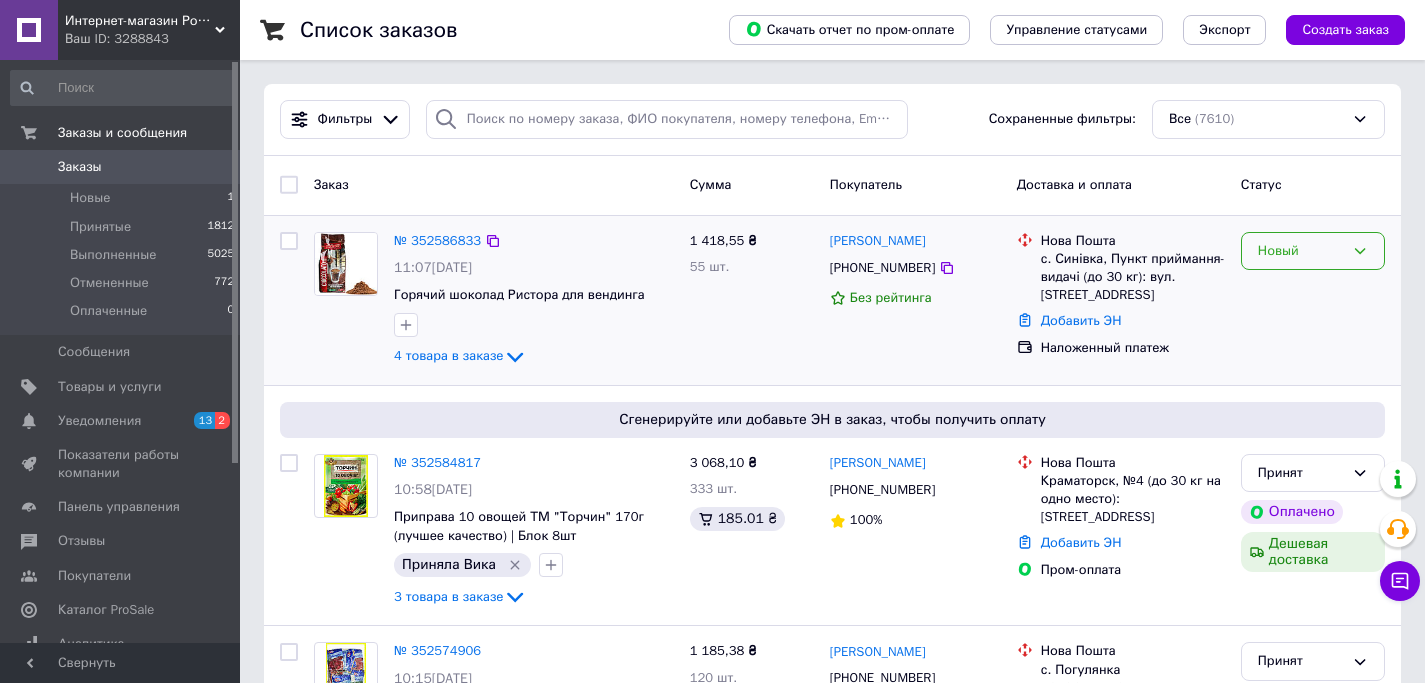 click on "Новый" at bounding box center [1313, 251] 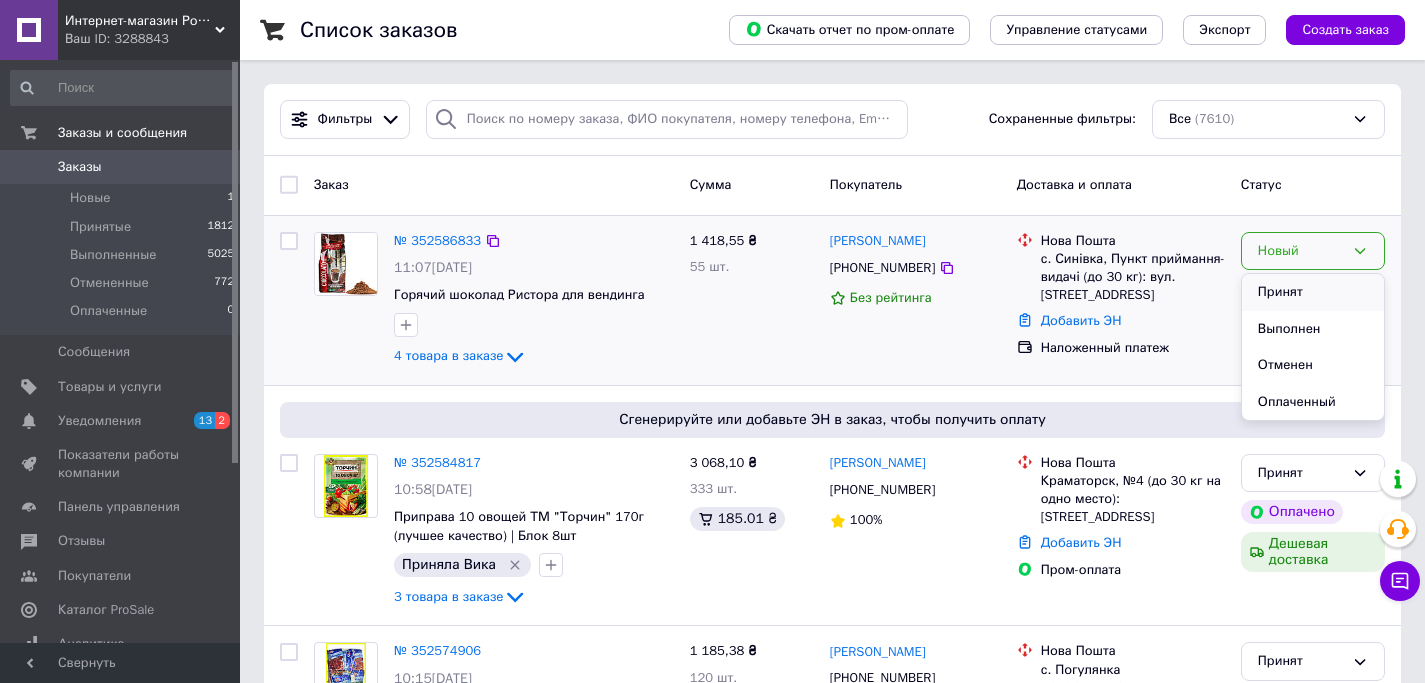 click on "Принят" at bounding box center [1313, 292] 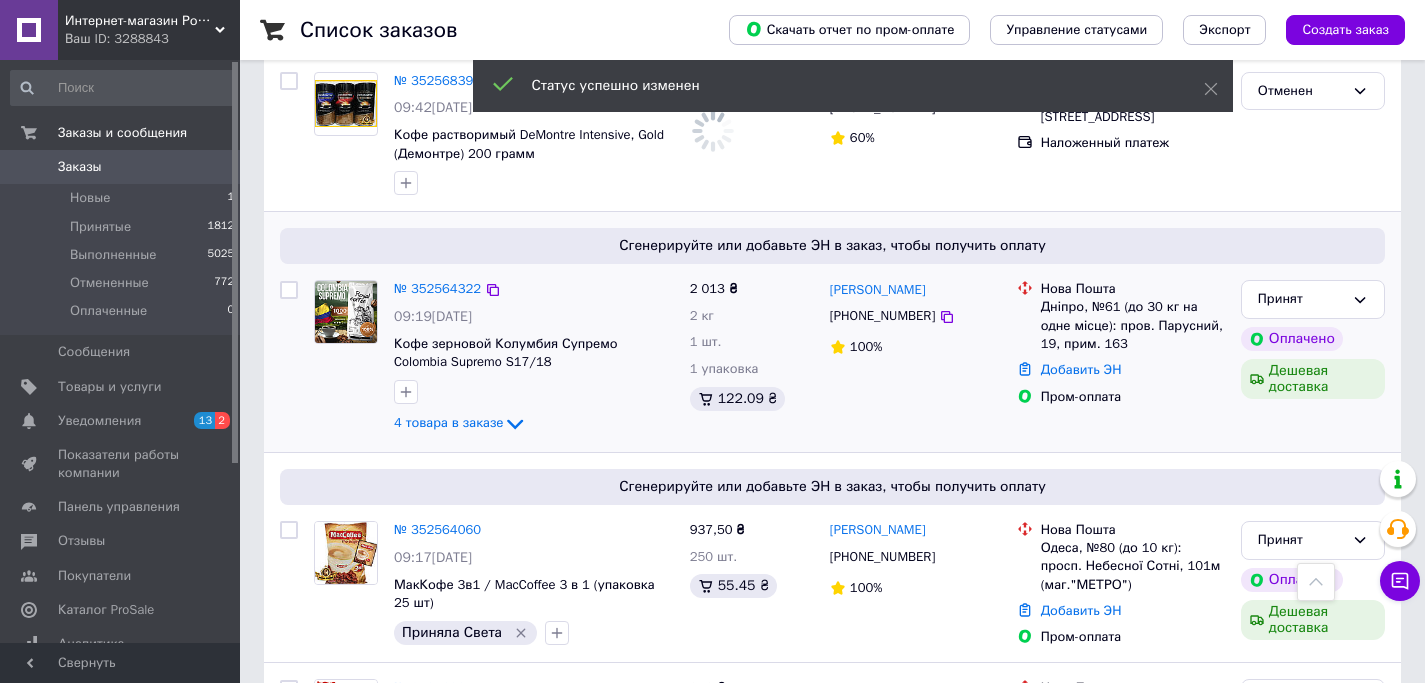 scroll, scrollTop: 873, scrollLeft: 0, axis: vertical 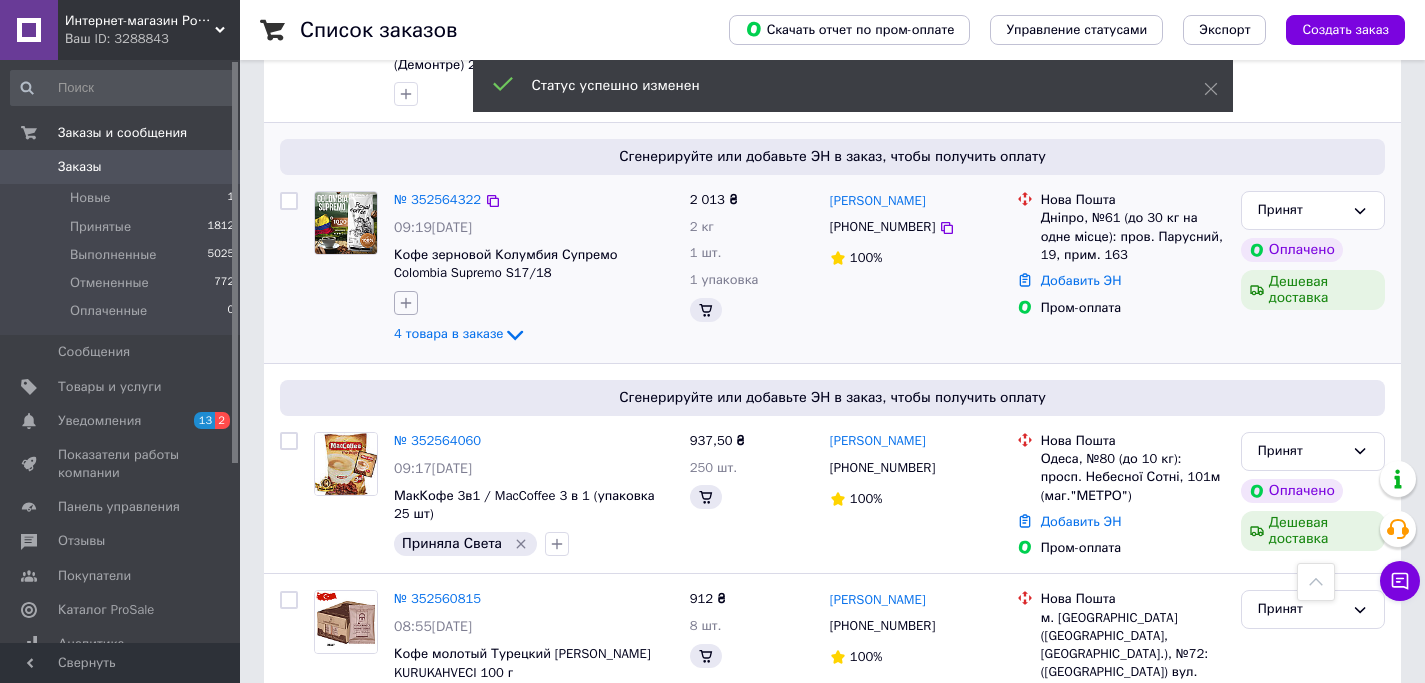 click 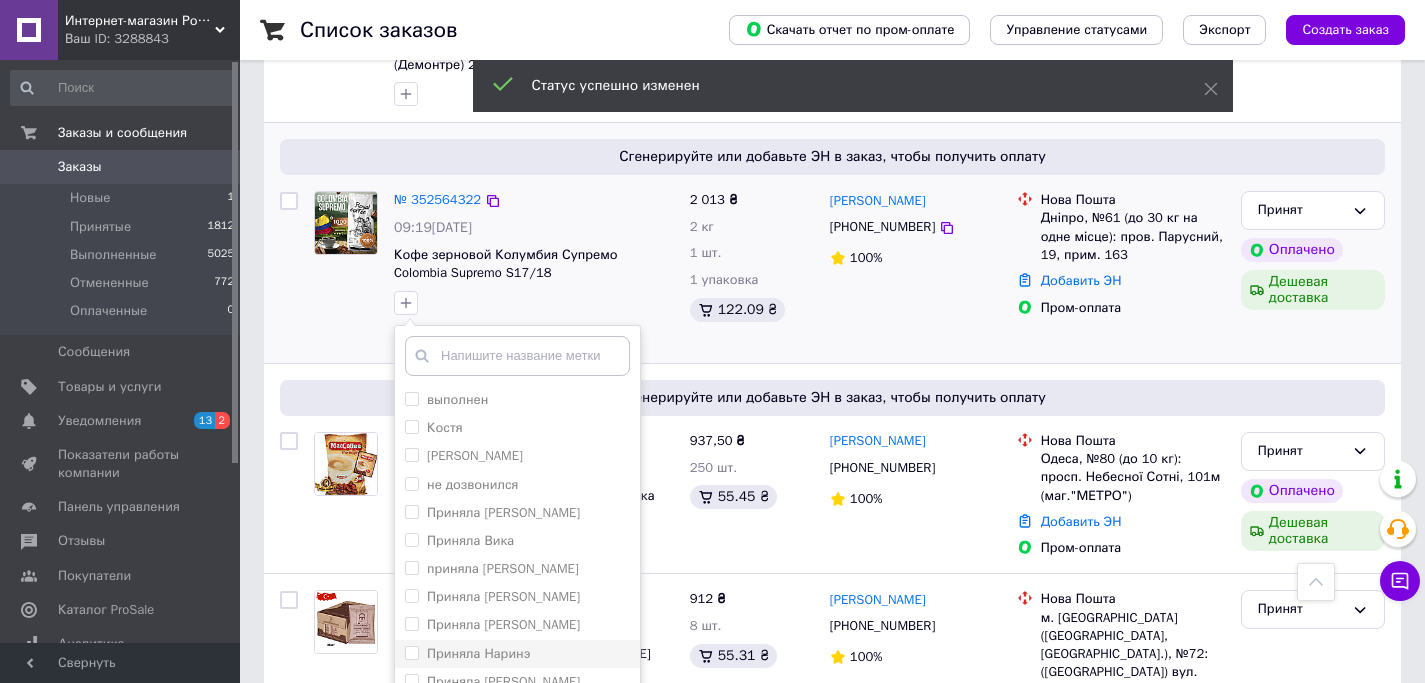 scroll, scrollTop: 1260, scrollLeft: 0, axis: vertical 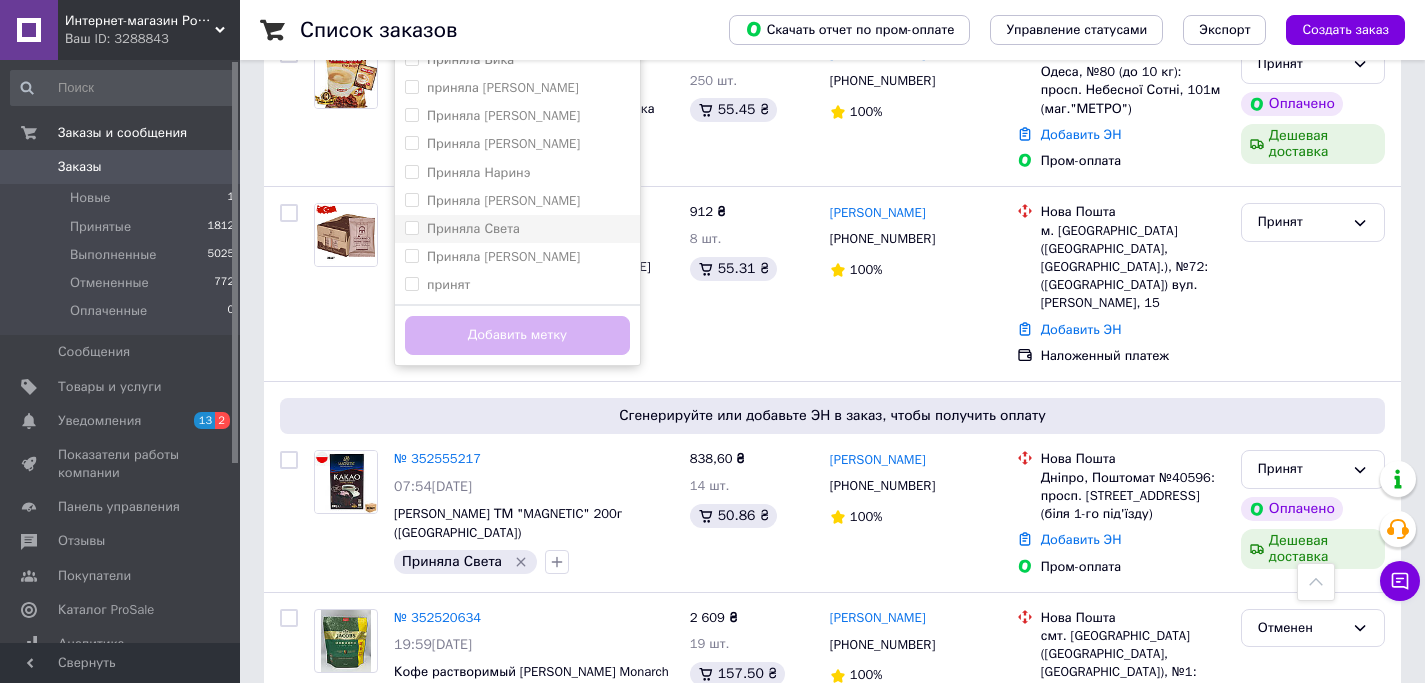 click on "Приняла Света" at bounding box center (517, 229) 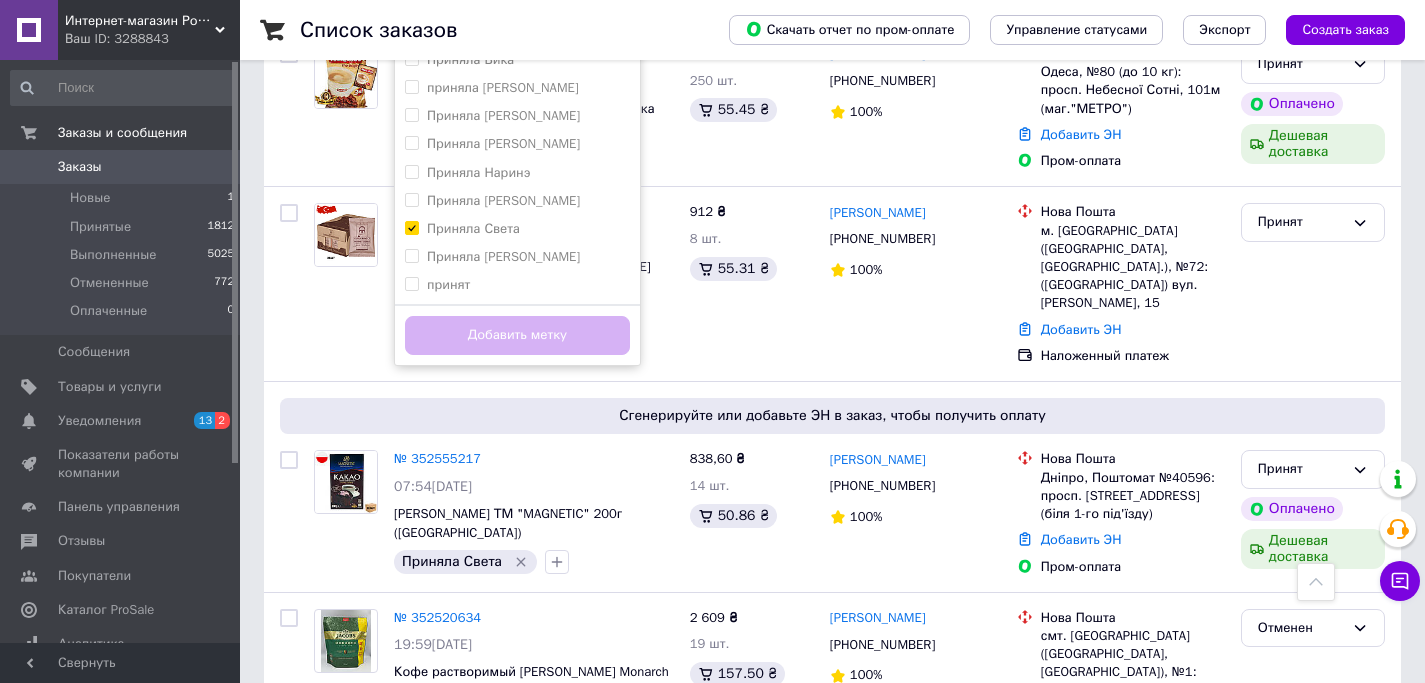 checkbox on "true" 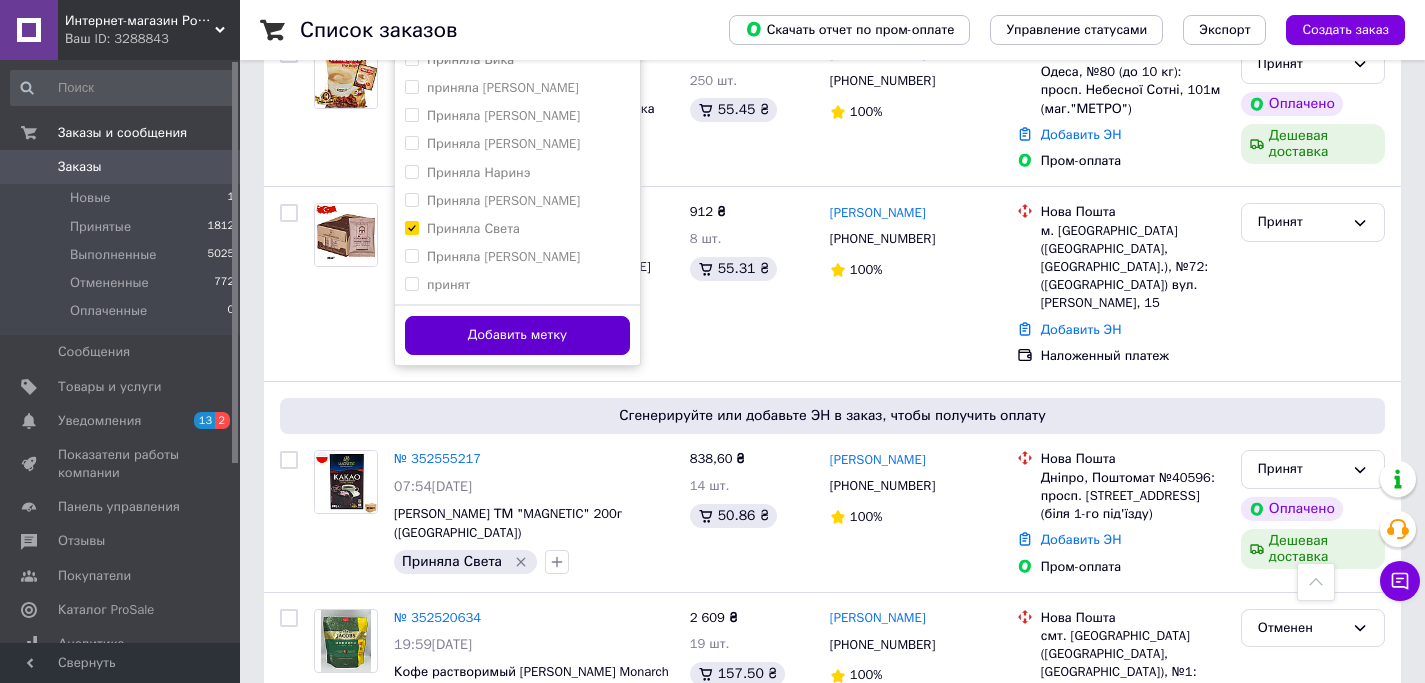 click on "Добавить метку" at bounding box center [517, 335] 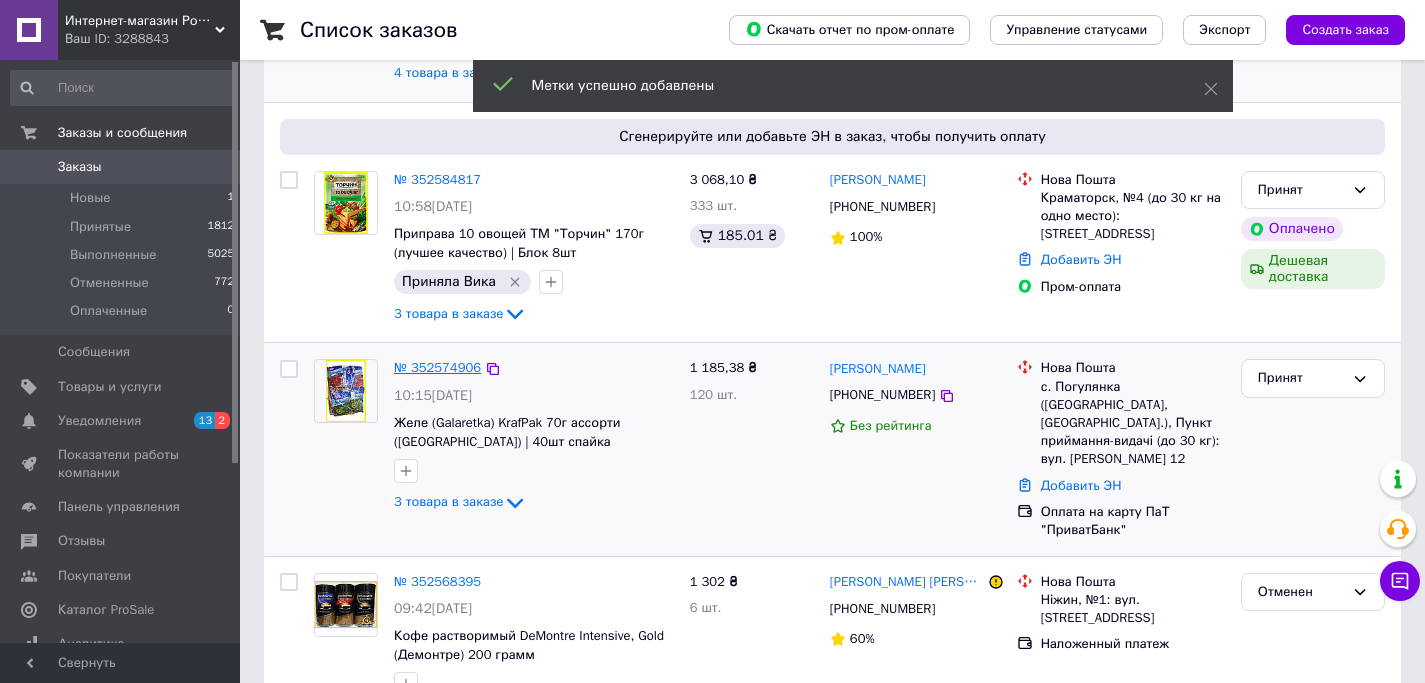 click on "№ 352574906" at bounding box center [437, 367] 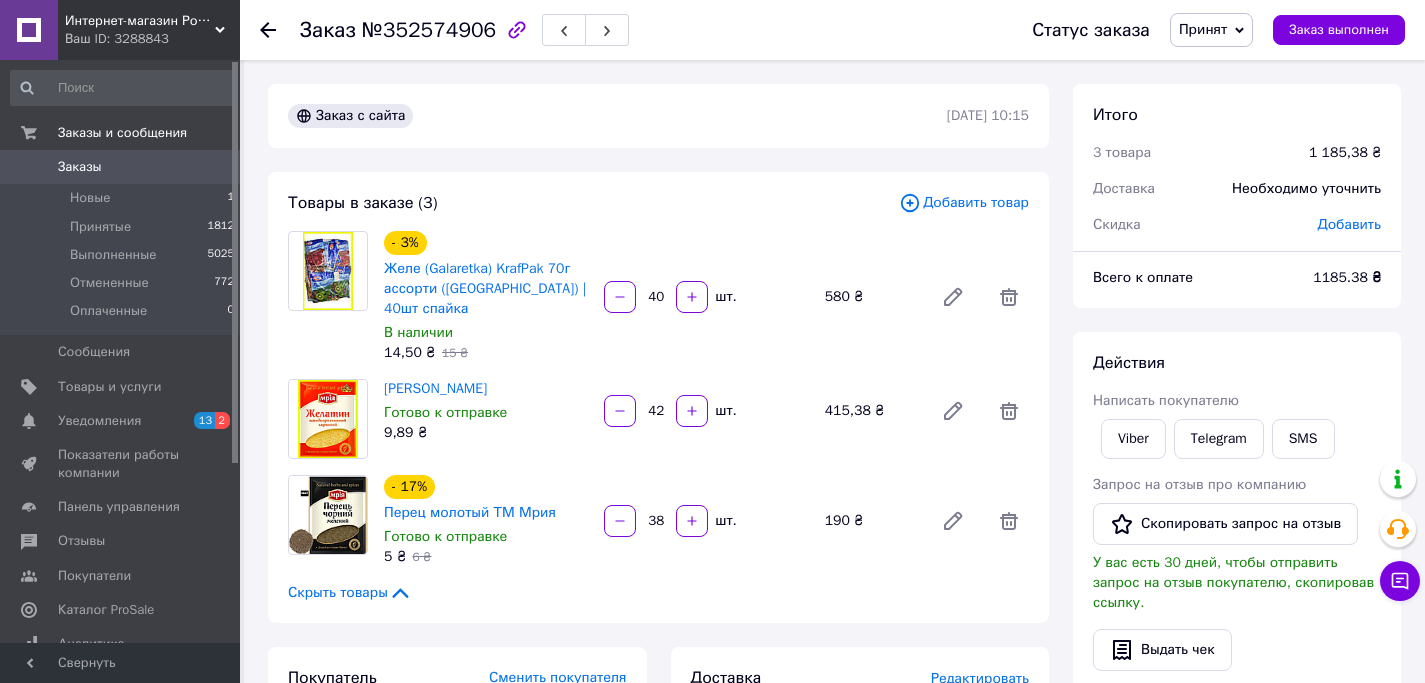 scroll, scrollTop: 359, scrollLeft: 0, axis: vertical 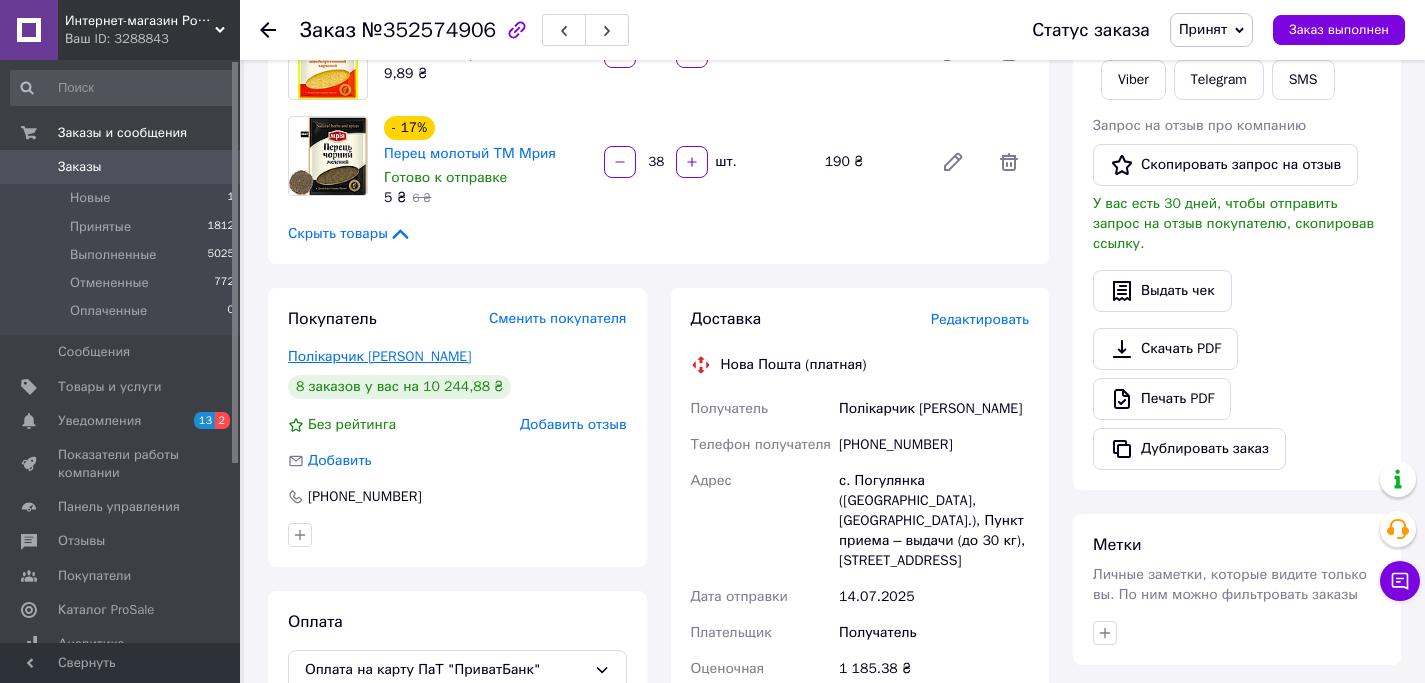 click on "Полікарчик [PERSON_NAME]" at bounding box center [379, 356] 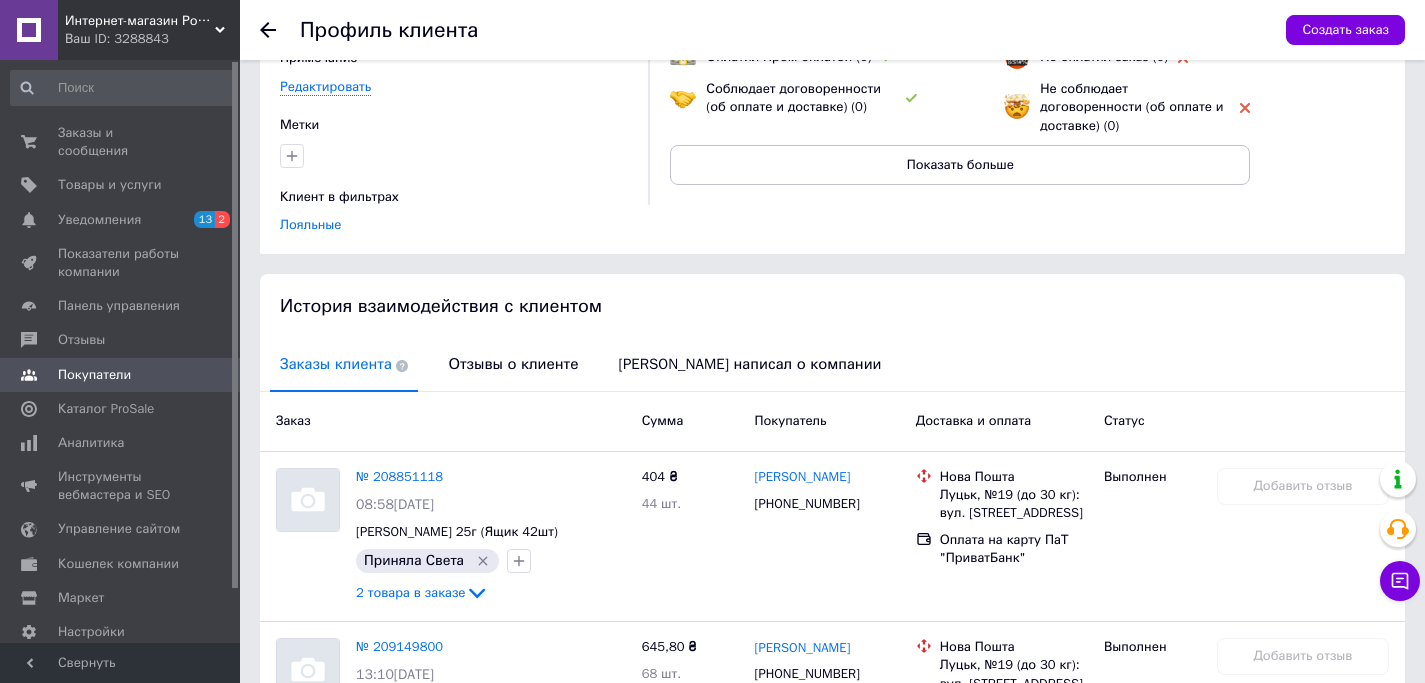scroll, scrollTop: 0, scrollLeft: 0, axis: both 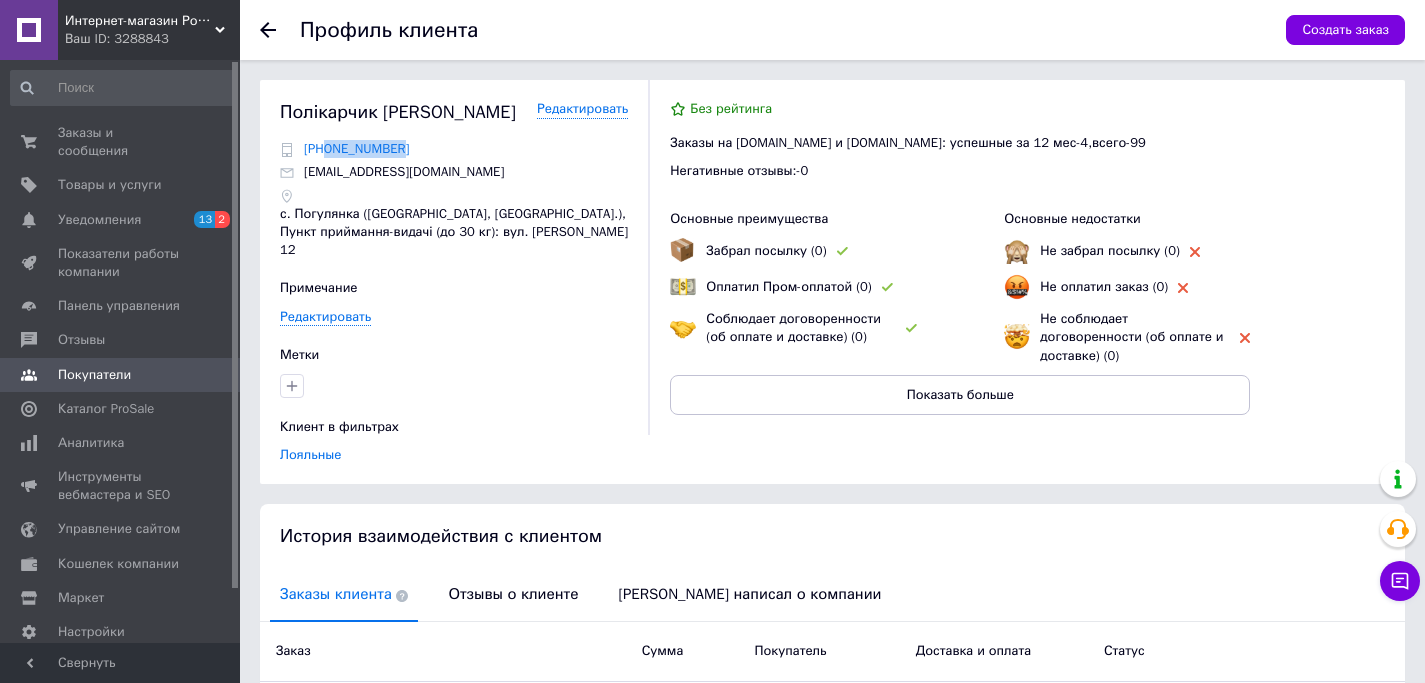drag, startPoint x: 419, startPoint y: 158, endPoint x: 332, endPoint y: 155, distance: 87.05171 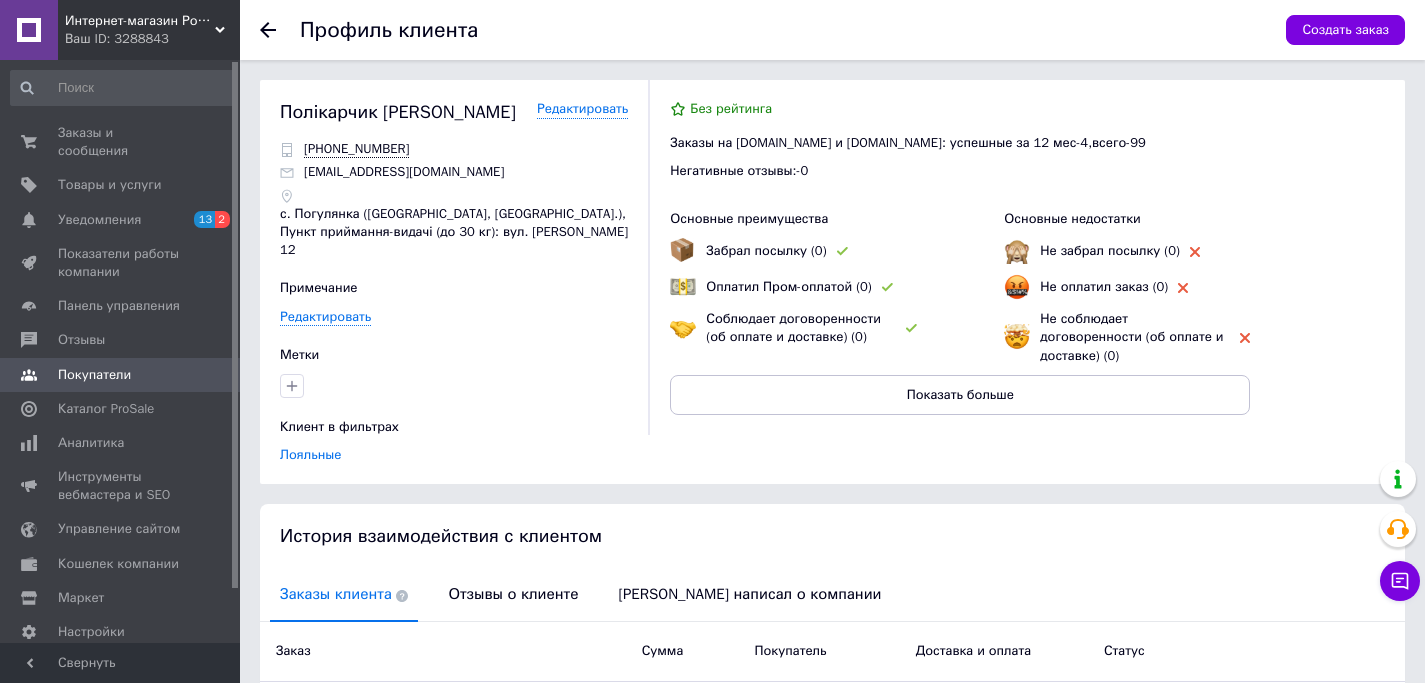click at bounding box center [280, 30] 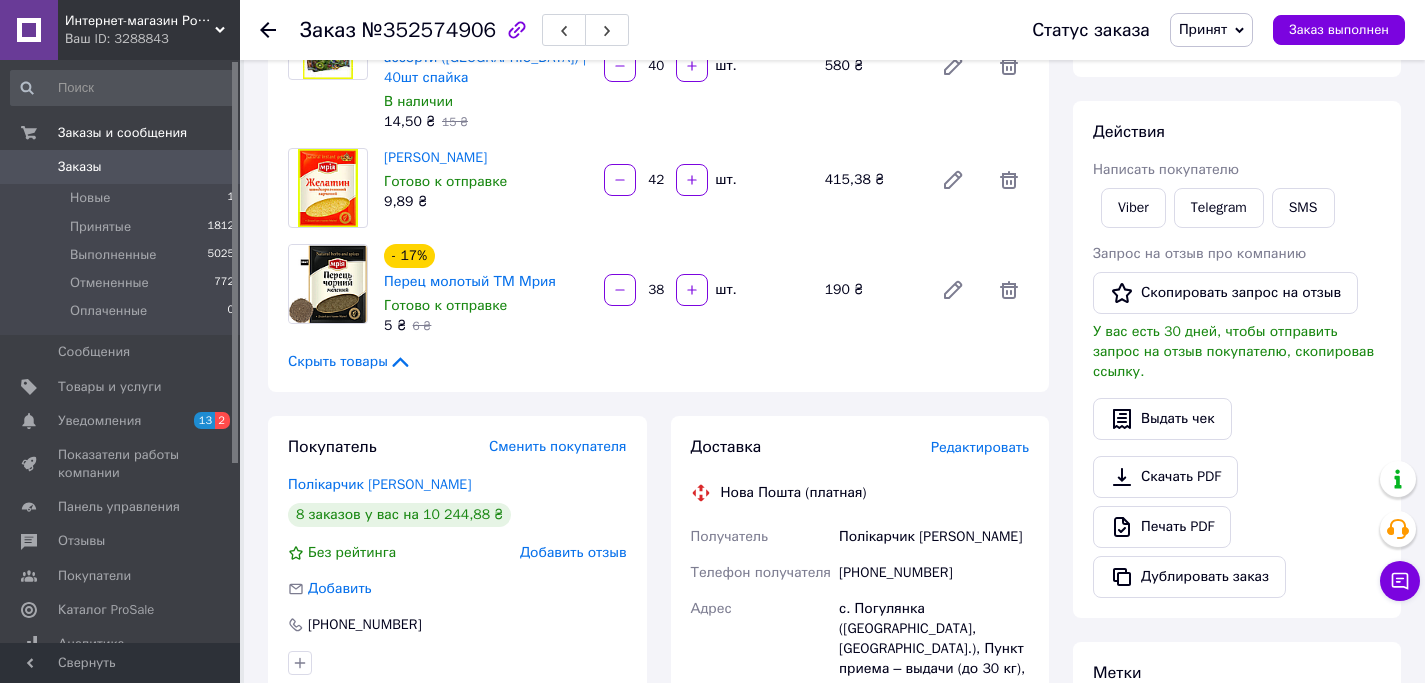 click on "Заказы" at bounding box center [80, 167] 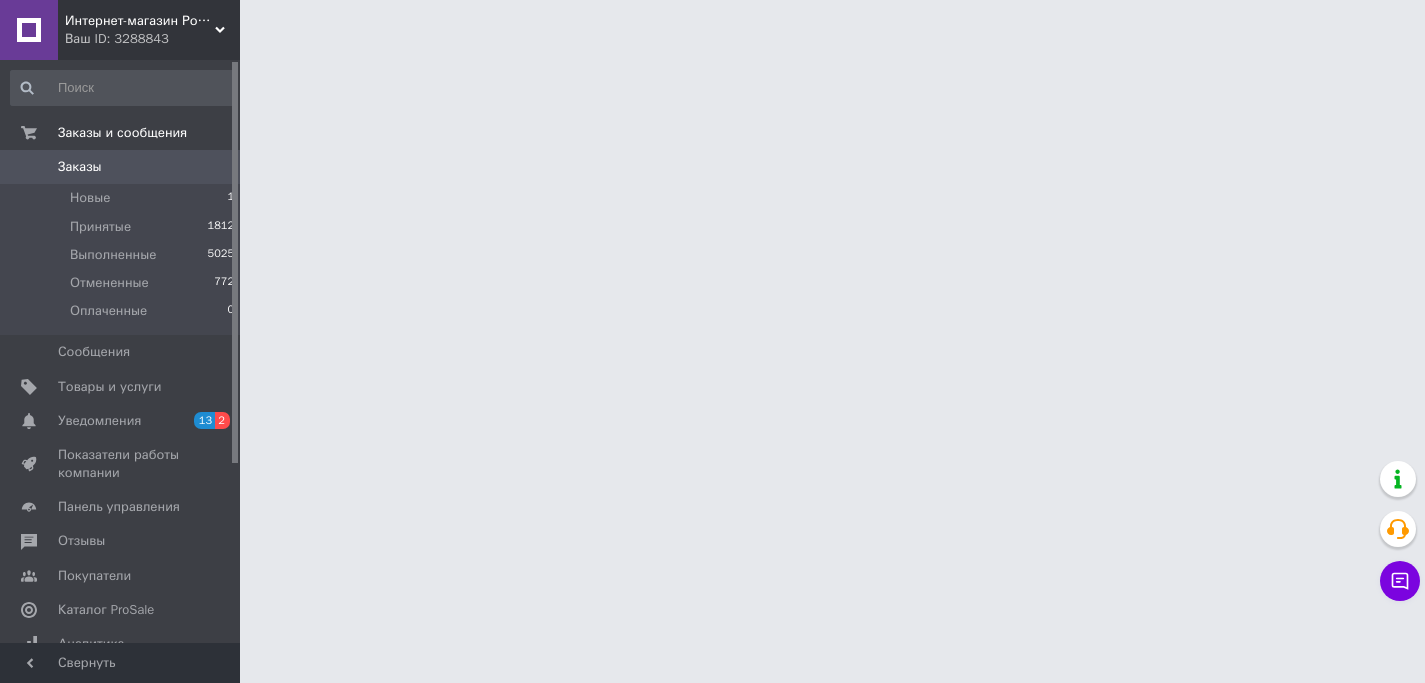 scroll, scrollTop: 0, scrollLeft: 0, axis: both 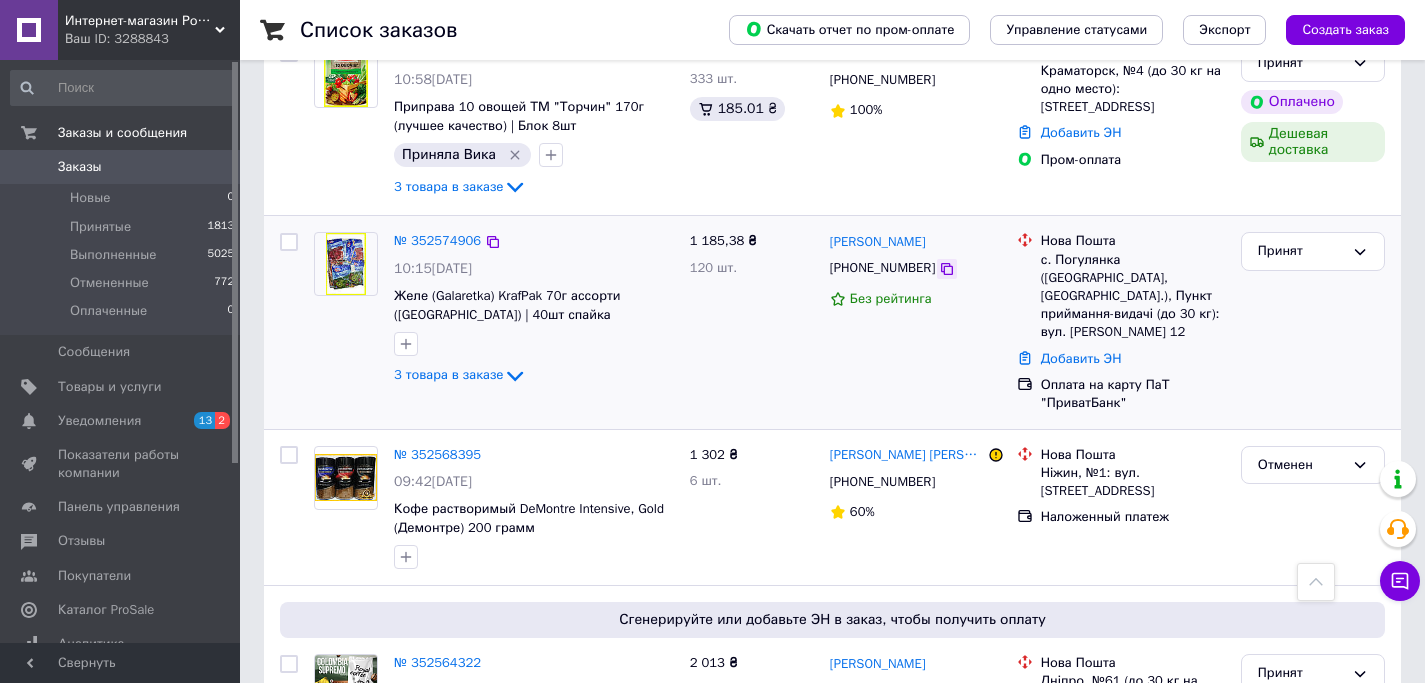 click 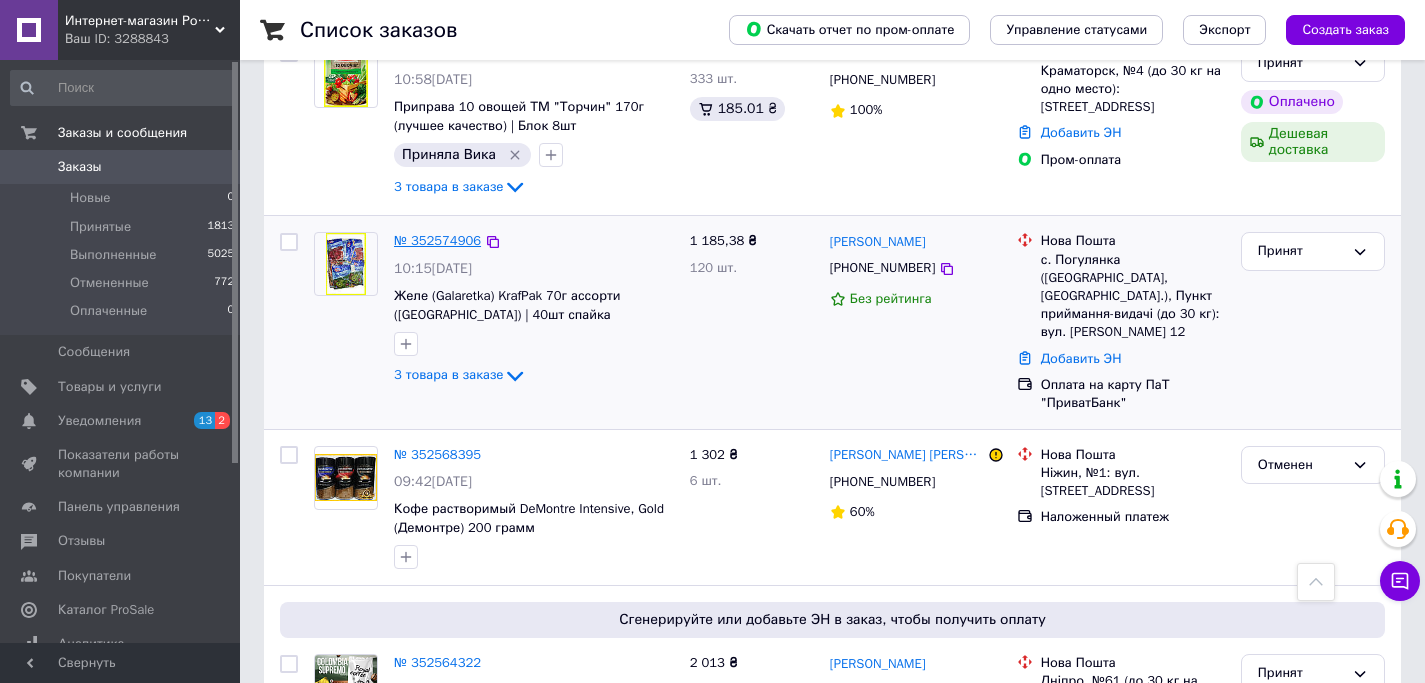 click on "№ 352574906" at bounding box center (437, 240) 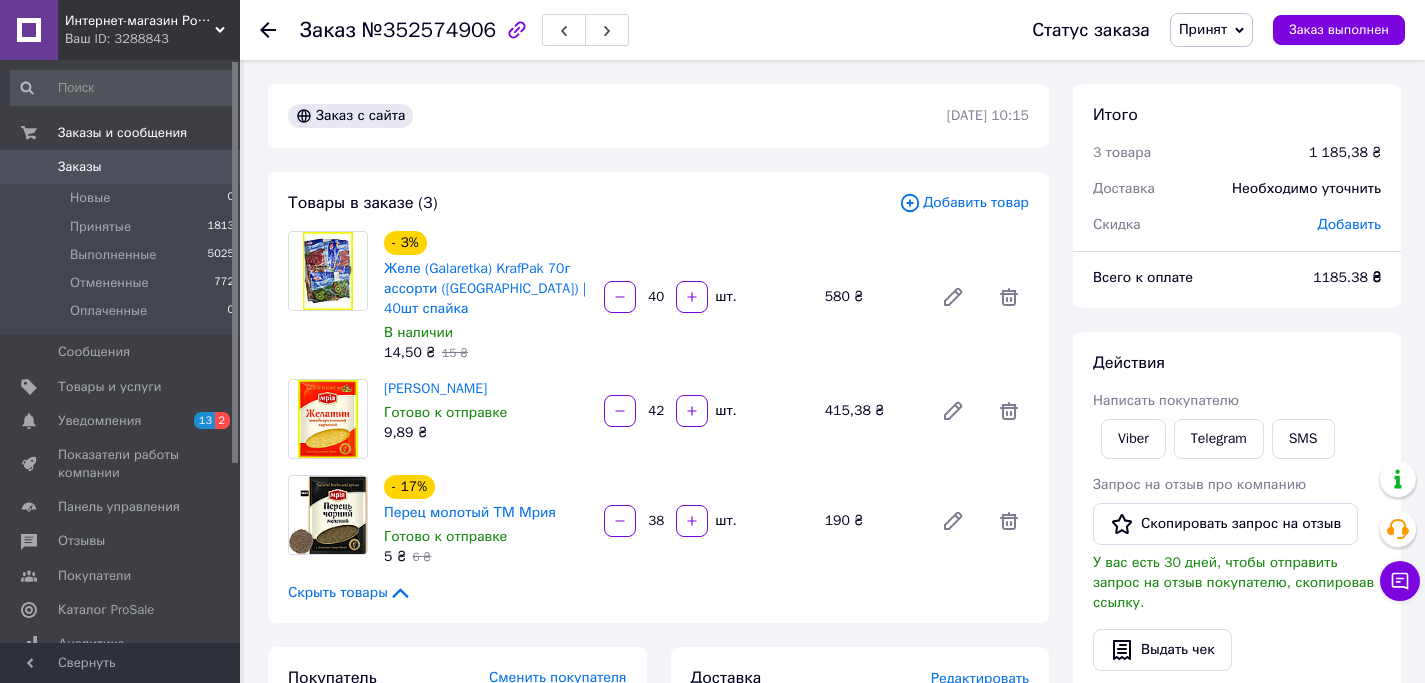 scroll, scrollTop: 425, scrollLeft: 0, axis: vertical 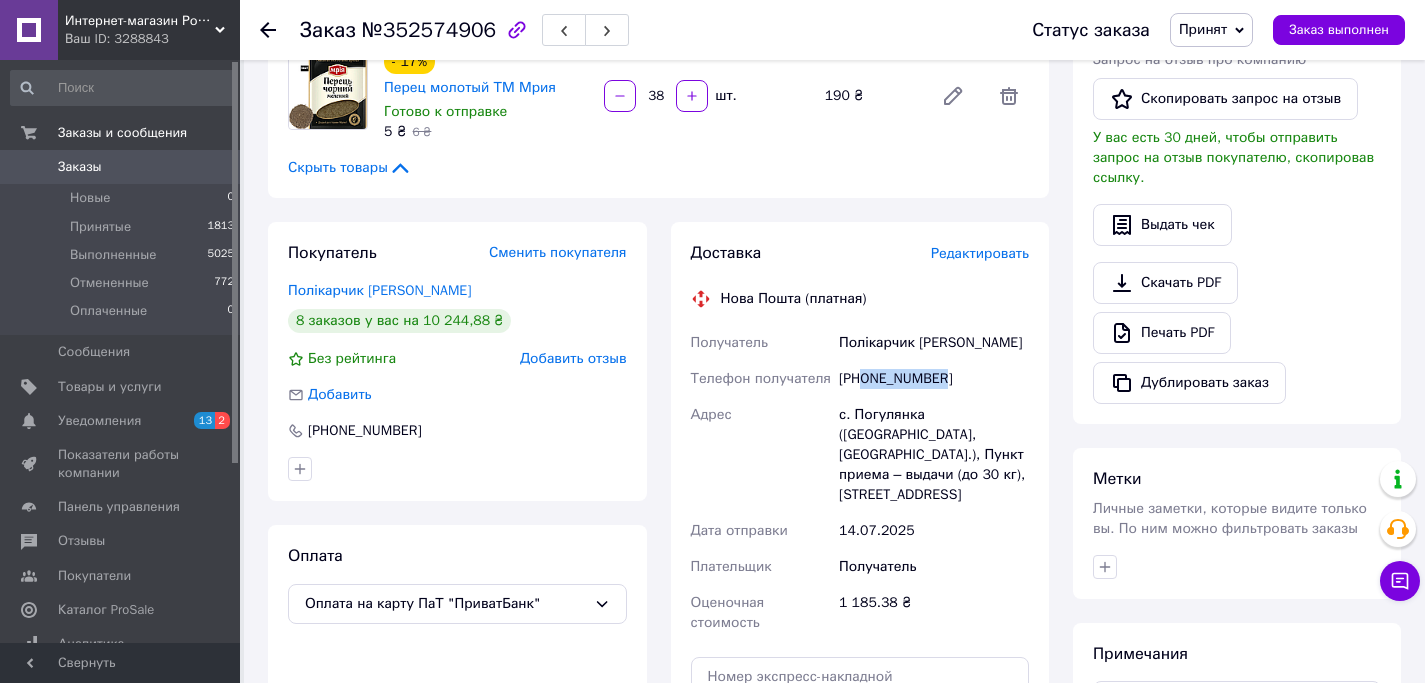drag, startPoint x: 955, startPoint y: 382, endPoint x: 865, endPoint y: 383, distance: 90.005554 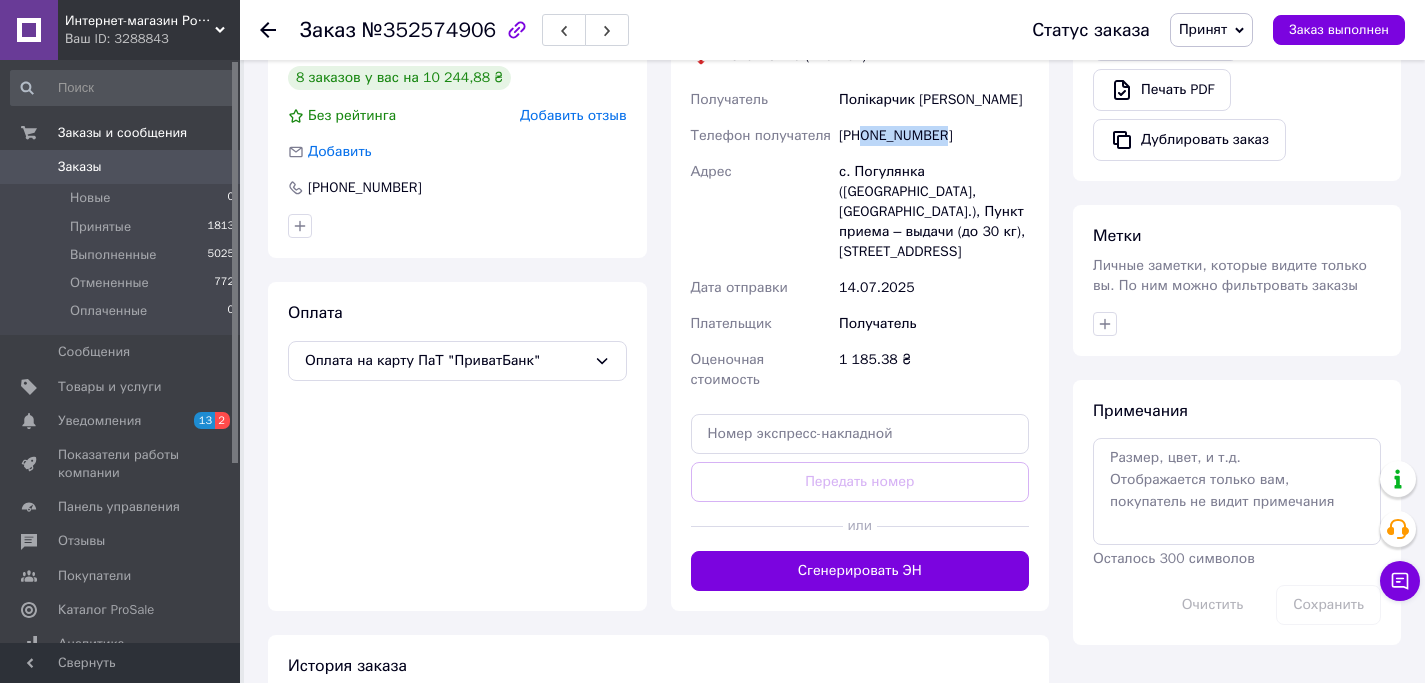 scroll, scrollTop: 649, scrollLeft: 0, axis: vertical 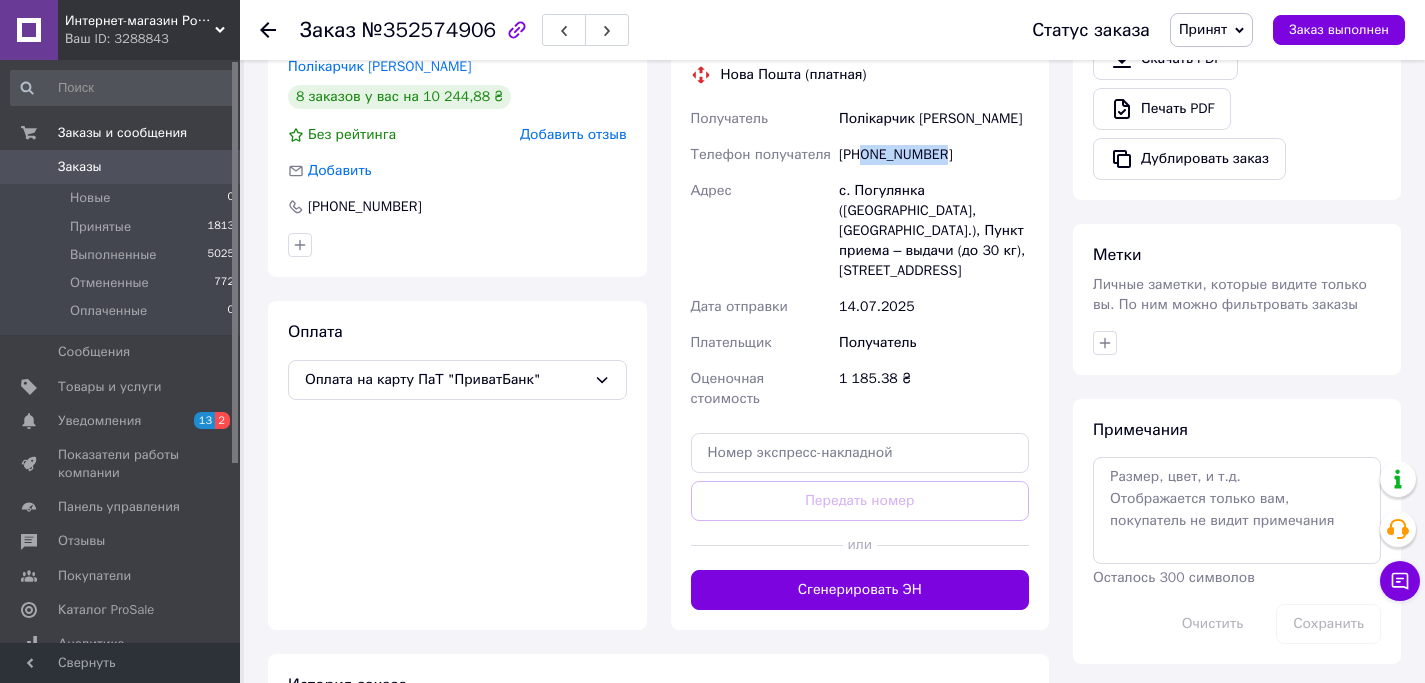 drag, startPoint x: 939, startPoint y: 266, endPoint x: 837, endPoint y: 157, distance: 149.28162 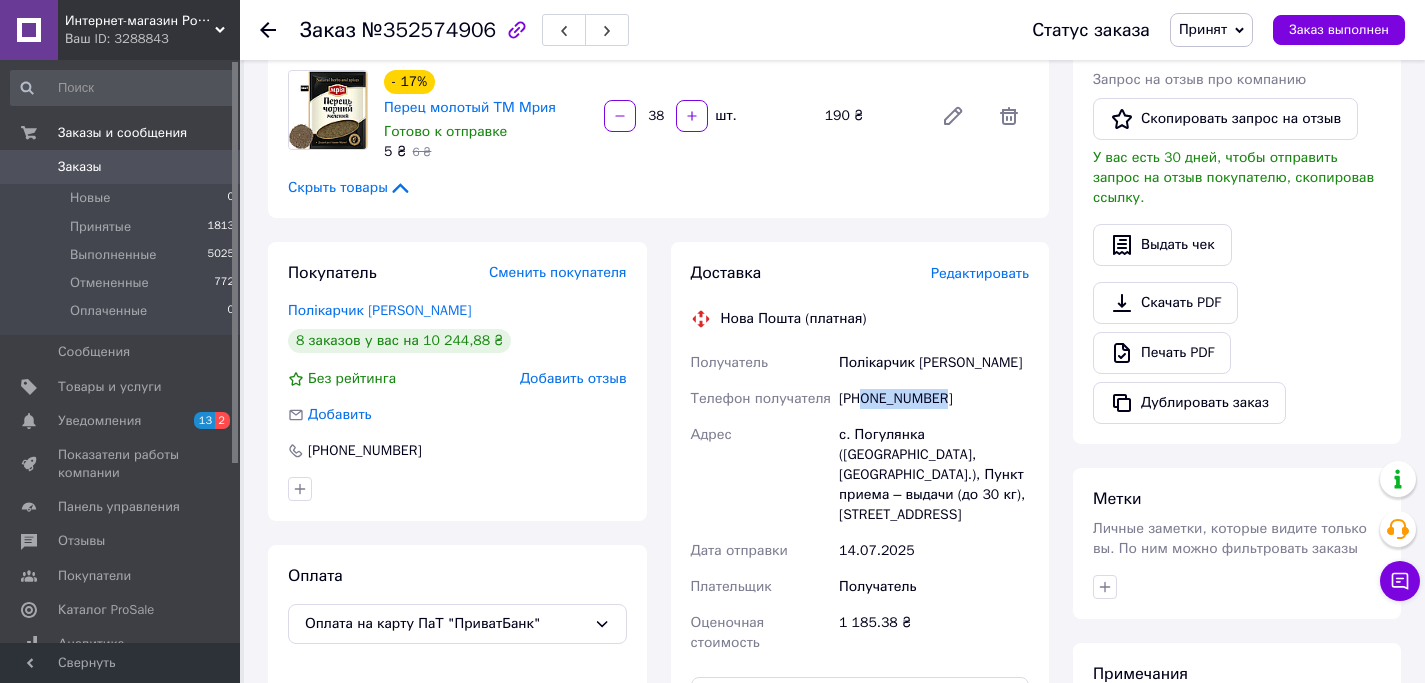 scroll, scrollTop: 811, scrollLeft: 0, axis: vertical 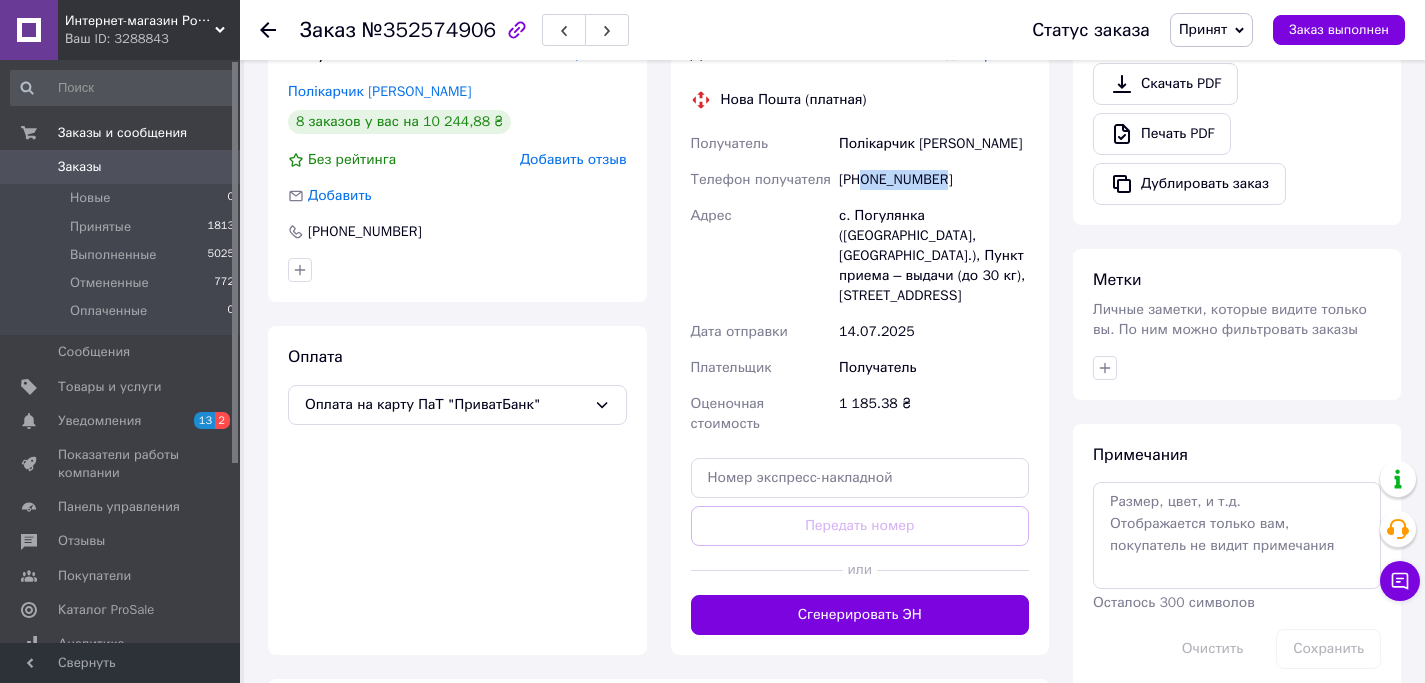 click on "с. Погулянка ([GEOGRAPHIC_DATA], [GEOGRAPHIC_DATA].), Пункт приема – выдачи (до 30 кг), [STREET_ADDRESS]" at bounding box center [934, 256] 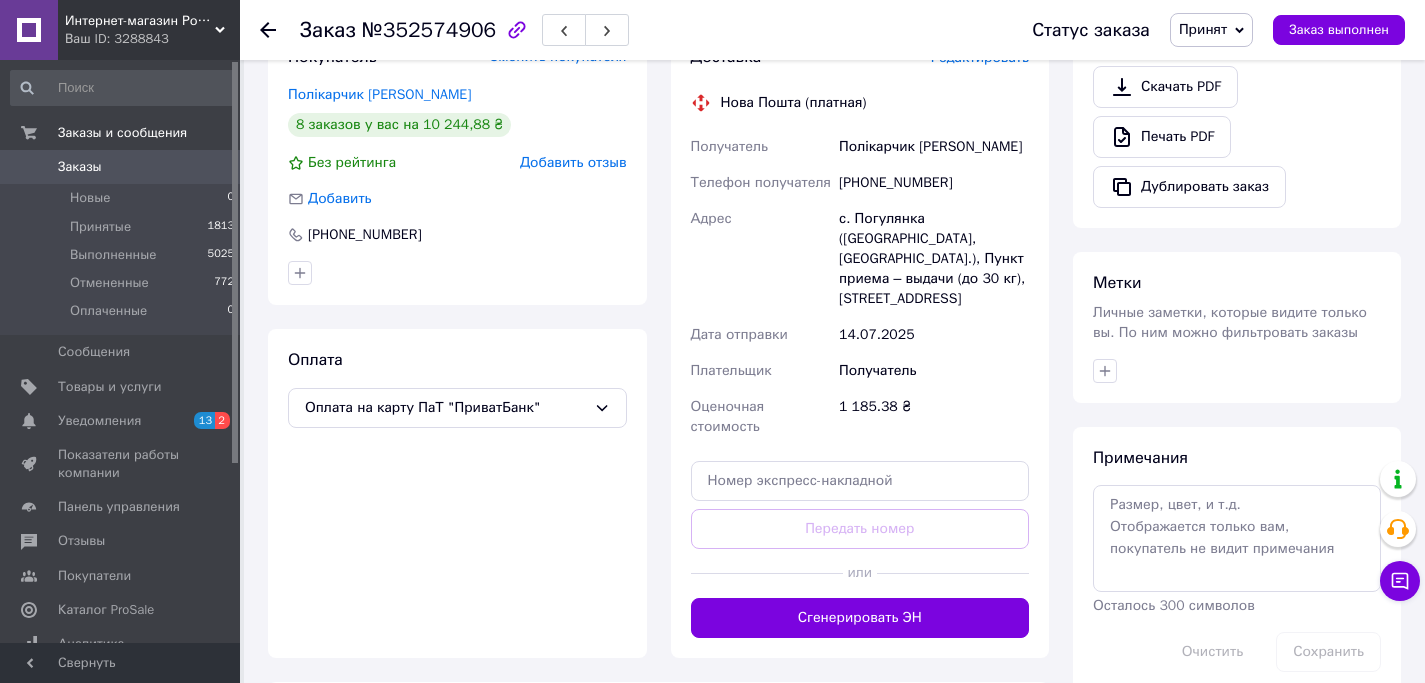 scroll, scrollTop: 620, scrollLeft: 0, axis: vertical 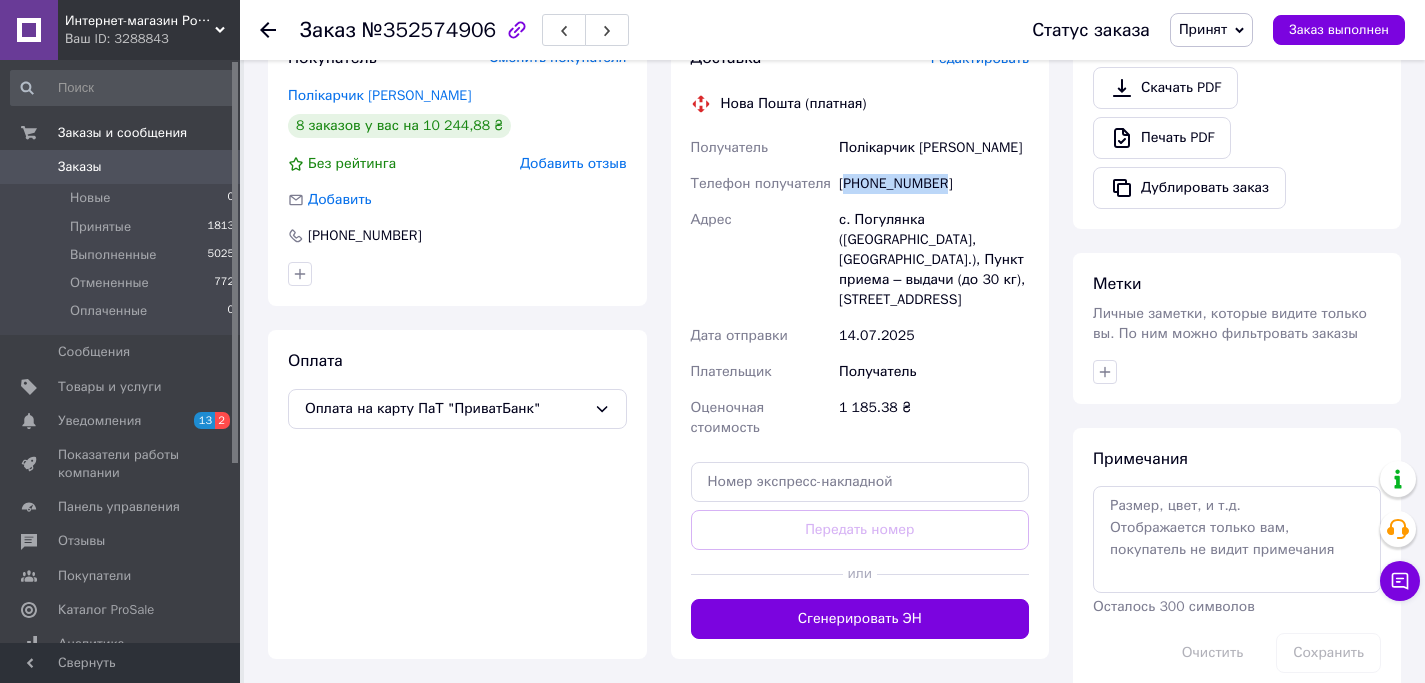 drag, startPoint x: 959, startPoint y: 180, endPoint x: 851, endPoint y: 188, distance: 108.29589 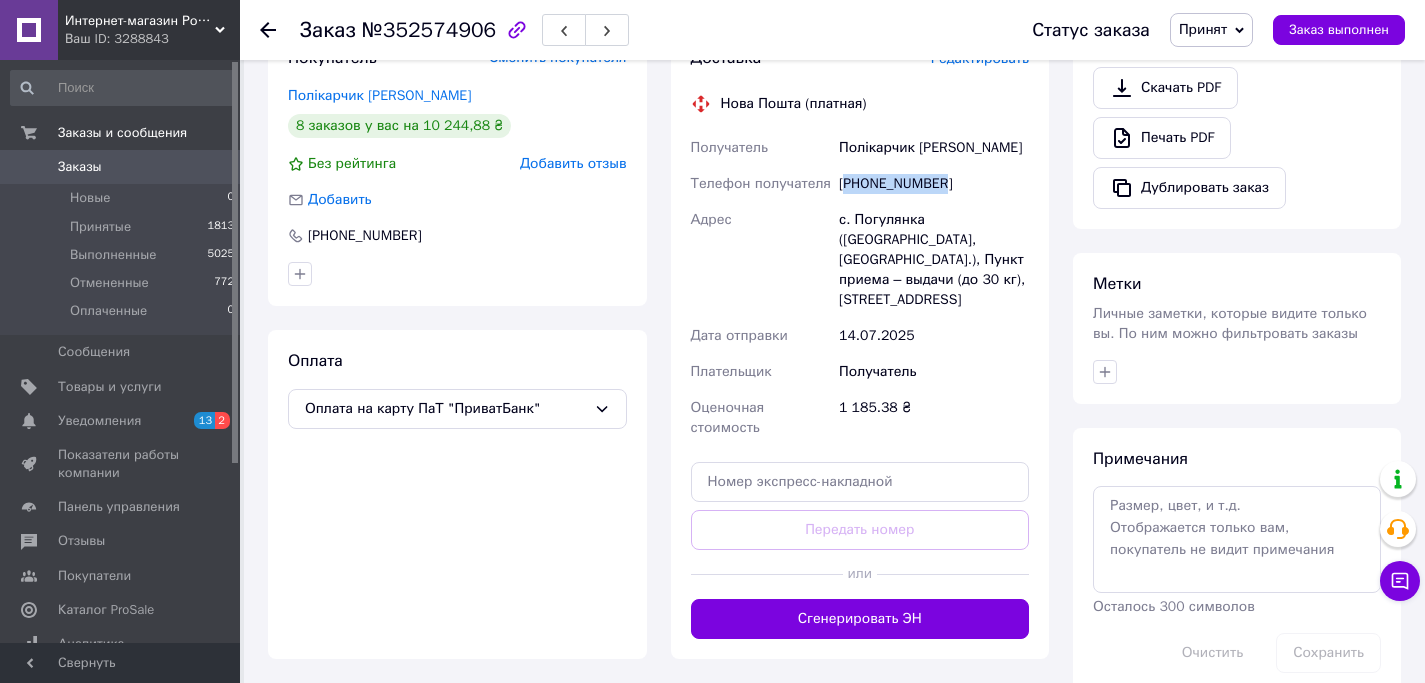 scroll, scrollTop: 435, scrollLeft: 0, axis: vertical 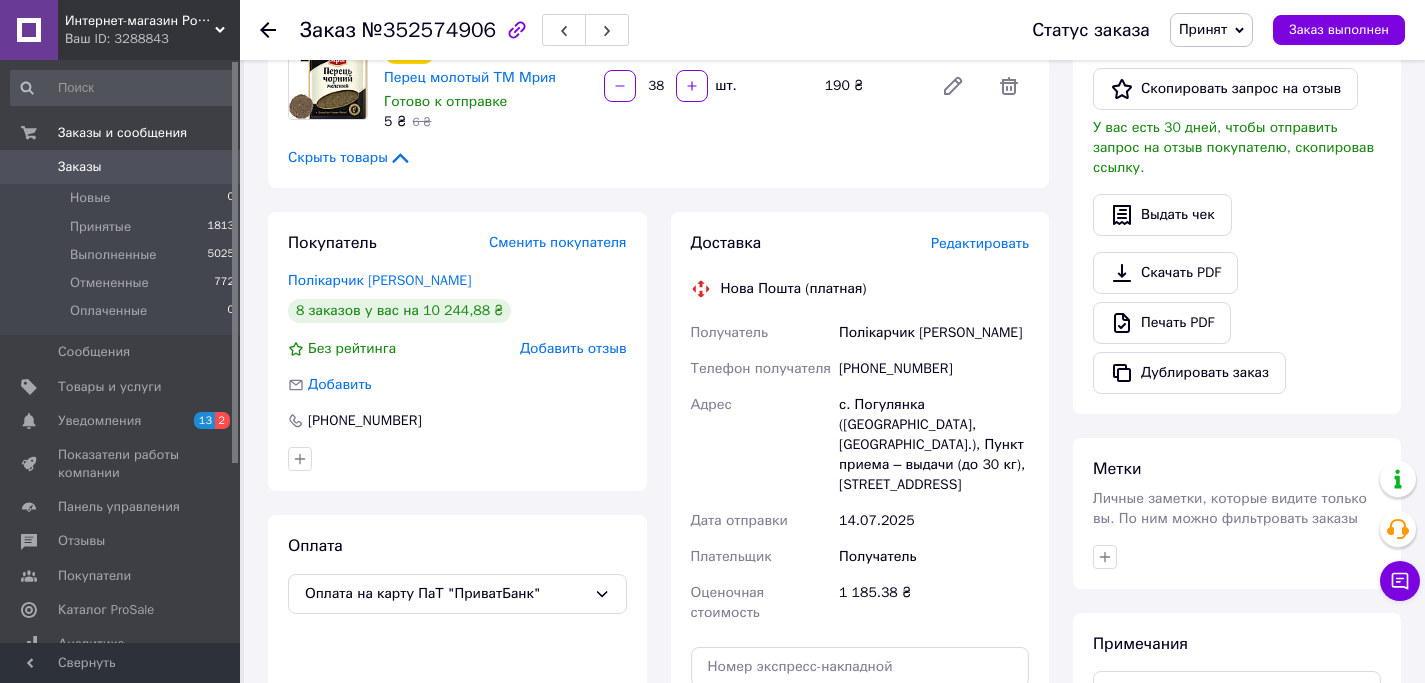 click 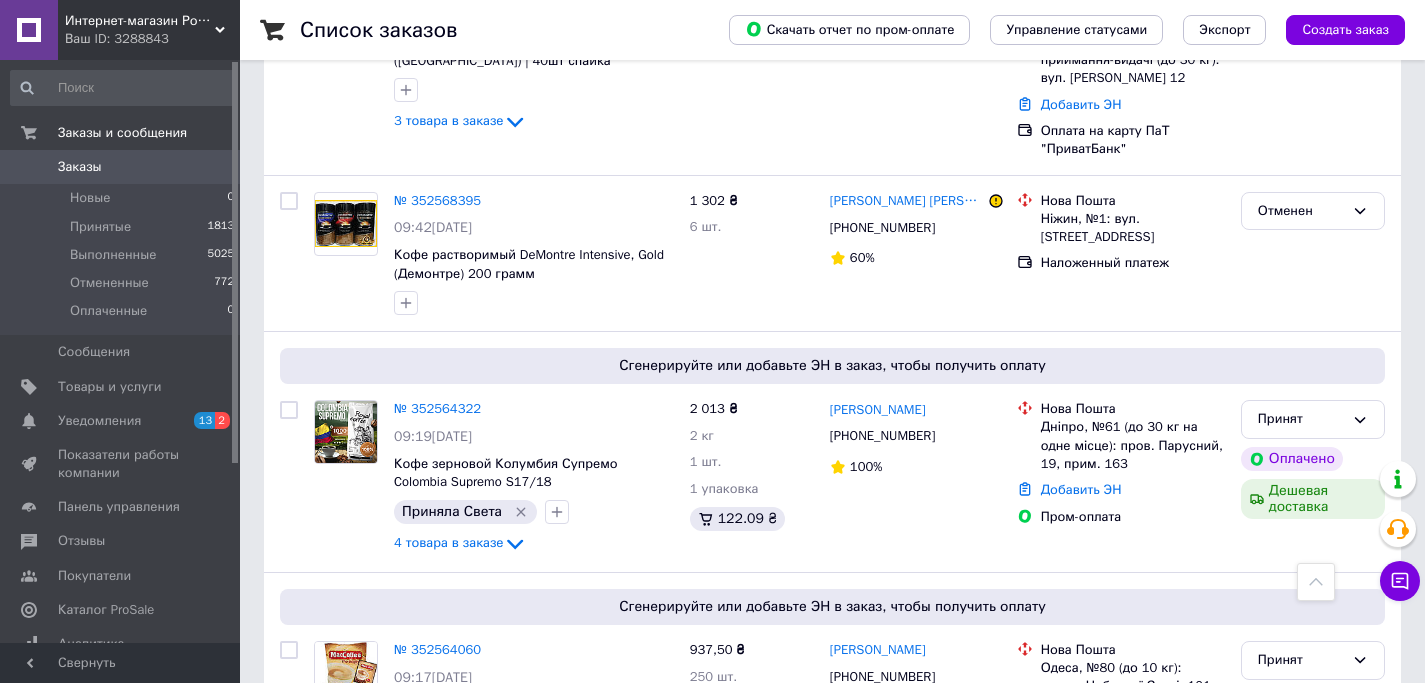 scroll, scrollTop: 668, scrollLeft: 0, axis: vertical 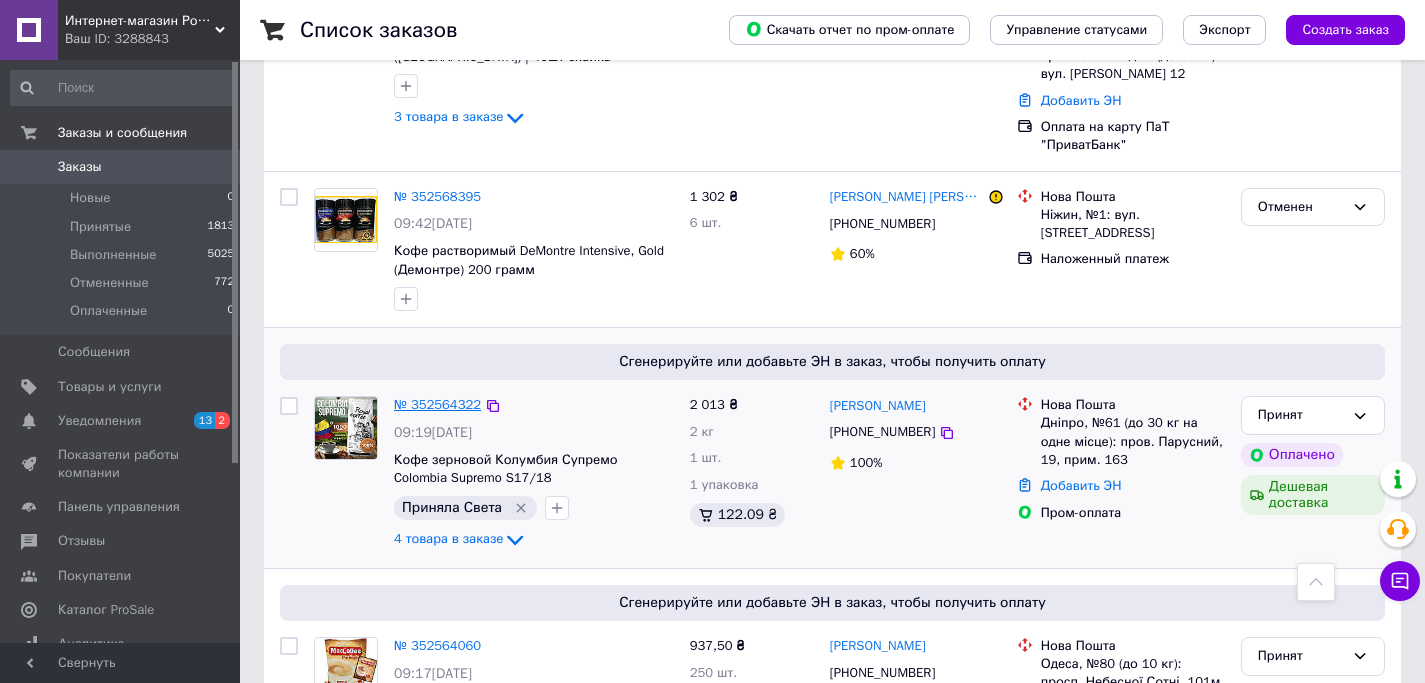 click on "№ 352564322" at bounding box center [437, 404] 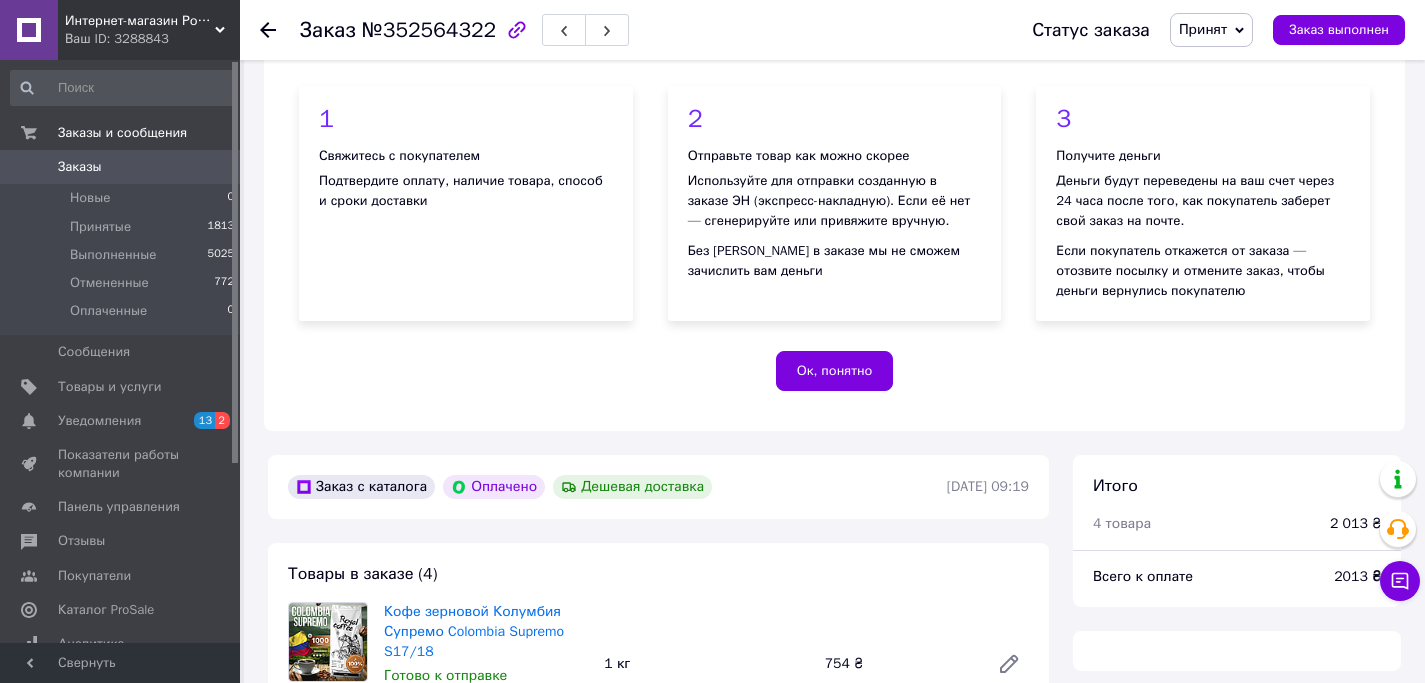 scroll, scrollTop: 668, scrollLeft: 0, axis: vertical 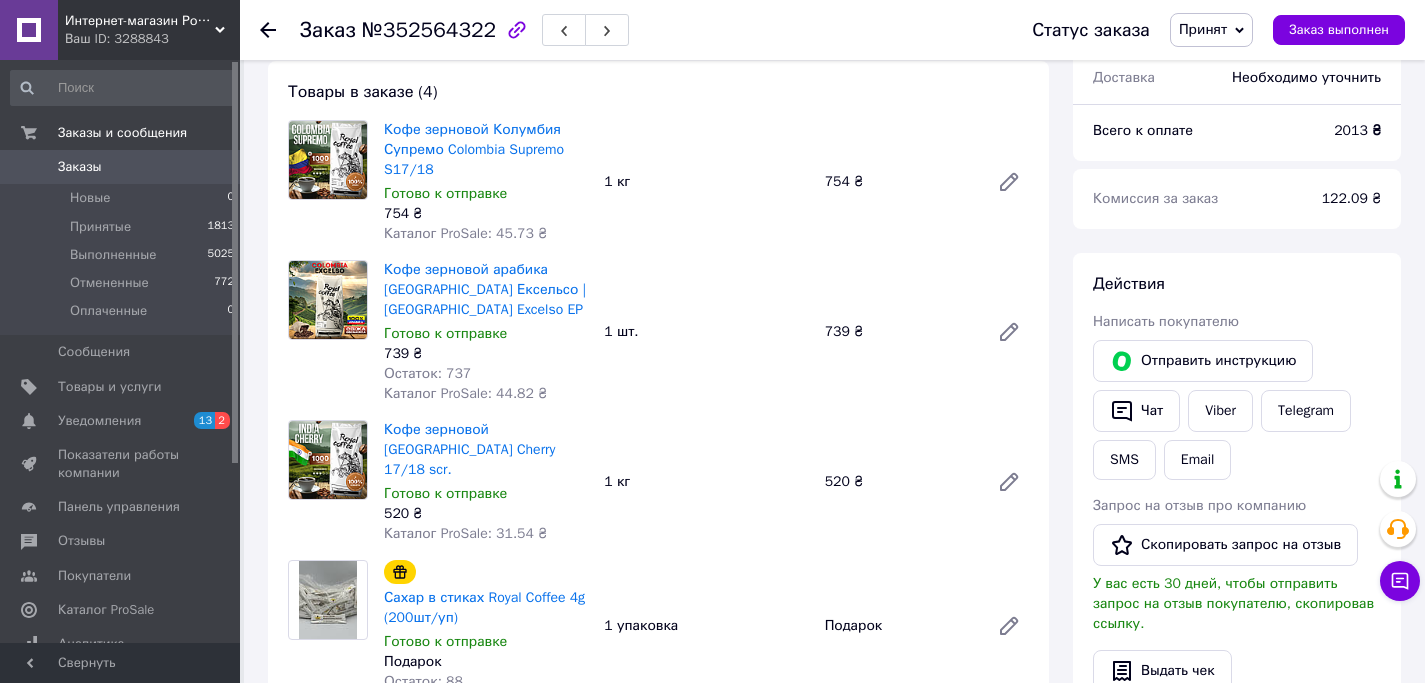 click on "Заказы" at bounding box center [121, 167] 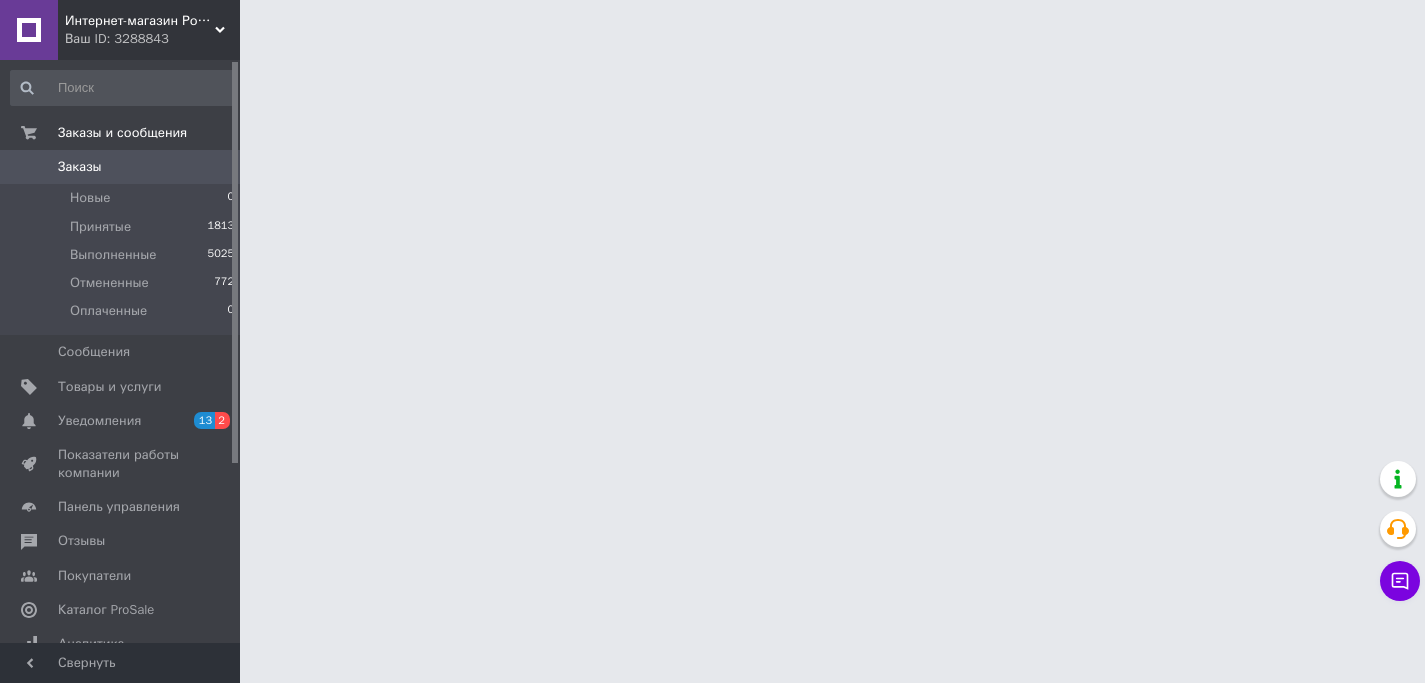 scroll, scrollTop: 0, scrollLeft: 0, axis: both 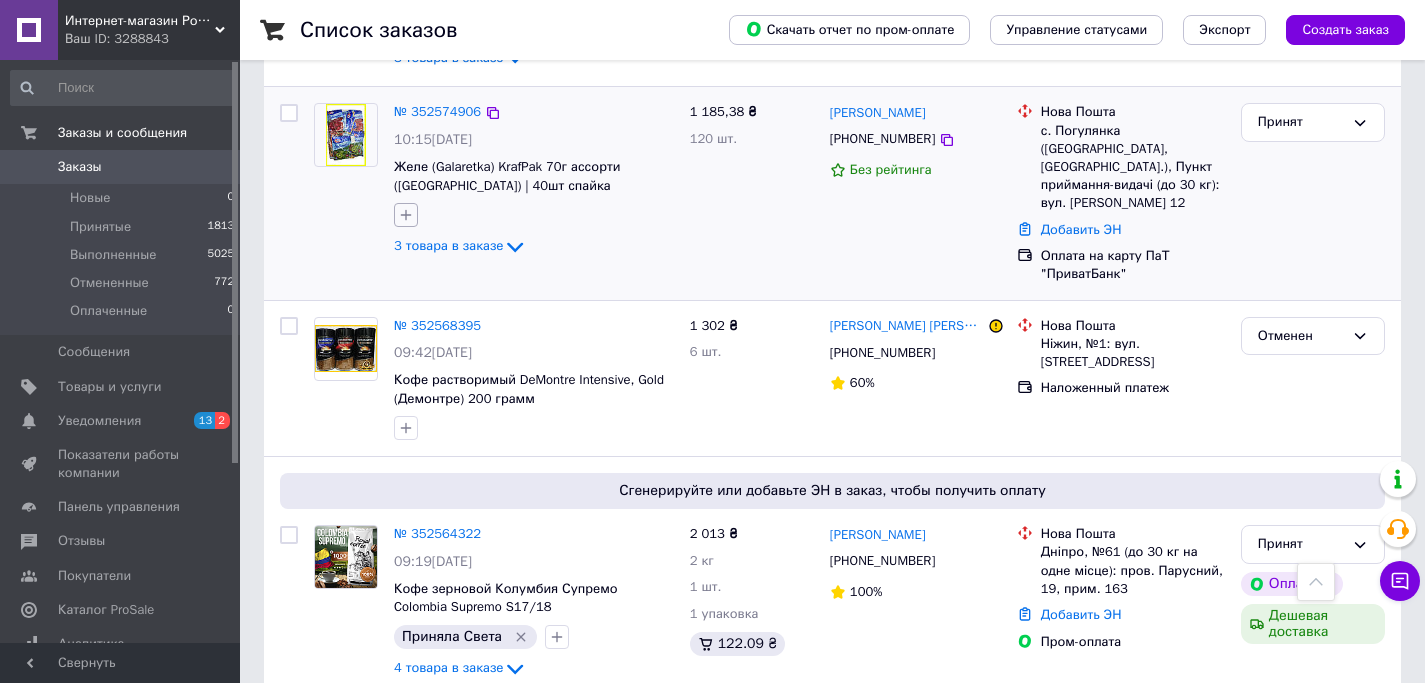 click 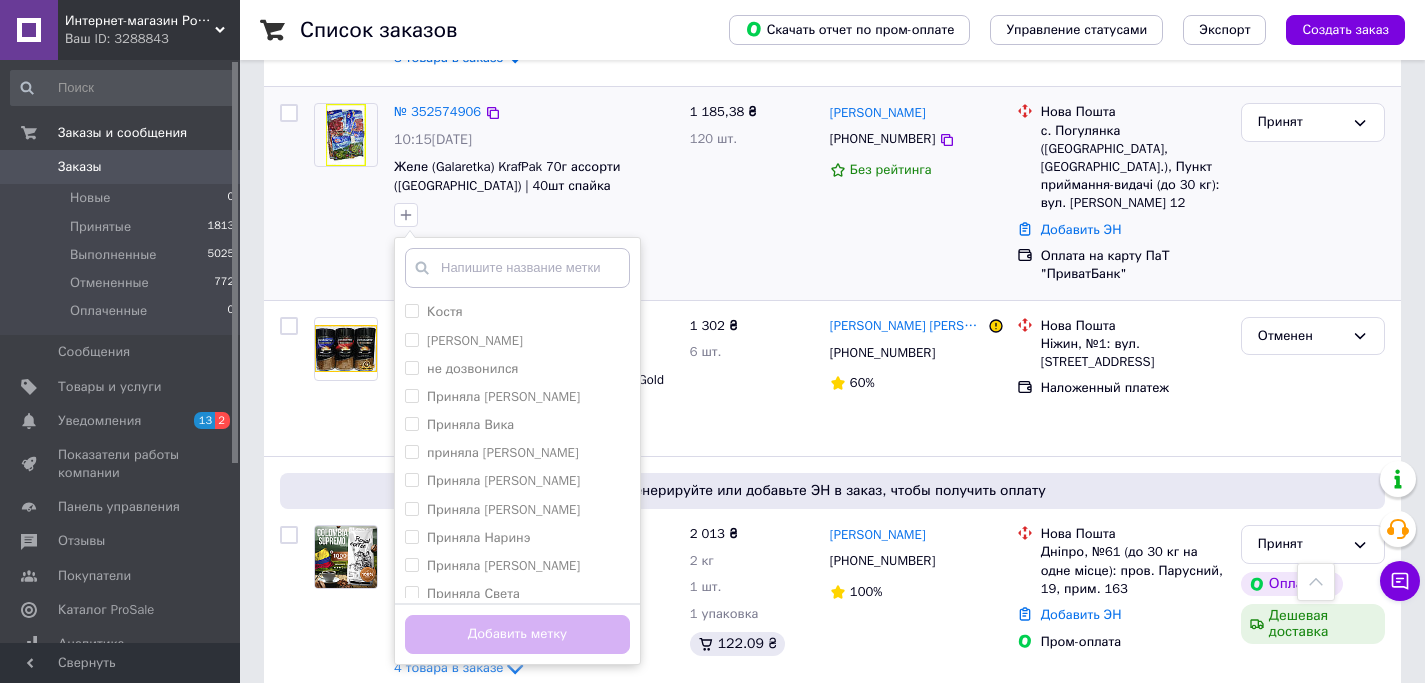 scroll, scrollTop: 95, scrollLeft: 0, axis: vertical 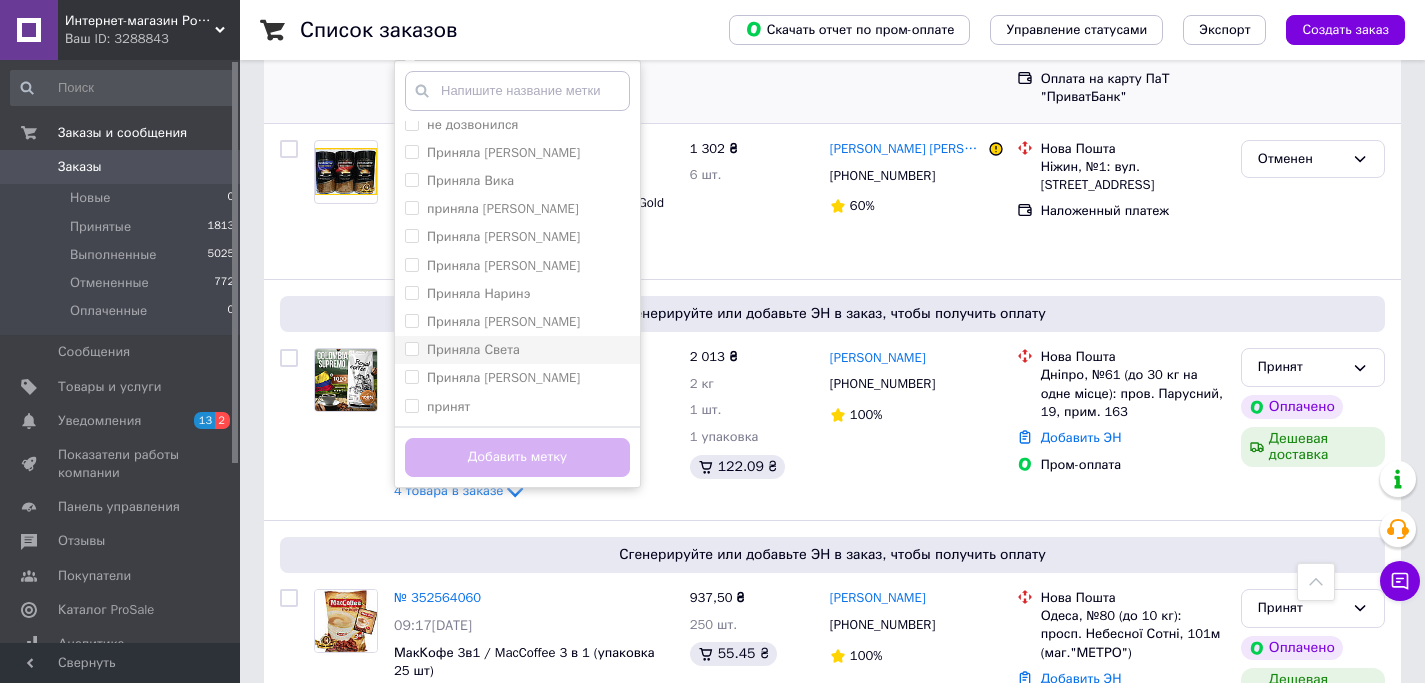 click on "Приняла Света" at bounding box center [473, 349] 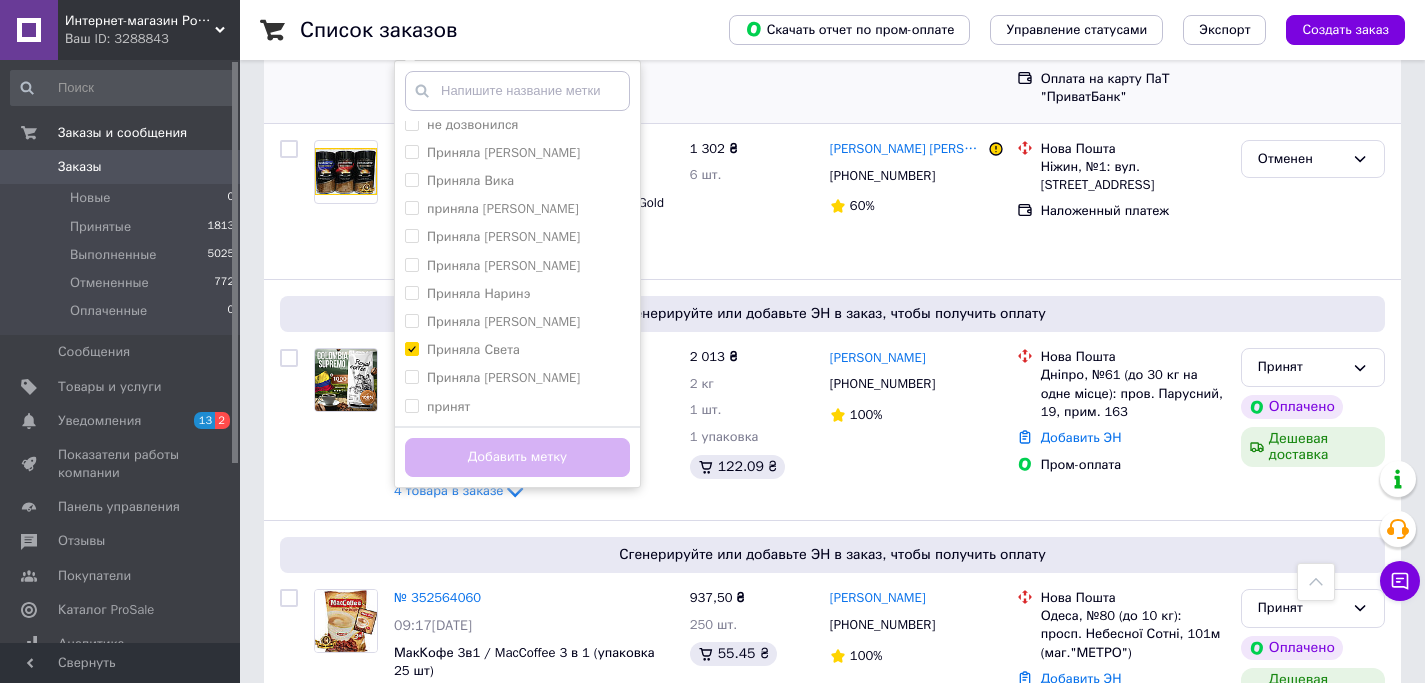 checkbox on "true" 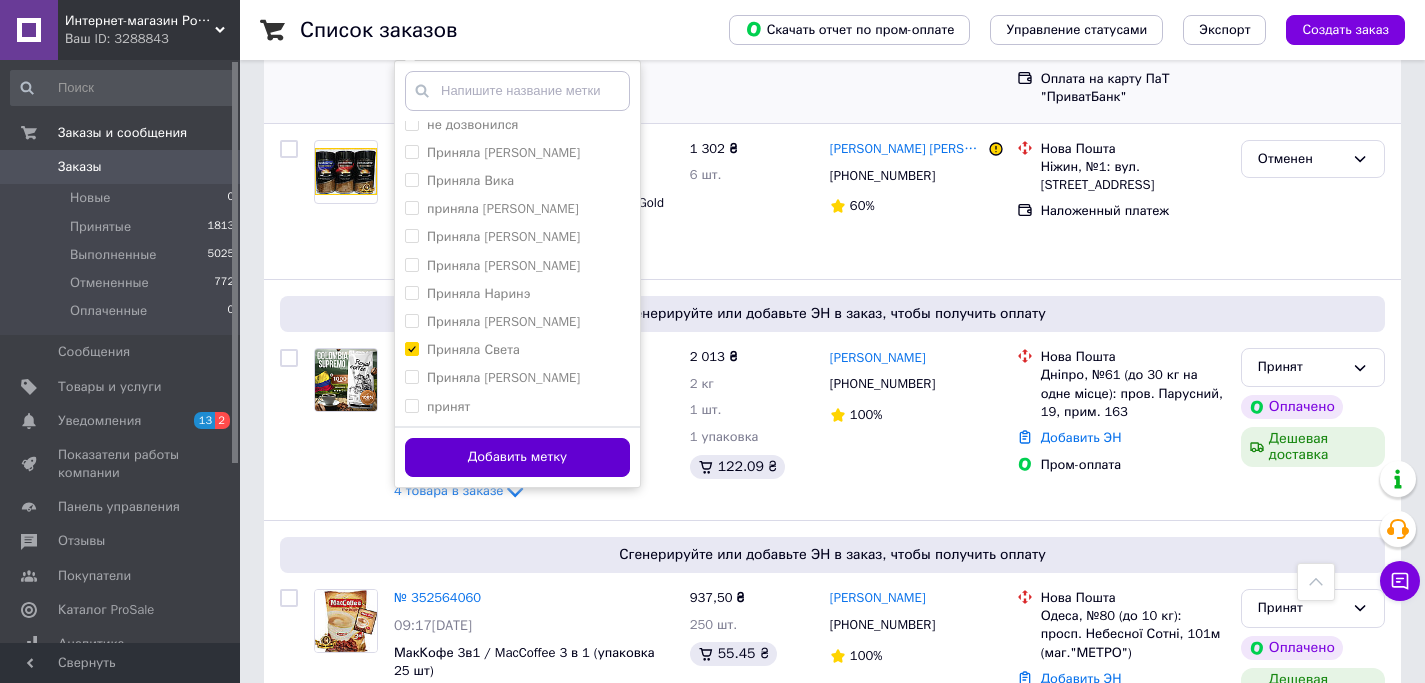 click on "Добавить метку" at bounding box center (517, 457) 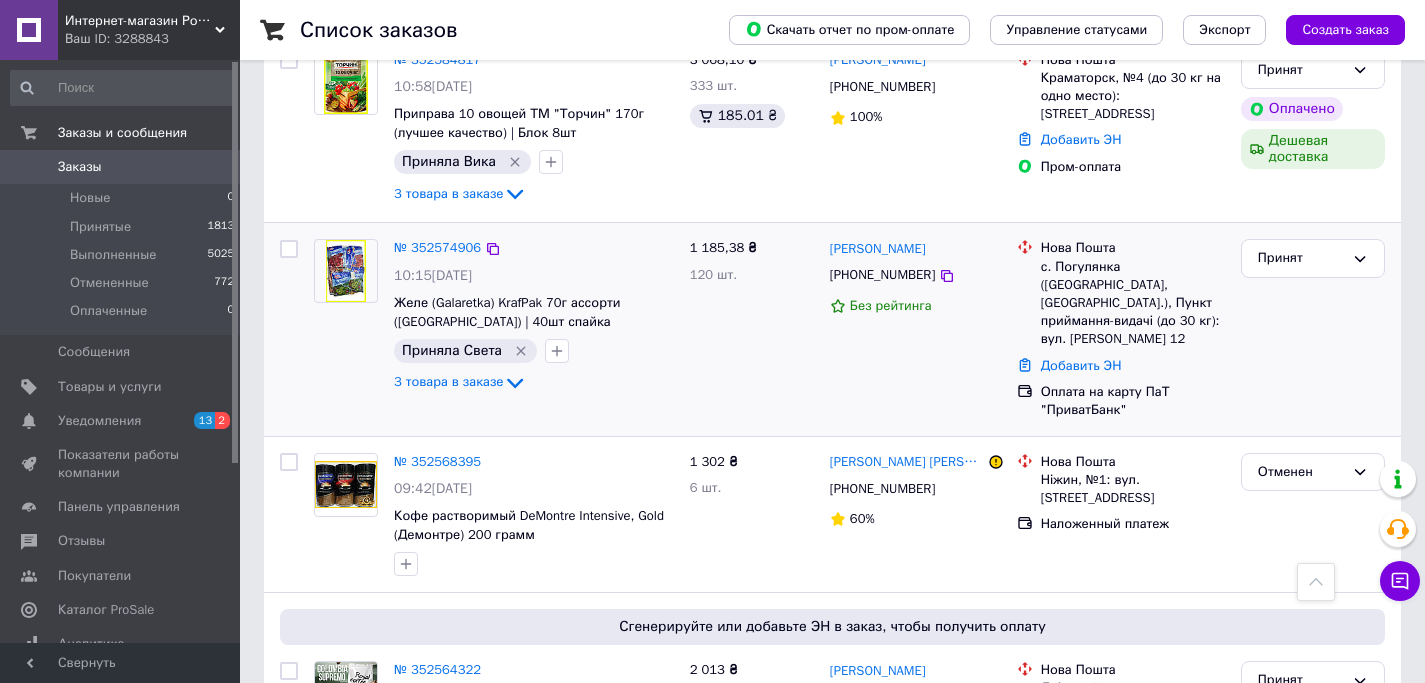 scroll, scrollTop: 0, scrollLeft: 0, axis: both 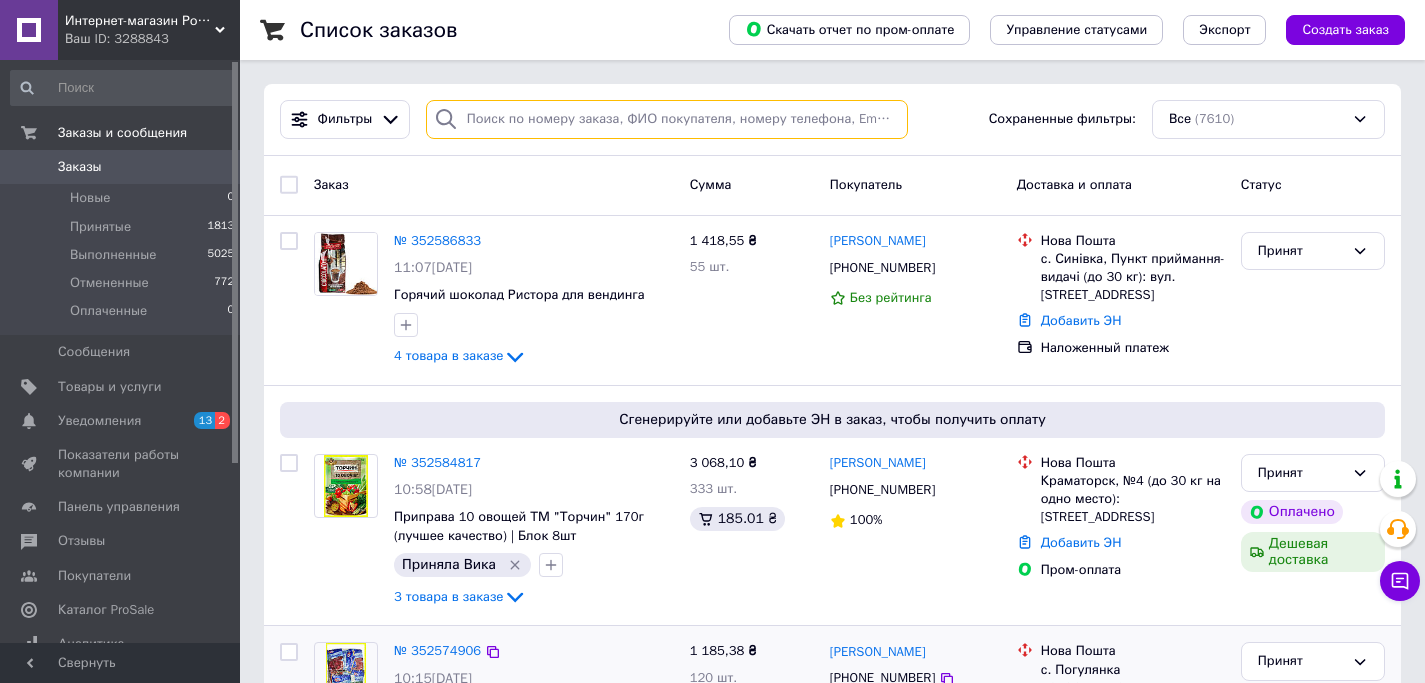 click at bounding box center (667, 119) 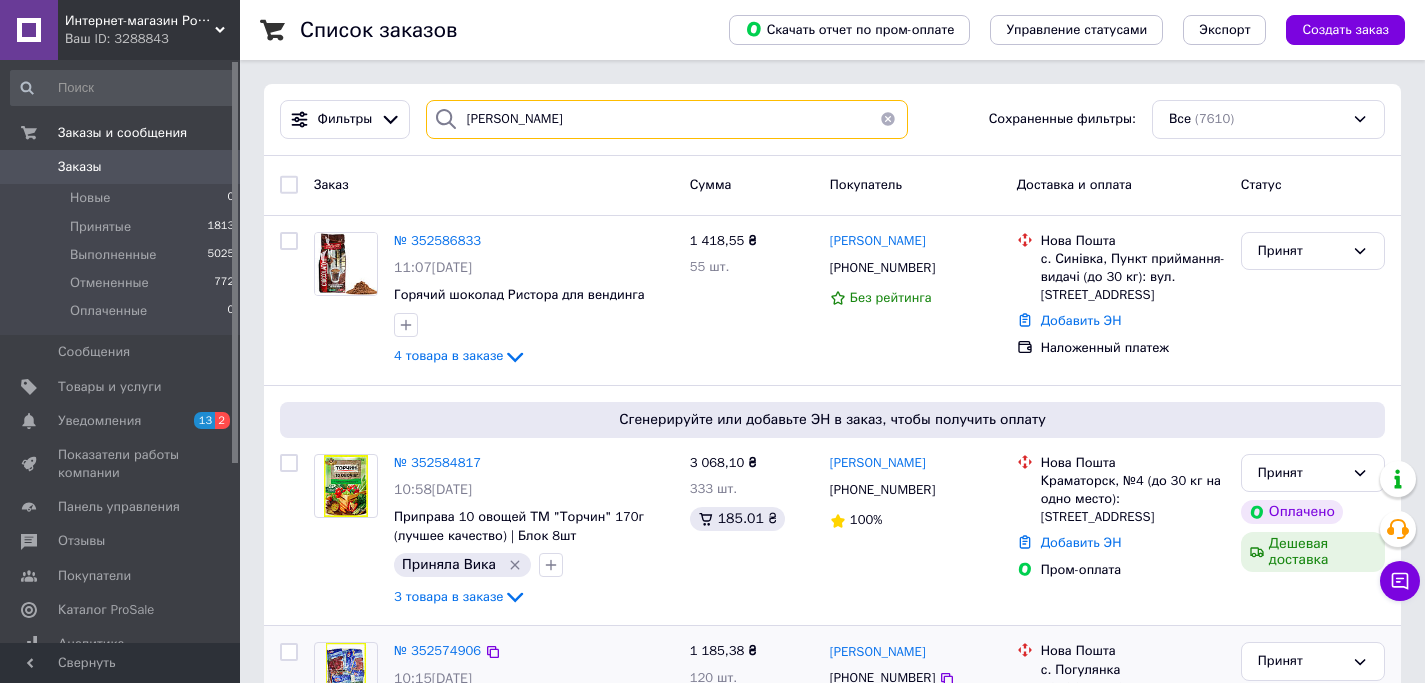 type on "[PERSON_NAME]" 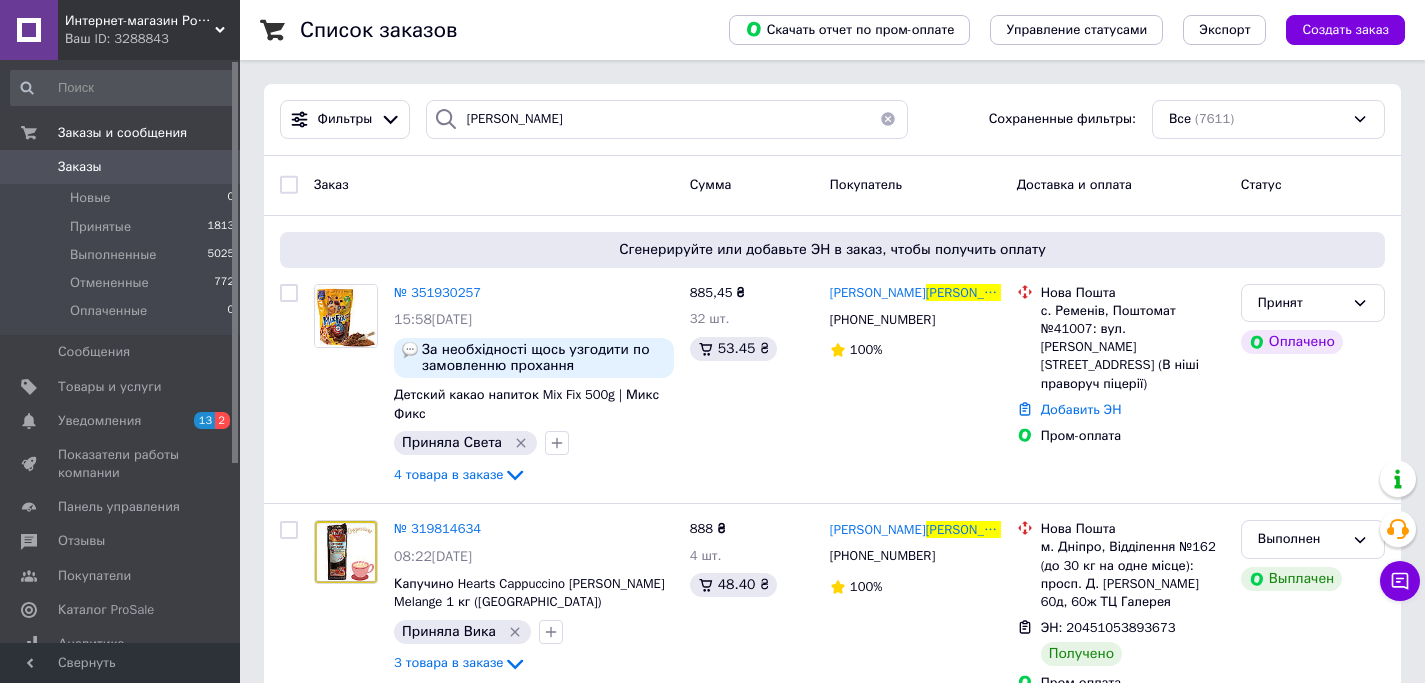 click on "Заказы" at bounding box center (121, 167) 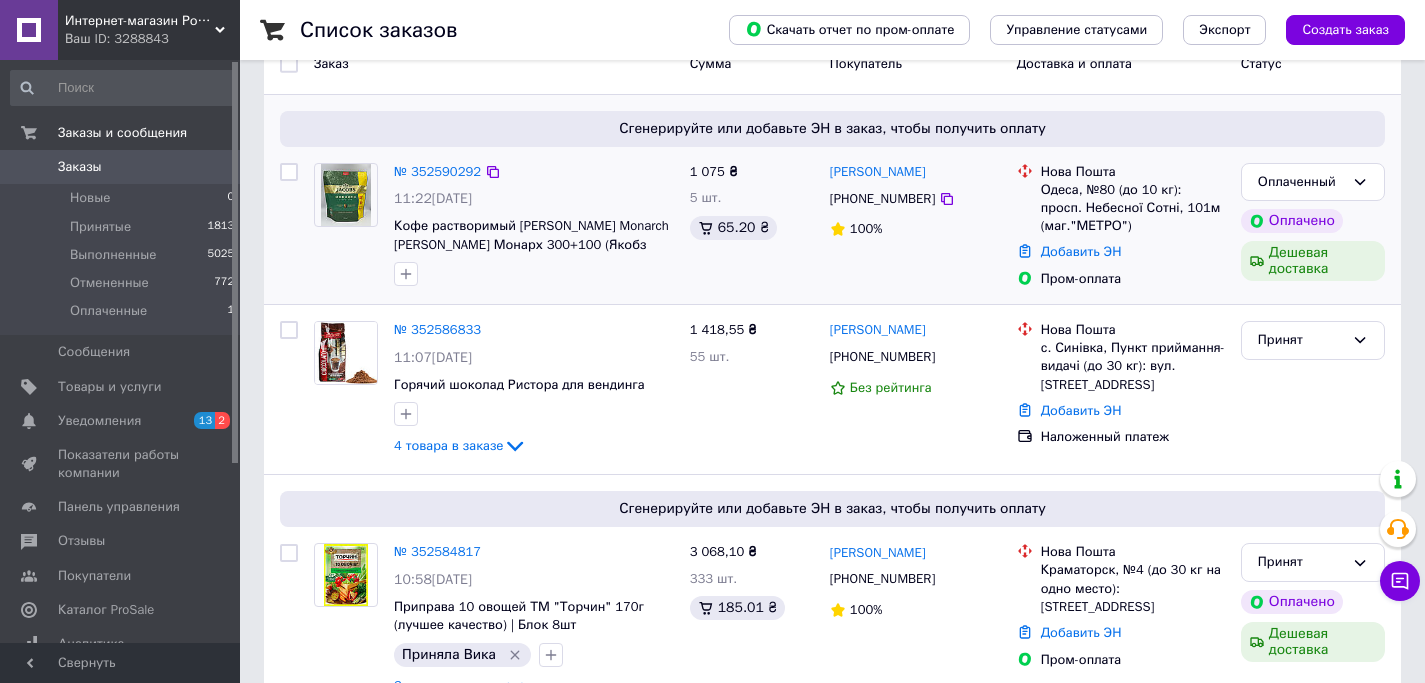 scroll, scrollTop: 136, scrollLeft: 0, axis: vertical 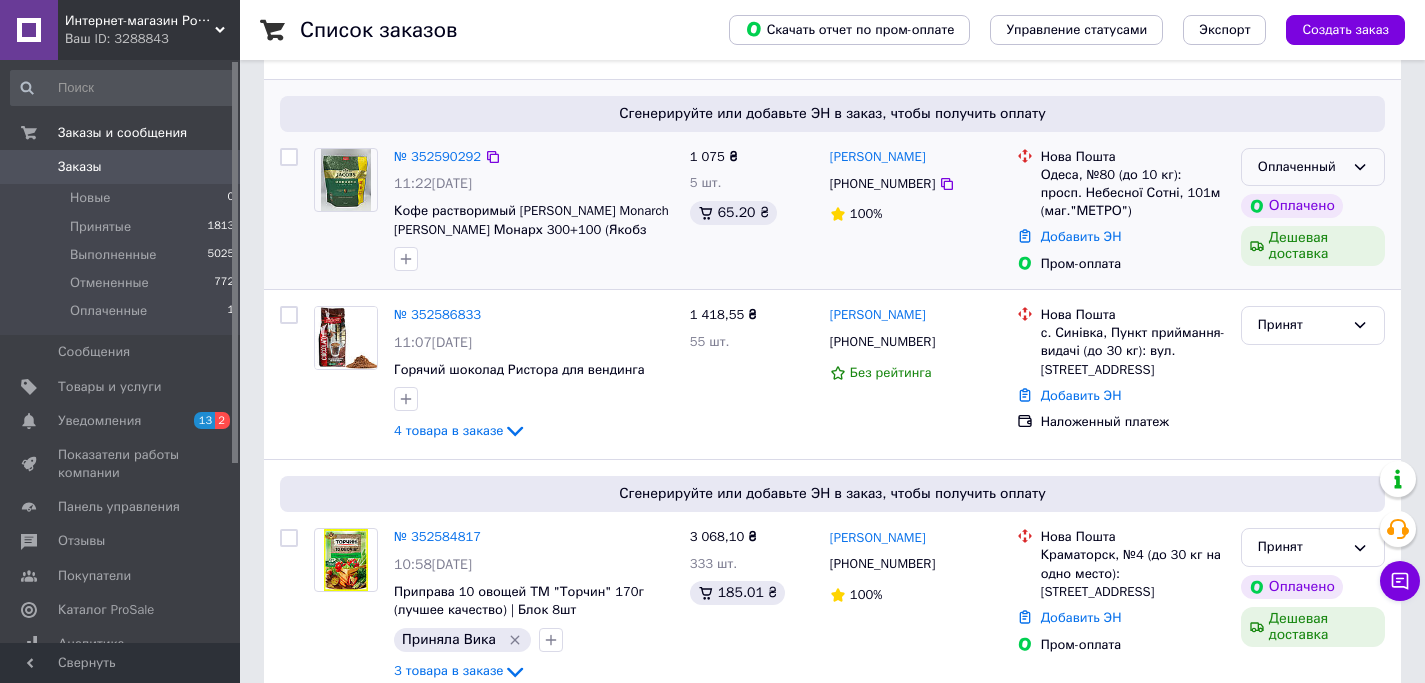 click on "Оплаченный" at bounding box center (1301, 167) 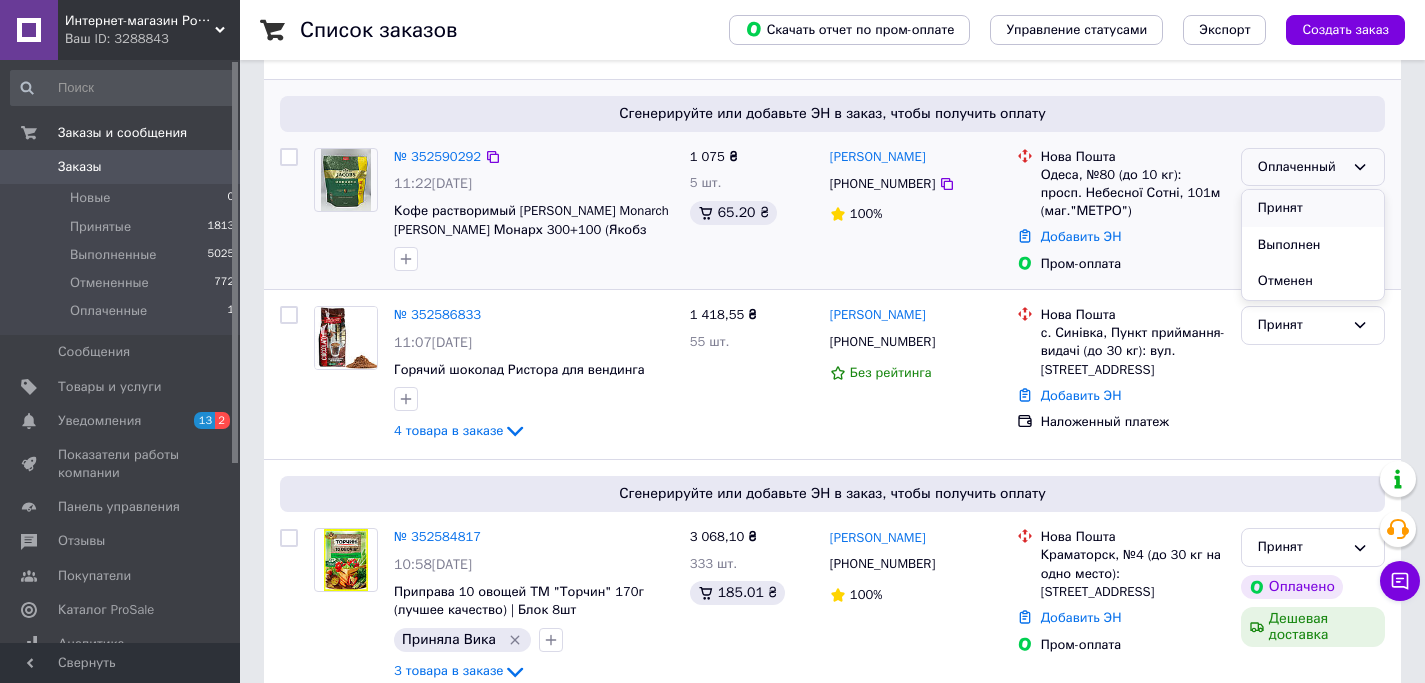click on "Принят" at bounding box center [1313, 208] 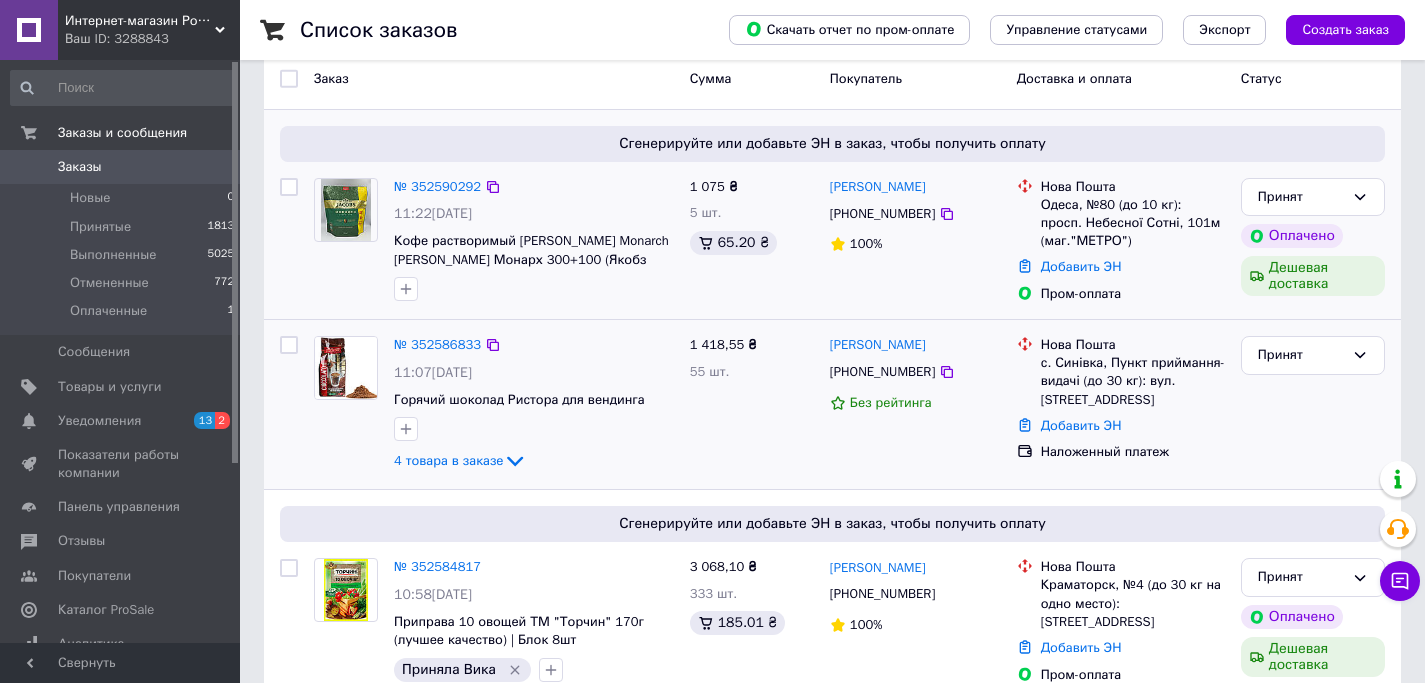 scroll, scrollTop: 195, scrollLeft: 0, axis: vertical 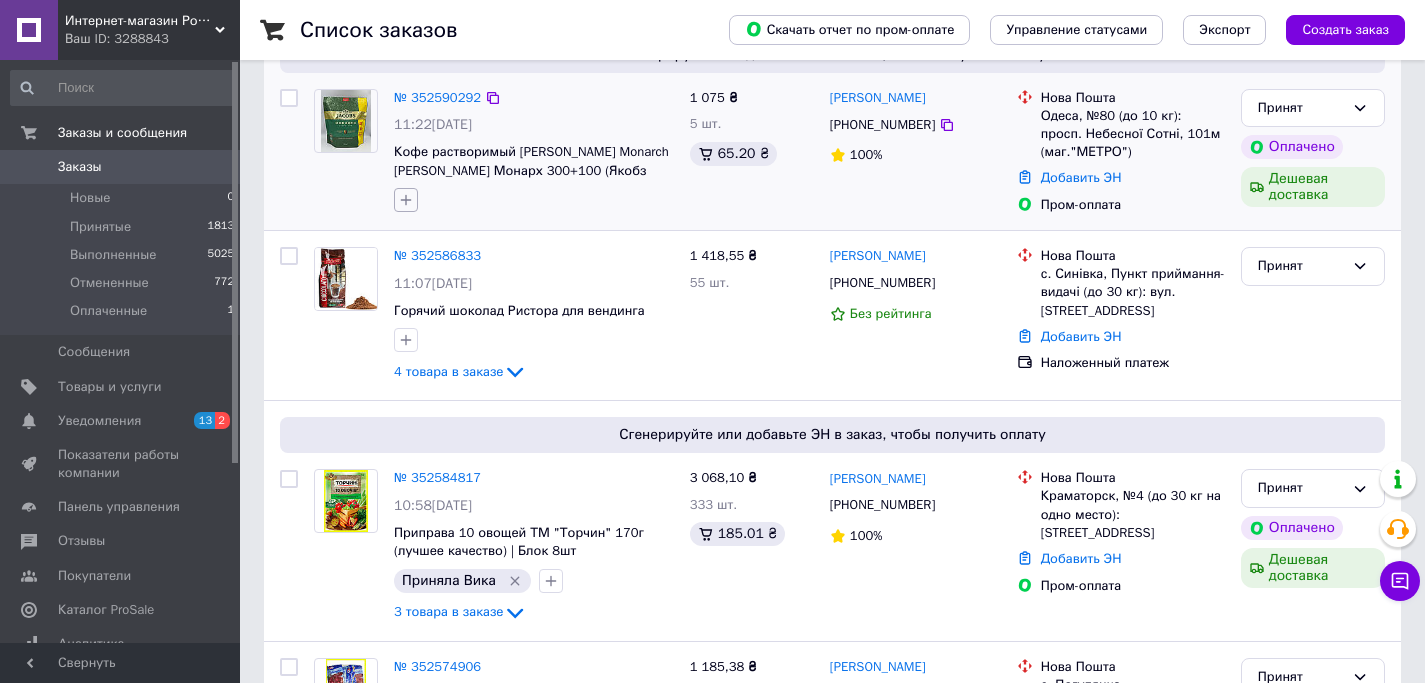 click at bounding box center (406, 200) 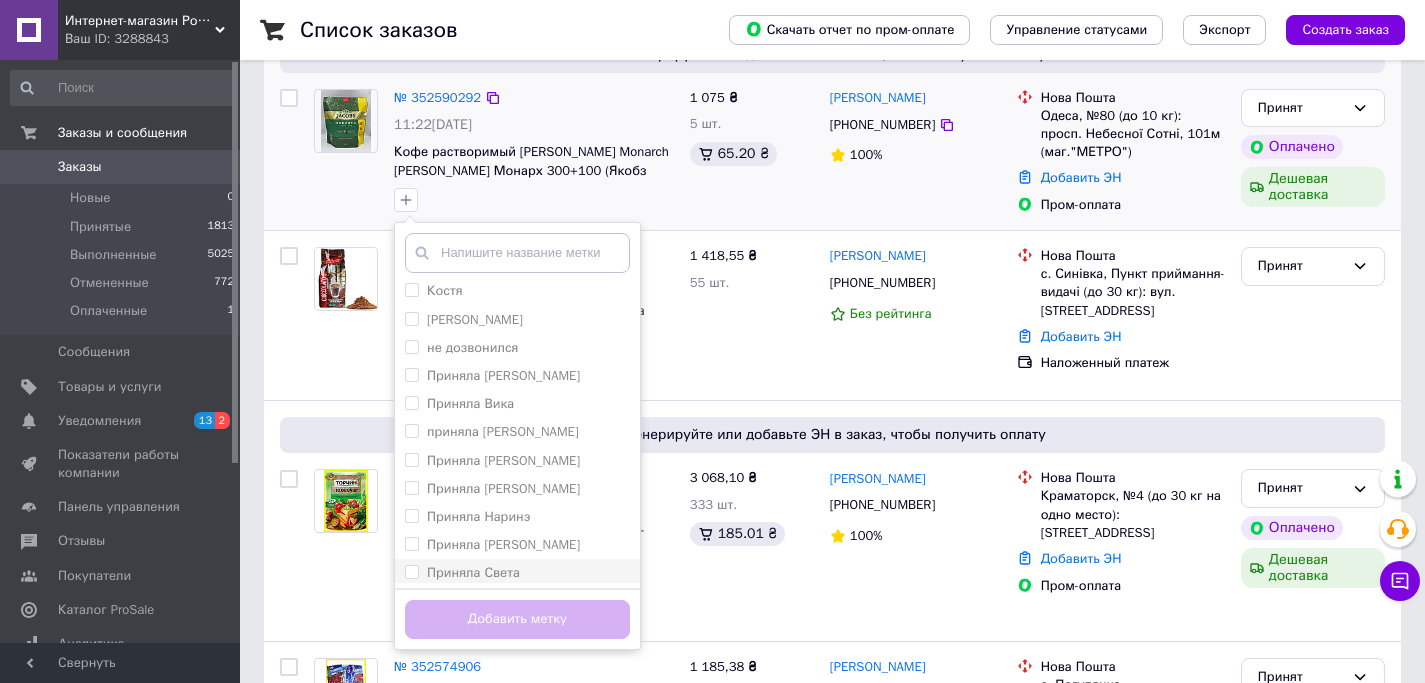scroll, scrollTop: 95, scrollLeft: 0, axis: vertical 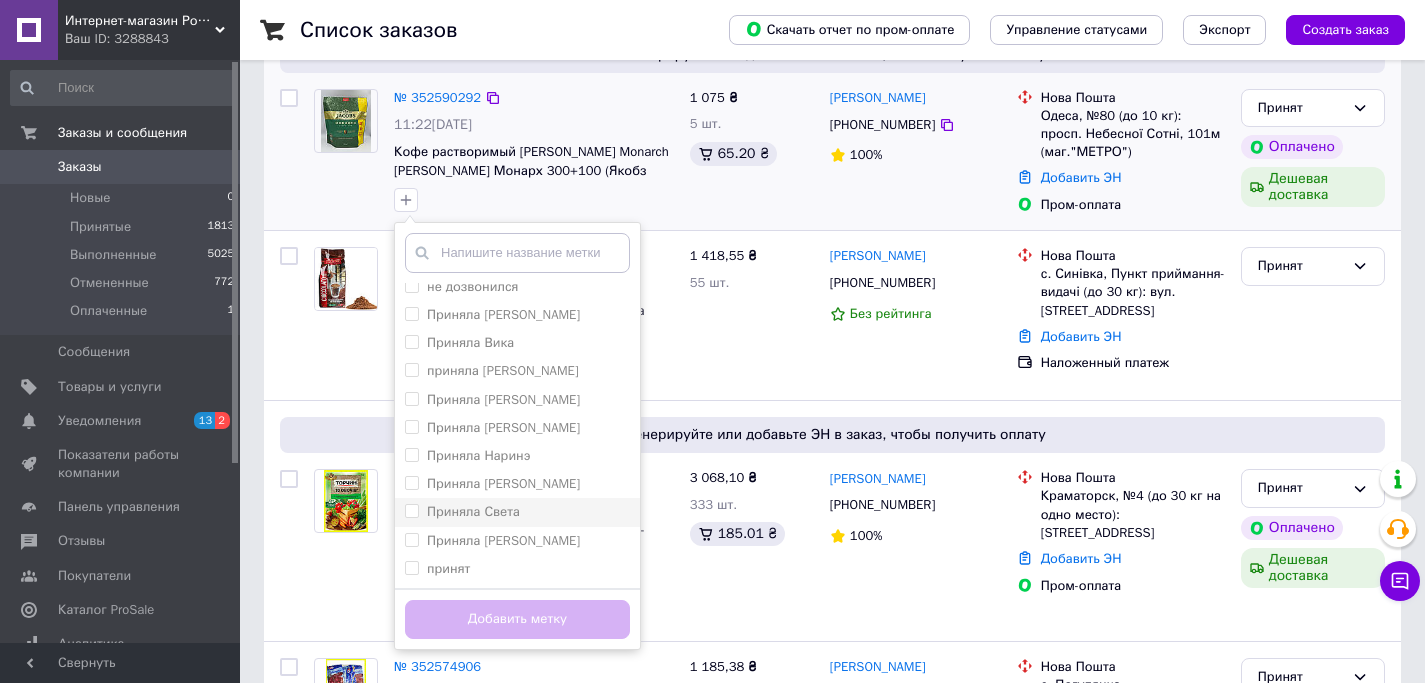 click on "Приняла Света" at bounding box center (473, 511) 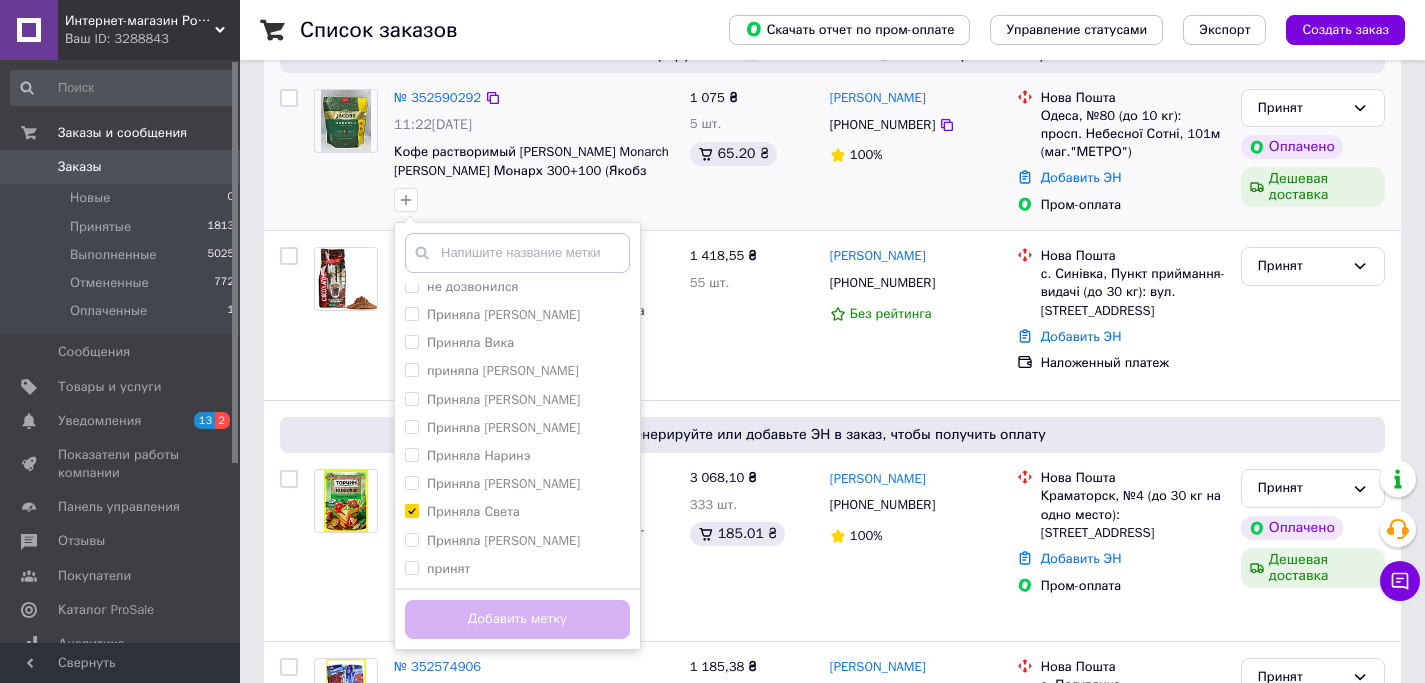 checkbox on "true" 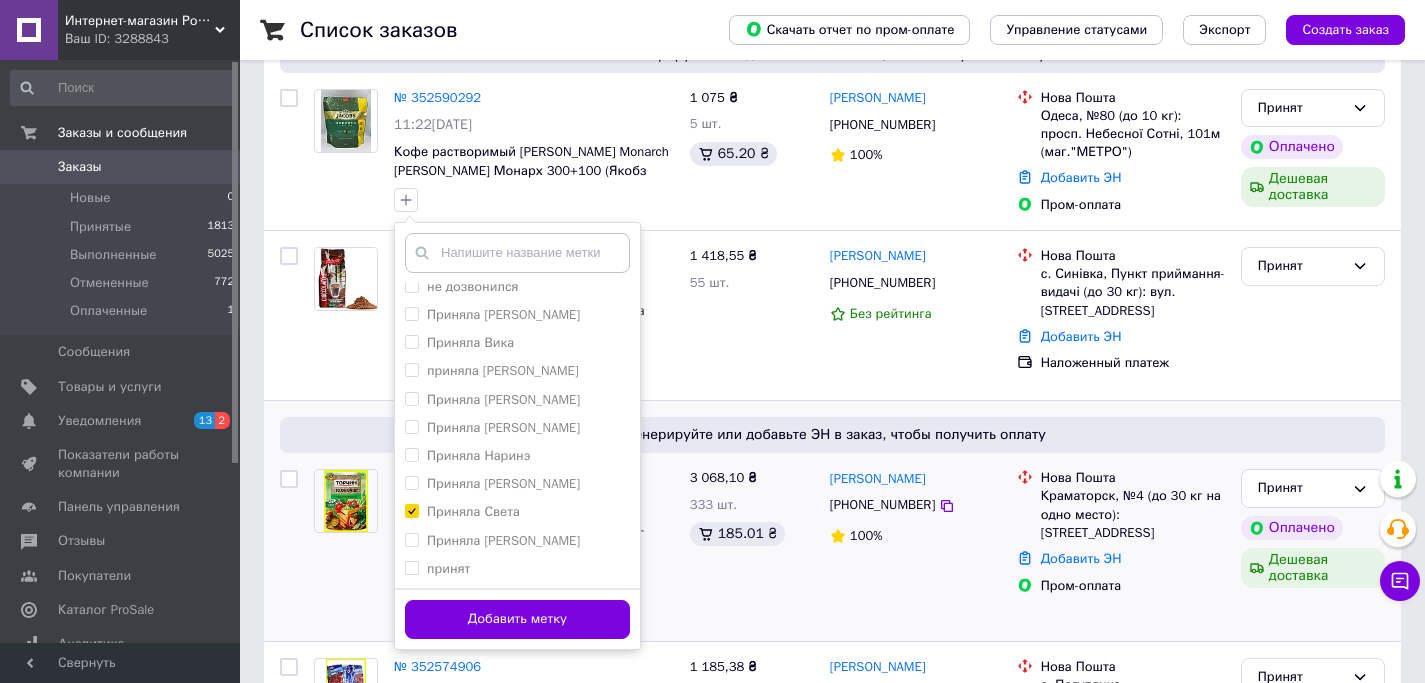 click on "Добавить метку" at bounding box center (517, 619) 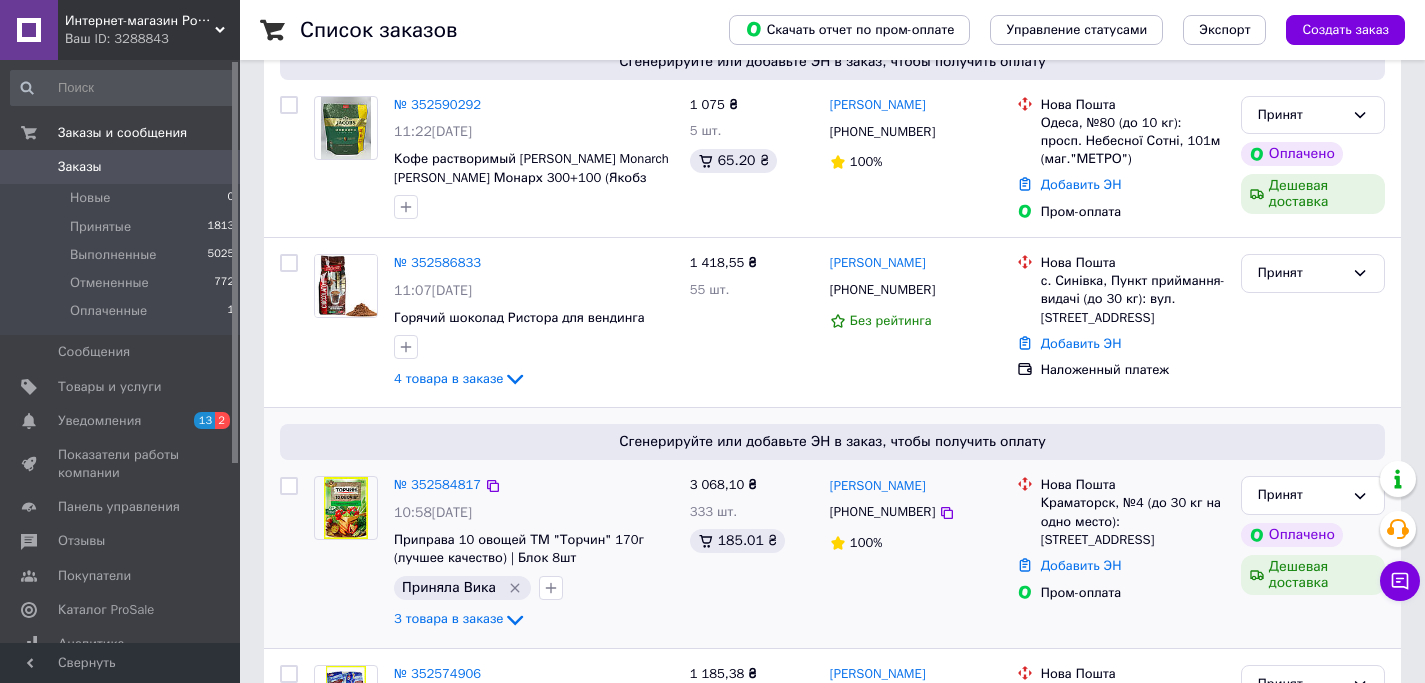 scroll, scrollTop: 0, scrollLeft: 0, axis: both 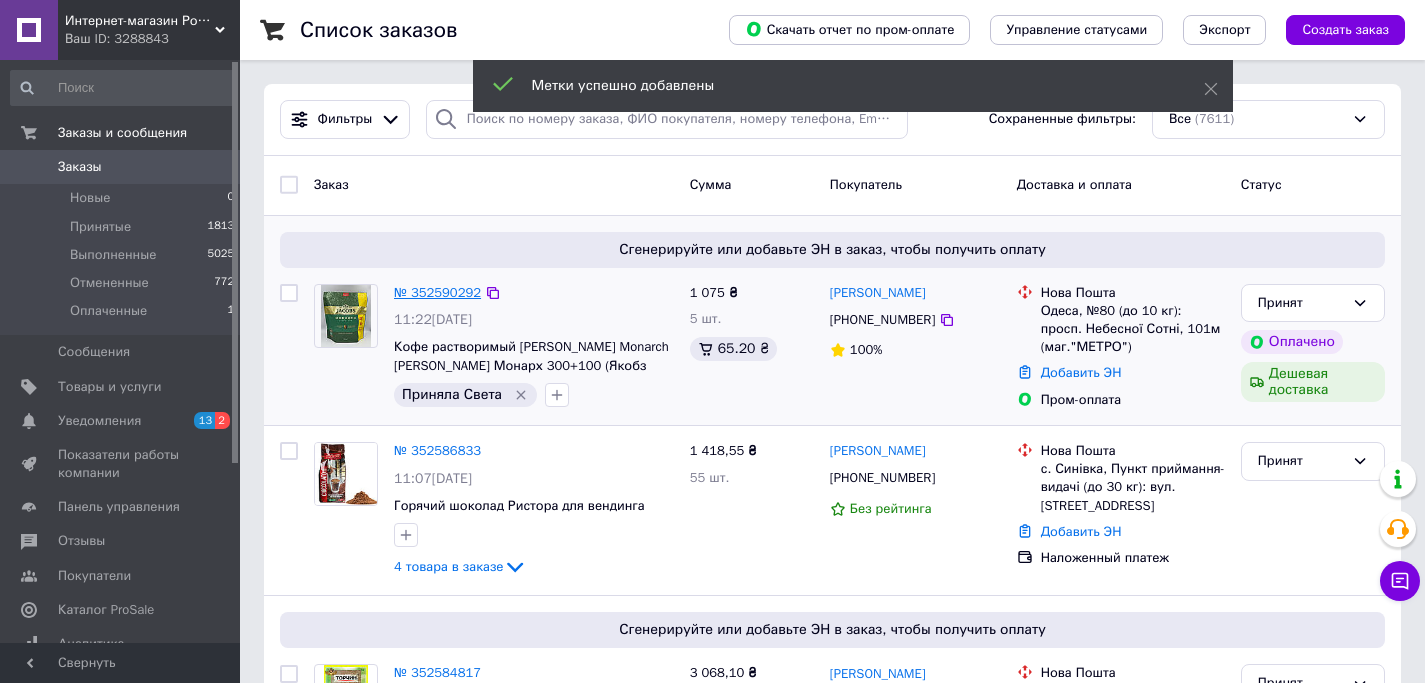 click on "№ 352590292" at bounding box center (437, 292) 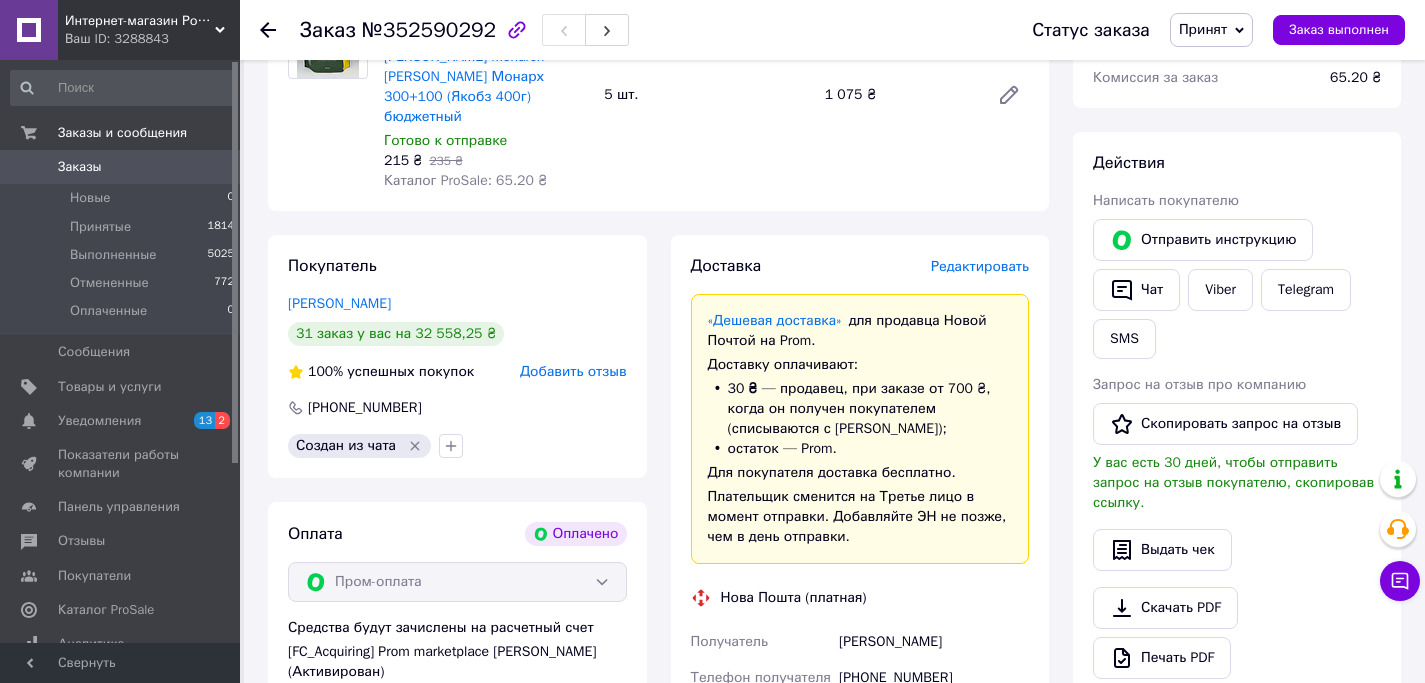 scroll, scrollTop: 963, scrollLeft: 0, axis: vertical 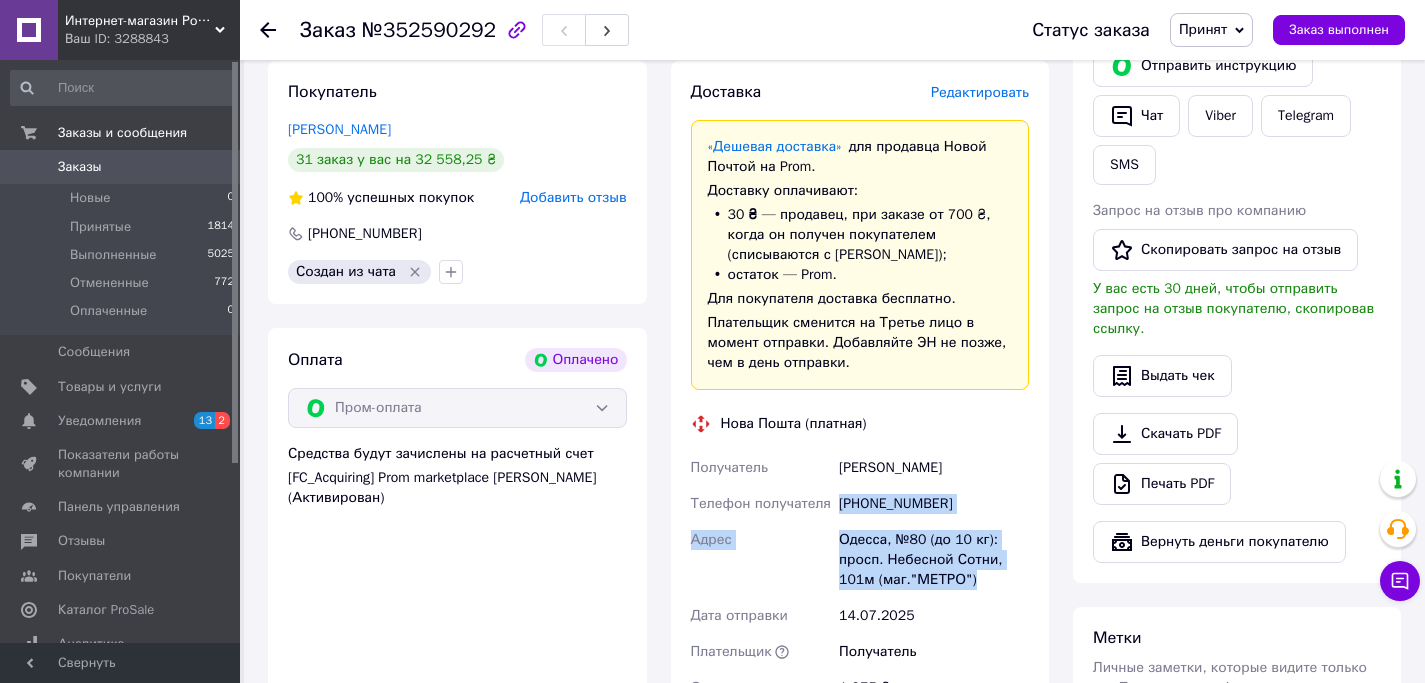 drag, startPoint x: 953, startPoint y: 553, endPoint x: 830, endPoint y: 482, distance: 142.02112 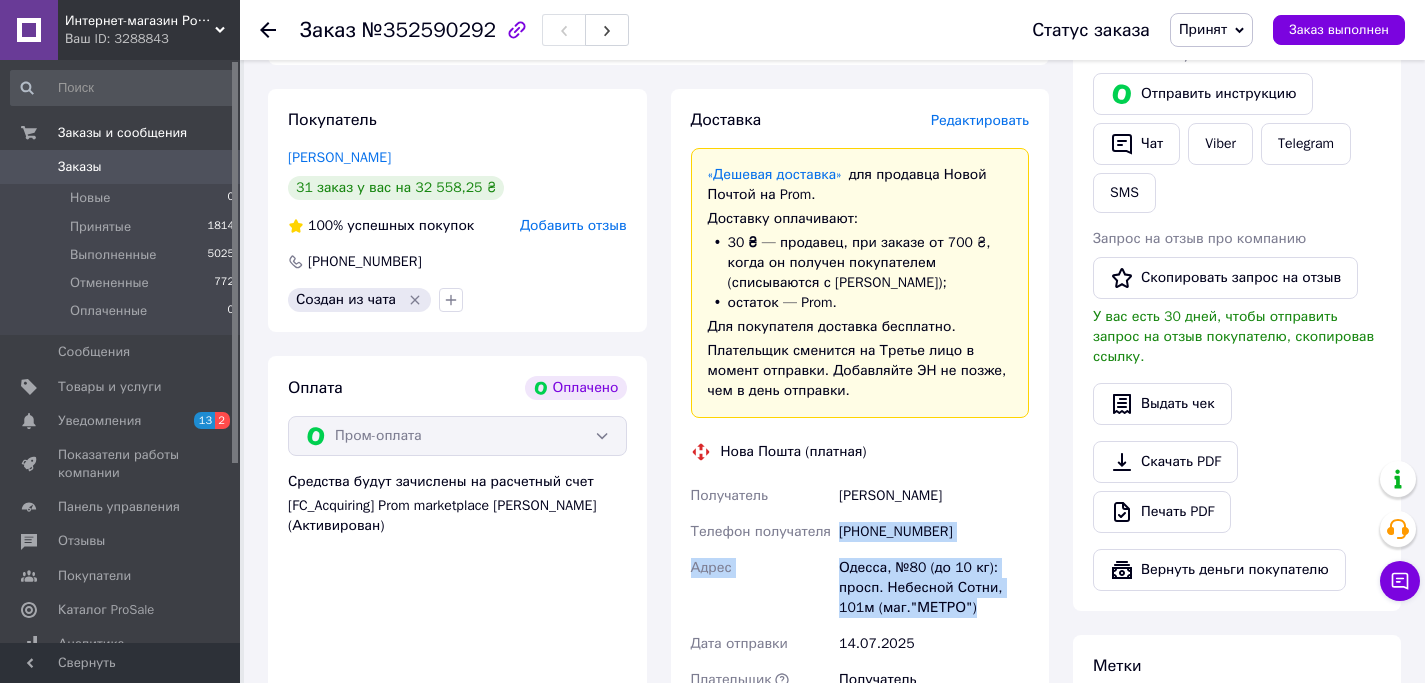 scroll, scrollTop: 386, scrollLeft: 0, axis: vertical 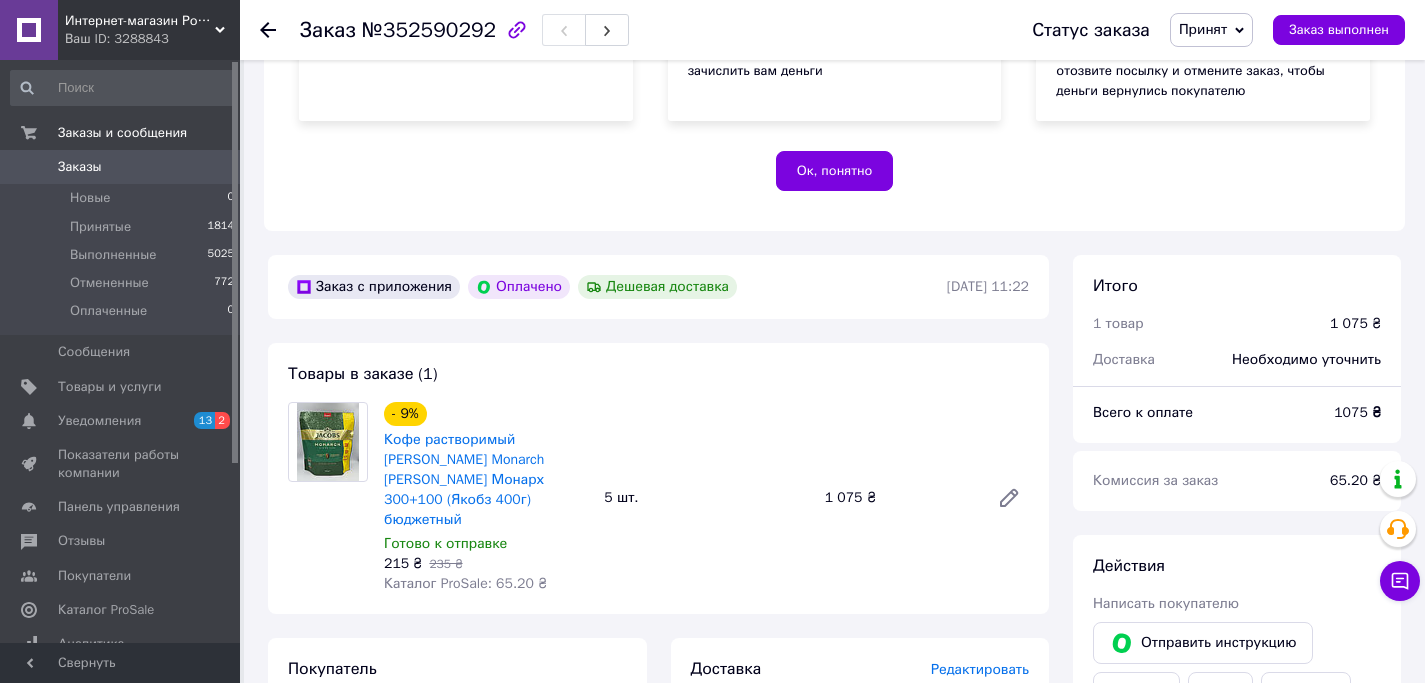 click 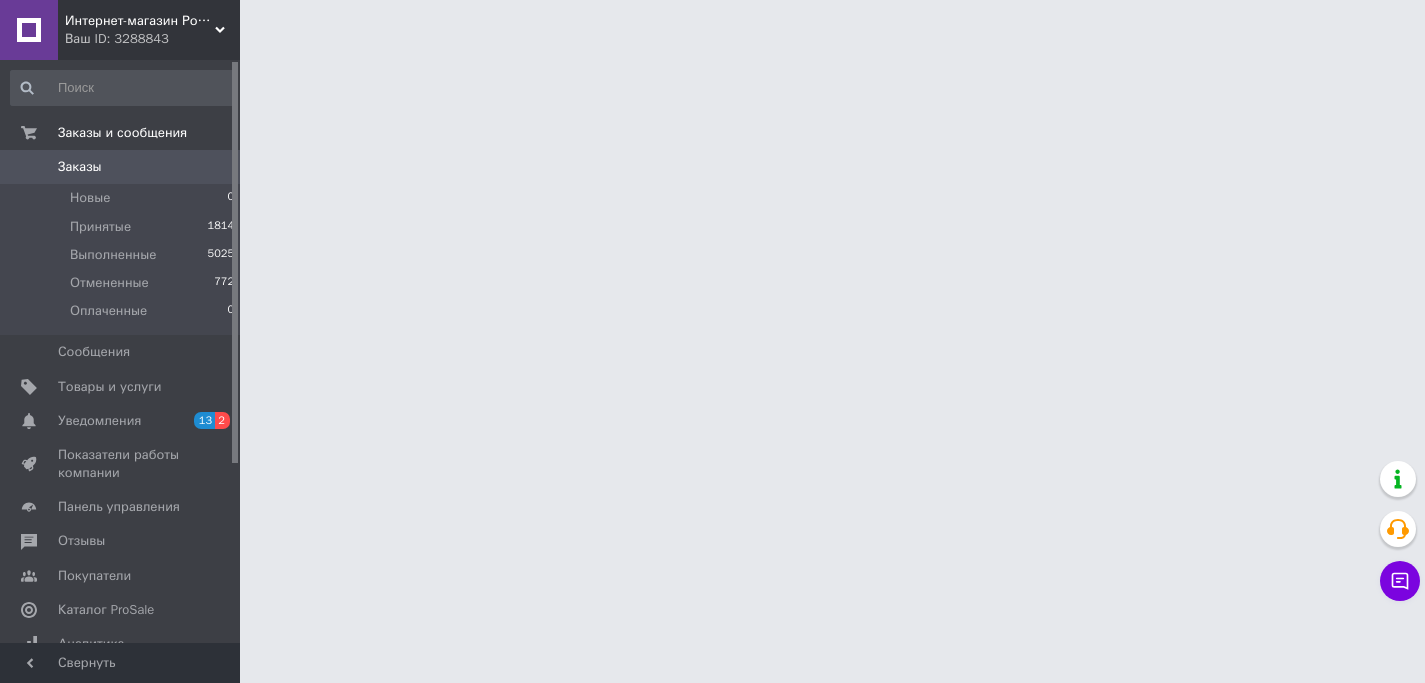 scroll, scrollTop: 0, scrollLeft: 0, axis: both 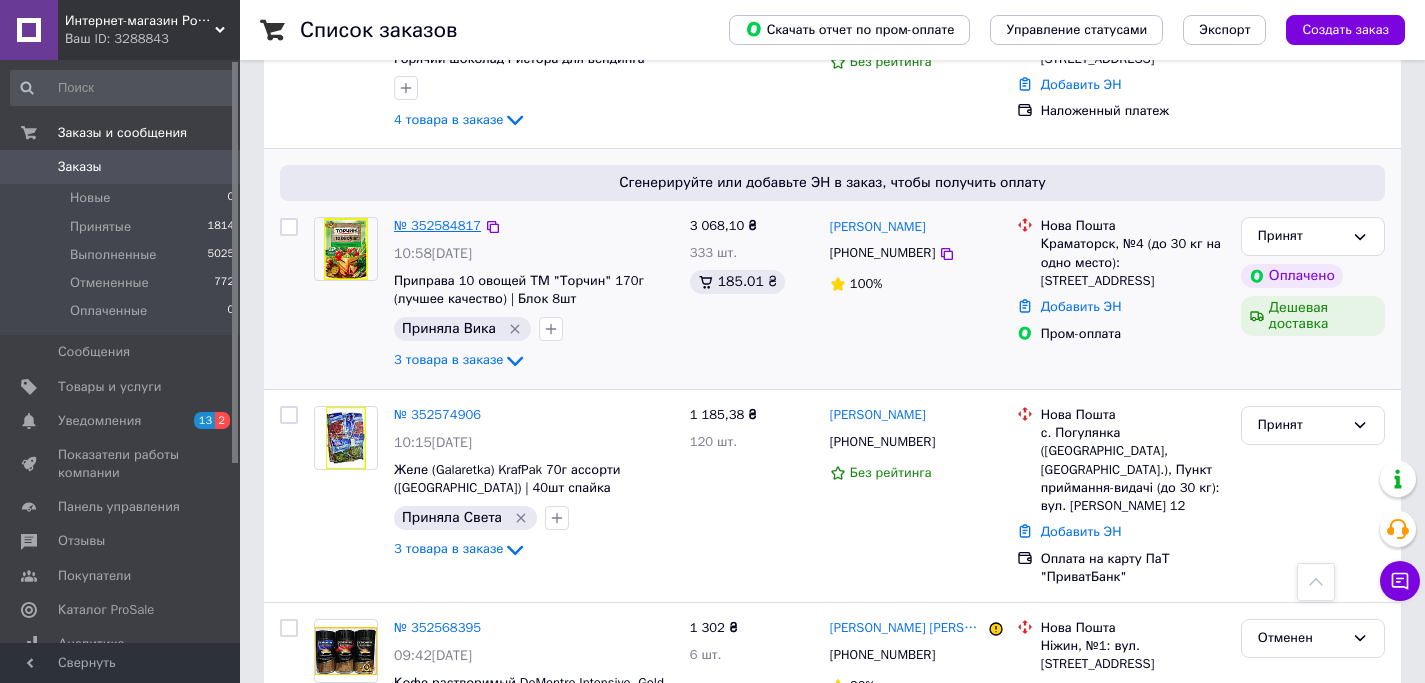 click on "№ 352584817" at bounding box center (437, 225) 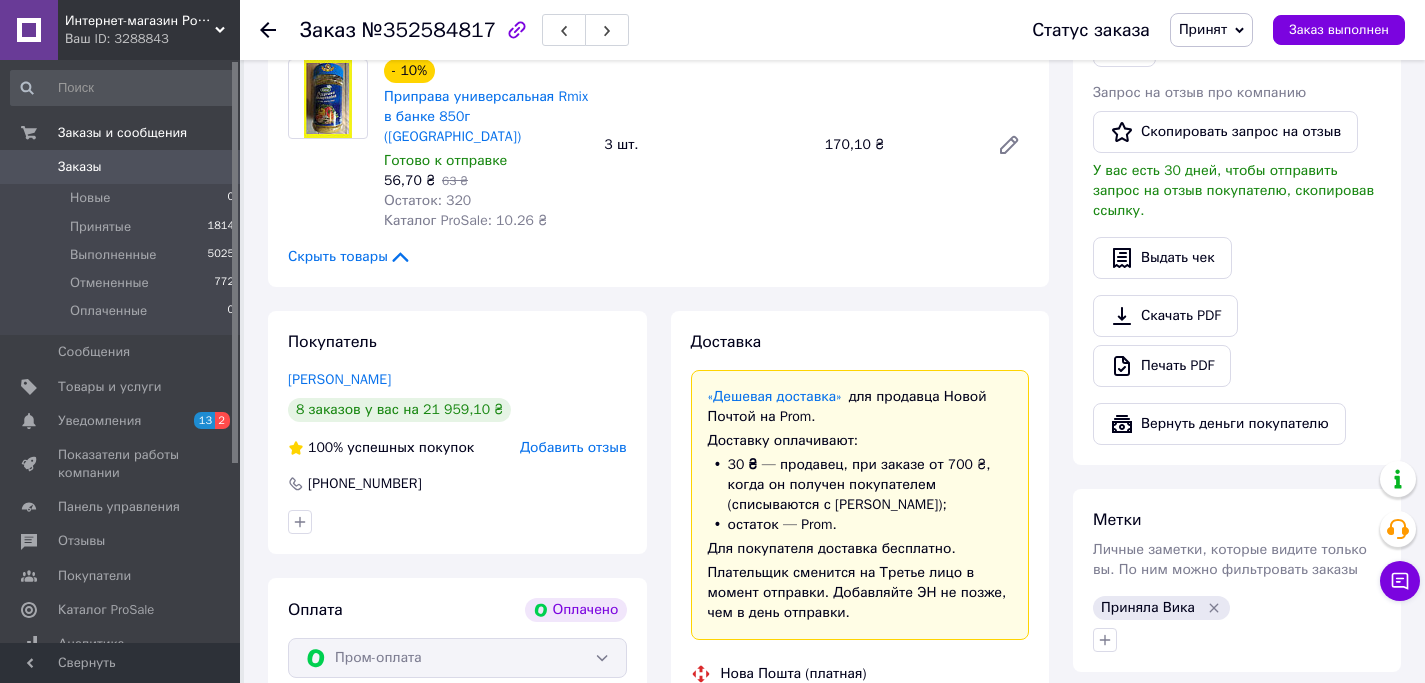scroll, scrollTop: 1049, scrollLeft: 0, axis: vertical 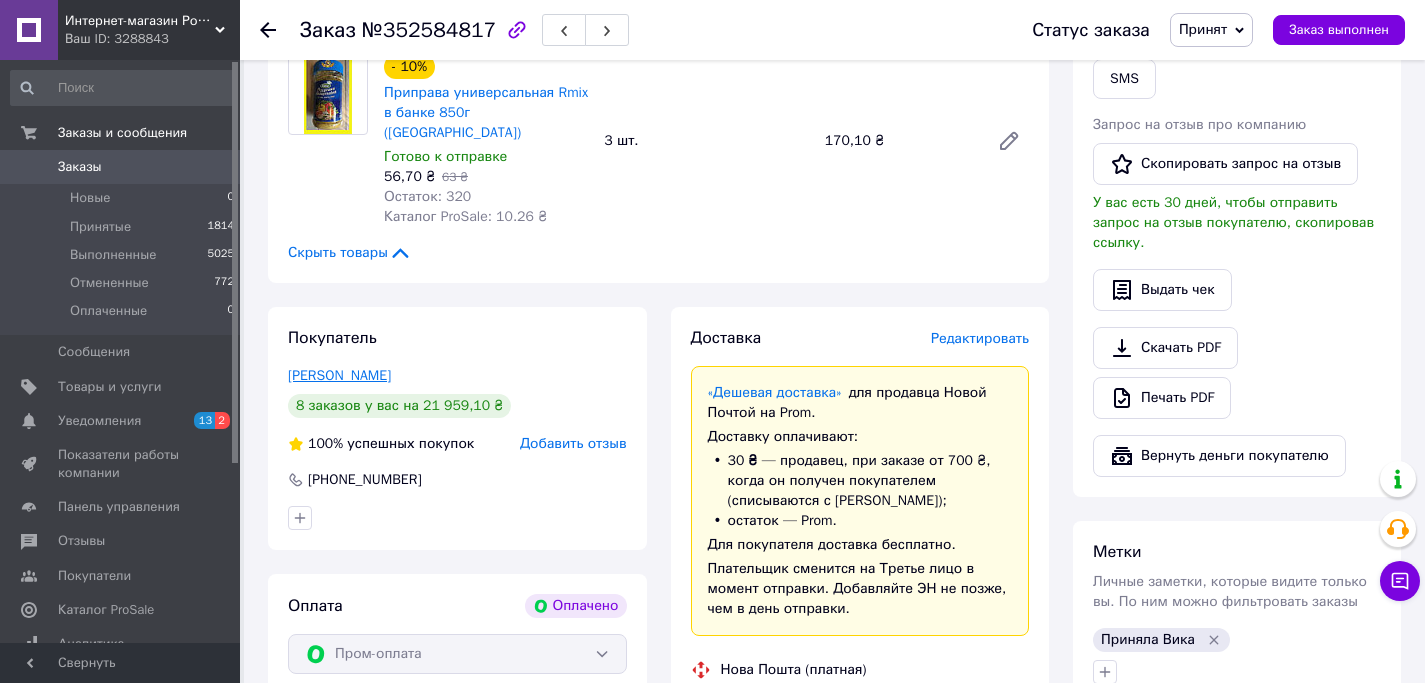 click on "[PERSON_NAME]" at bounding box center (339, 375) 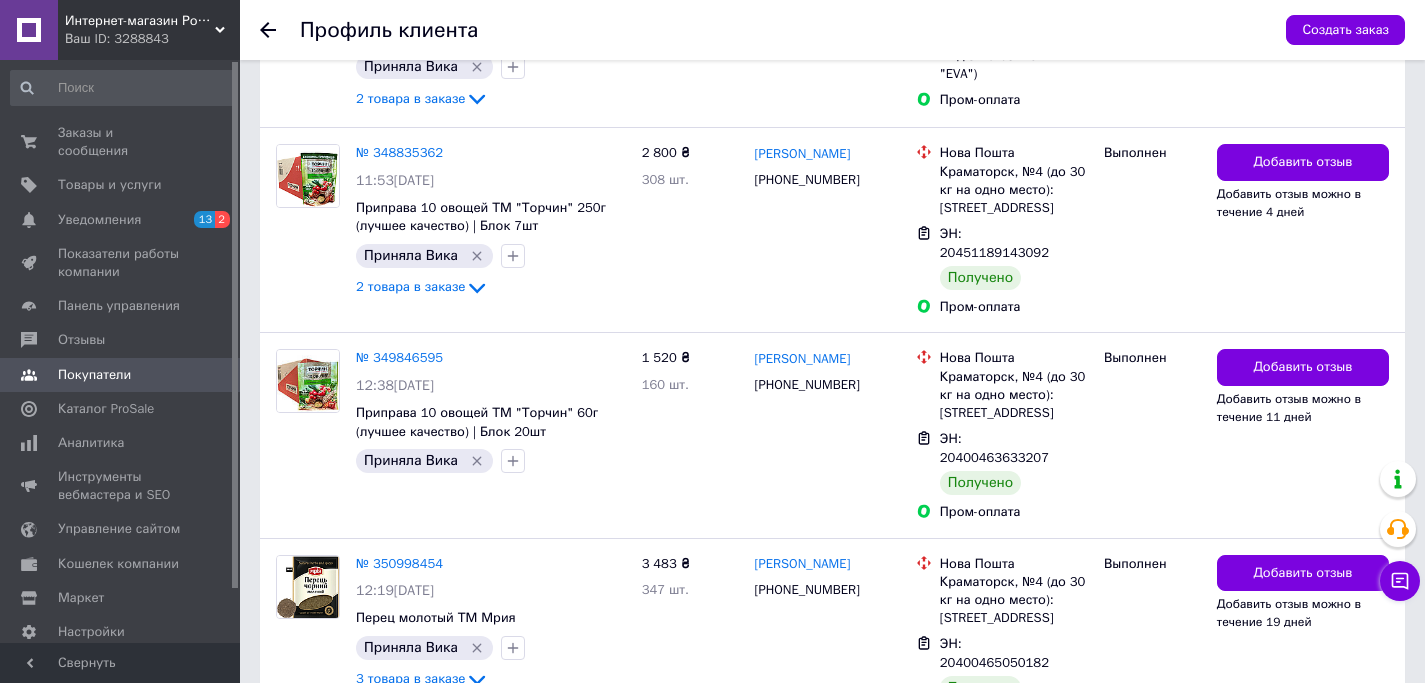 scroll, scrollTop: 1146, scrollLeft: 0, axis: vertical 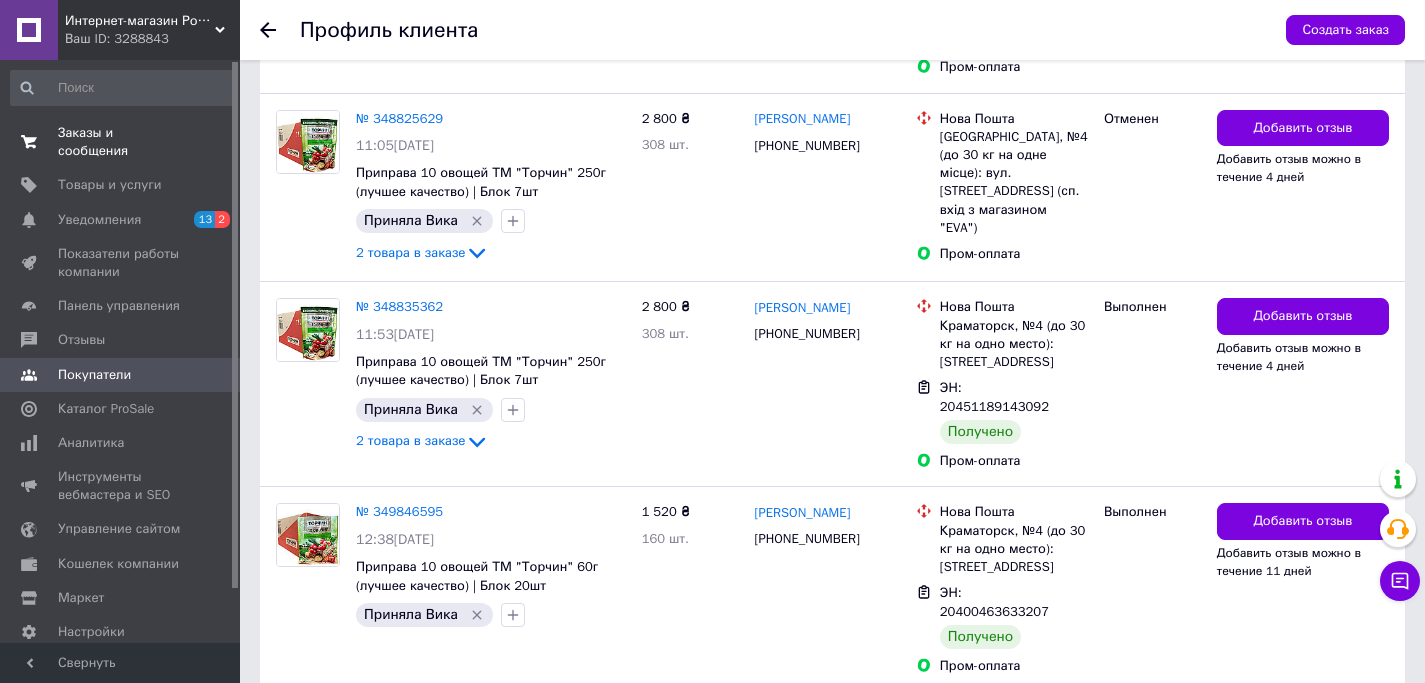 click on "Заказы и сообщения" at bounding box center [121, 142] 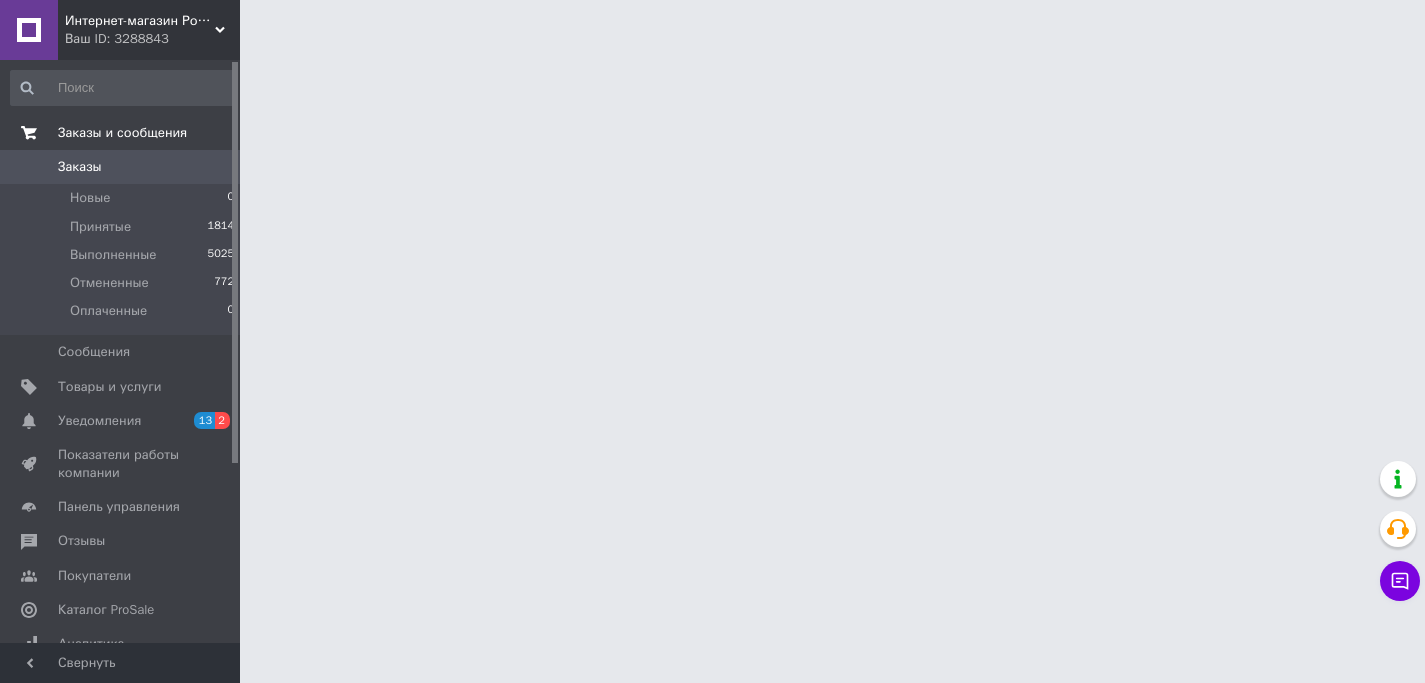 scroll, scrollTop: 0, scrollLeft: 0, axis: both 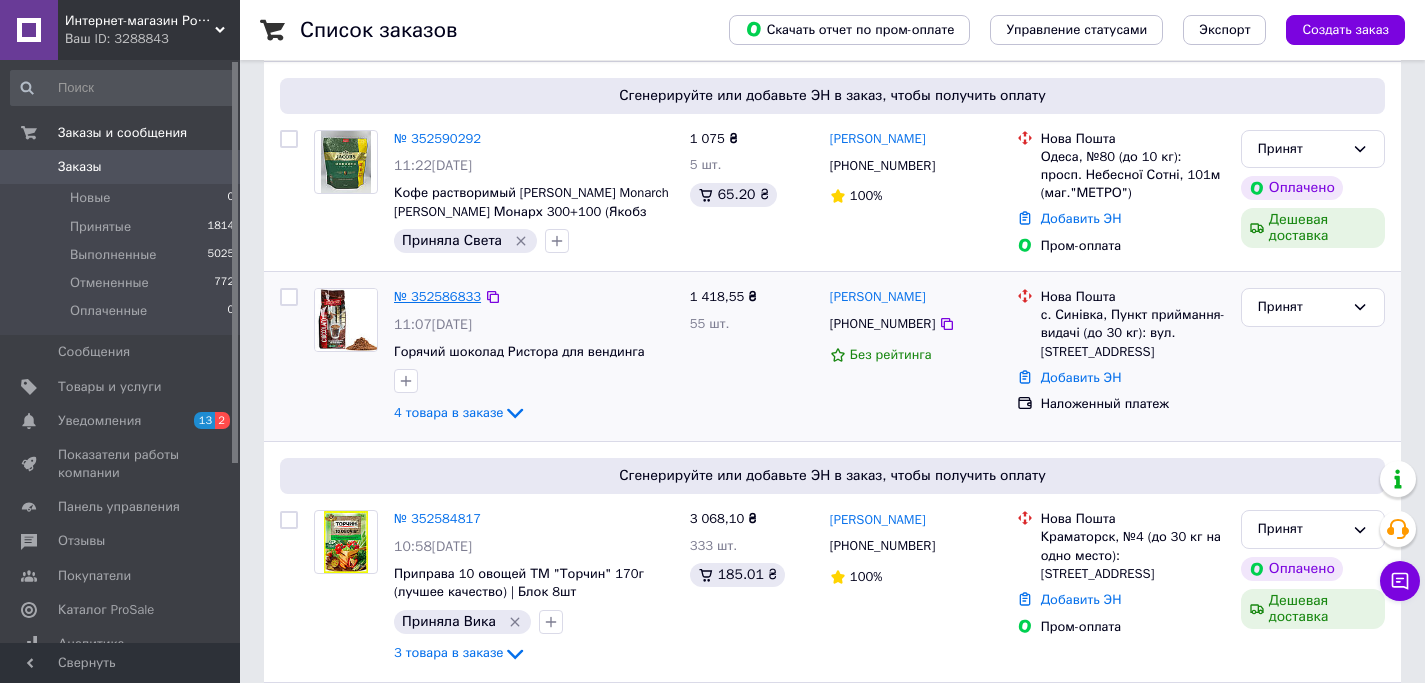 click on "№ 352586833" at bounding box center [437, 296] 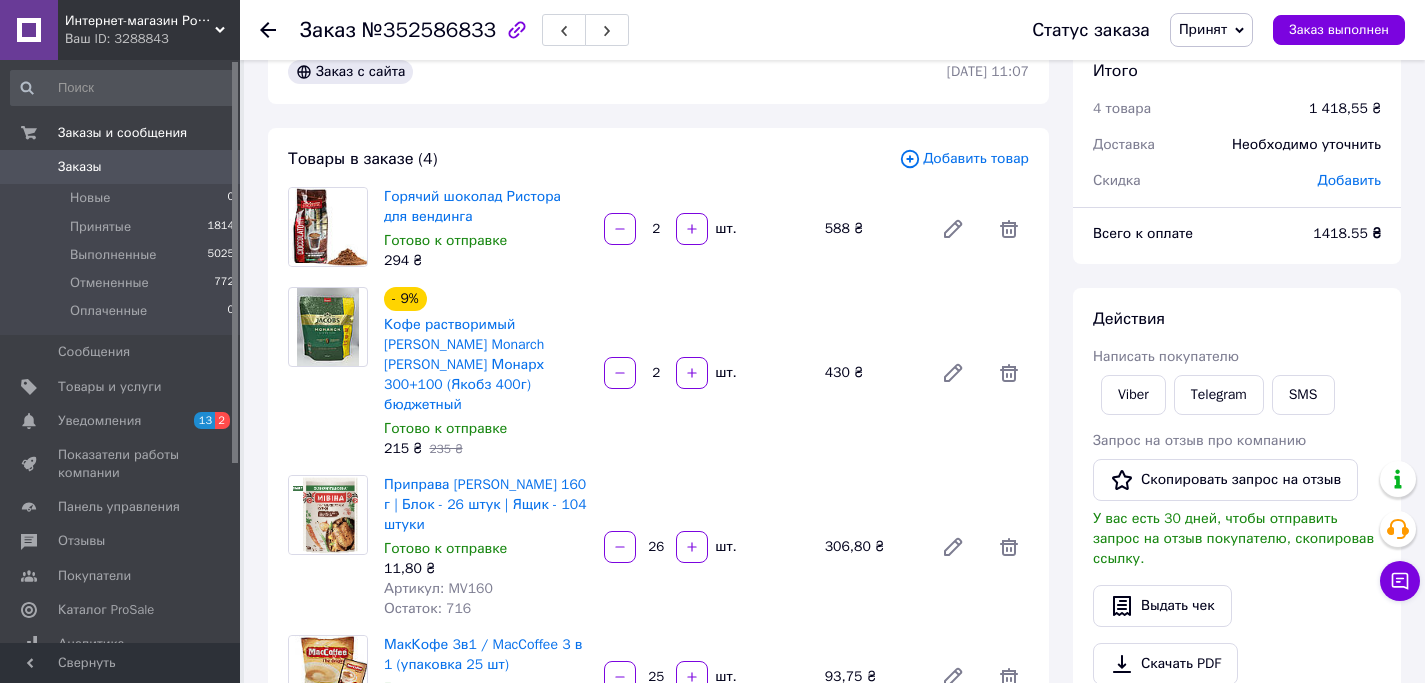 scroll, scrollTop: 443, scrollLeft: 0, axis: vertical 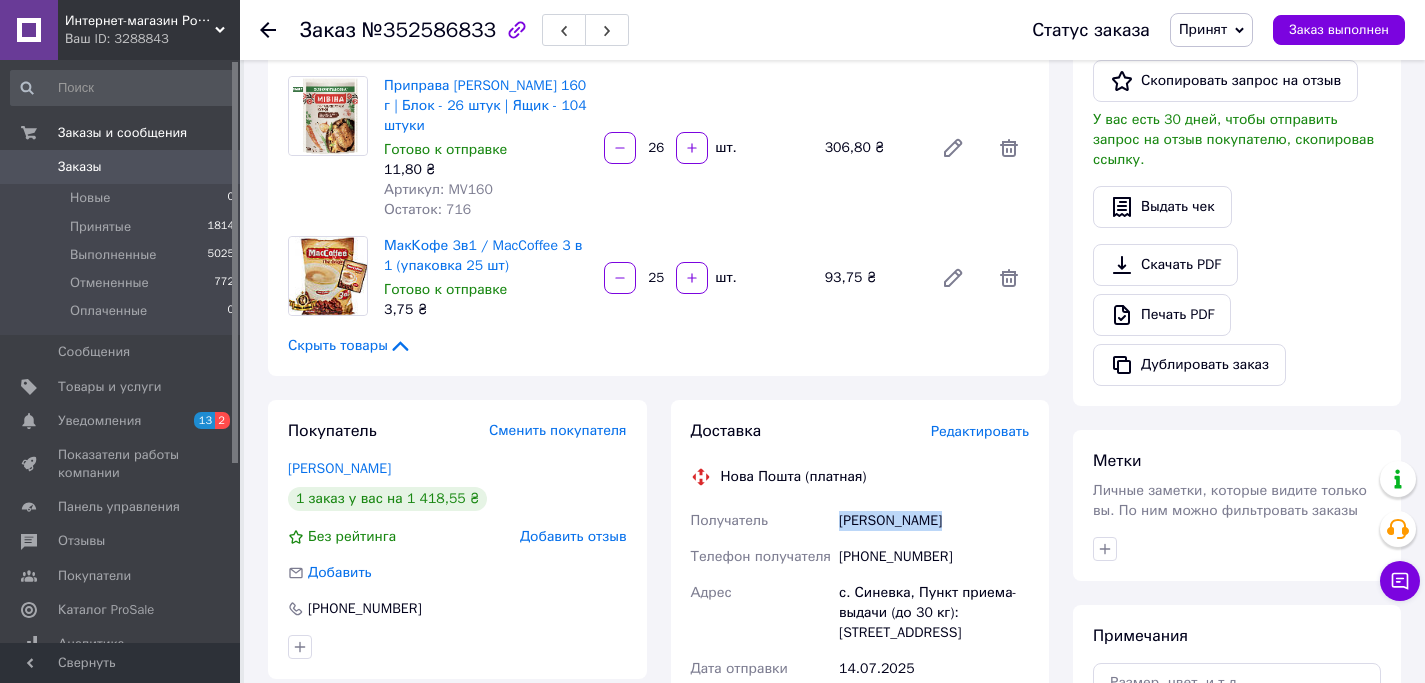 drag, startPoint x: 889, startPoint y: 496, endPoint x: 830, endPoint y: 497, distance: 59.008472 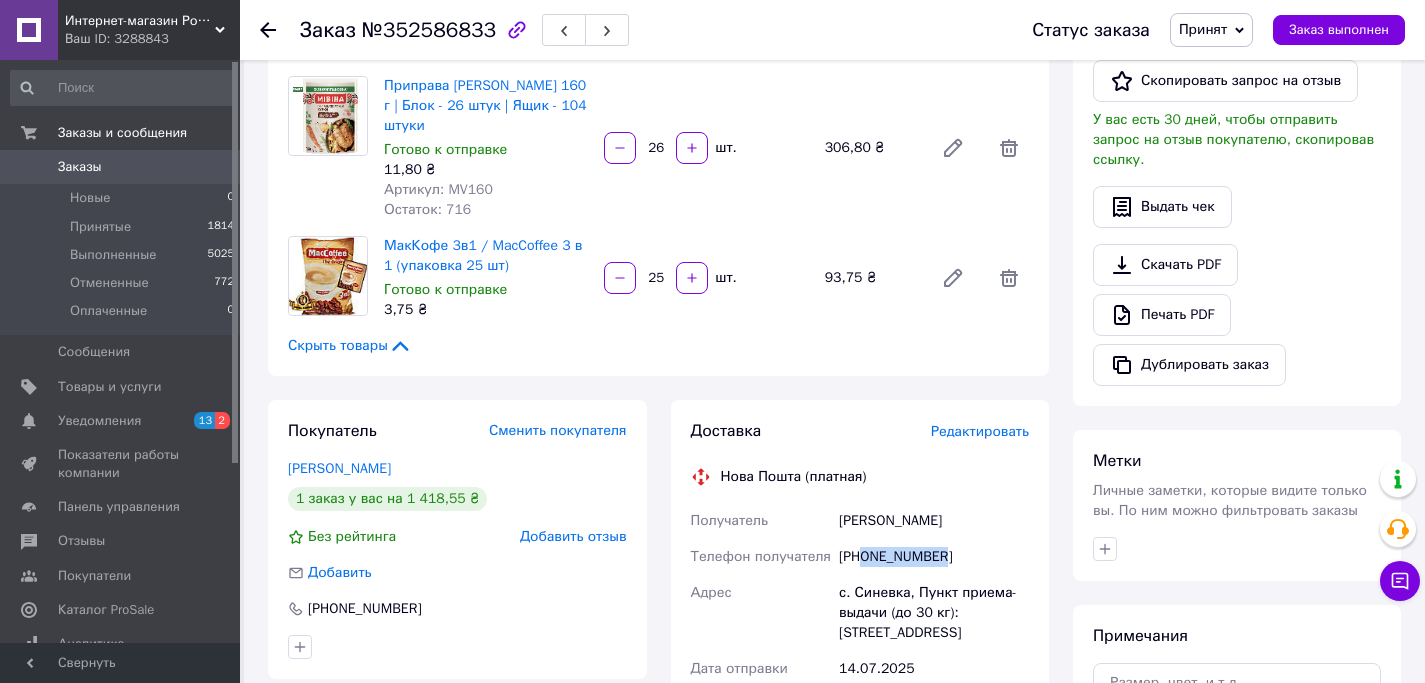 drag, startPoint x: 965, startPoint y: 541, endPoint x: 867, endPoint y: 540, distance: 98.005104 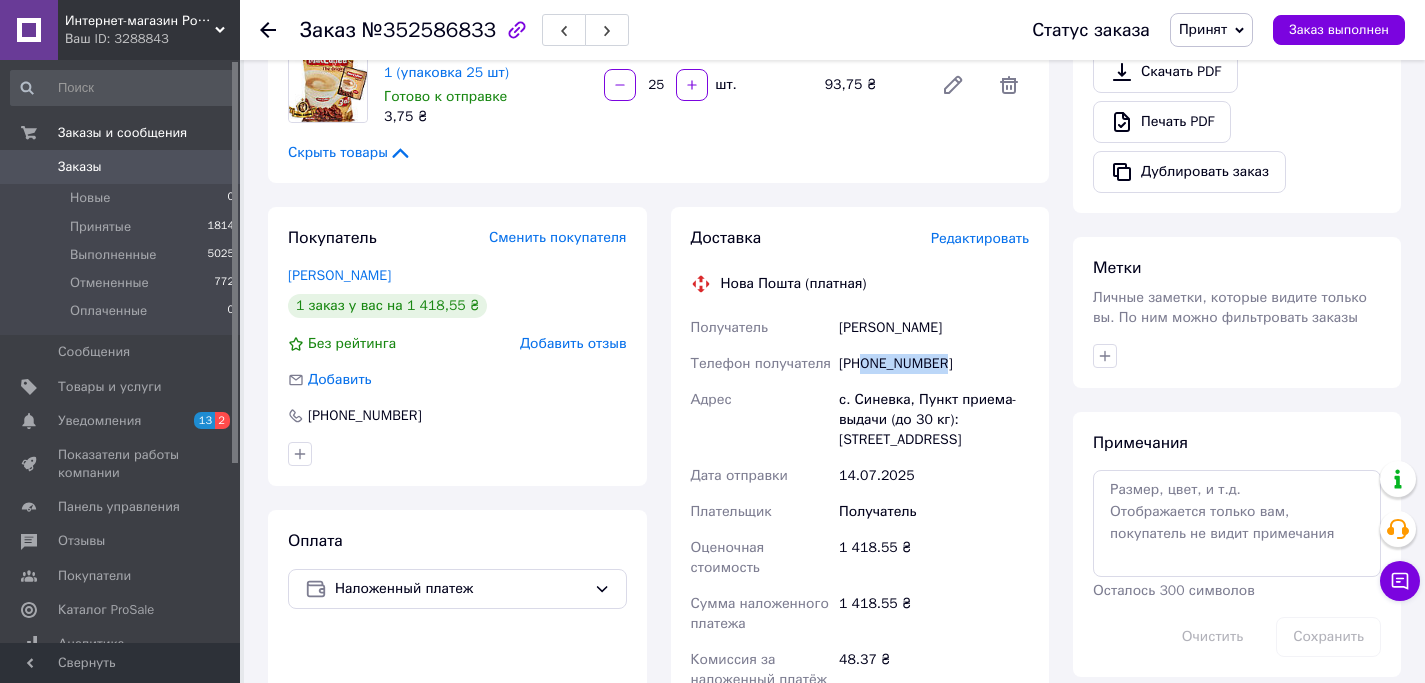 scroll, scrollTop: 651, scrollLeft: 0, axis: vertical 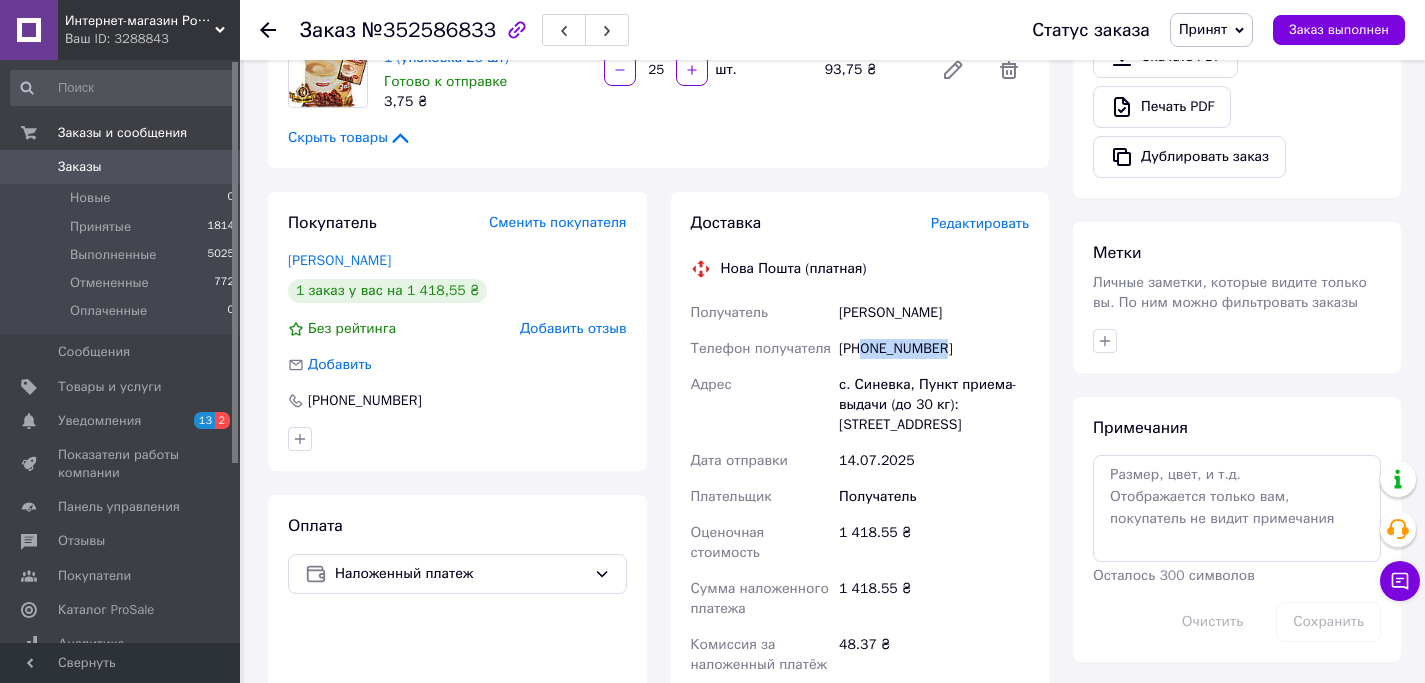 drag, startPoint x: 969, startPoint y: 407, endPoint x: 833, endPoint y: 334, distance: 154.35349 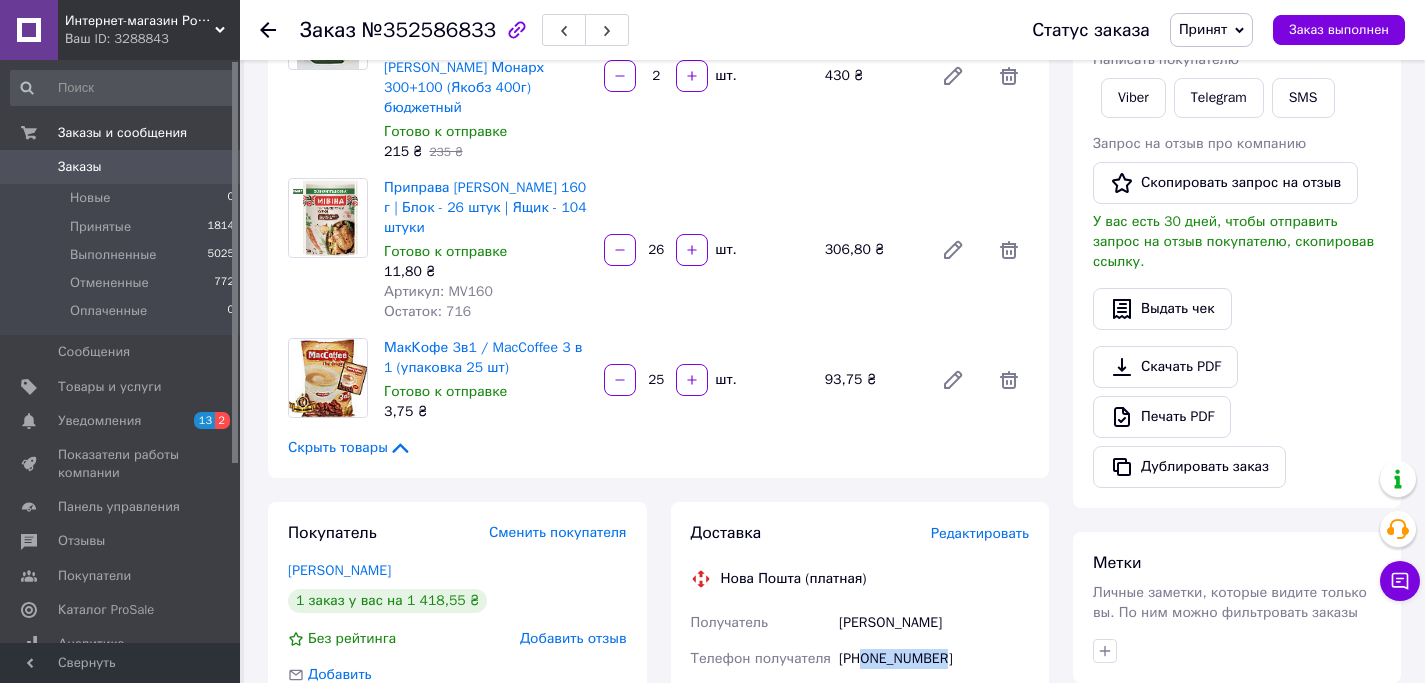 scroll, scrollTop: 0, scrollLeft: 0, axis: both 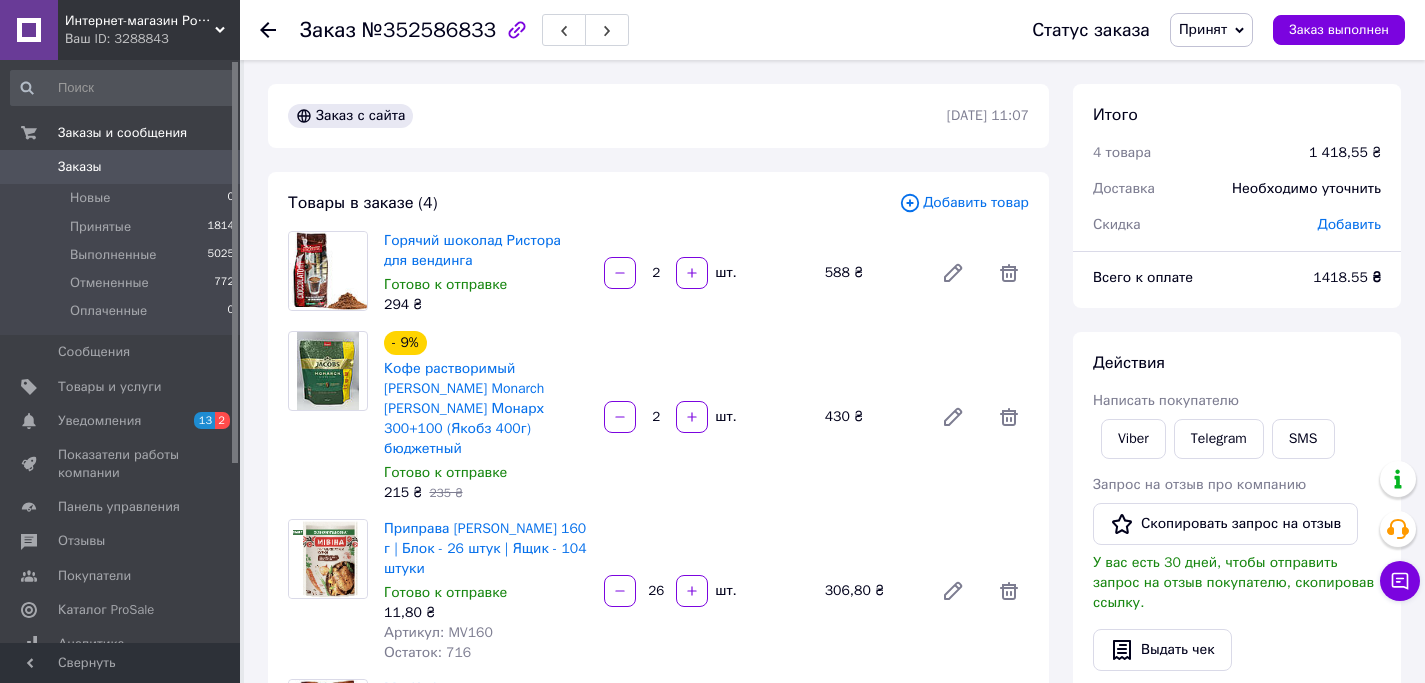 click on "Заказ №352586833 Статус заказа Принят Выполнен Отменен Оплаченный Заказ выполнен" at bounding box center [832, 30] 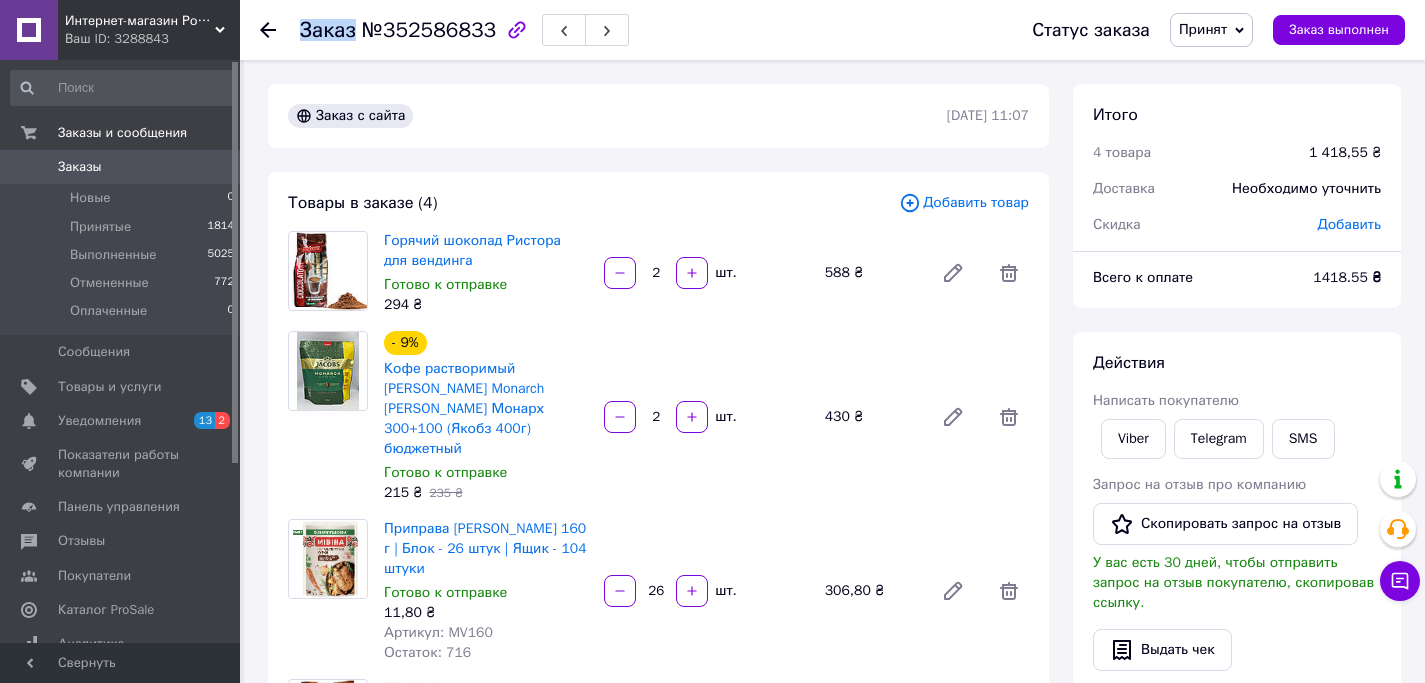 click on "Заказ №352586833 Статус заказа Принят Выполнен Отменен Оплаченный Заказ выполнен" at bounding box center (832, 30) 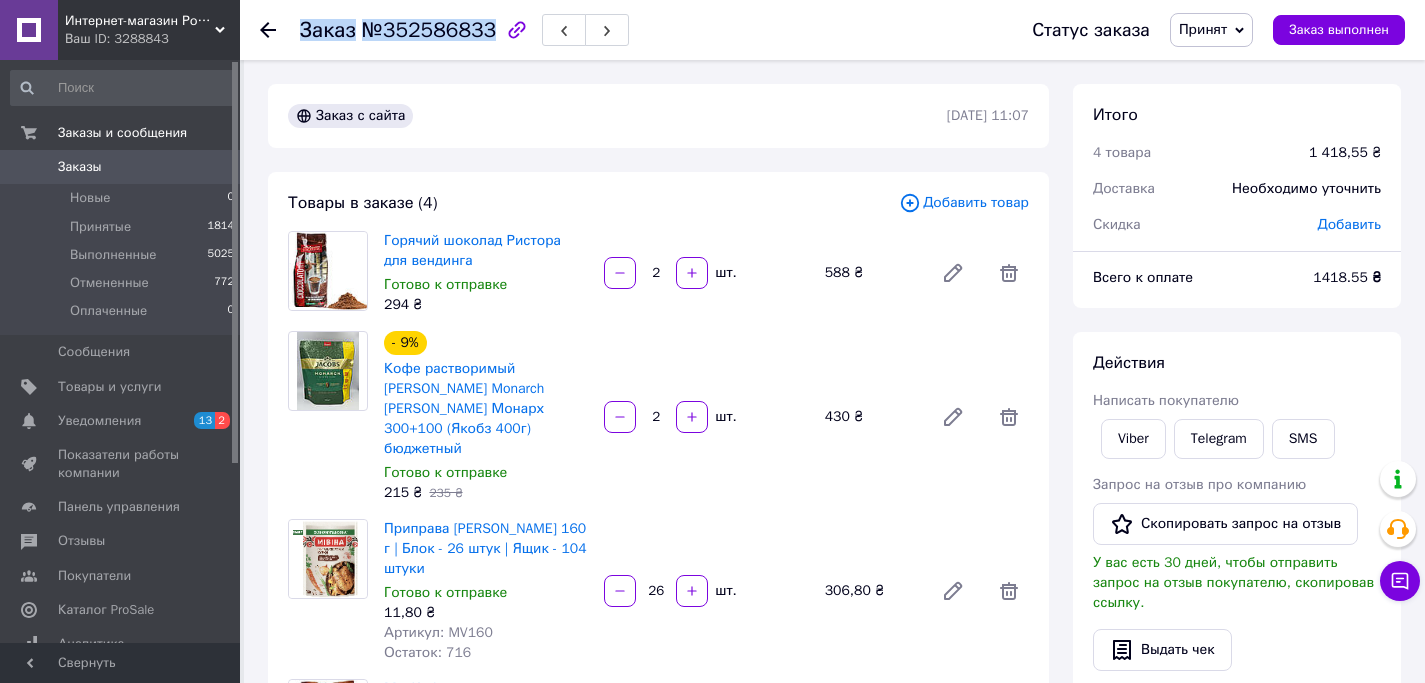 click on "Заказ №352586833 Статус заказа Принят Выполнен Отменен Оплаченный Заказ выполнен" at bounding box center (832, 30) 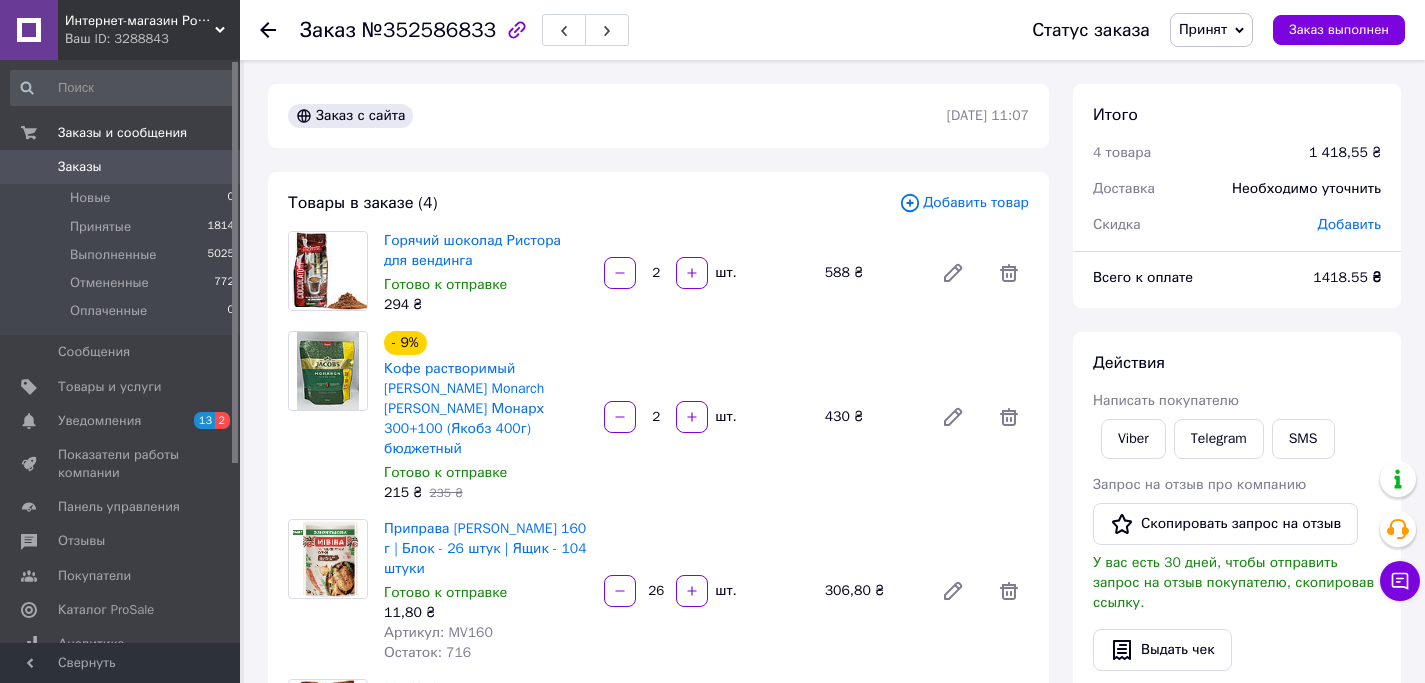 click at bounding box center [280, 30] 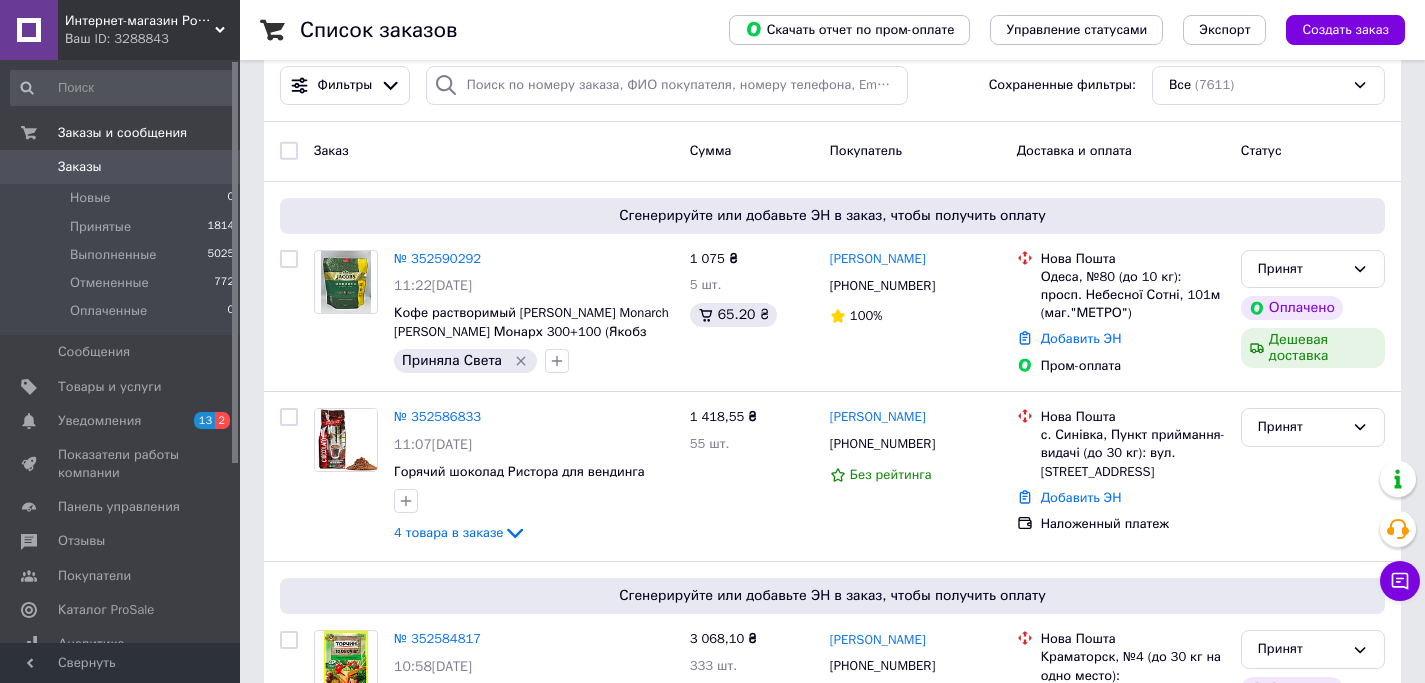scroll, scrollTop: 258, scrollLeft: 0, axis: vertical 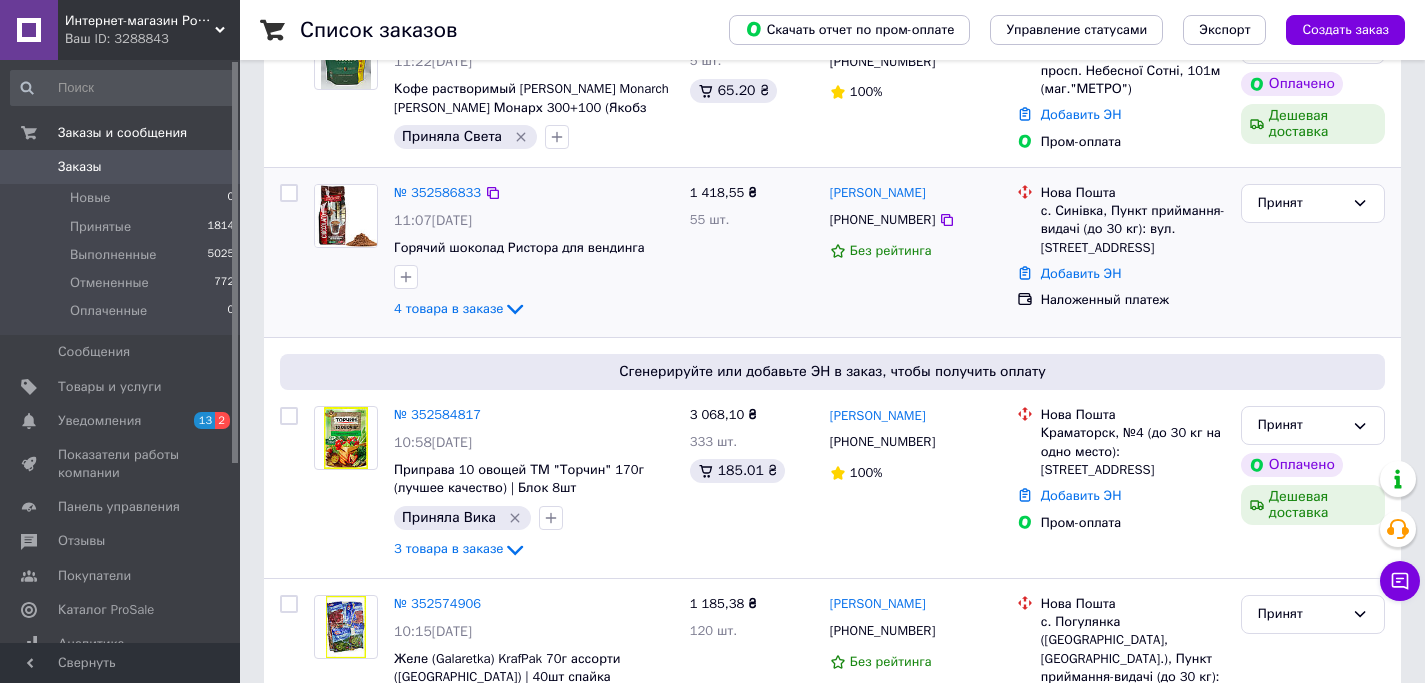 click at bounding box center (406, 277) 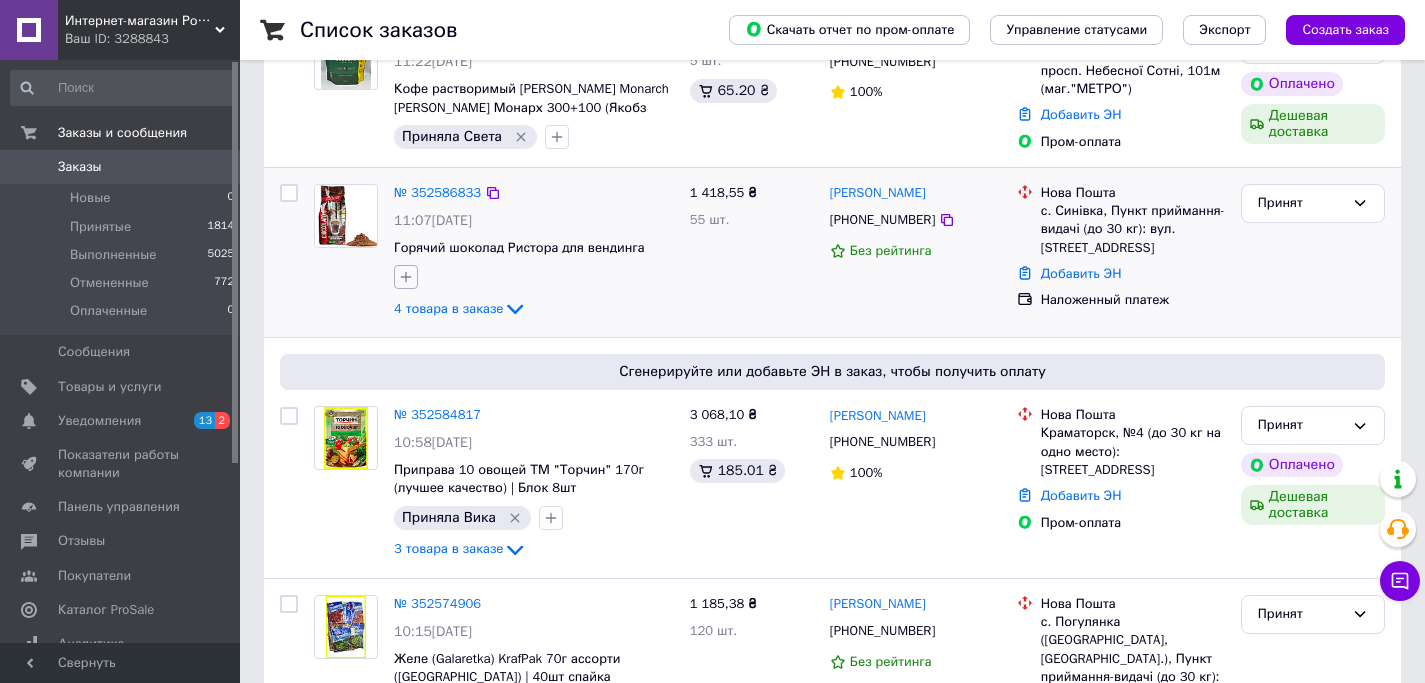click 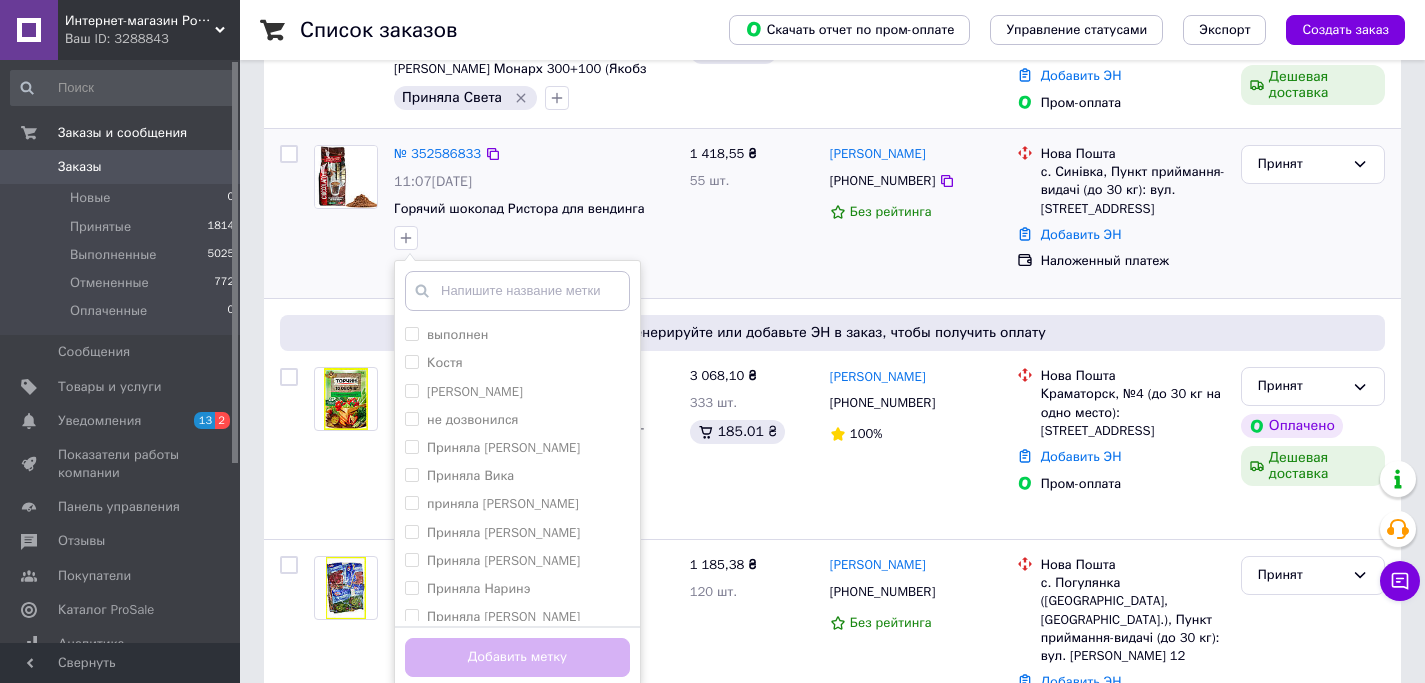 scroll, scrollTop: 416, scrollLeft: 0, axis: vertical 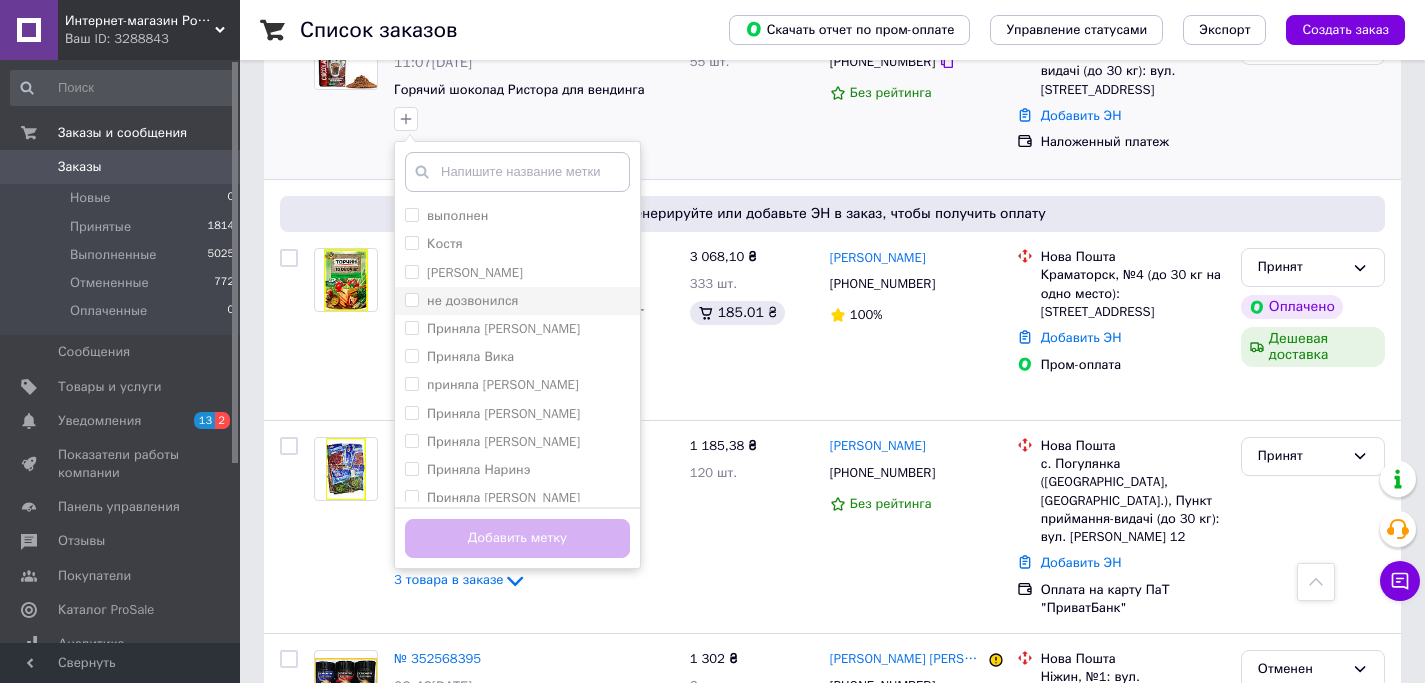 click on "не дозвонился" at bounding box center (473, 301) 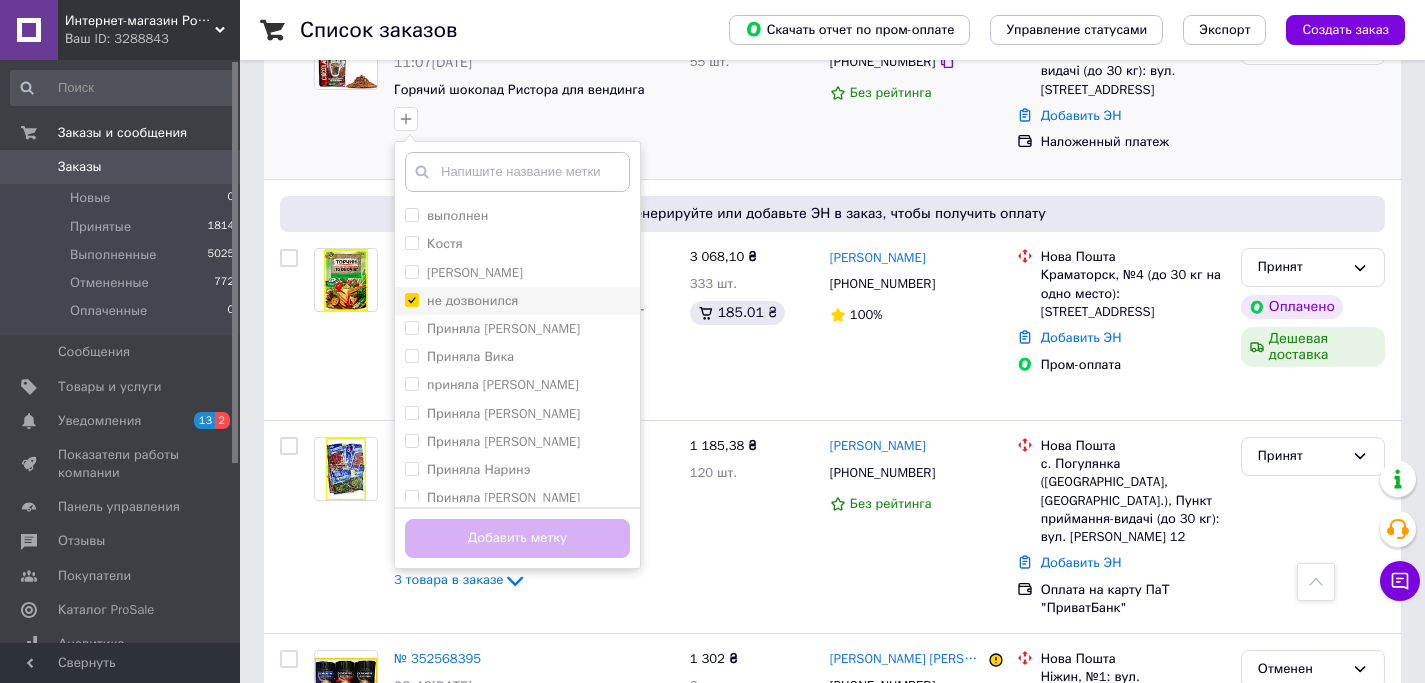 click on "не дозвонился" at bounding box center [411, 299] 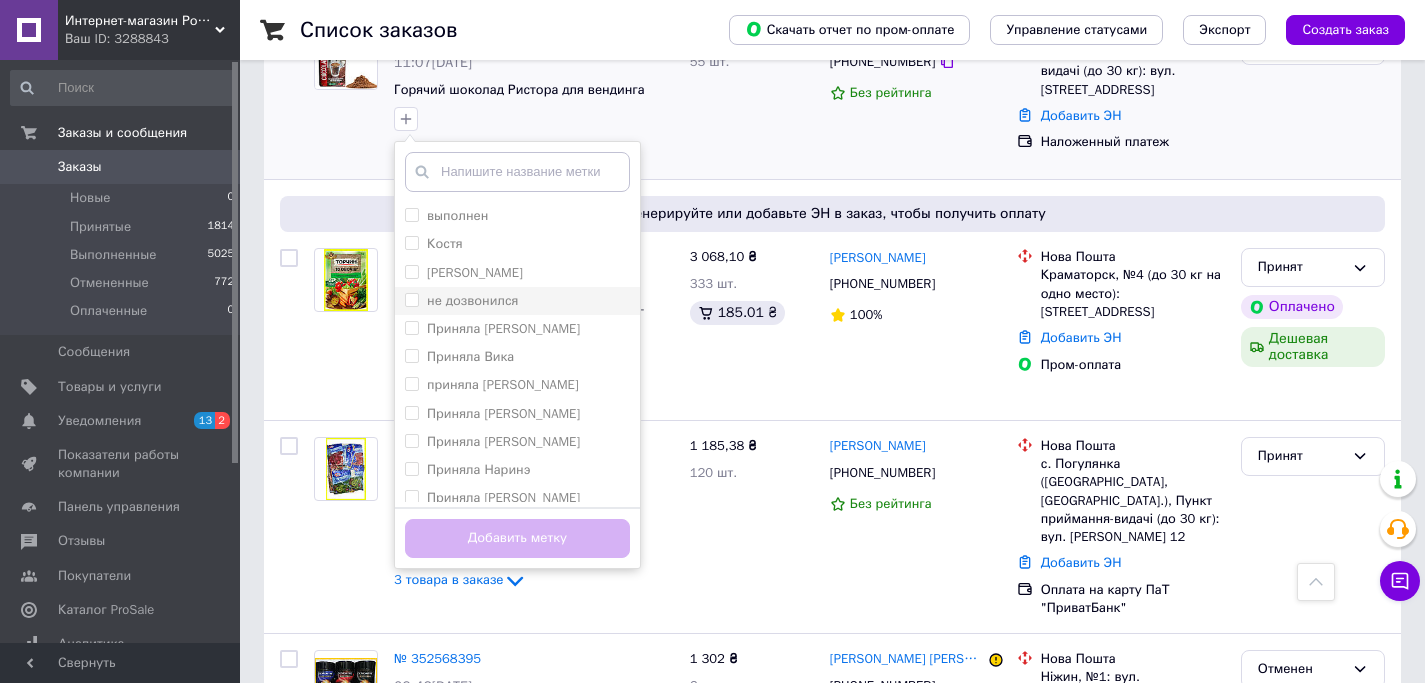 checkbox on "false" 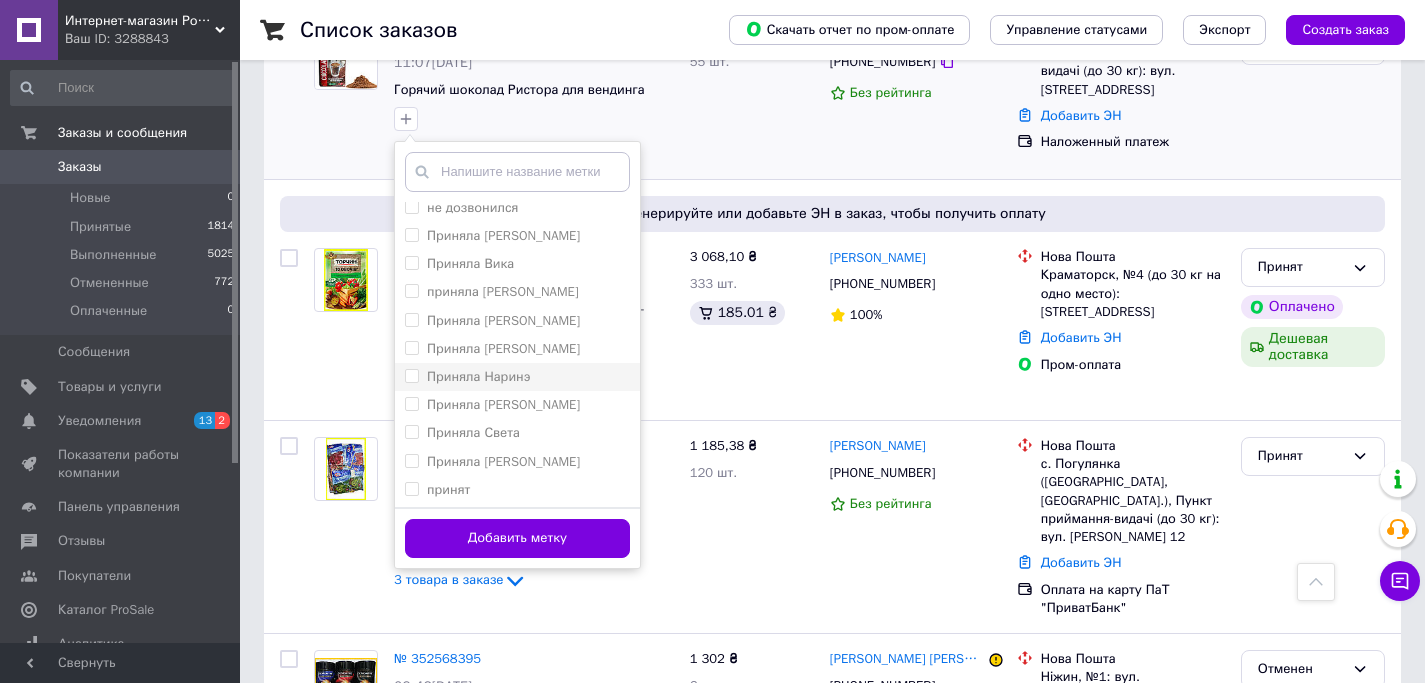 scroll, scrollTop: 95, scrollLeft: 0, axis: vertical 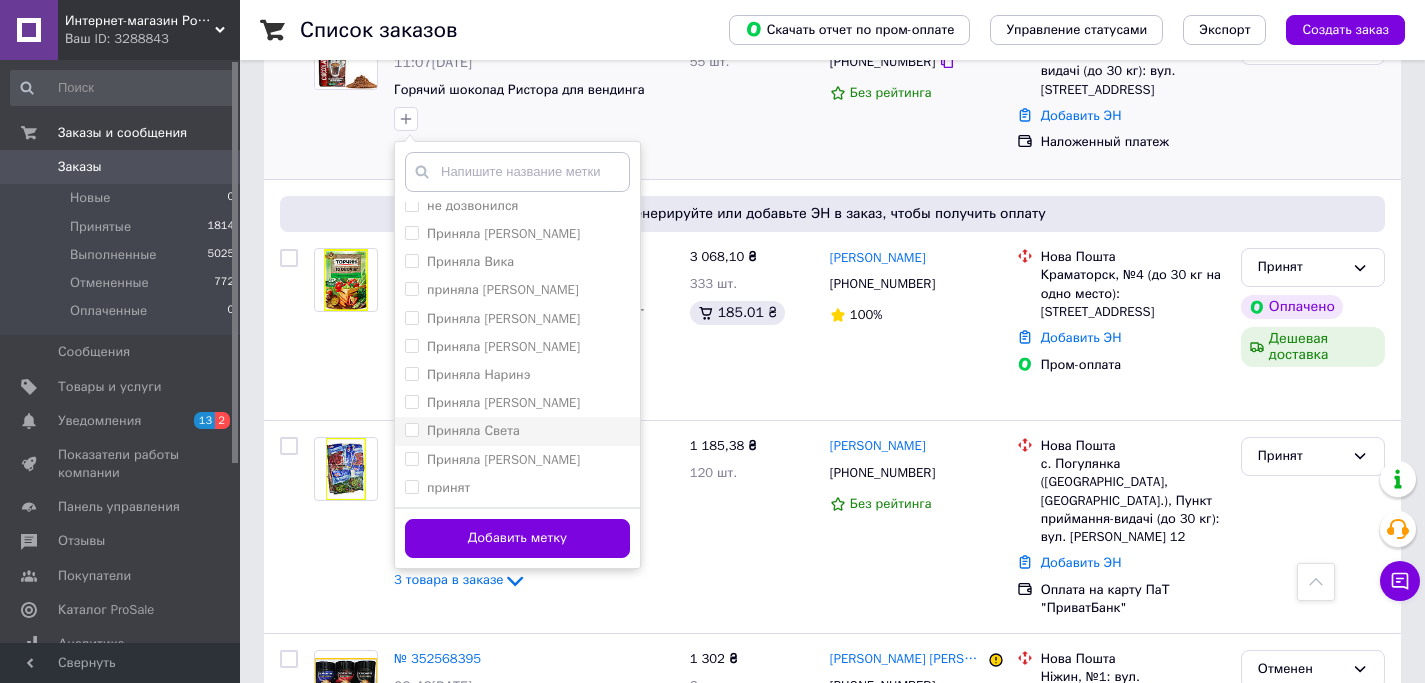 click on "Приняла Света" at bounding box center (473, 430) 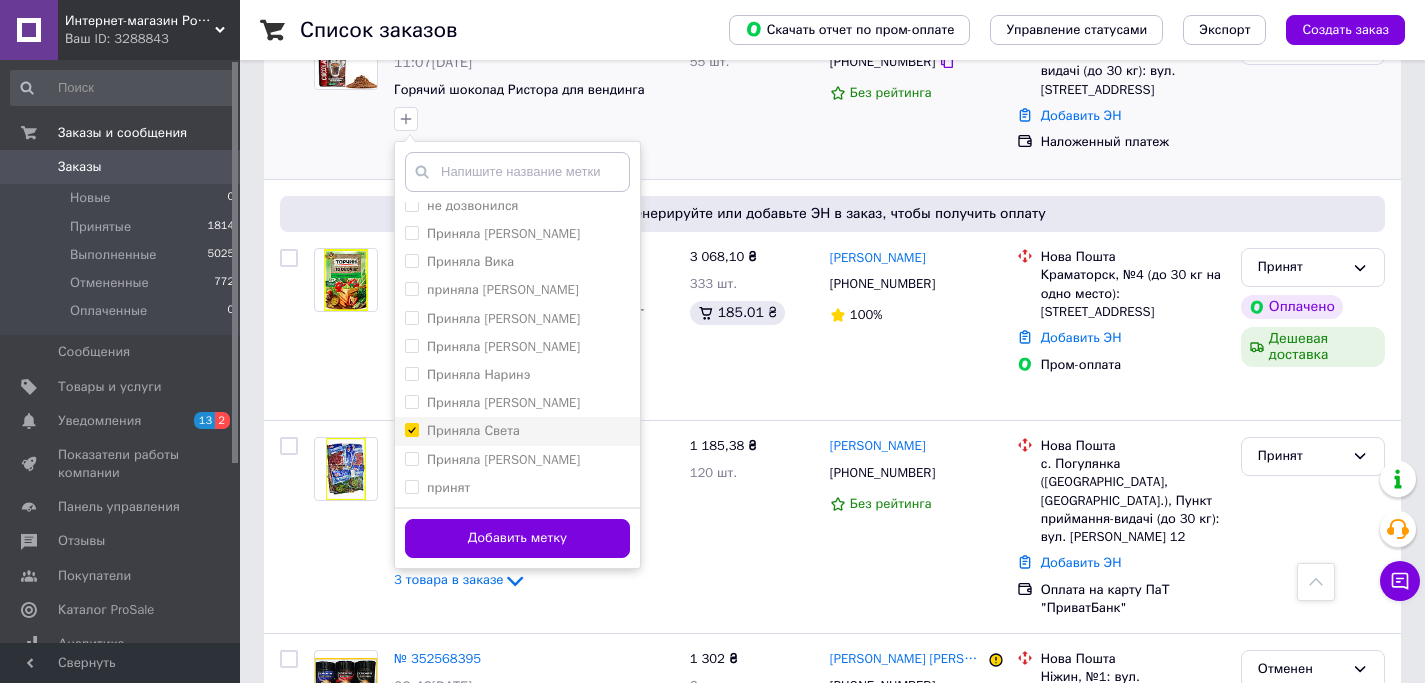 checkbox on "true" 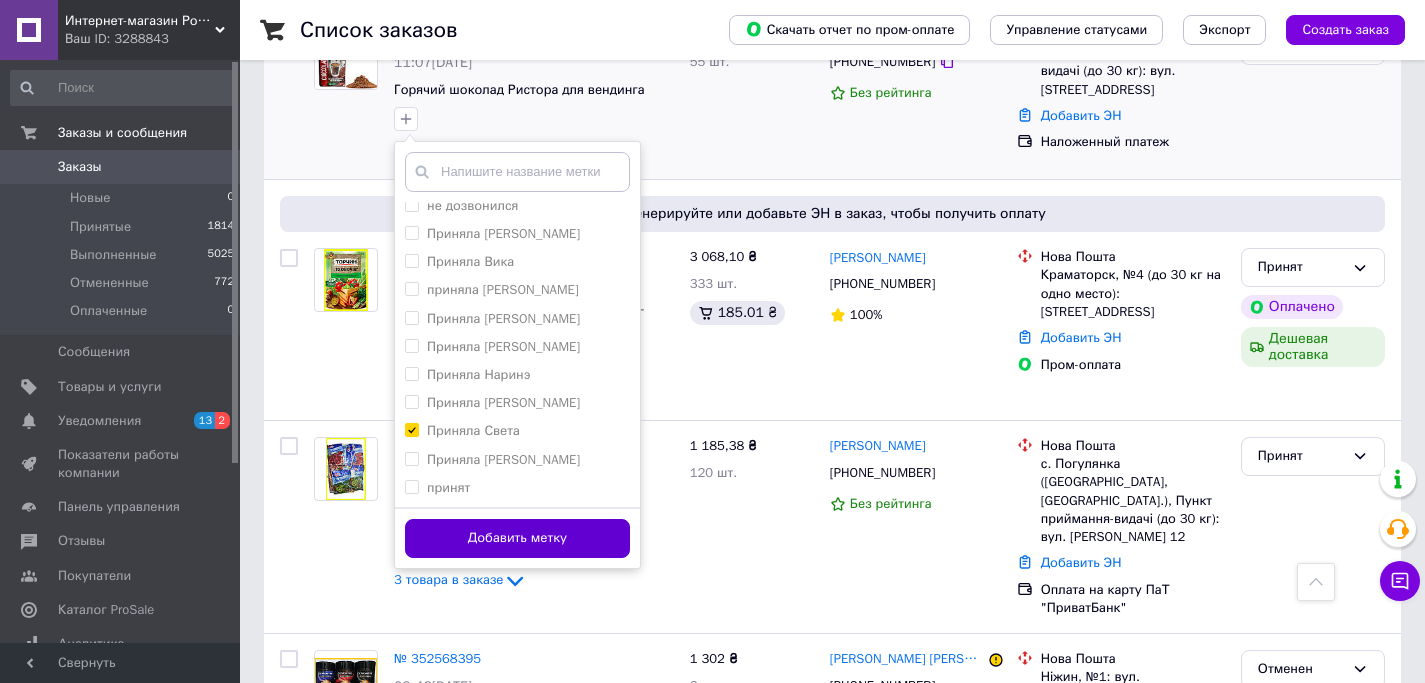 click on "Добавить метку" at bounding box center (517, 538) 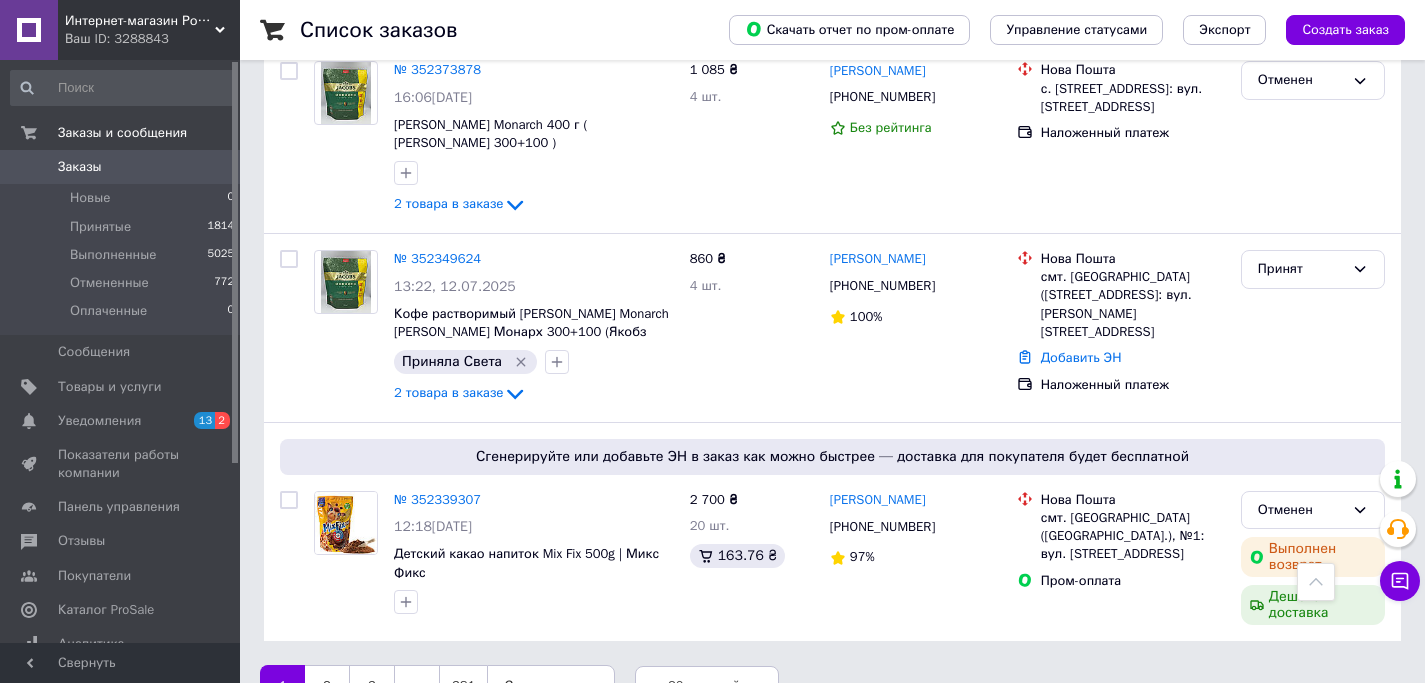 scroll, scrollTop: 3570, scrollLeft: 0, axis: vertical 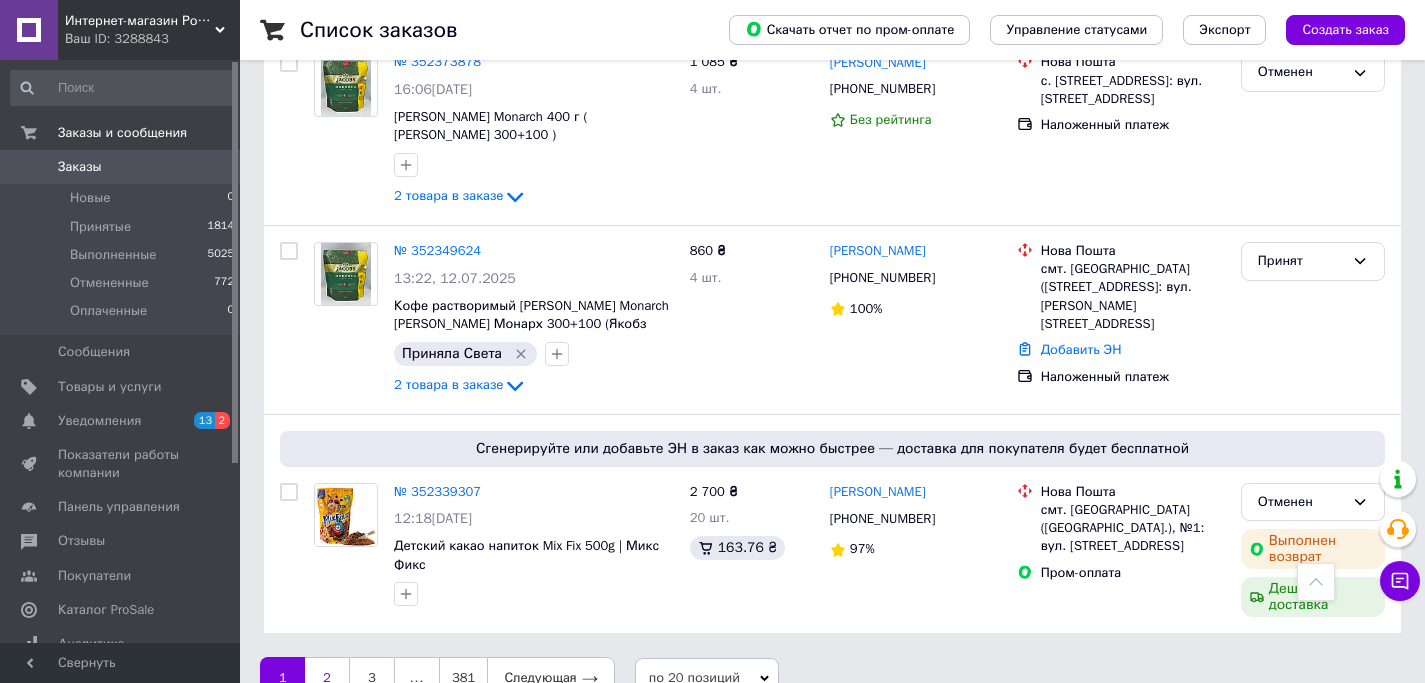 click on "2" at bounding box center (327, 678) 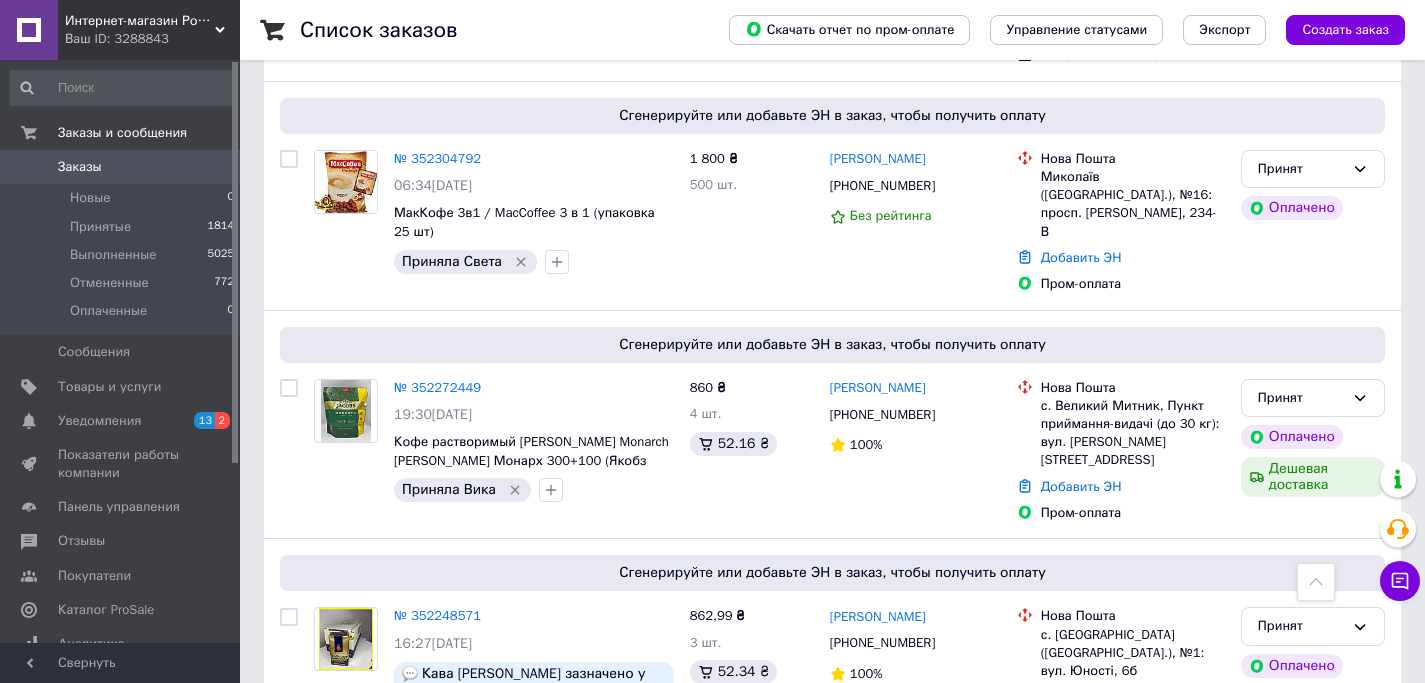 scroll, scrollTop: 555, scrollLeft: 0, axis: vertical 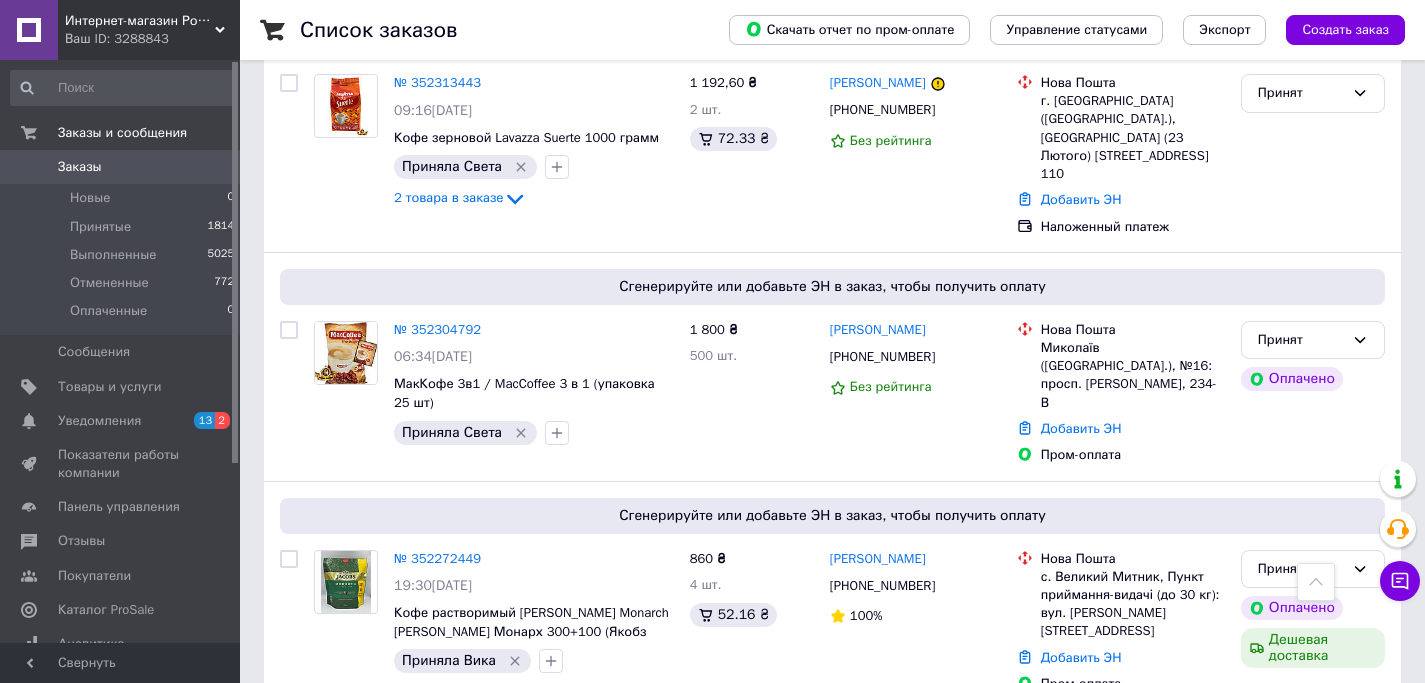 click on "Заказы" at bounding box center [121, 167] 